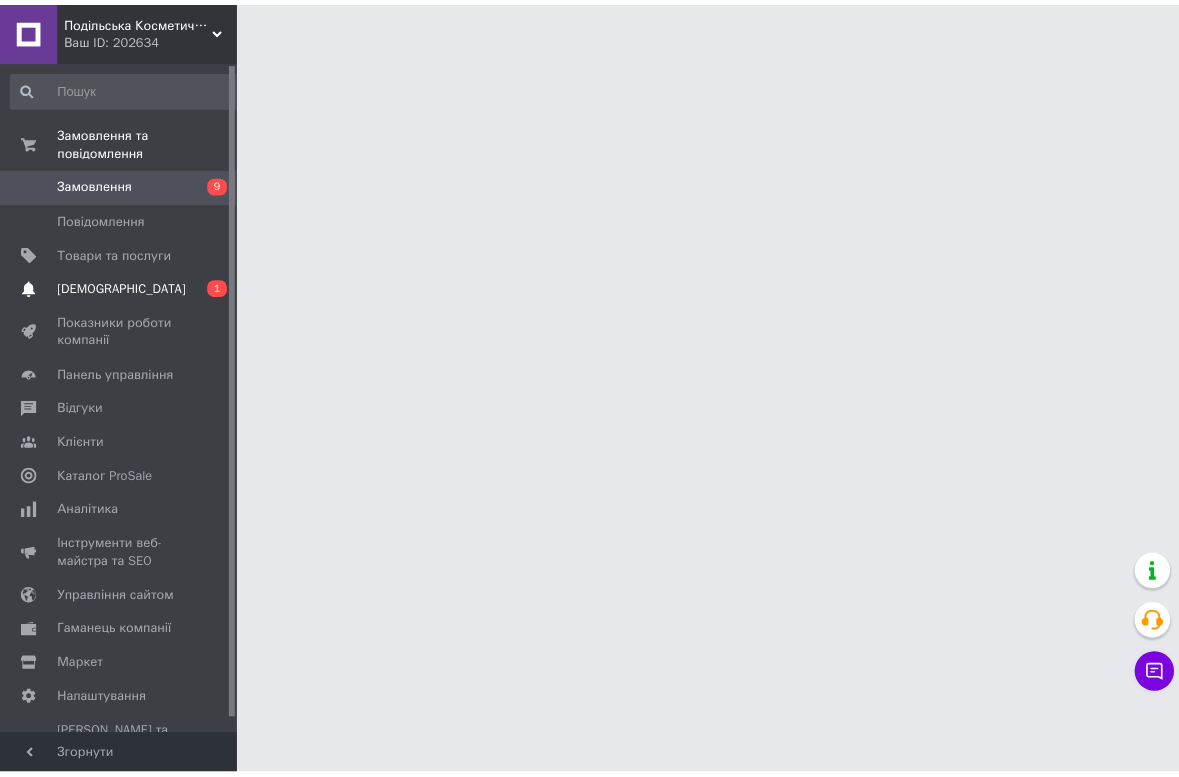 scroll, scrollTop: 0, scrollLeft: 0, axis: both 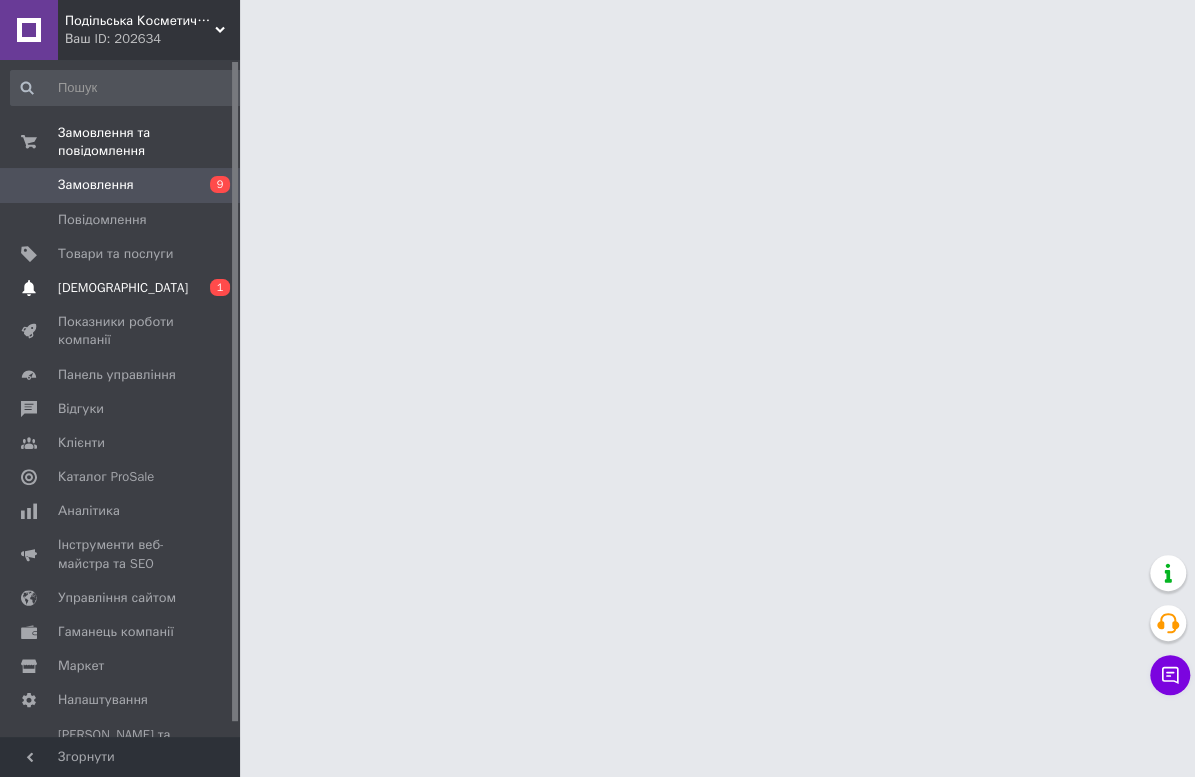 click on "[DEMOGRAPHIC_DATA]" at bounding box center (123, 288) 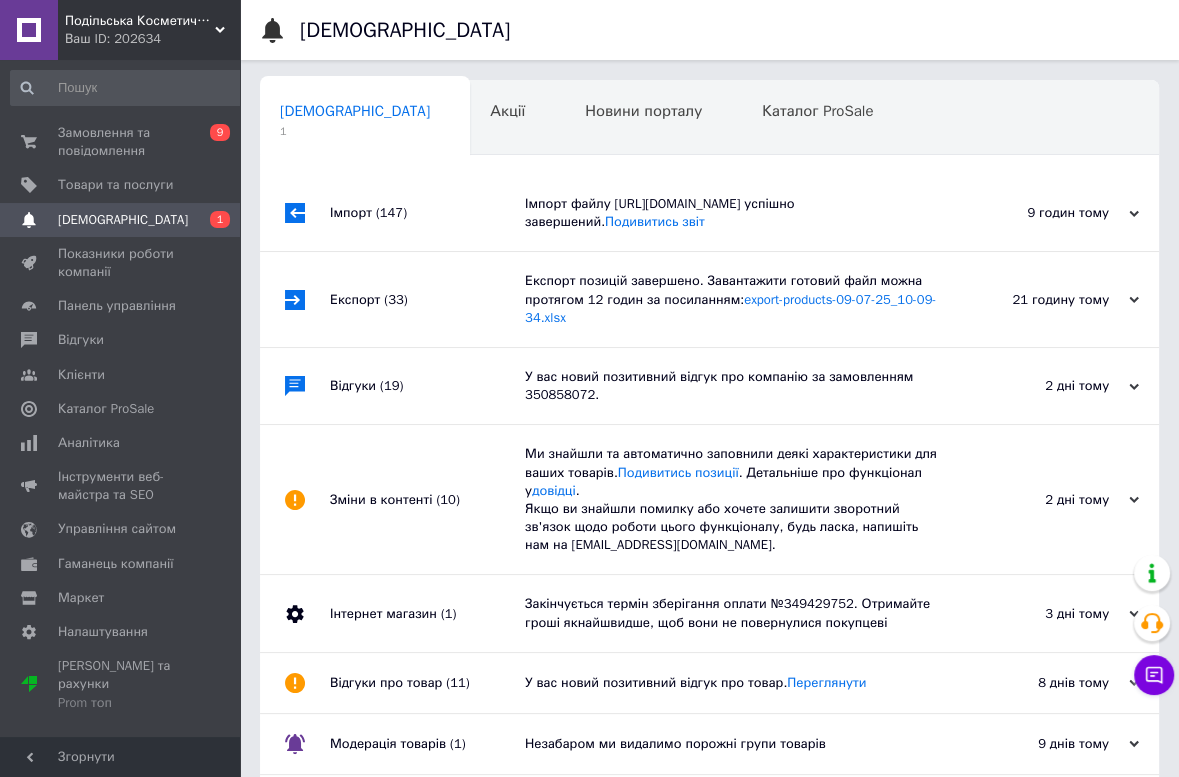 scroll, scrollTop: 0, scrollLeft: 10, axis: horizontal 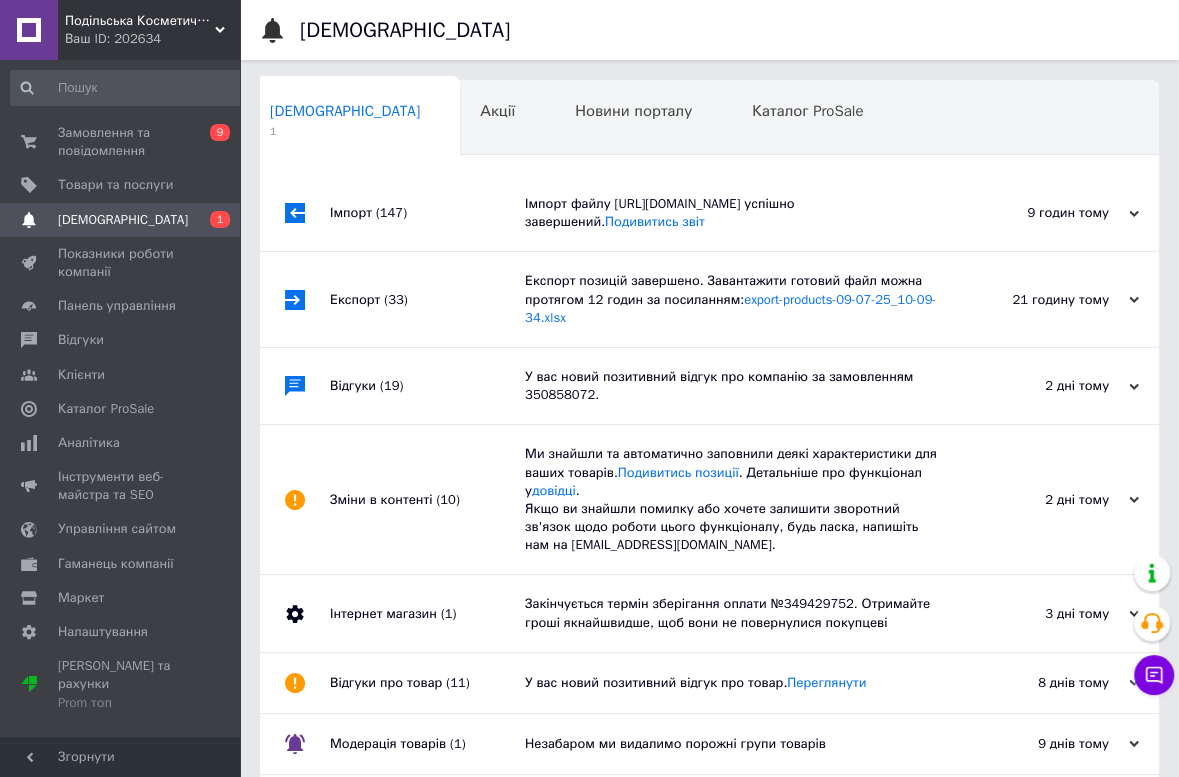 click on "Імпорт файлу https://pkkcrm.com/ingenum/all-cosmetics.yml успішно завершений.  Подивитись звіт" at bounding box center (732, 213) 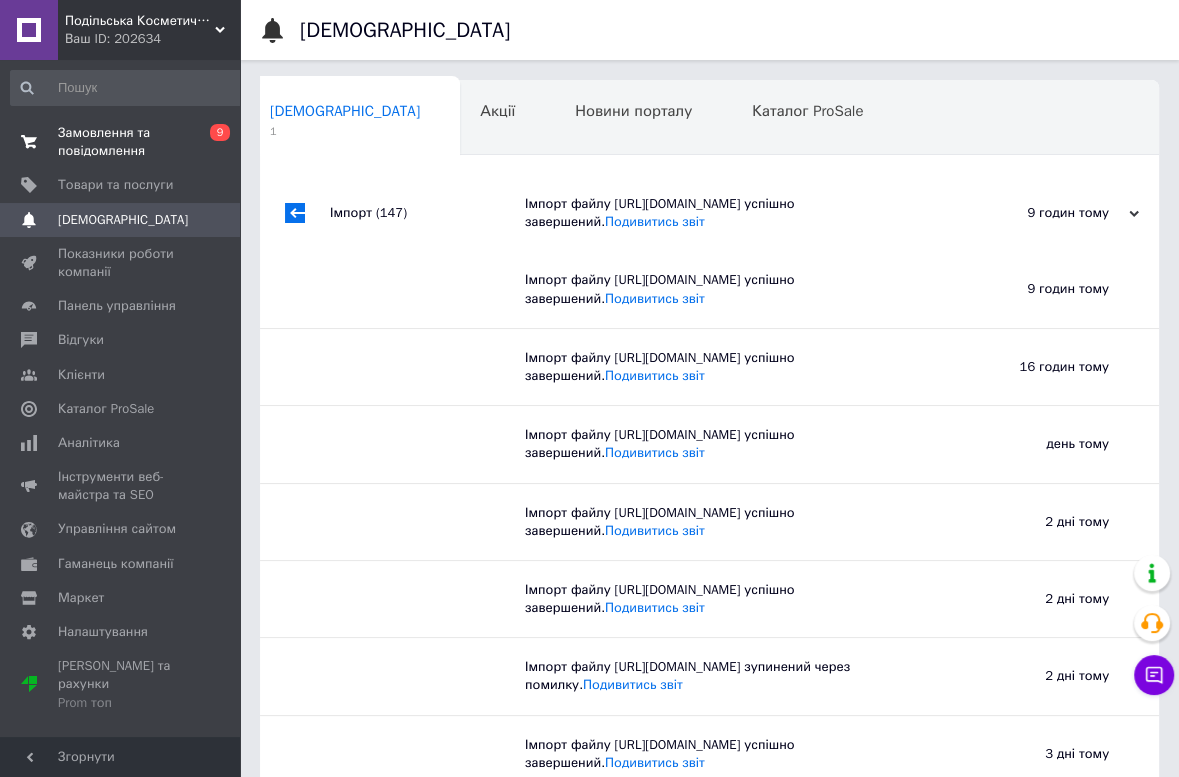 click on "Замовлення та повідомлення" at bounding box center [121, 142] 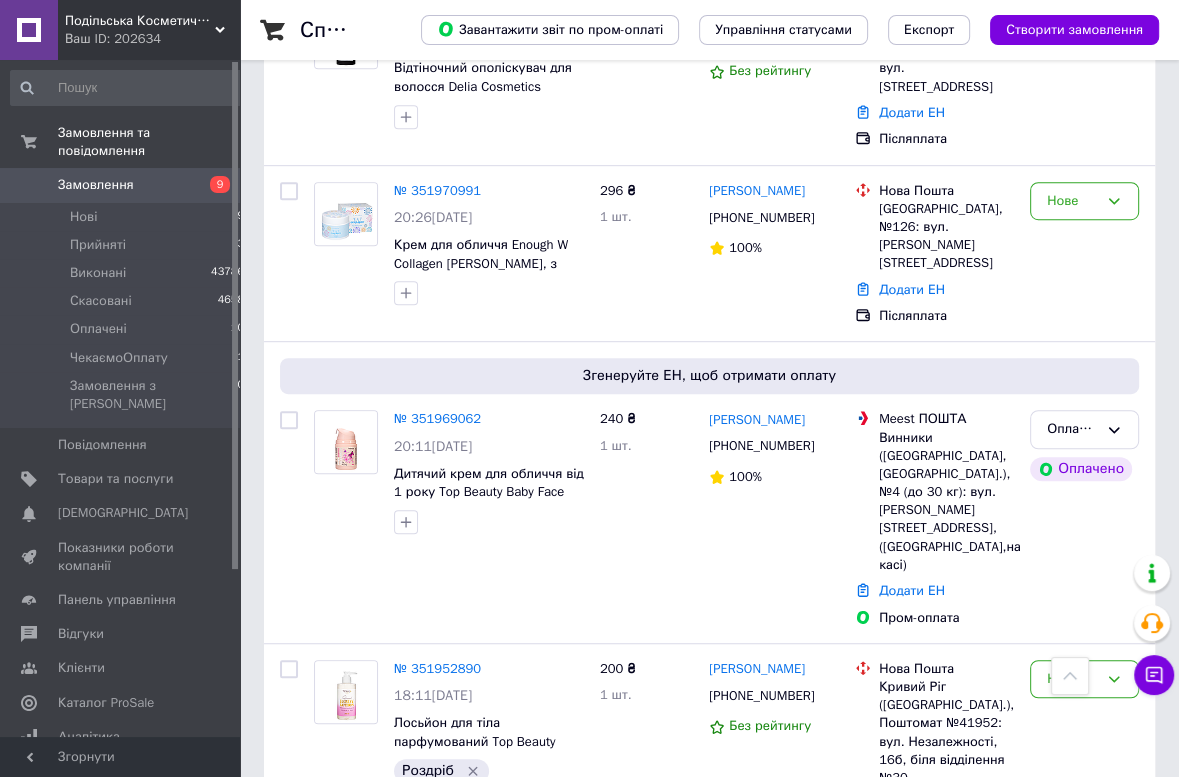 scroll, scrollTop: 1276, scrollLeft: 0, axis: vertical 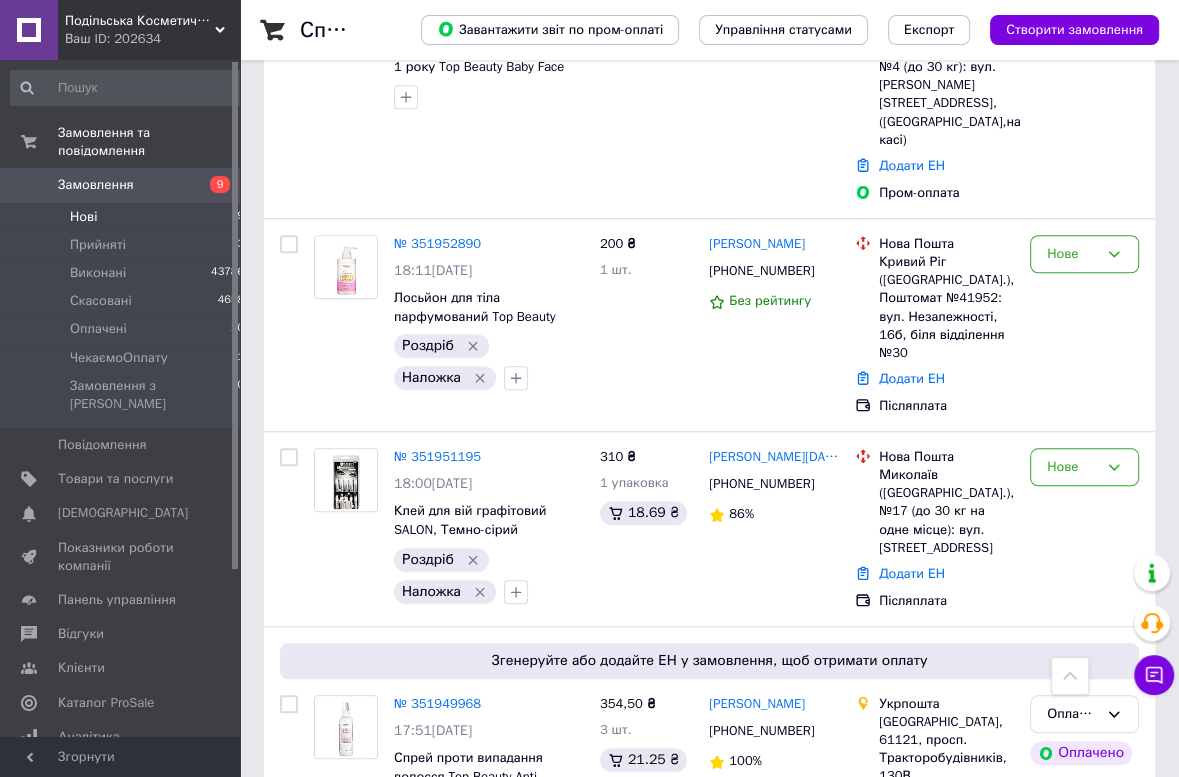 click on "Нові" at bounding box center [83, 217] 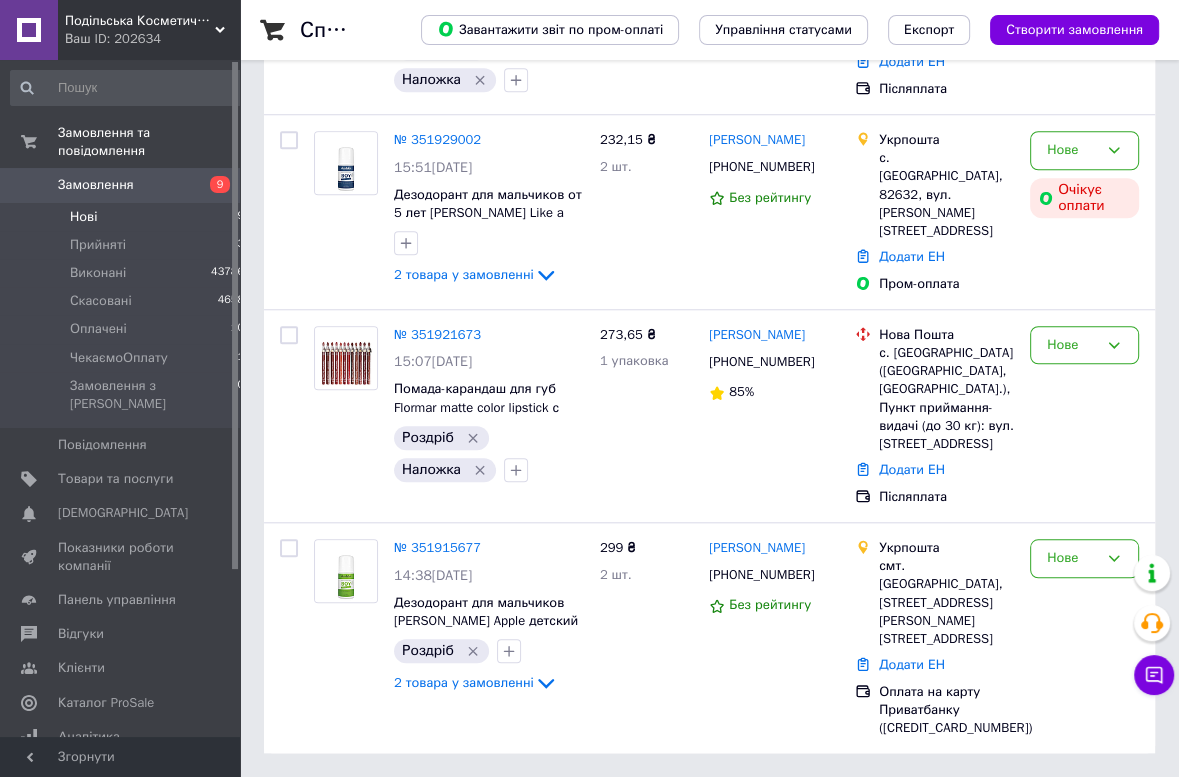 scroll, scrollTop: 0, scrollLeft: 0, axis: both 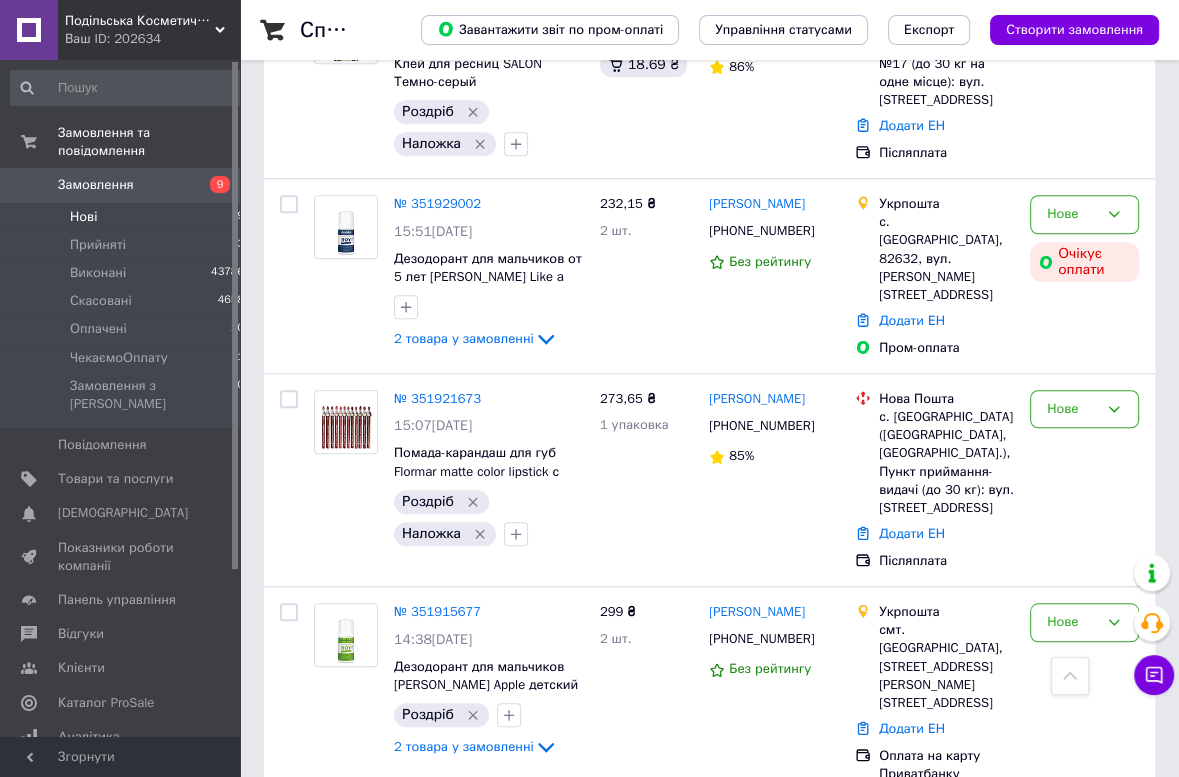 drag, startPoint x: 81, startPoint y: 200, endPoint x: 91, endPoint y: 195, distance: 11.18034 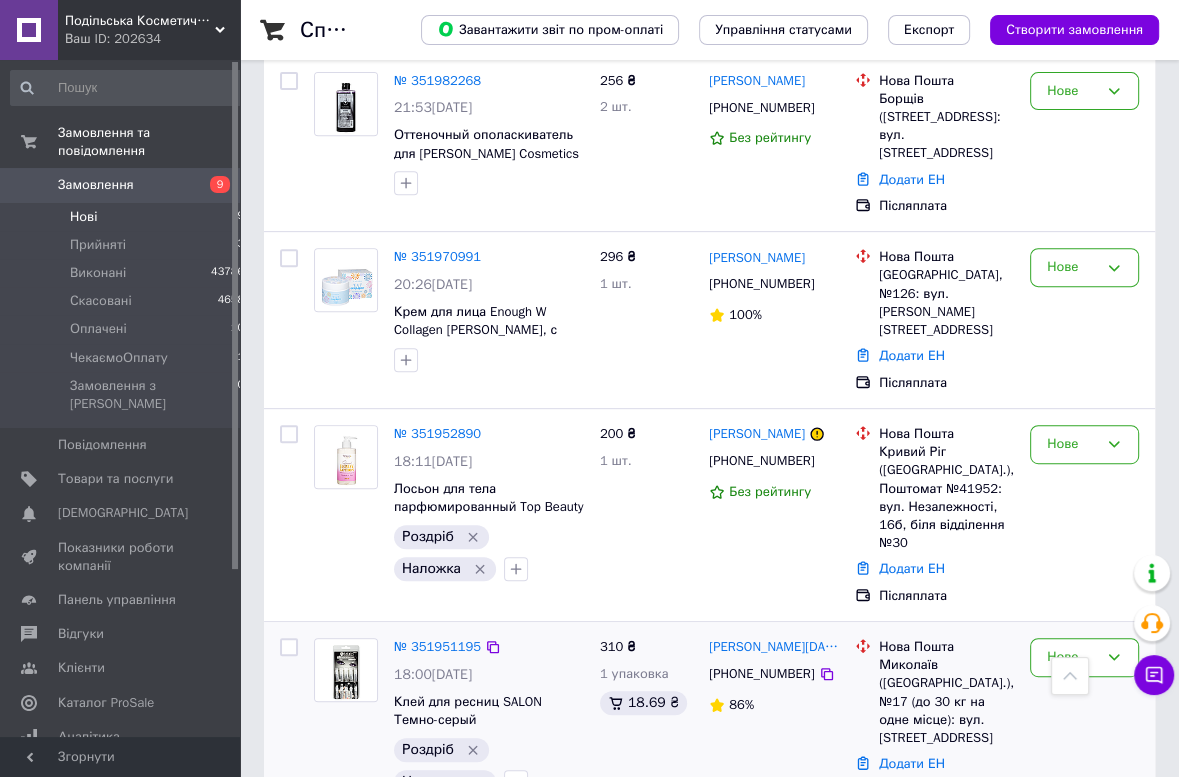 scroll, scrollTop: 503, scrollLeft: 0, axis: vertical 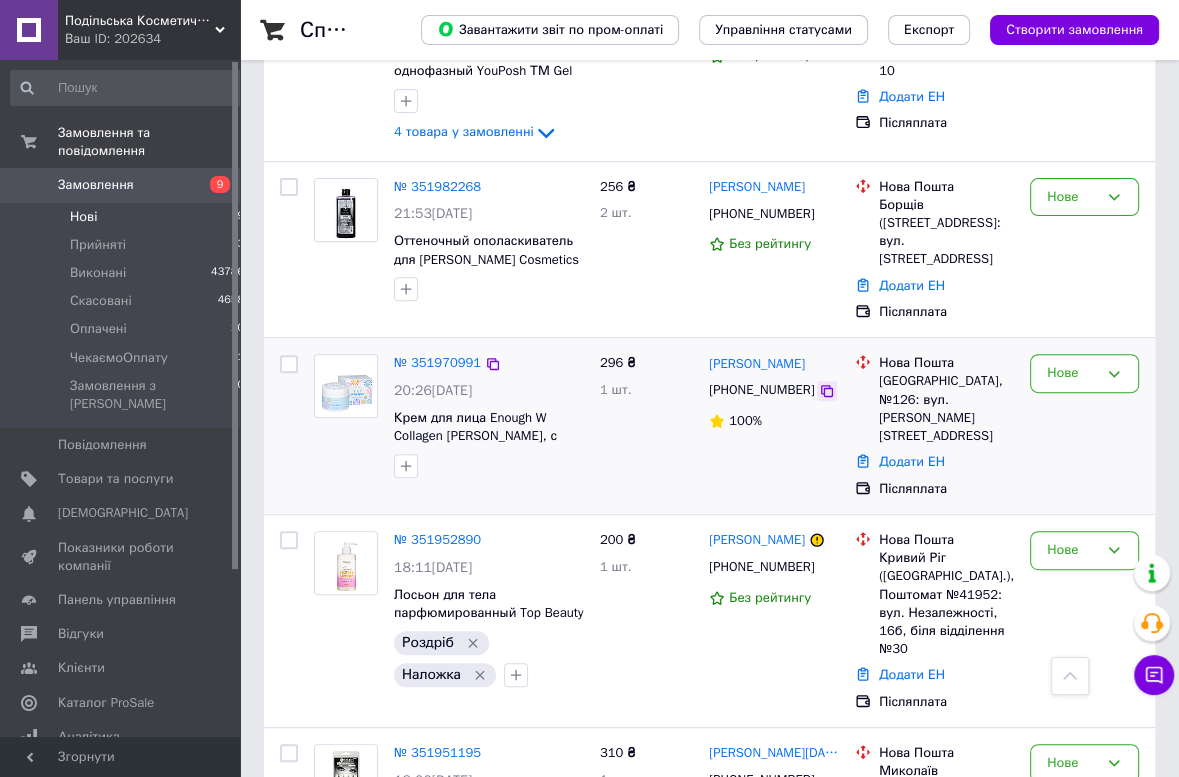 click 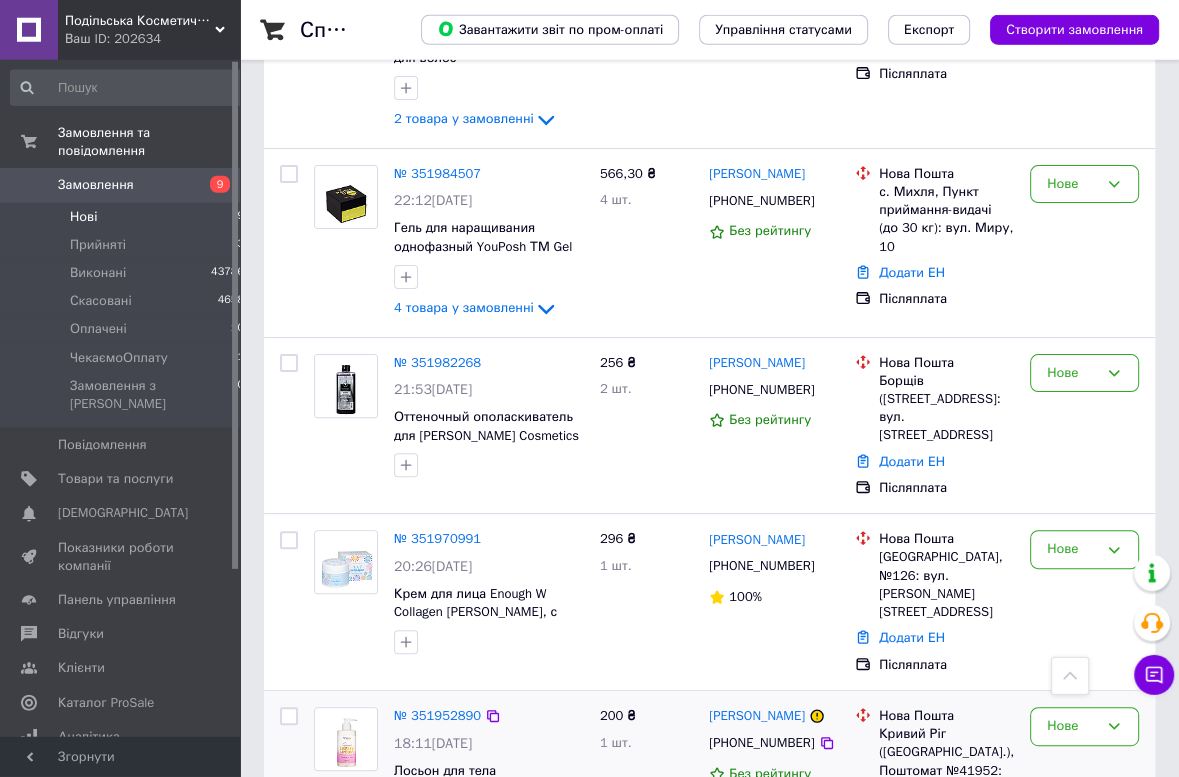 scroll, scrollTop: 290, scrollLeft: 0, axis: vertical 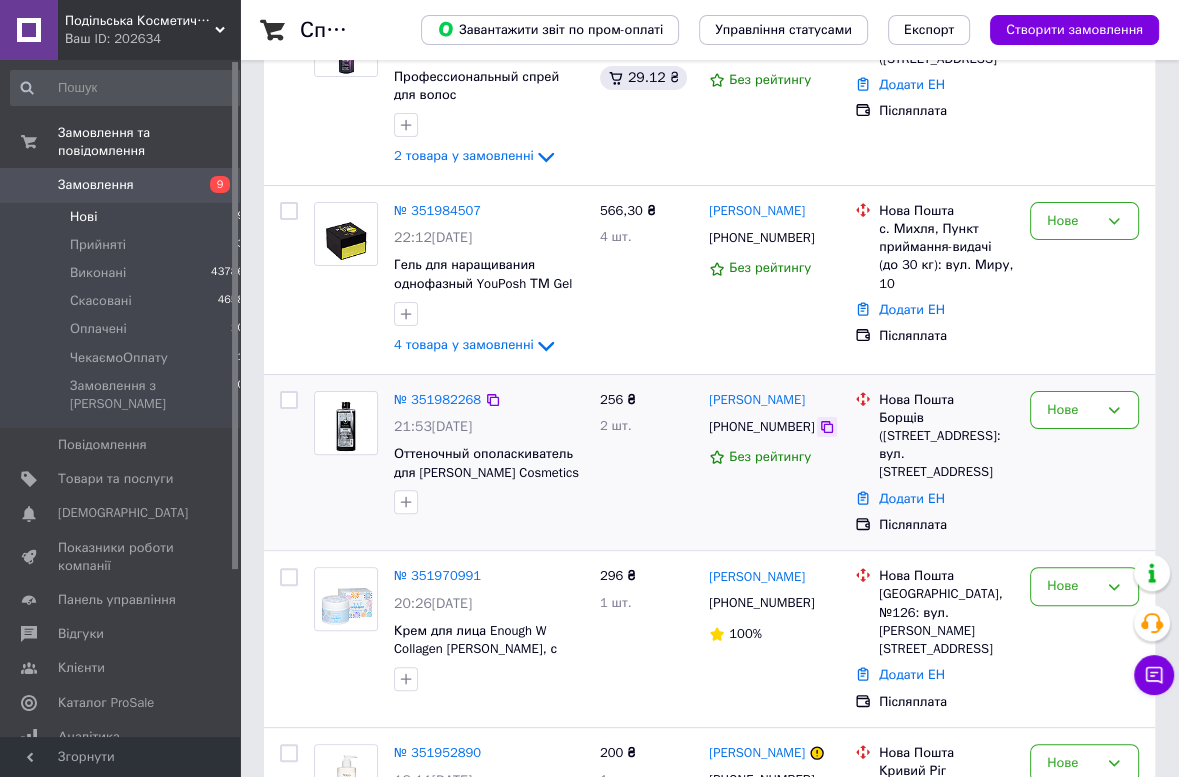 click 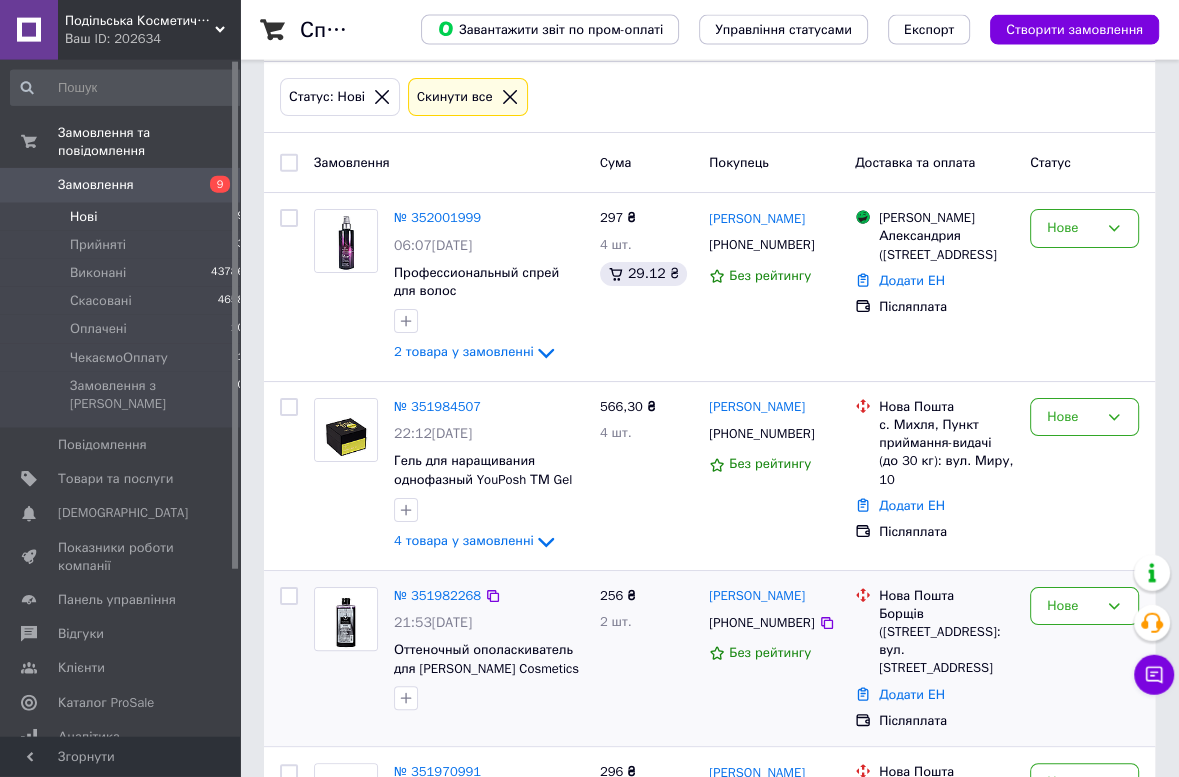scroll, scrollTop: 77, scrollLeft: 0, axis: vertical 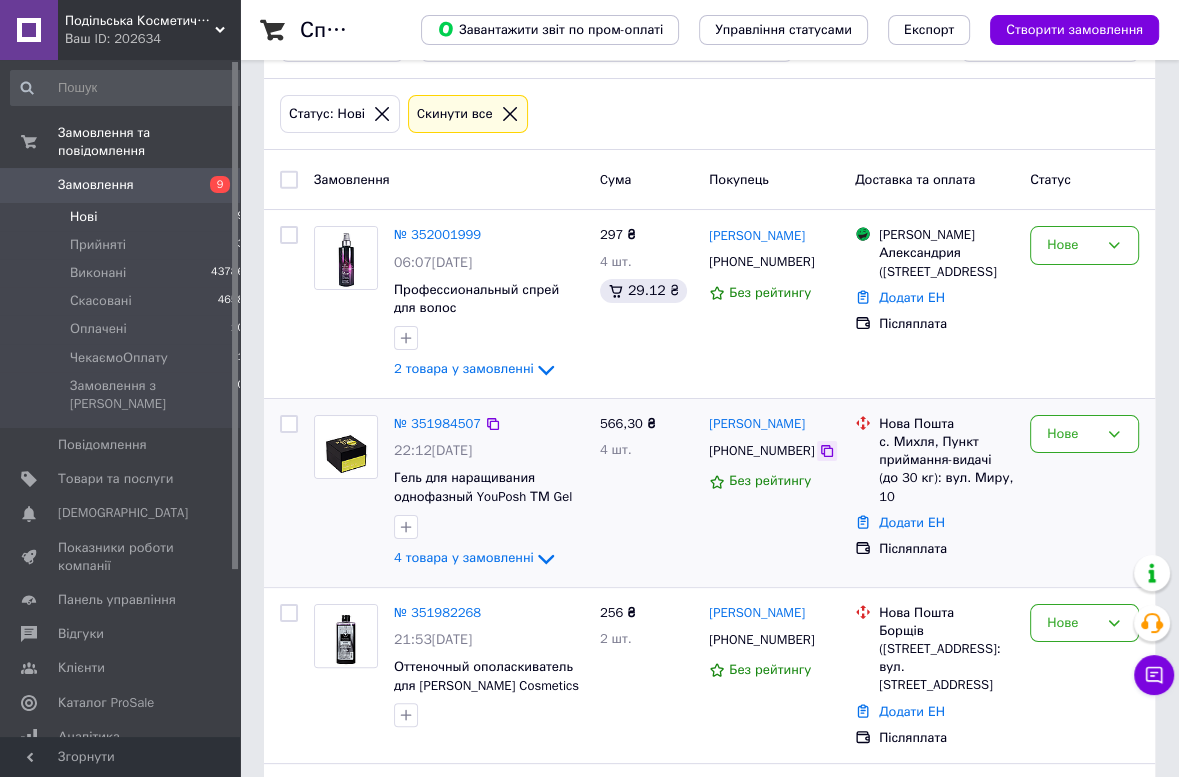 click 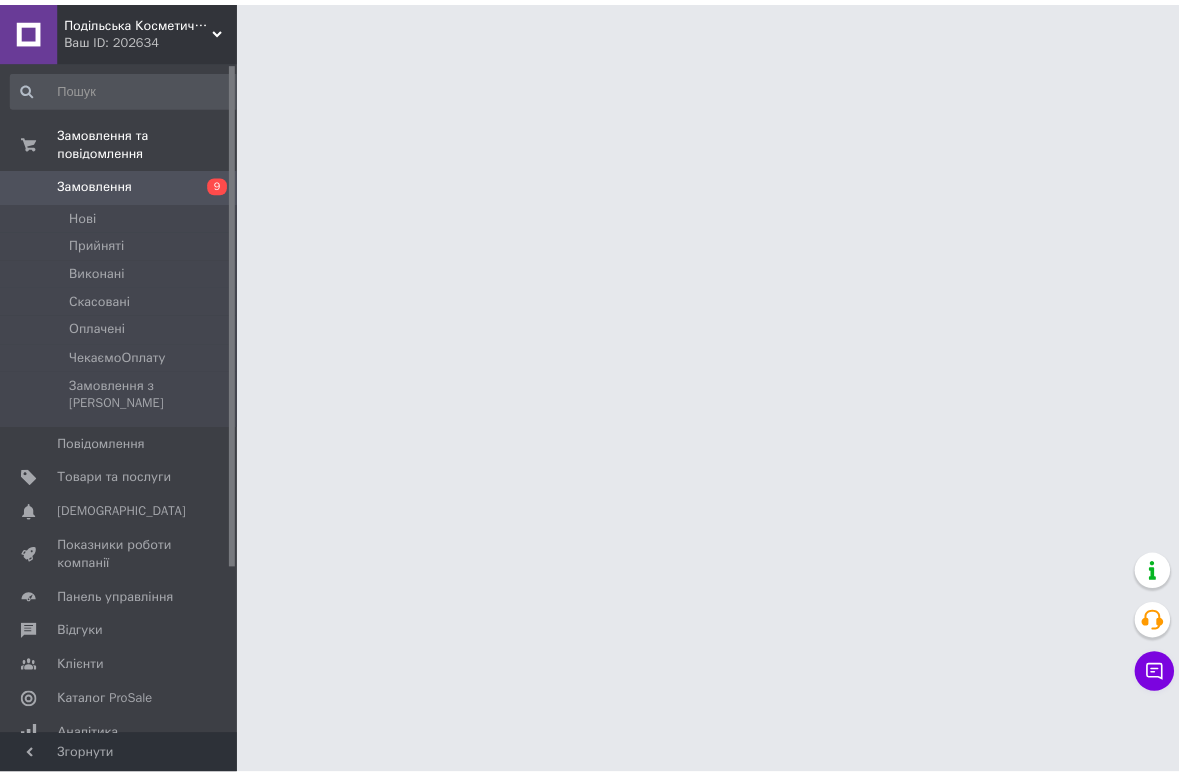 scroll, scrollTop: 0, scrollLeft: 0, axis: both 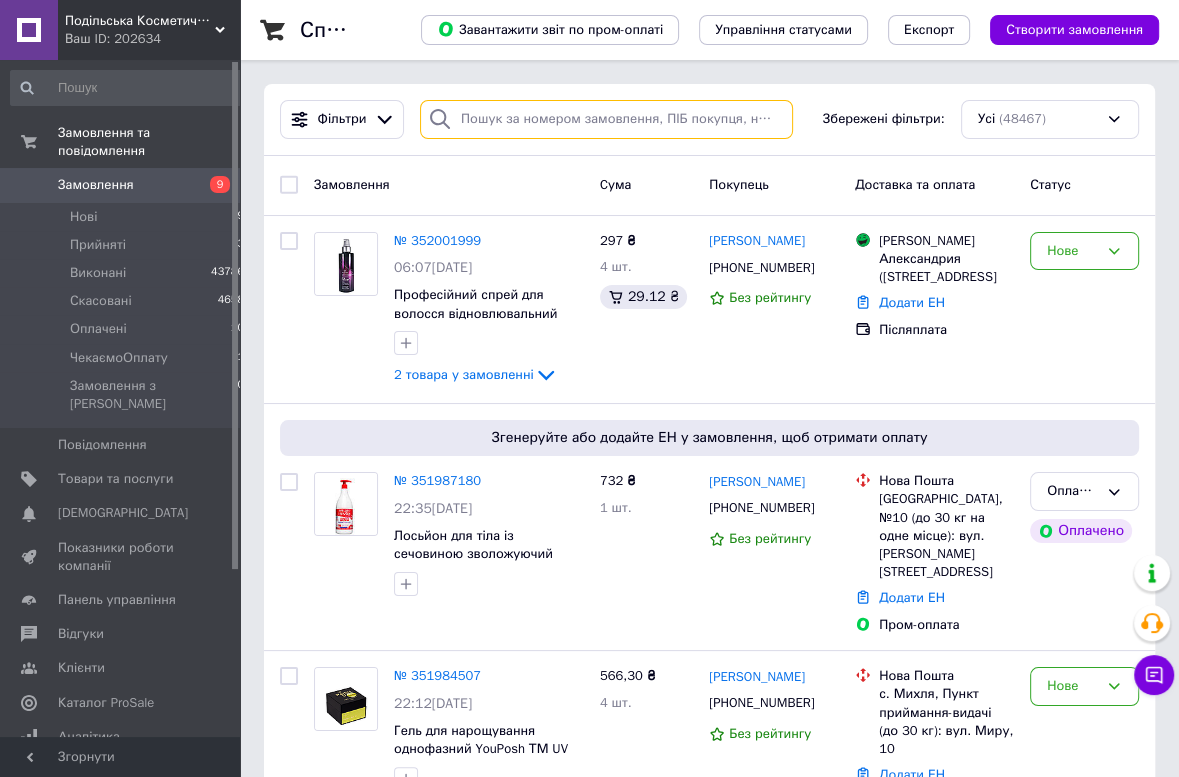 click at bounding box center [606, 119] 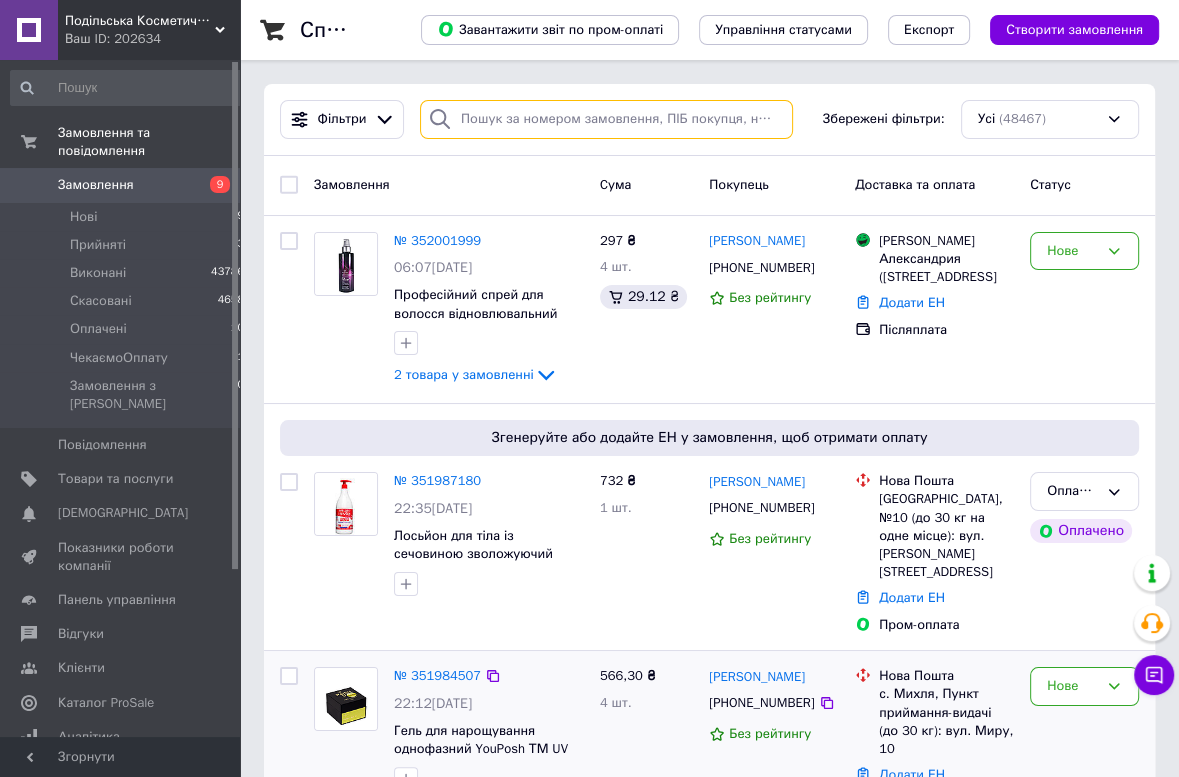 paste on "[PHONE_NUMBER]" 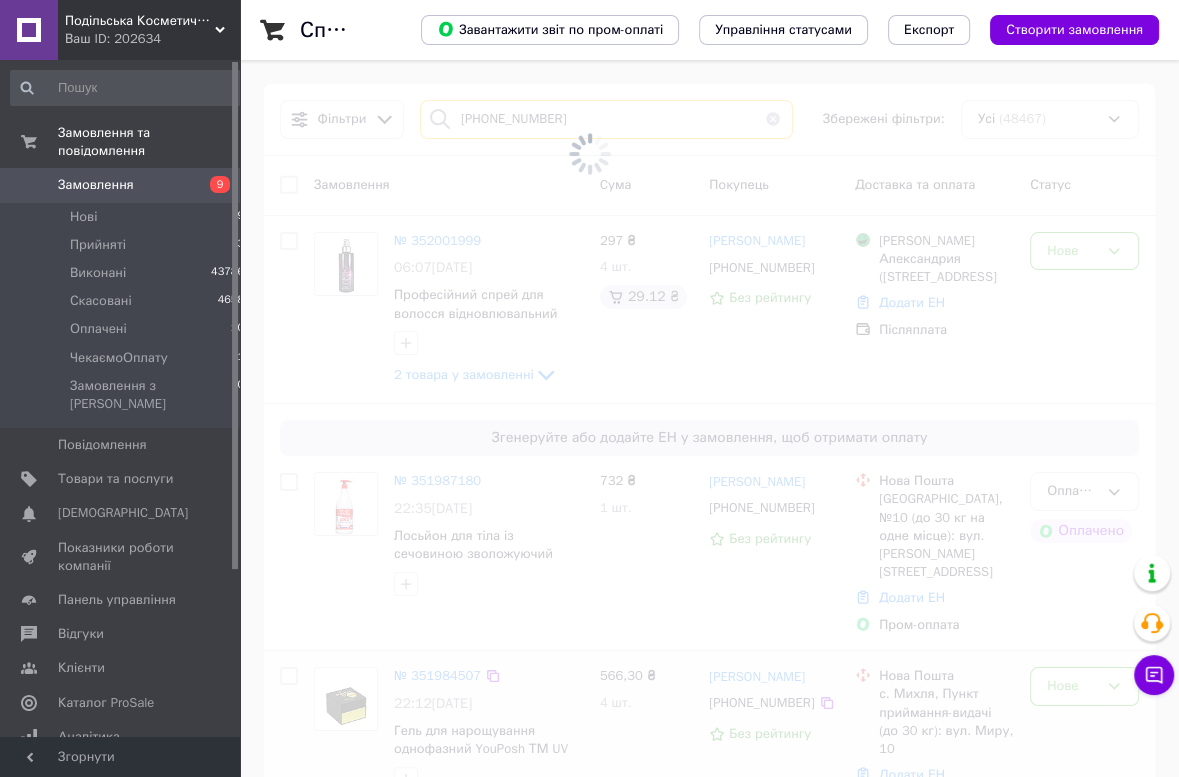 type on "[PHONE_NUMBER]" 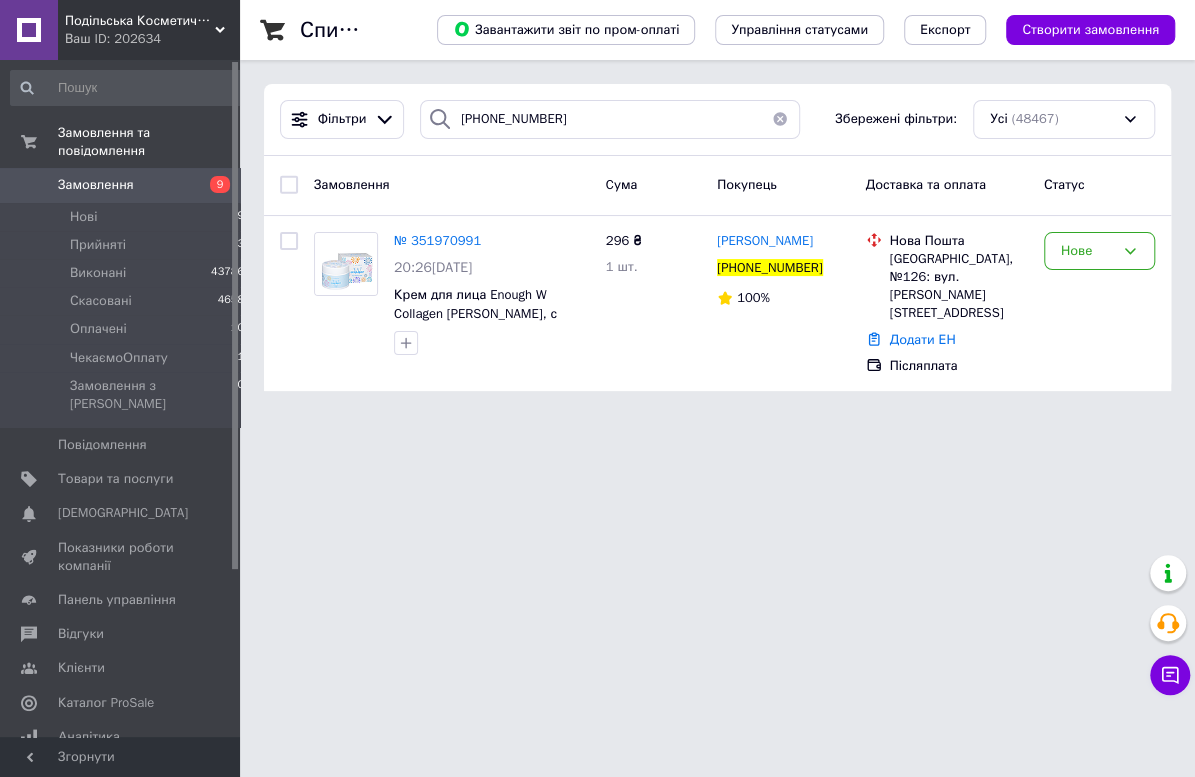 click on "Подільська Косметична Компанія Ваш ID: 202634 Сайт Подільська Косметична Компанія Кабінет покупця Перевірити стан системи Сторінка на порталі Довідка Вийти Замовлення та повідомлення Замовлення 9 Нові 9 Прийняті 3 Виконані 43786 Скасовані 4658 Оплачені 10 ЧекаємоОплату 1 Замовлення з Розетки 0 Повідомлення 0 Товари та послуги Сповіщення 0 0 Показники роботи компанії Панель управління Відгуки Клієнти Каталог ProSale Аналітика Інструменти веб-майстра та SEO Управління сайтом Гаманець компанії Маркет Налаштування" at bounding box center [597, 207] 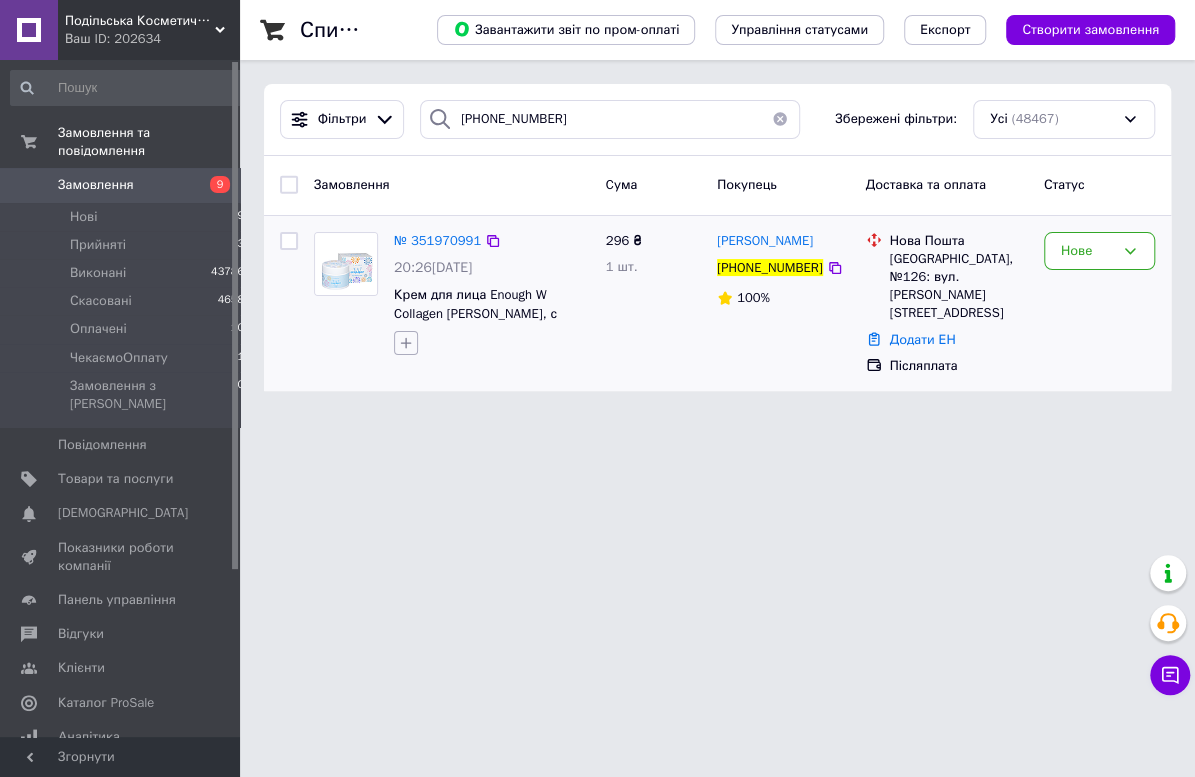 click 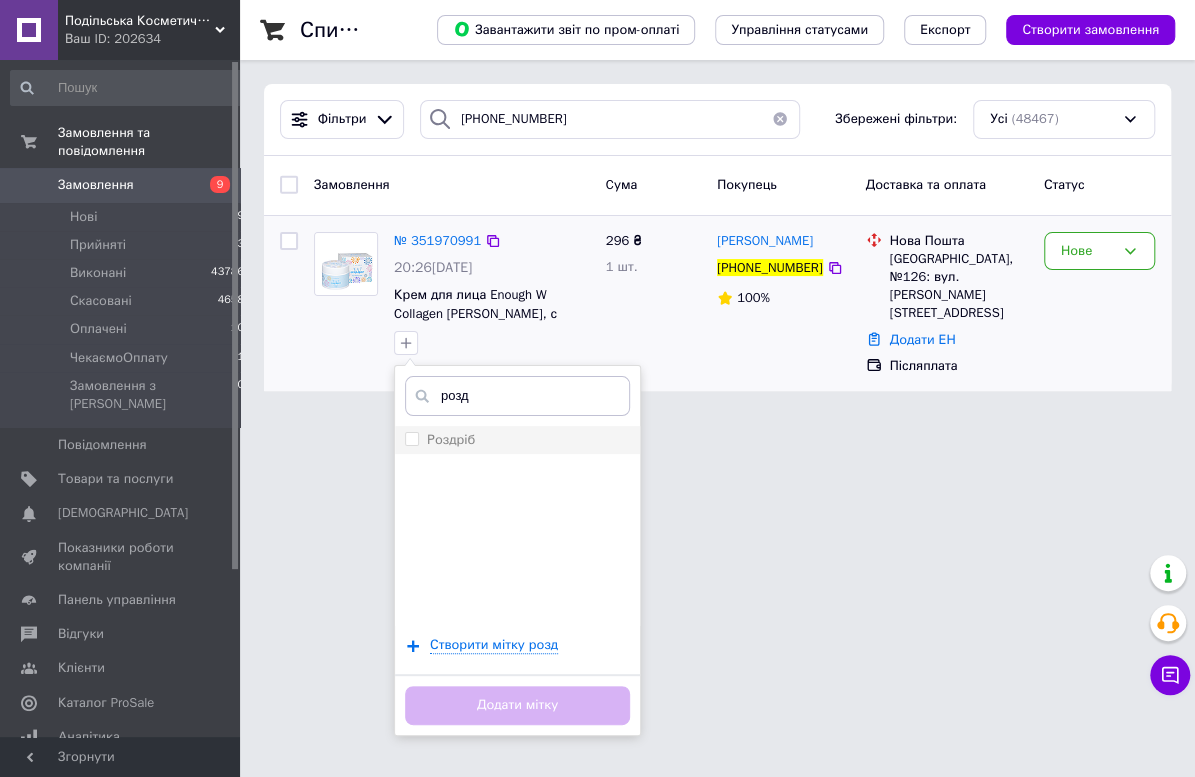 type on "розд" 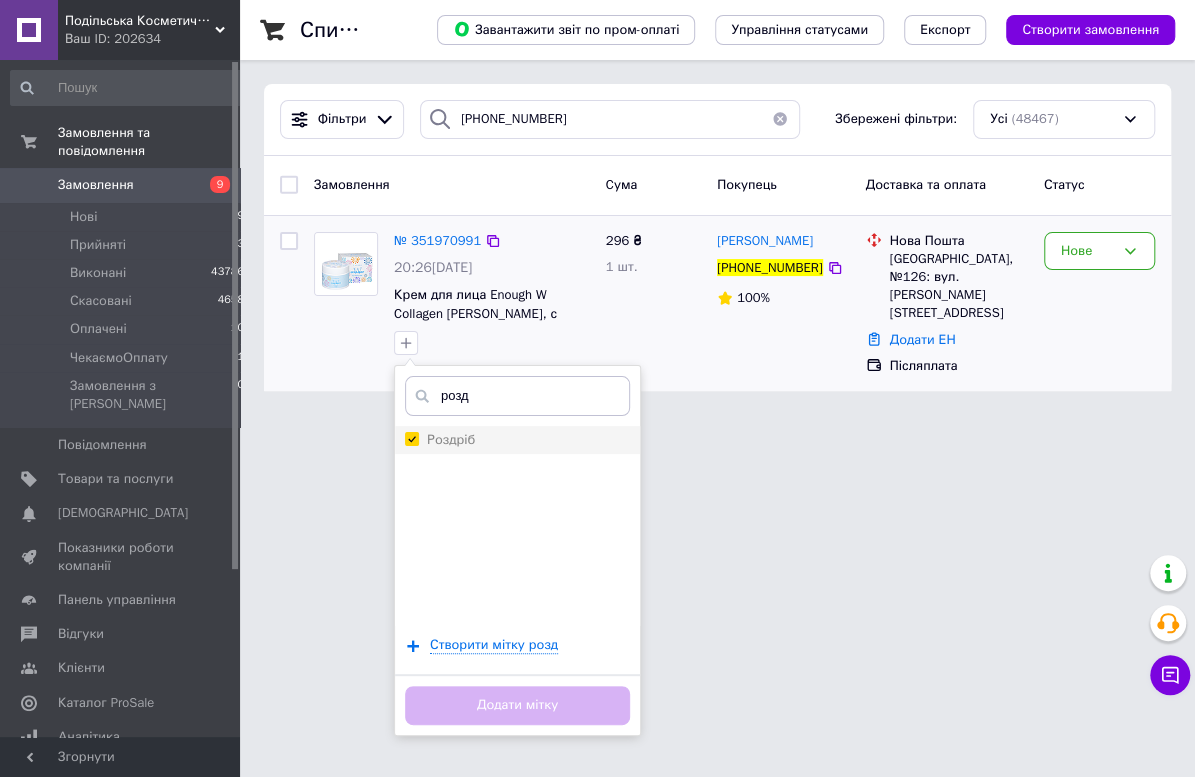 checkbox on "true" 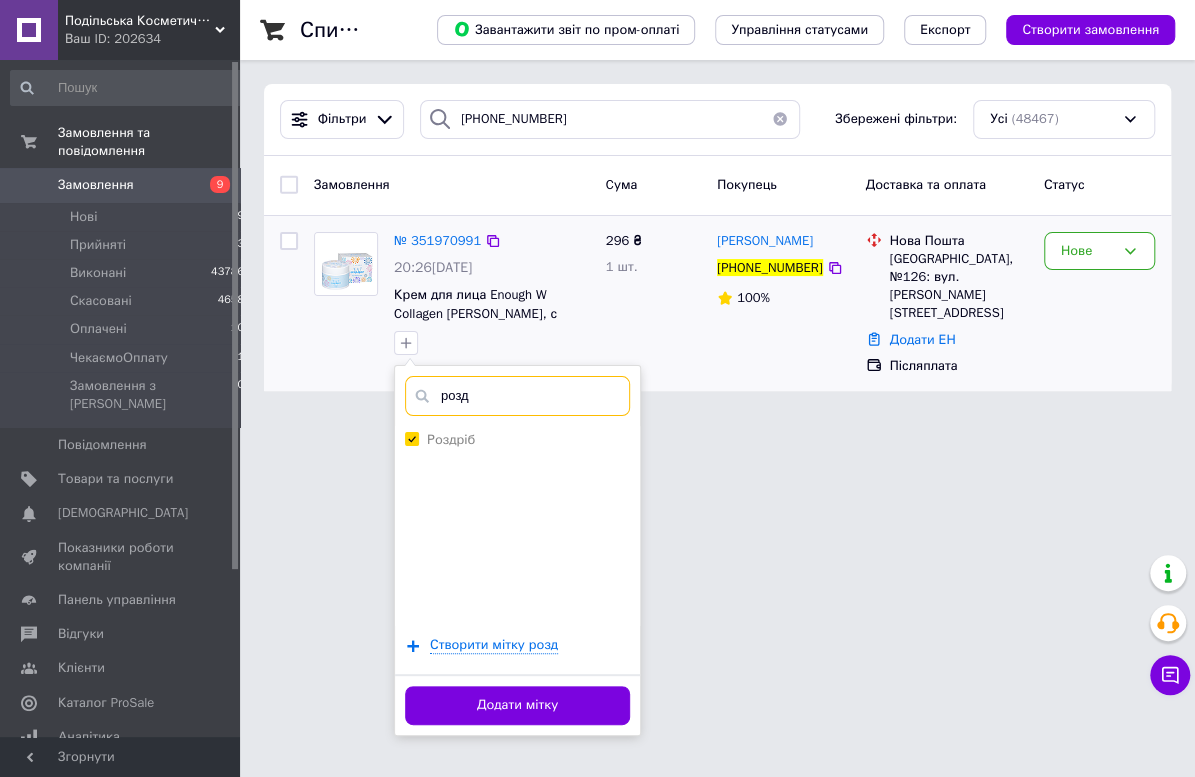 drag, startPoint x: 495, startPoint y: 391, endPoint x: 410, endPoint y: 391, distance: 85 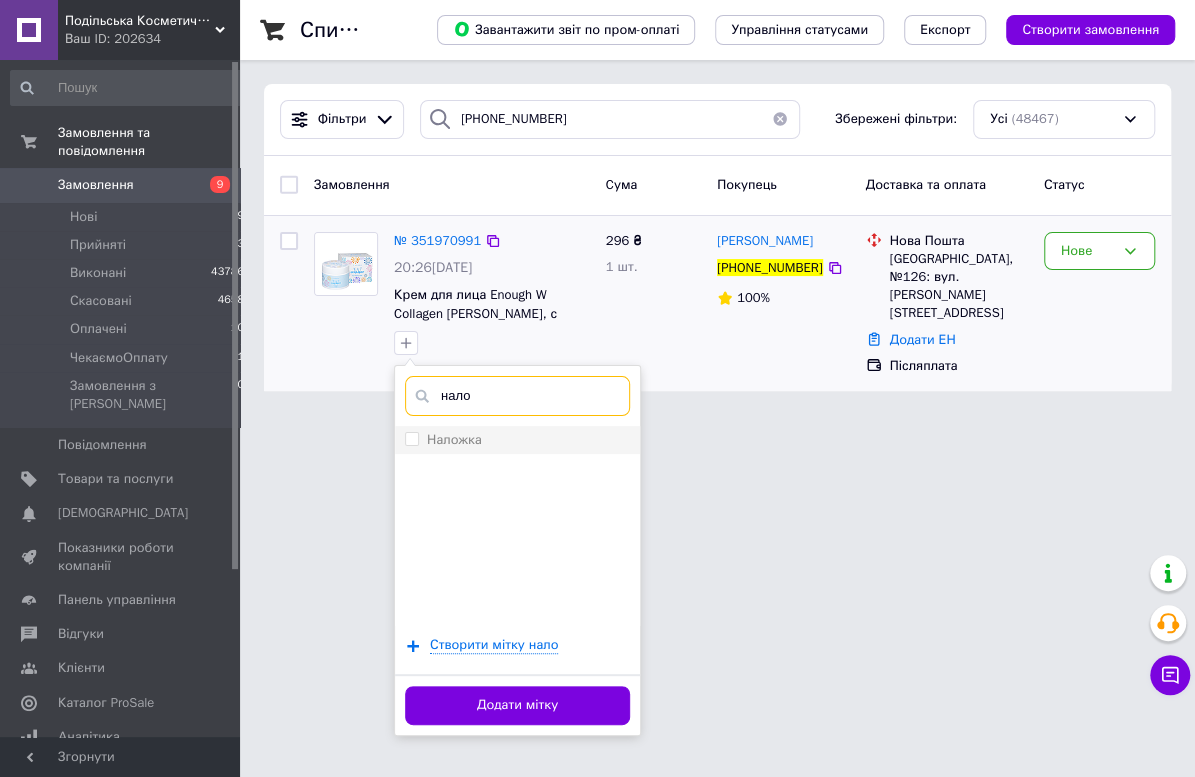 type on "нало" 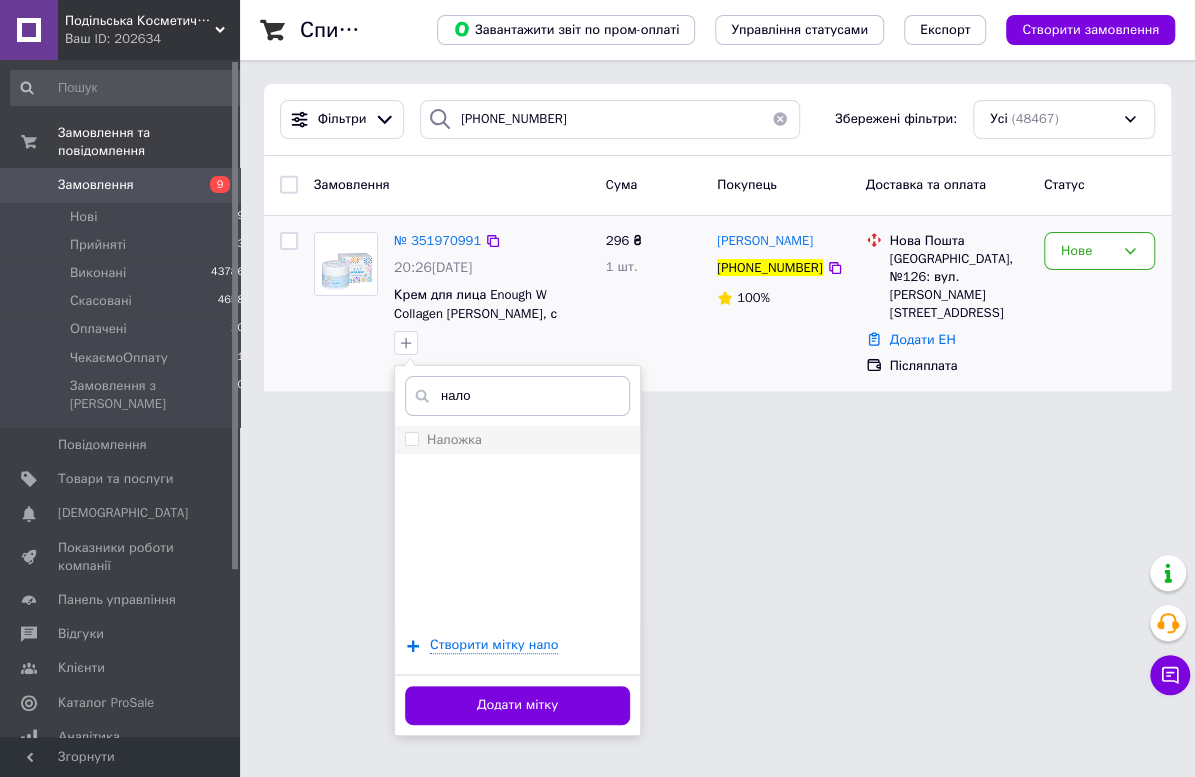 click on "Наложка" at bounding box center (517, 440) 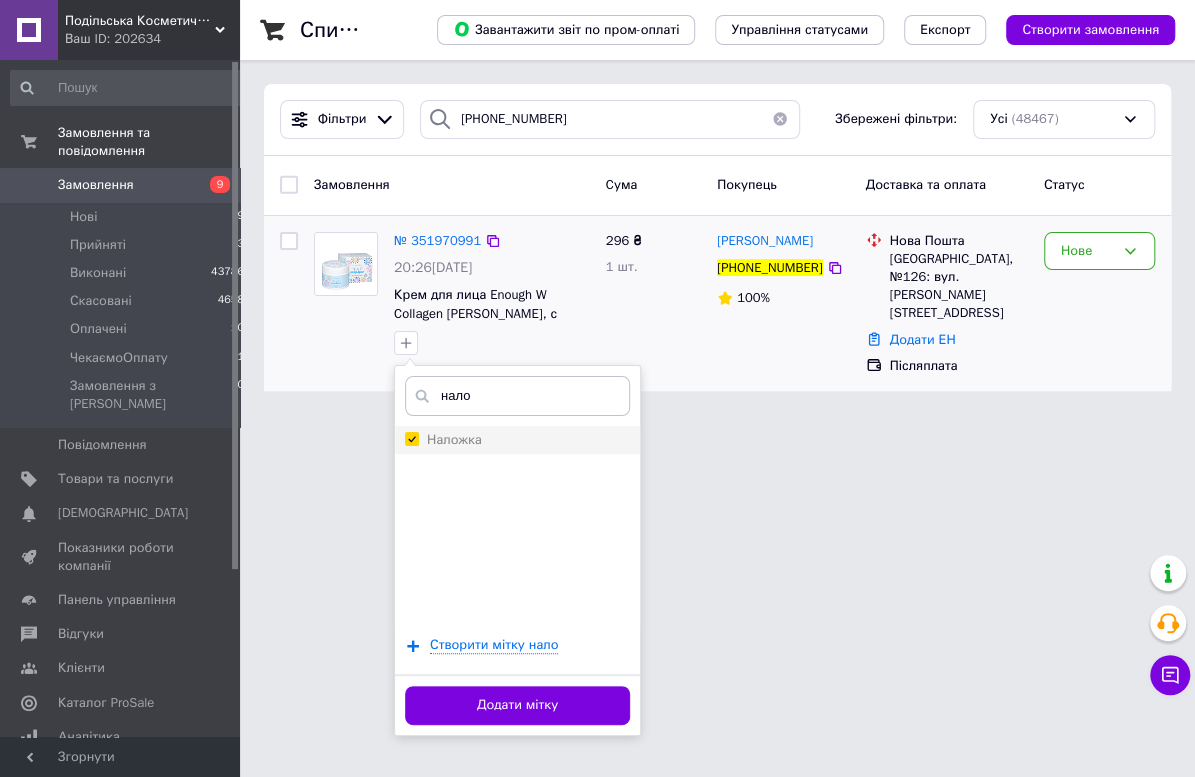 checkbox on "true" 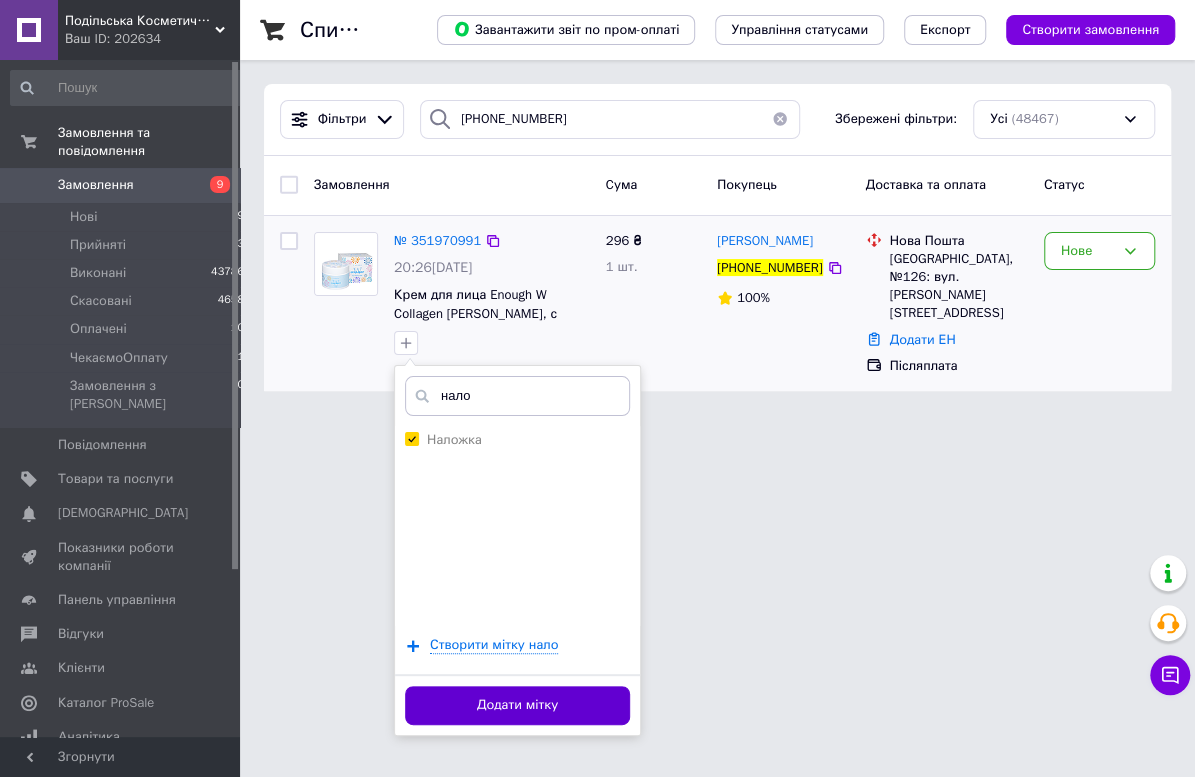 click on "Додати мітку" at bounding box center (517, 705) 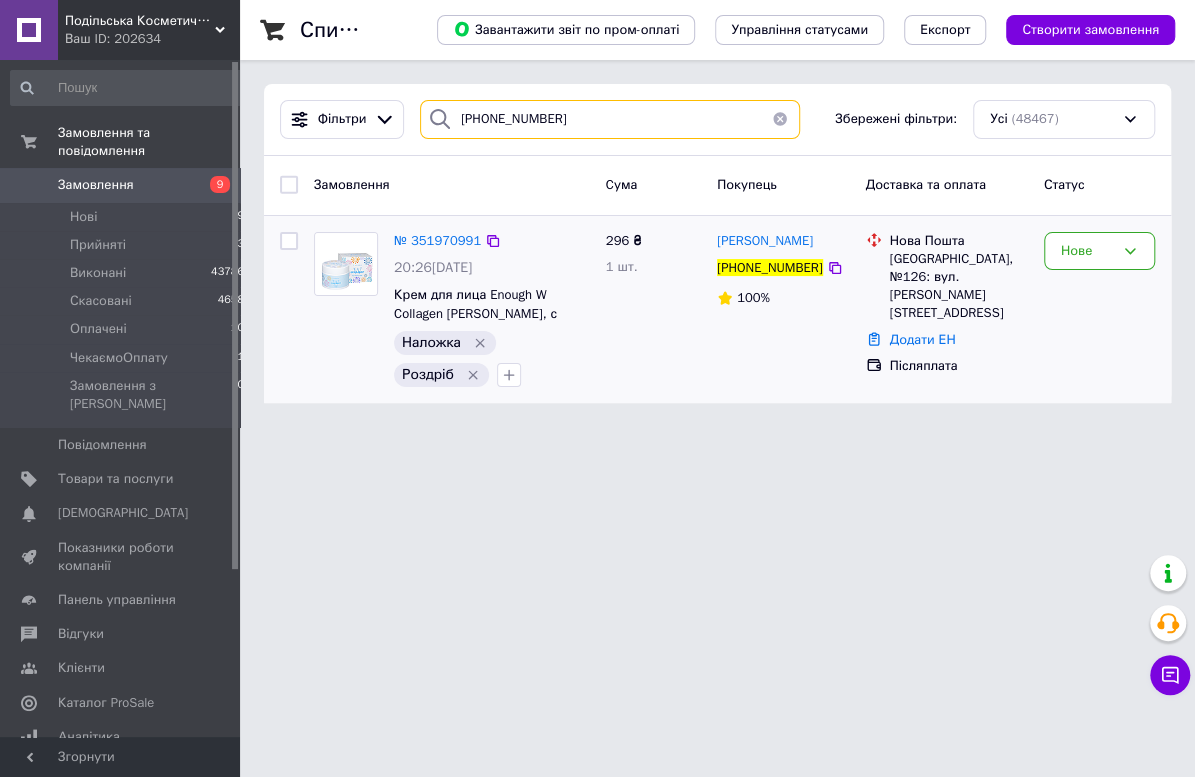 drag, startPoint x: 588, startPoint y: 125, endPoint x: 259, endPoint y: 124, distance: 329.00153 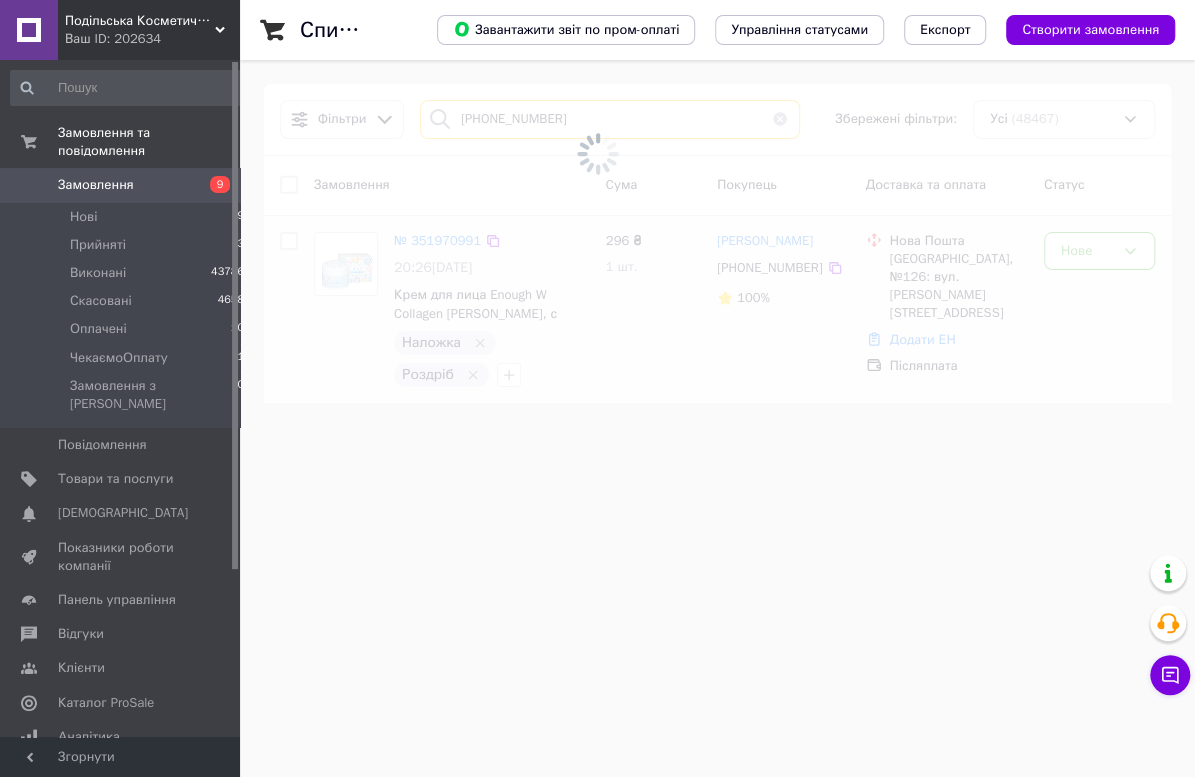 type on "[PHONE_NUMBER]" 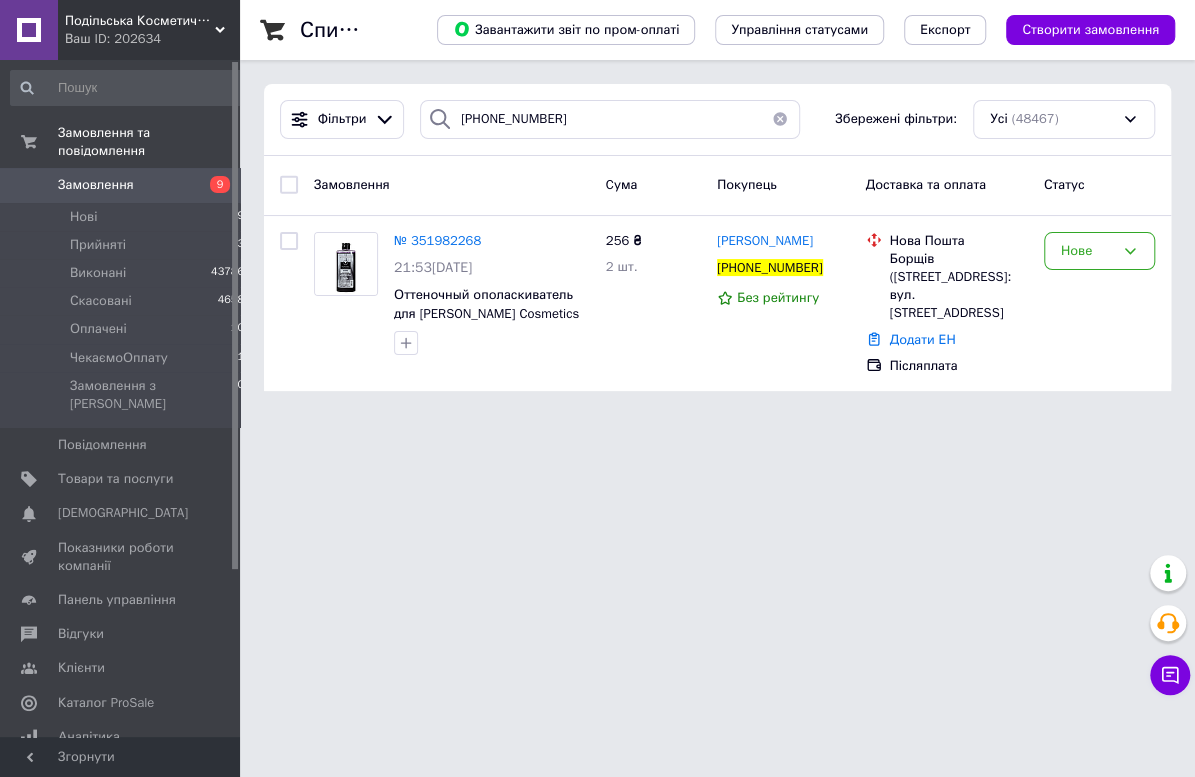 drag, startPoint x: 315, startPoint y: 535, endPoint x: 323, endPoint y: 515, distance: 21.540659 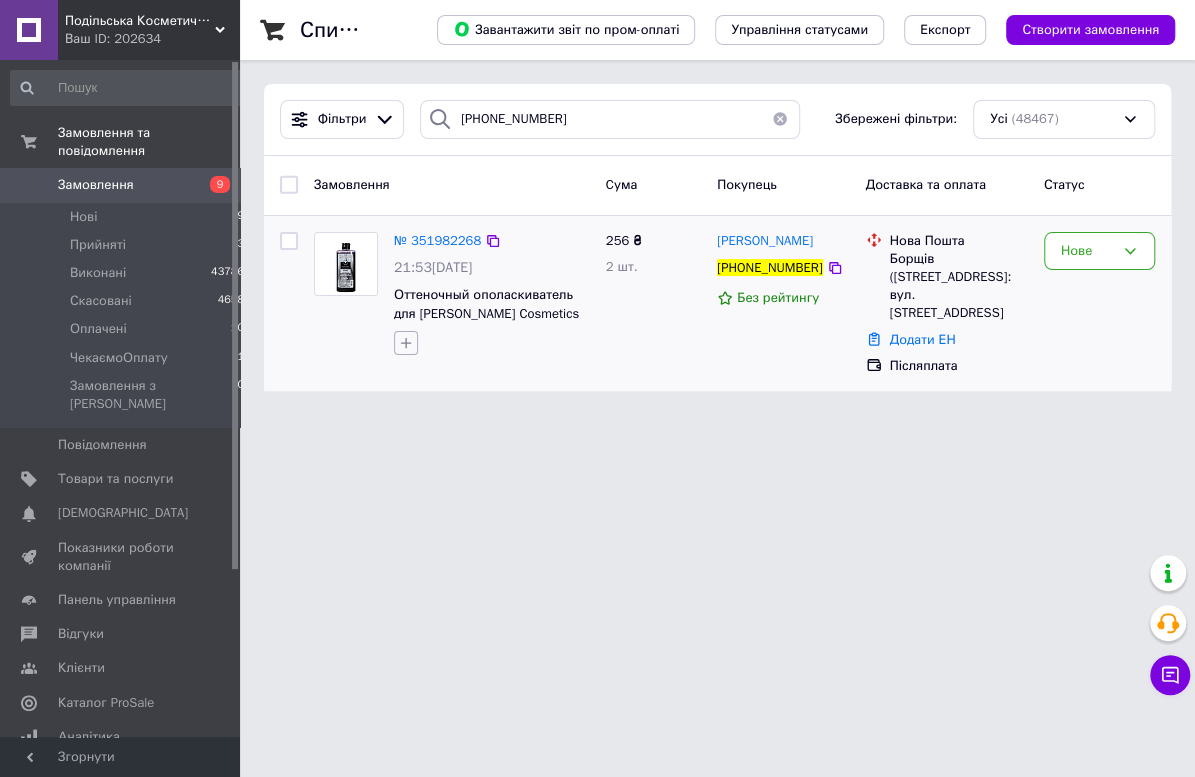 click 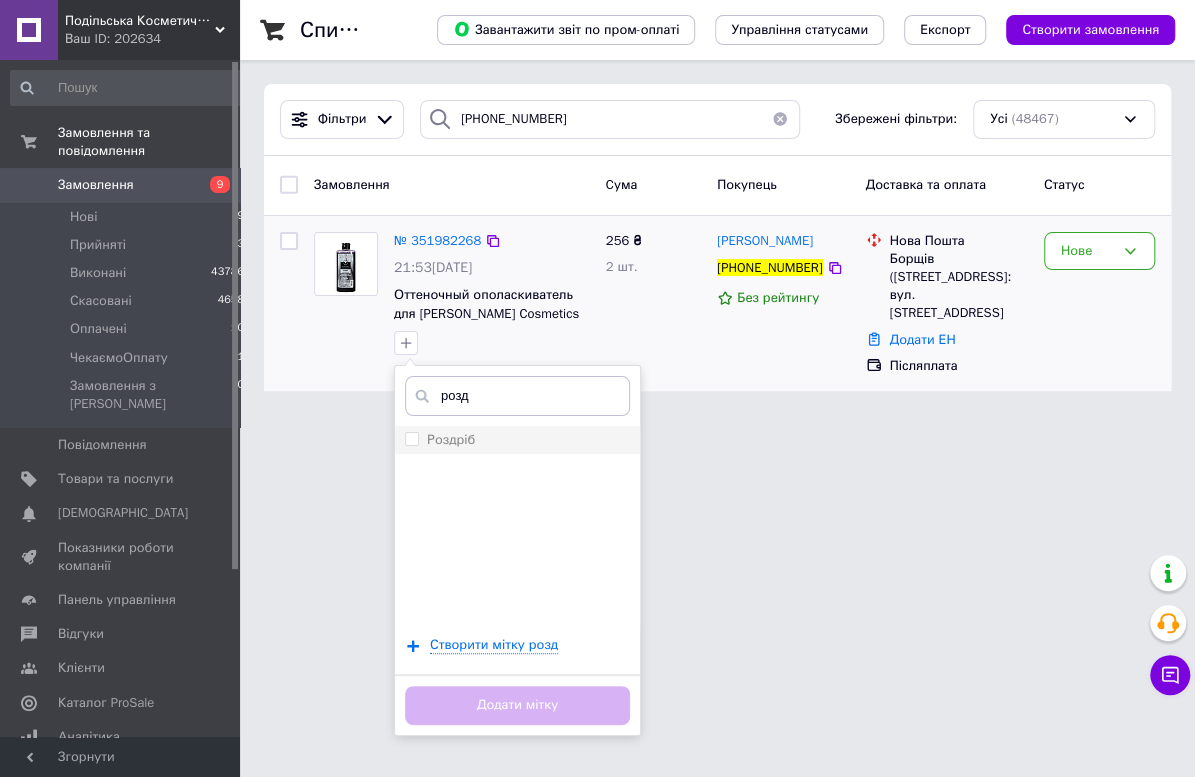 type on "розд" 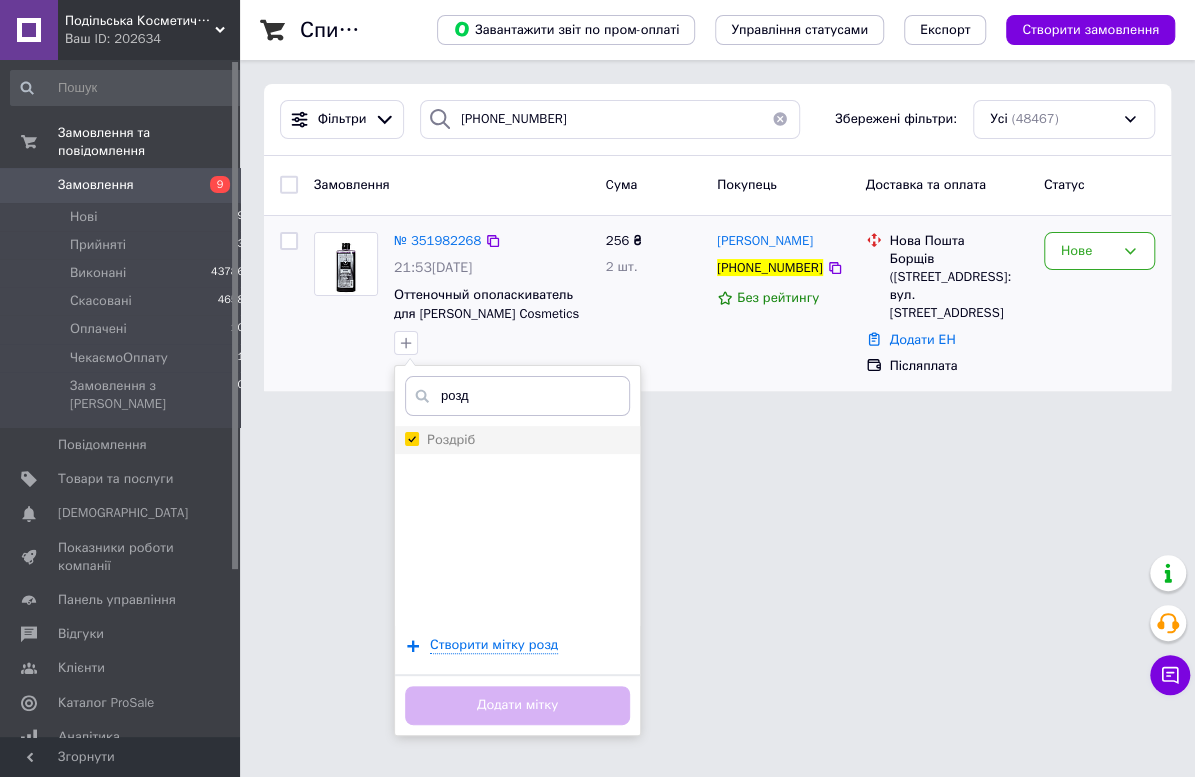checkbox on "true" 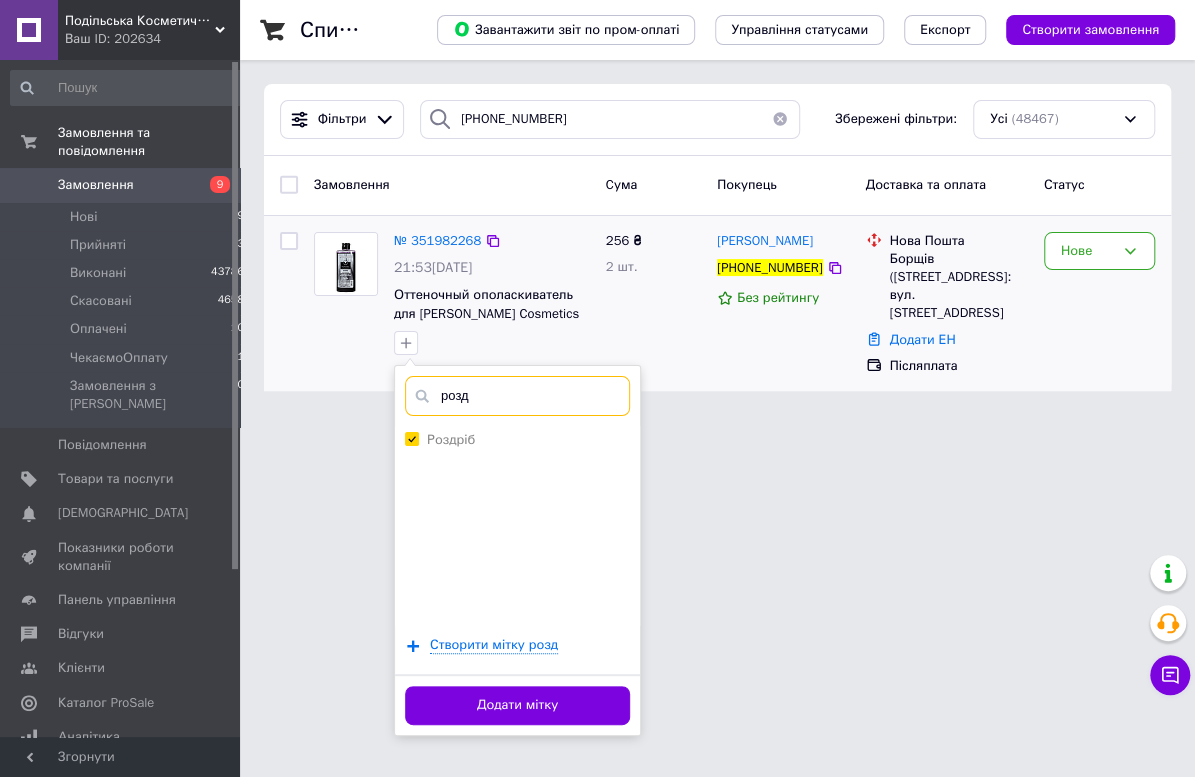 drag, startPoint x: 507, startPoint y: 396, endPoint x: 367, endPoint y: 383, distance: 140.60228 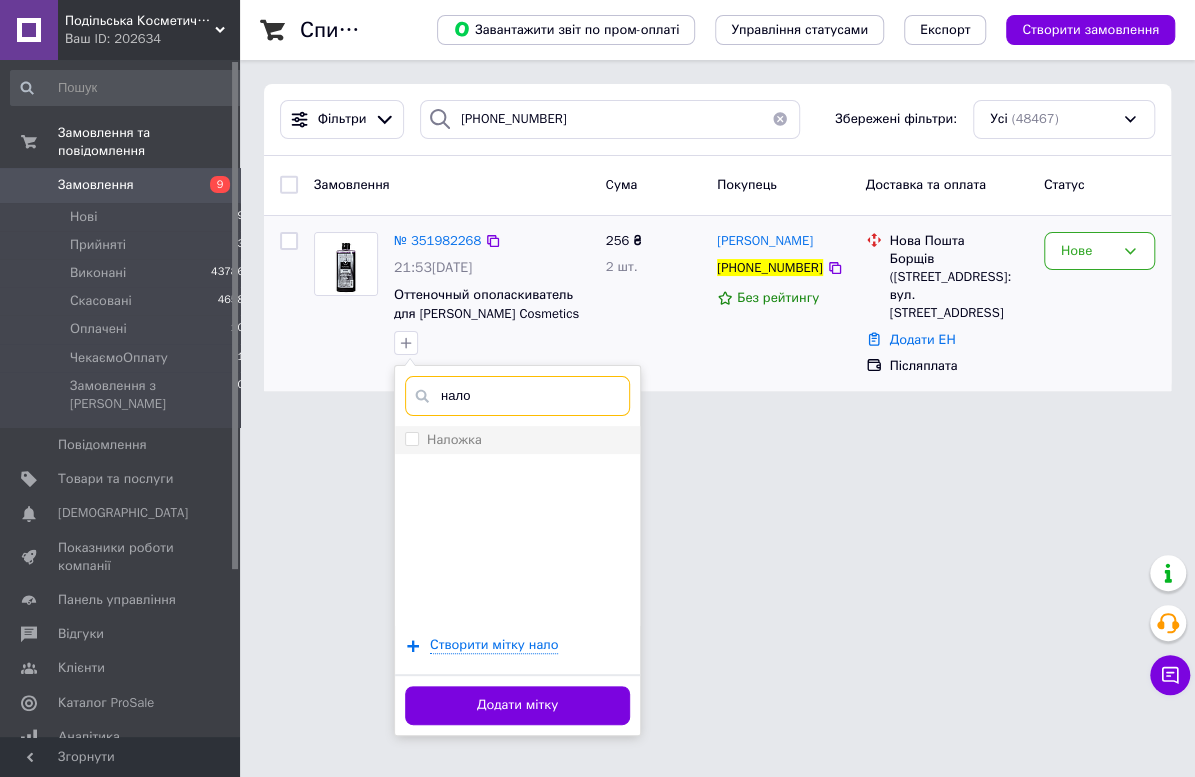 type on "нало" 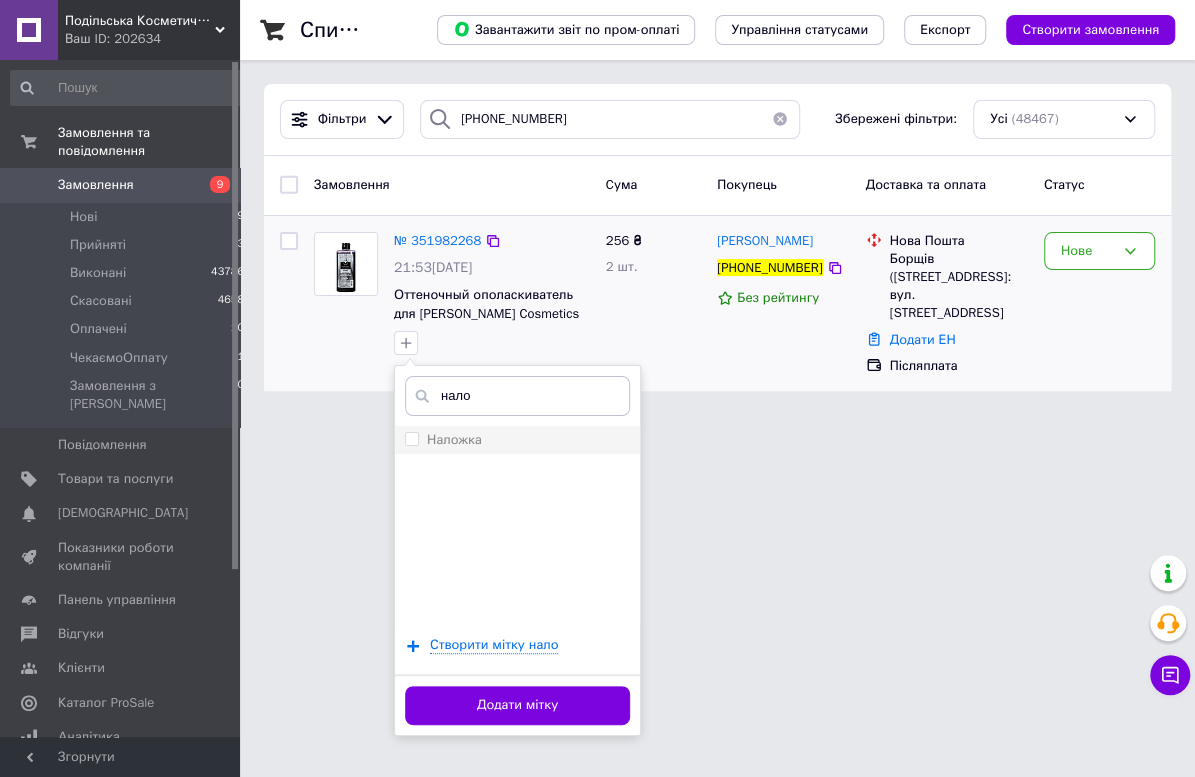 click on "Наложка" at bounding box center [454, 440] 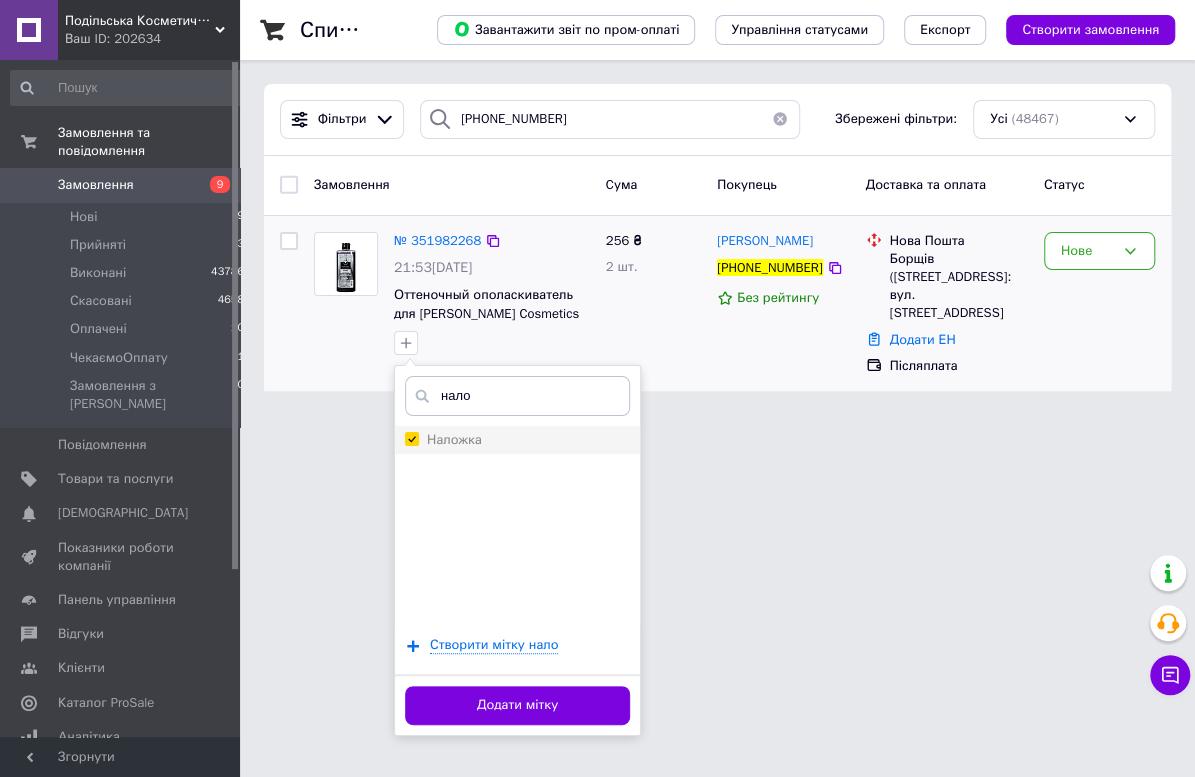 click on "Наложка" at bounding box center (411, 438) 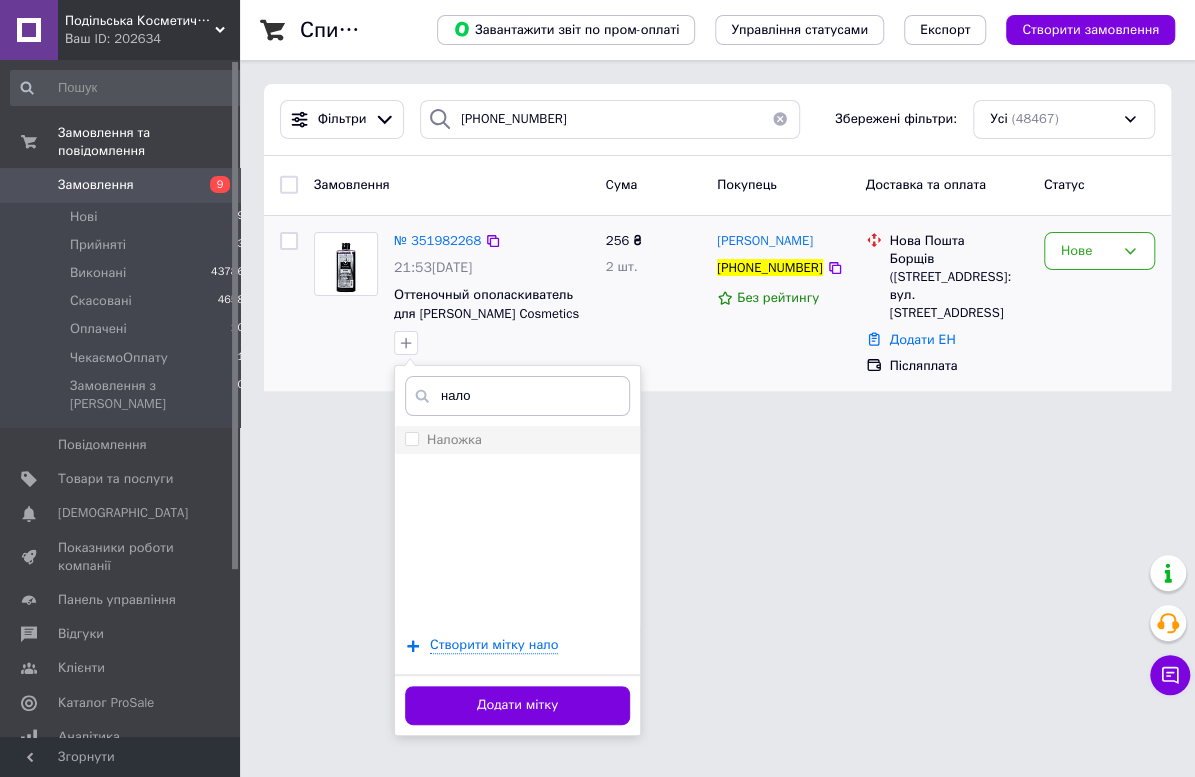 click on "Наложка" at bounding box center [454, 439] 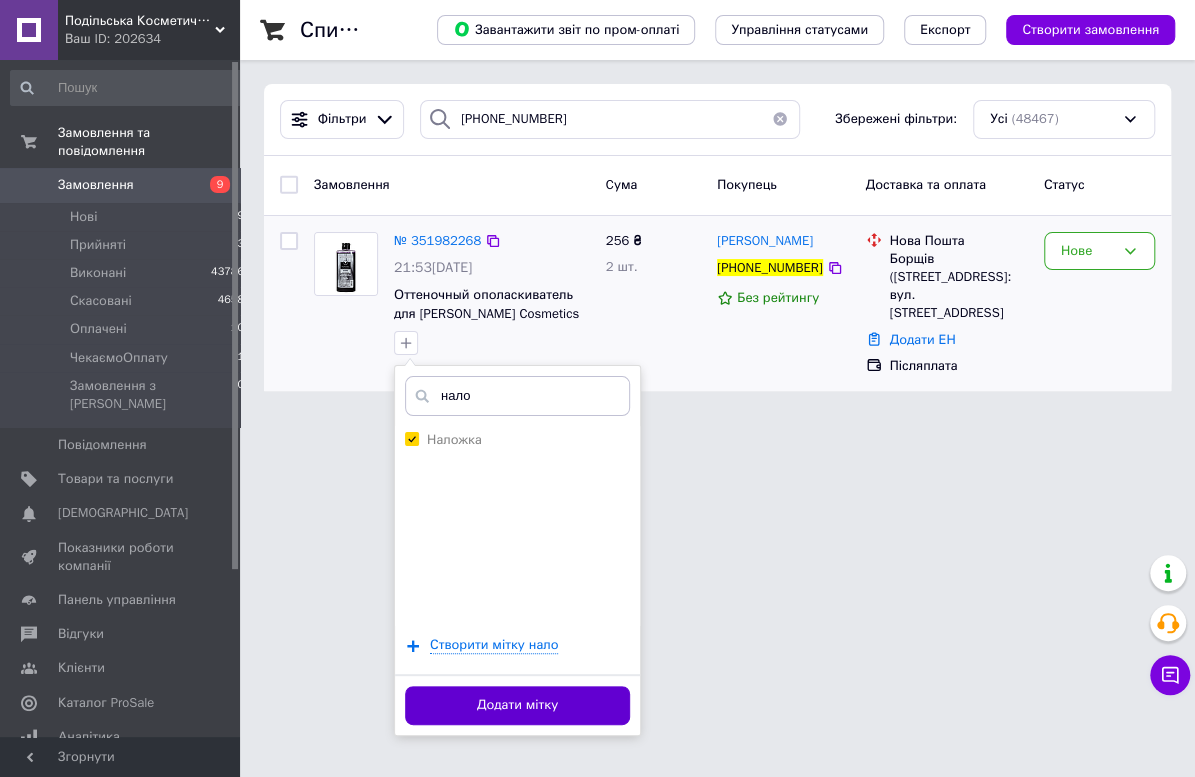 click on "Додати мітку" at bounding box center (517, 705) 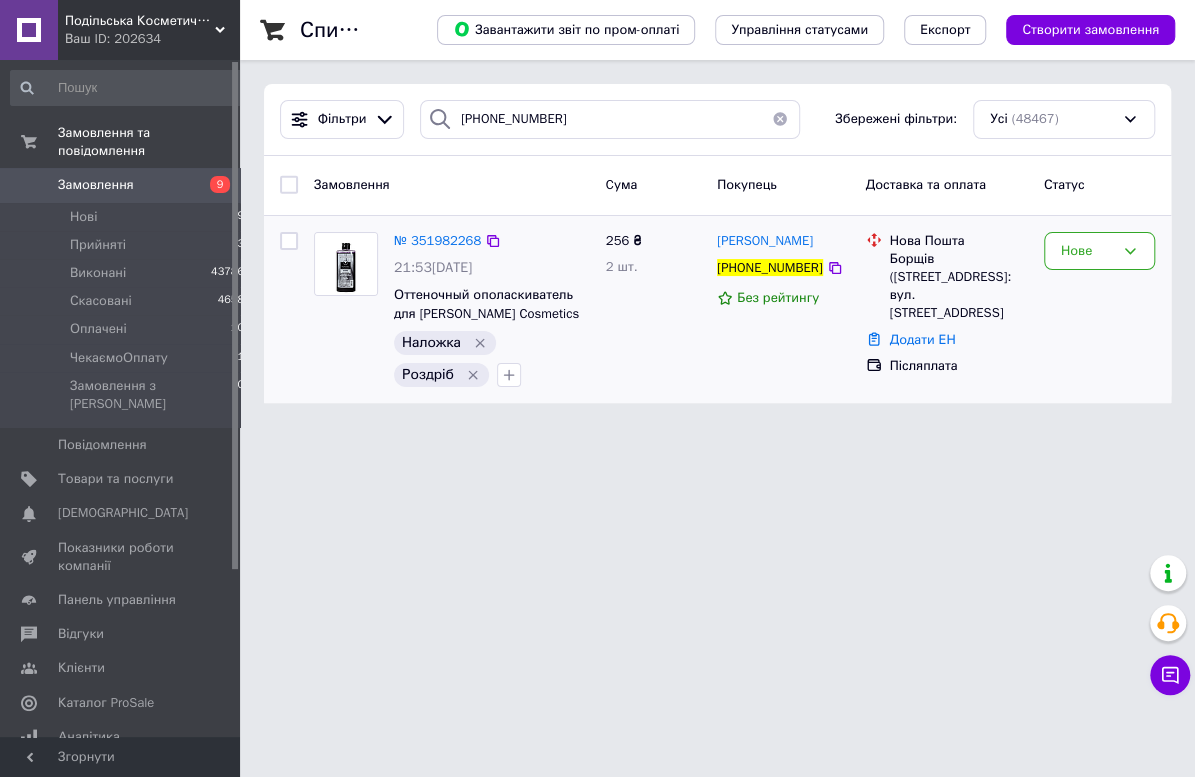 drag, startPoint x: 568, startPoint y: 140, endPoint x: 565, endPoint y: 111, distance: 29.15476 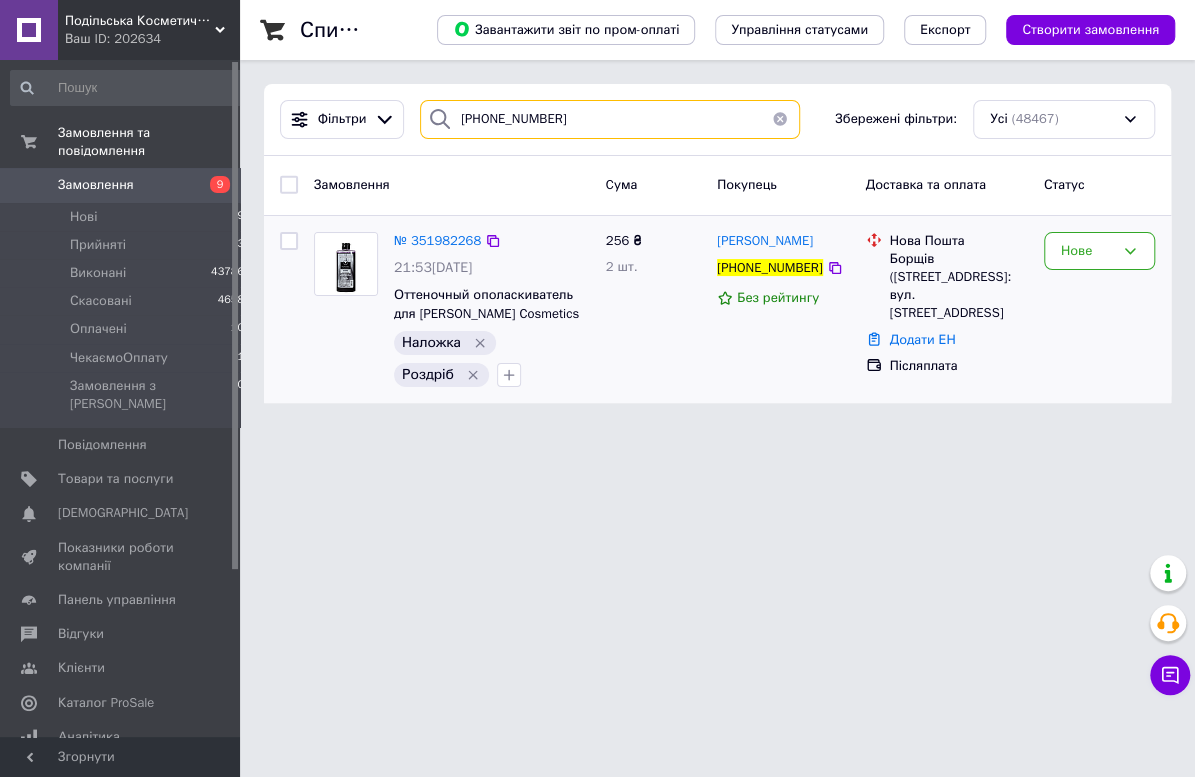 drag, startPoint x: 567, startPoint y: 111, endPoint x: 335, endPoint y: 112, distance: 232.00215 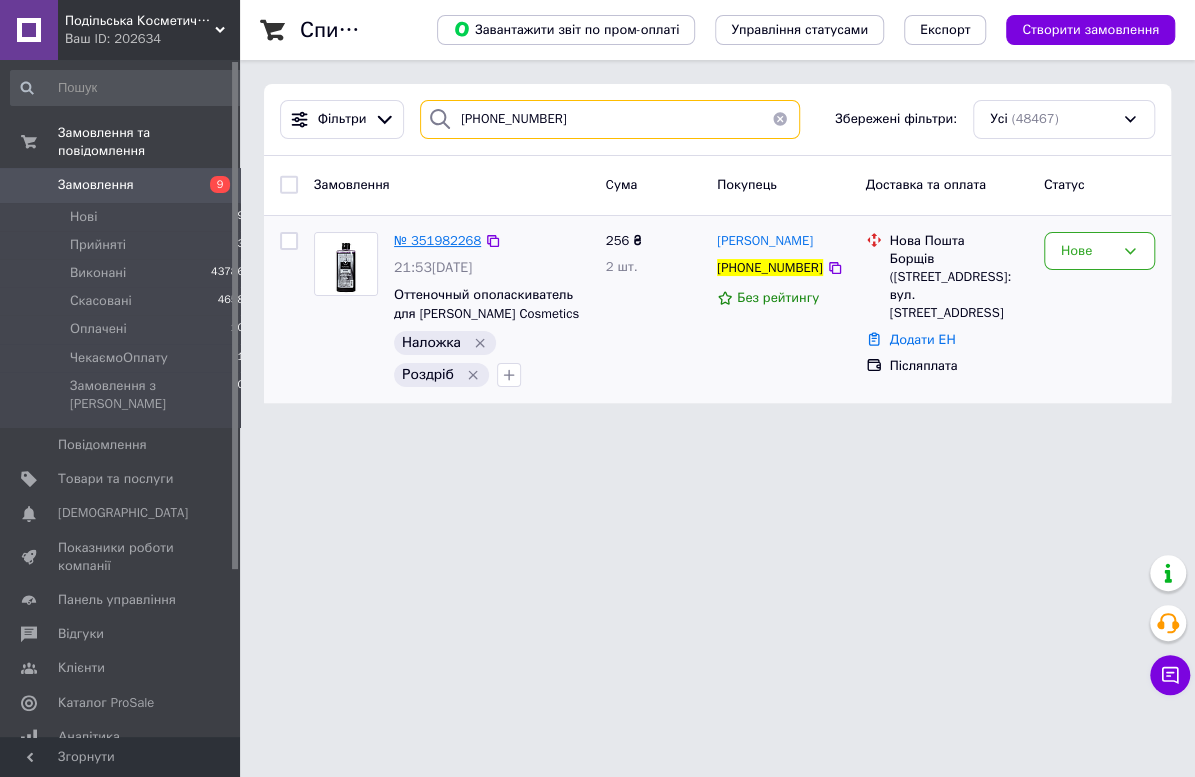 paste on "69552327" 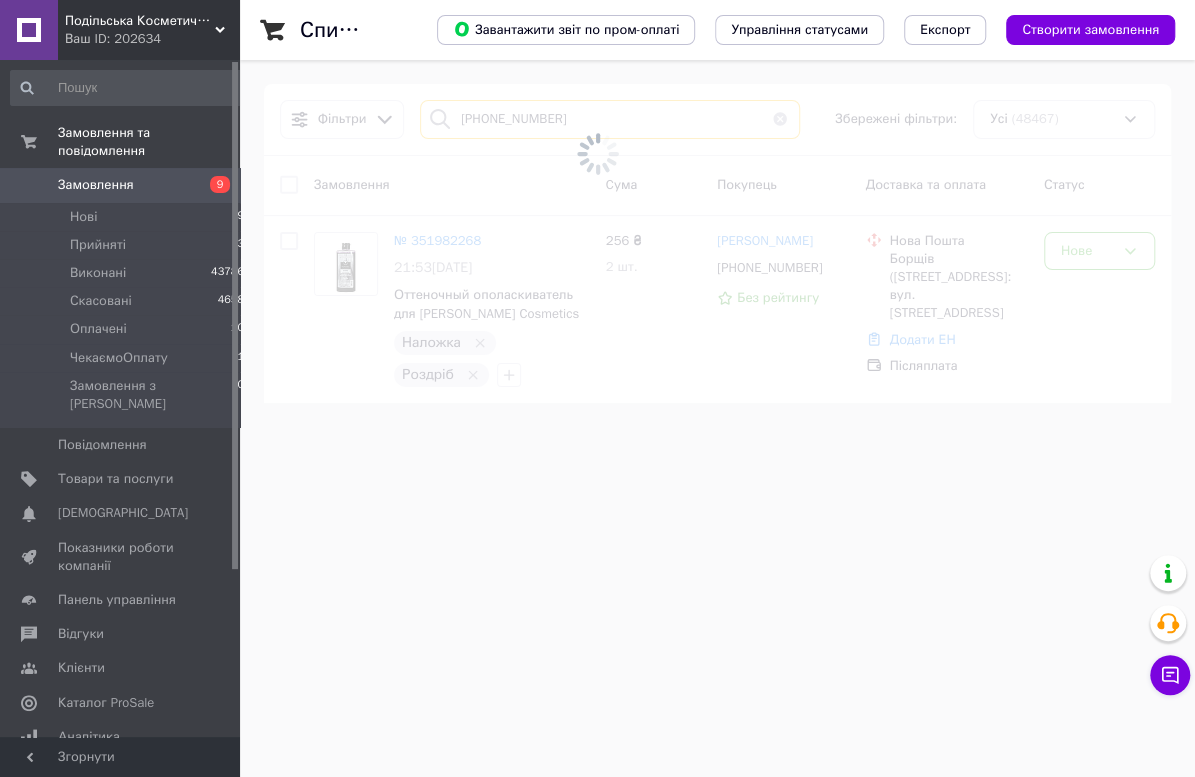 type on "[PHONE_NUMBER]" 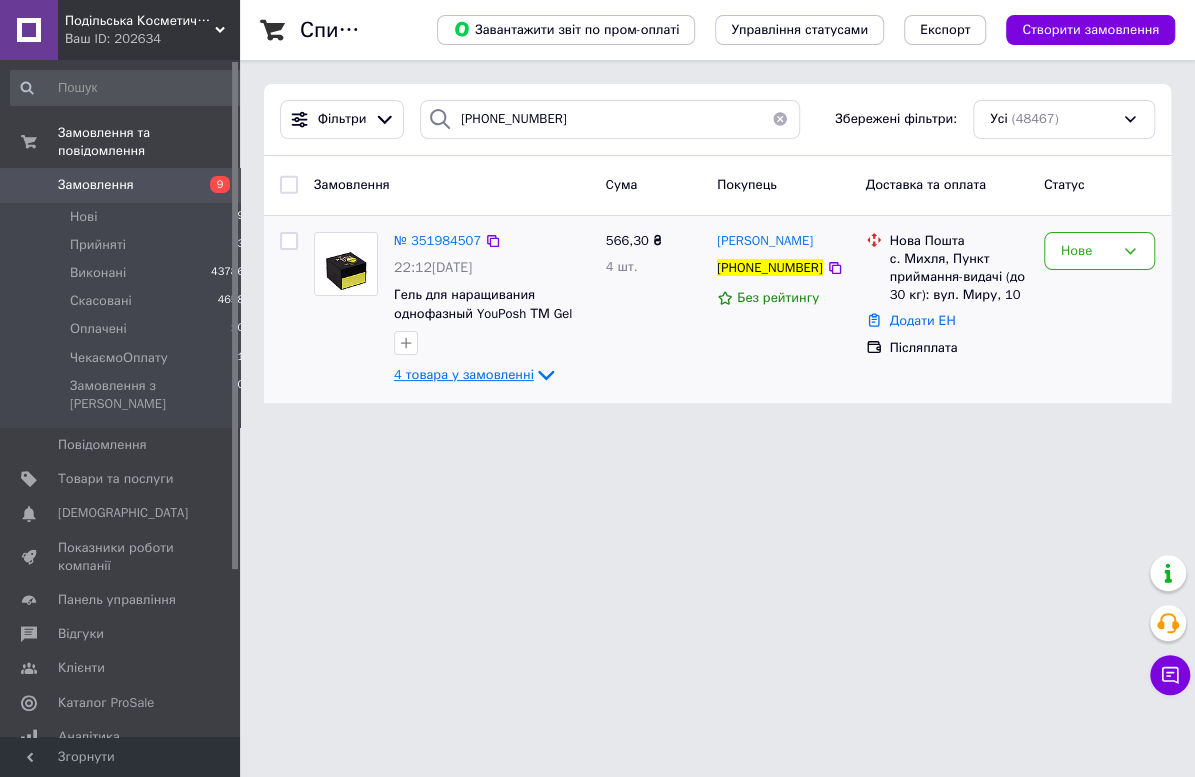 click on "4 товара у замовленні" at bounding box center (464, 374) 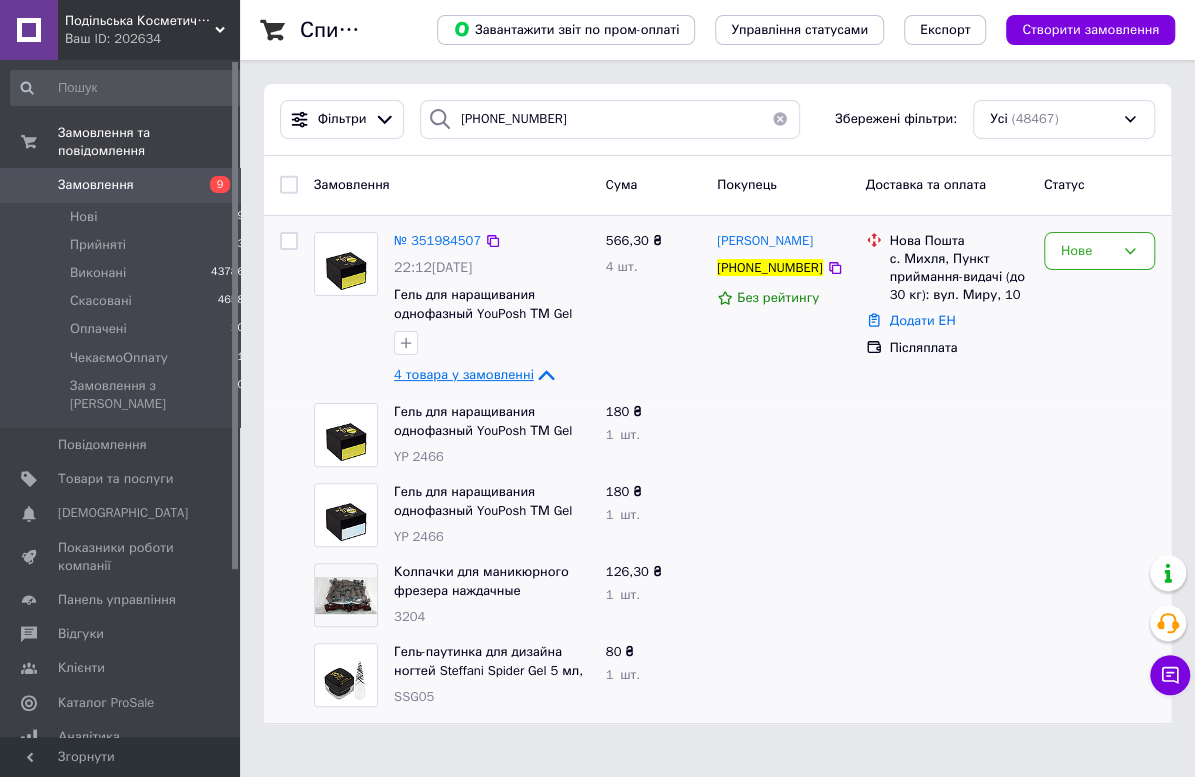click on "4 товара у замовленні" at bounding box center [464, 374] 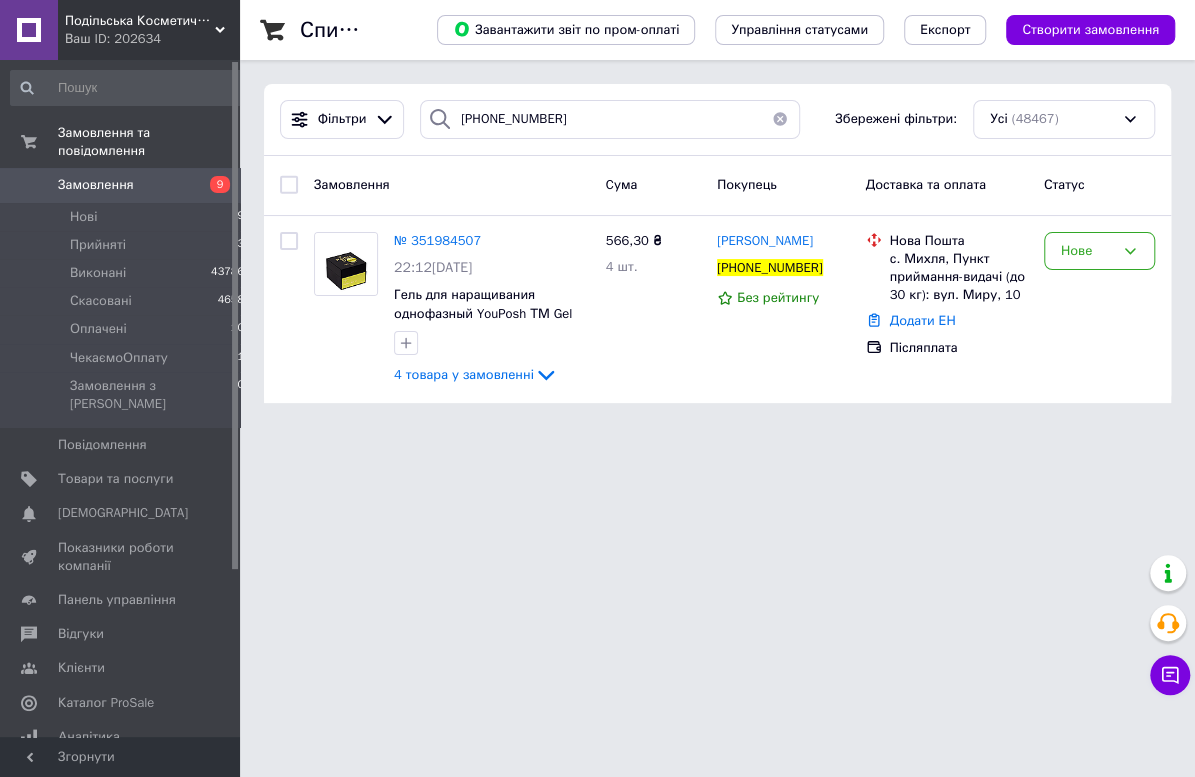 click on "Подільська Косметична Компанія Ваш ID: 202634 Сайт Подільська Косметична Компанія Кабінет покупця Перевірити стан системи Сторінка на порталі Довідка Вийти Замовлення та повідомлення Замовлення 9 Нові 9 Прийняті 3 Виконані 43786 Скасовані 4658 Оплачені 10 ЧекаємоОплату 1 Замовлення з Розетки 0 Повідомлення 0 Товари та послуги Сповіщення 0 0 Показники роботи компанії Панель управління Відгуки Клієнти Каталог ProSale Аналітика Інструменти веб-майстра та SEO Управління сайтом Гаманець компанії Маркет Налаштування" at bounding box center [597, 213] 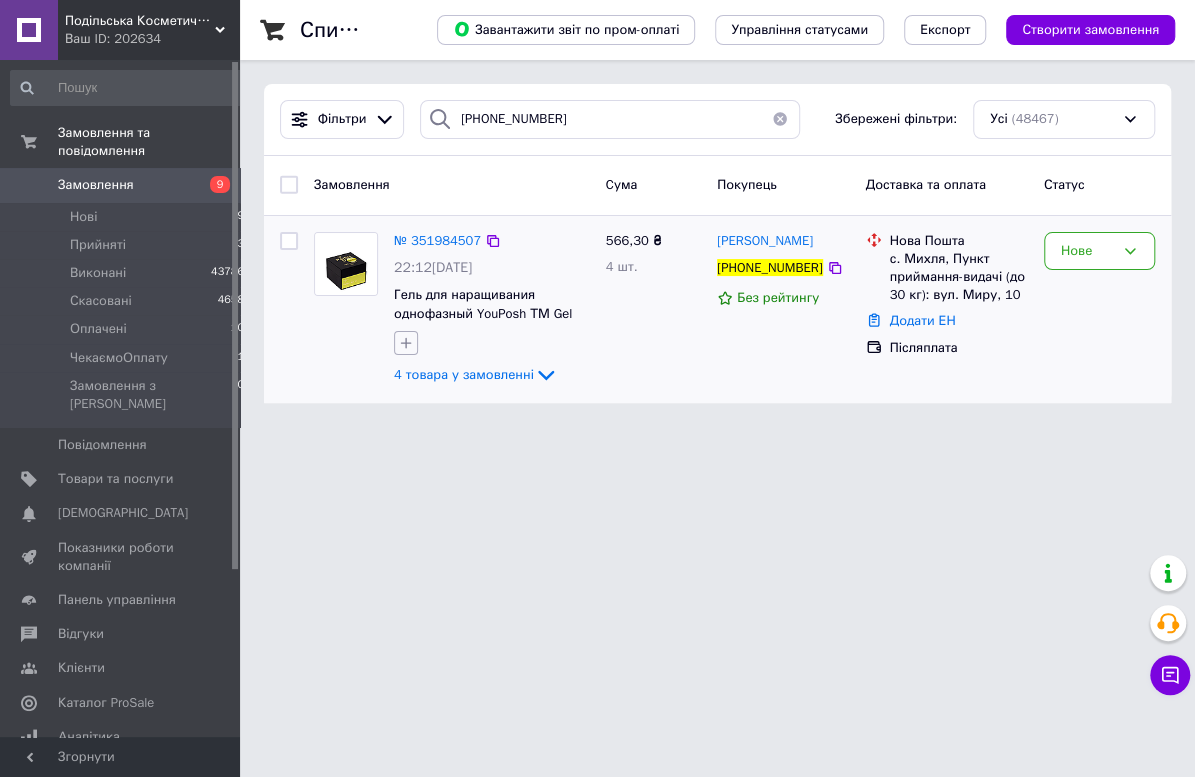 click 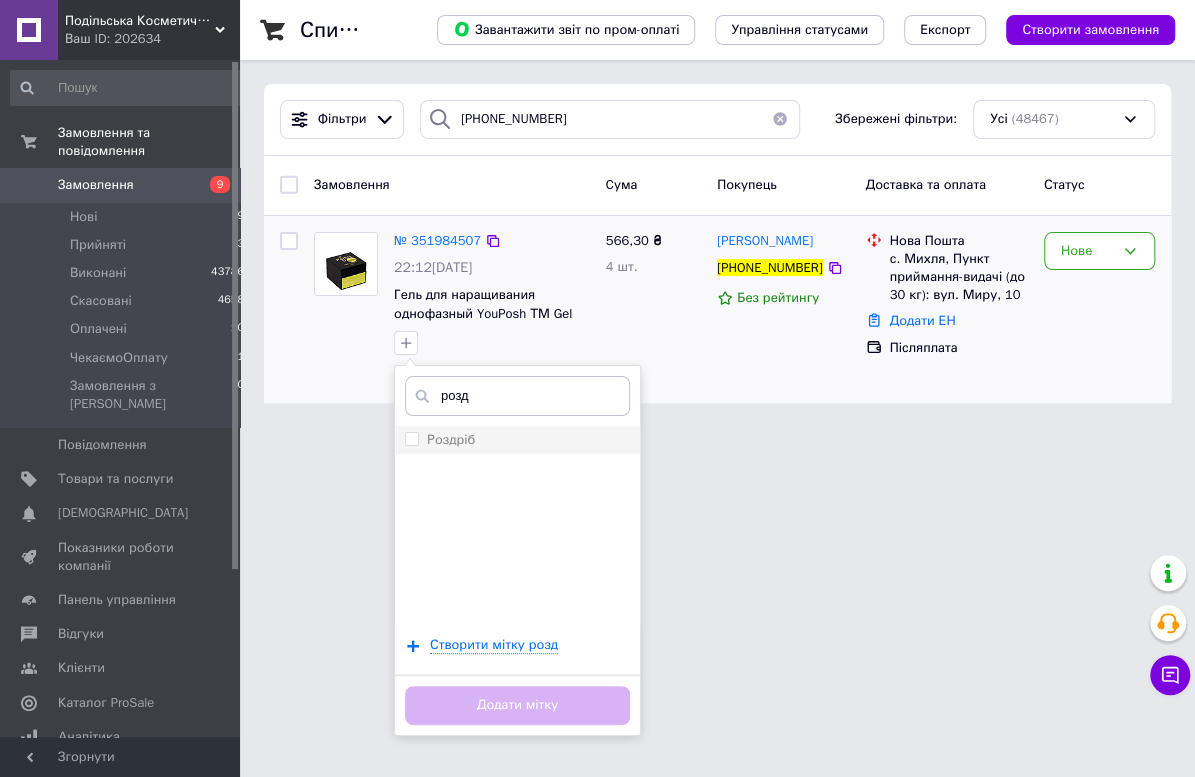 type on "розд" 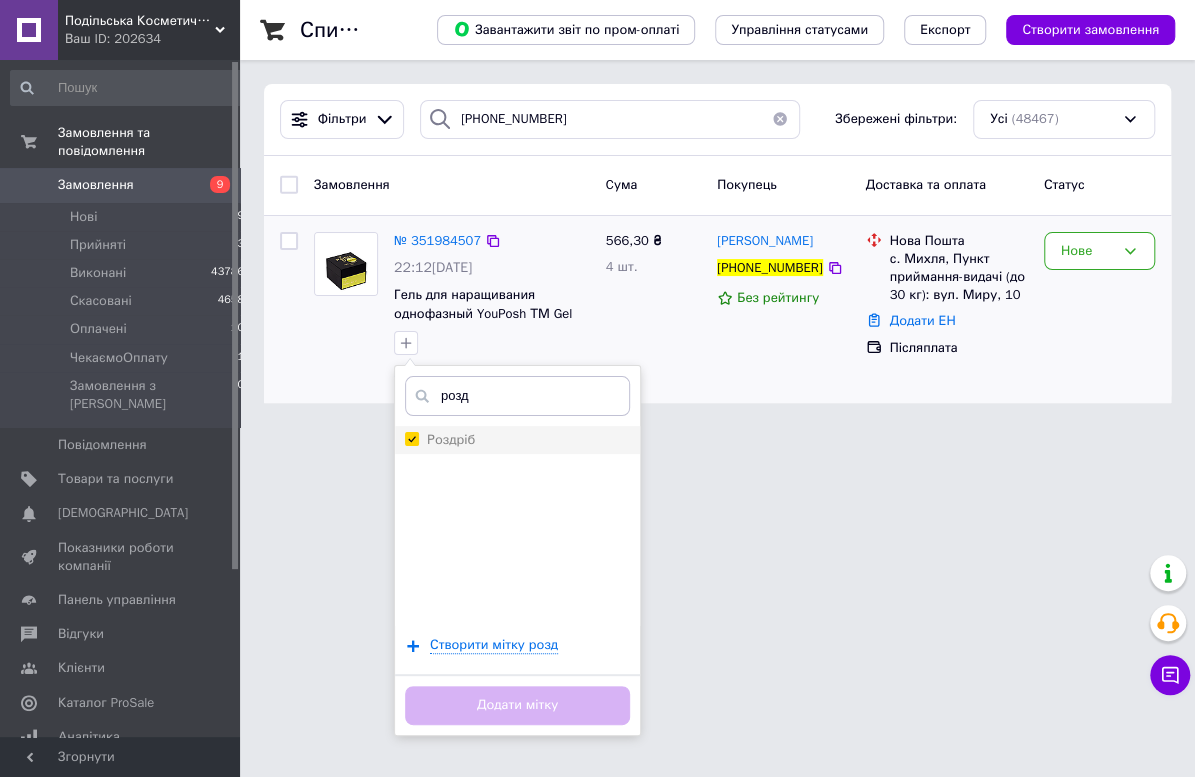 checkbox on "true" 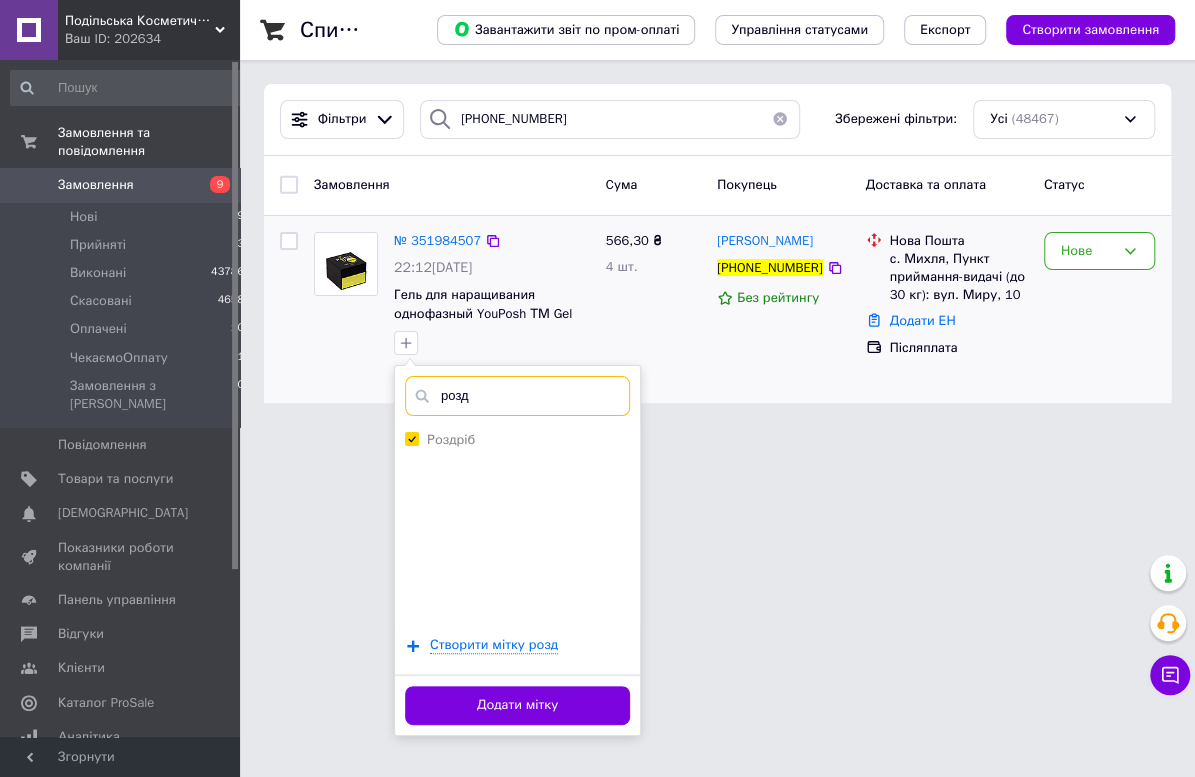 drag, startPoint x: 514, startPoint y: 399, endPoint x: 378, endPoint y: 394, distance: 136.09187 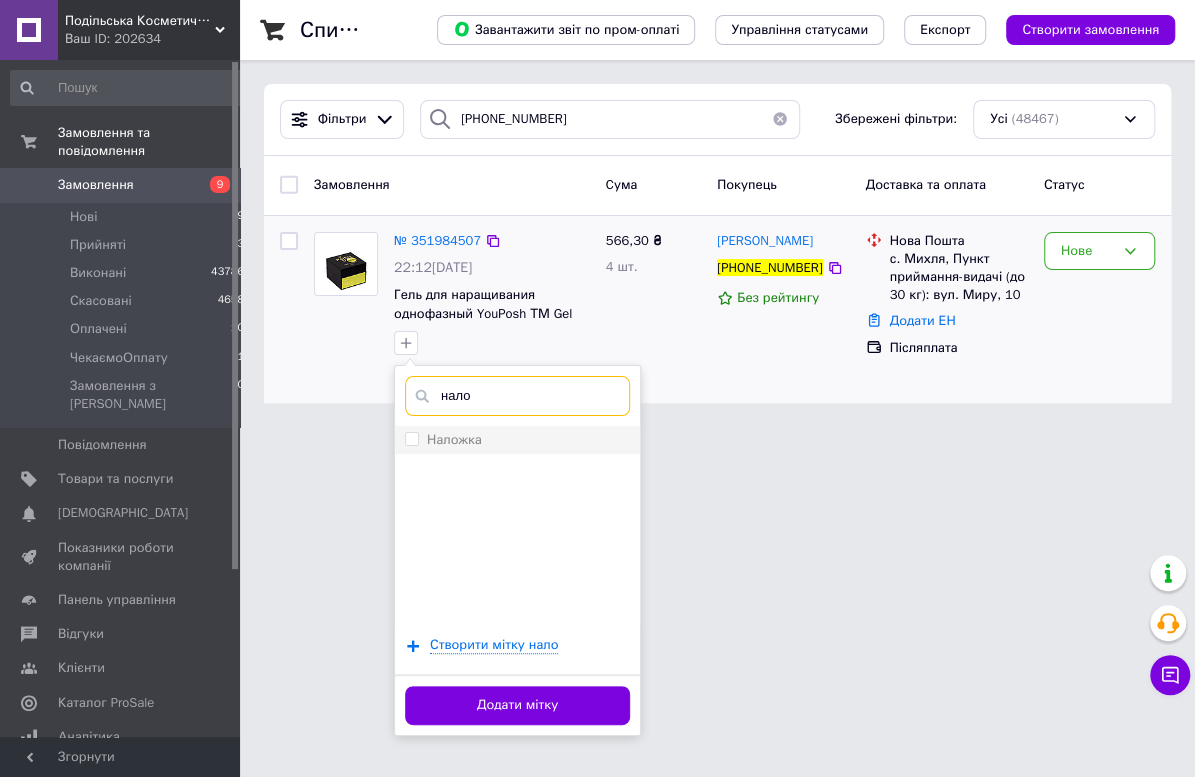 type on "нало" 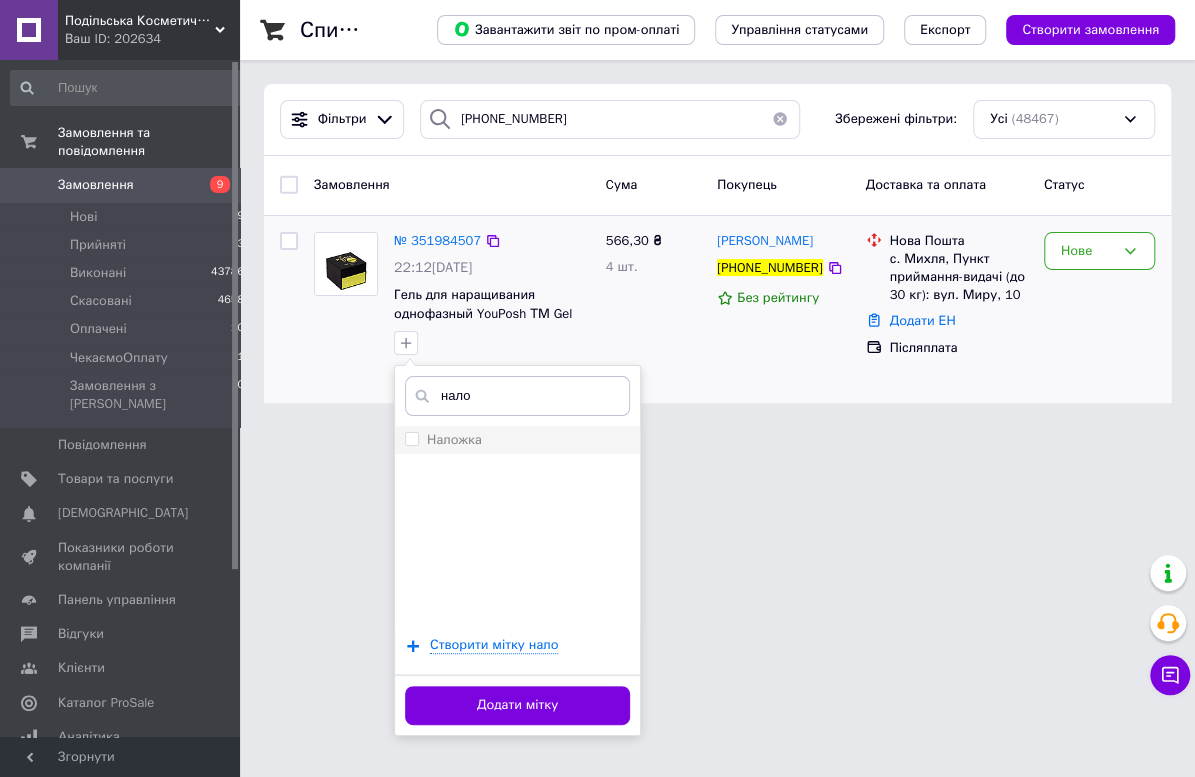 click on "Наложка" at bounding box center (517, 440) 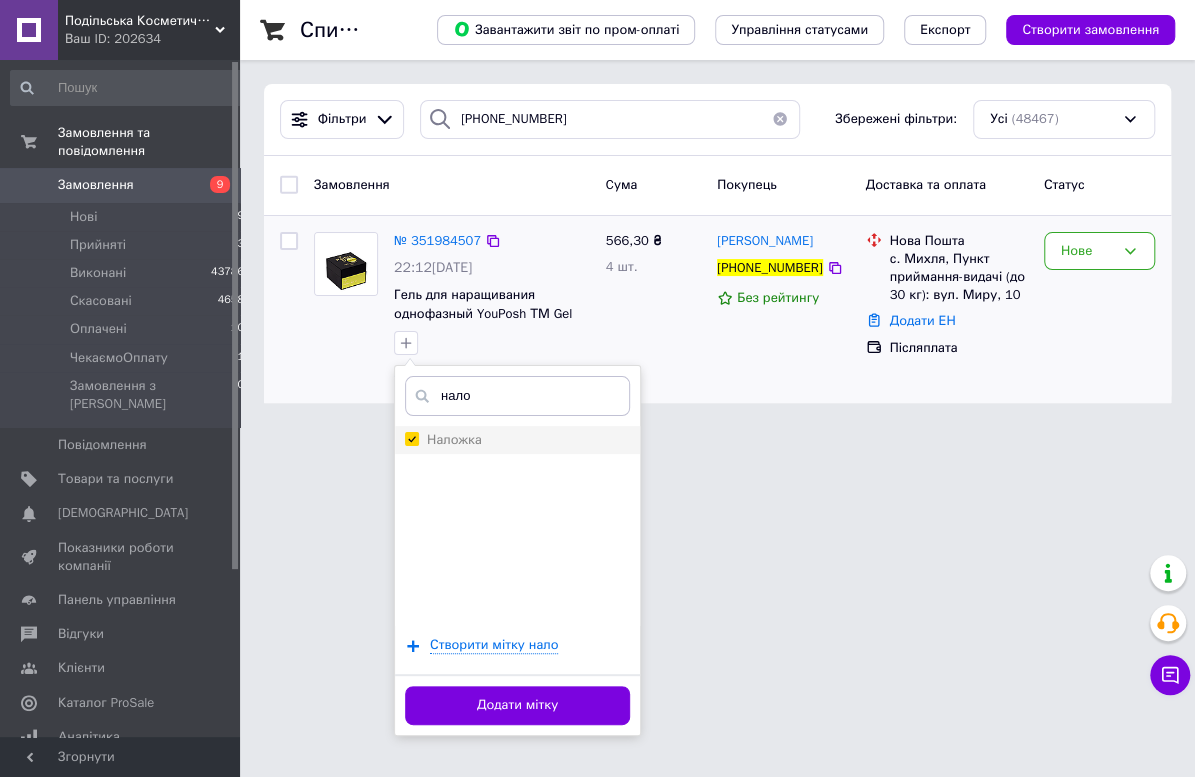 checkbox on "true" 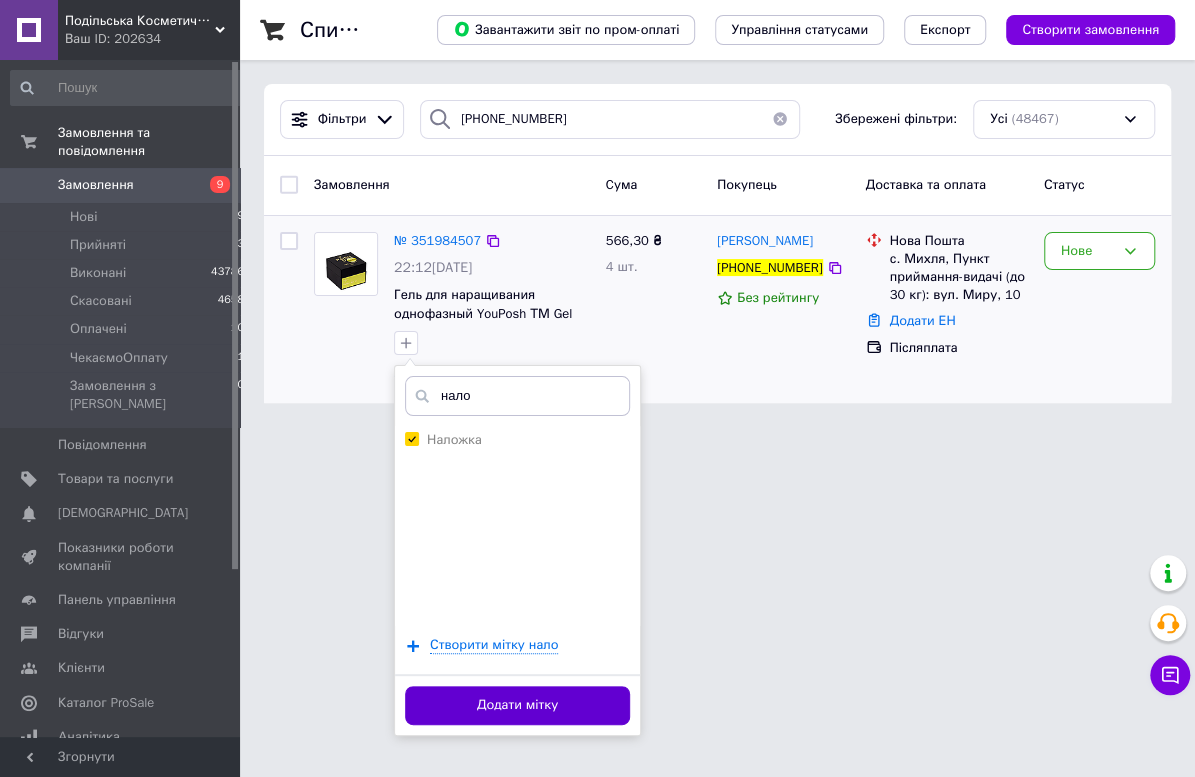 click on "Додати мітку" at bounding box center [517, 705] 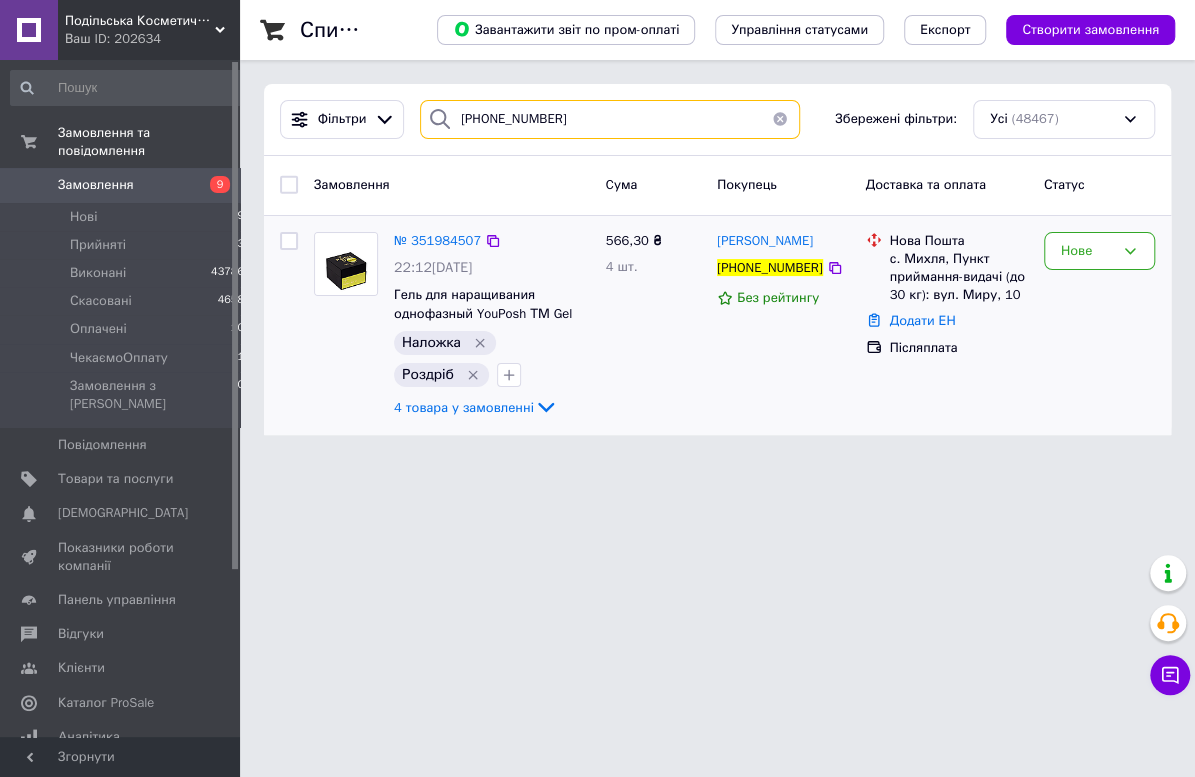 drag, startPoint x: 588, startPoint y: 125, endPoint x: 220, endPoint y: 119, distance: 368.04892 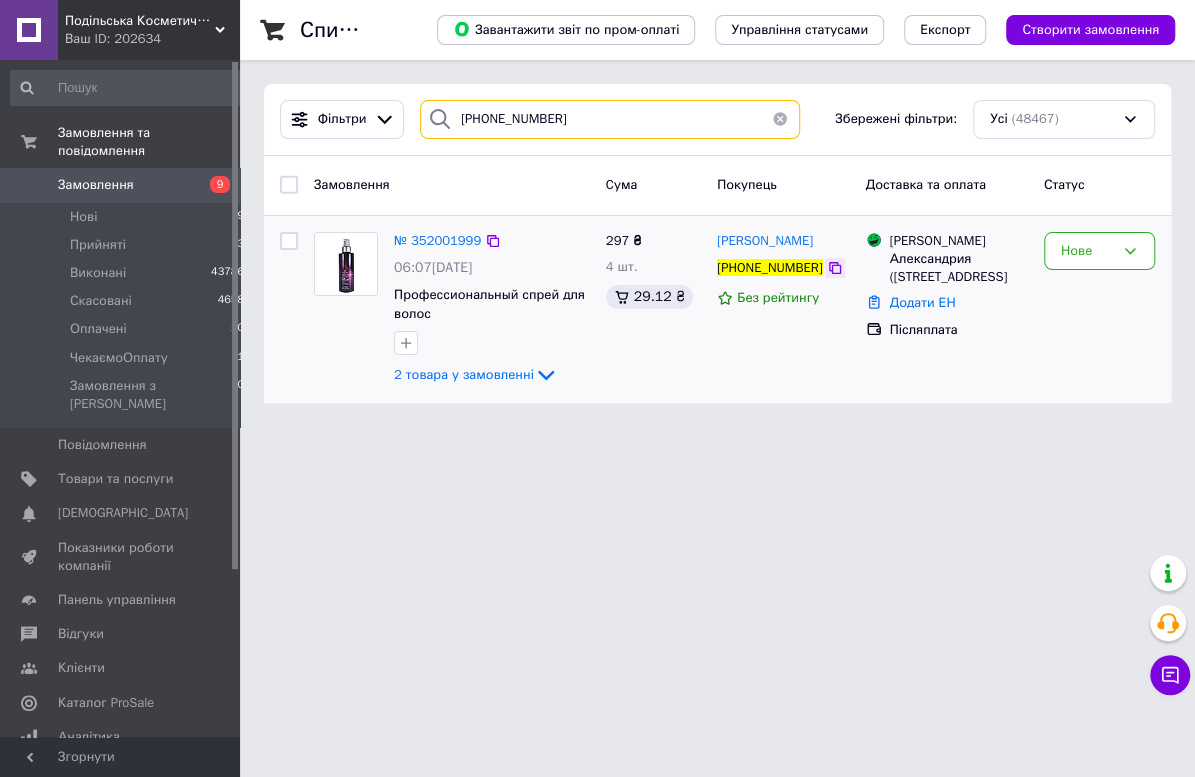 type on "[PHONE_NUMBER]" 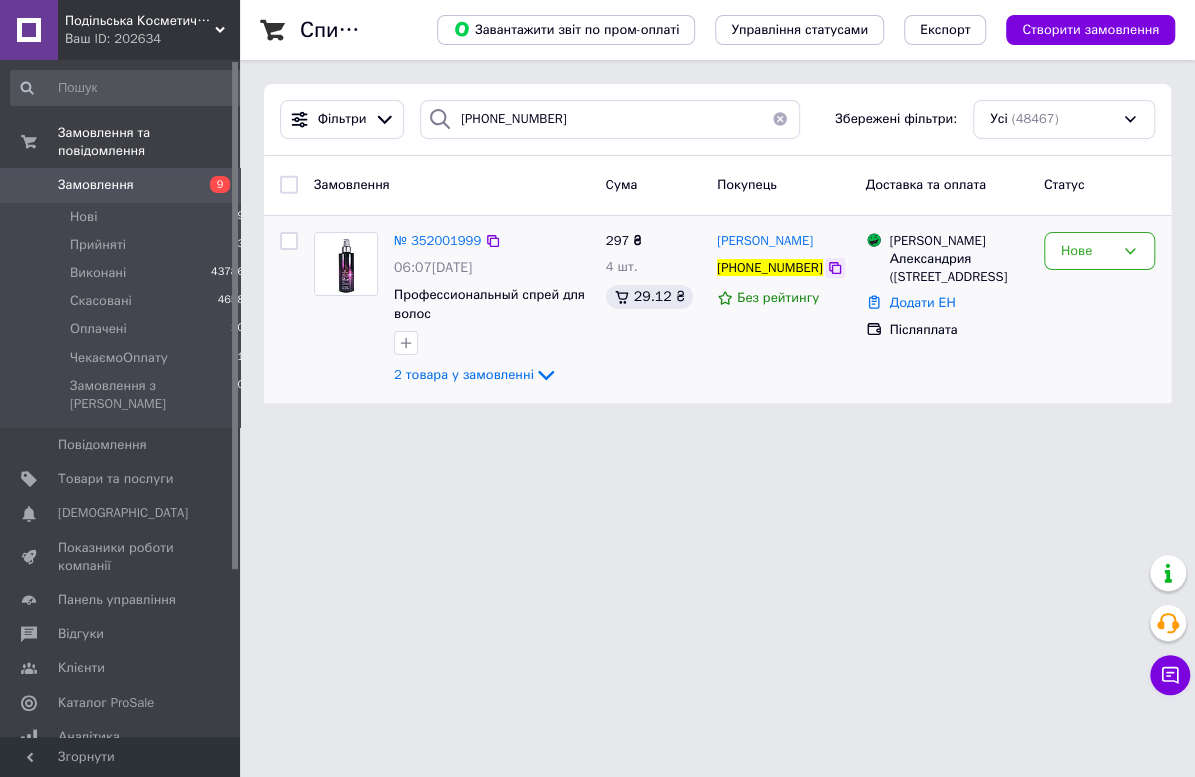 click 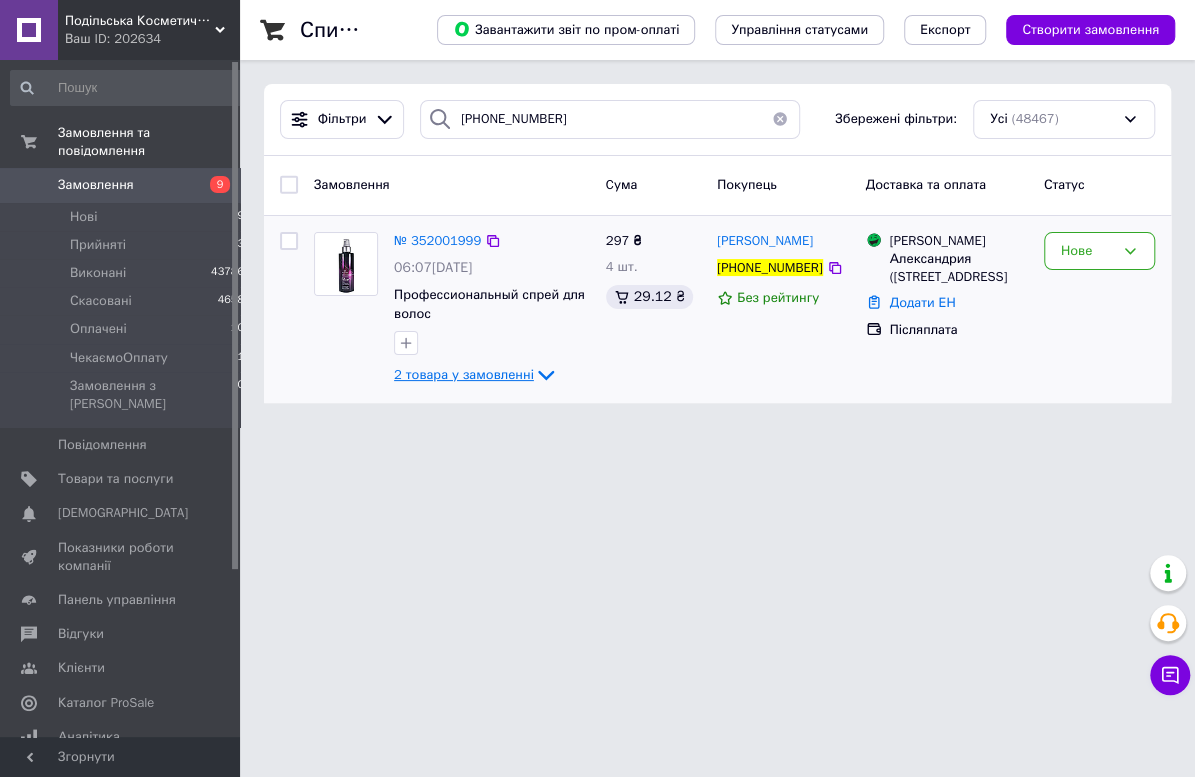 click on "2 товара у замовленні" at bounding box center [464, 374] 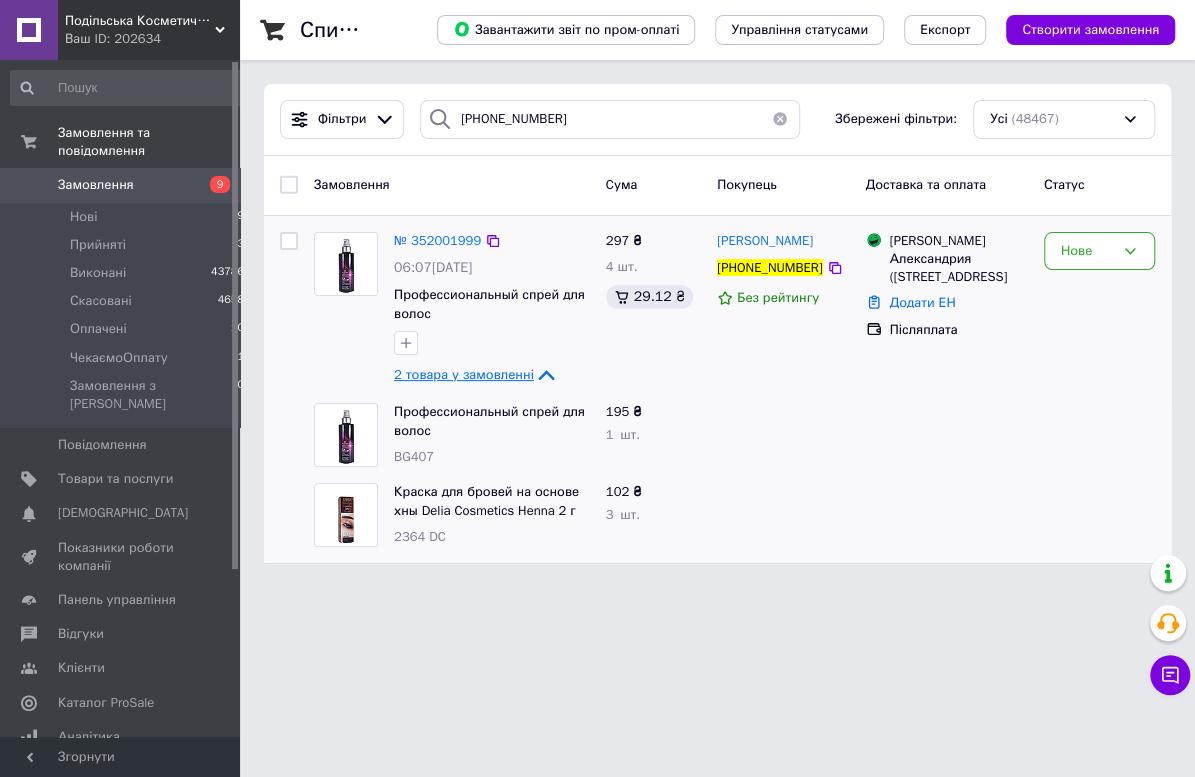 click on "2 товара у замовленні" at bounding box center [464, 374] 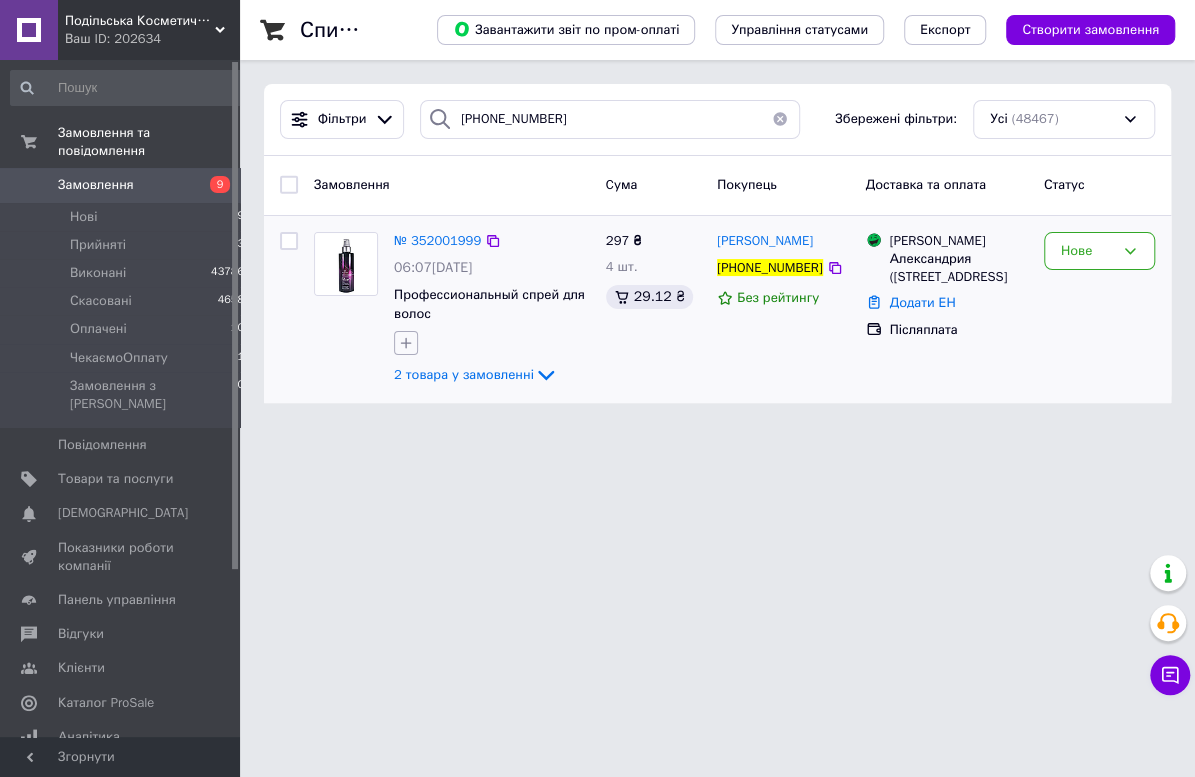 click 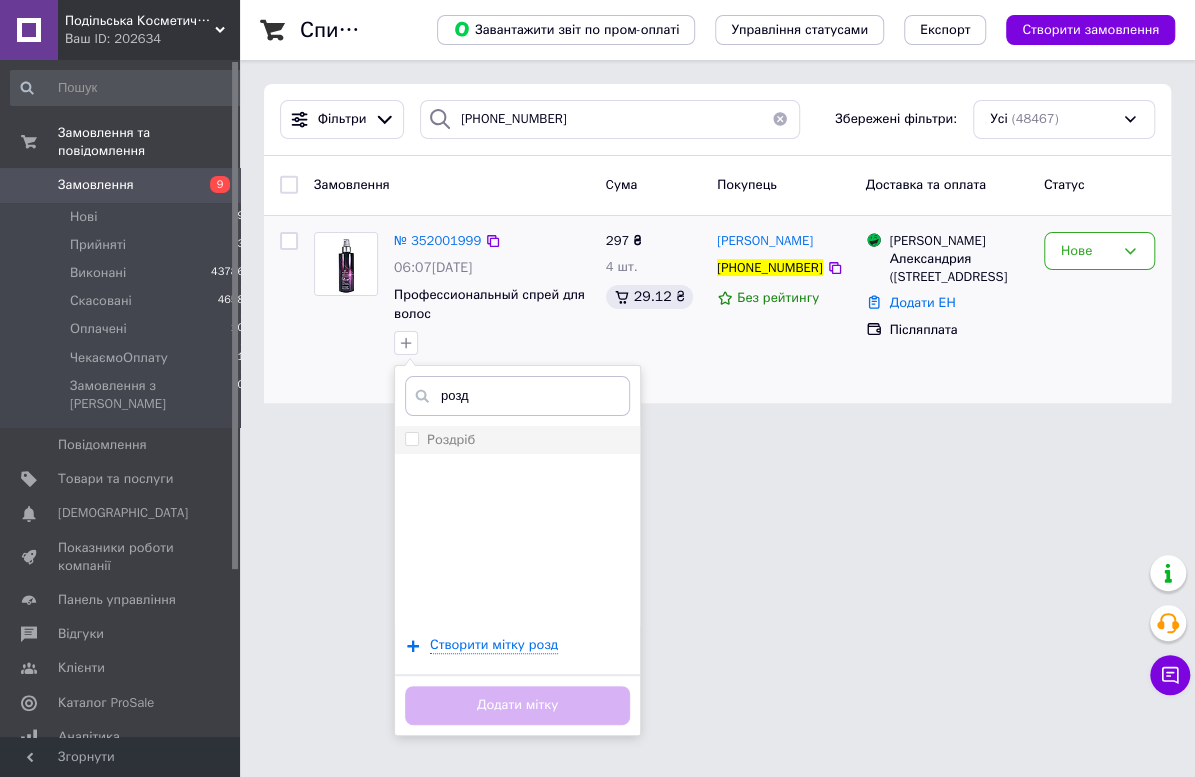 type on "розд" 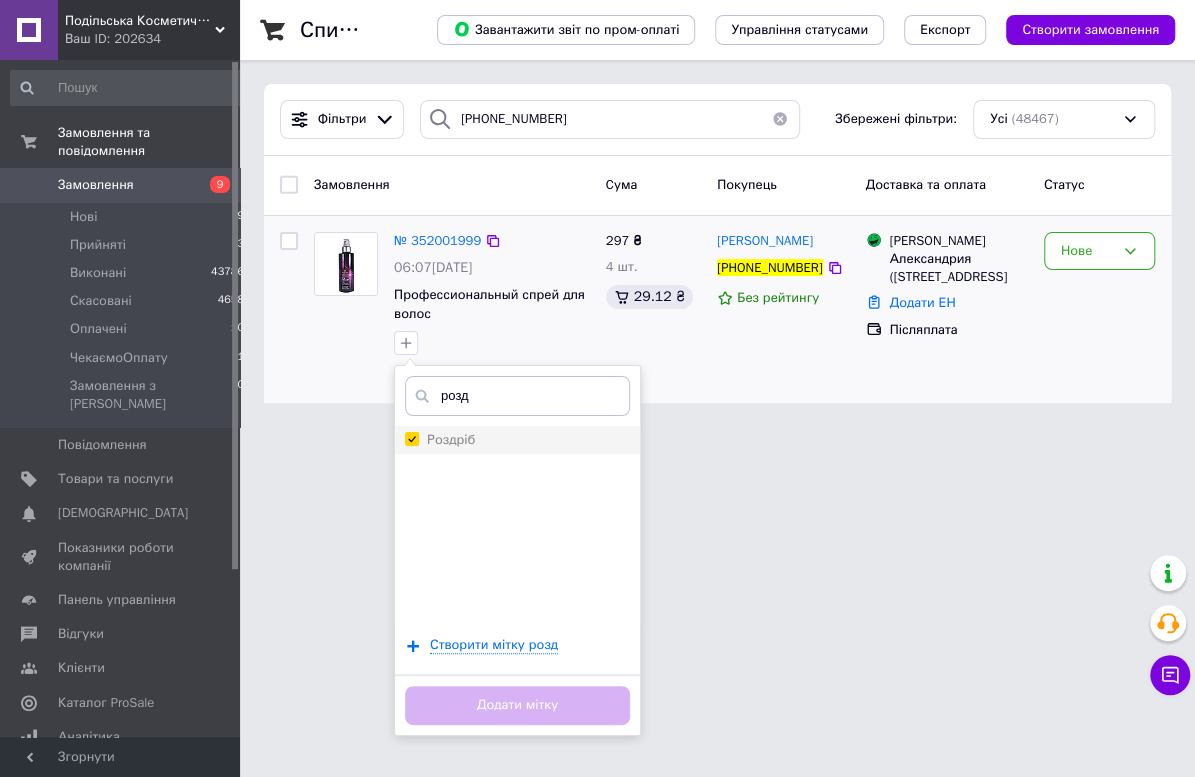 checkbox on "true" 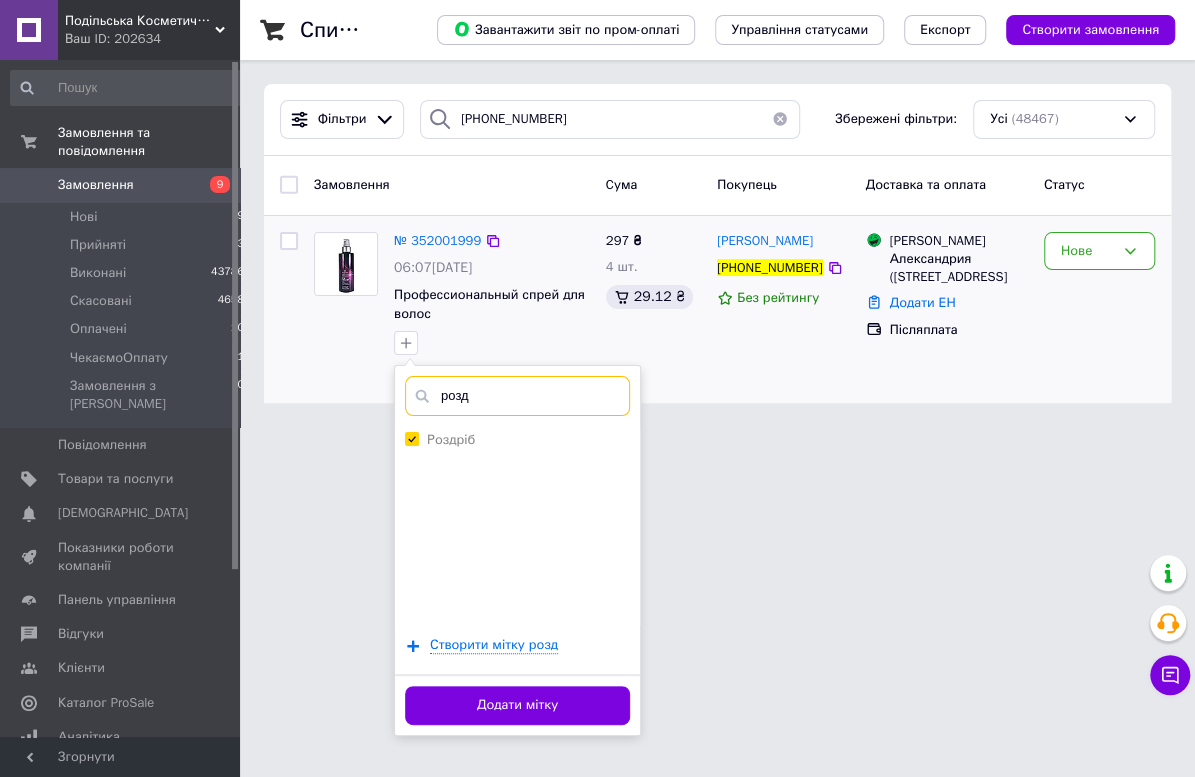 click on "розд" at bounding box center (517, 396) 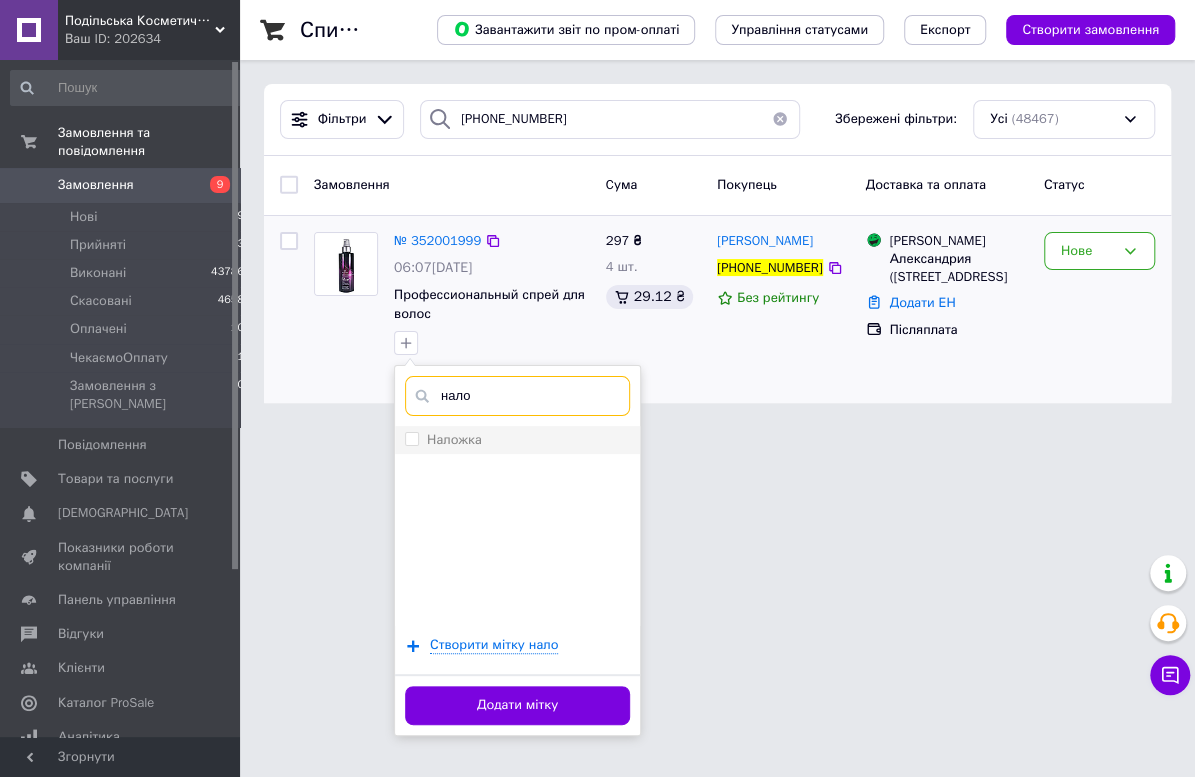 type on "нало" 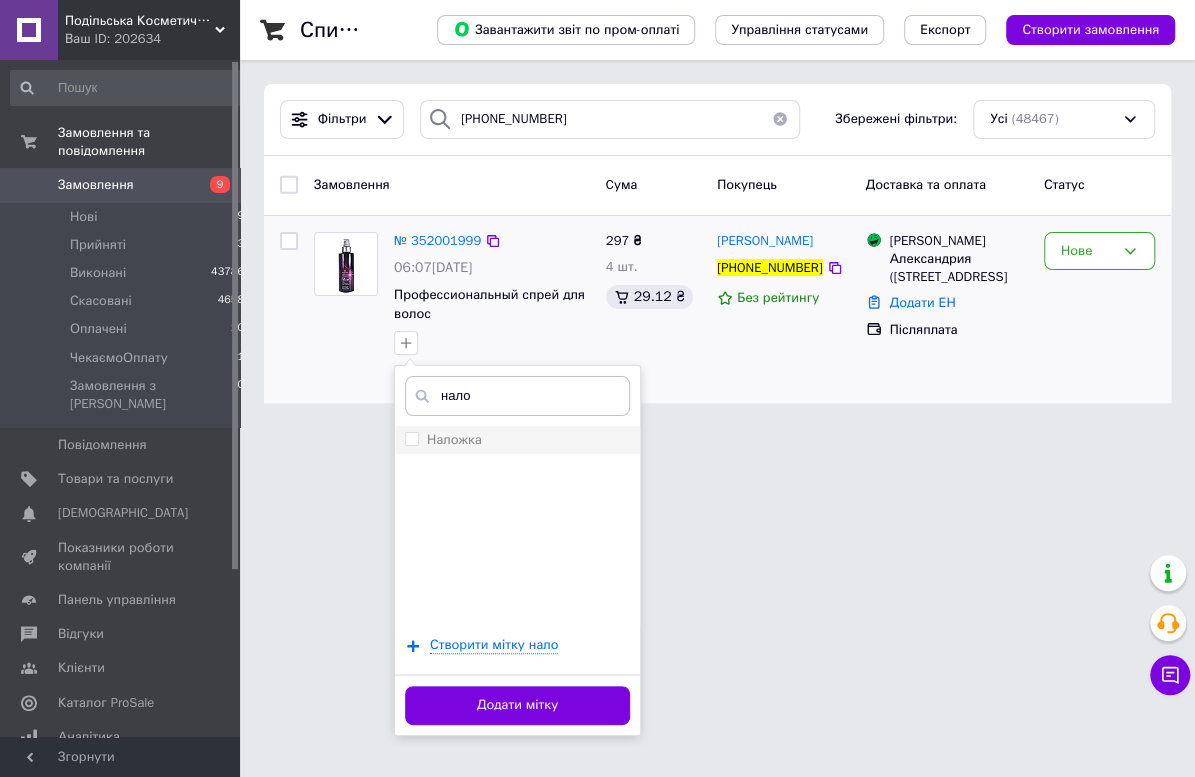 click on "Наложка" at bounding box center [454, 439] 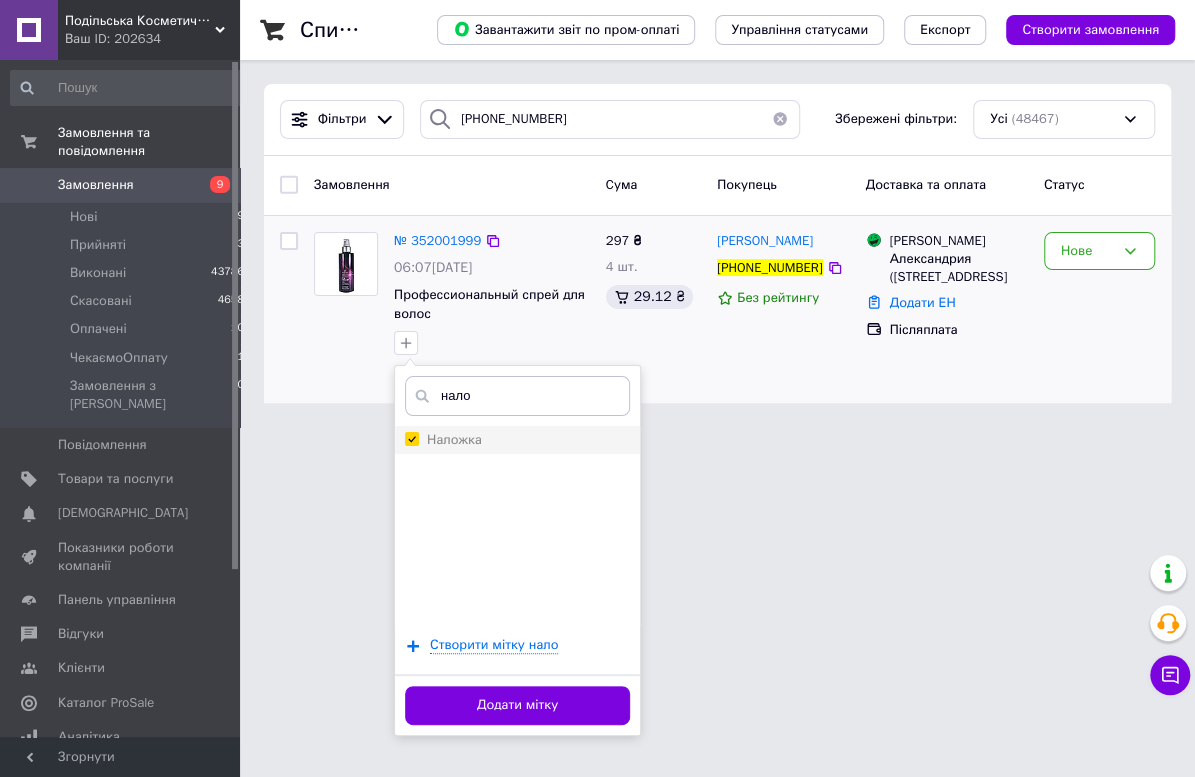 checkbox on "true" 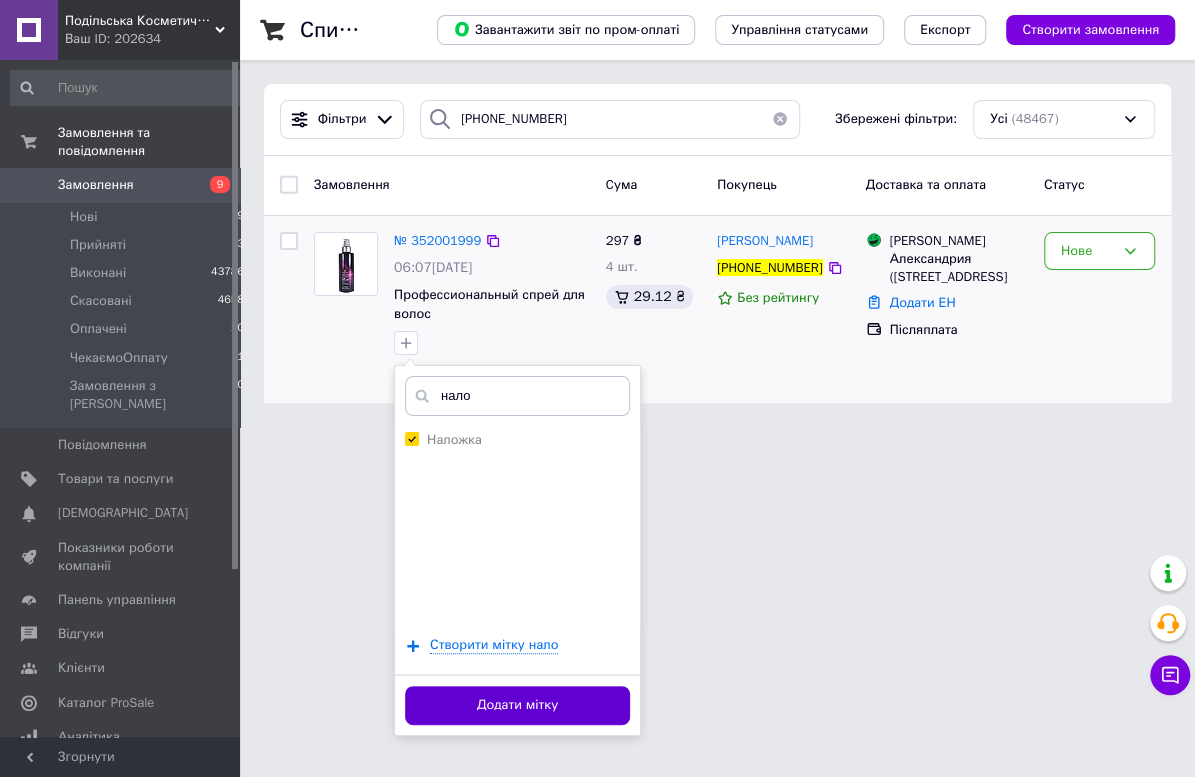 click on "Додати мітку" at bounding box center (517, 705) 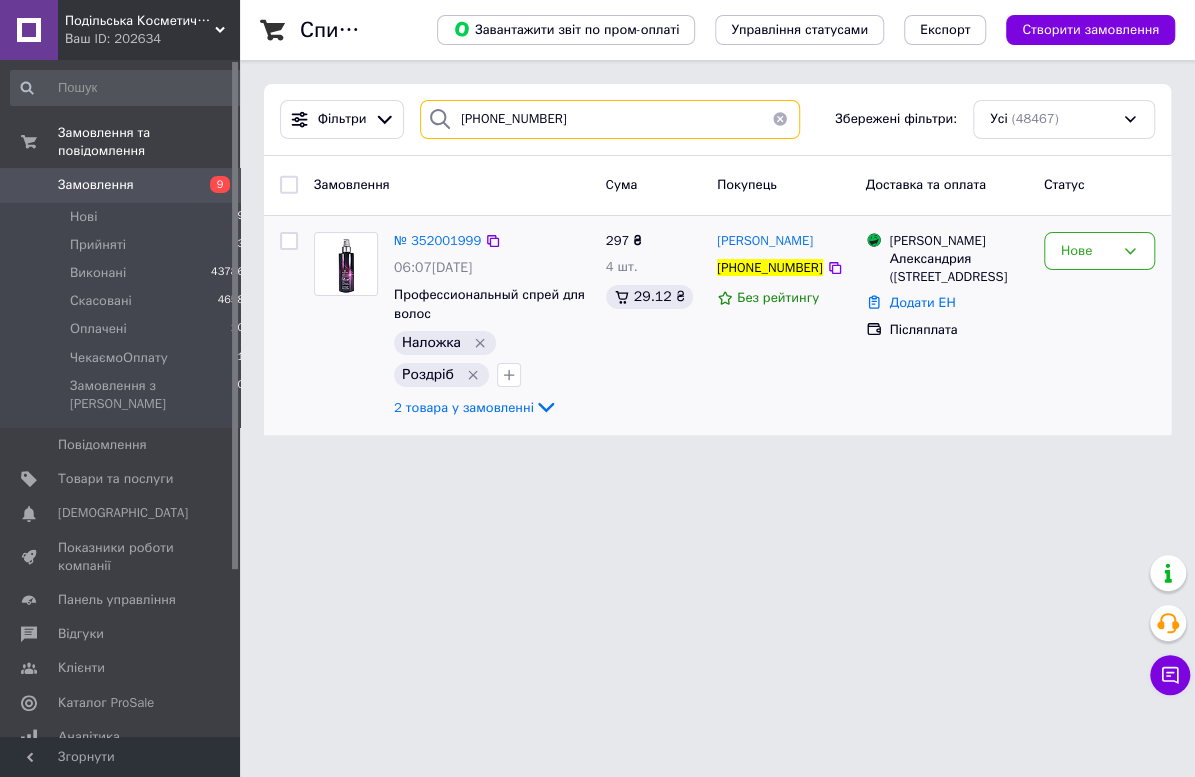 drag, startPoint x: 378, startPoint y: 136, endPoint x: 148, endPoint y: 163, distance: 231.57936 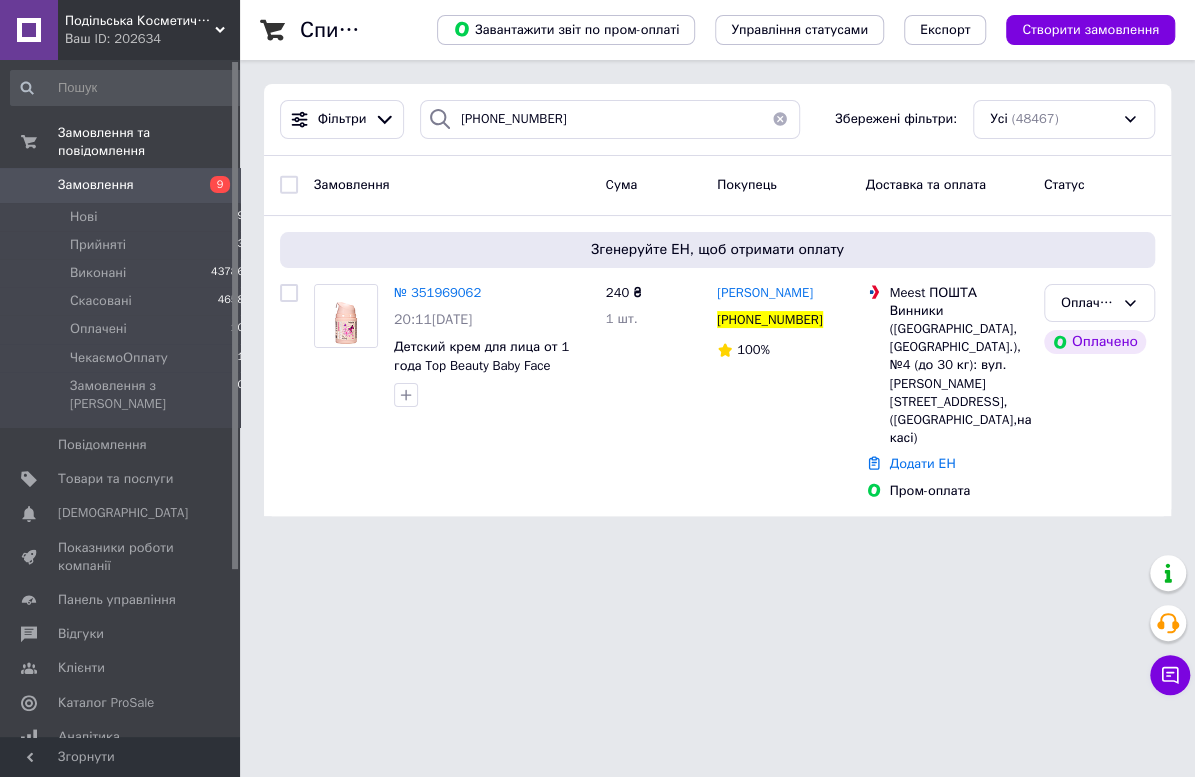 click on "Подільська Косметична Компанія Ваш ID: 202634 Сайт Подільська Косметична Компанія Кабінет покупця Перевірити стан системи Сторінка на порталі Довідка Вийти Замовлення та повідомлення Замовлення 9 Нові 9 Прийняті 3 Виконані 43786 Скасовані 4658 Оплачені 10 ЧекаємоОплату 1 Замовлення з Розетки 0 Повідомлення 0 Товари та послуги Сповіщення 0 0 Показники роботи компанії Панель управління Відгуки Клієнти Каталог ProSale Аналітика Інструменти веб-майстра та SEO Управління сайтом Гаманець компанії Маркет Налаштування" at bounding box center (597, 270) 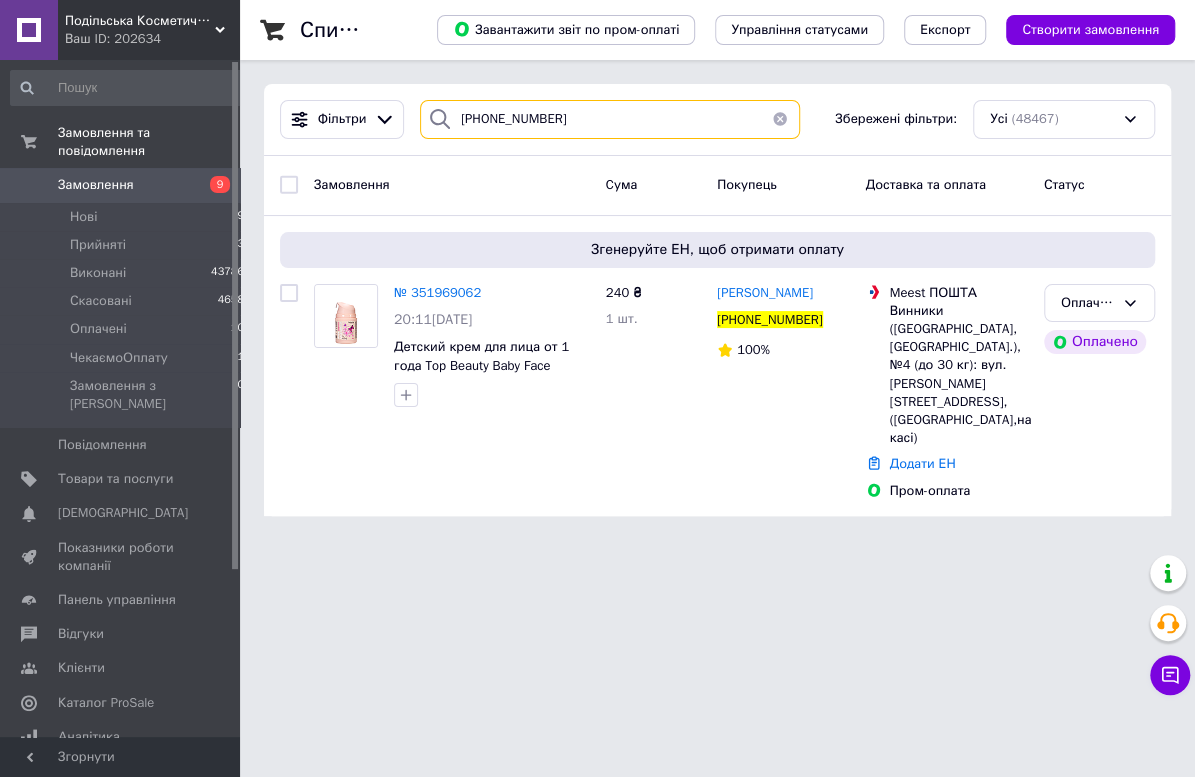 drag, startPoint x: 605, startPoint y: 122, endPoint x: 249, endPoint y: 153, distance: 357.34717 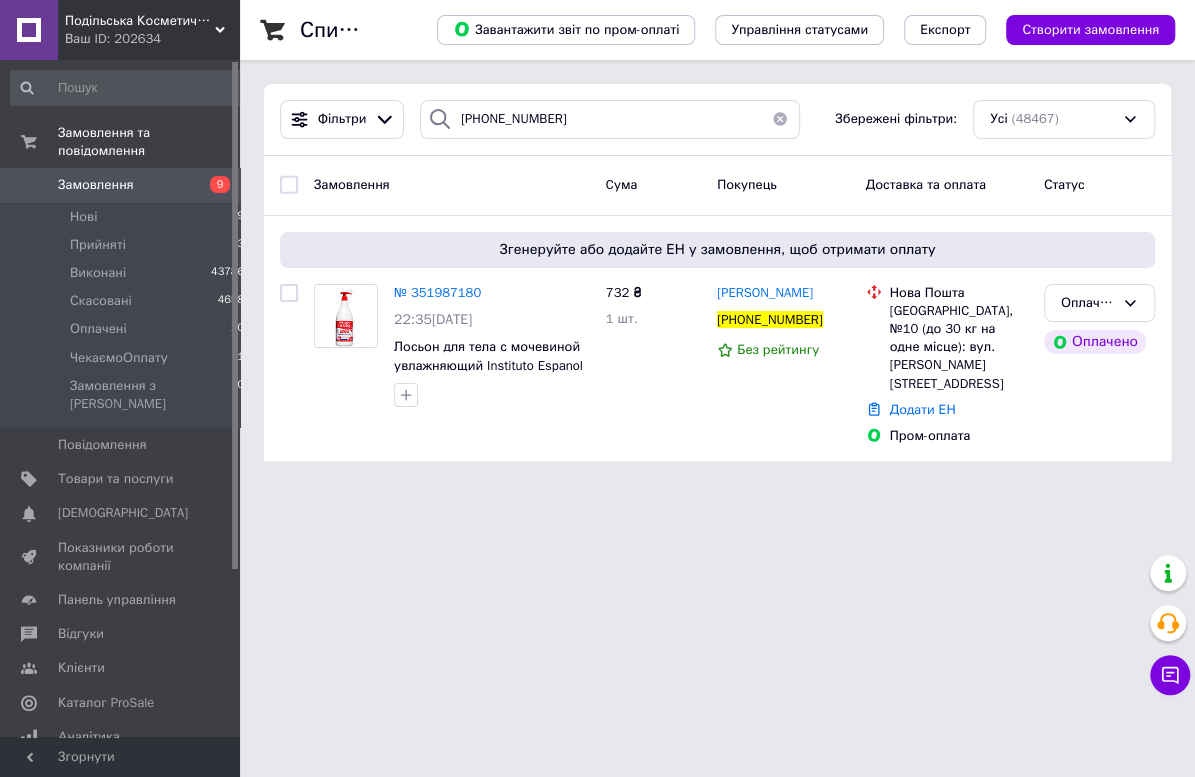 click on "Подільська Косметична Компанія Ваш ID: 202634 Сайт Подільська Косметична Компанія Кабінет покупця Перевірити стан системи Сторінка на порталі Довідка Вийти Замовлення та повідомлення Замовлення 9 Нові 9 Прийняті 3 Виконані 43786 Скасовані 4658 Оплачені 10 ЧекаємоОплату 1 Замовлення з Розетки 0 Повідомлення 0 Товари та послуги Сповіщення 0 0 Показники роботи компанії Панель управління Відгуки Клієнти Каталог ProSale Аналітика Інструменти веб-майстра та SEO Управління сайтом Гаманець компанії Маркет Налаштування" at bounding box center [597, 242] 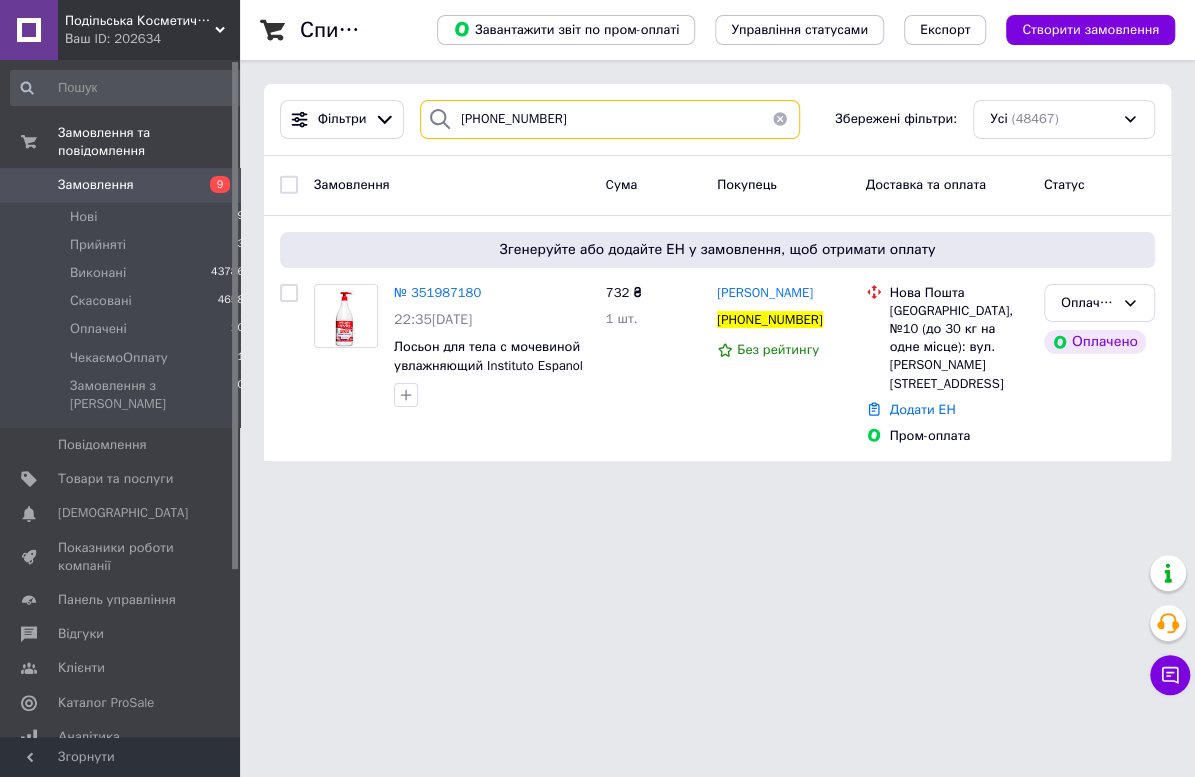 paste on "66799881" 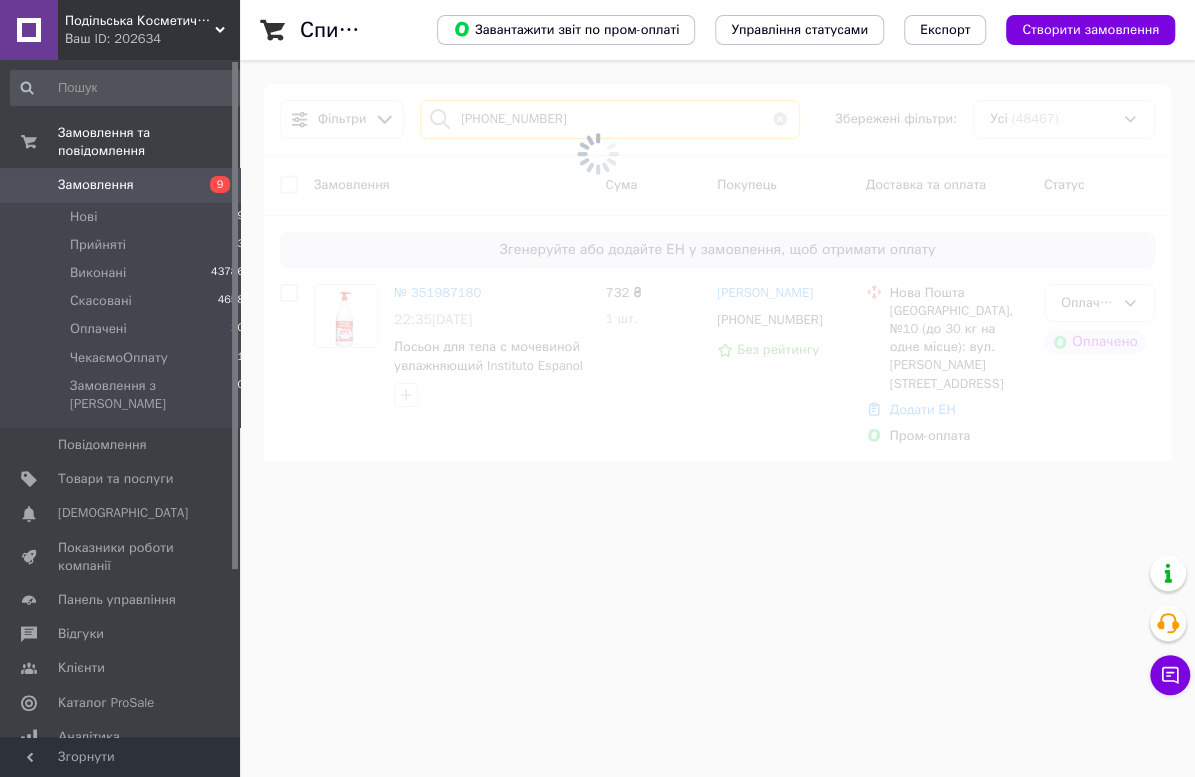 type on "[PHONE_NUMBER]" 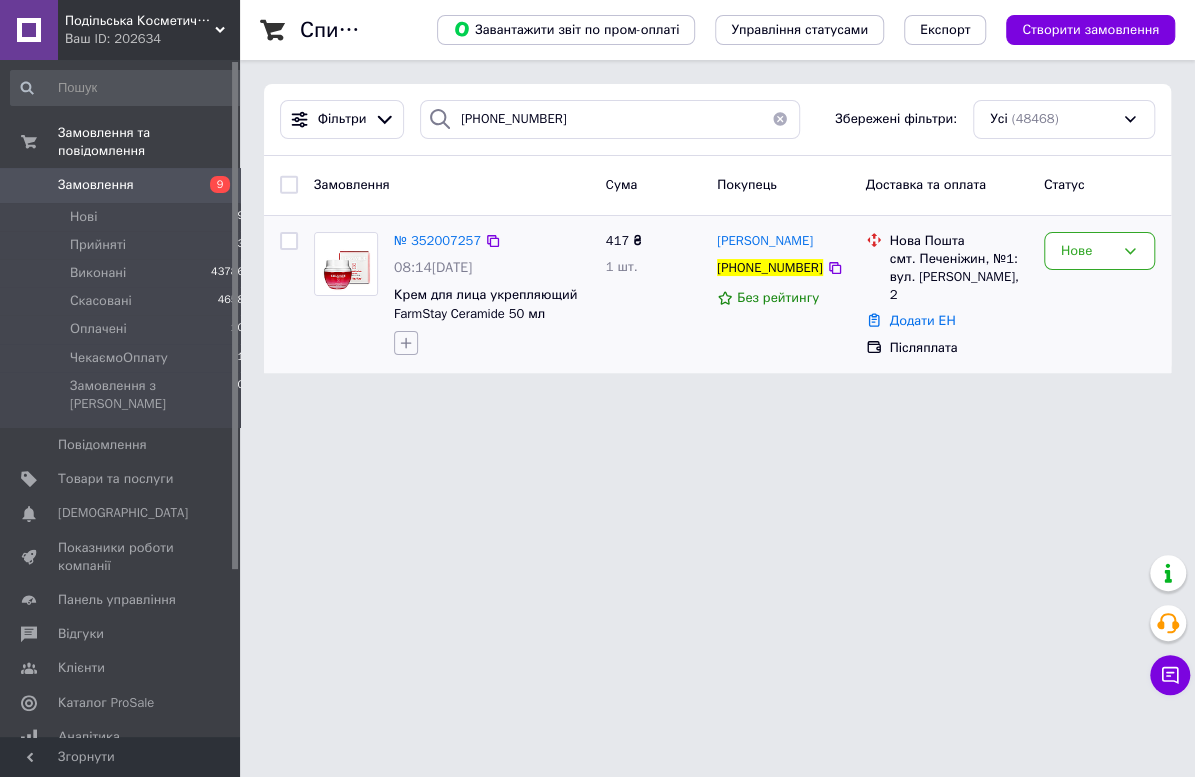 click 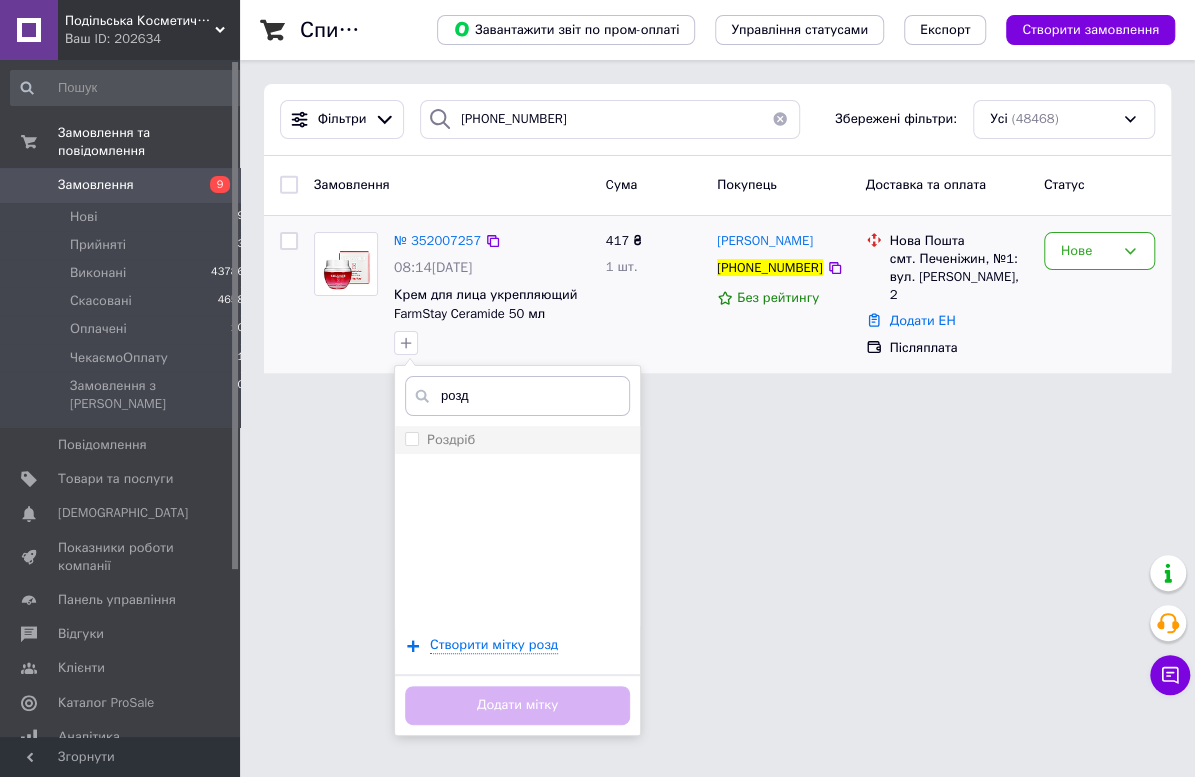 type on "розд" 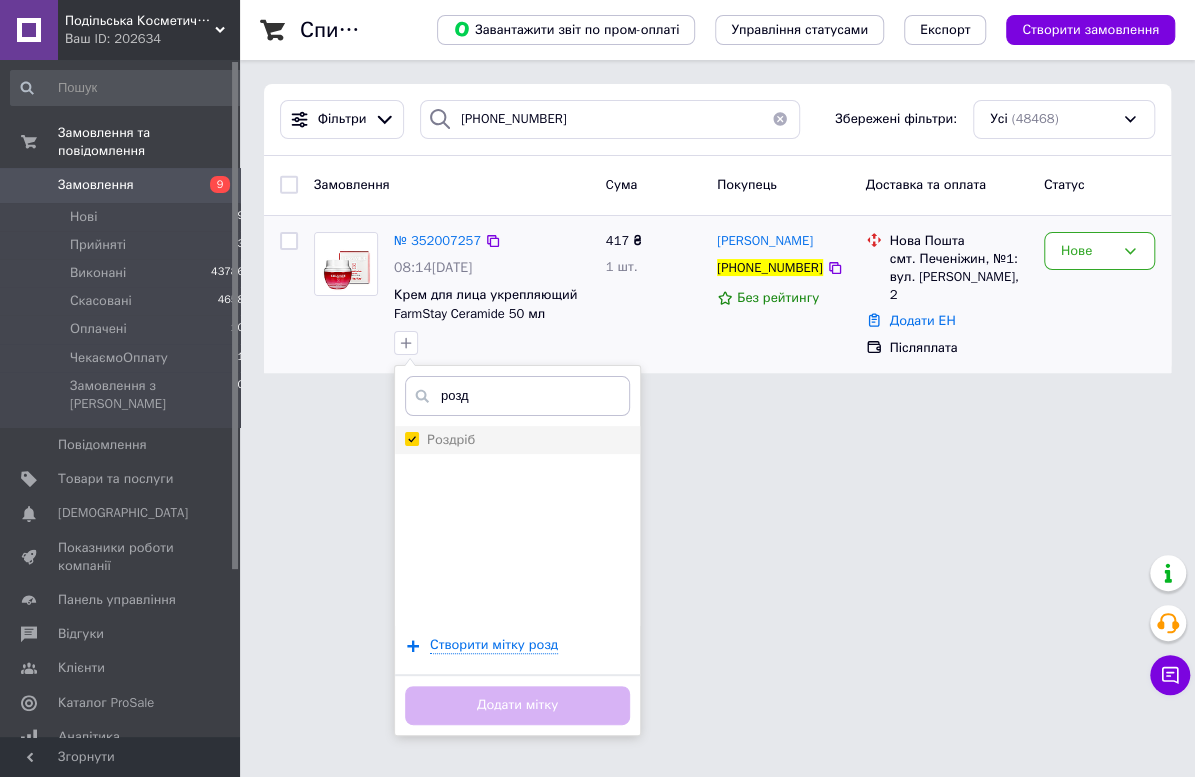 checkbox on "true" 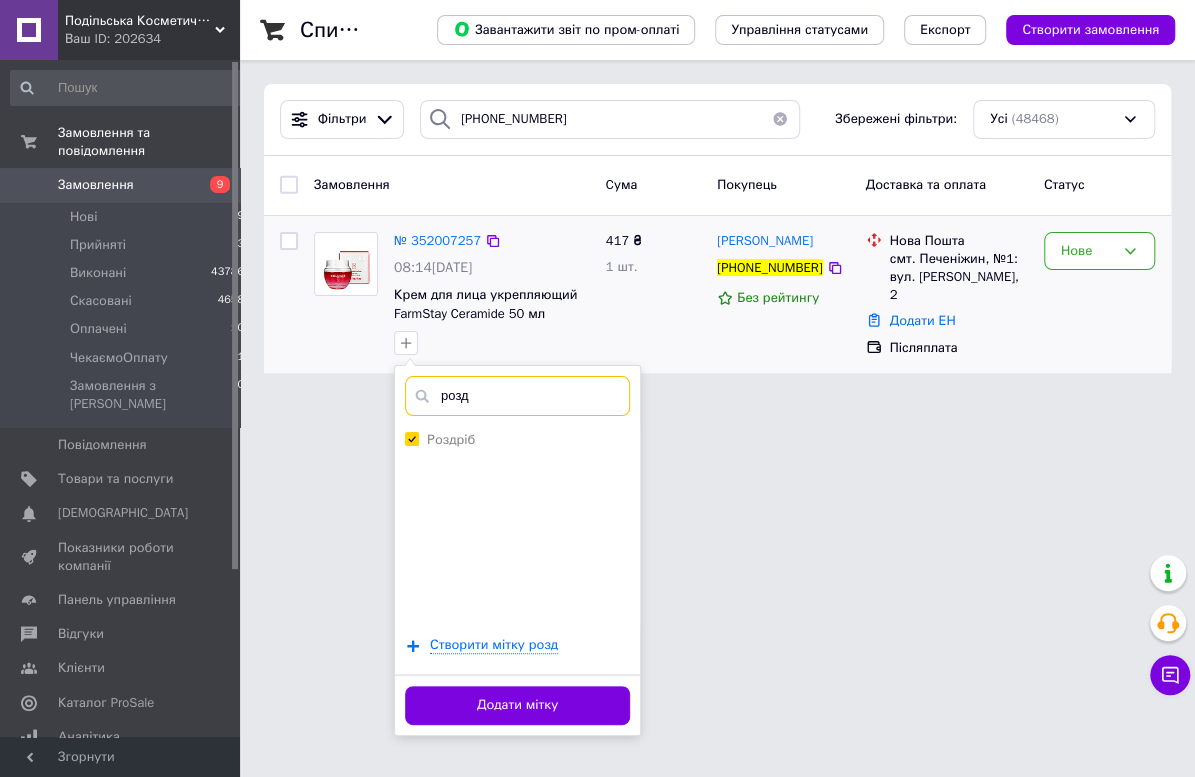 drag, startPoint x: 501, startPoint y: 391, endPoint x: 301, endPoint y: 410, distance: 200.90047 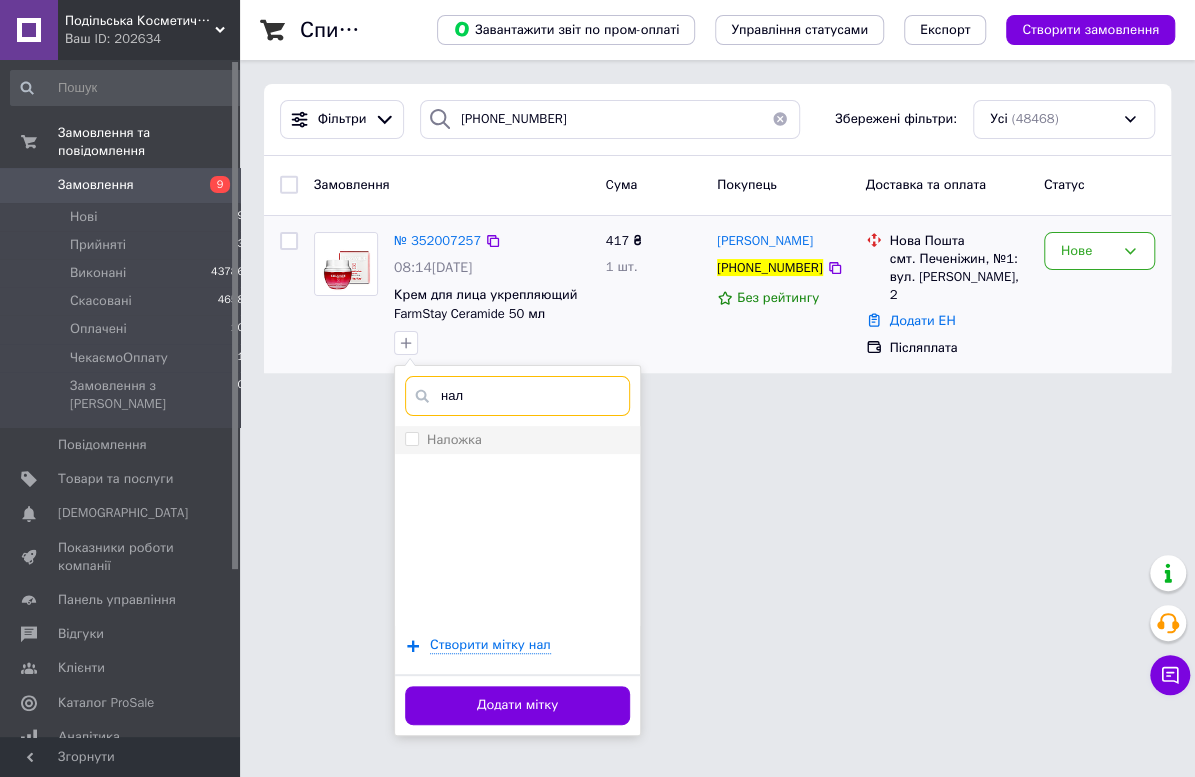 type on "нал" 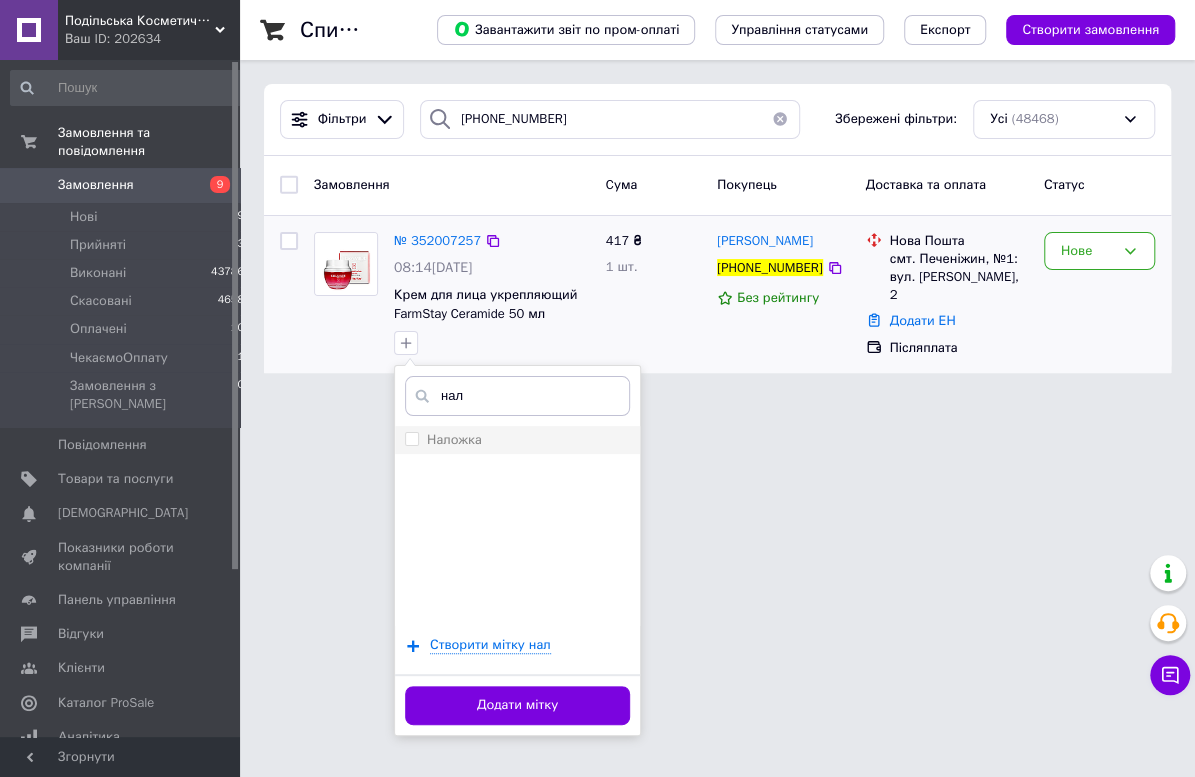 click on "Наложка" at bounding box center (454, 439) 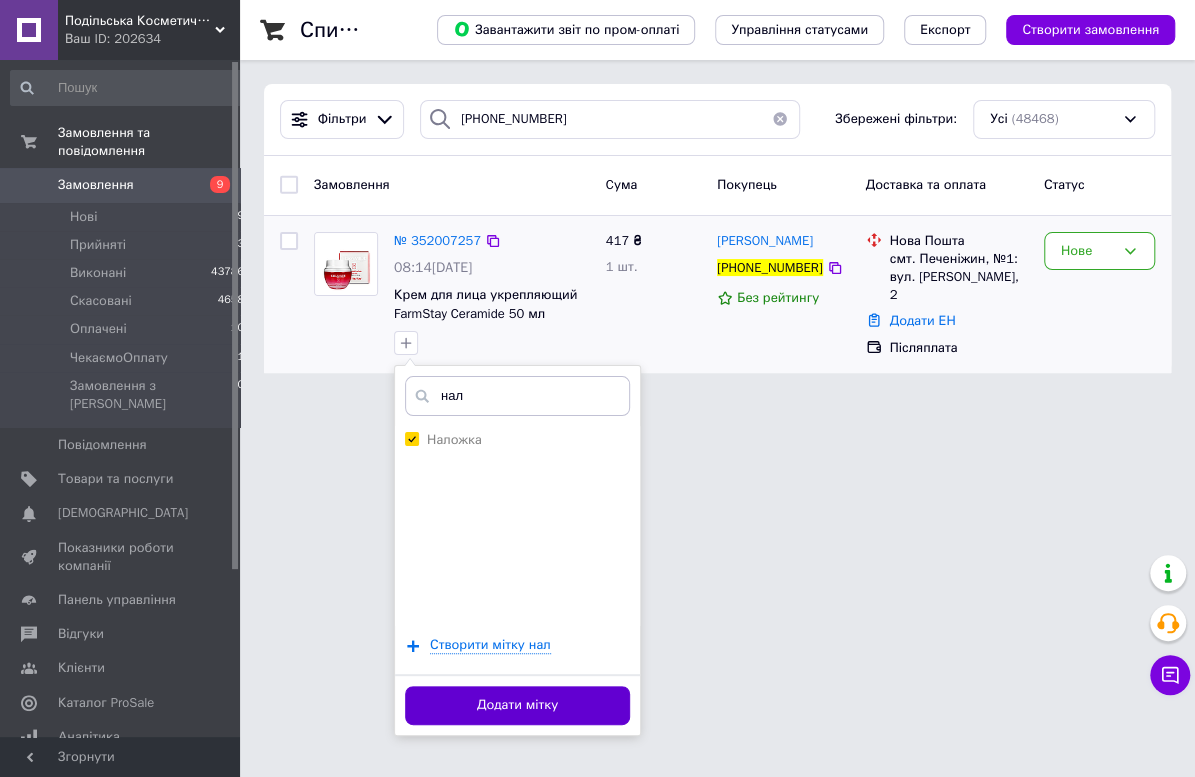 click on "Додати мітку" at bounding box center [517, 705] 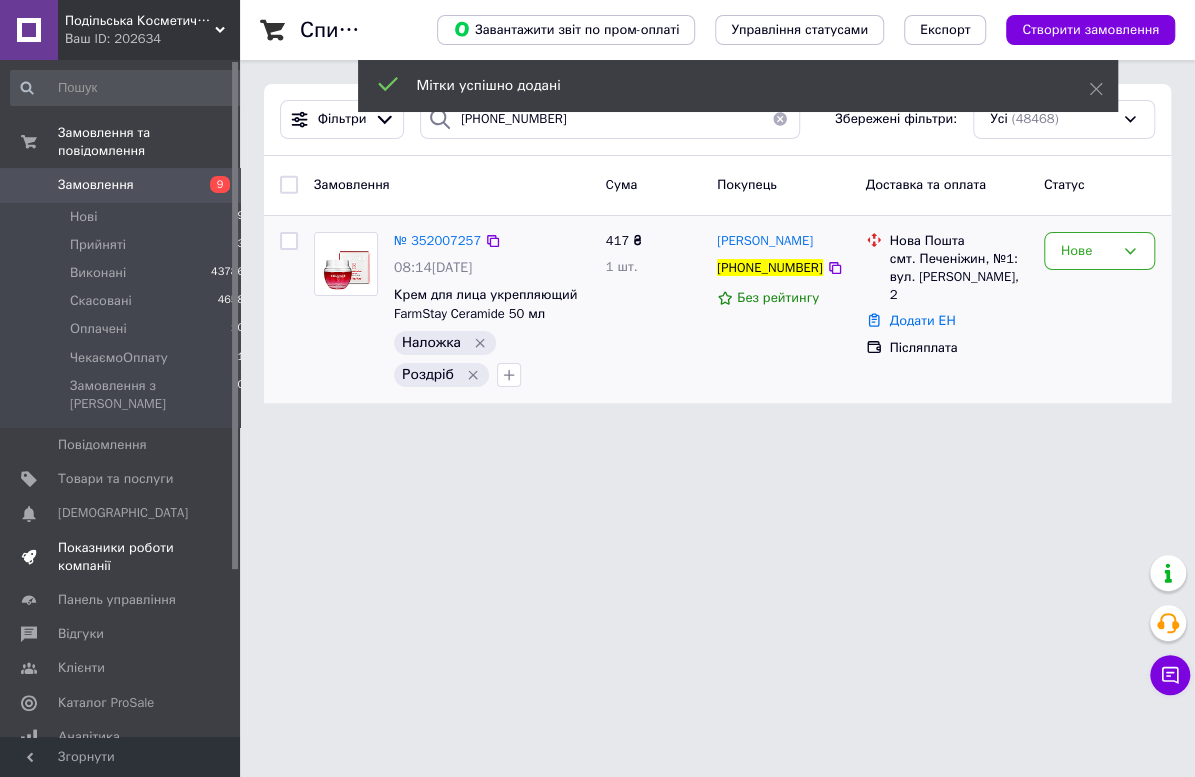click on "Показники роботи компанії" at bounding box center (121, 557) 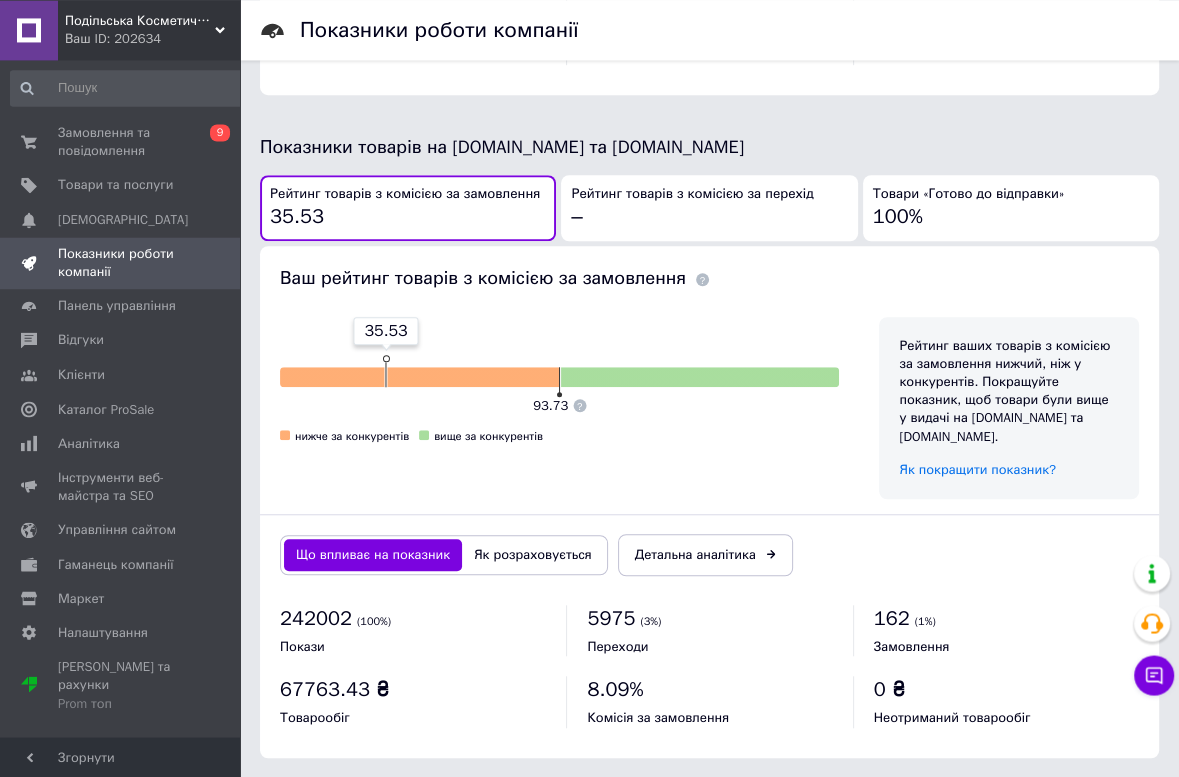 scroll, scrollTop: 1113, scrollLeft: 0, axis: vertical 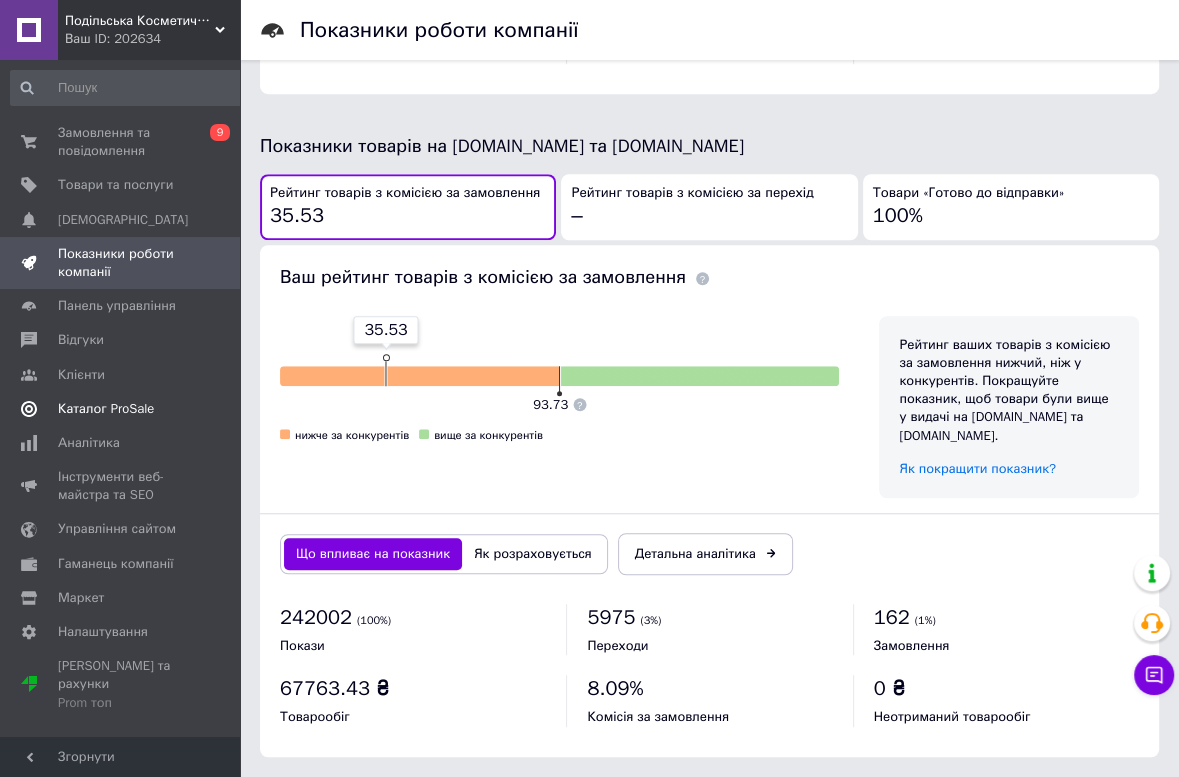 click on "Каталог ProSale" at bounding box center [128, 409] 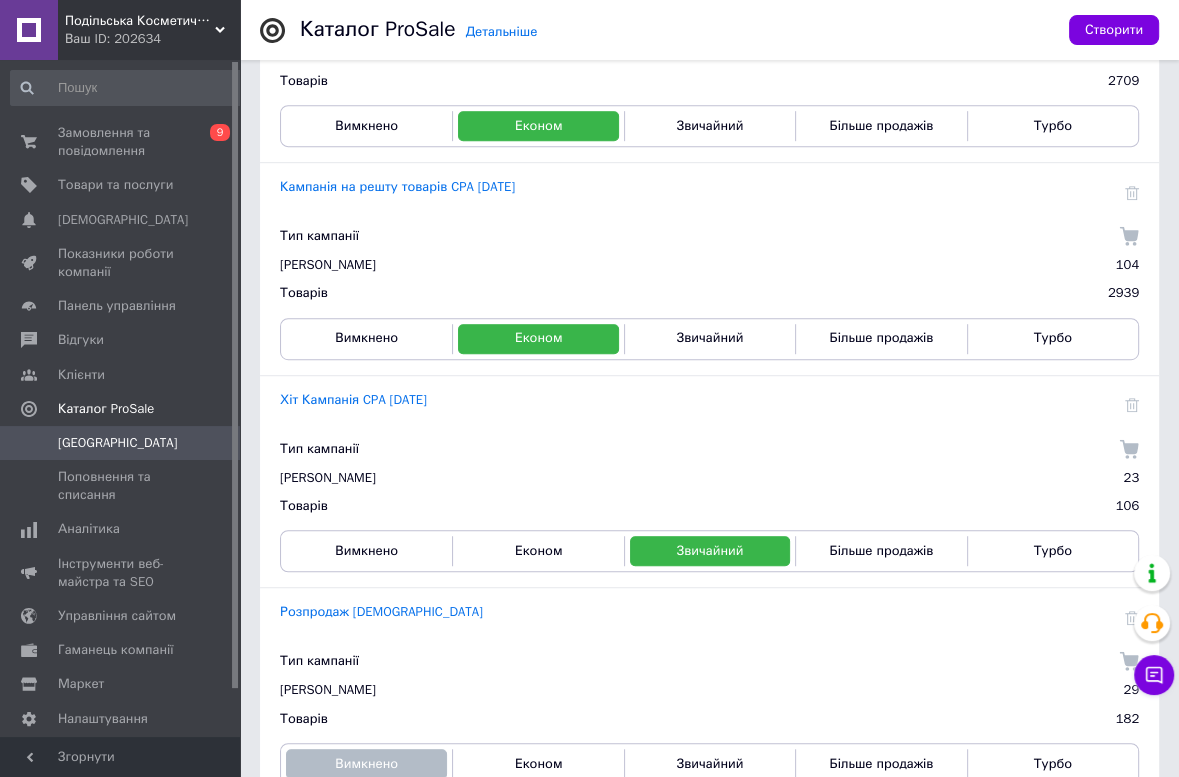 scroll, scrollTop: 882, scrollLeft: 0, axis: vertical 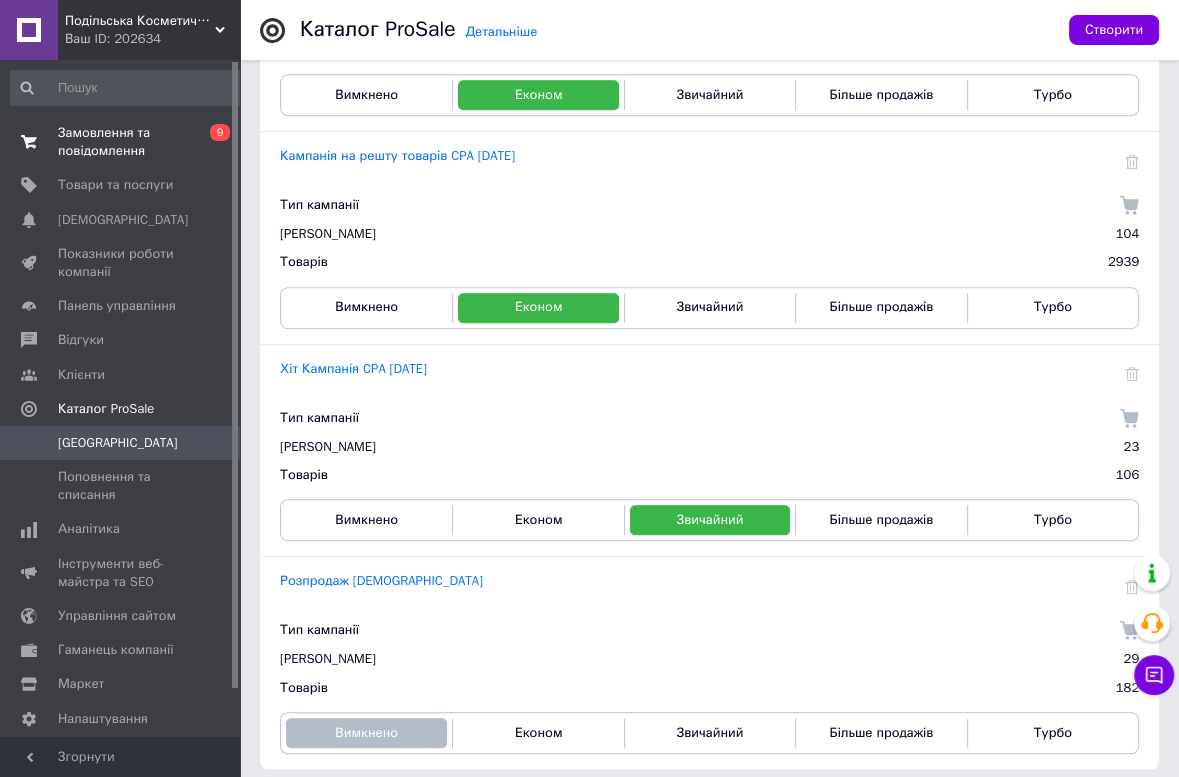 click on "Замовлення та повідомлення" at bounding box center (121, 142) 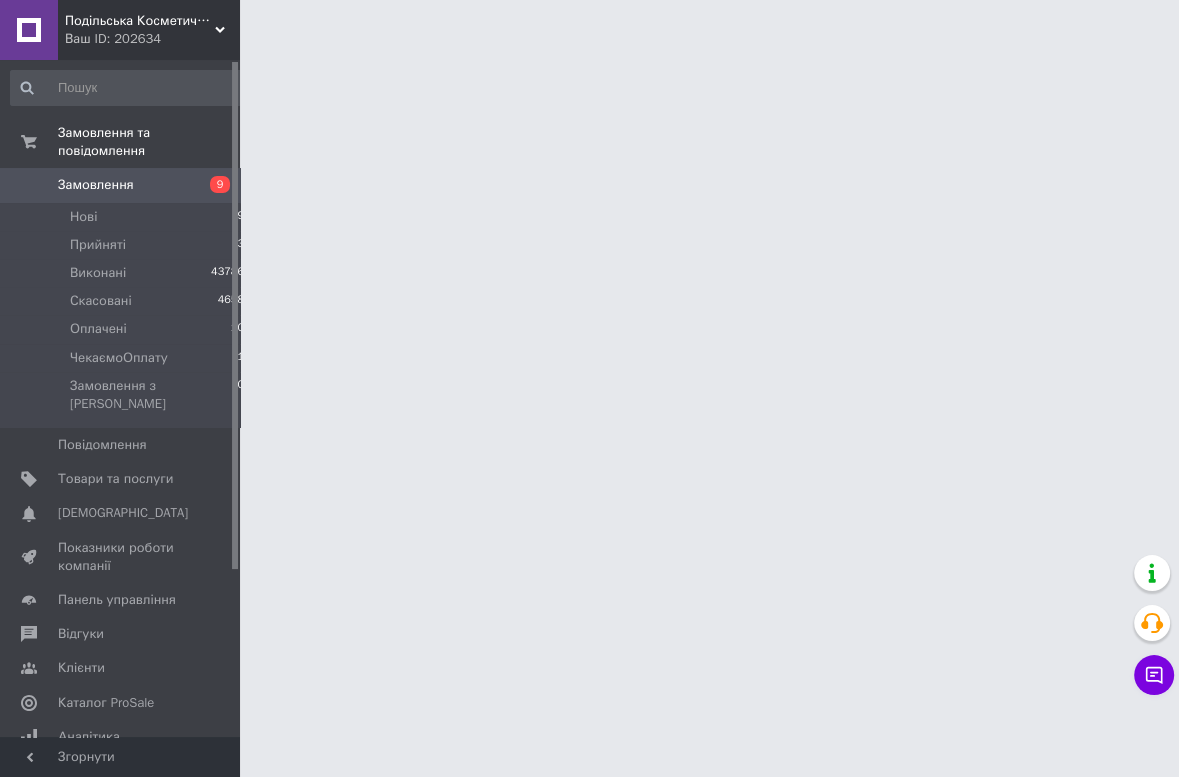 scroll, scrollTop: 0, scrollLeft: 0, axis: both 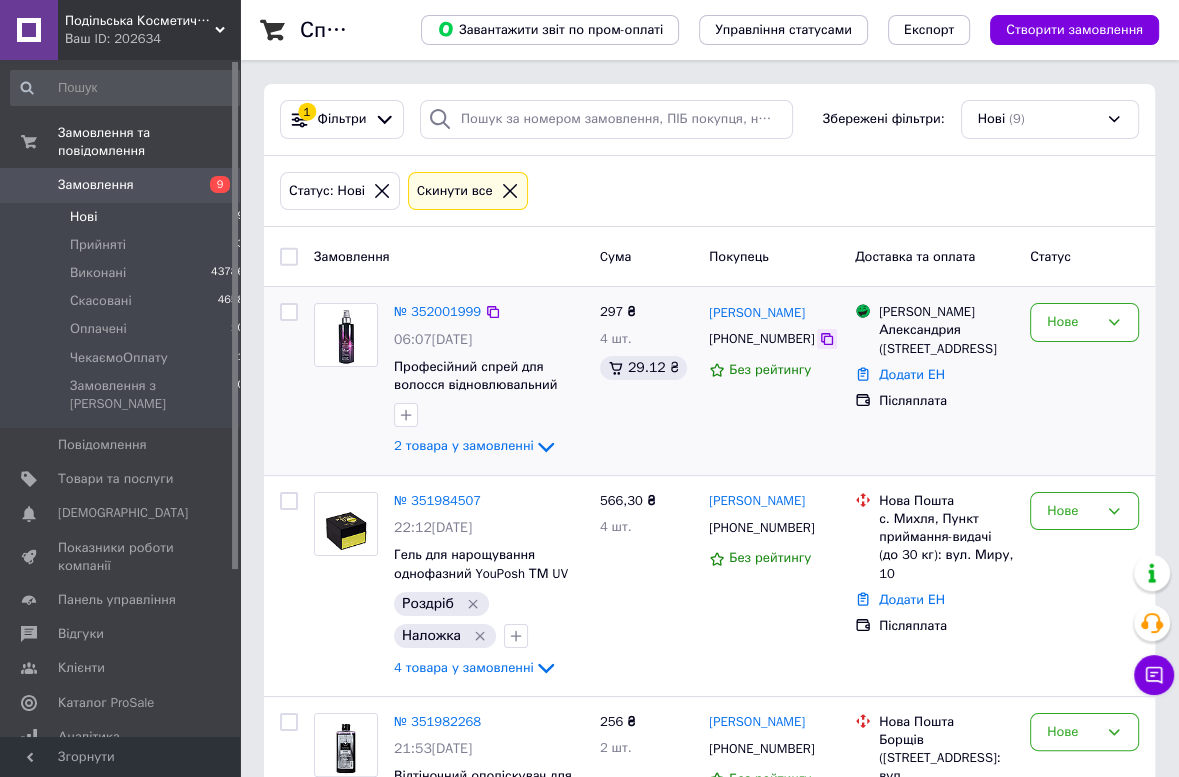click 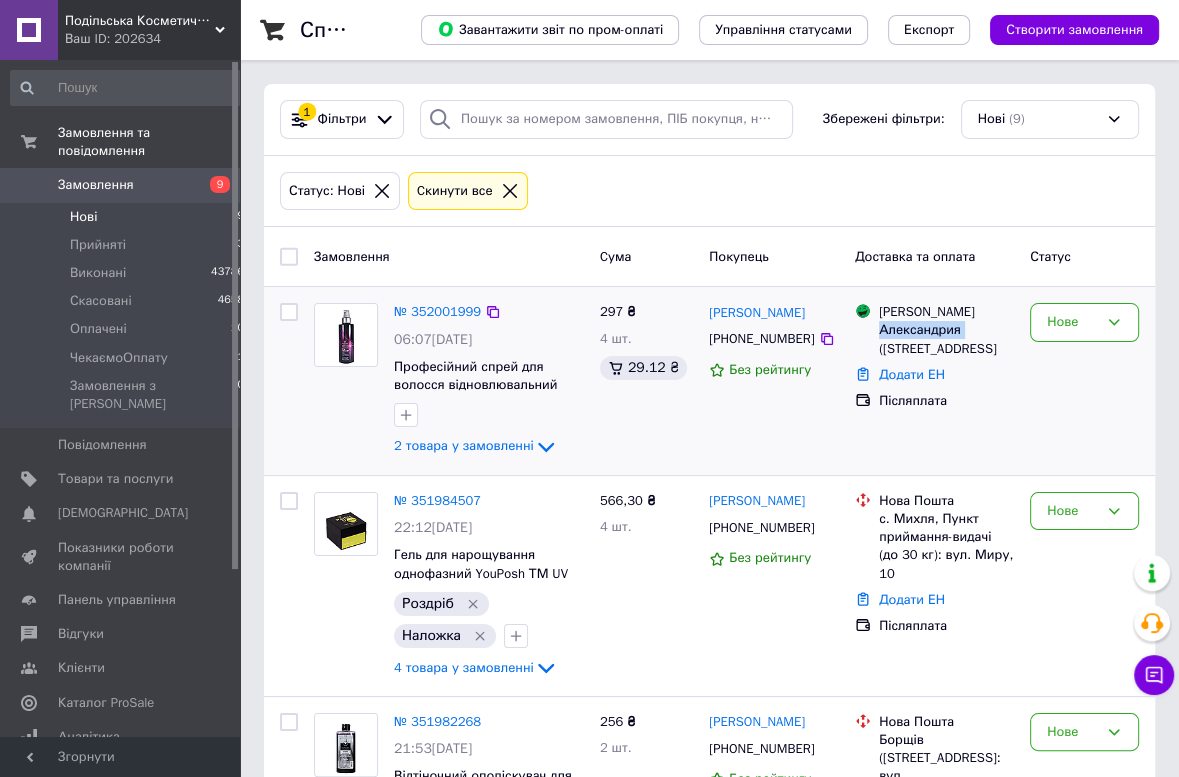 drag, startPoint x: 878, startPoint y: 335, endPoint x: 964, endPoint y: 334, distance: 86.00581 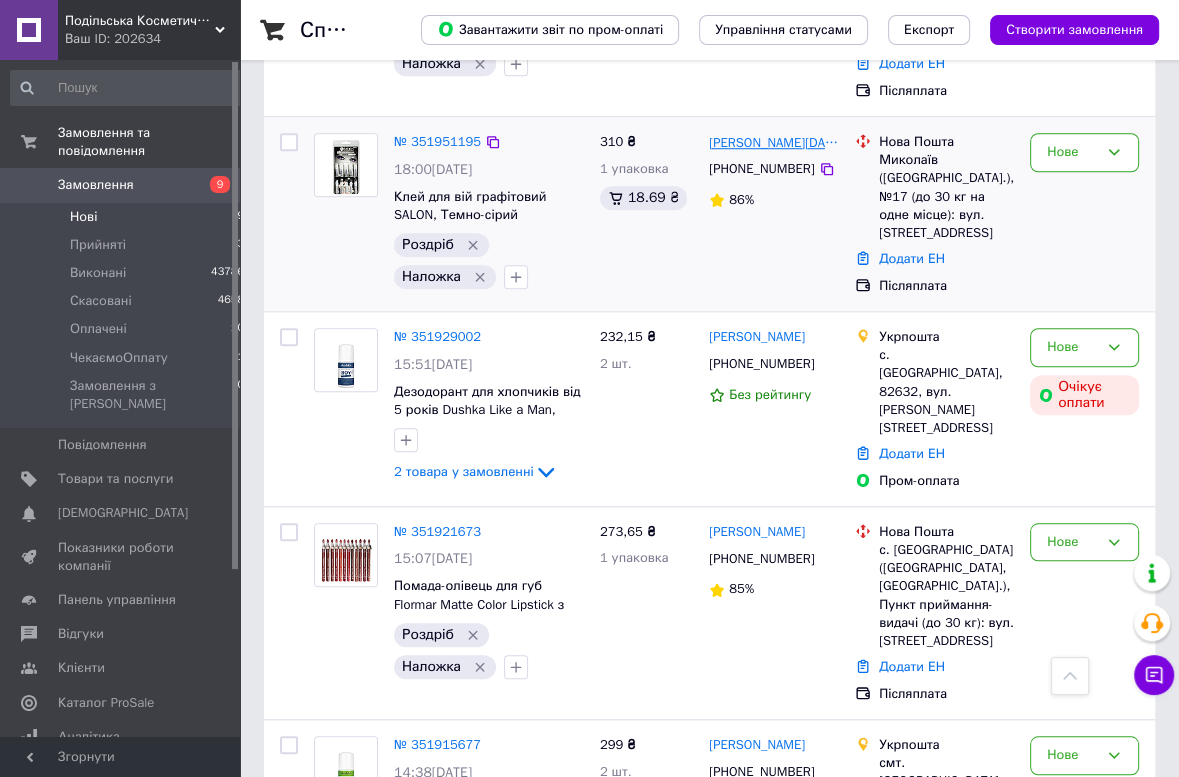 scroll, scrollTop: 1323, scrollLeft: 0, axis: vertical 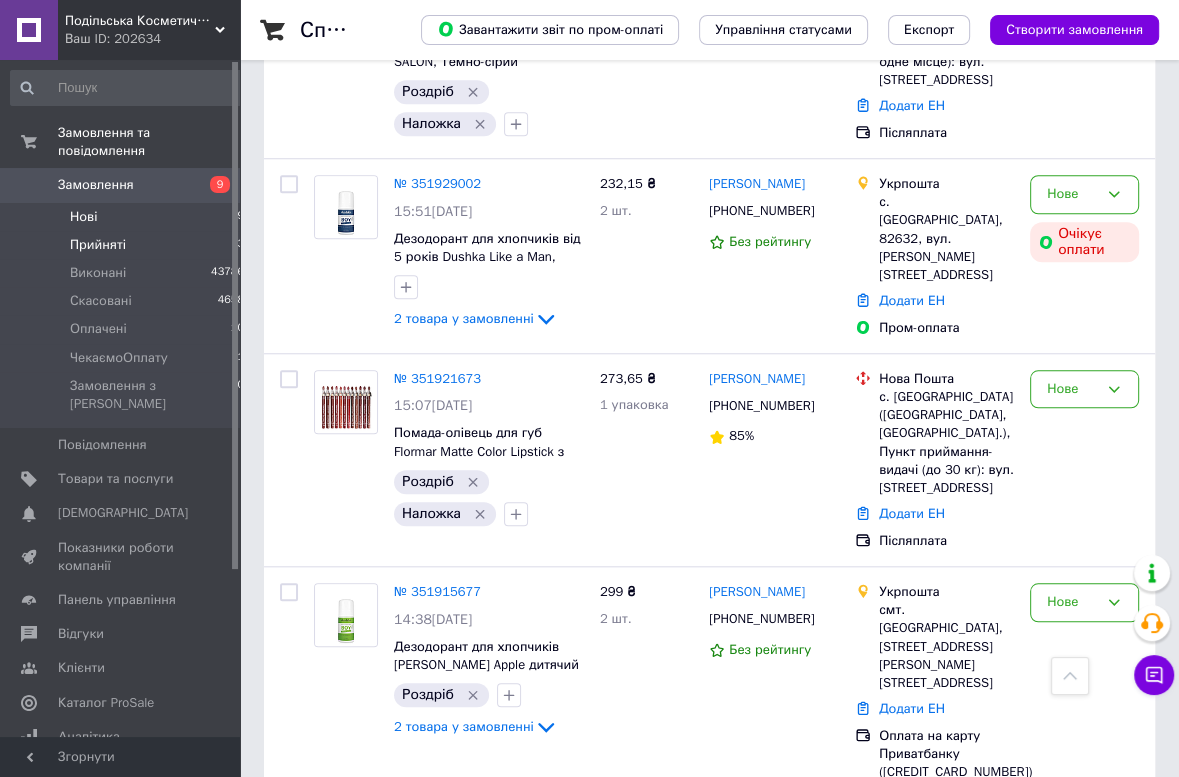 click on "Прийняті" at bounding box center (98, 245) 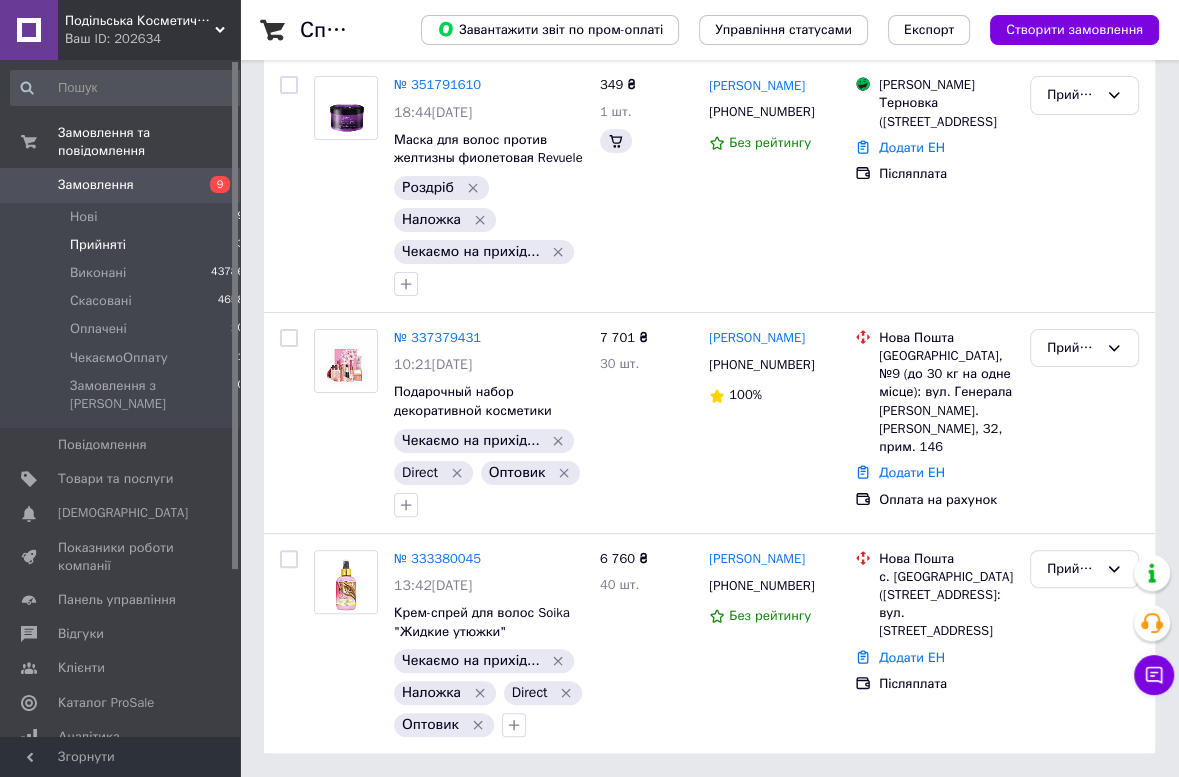 scroll, scrollTop: 0, scrollLeft: 0, axis: both 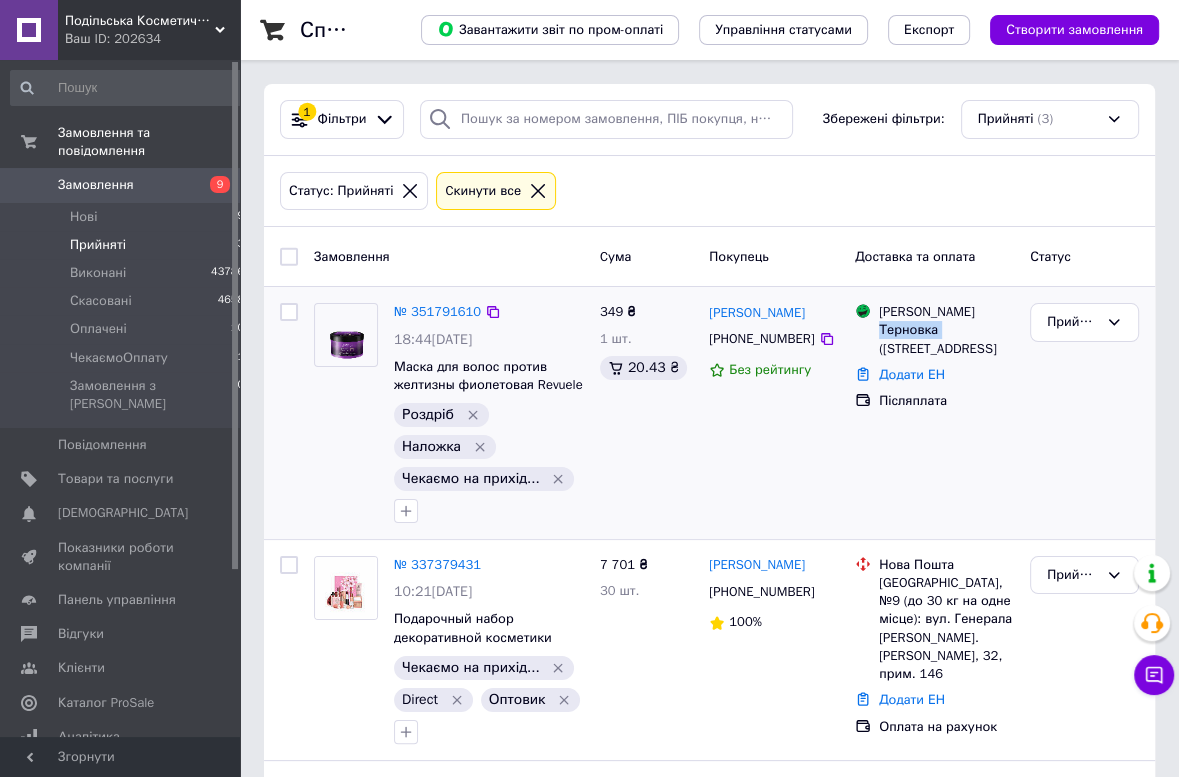 drag, startPoint x: 940, startPoint y: 330, endPoint x: 879, endPoint y: 330, distance: 61 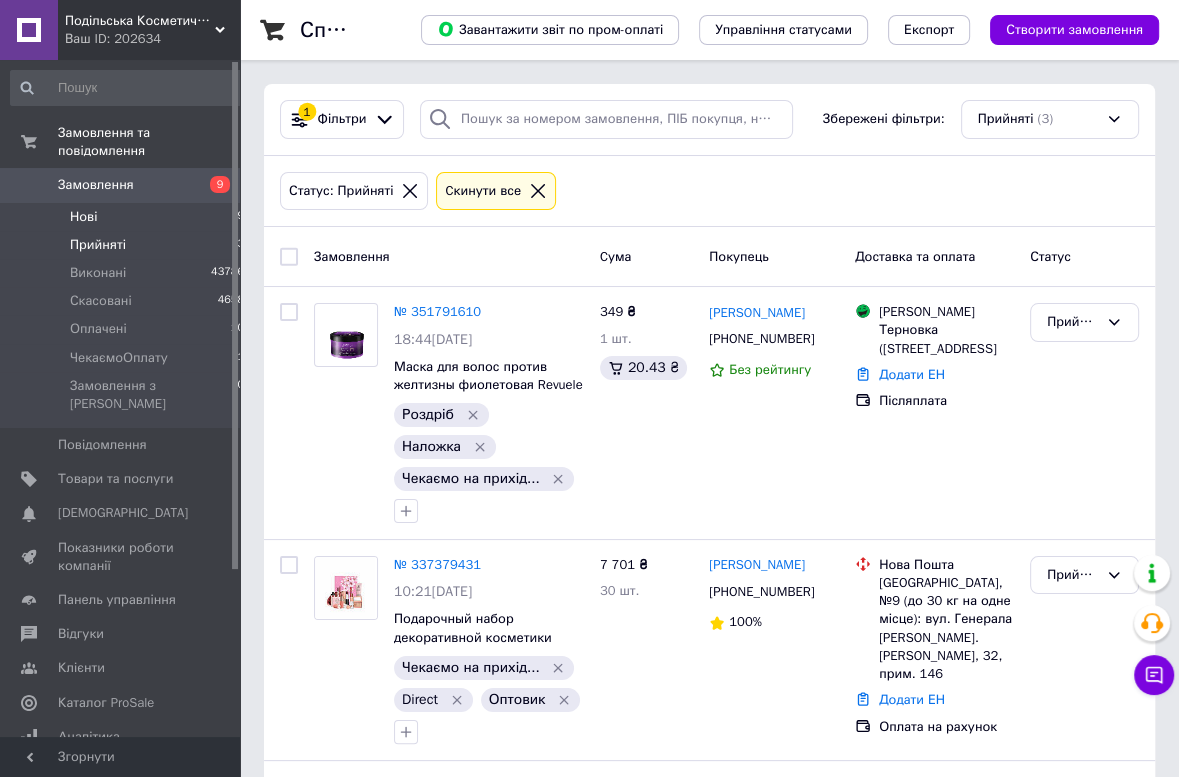 click on "Нові" at bounding box center (83, 217) 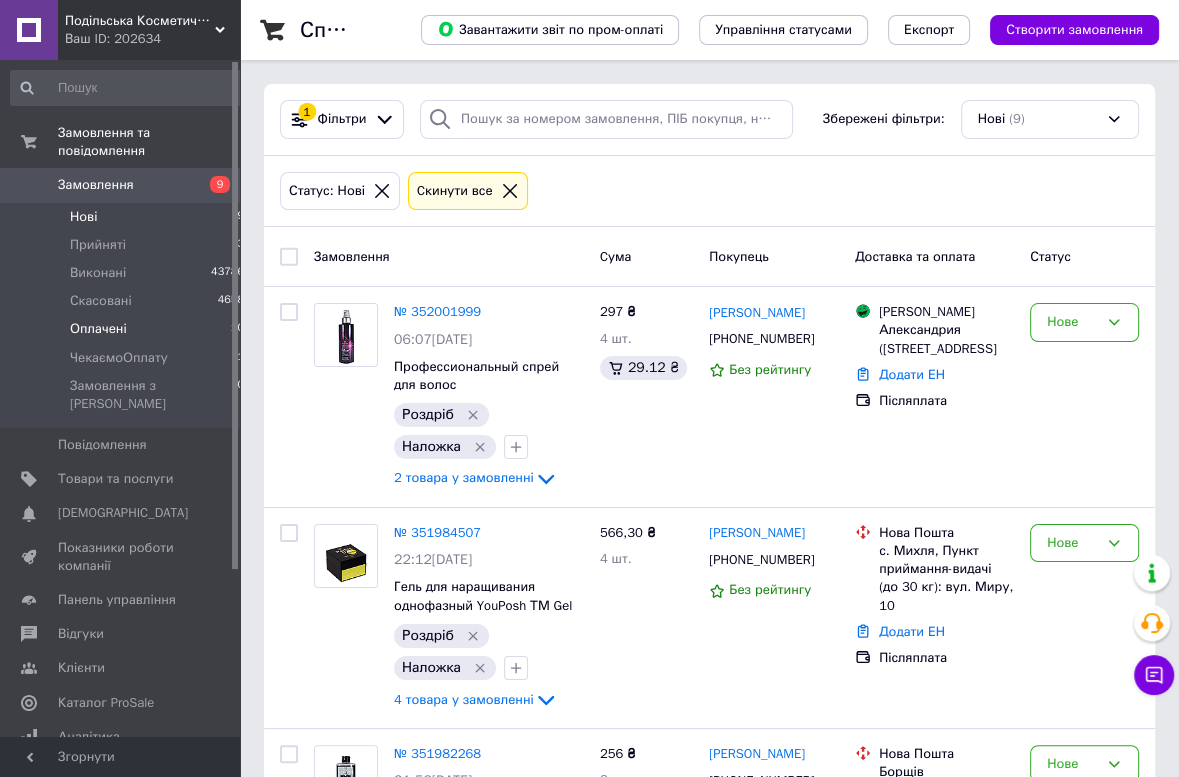 click on "Оплачені" at bounding box center [98, 329] 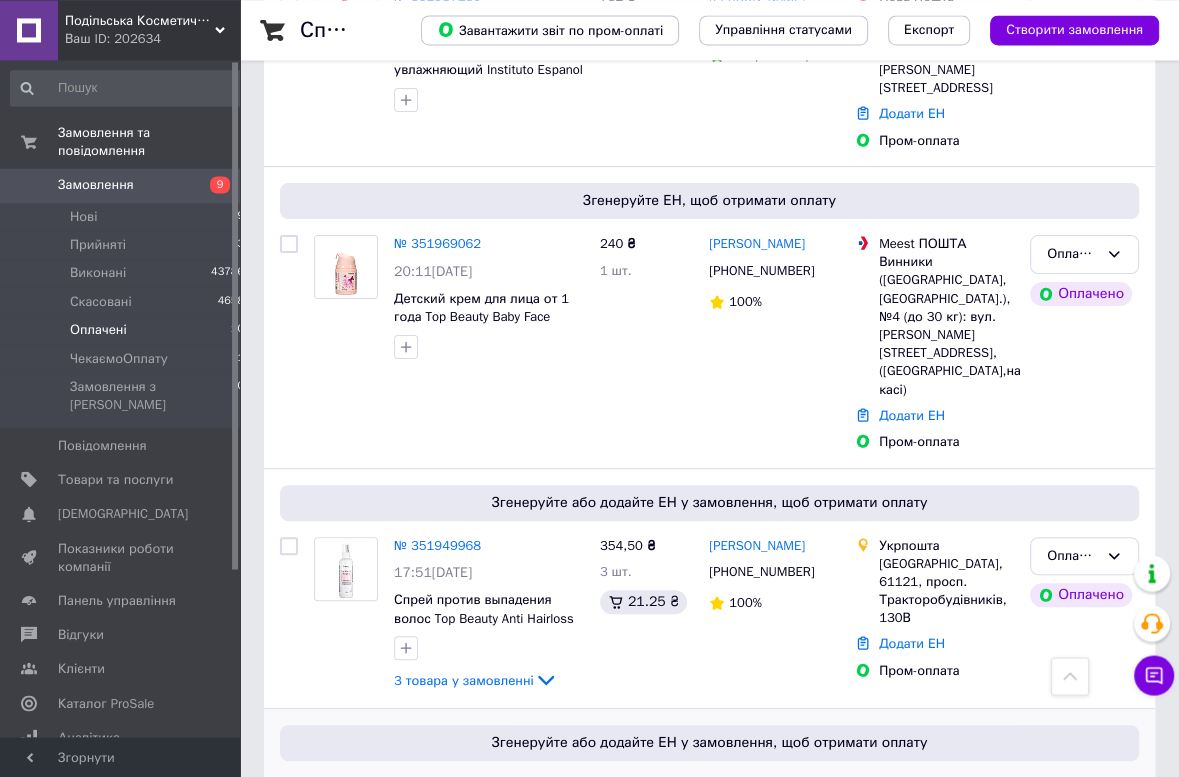 scroll, scrollTop: 319, scrollLeft: 0, axis: vertical 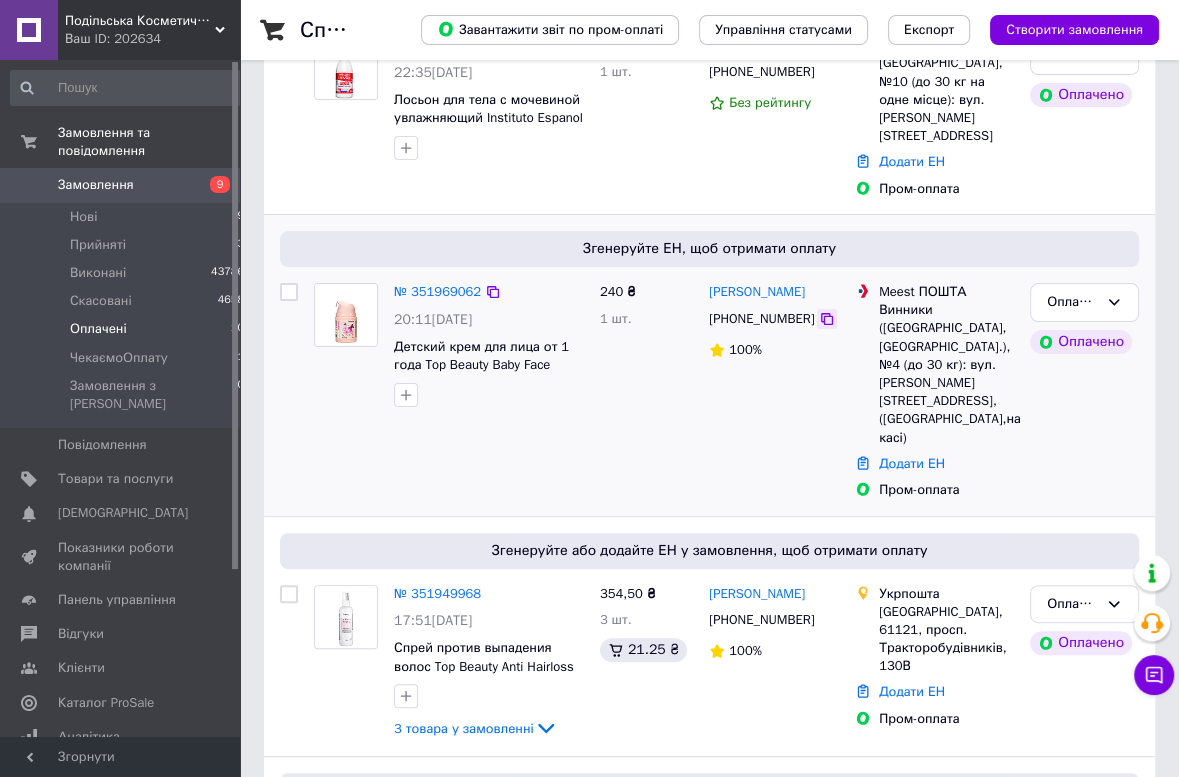 click 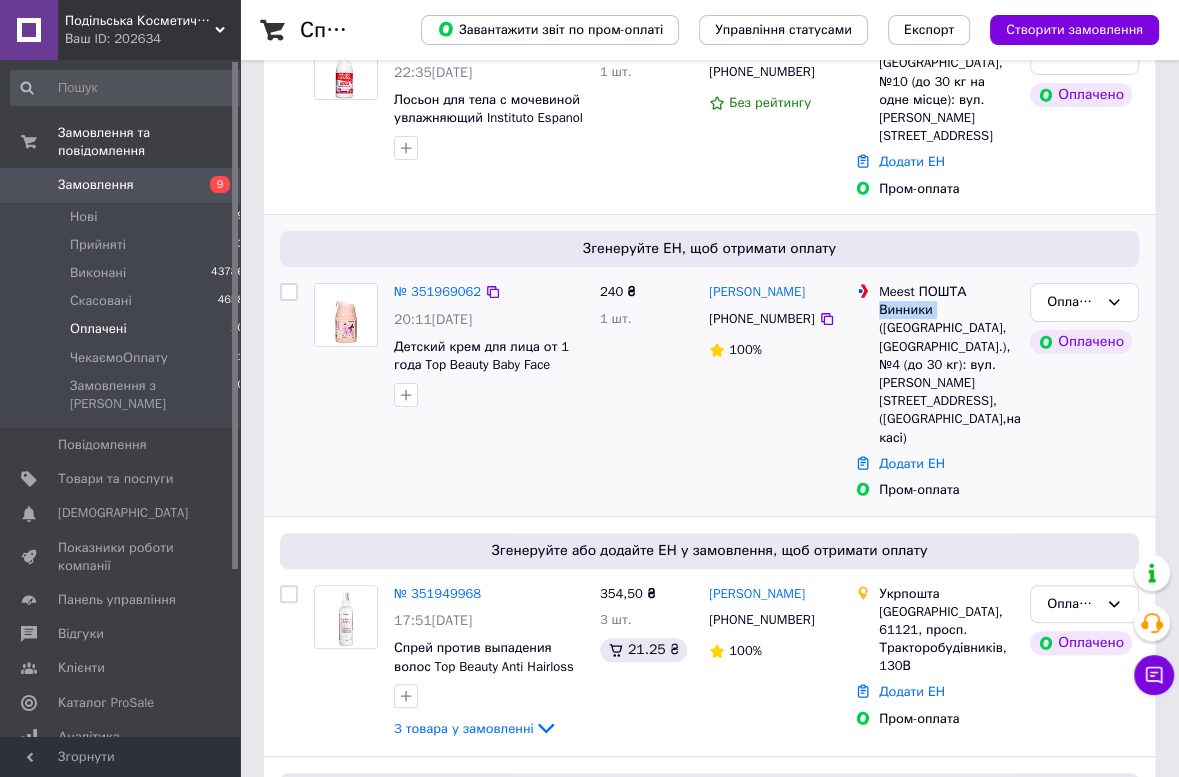 drag, startPoint x: 881, startPoint y: 291, endPoint x: 933, endPoint y: 291, distance: 52 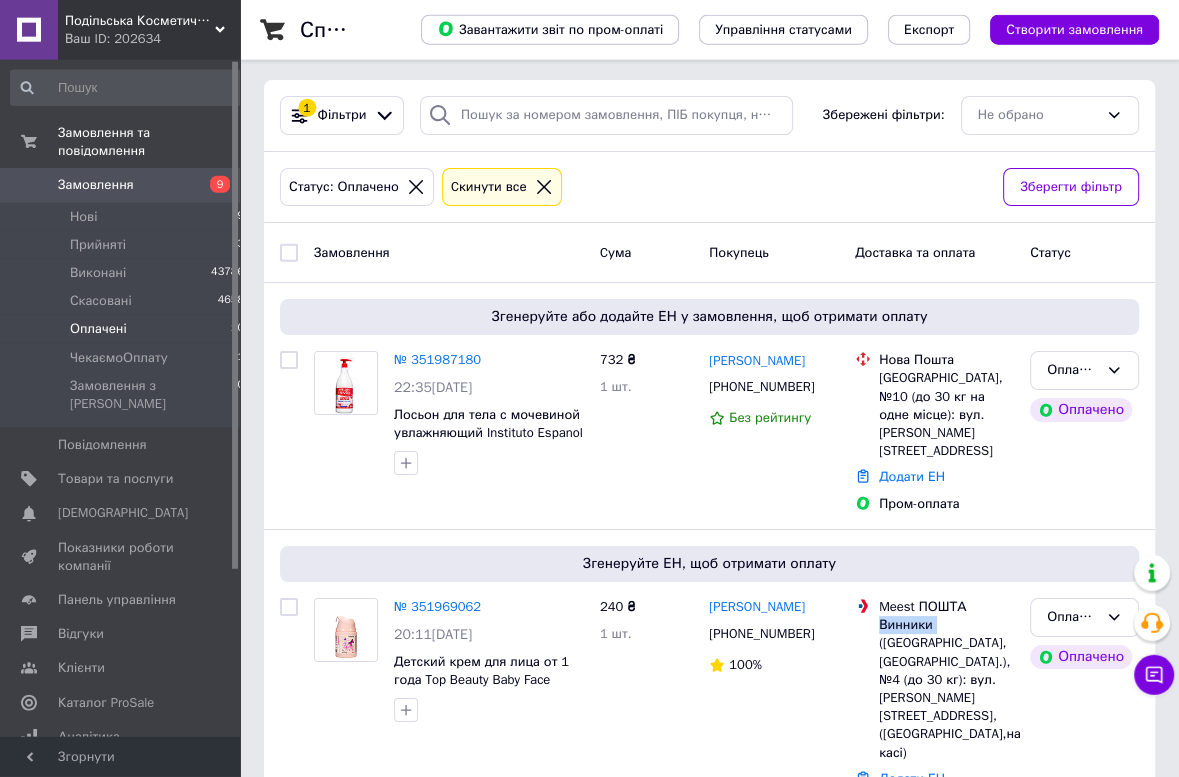scroll, scrollTop: 0, scrollLeft: 0, axis: both 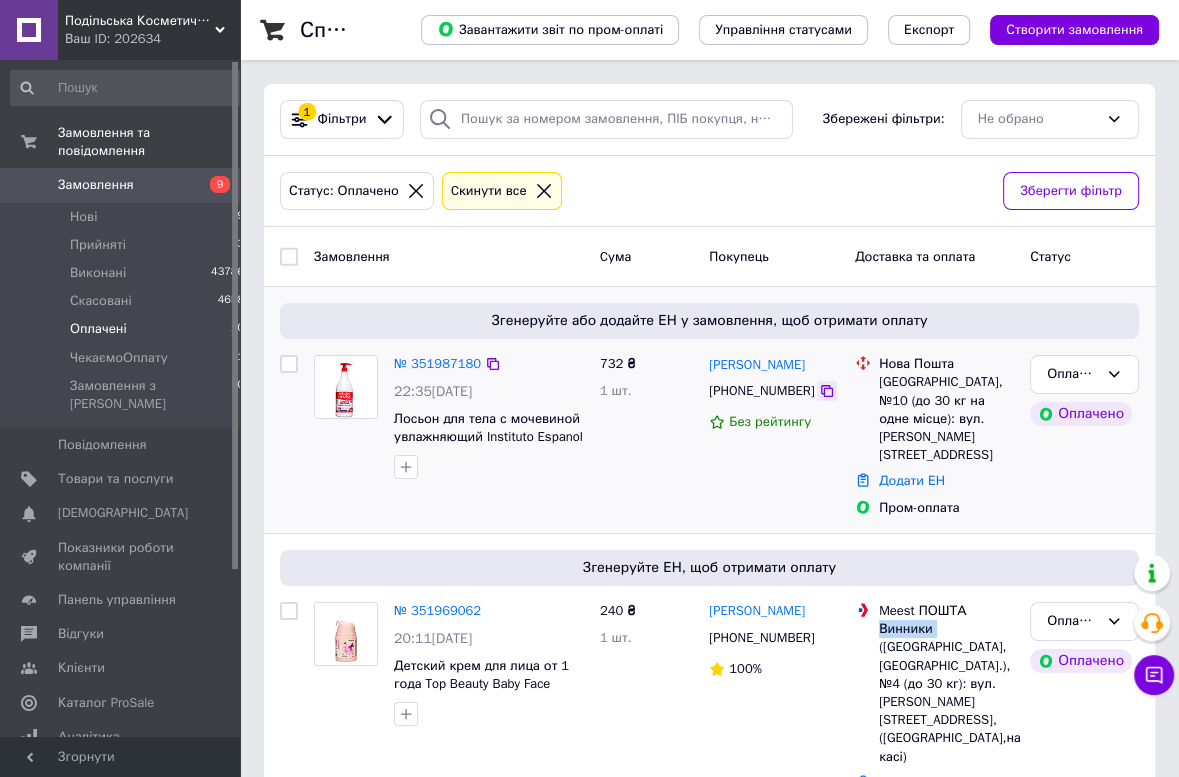 click 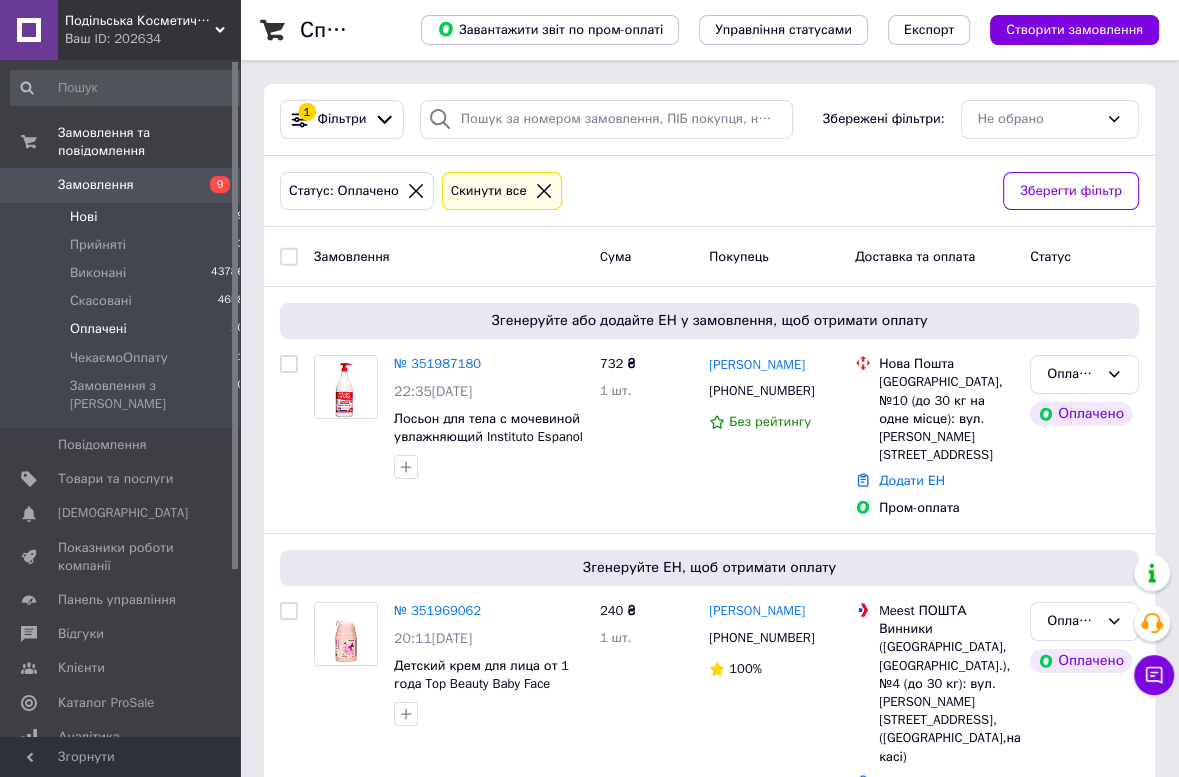 click on "Нові" at bounding box center [83, 217] 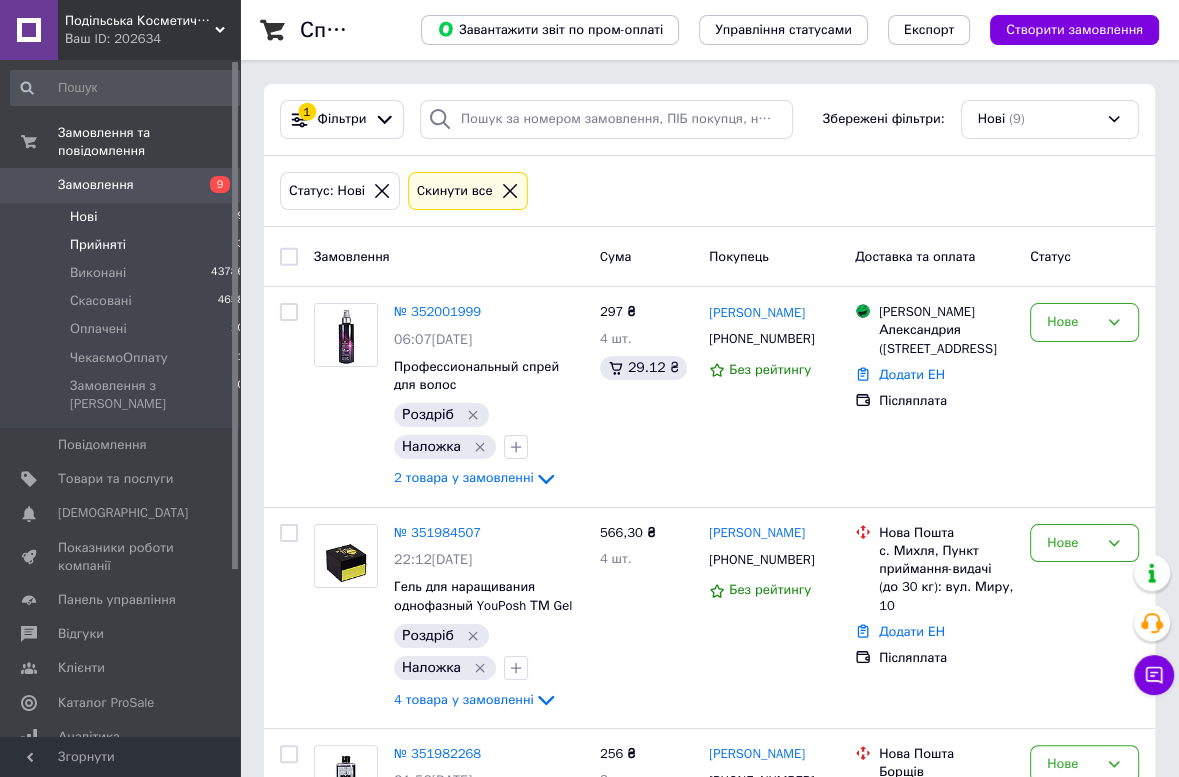 click on "Прийняті" at bounding box center (98, 245) 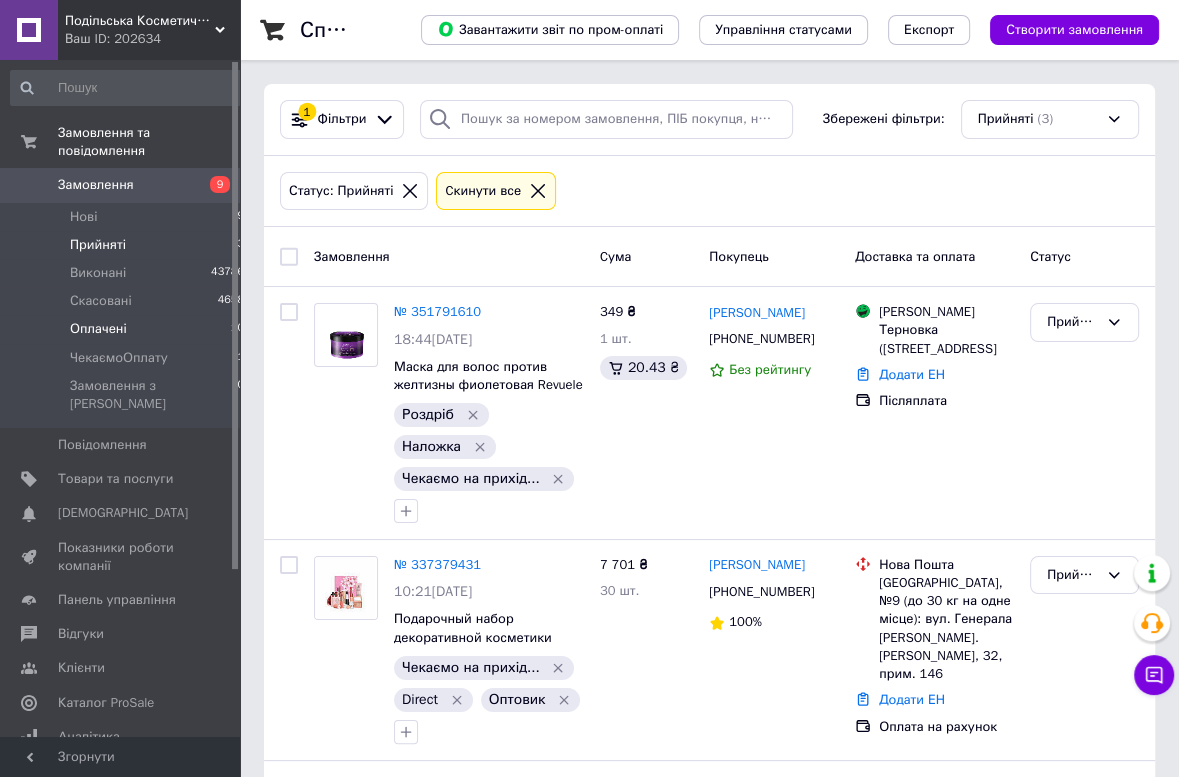 click on "Оплачені" at bounding box center [98, 329] 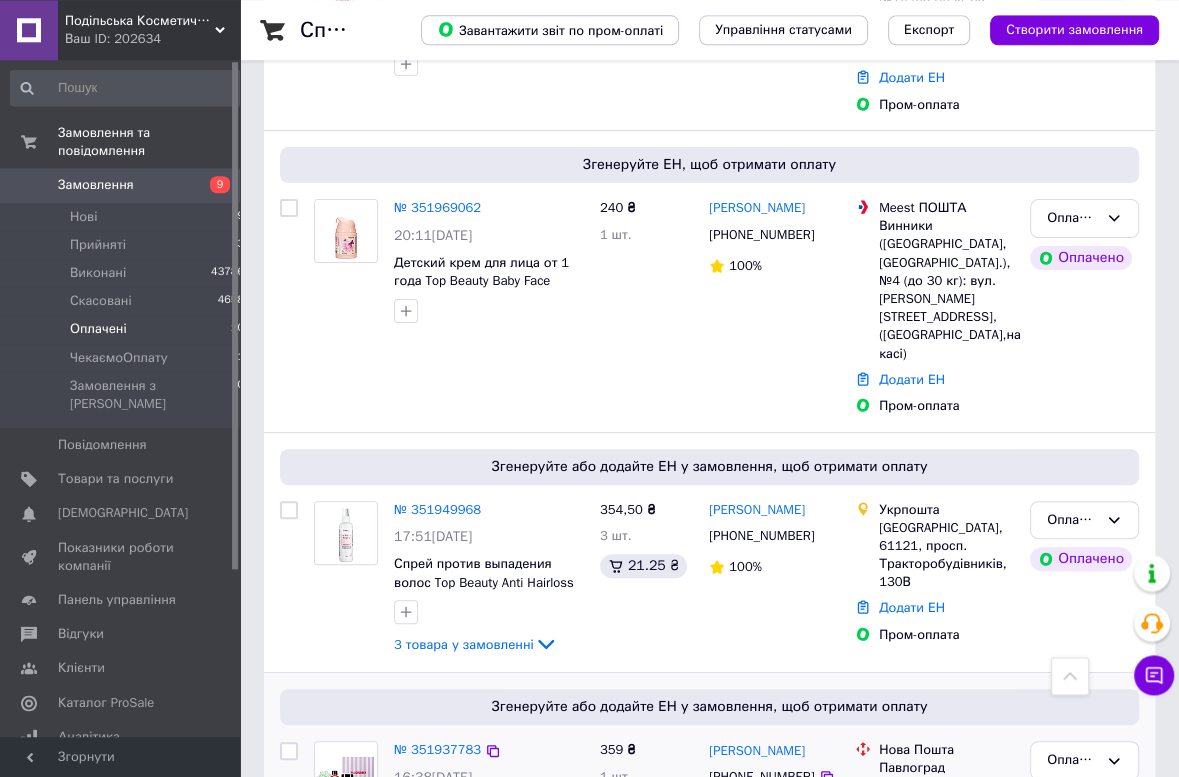 scroll, scrollTop: 319, scrollLeft: 0, axis: vertical 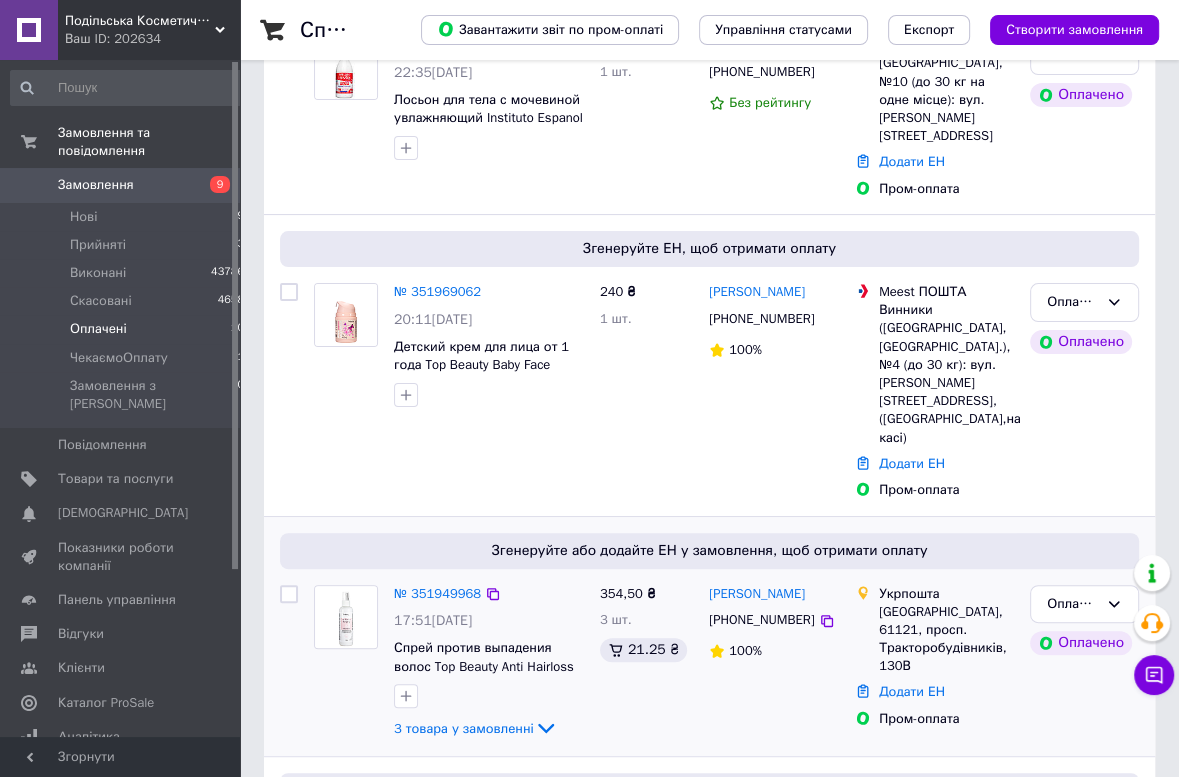click on "3 товара у замовленні" 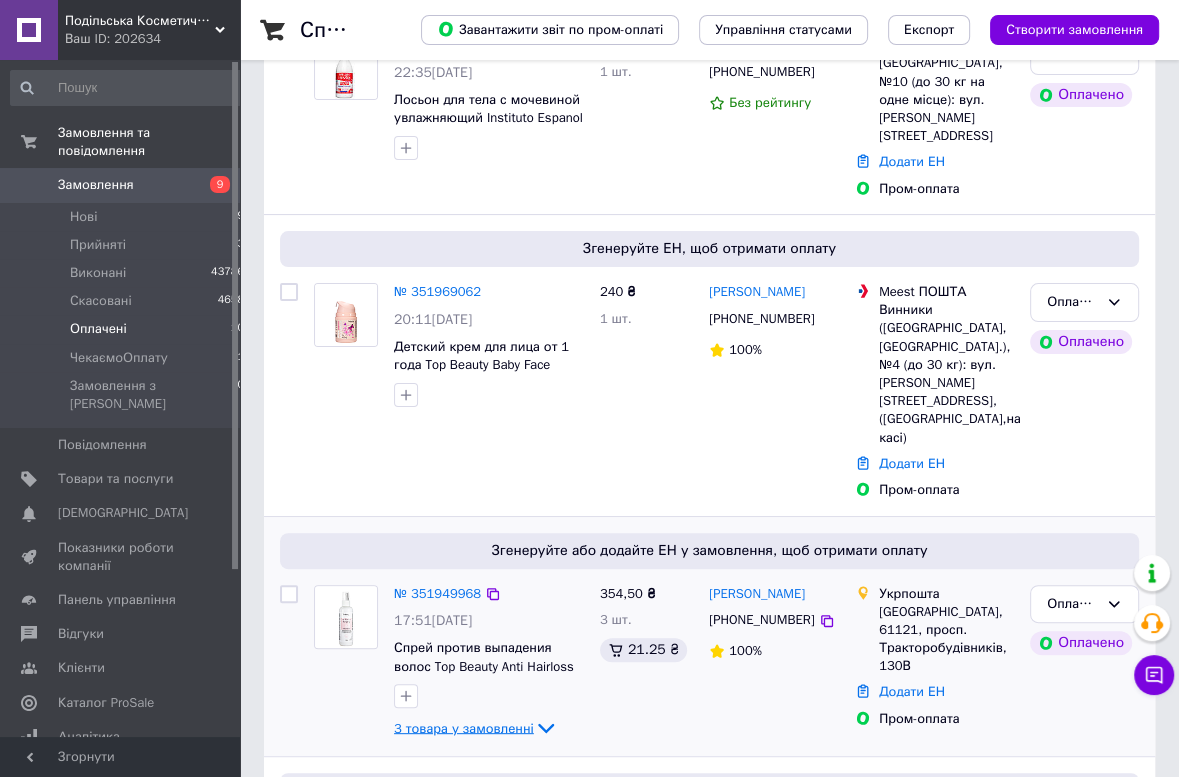 click on "3 товара у замовленні" at bounding box center [464, 727] 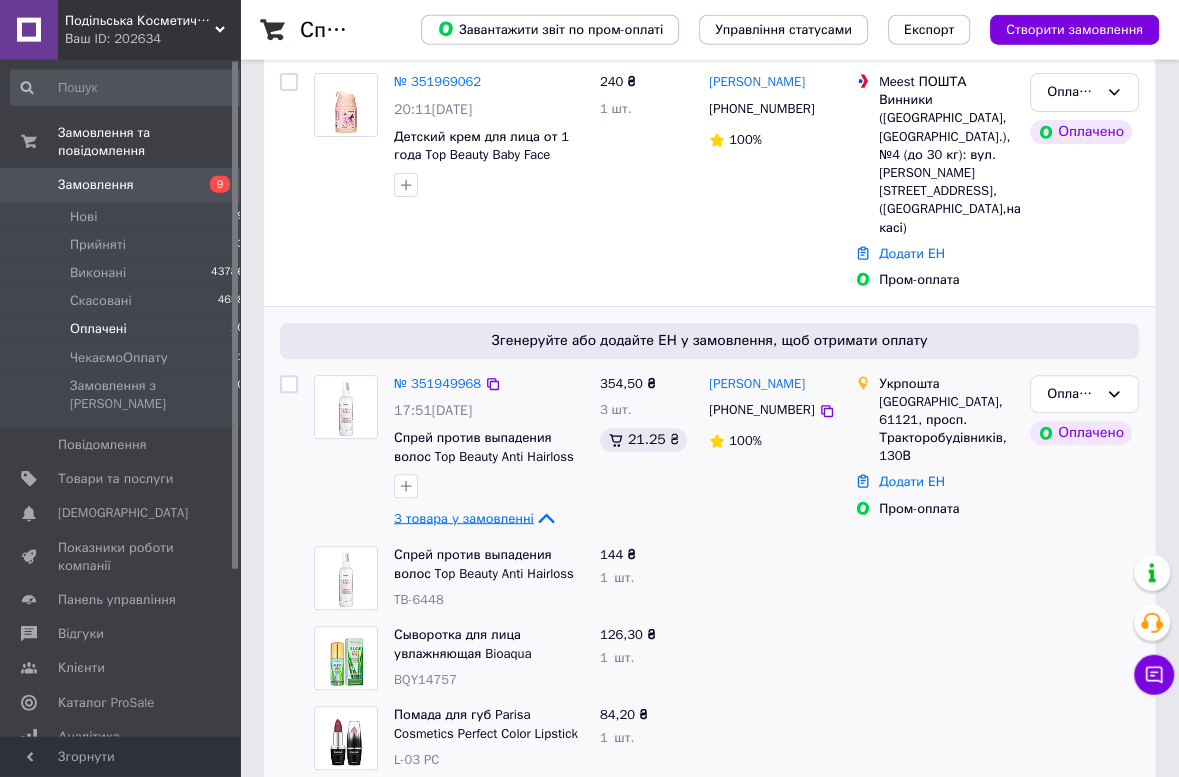 scroll, scrollTop: 532, scrollLeft: 0, axis: vertical 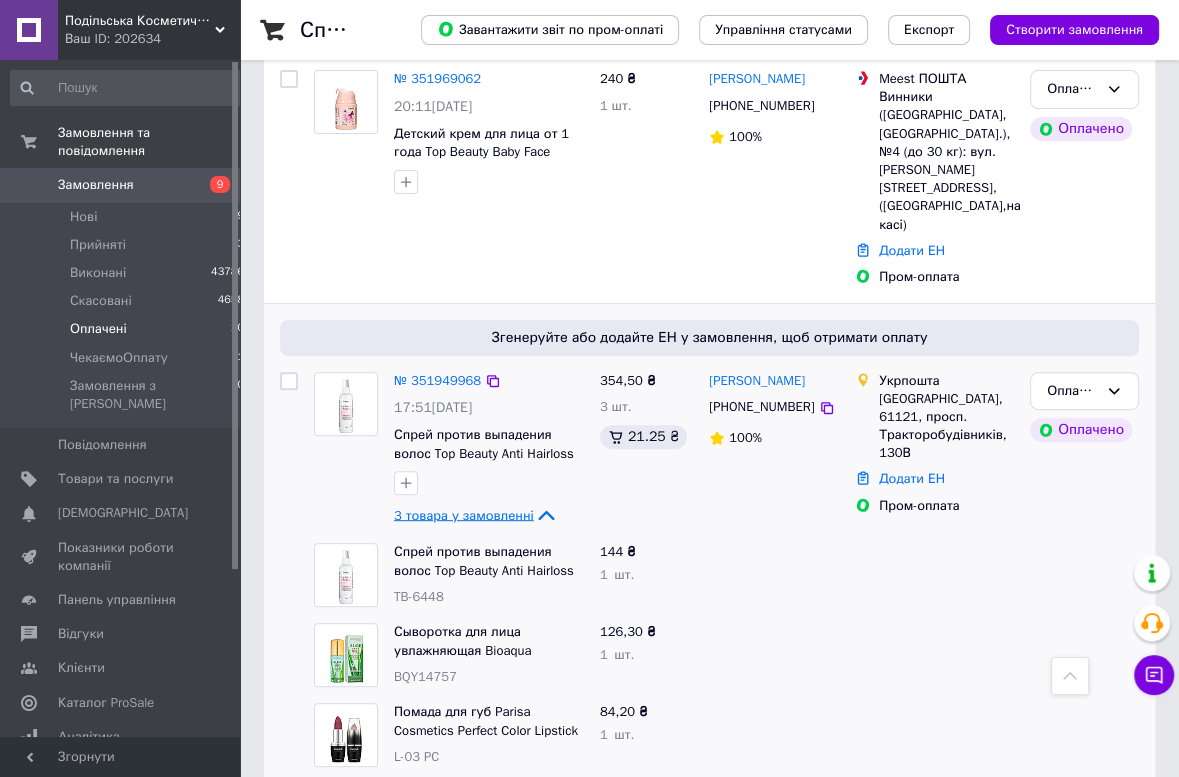 click on "3 товара у замовленні" at bounding box center (464, 514) 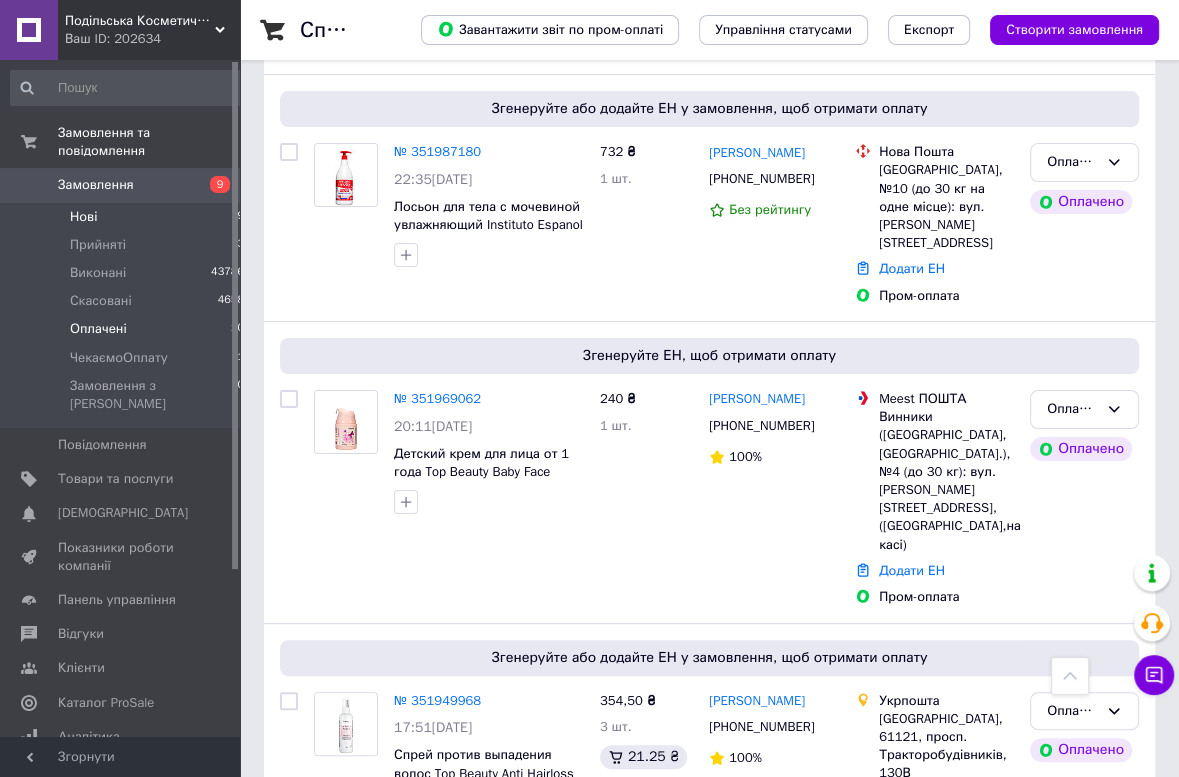scroll, scrollTop: 0, scrollLeft: 0, axis: both 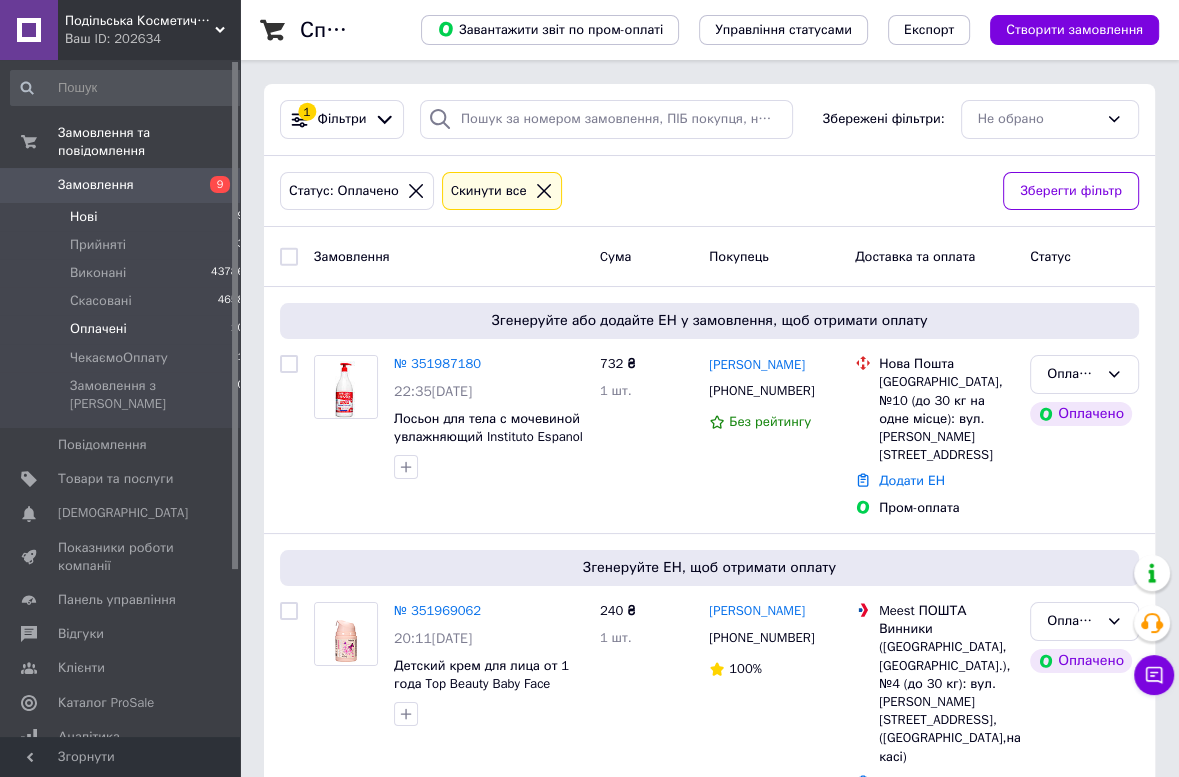 click on "Нові" at bounding box center (83, 217) 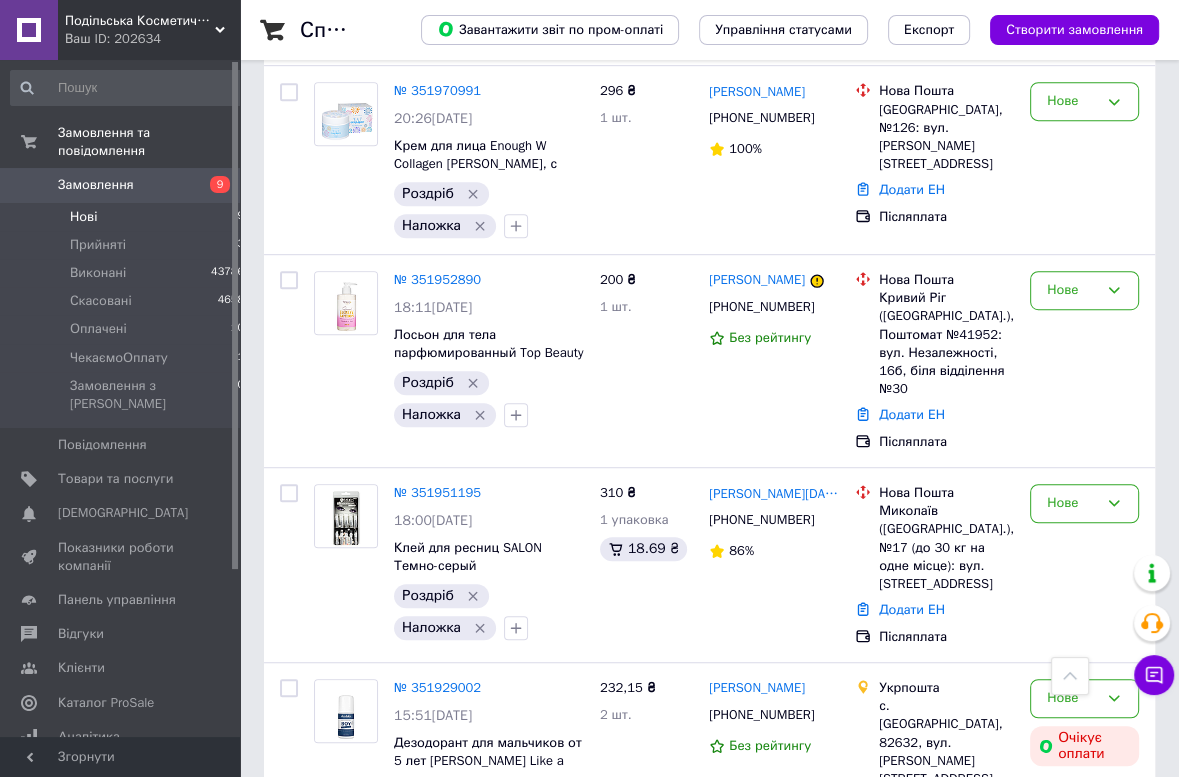 scroll, scrollTop: 1276, scrollLeft: 0, axis: vertical 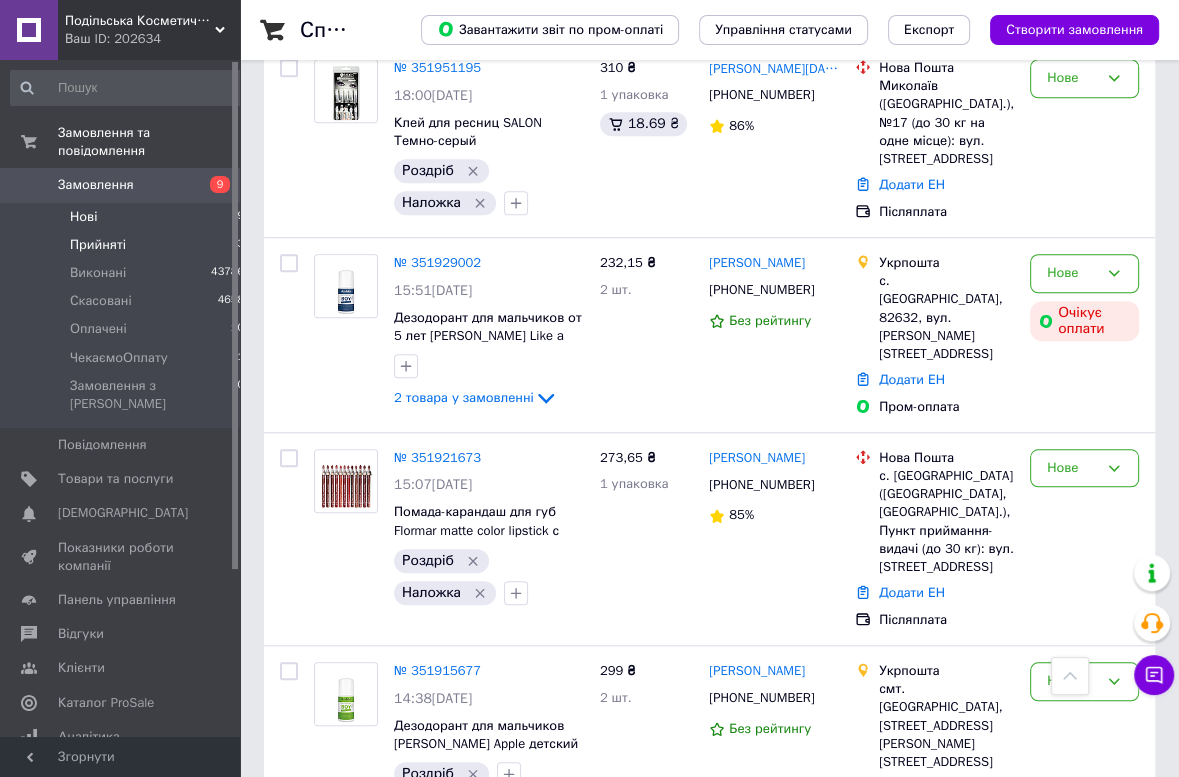 click on "Прийняті" at bounding box center (98, 245) 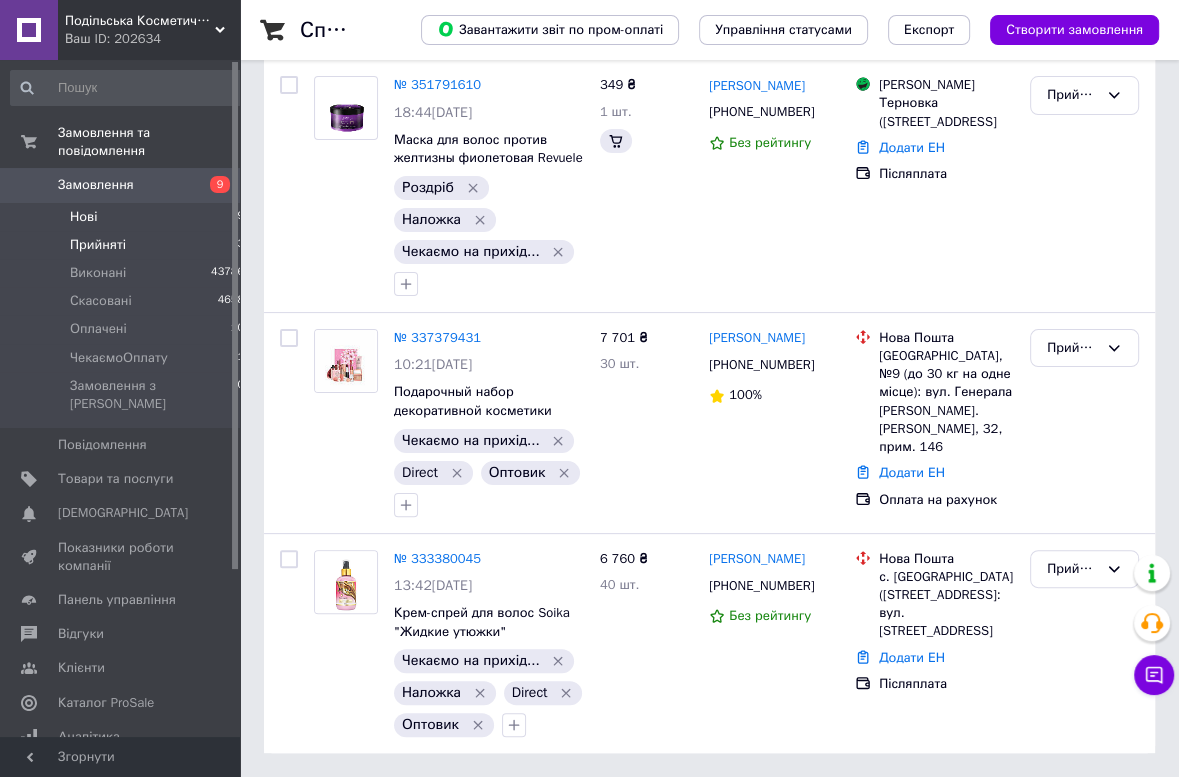 scroll, scrollTop: 0, scrollLeft: 0, axis: both 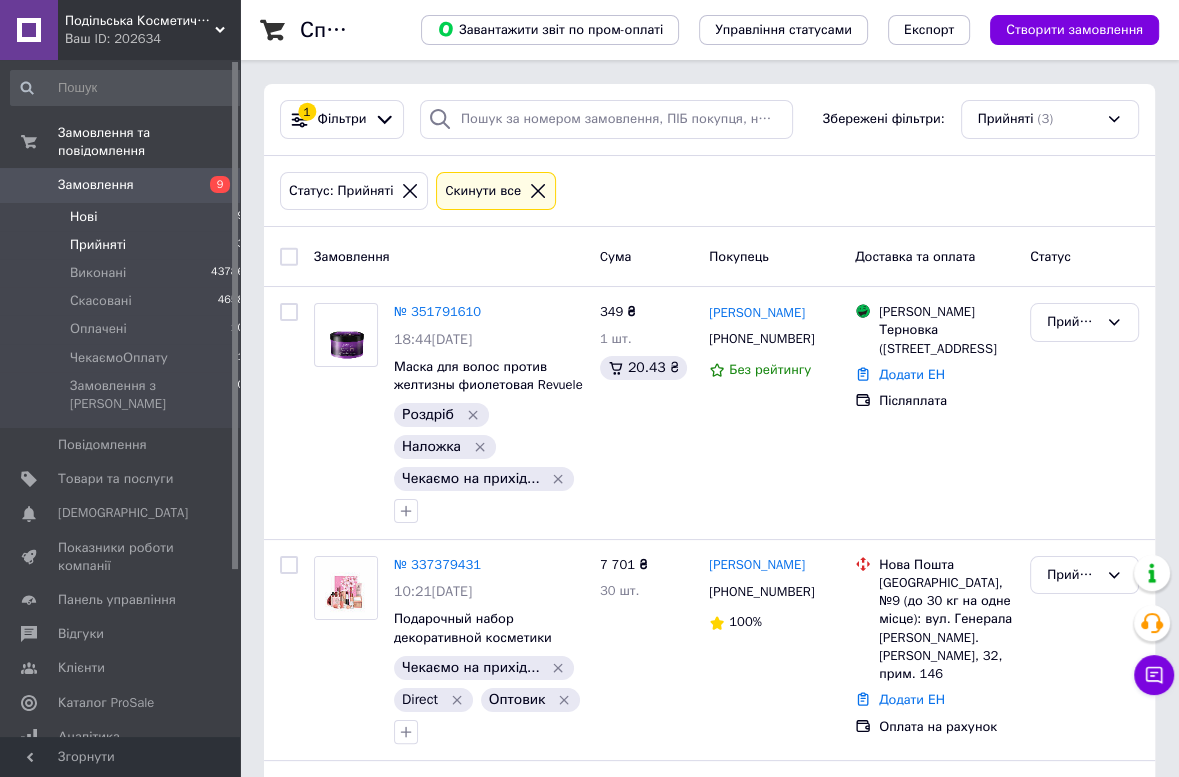 click on "Нові" at bounding box center (83, 217) 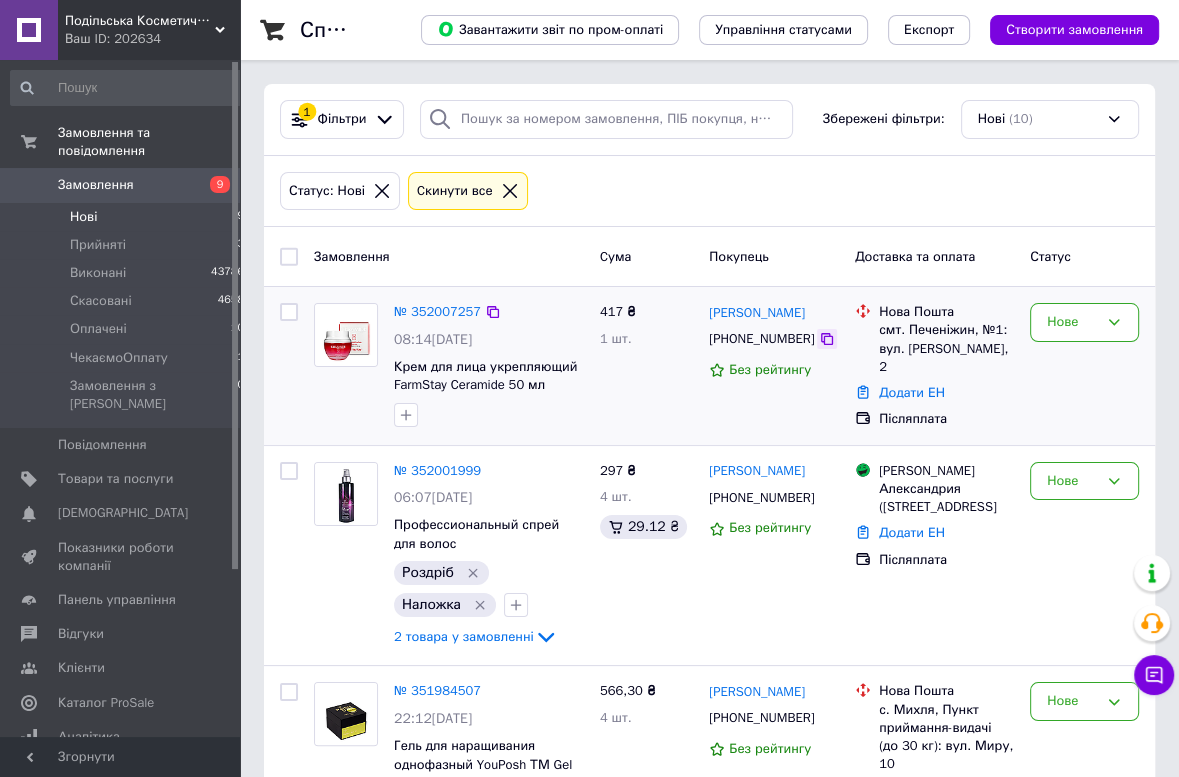 click 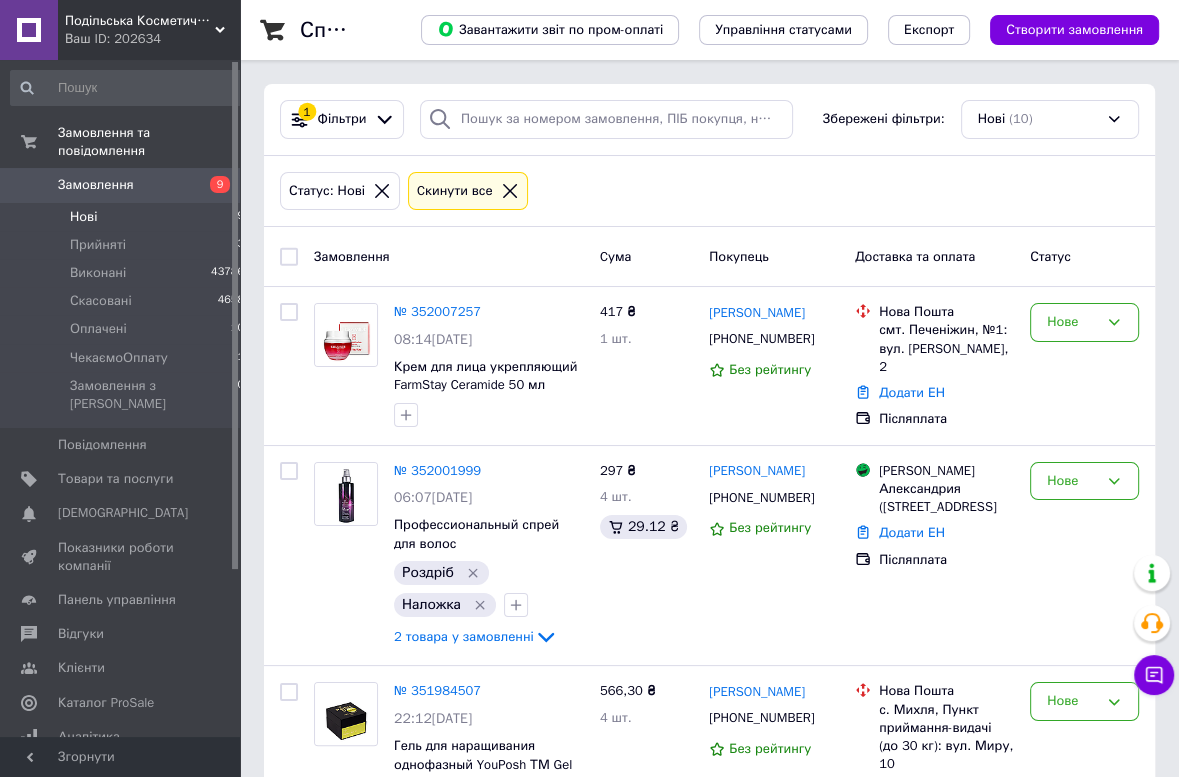 click on "Нові" at bounding box center (83, 217) 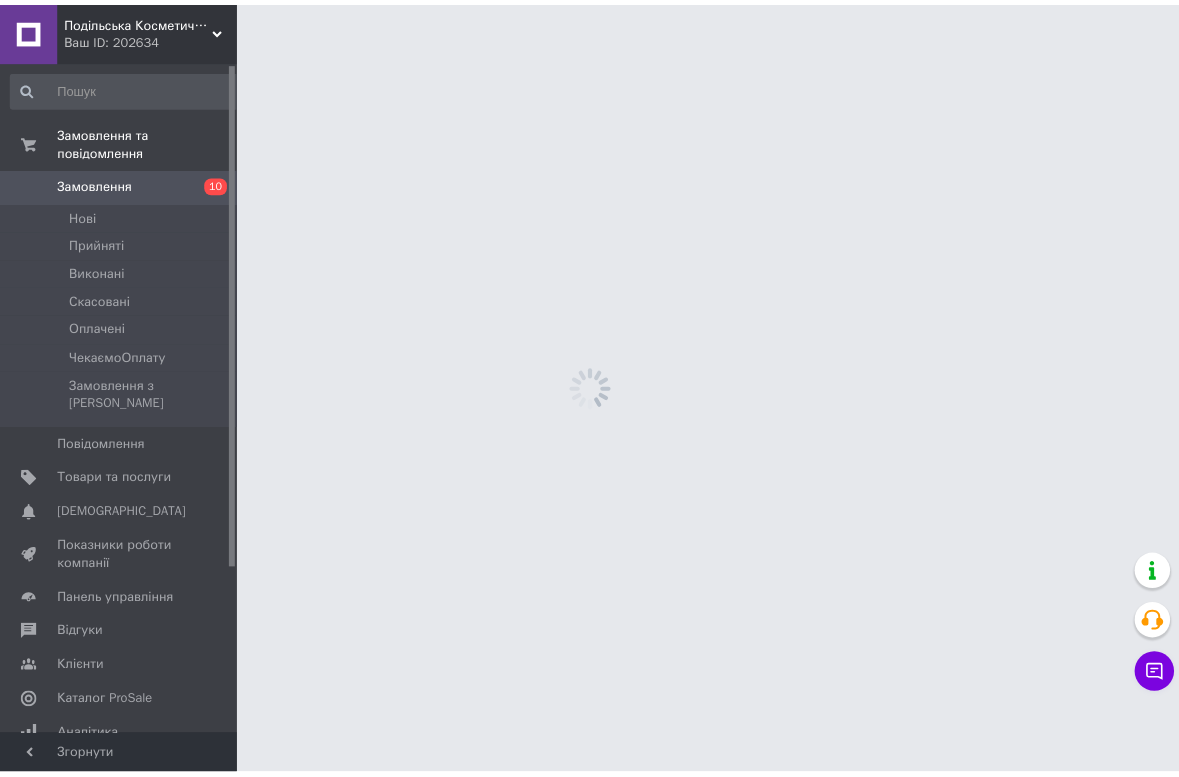 scroll, scrollTop: 0, scrollLeft: 0, axis: both 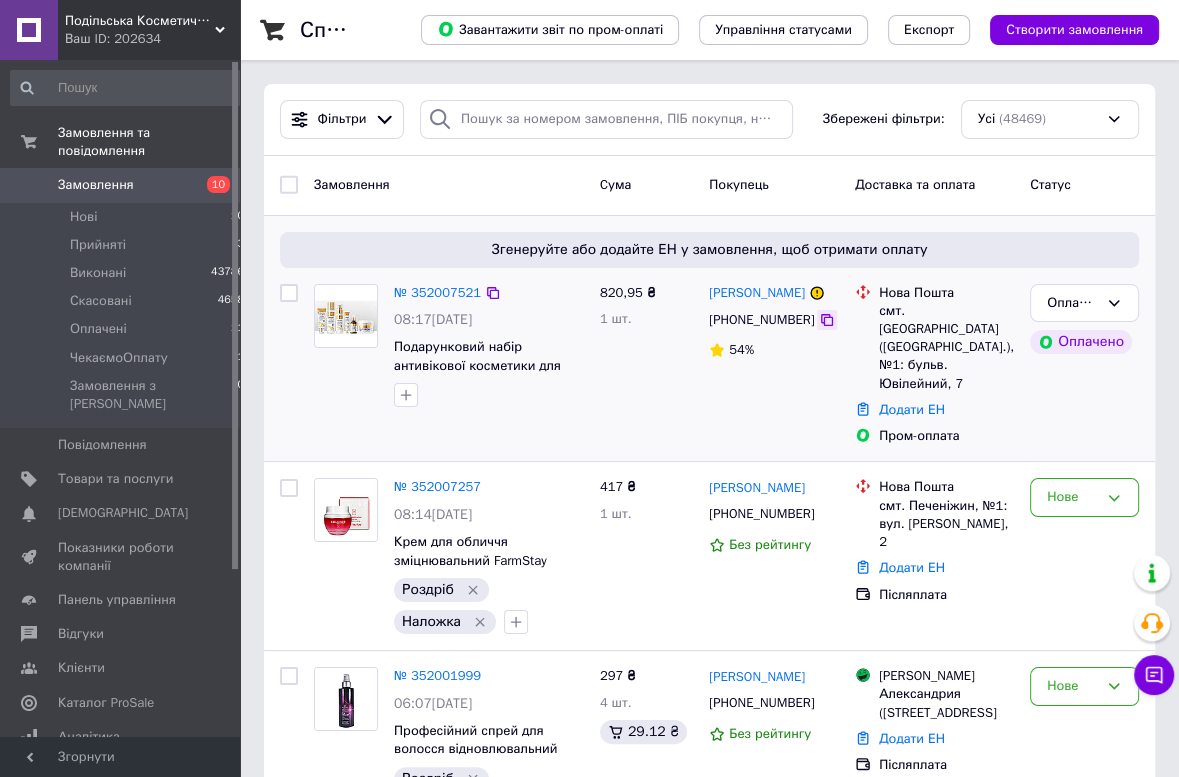click 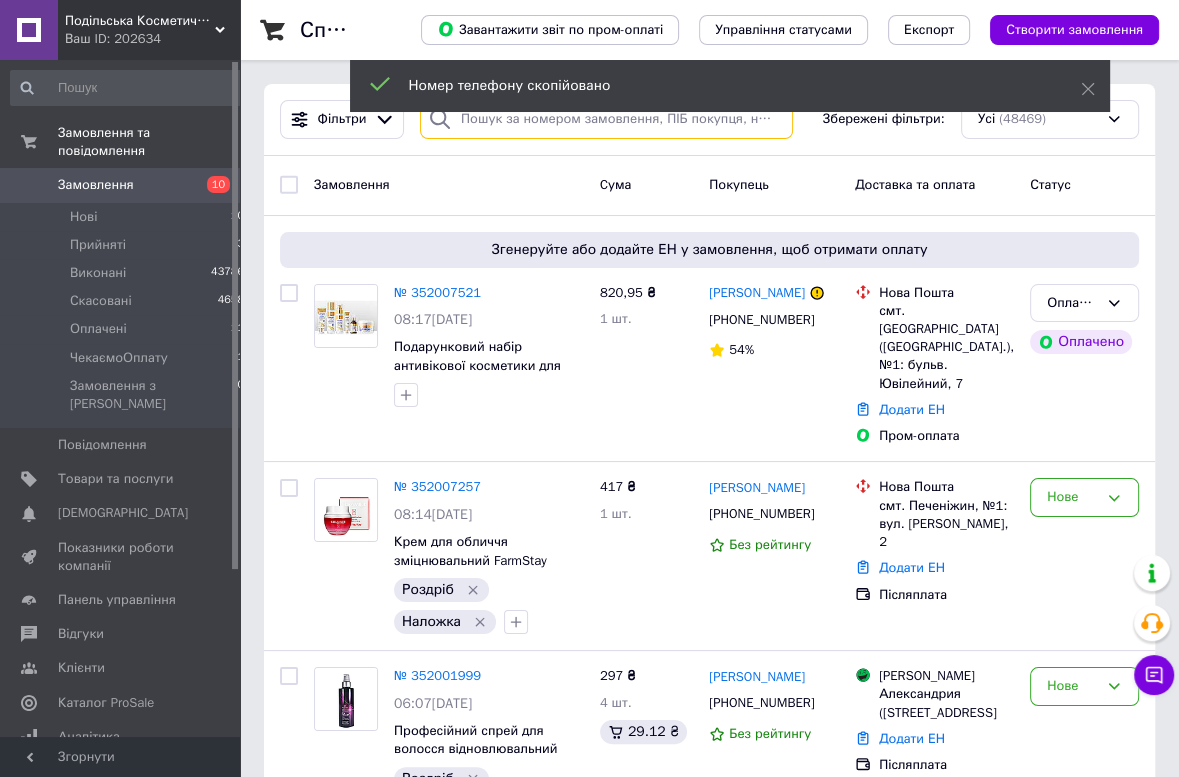 click at bounding box center (606, 119) 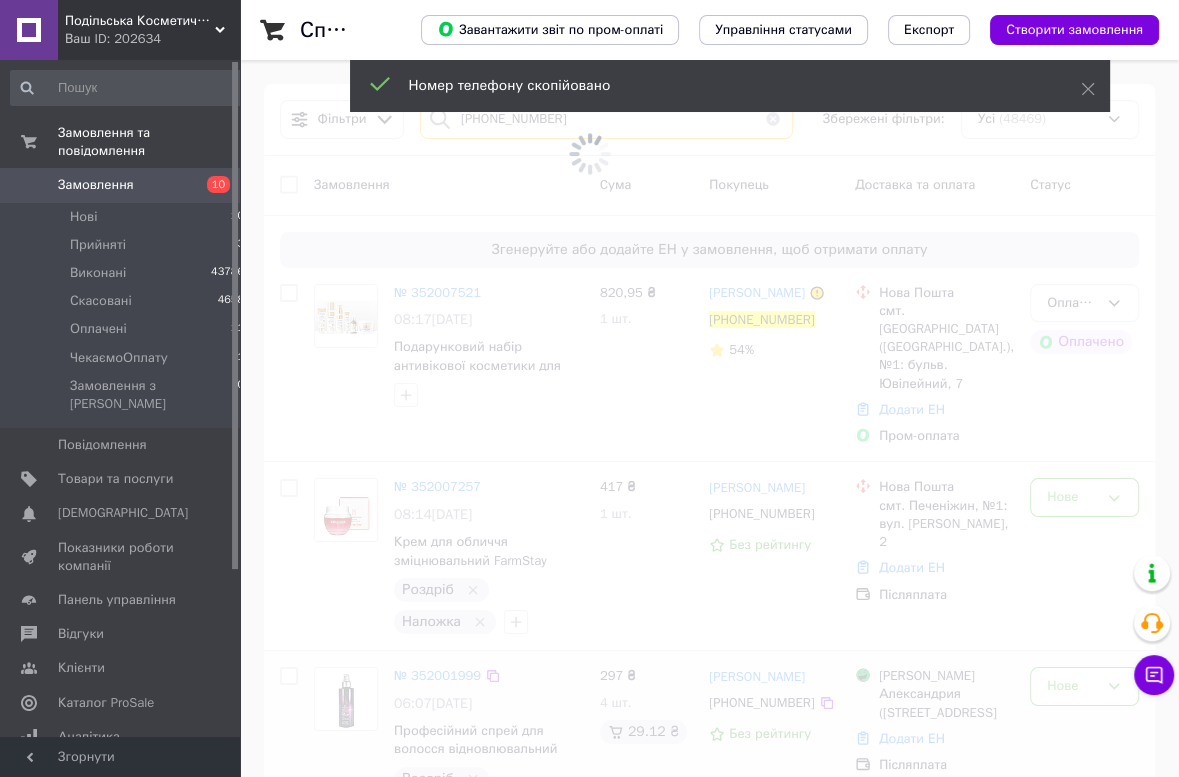 type on "[PHONE_NUMBER]" 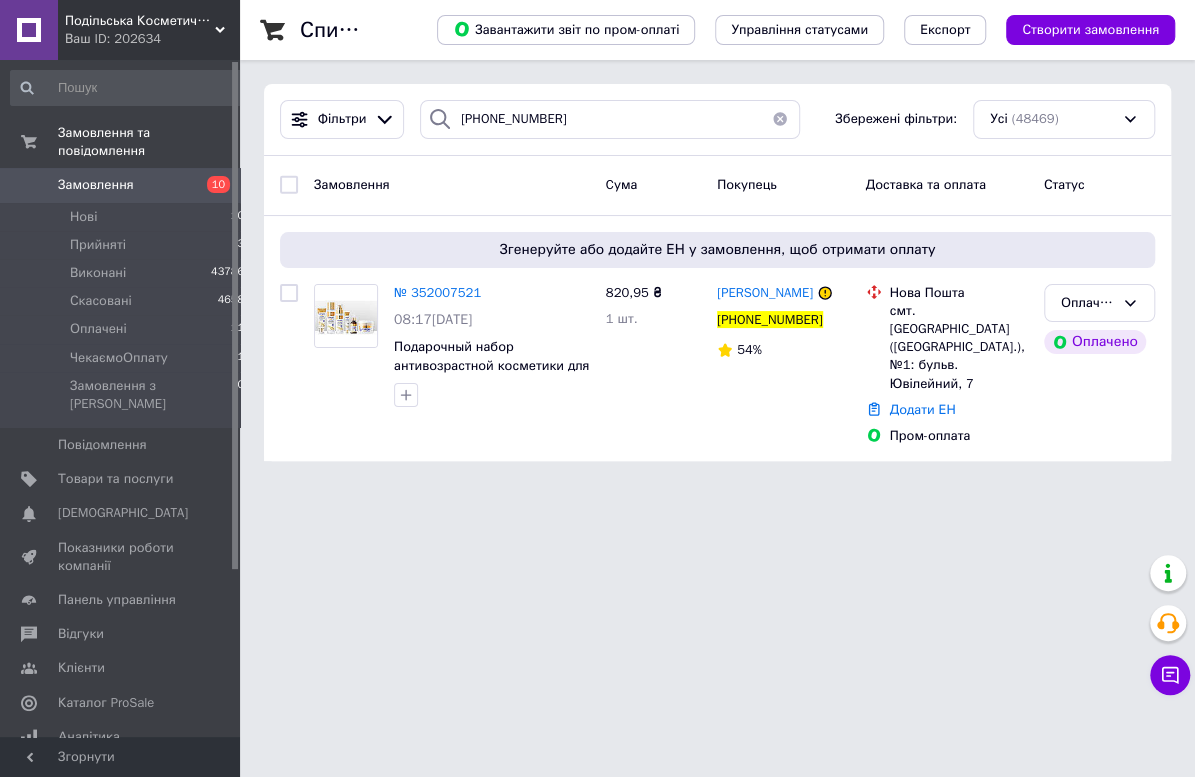 click on "Подільська Косметична Компанія Ваш ID: 202634 Сайт Подільська Косметична Компанія Кабінет покупця Перевірити стан системи Сторінка на порталі Довідка Вийти Замовлення та повідомлення Замовлення 10 Нові 10 Прийняті 3 Виконані 43786 Скасовані 4658 Оплачені 11 ЧекаємоОплату 1 Замовлення з Розетки 0 Повідомлення 0 Товари та послуги Сповіщення 0 0 Показники роботи компанії Панель управління Відгуки Клієнти Каталог ProSale Аналітика Інструменти веб-майстра та SEO Управління сайтом Гаманець компанії [PERSON_NAME]" at bounding box center [597, 242] 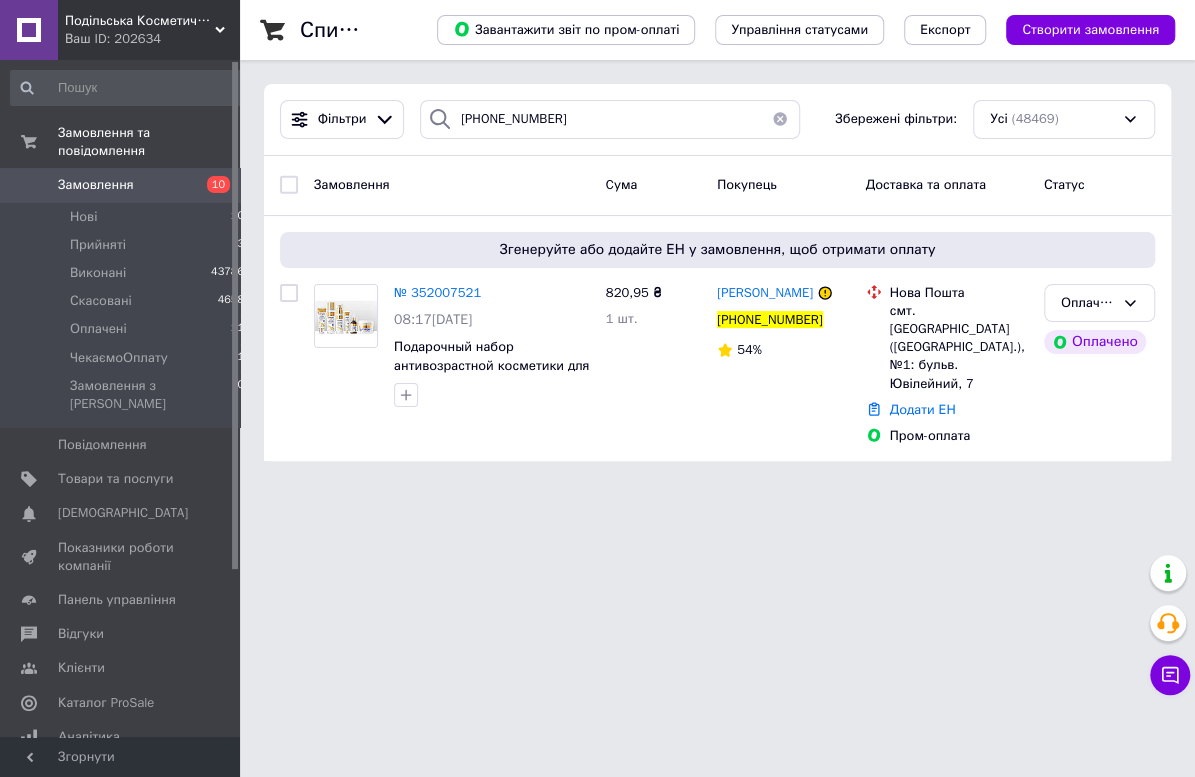 click on "Подільська Косметична Компанія Ваш ID: 202634 Сайт Подільська Косметична Компанія Кабінет покупця Перевірити стан системи Сторінка на порталі Довідка Вийти Замовлення та повідомлення Замовлення 10 Нові 10 Прийняті 3 Виконані 43786 Скасовані 4658 Оплачені 11 ЧекаємоОплату 1 Замовлення з Розетки 0 Повідомлення 0 Товари та послуги Сповіщення 0 0 Показники роботи компанії Панель управління Відгуки Клієнти Каталог ProSale Аналітика Інструменти веб-майстра та SEO Управління сайтом Гаманець компанії [PERSON_NAME]" at bounding box center (597, 242) 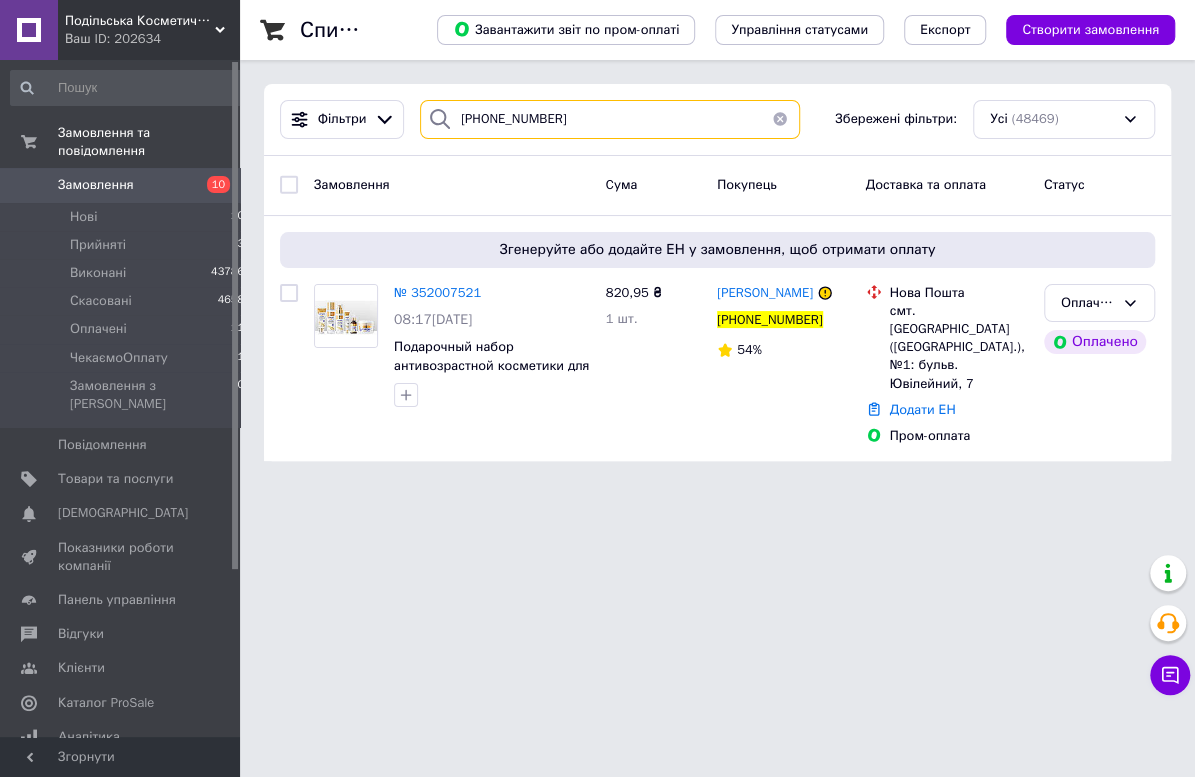 type 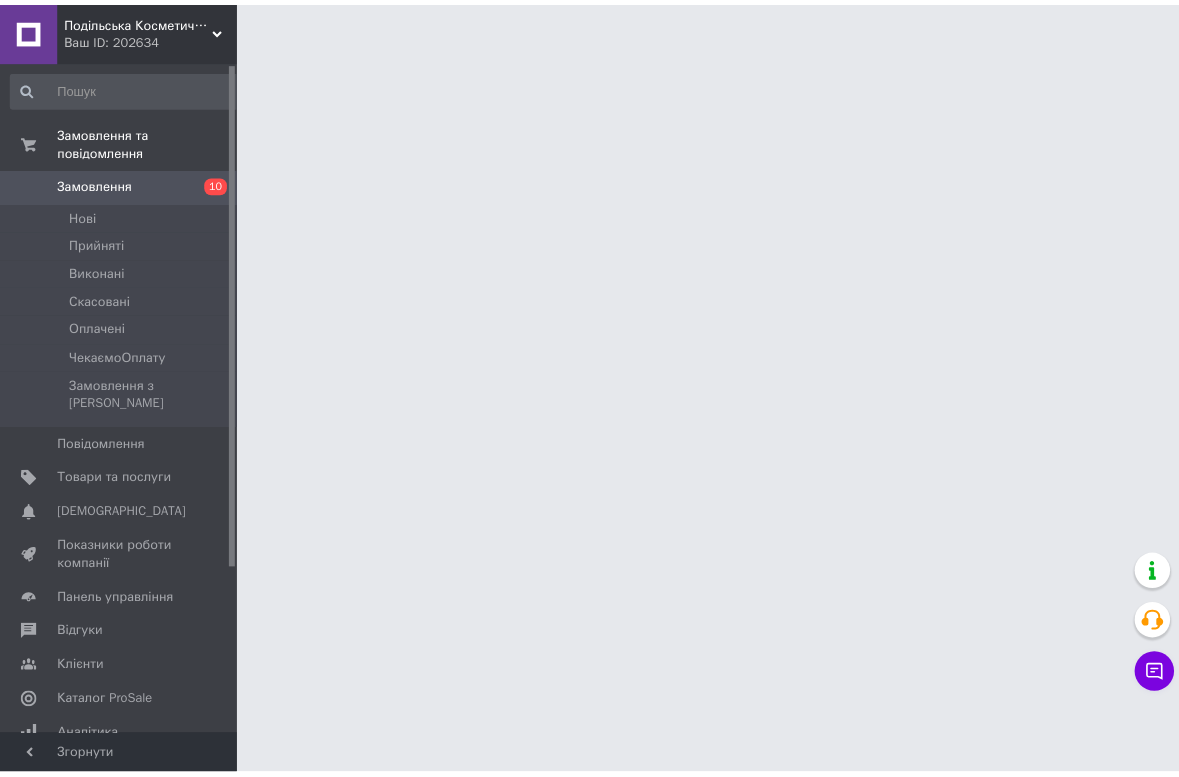 scroll, scrollTop: 0, scrollLeft: 0, axis: both 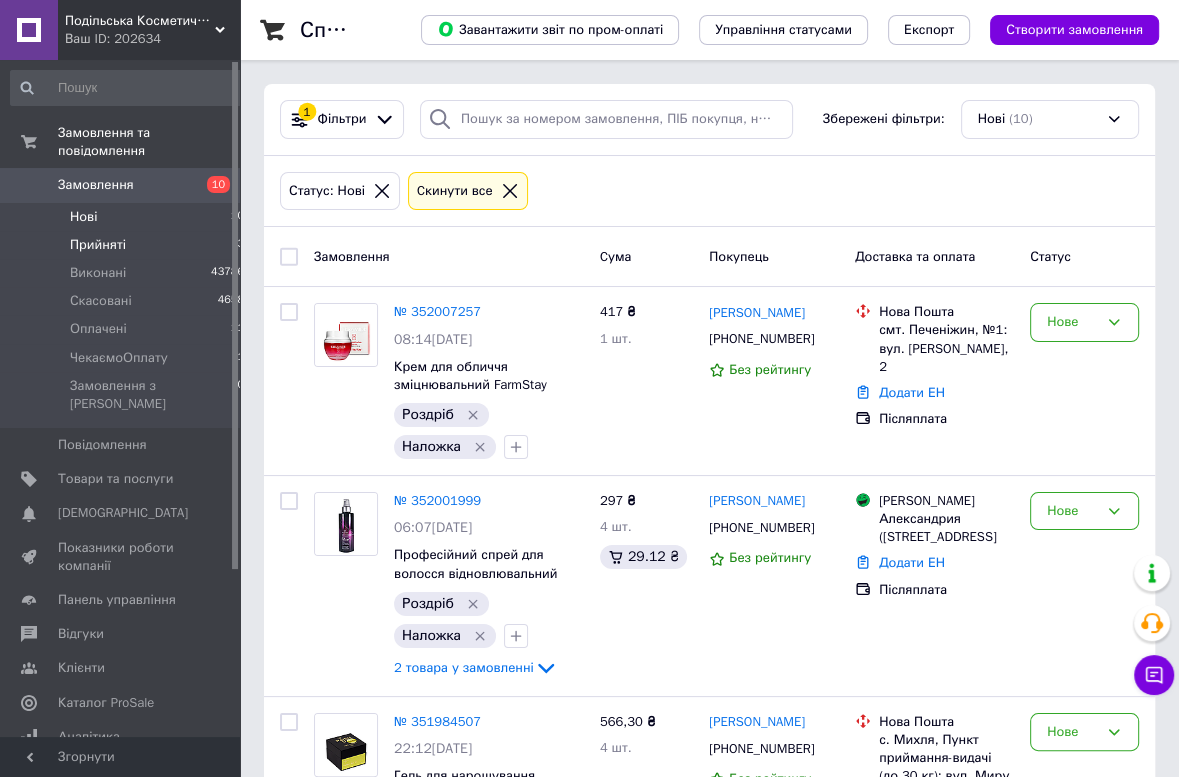 click on "Прийняті" at bounding box center (98, 245) 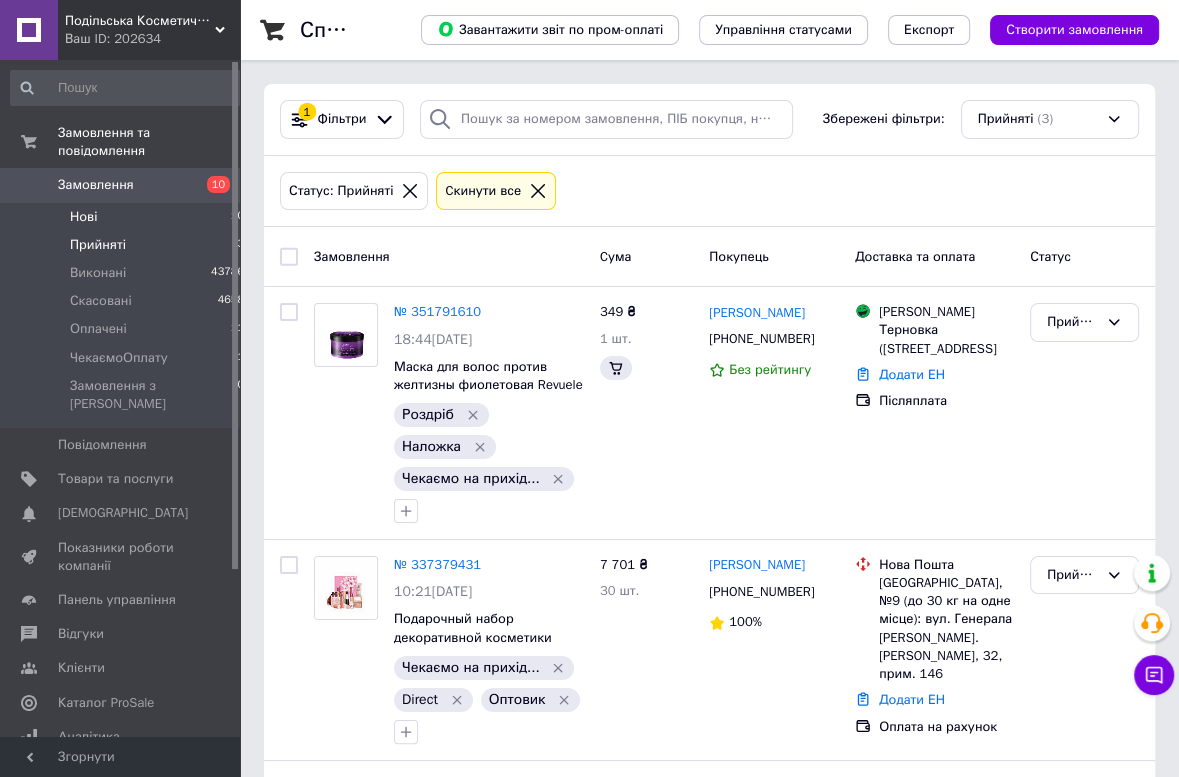 click on "Нові" at bounding box center [83, 217] 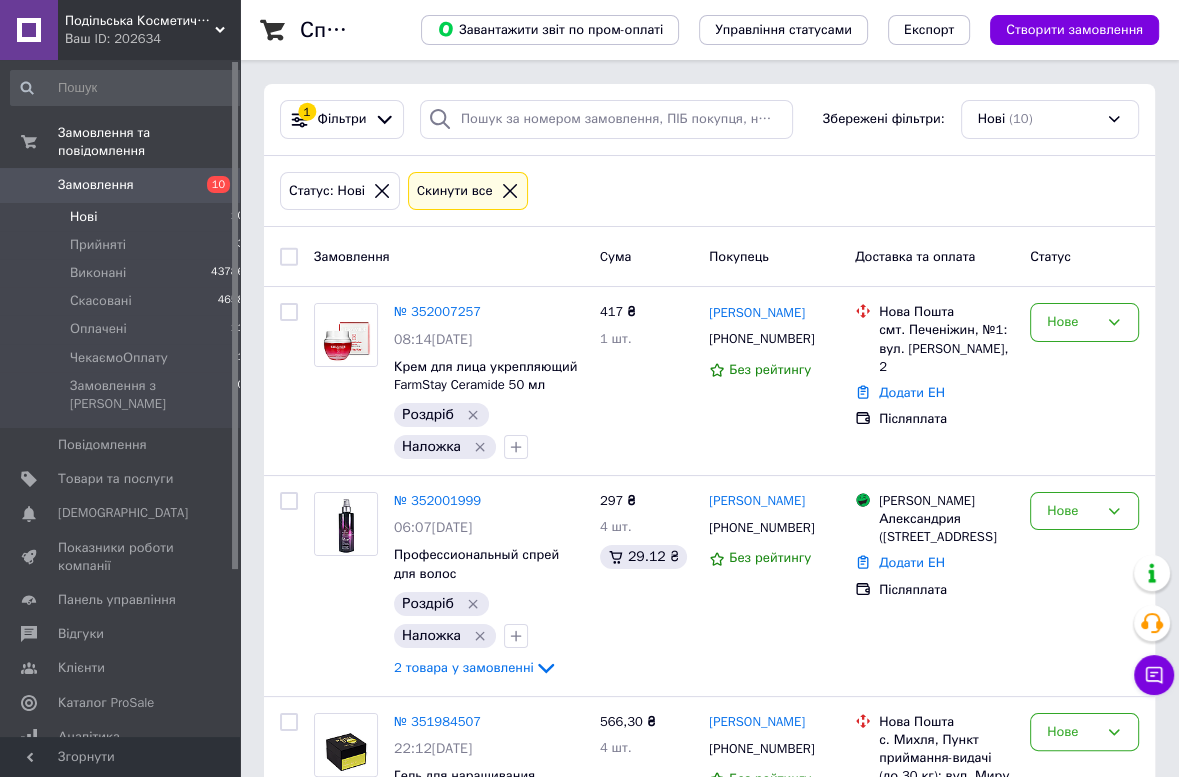 scroll, scrollTop: 425, scrollLeft: 0, axis: vertical 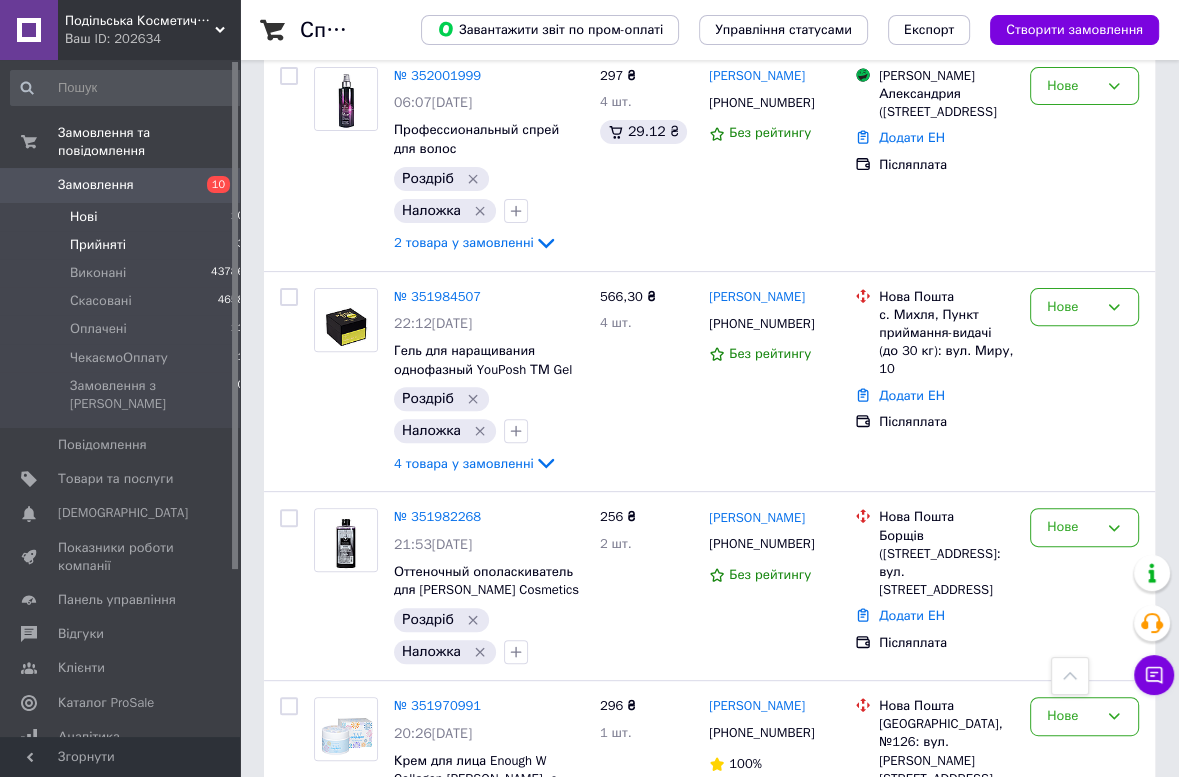 click on "Прийняті" at bounding box center [98, 245] 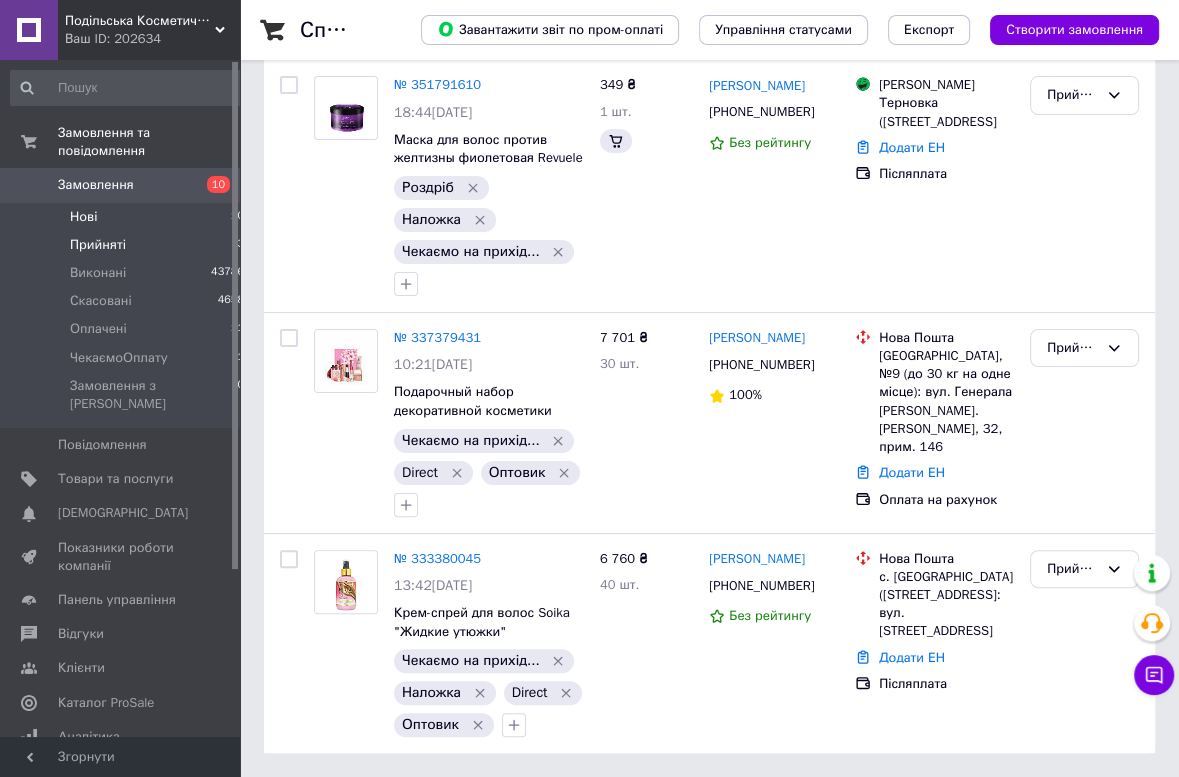 scroll, scrollTop: 0, scrollLeft: 0, axis: both 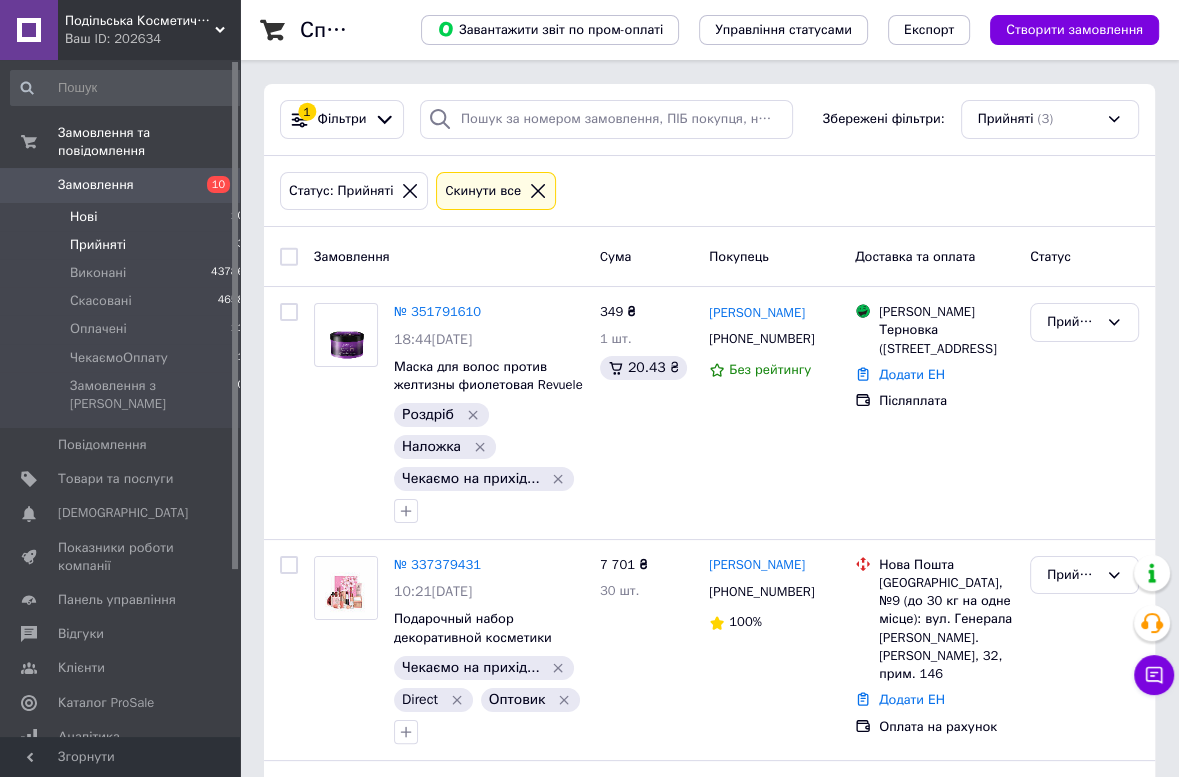 click on "Нові" at bounding box center (83, 217) 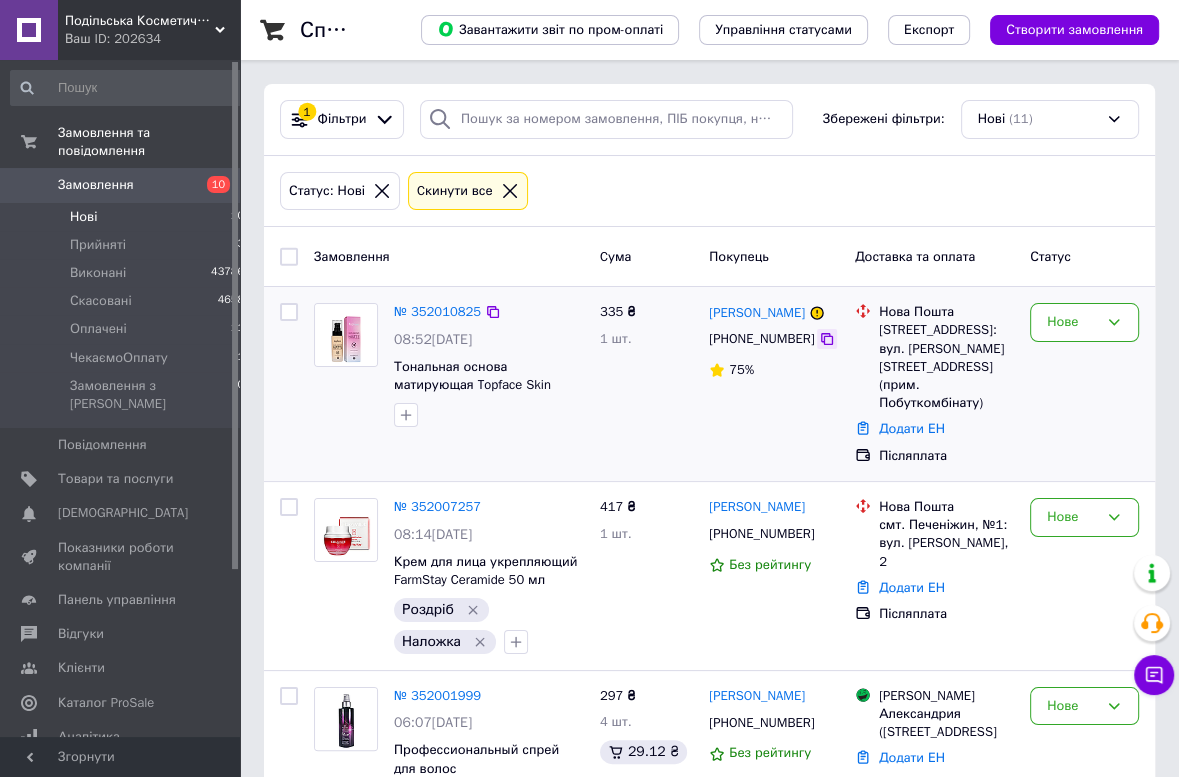 drag, startPoint x: 817, startPoint y: 342, endPoint x: 499, endPoint y: 6, distance: 462.62296 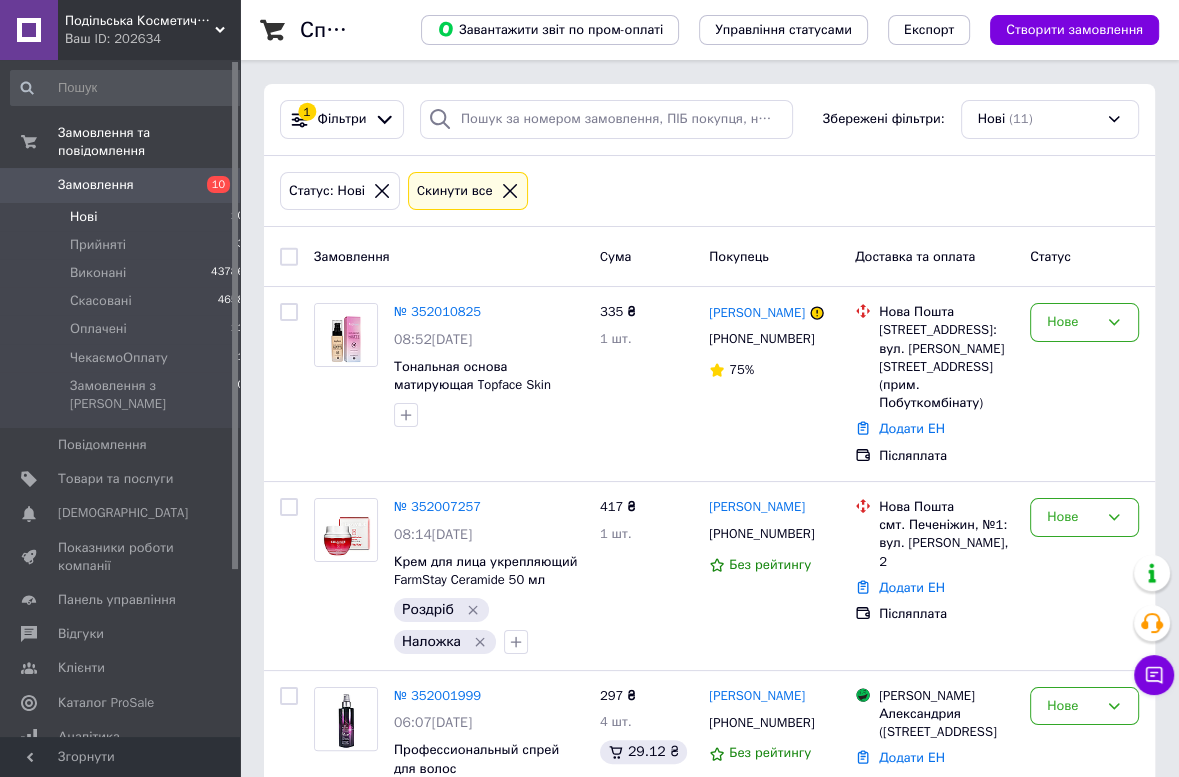 click 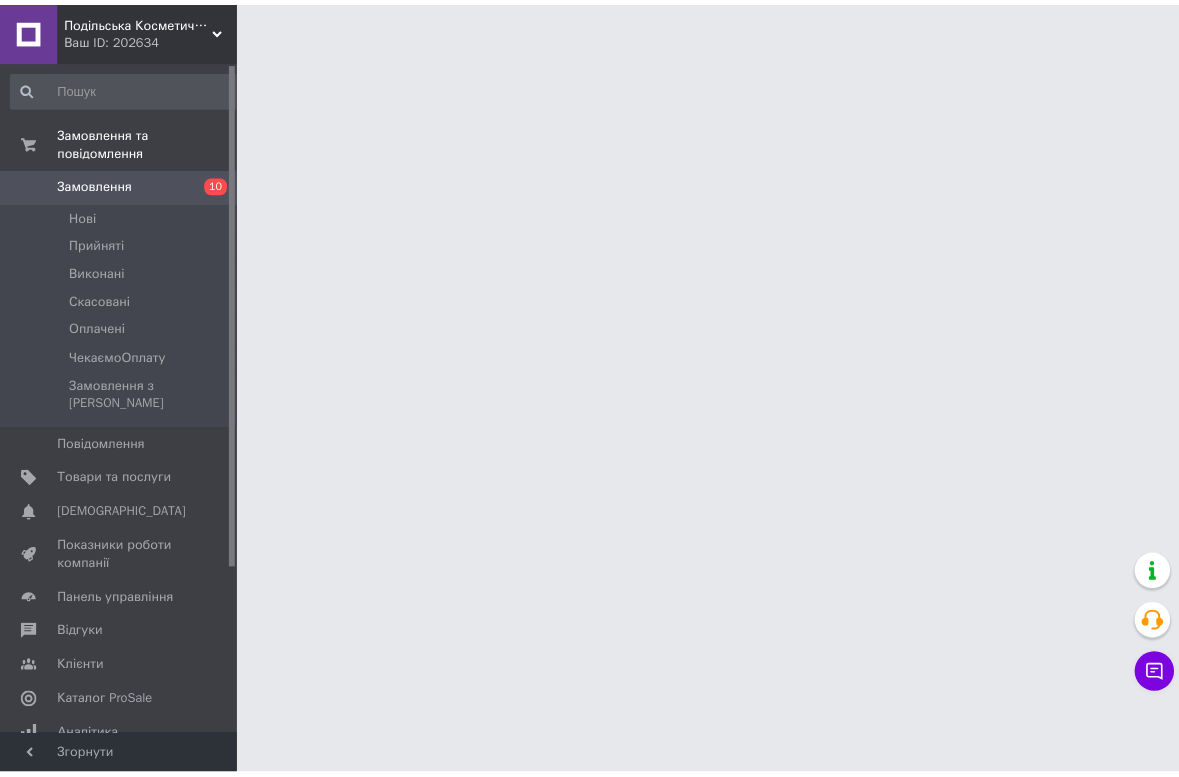 scroll, scrollTop: 0, scrollLeft: 0, axis: both 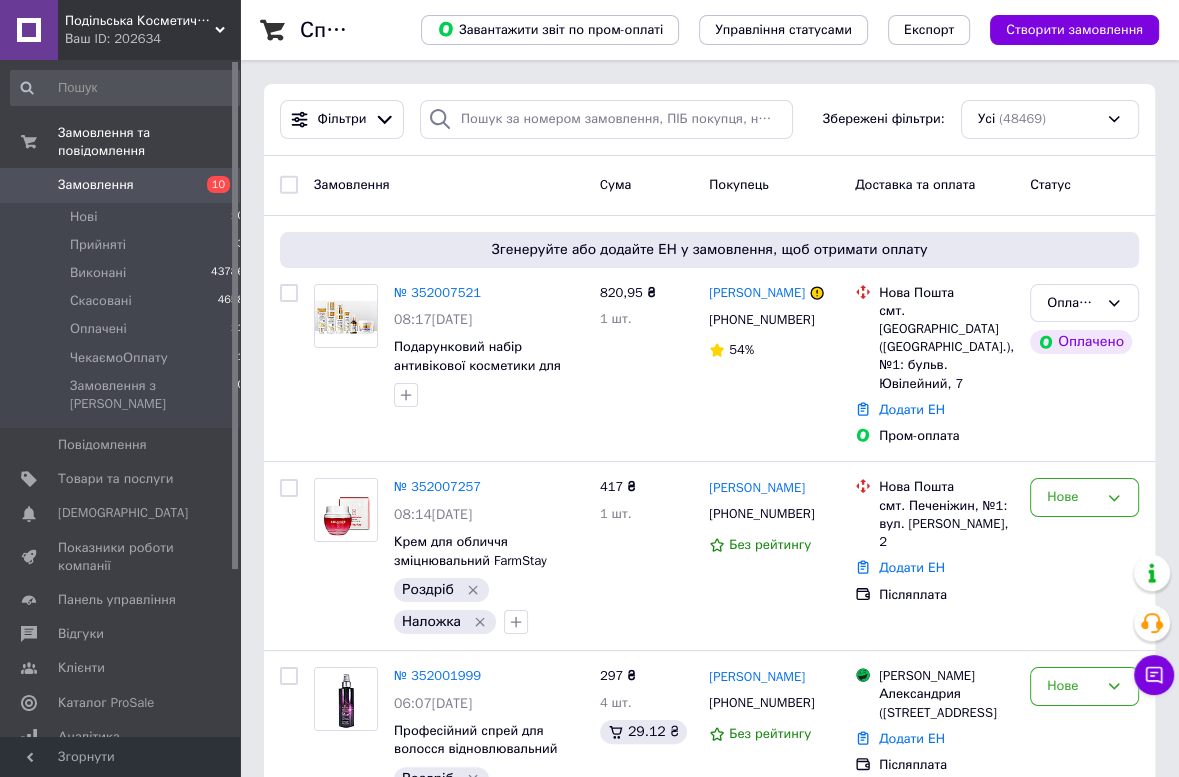 click on "Подільська Косметична Компанія" at bounding box center (140, 21) 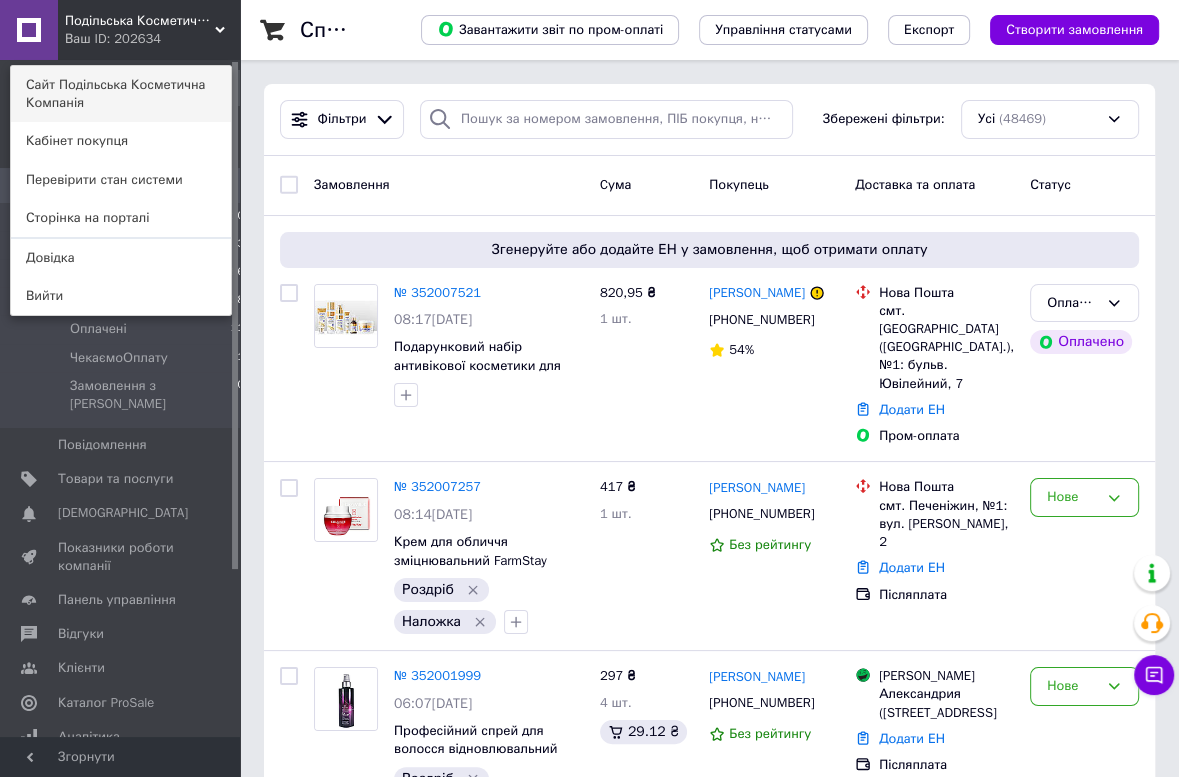 click on "Сайт Подільська Косметична Компанія" at bounding box center [121, 94] 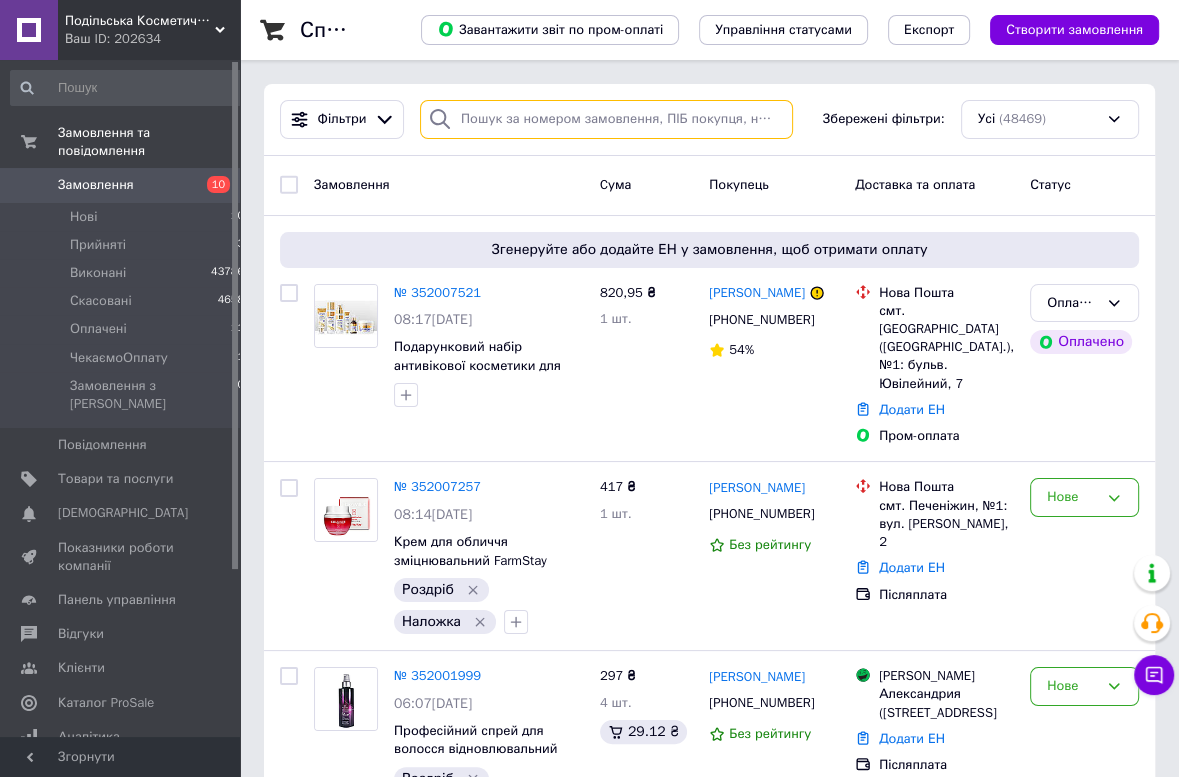 click at bounding box center [606, 119] 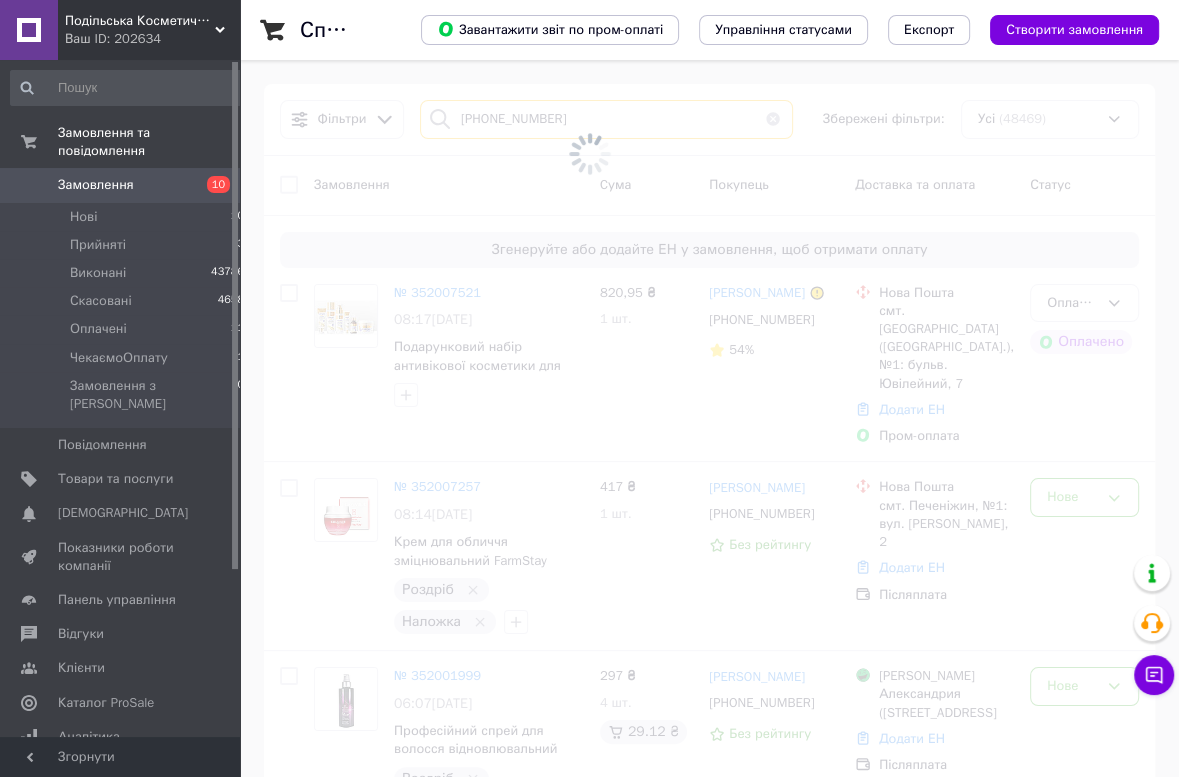 type on "[PHONE_NUMBER]" 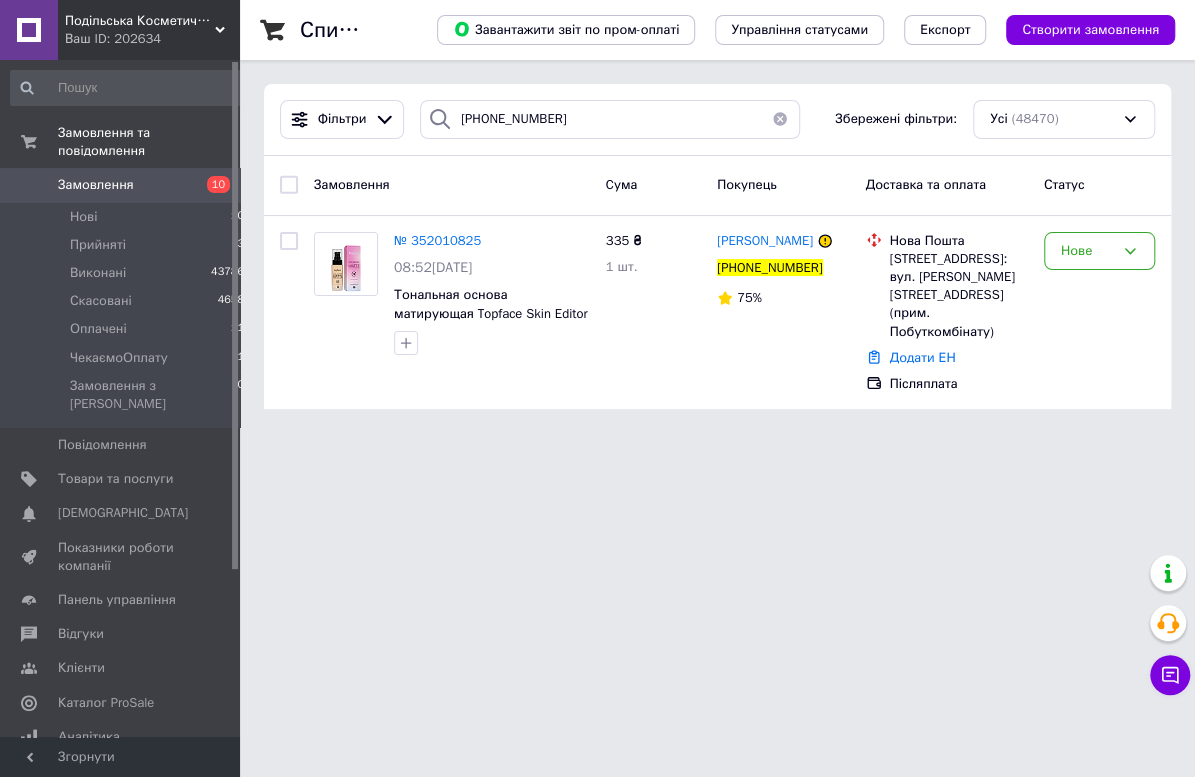 click on "Подільська Косметична Компанія Ваш ID: 202634 Сайт Подільська Косметична Компанія Кабінет покупця Перевірити стан системи Сторінка на порталі Довідка Вийти Замовлення та повідомлення Замовлення 10 Нові 10 Прийняті 3 Виконані 43786 Скасовані 4658 Оплачені 11 ЧекаємоОплату 1 Замовлення з Розетки 0 Повідомлення 0 Товари та послуги Сповіщення 0 0 Показники роботи компанії Панель управління Відгуки Клієнти Каталог ProSale Аналітика Інструменти веб-майстра та SEO Управління сайтом Гаманець компанії Маркет Налаштування" at bounding box center (597, 216) 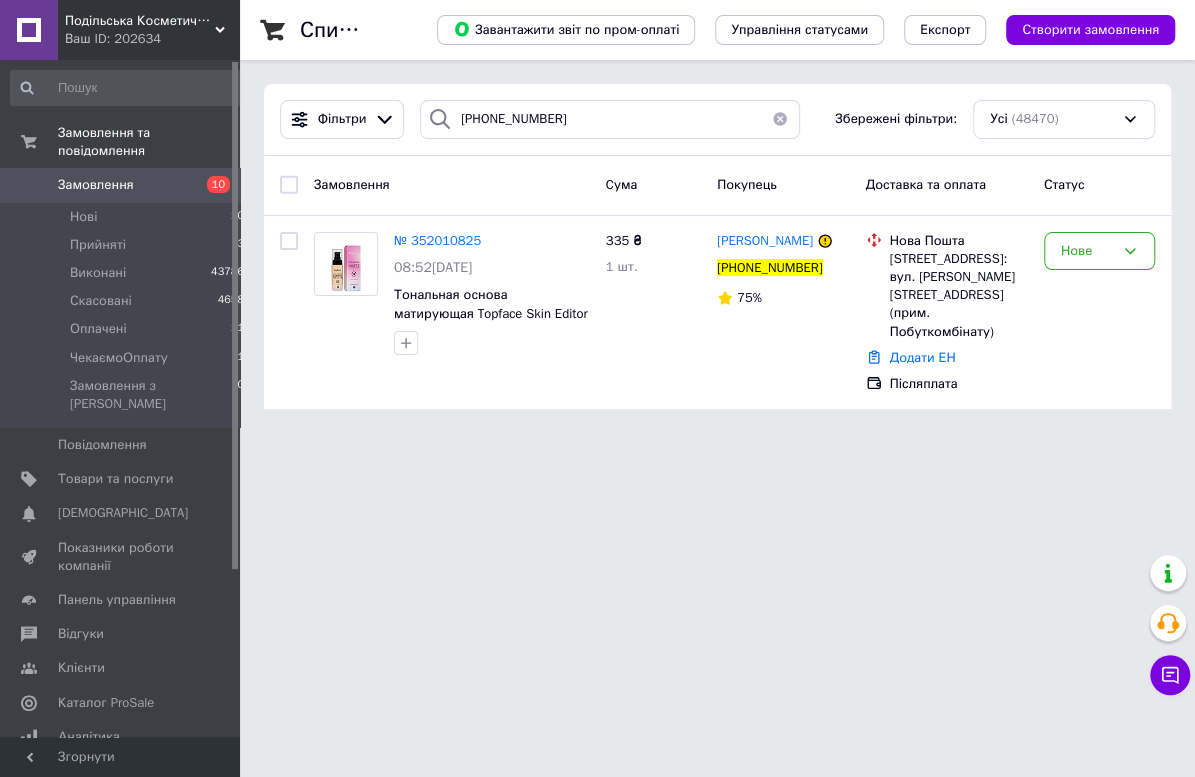 drag, startPoint x: 300, startPoint y: 537, endPoint x: 300, endPoint y: 445, distance: 92 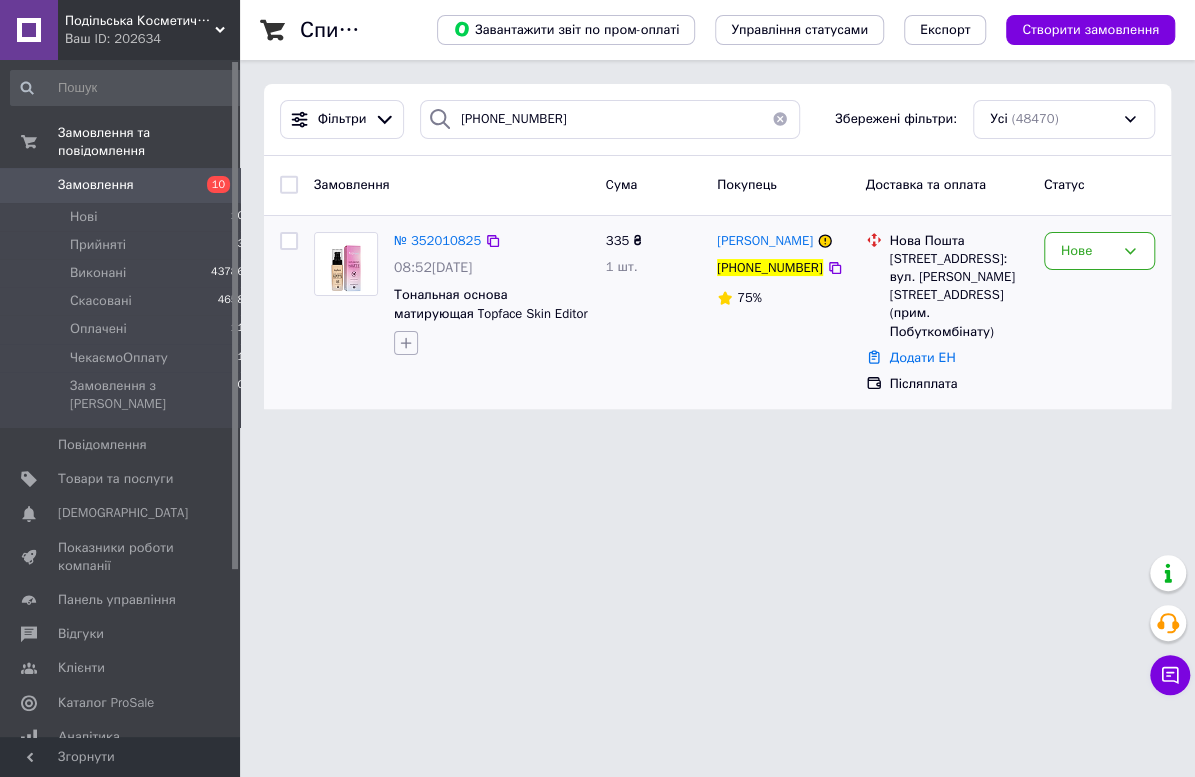 click 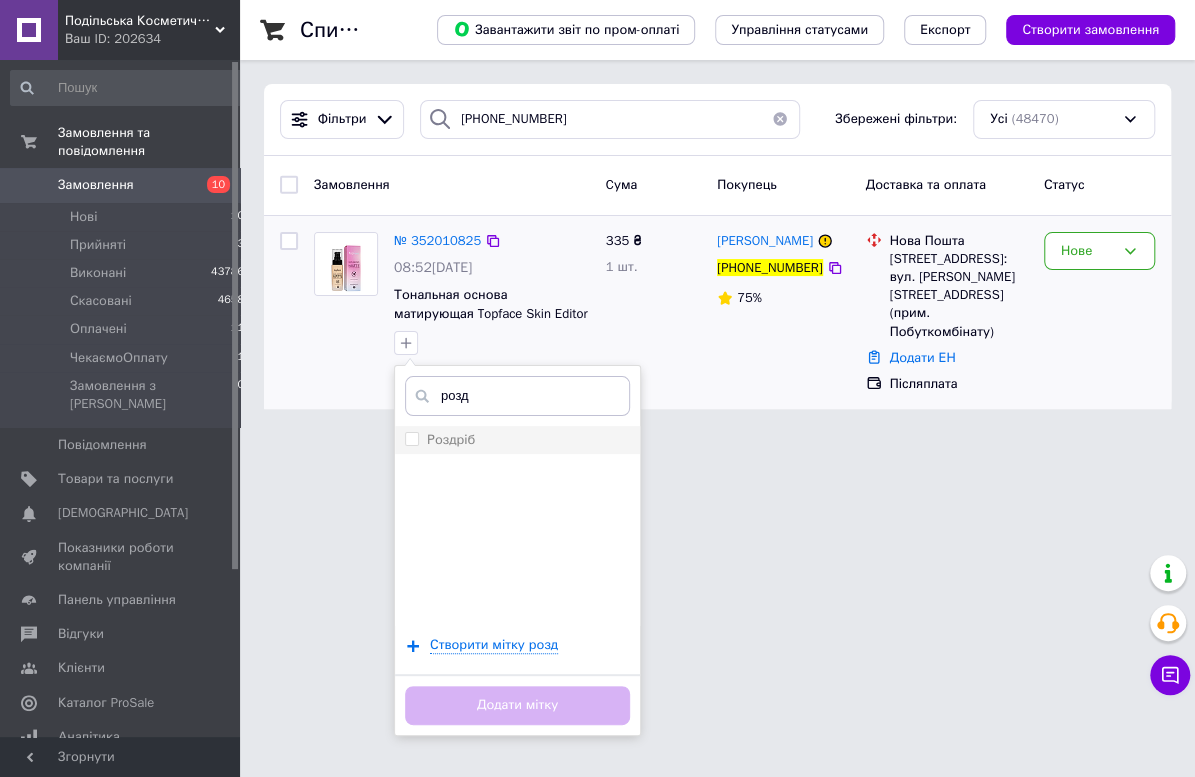 type on "розд" 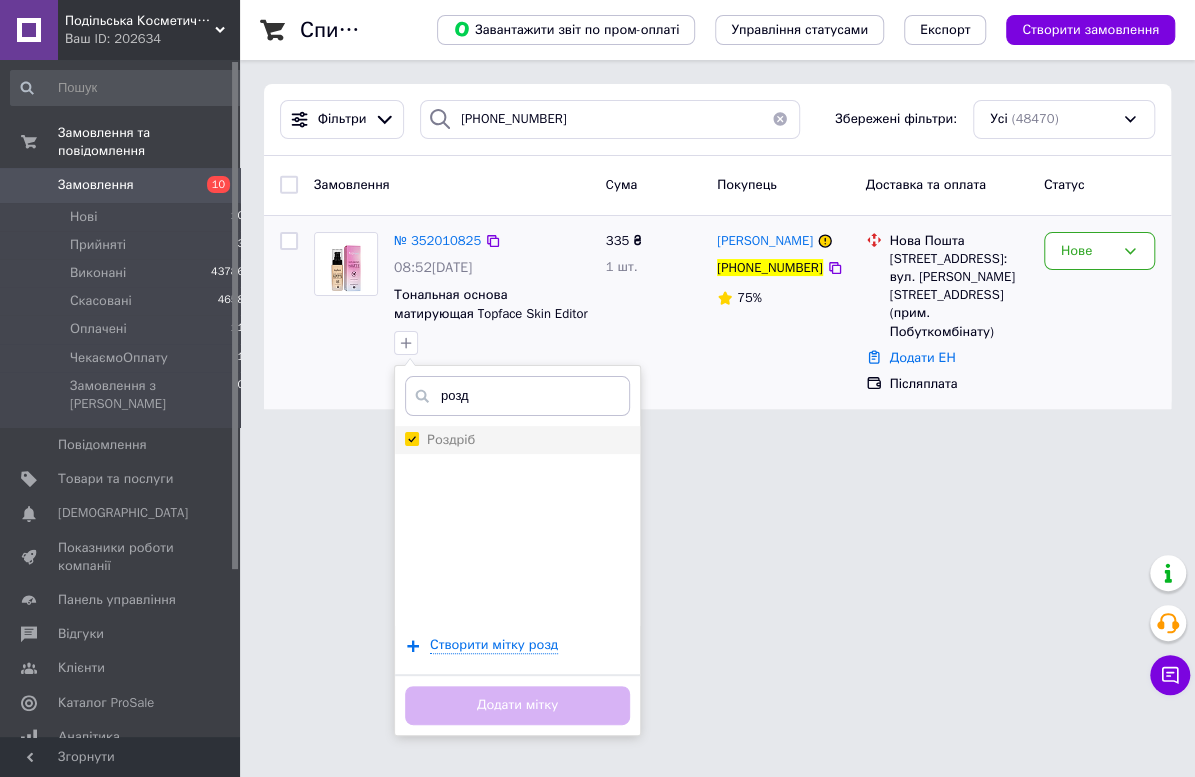 checkbox on "true" 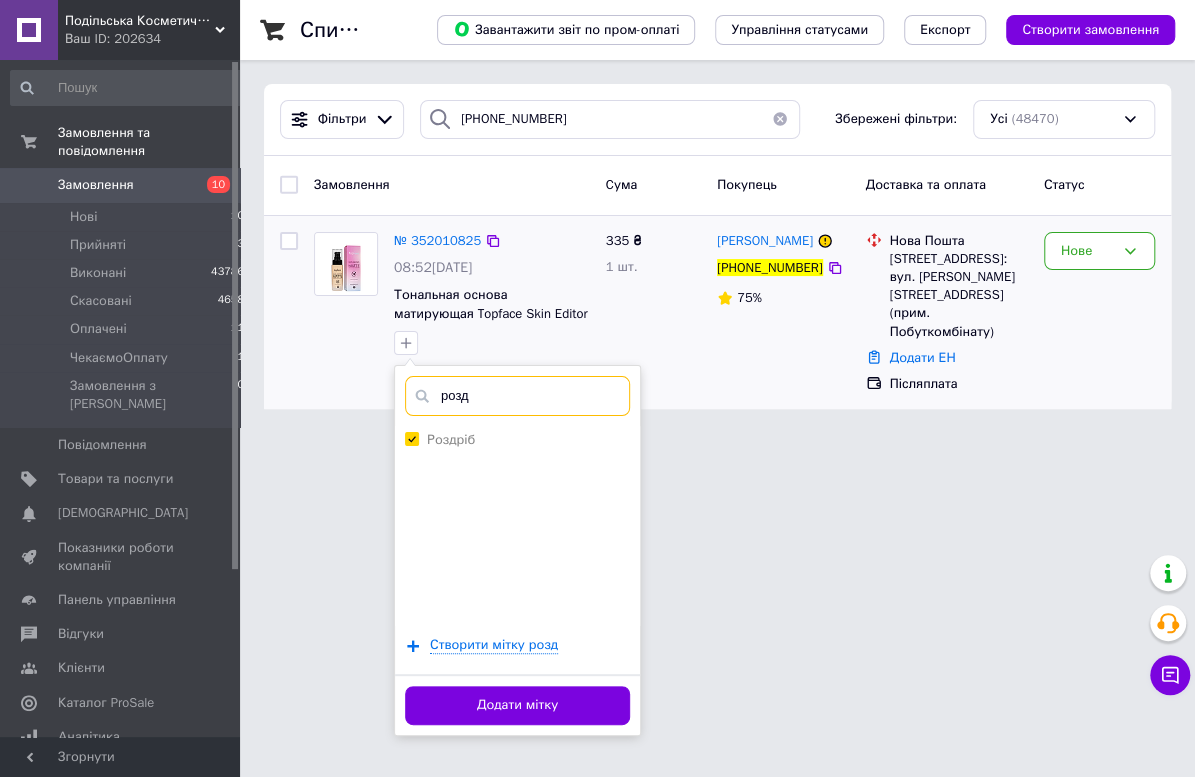click on "розд" at bounding box center (517, 396) 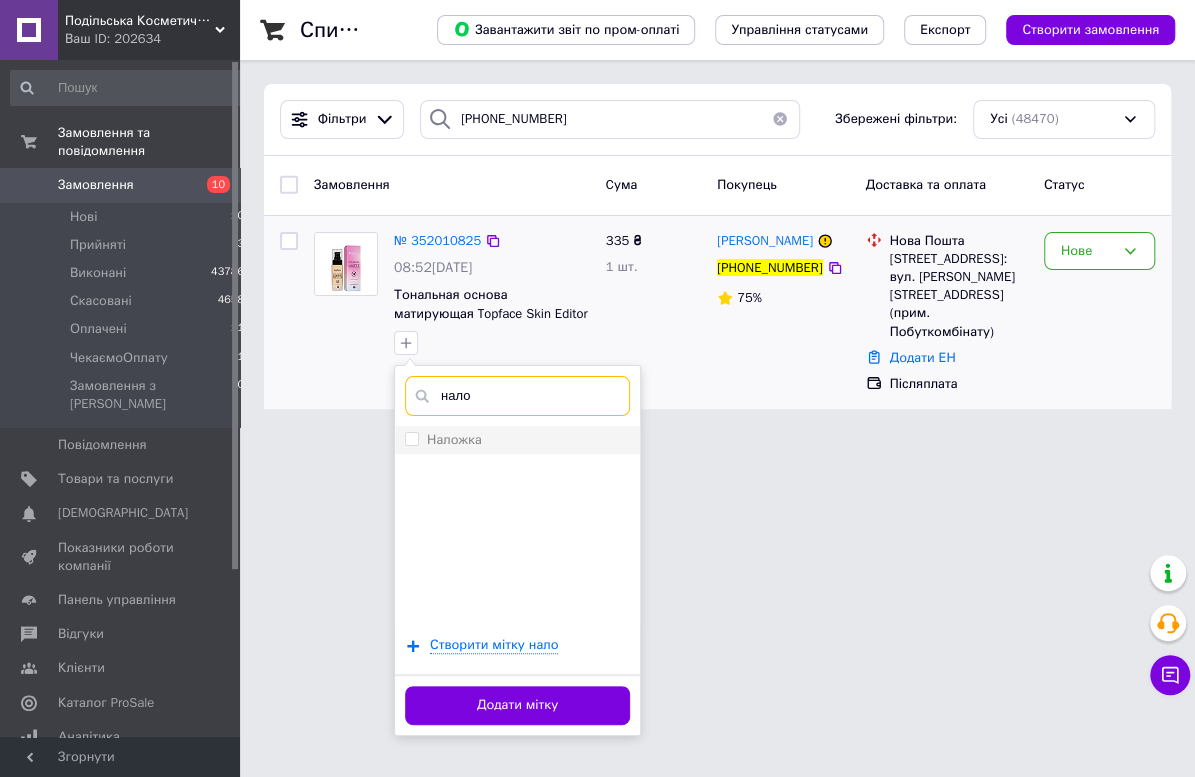 type on "нало" 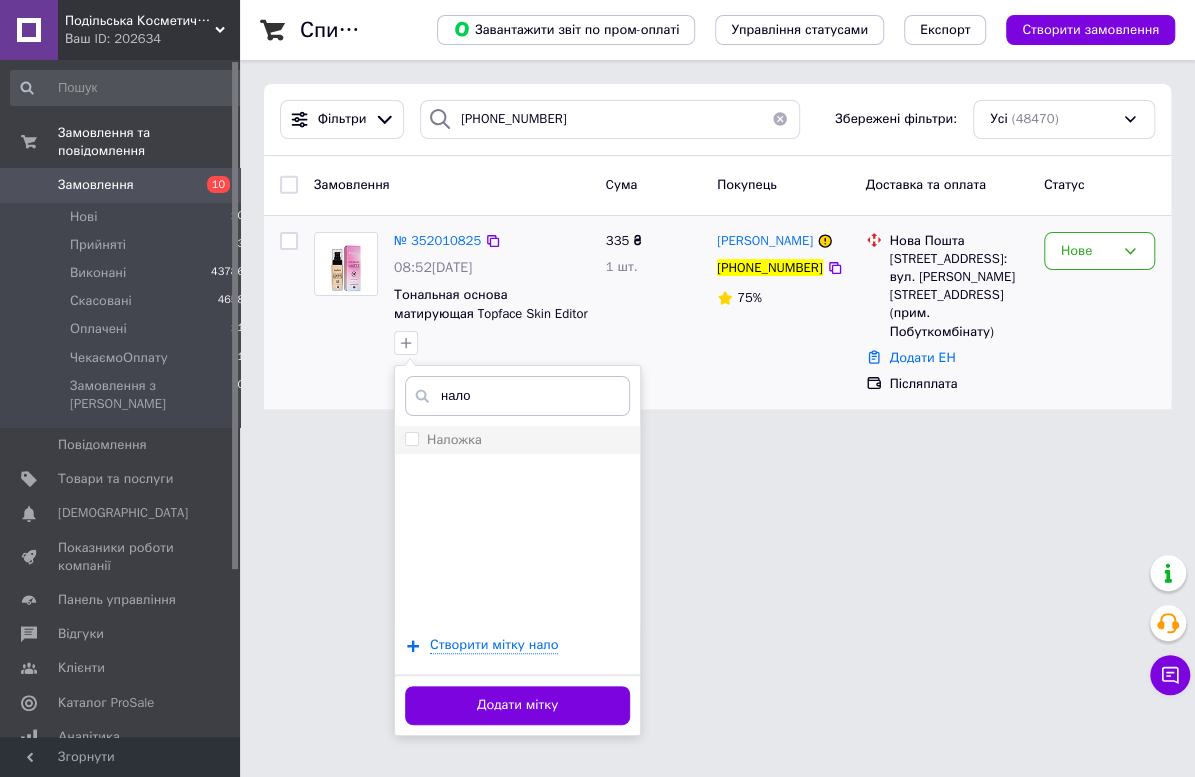 click on "Наложка" at bounding box center [517, 440] 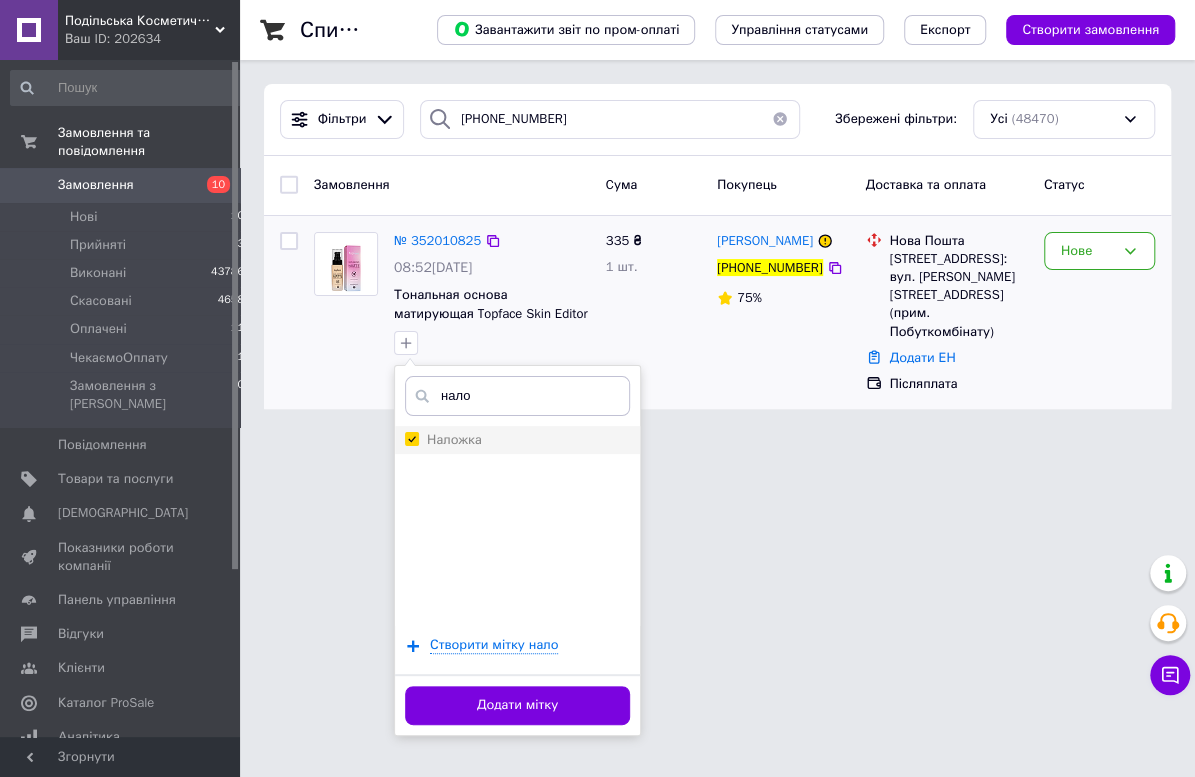 checkbox on "true" 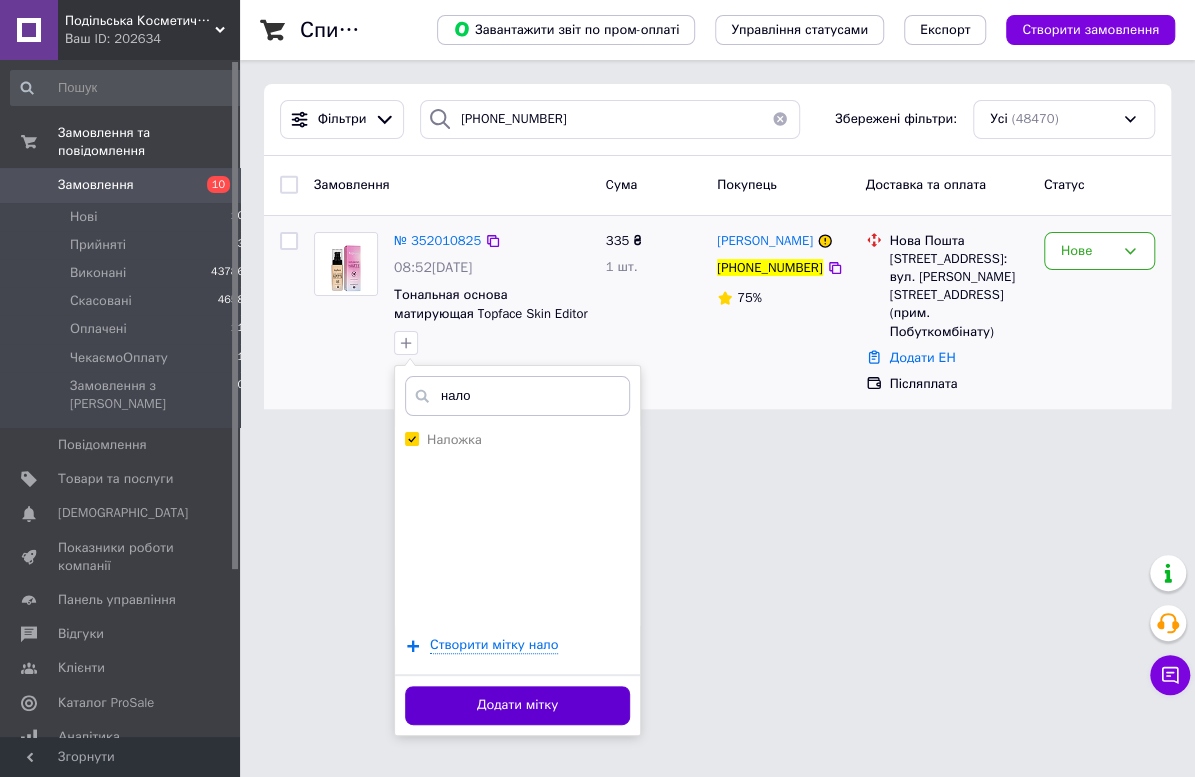 click on "Додати мітку" at bounding box center (517, 705) 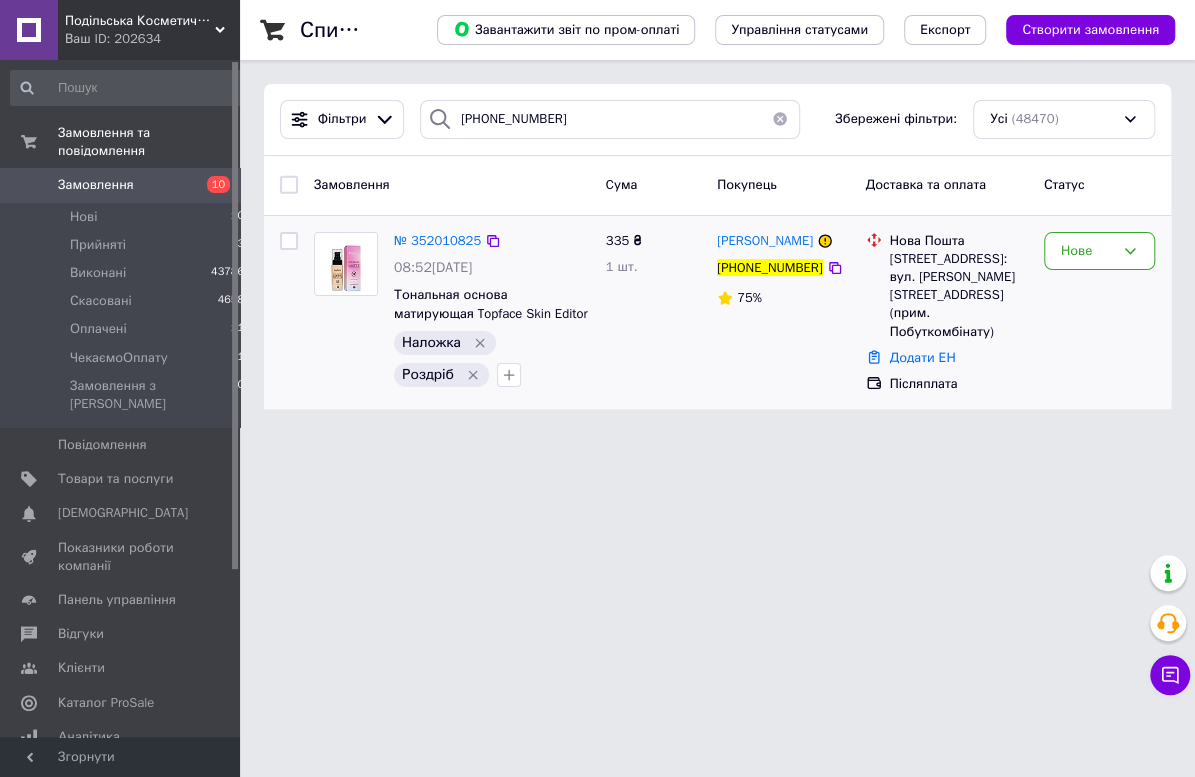 click at bounding box center (780, 119) 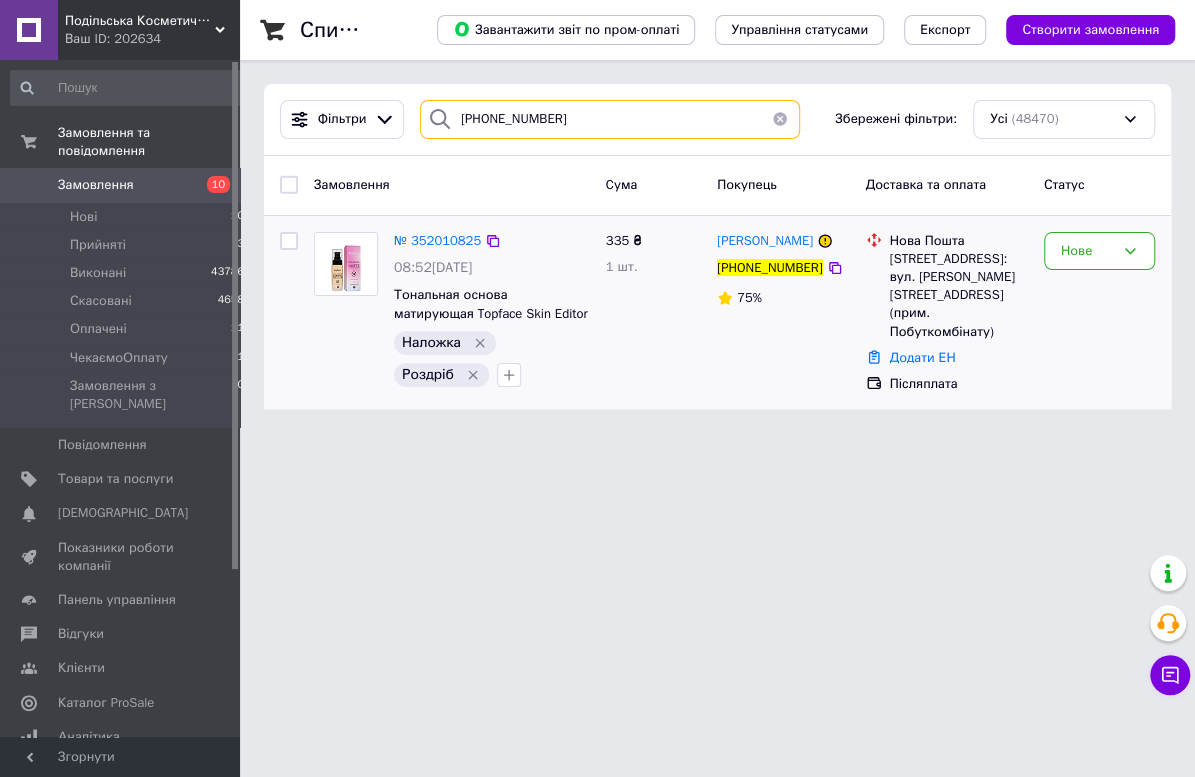 type 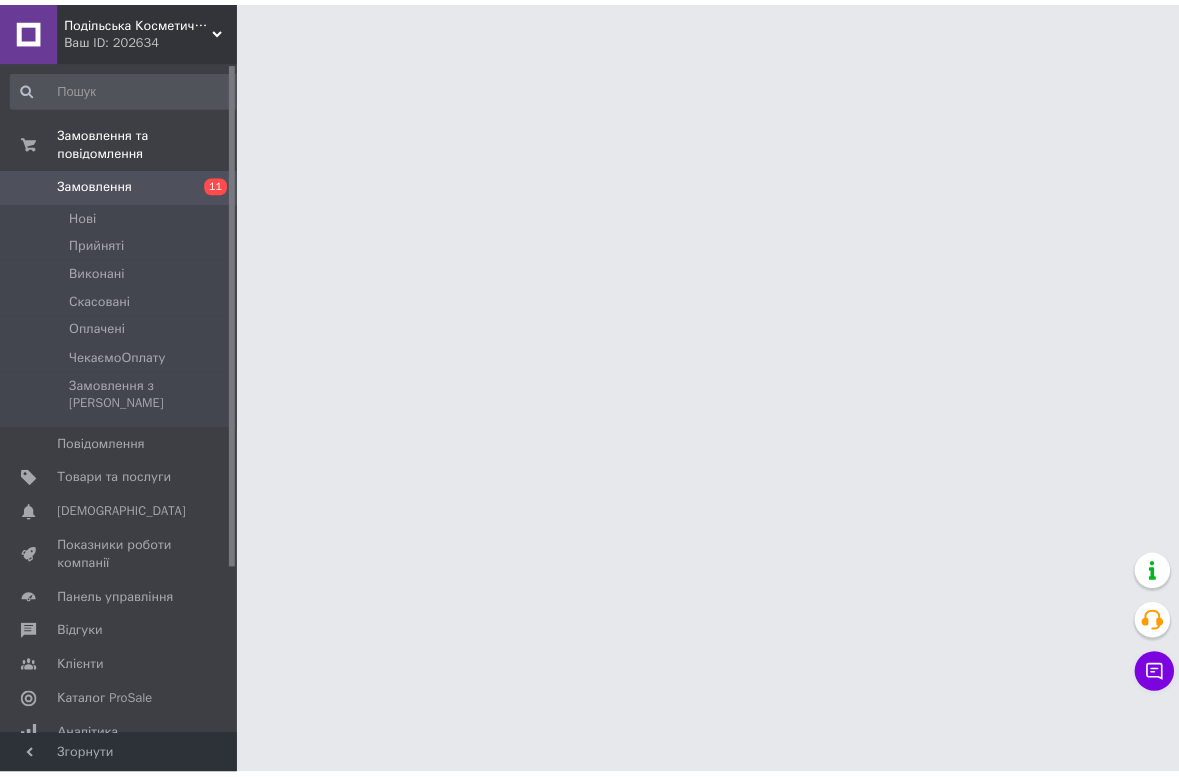 scroll, scrollTop: 0, scrollLeft: 0, axis: both 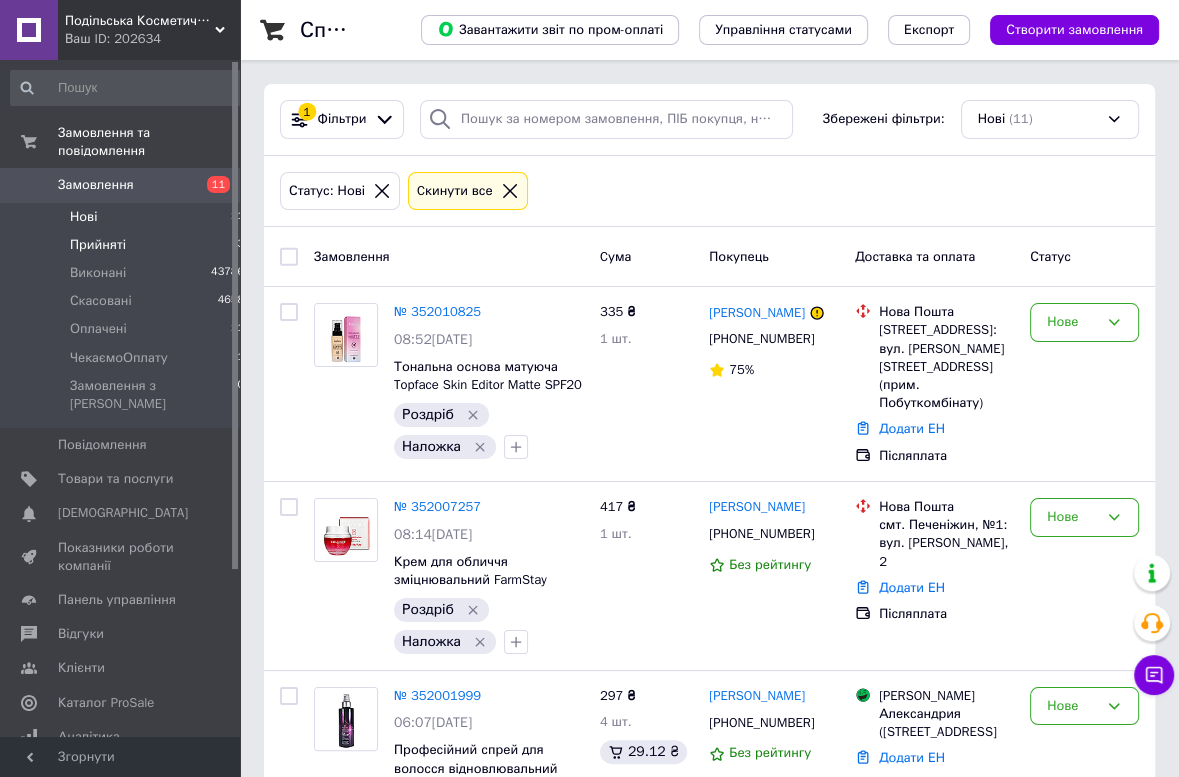 click on "Прийняті" at bounding box center (98, 245) 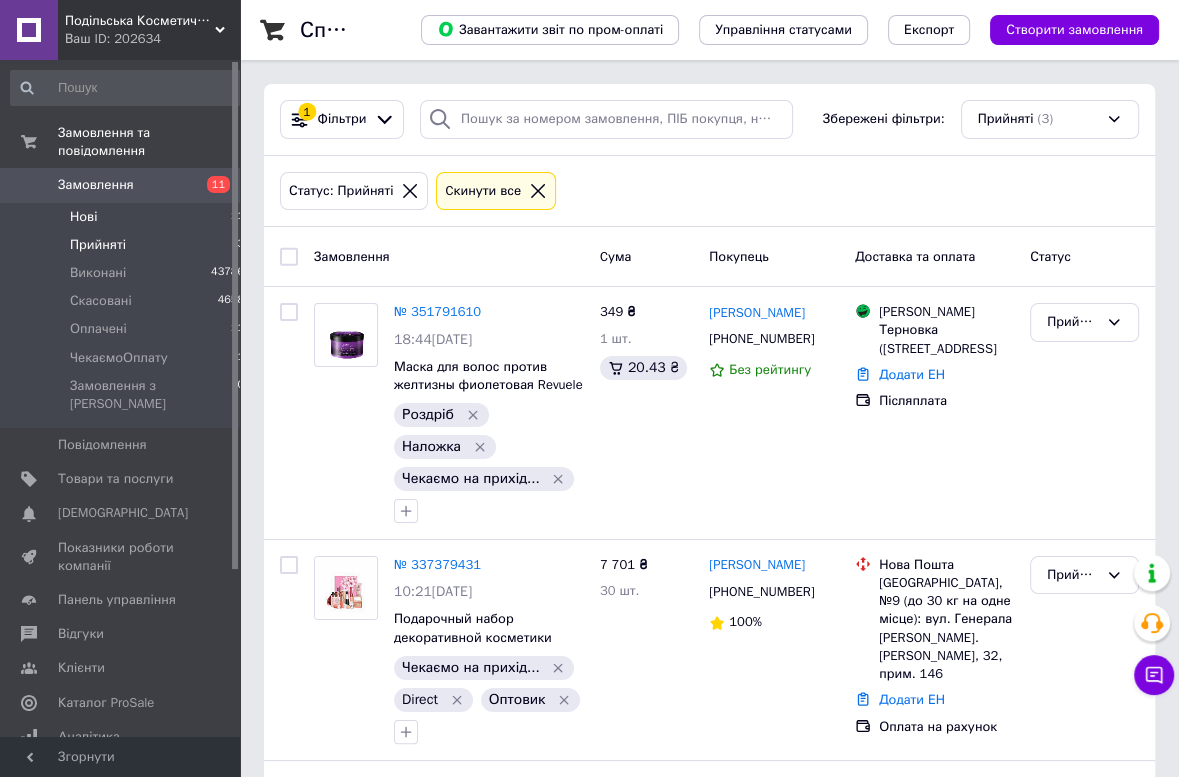 click on "Нові" at bounding box center (83, 217) 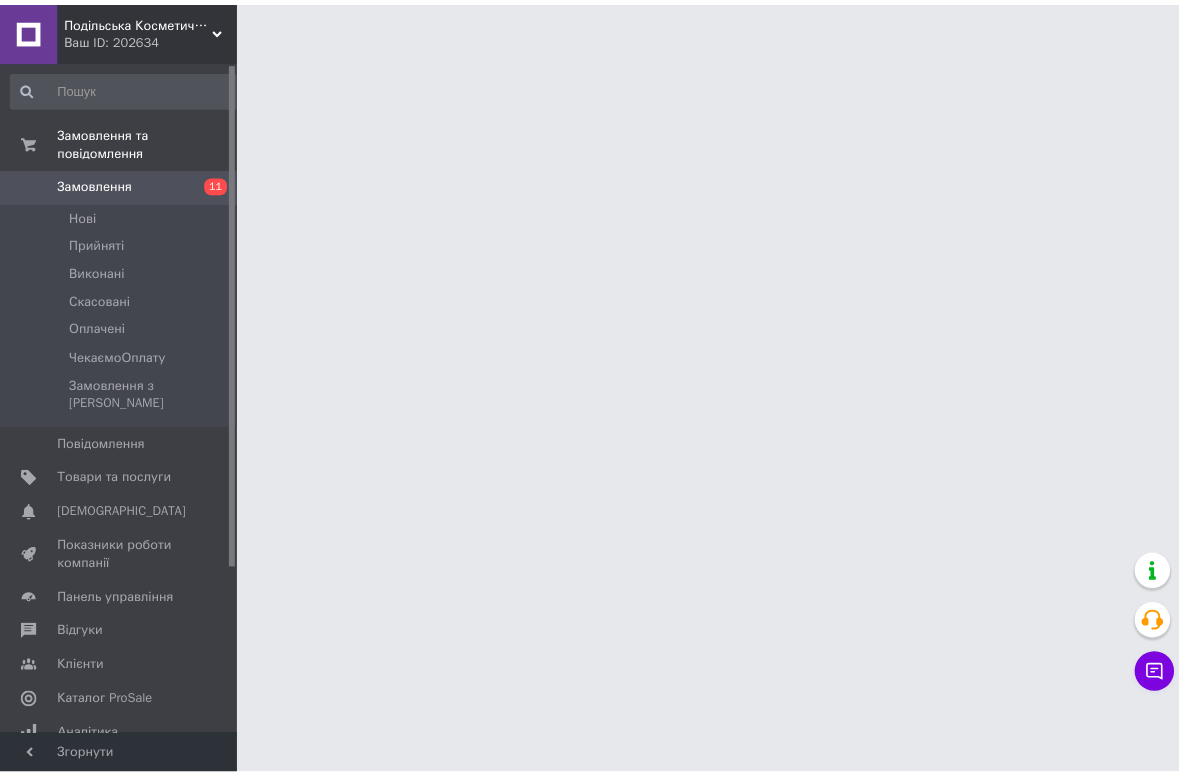 scroll, scrollTop: 0, scrollLeft: 0, axis: both 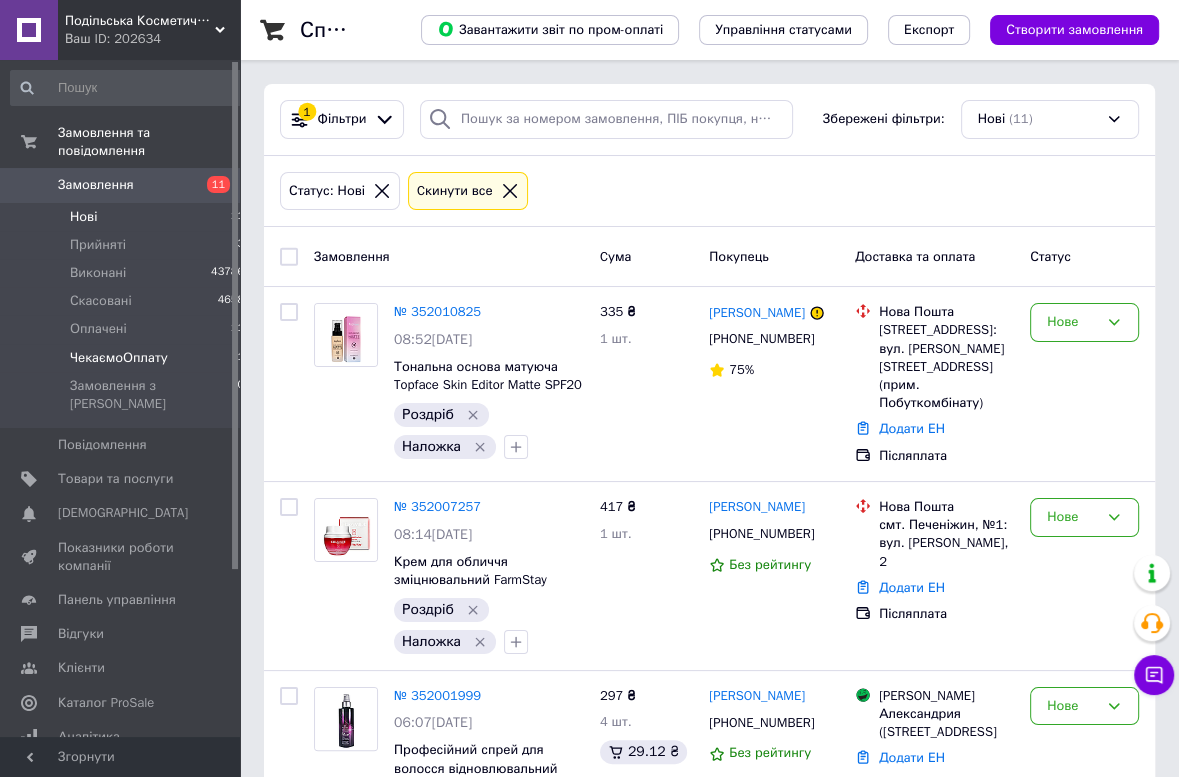 click on "ЧекаємоОплату" at bounding box center [119, 358] 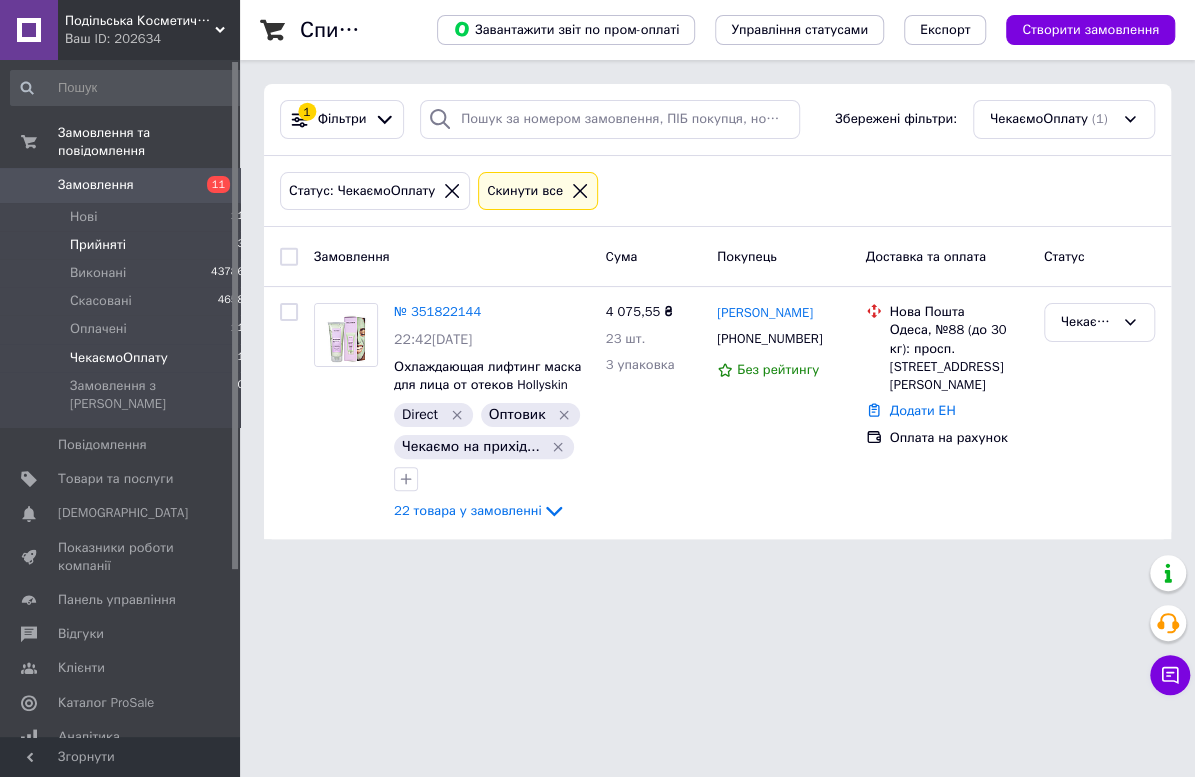 click on "Прийняті" at bounding box center [98, 245] 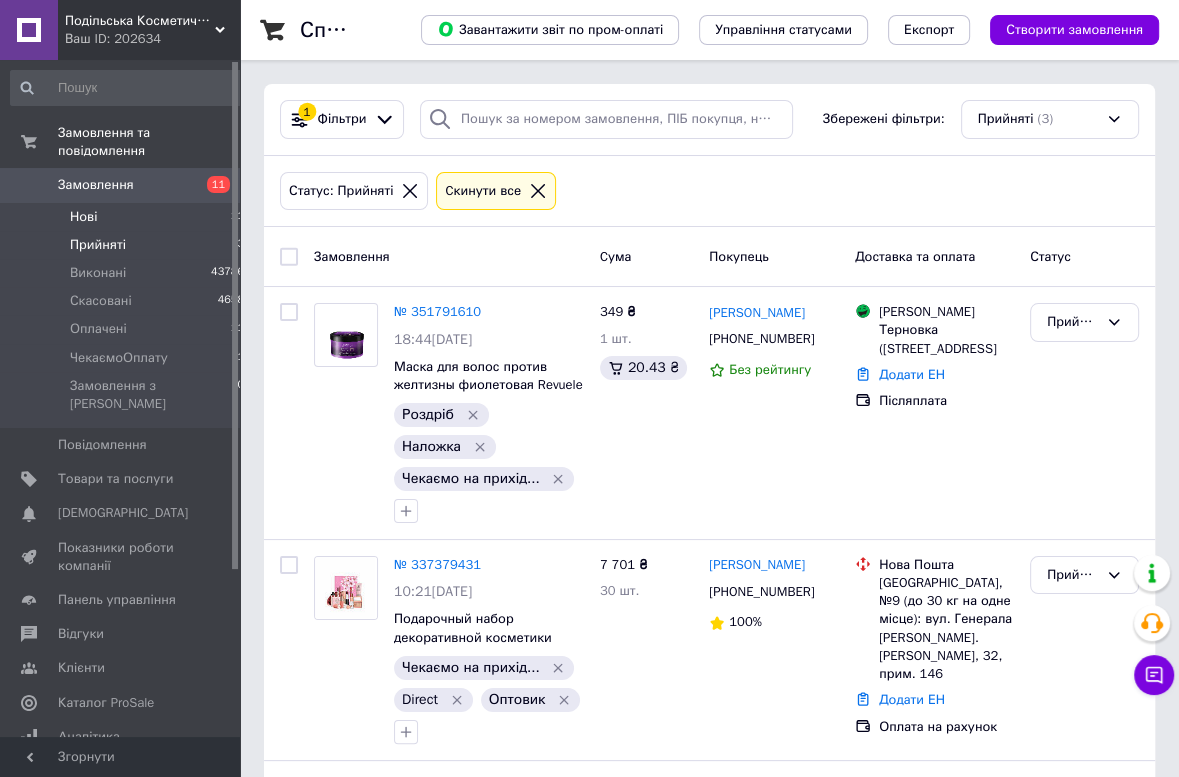click on "Нові" at bounding box center [83, 217] 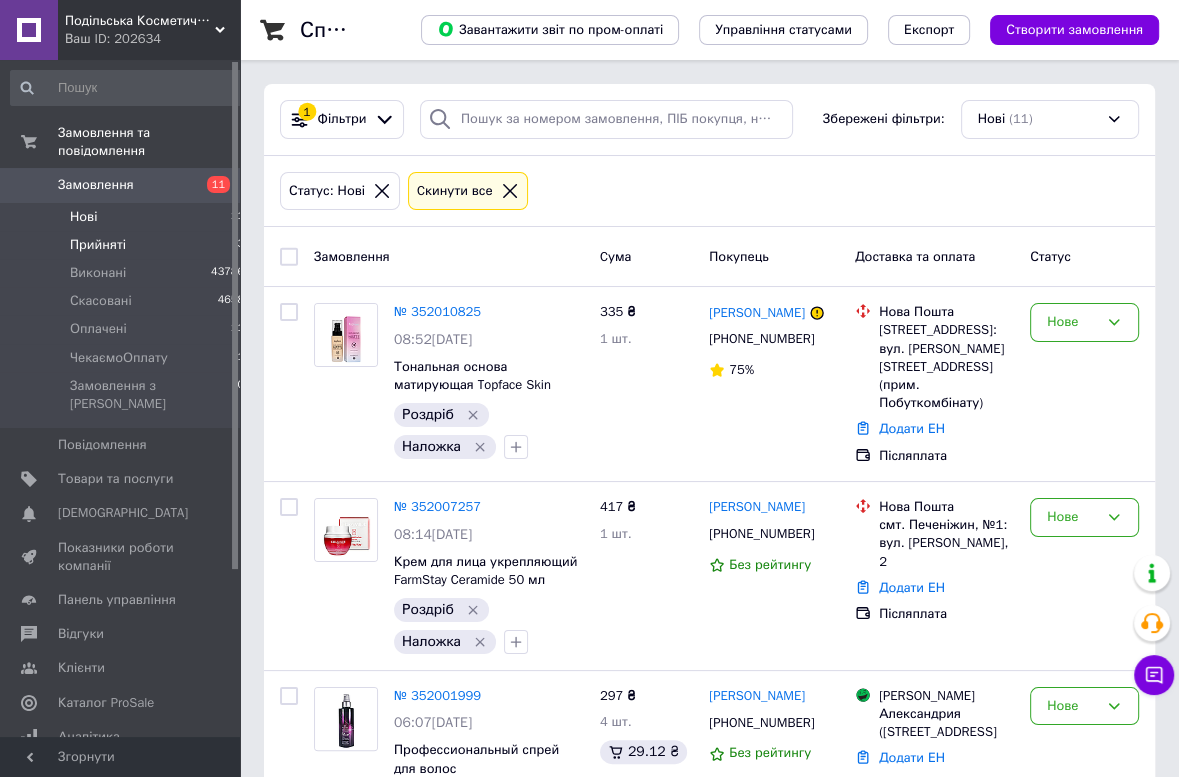 click on "Прийняті" at bounding box center [98, 245] 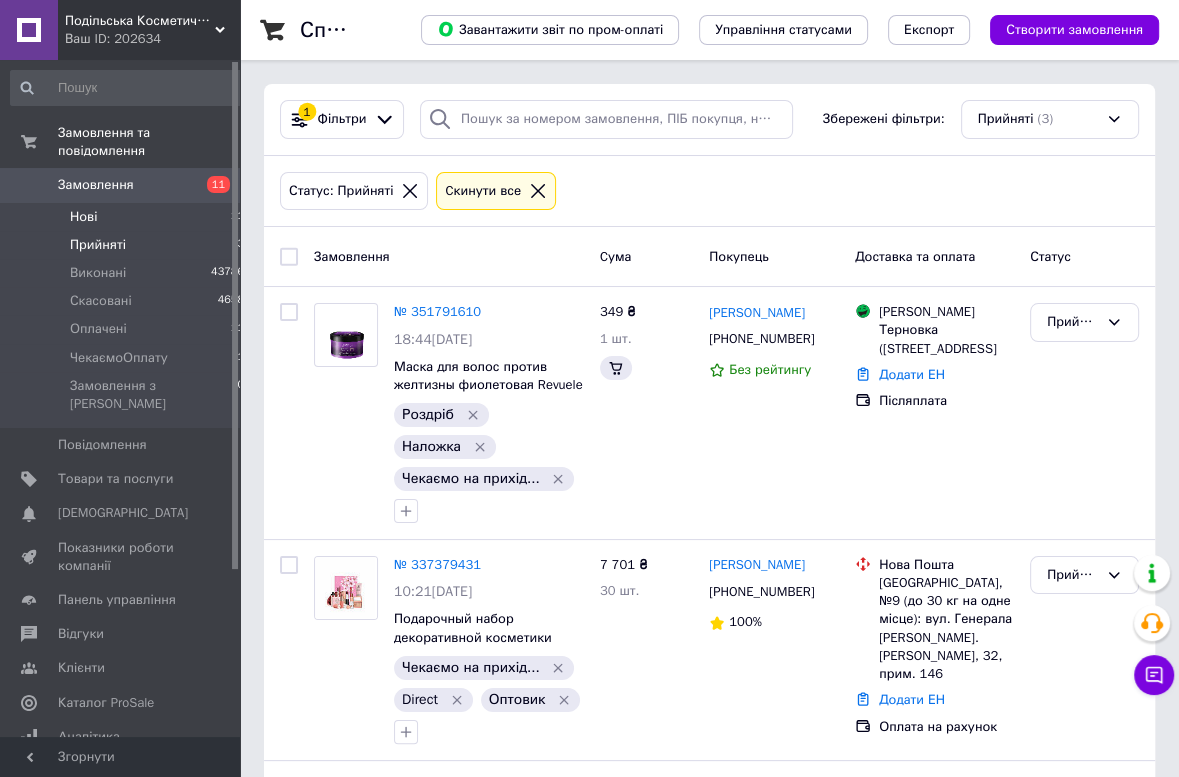 click on "Нові" at bounding box center [83, 217] 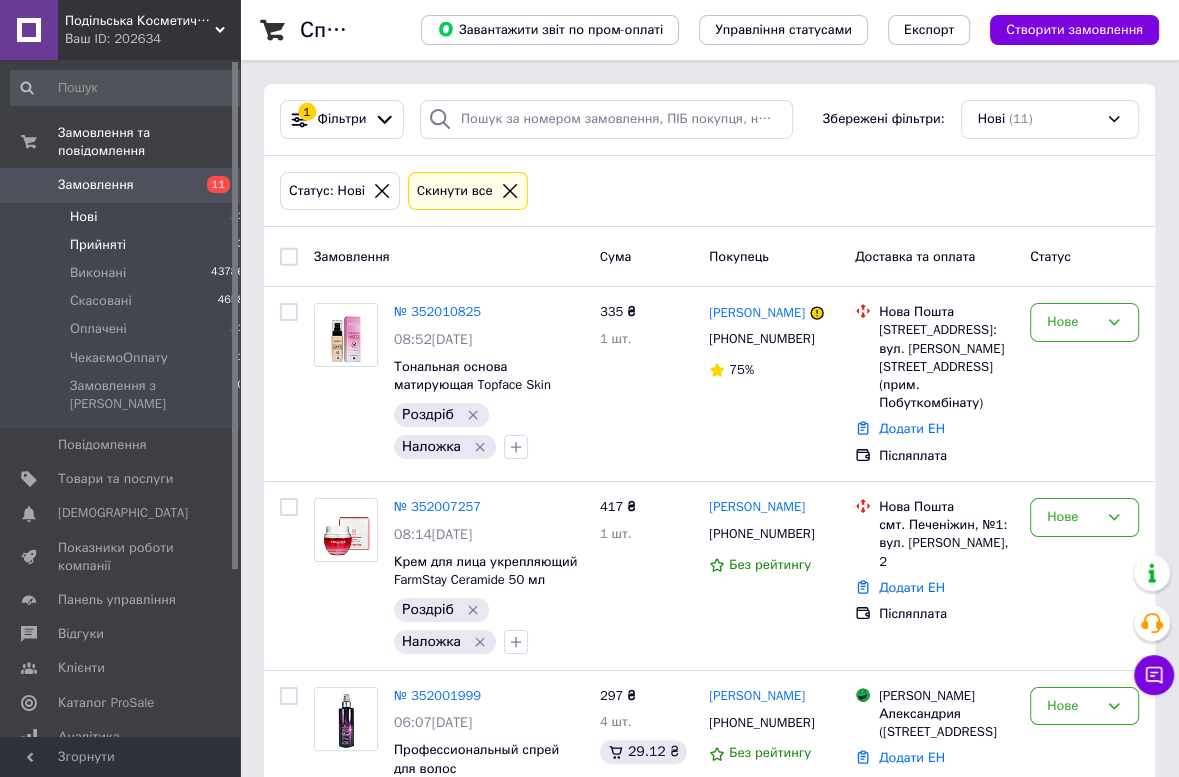 click on "Прийняті" at bounding box center [98, 245] 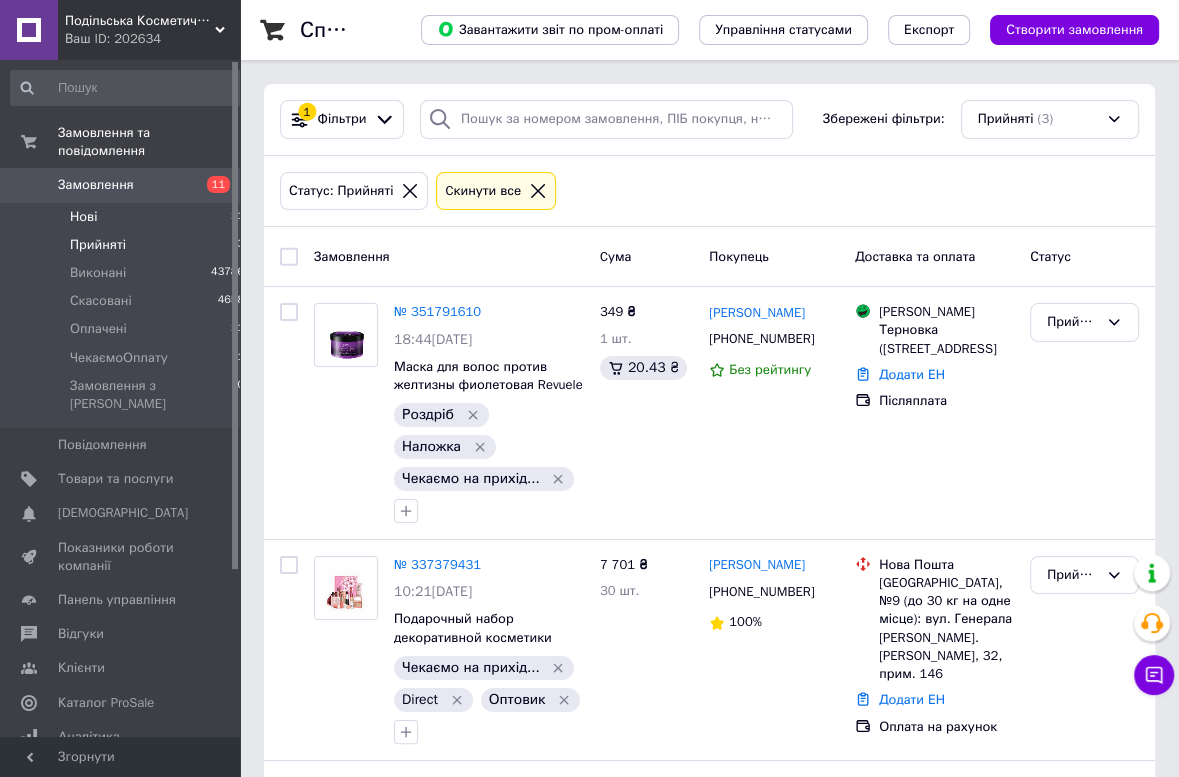 click on "Нові" at bounding box center (83, 217) 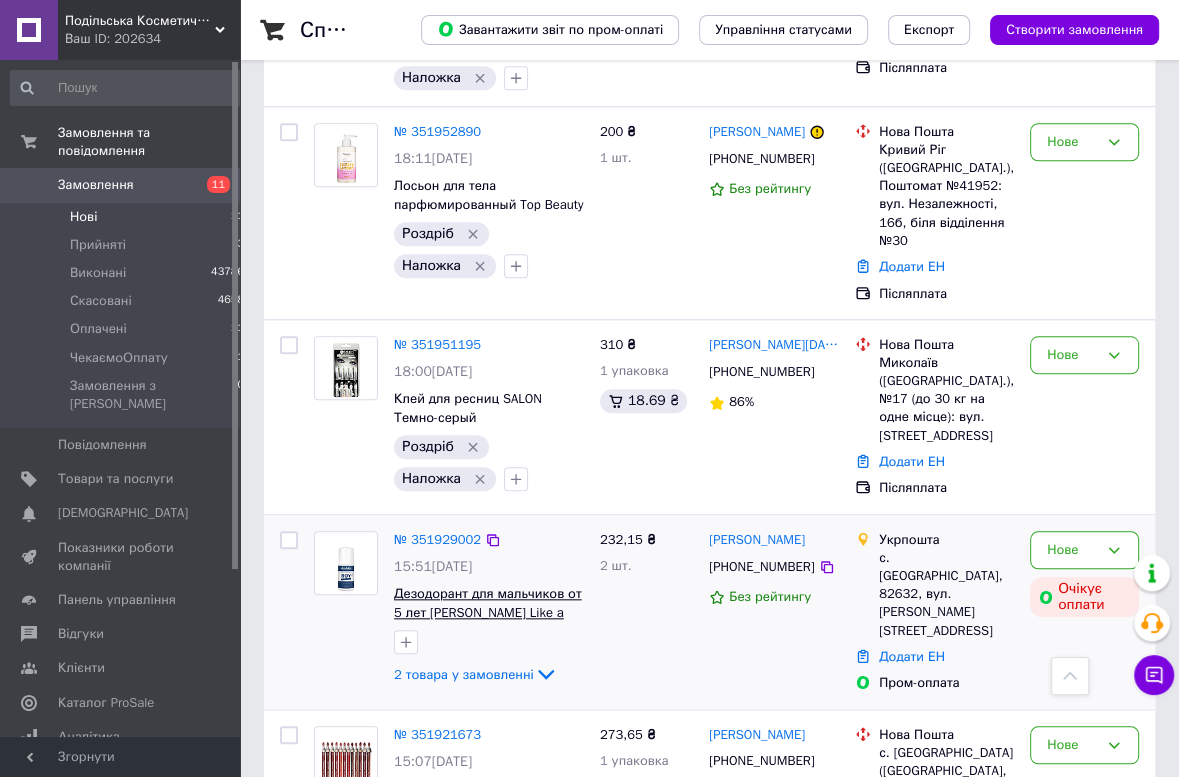 scroll, scrollTop: 1733, scrollLeft: 0, axis: vertical 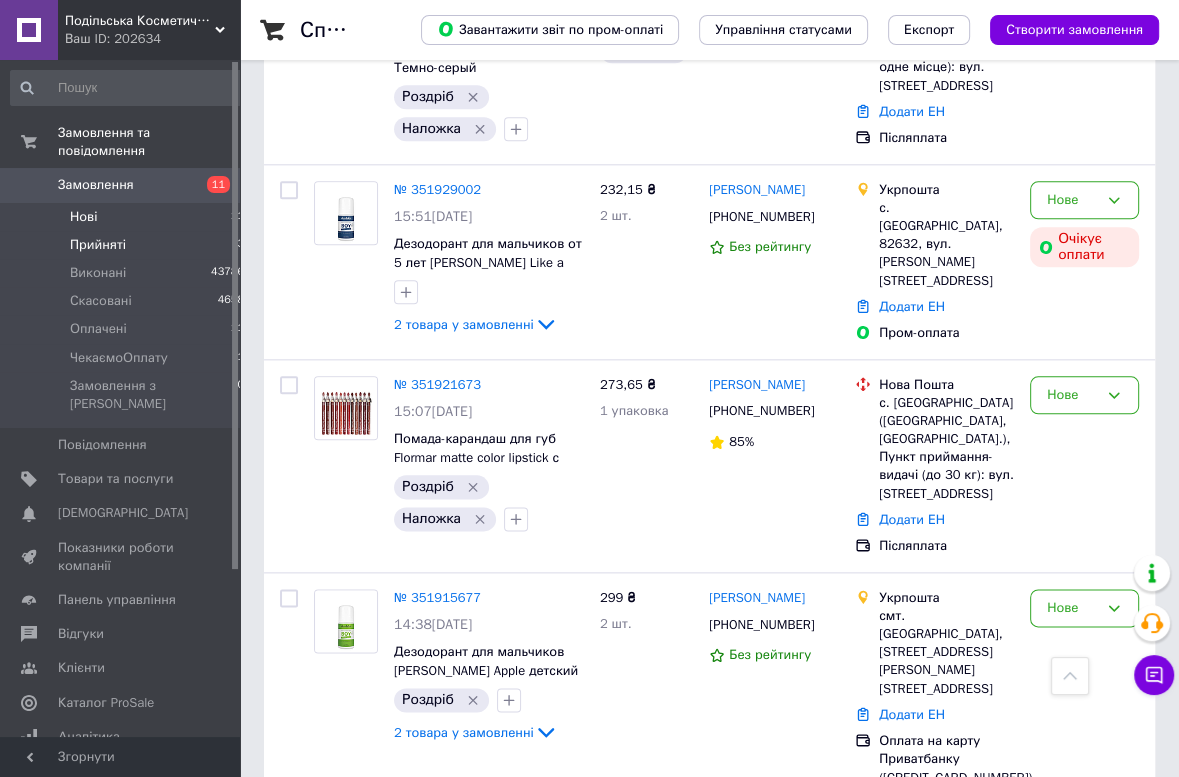 click on "Прийняті" at bounding box center (98, 245) 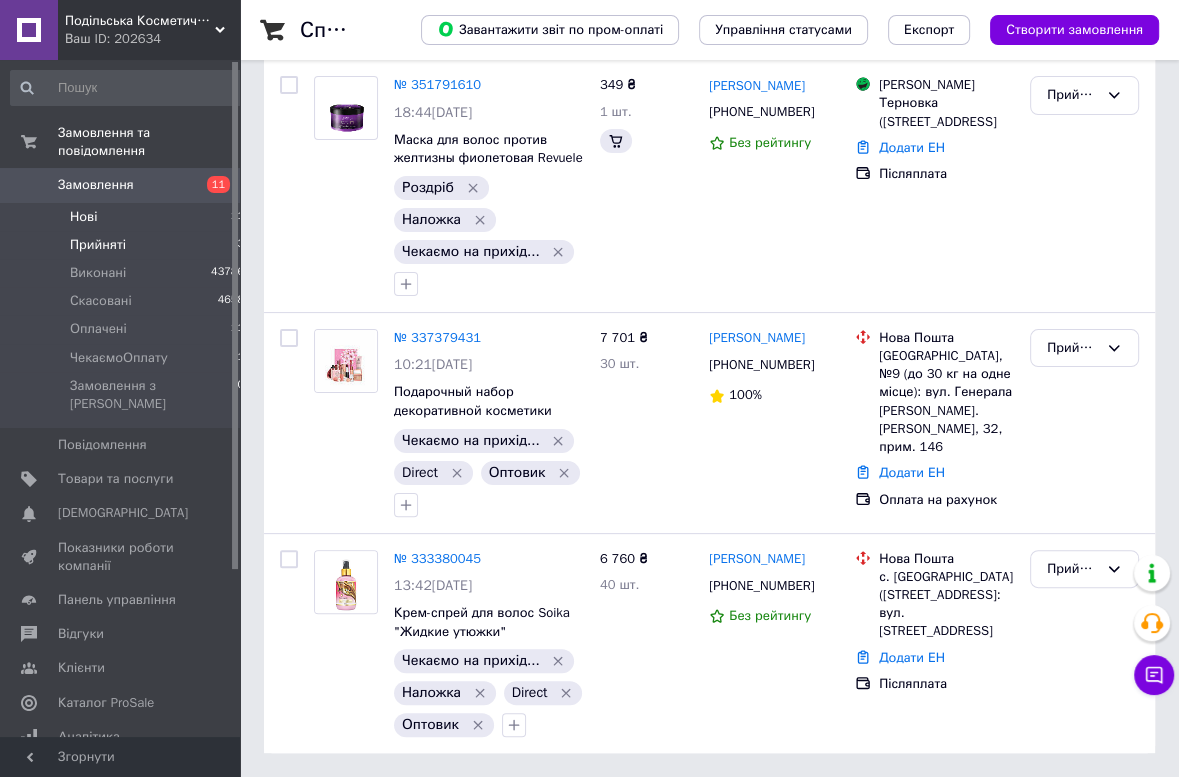 scroll, scrollTop: 0, scrollLeft: 0, axis: both 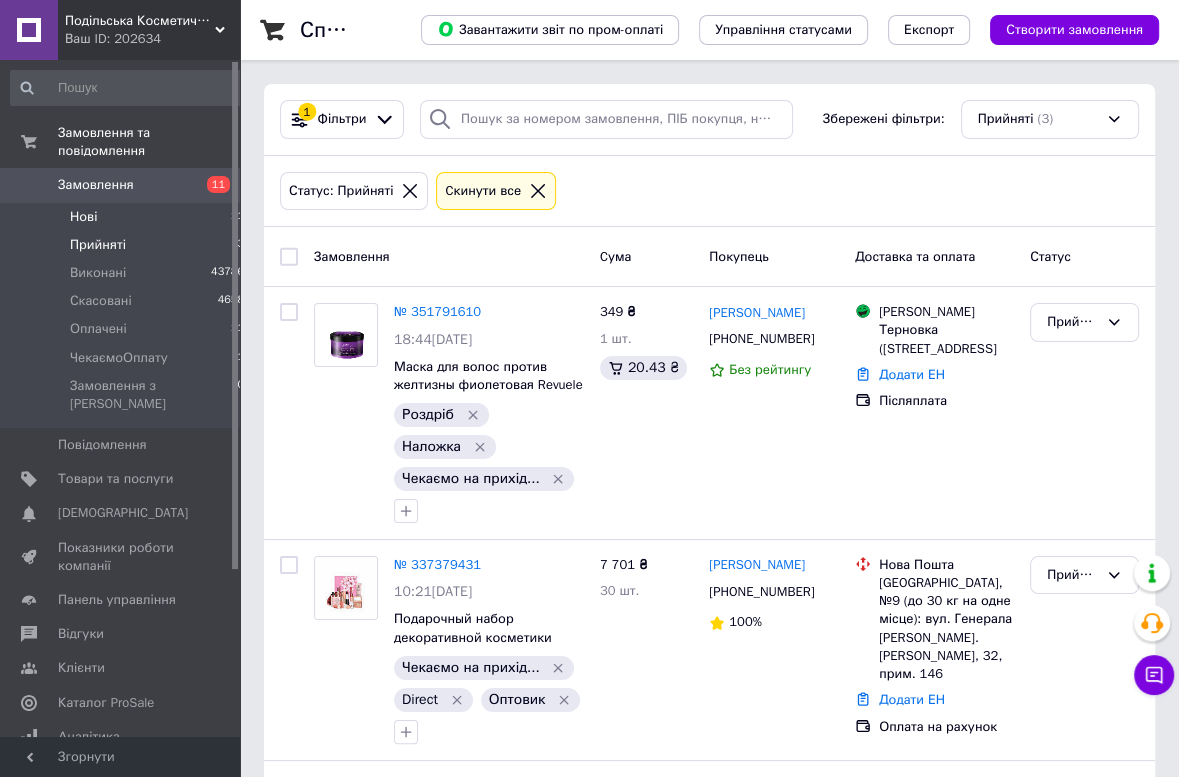 click on "Нові" at bounding box center [83, 217] 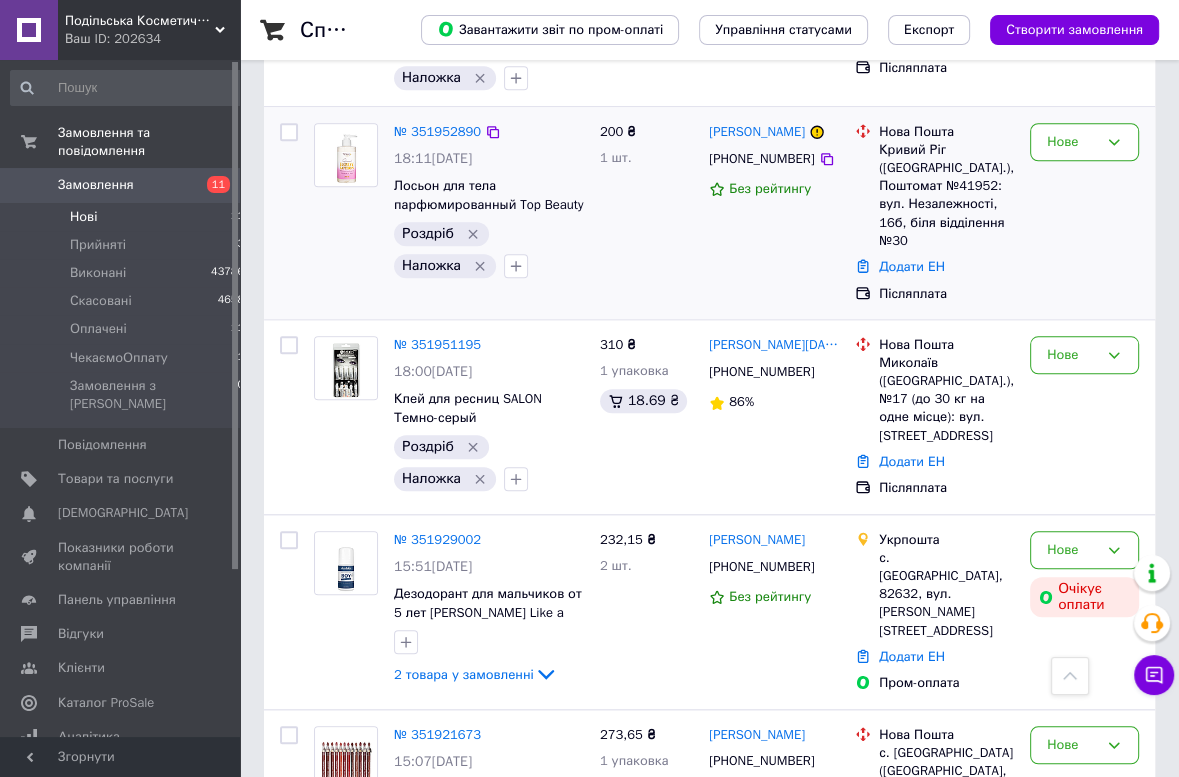 scroll, scrollTop: 1733, scrollLeft: 0, axis: vertical 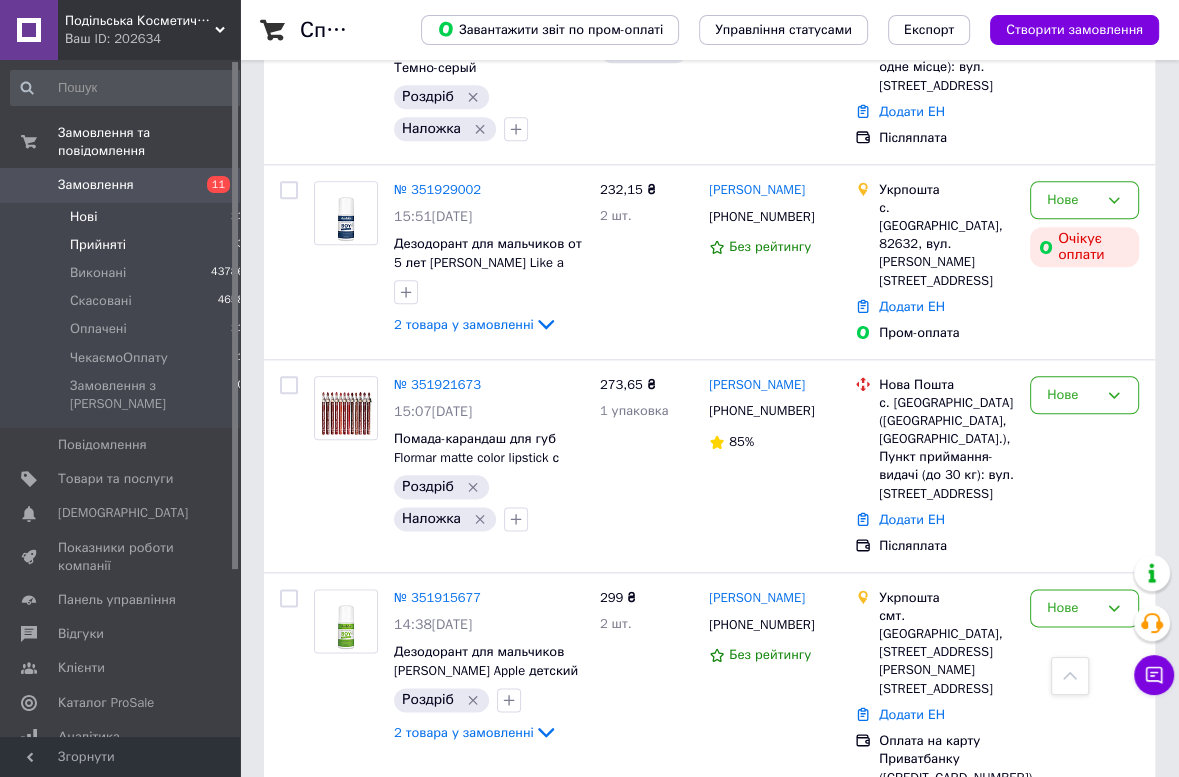 click on "Прийняті" at bounding box center (98, 245) 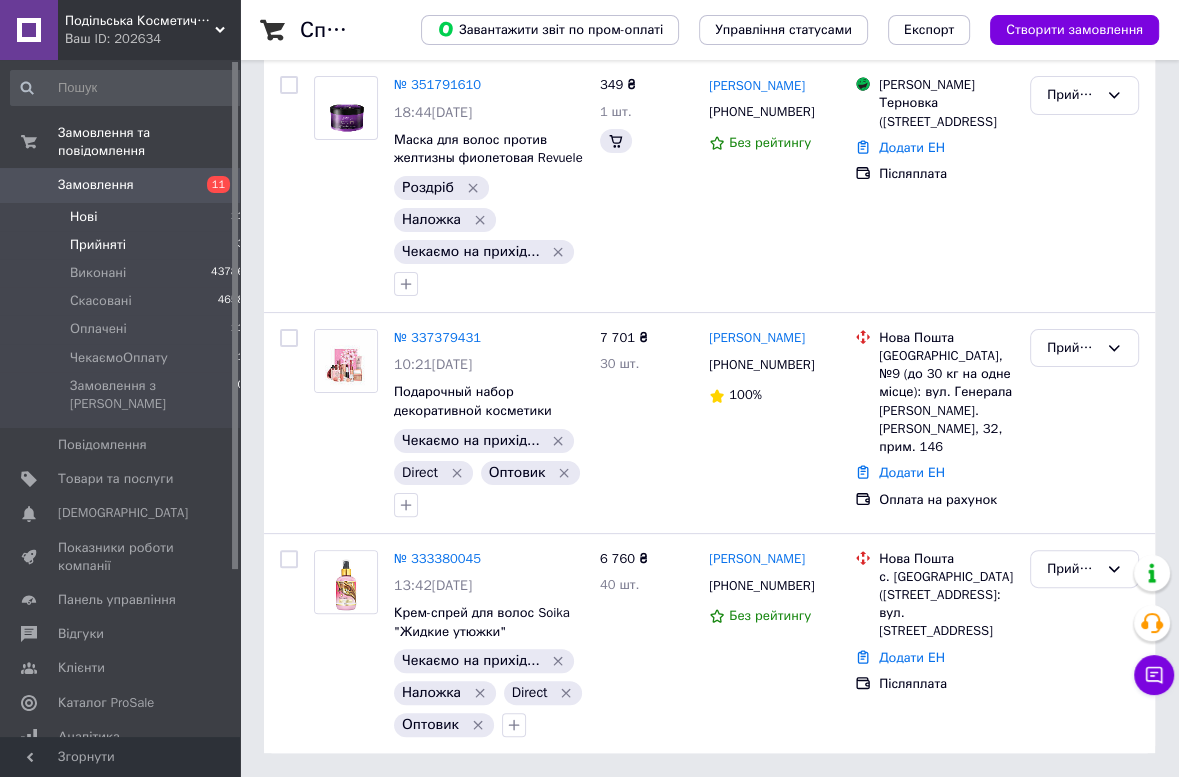 scroll, scrollTop: 0, scrollLeft: 0, axis: both 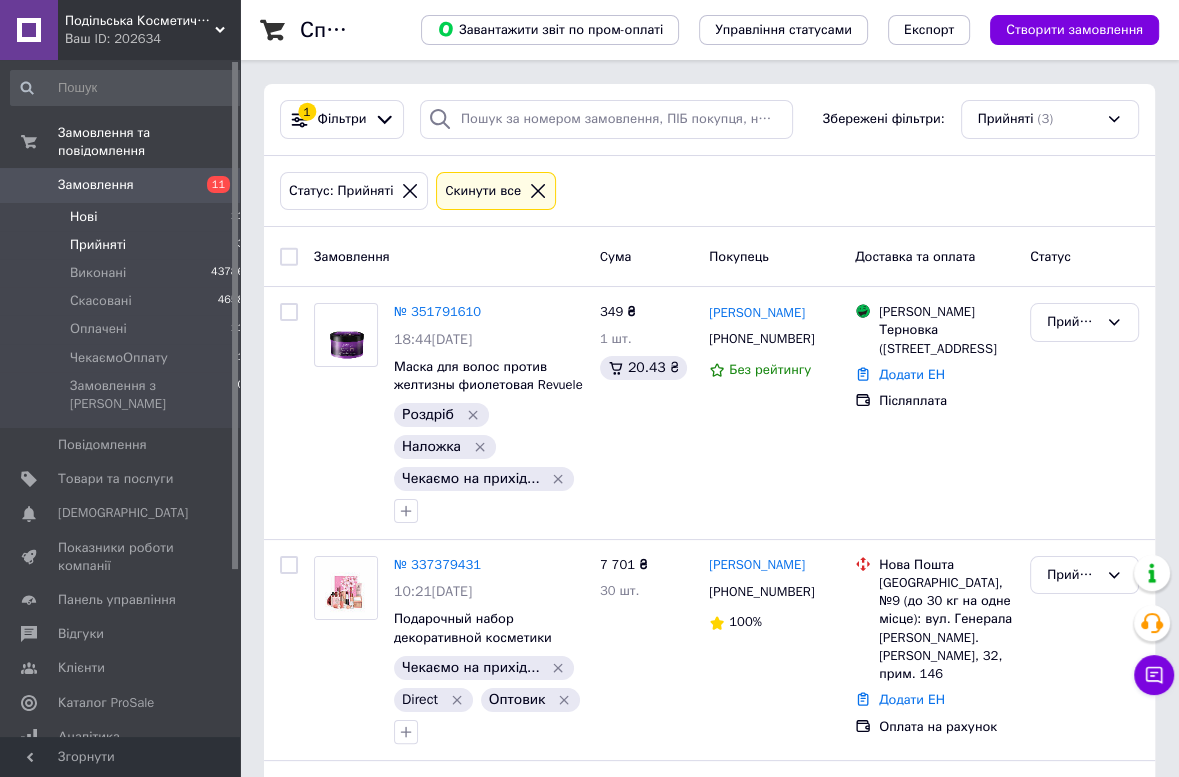 click on "Нові" at bounding box center [83, 217] 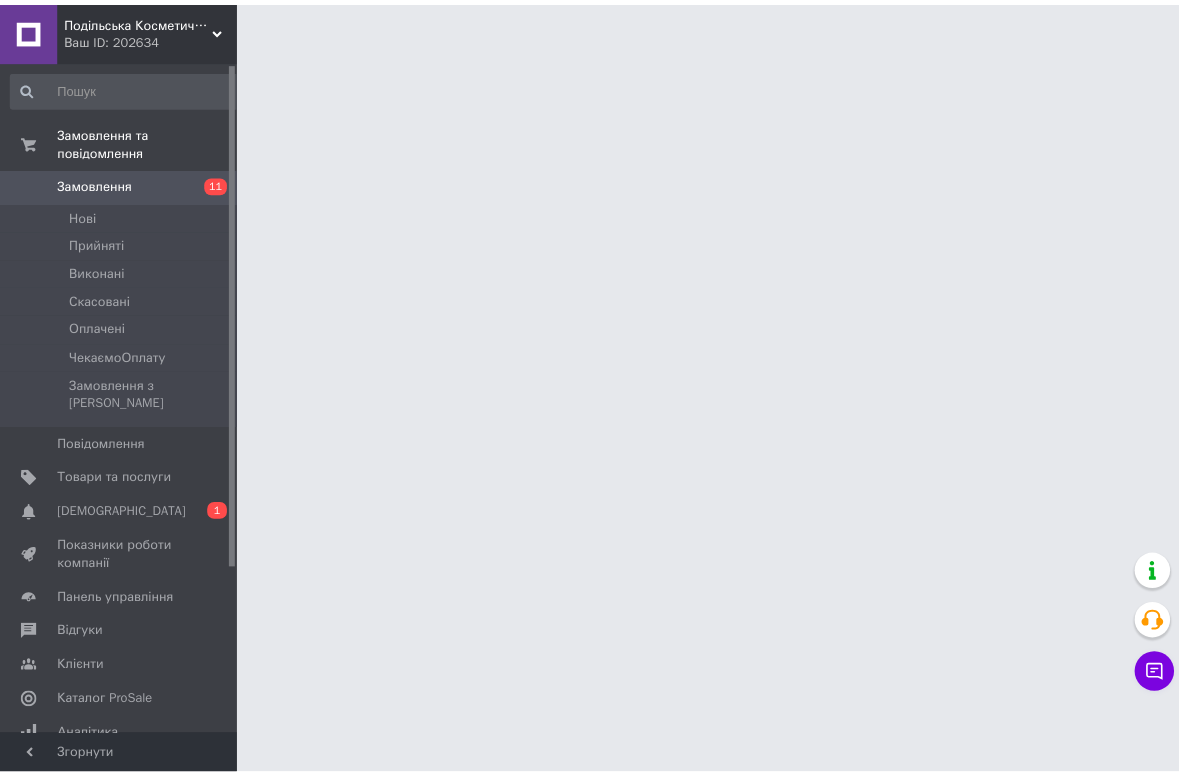 scroll, scrollTop: 0, scrollLeft: 0, axis: both 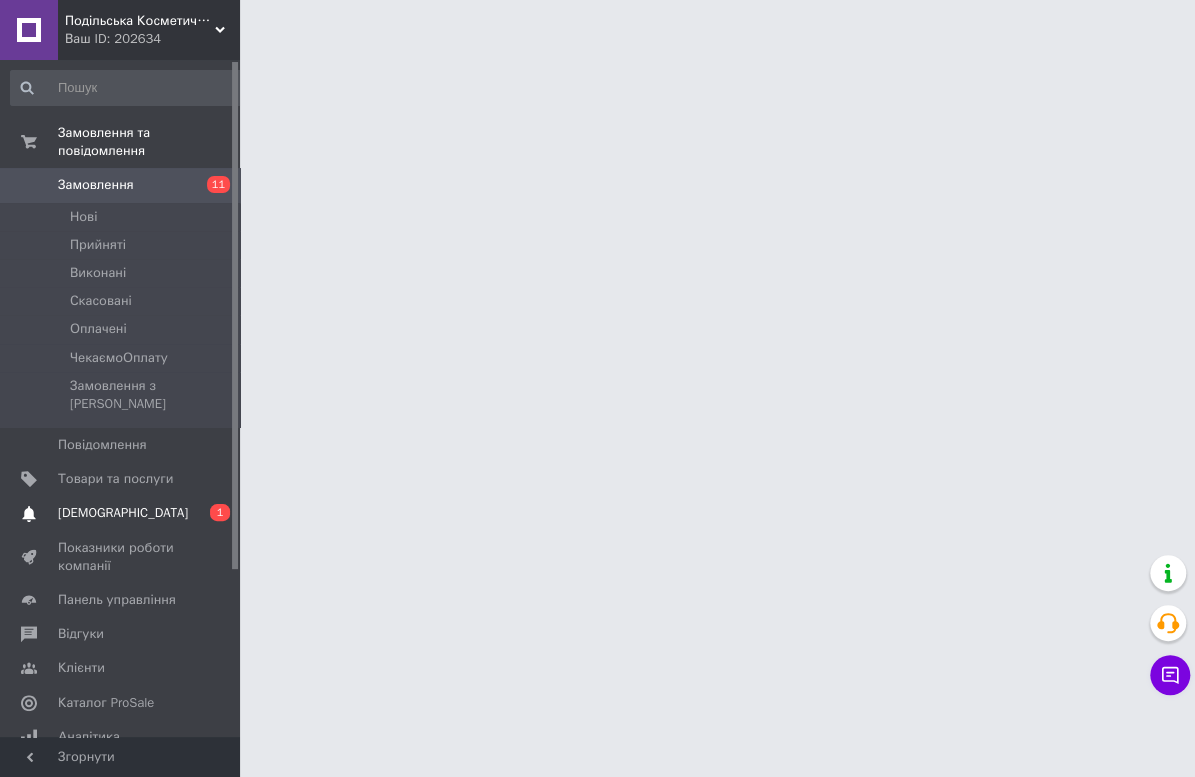 click on "[DEMOGRAPHIC_DATA]" at bounding box center (123, 513) 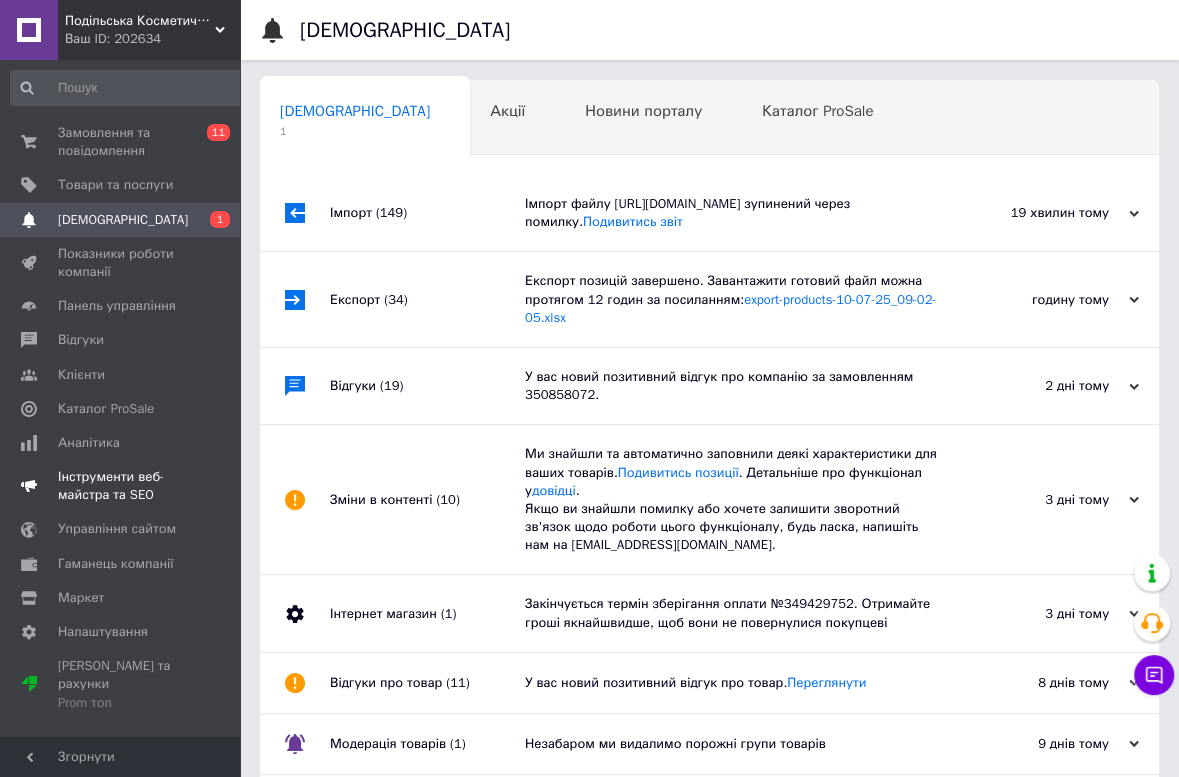 scroll, scrollTop: 0, scrollLeft: 10, axis: horizontal 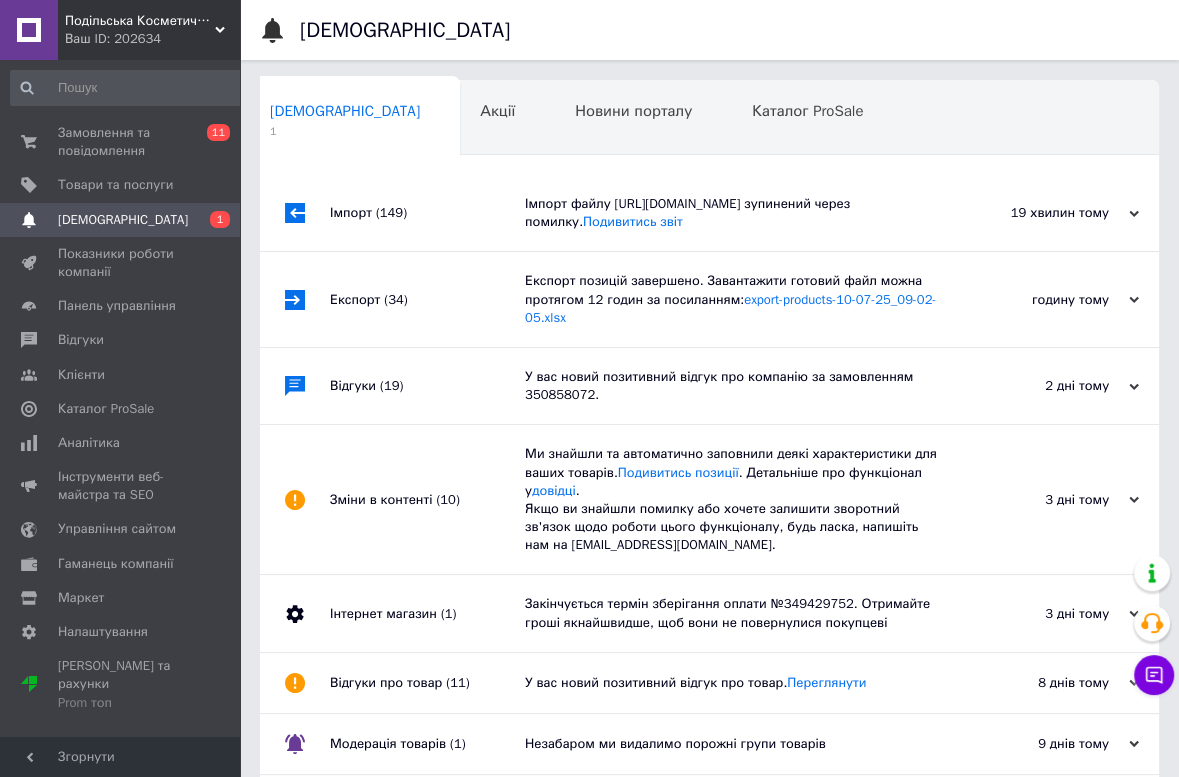 click on "Імпорт файлу [URL][DOMAIN_NAME] зупинений через помилку.  Подивитись звіт" at bounding box center [732, 213] 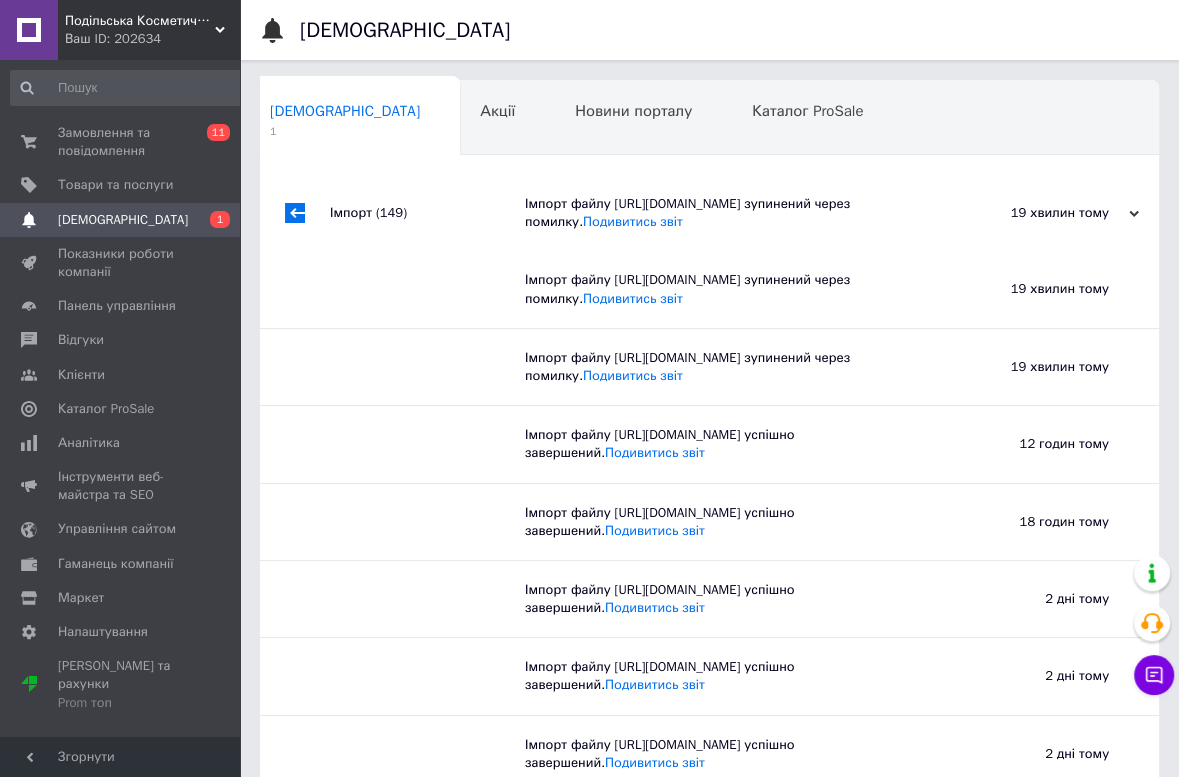 click on "Імпорт файлу https://pkkcrm.com/ingenum/all-cosmetics.yml зупинений через помилку.  Подивитись звіт" at bounding box center (717, 367) 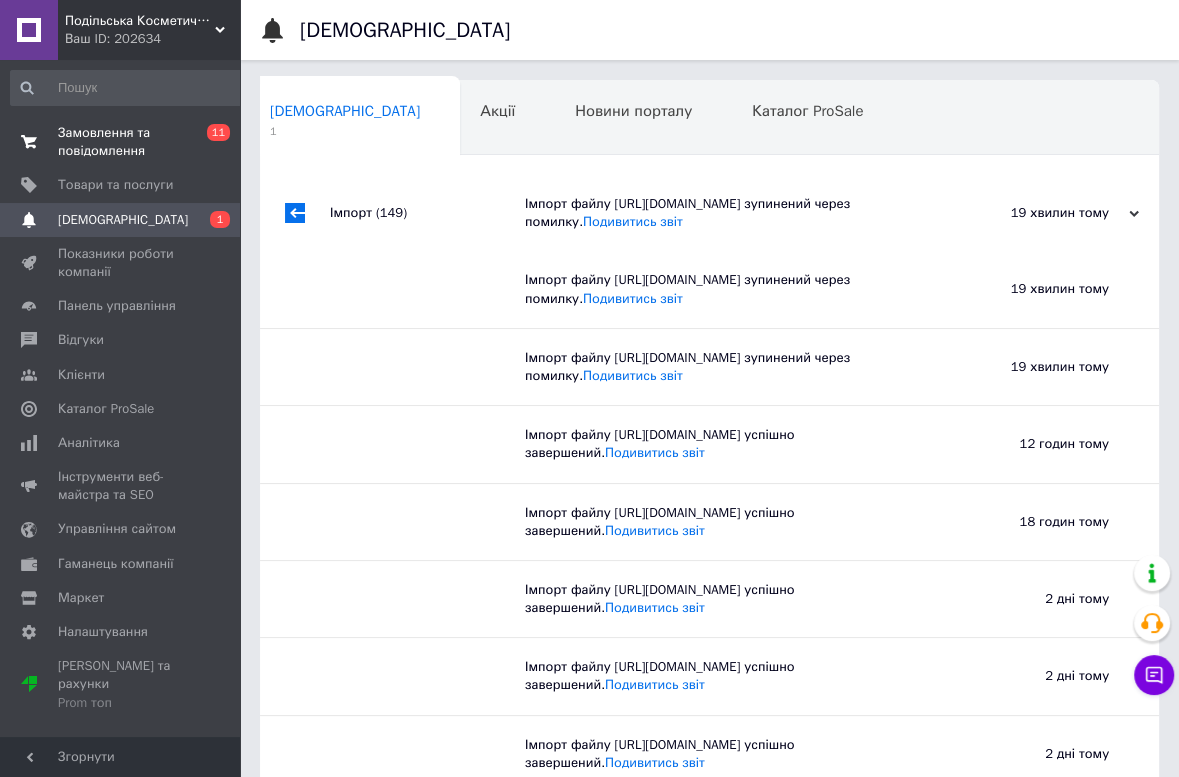 click on "Замовлення та повідомлення" at bounding box center (121, 142) 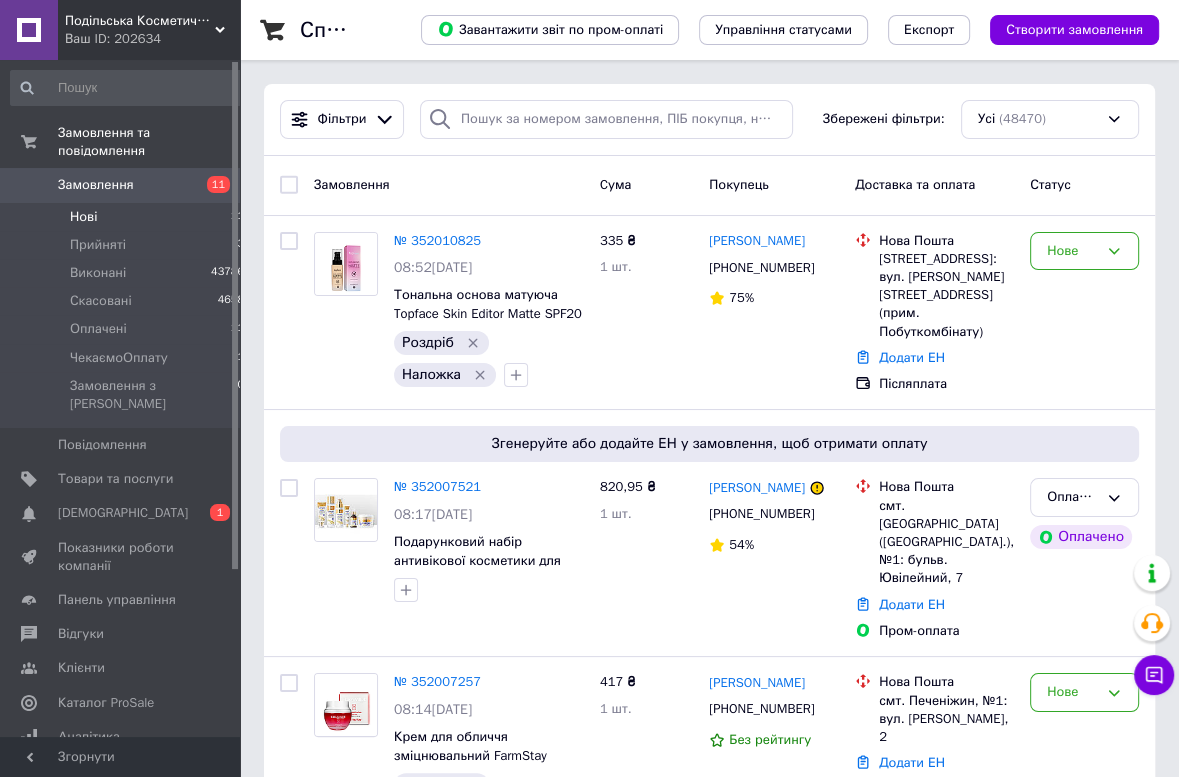 click on "Нові" at bounding box center (83, 217) 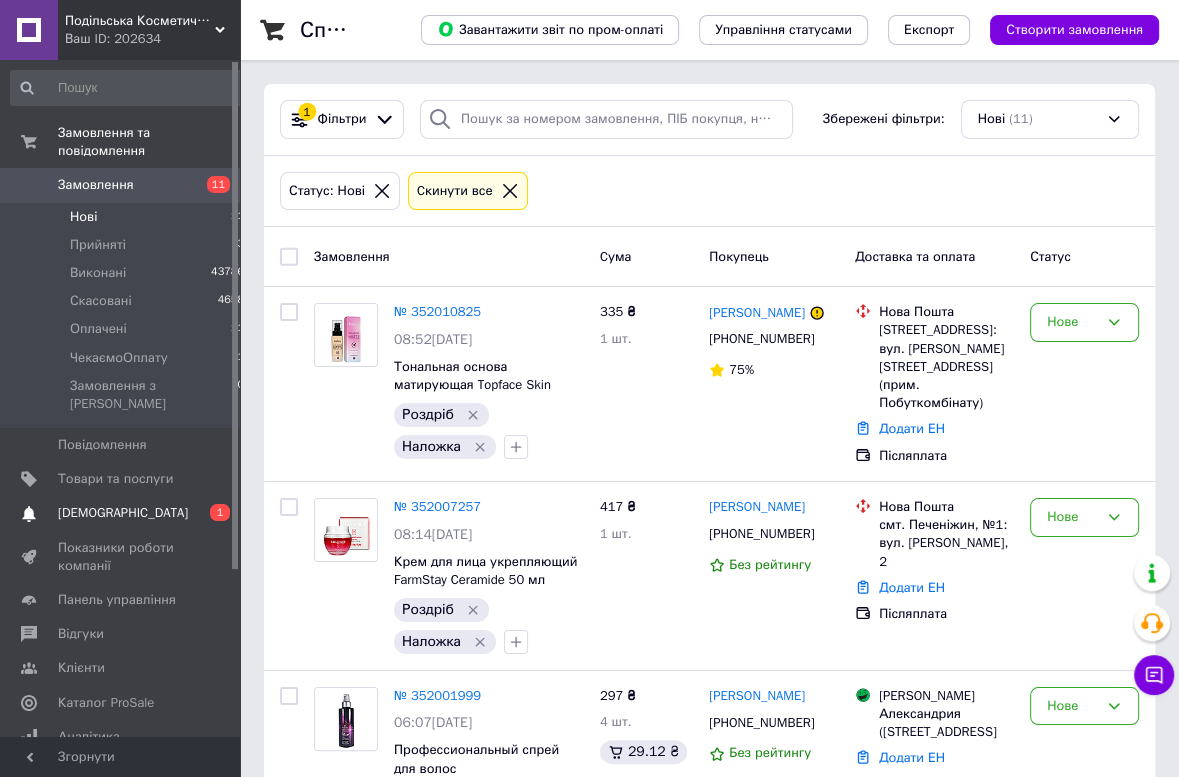 click on "[DEMOGRAPHIC_DATA]" at bounding box center (123, 513) 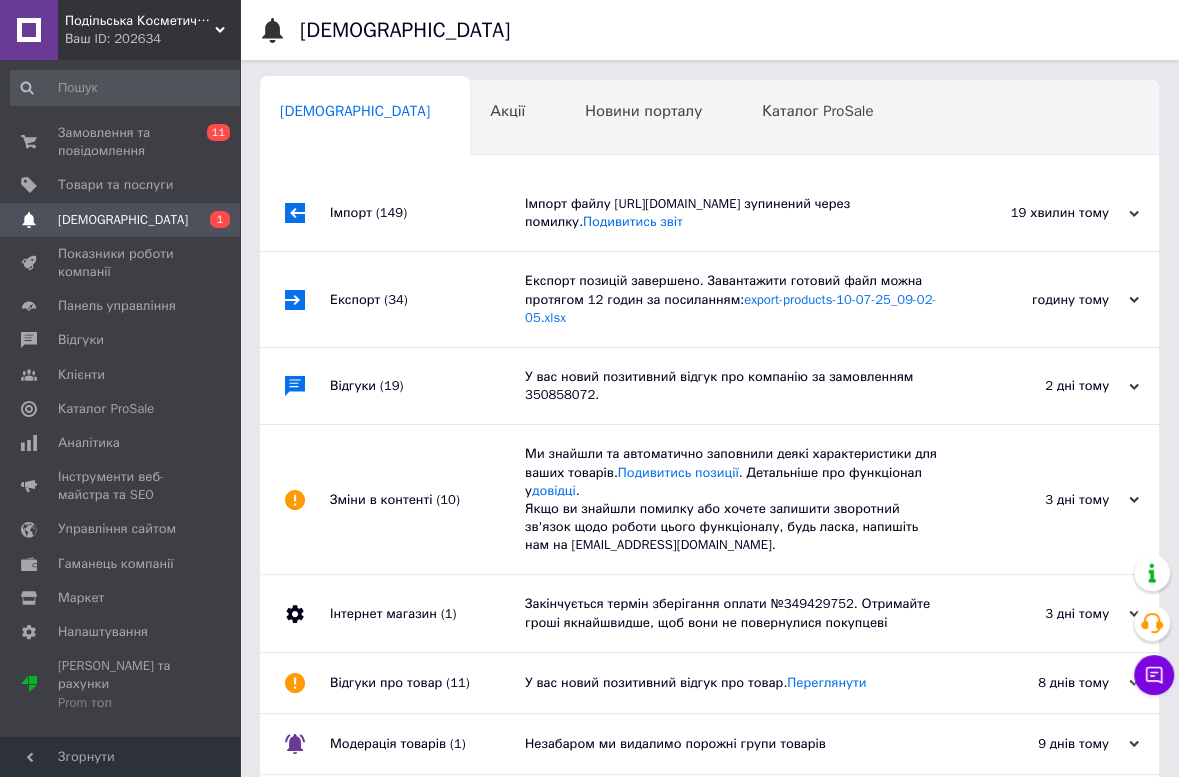 scroll, scrollTop: 0, scrollLeft: 10, axis: horizontal 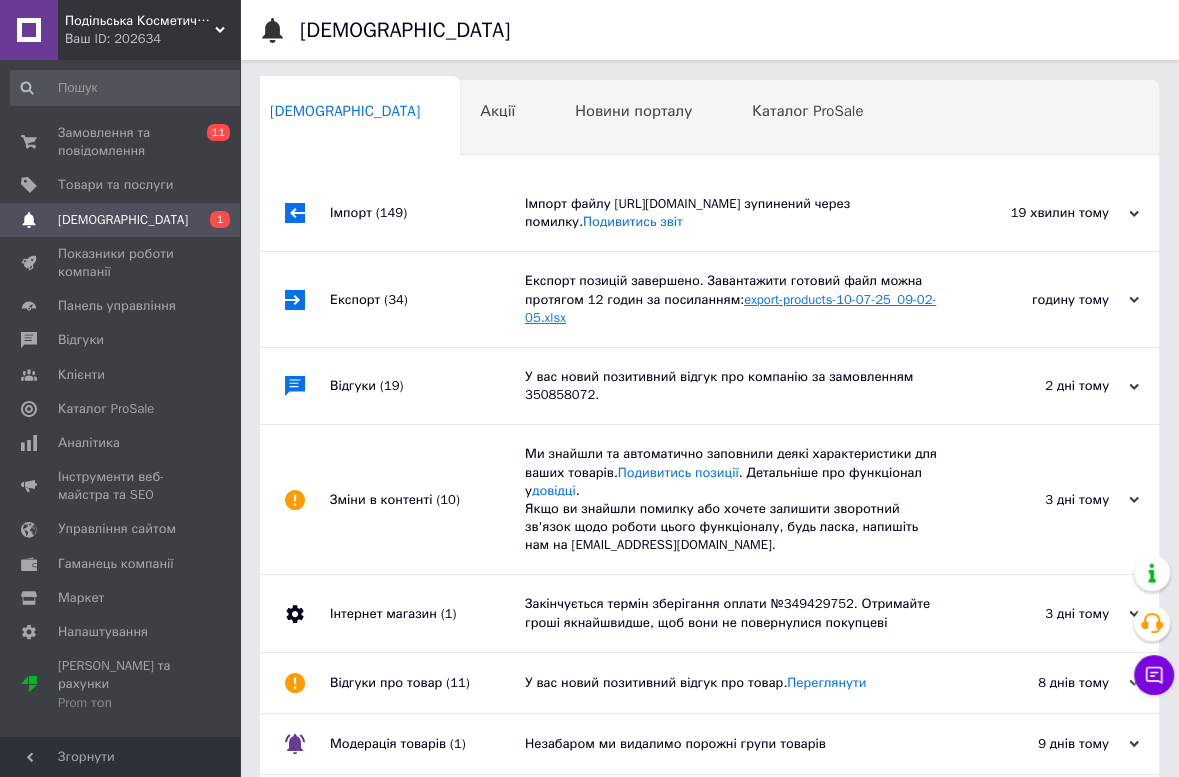 click on "export-products-10-07-25_09-02-05.xlsx" at bounding box center (730, 308) 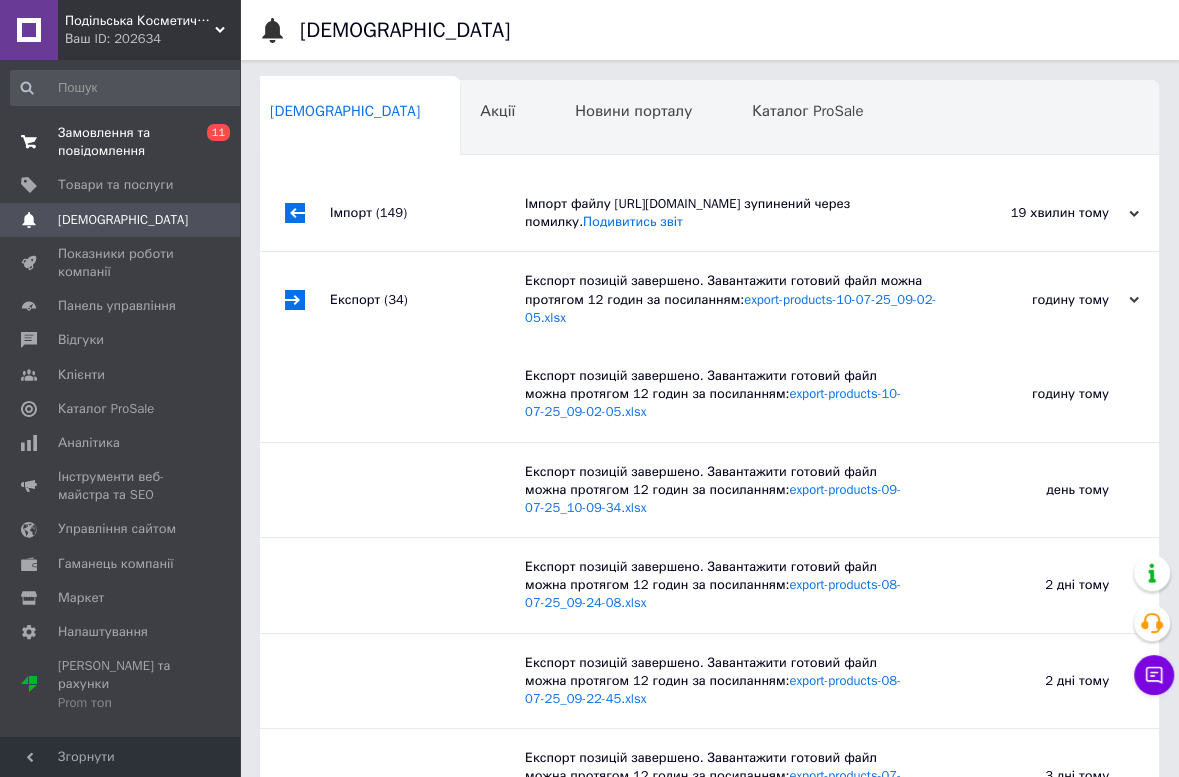 click on "Замовлення та повідомлення" at bounding box center (121, 142) 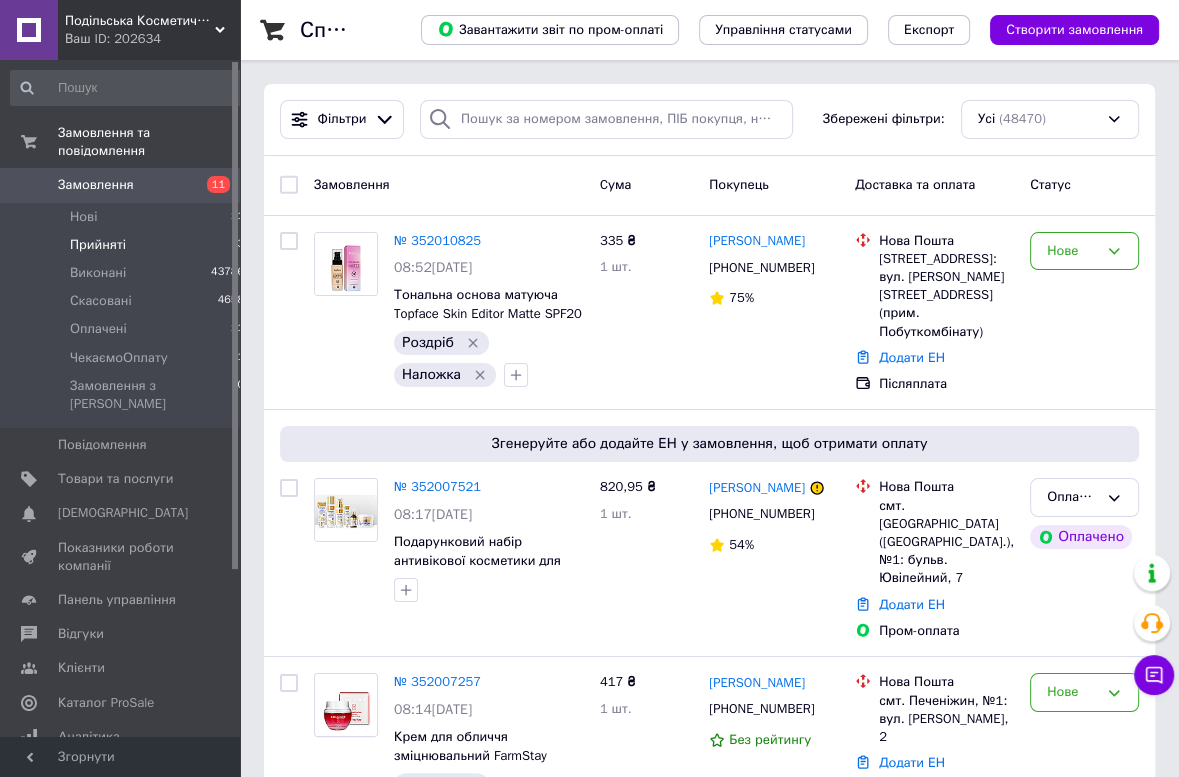 click on "Прийняті" at bounding box center (98, 245) 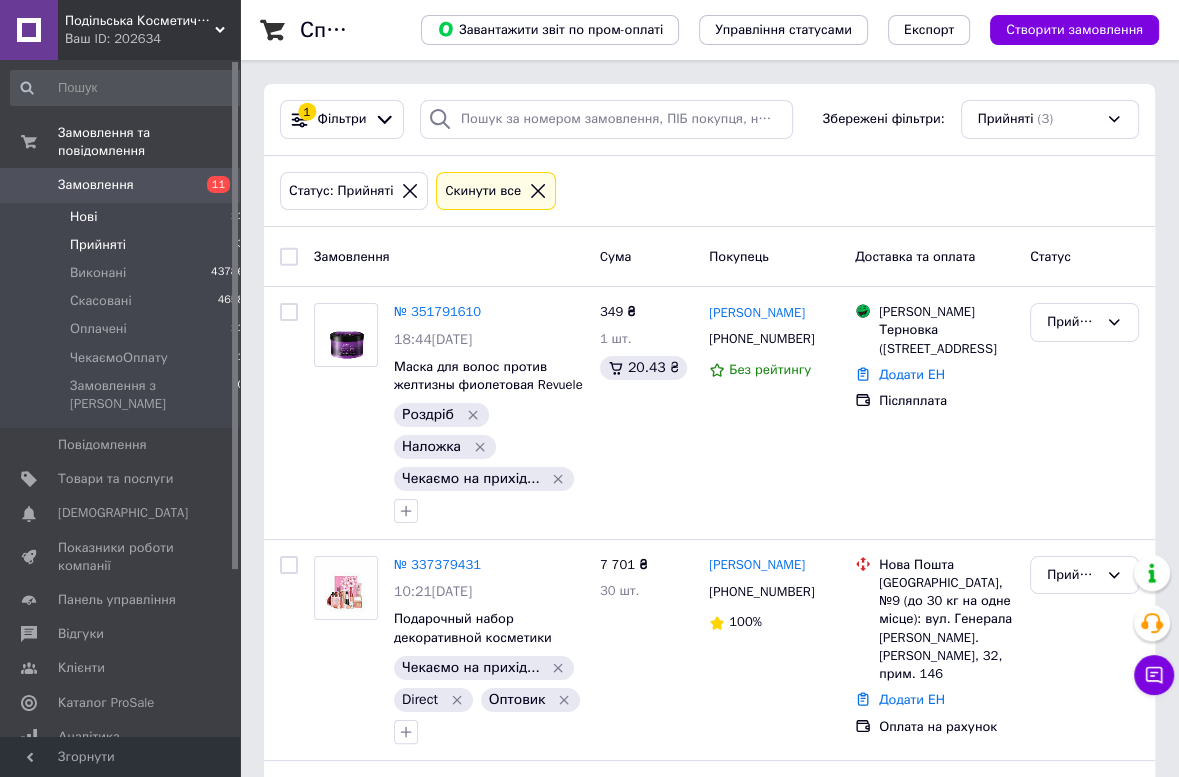 click on "Нові" at bounding box center (83, 217) 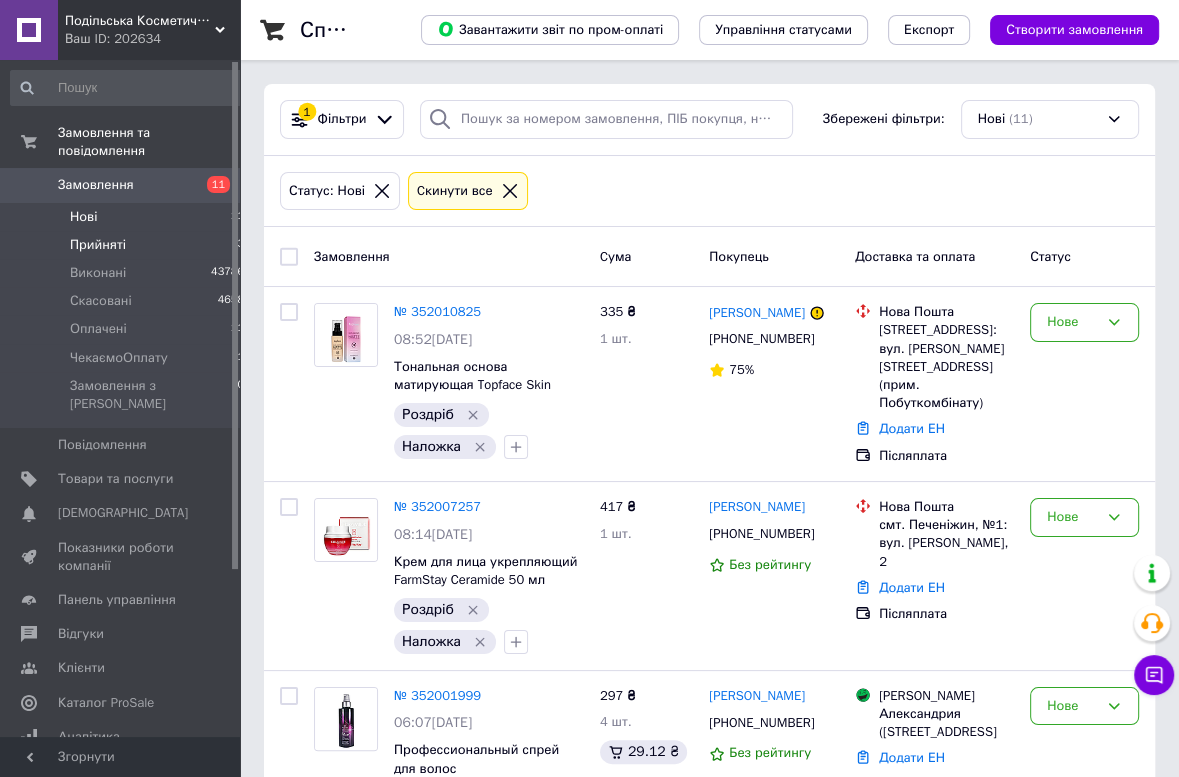 click on "Прийняті" at bounding box center [98, 245] 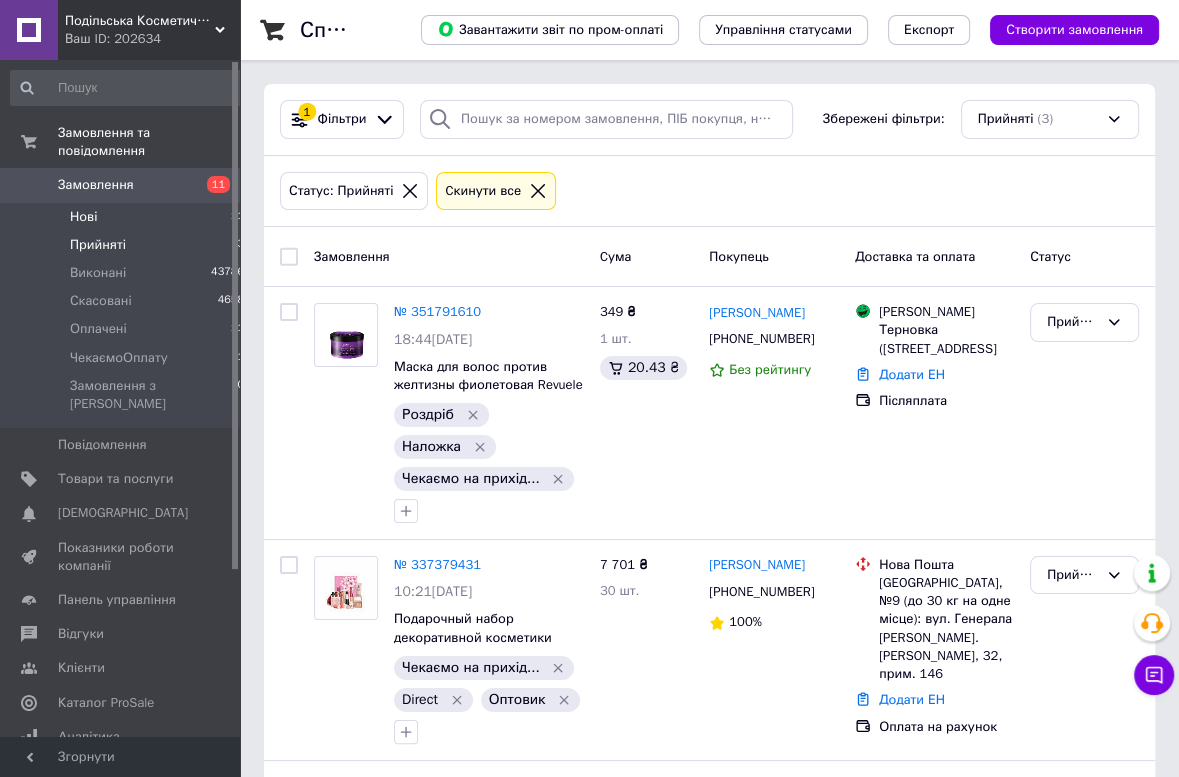 click on "Нові" at bounding box center [83, 217] 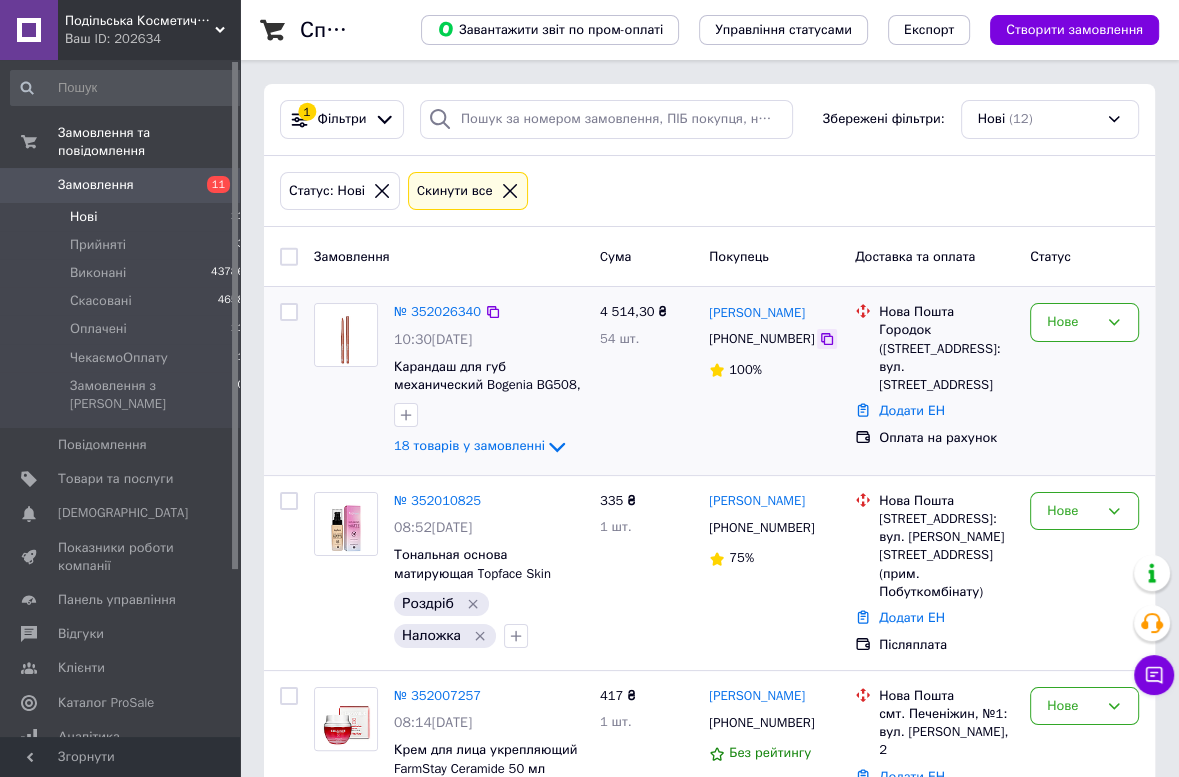 click 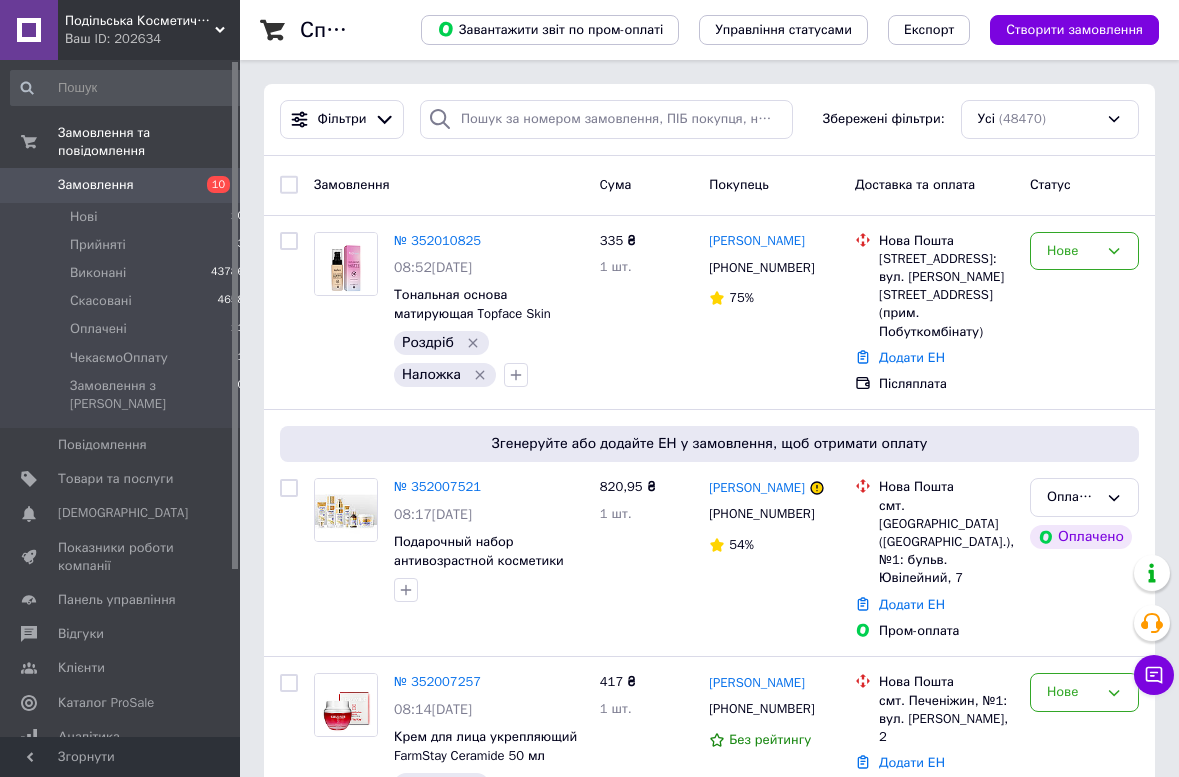 click at bounding box center (606, 119) 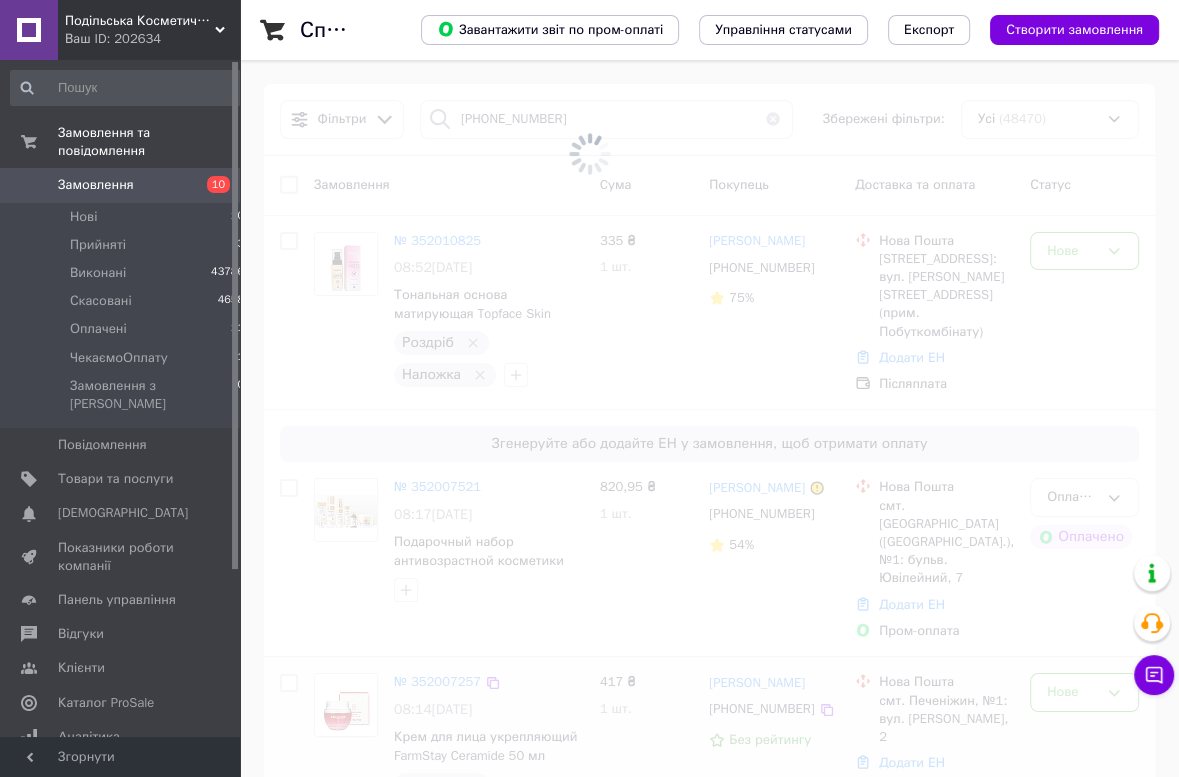 type on "+380638521023" 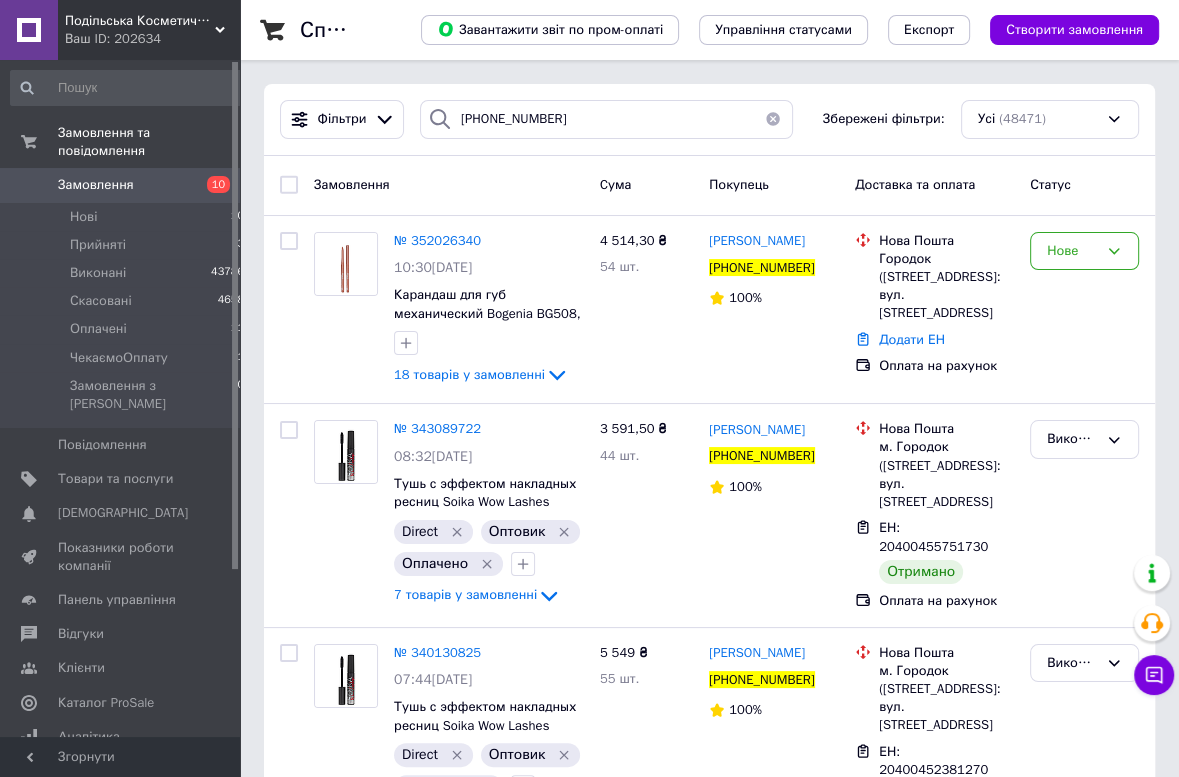 click at bounding box center (346, 310) 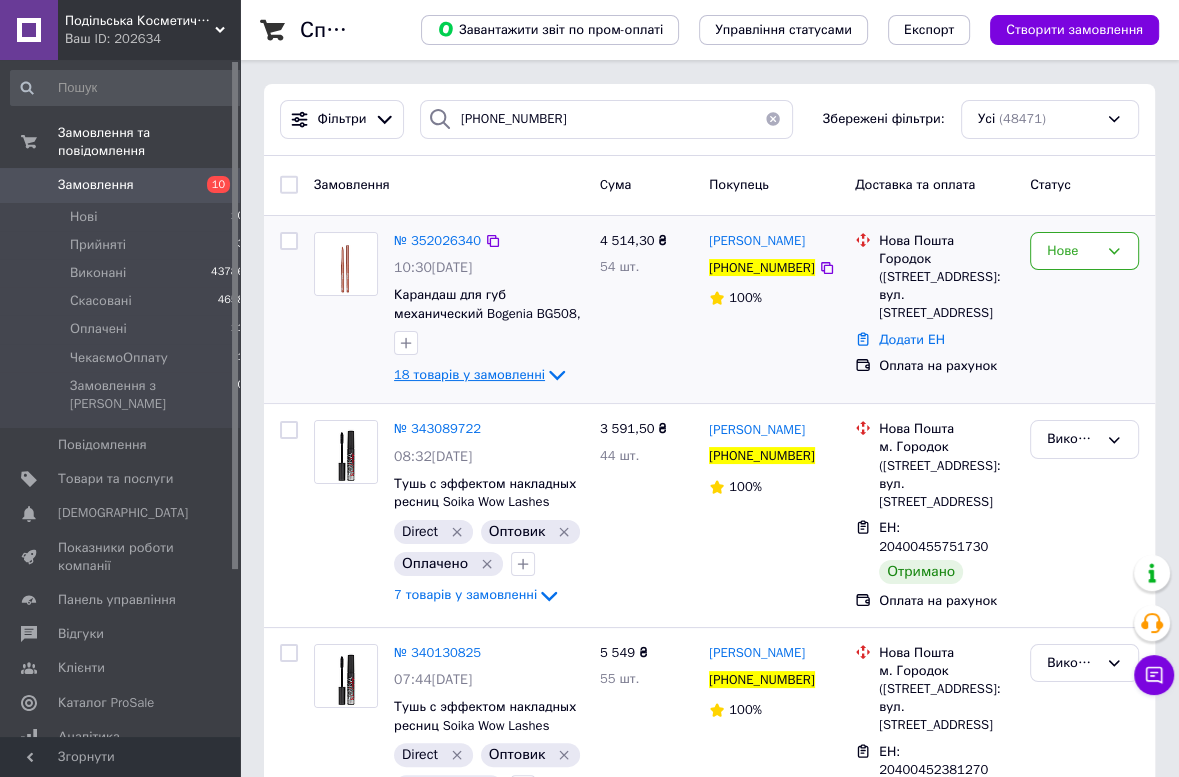 click on "18 товарів у замовленні" at bounding box center [469, 374] 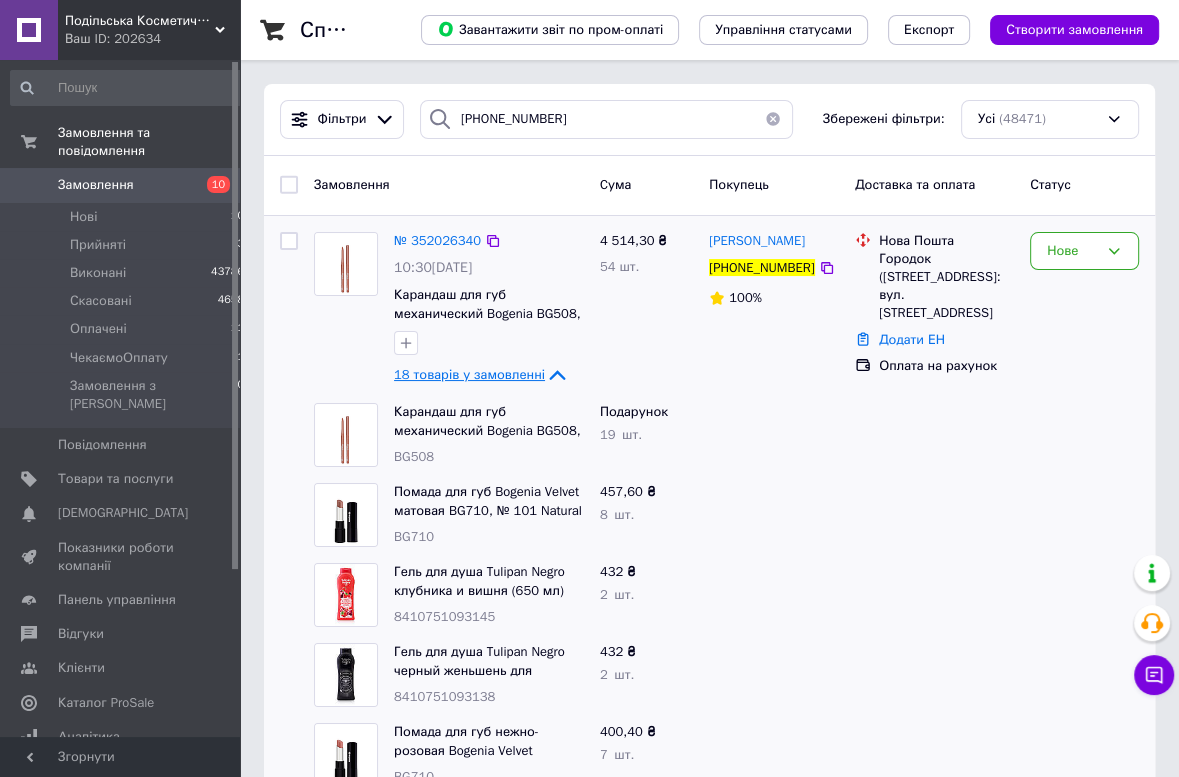 click on "18 товарів у замовленні" at bounding box center [469, 374] 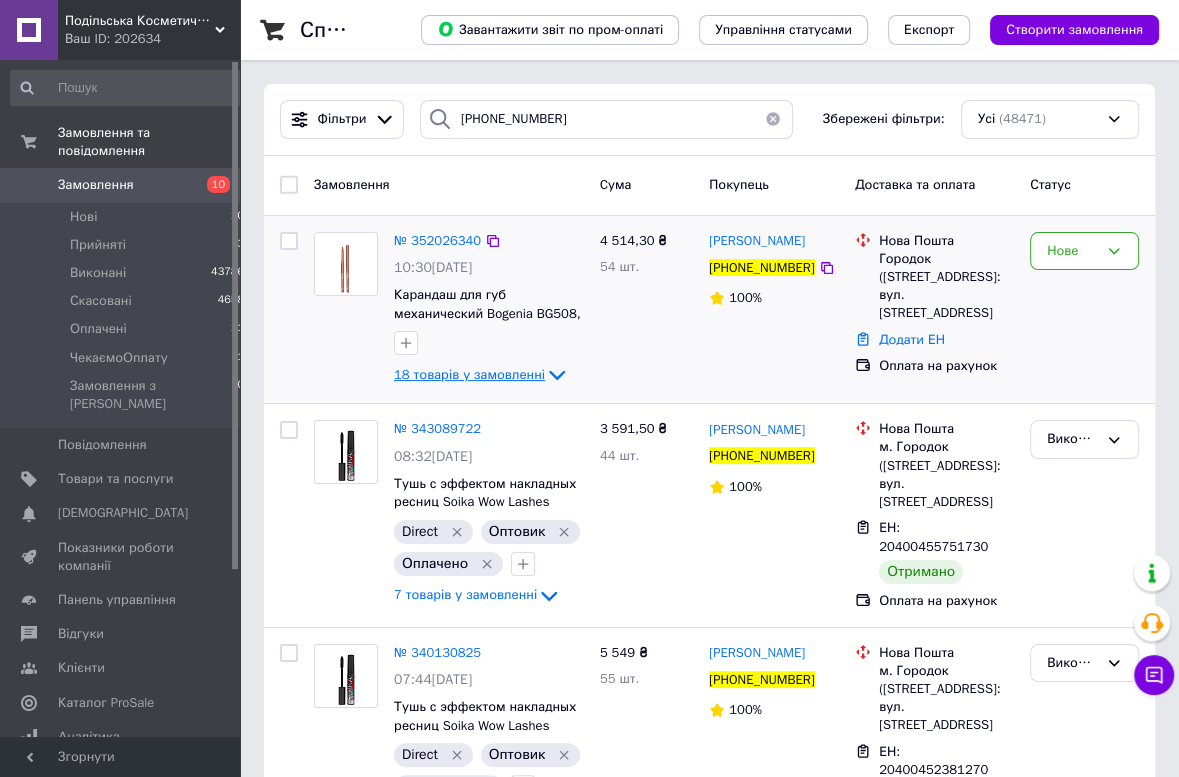 click on "18 товарів у замовленні" at bounding box center (469, 374) 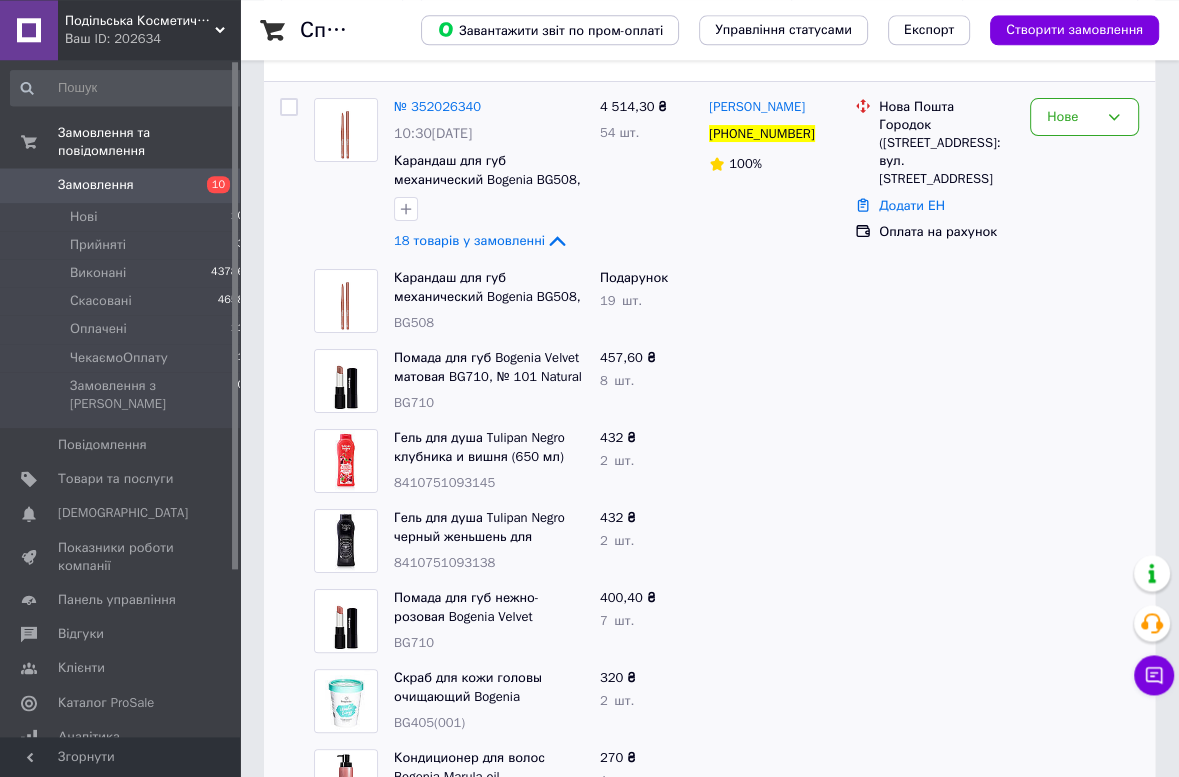 scroll, scrollTop: 157, scrollLeft: 0, axis: vertical 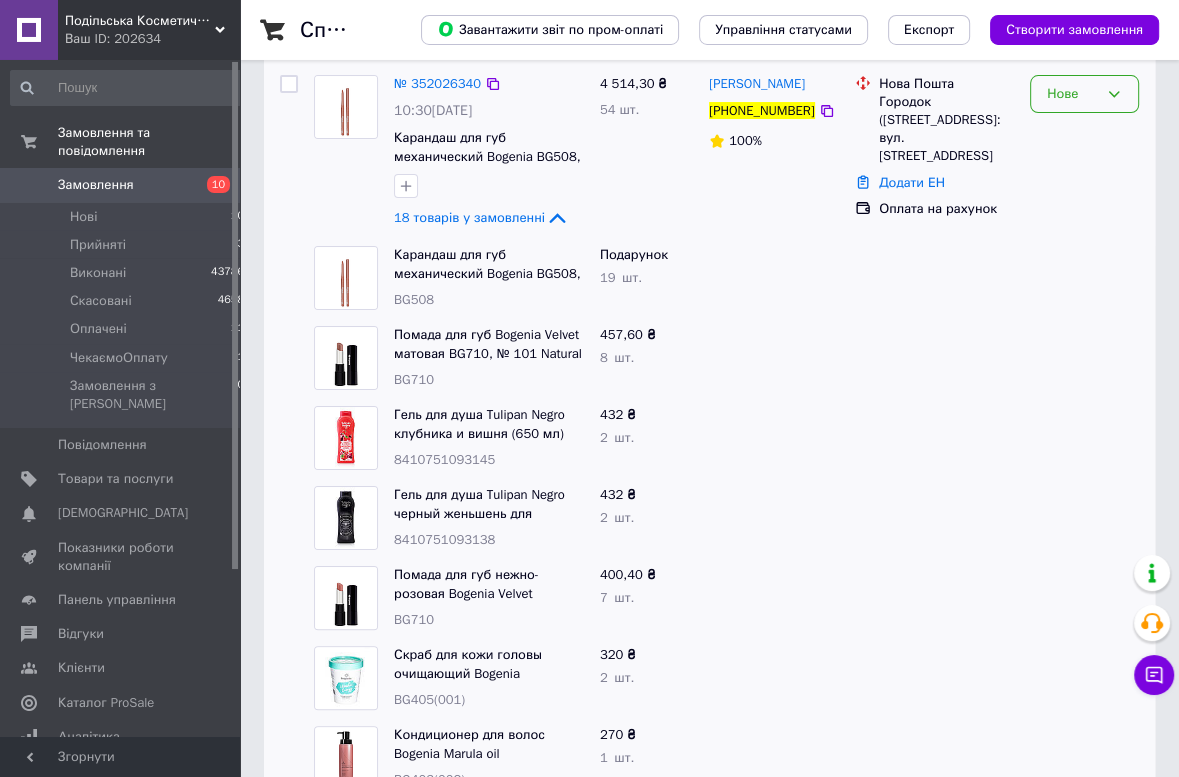 click on "Нове" at bounding box center [1072, 94] 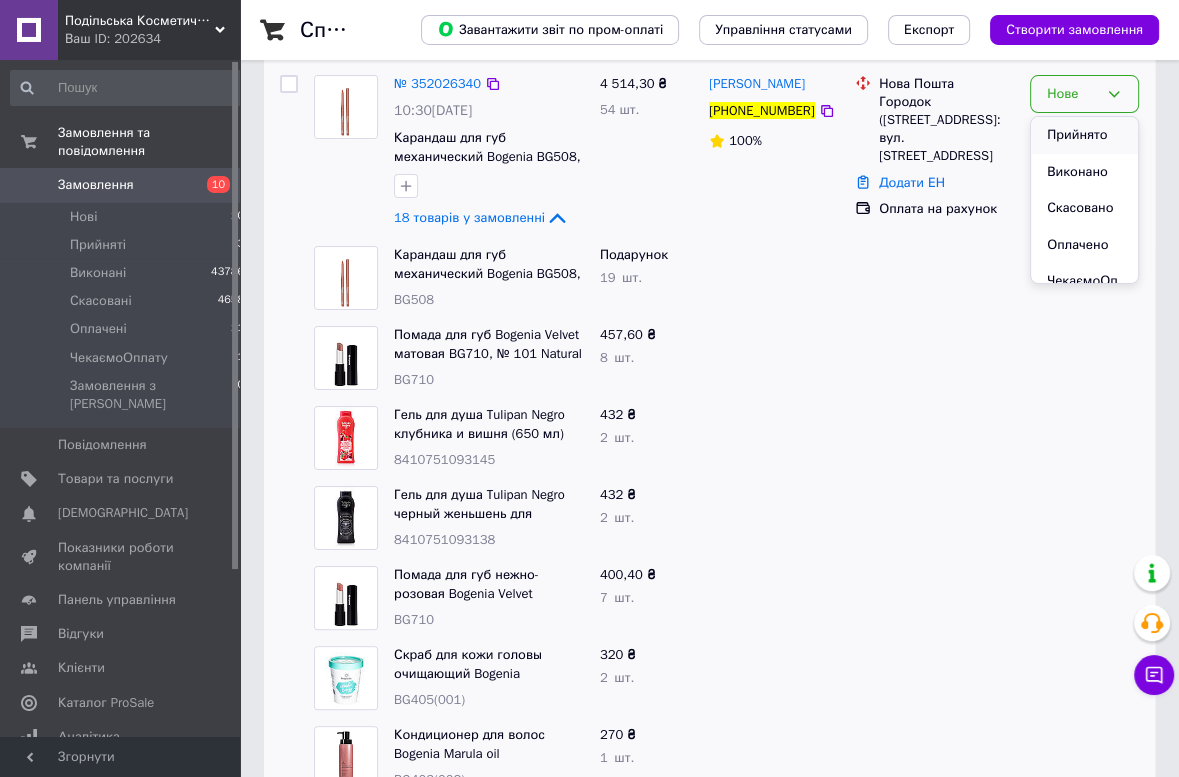 click on "Прийнято" at bounding box center (1084, 135) 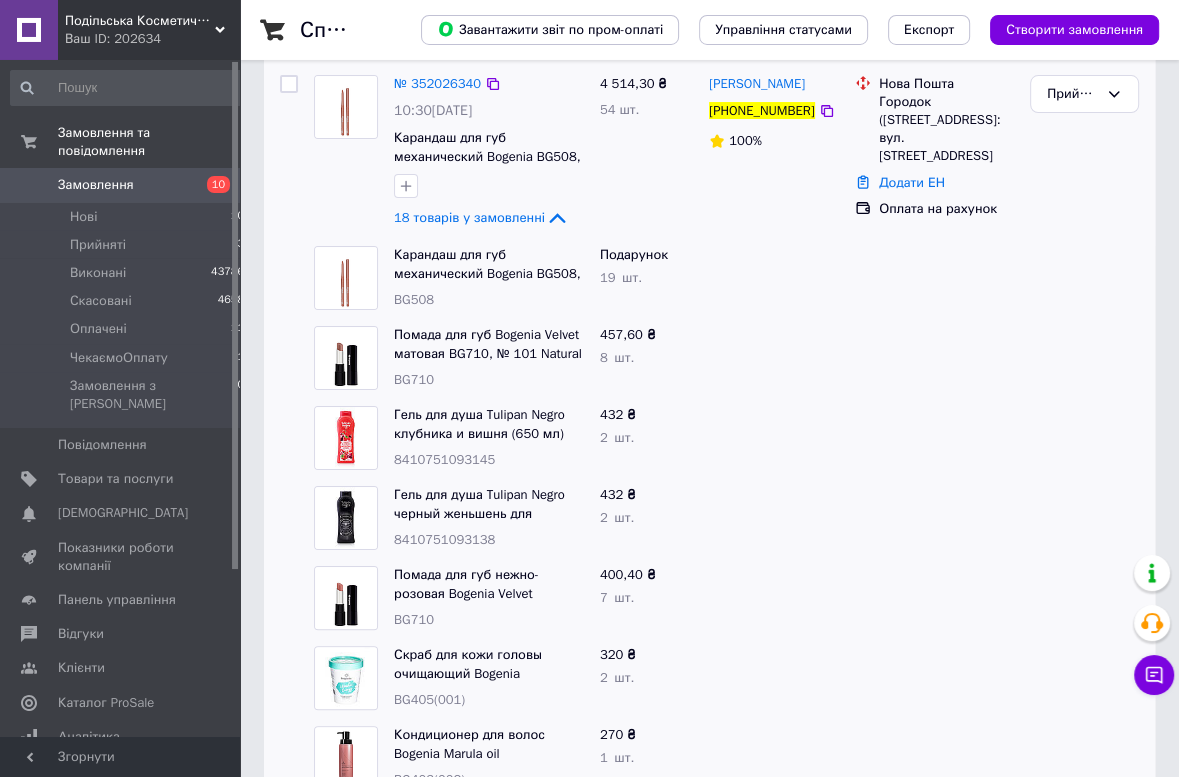 click at bounding box center (346, 153) 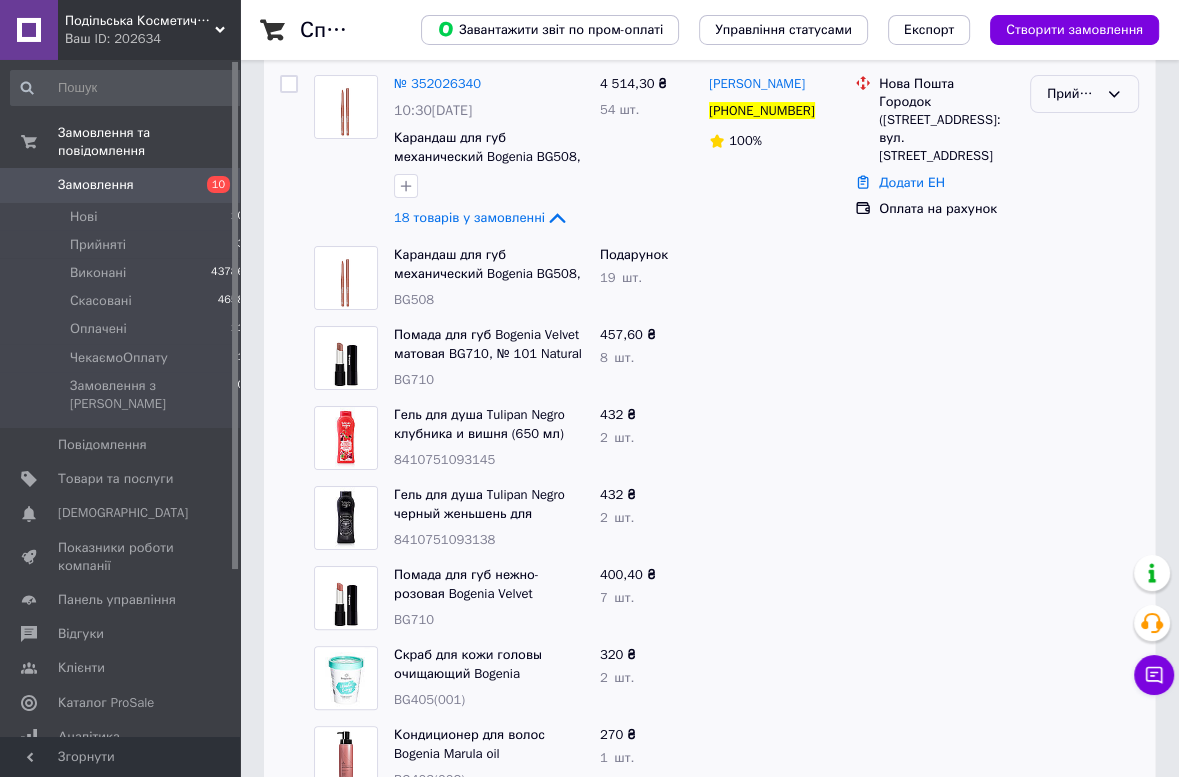 click on "Прийнято" at bounding box center (1072, 94) 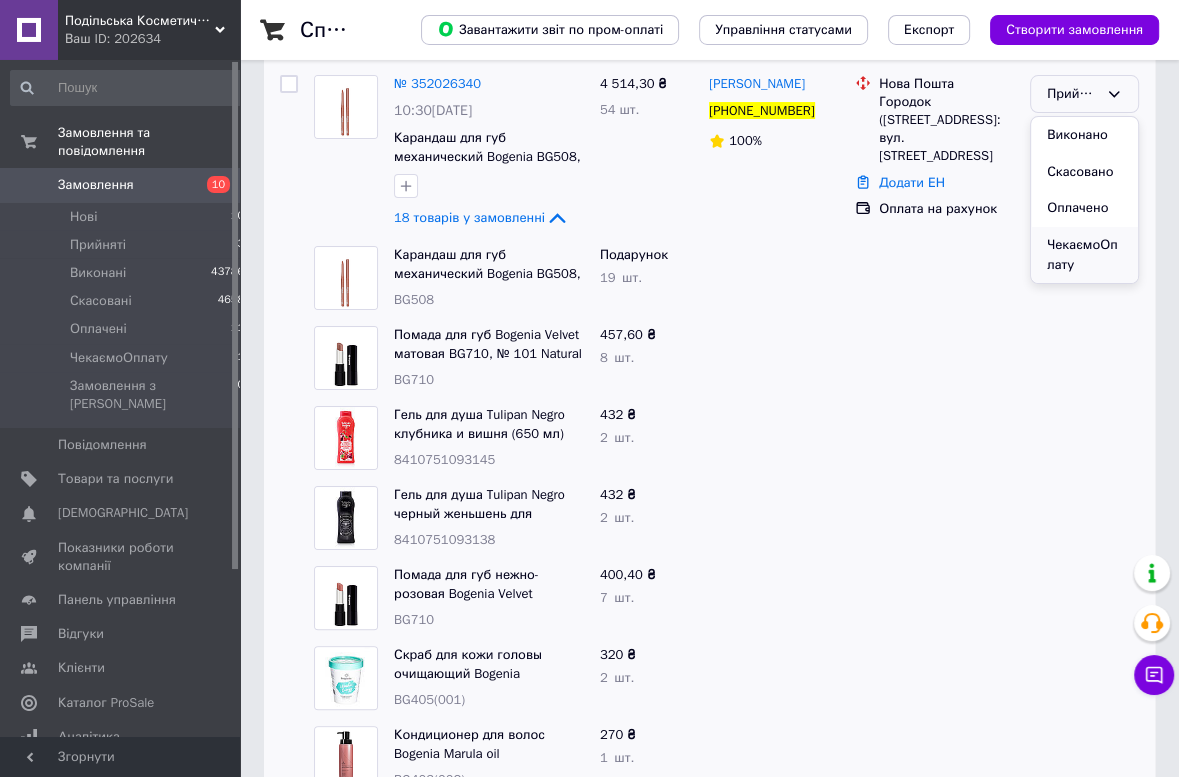 scroll, scrollTop: 42, scrollLeft: 0, axis: vertical 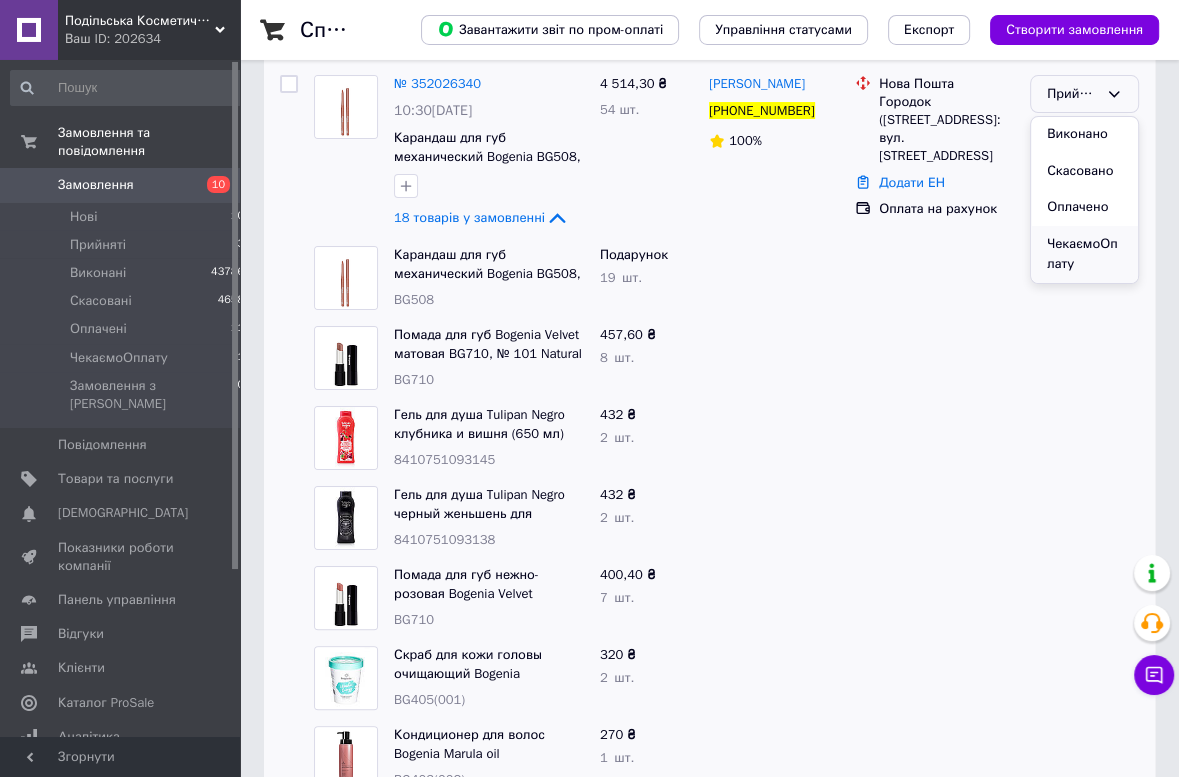 click on "ЧекаємоОплату" at bounding box center [1084, 254] 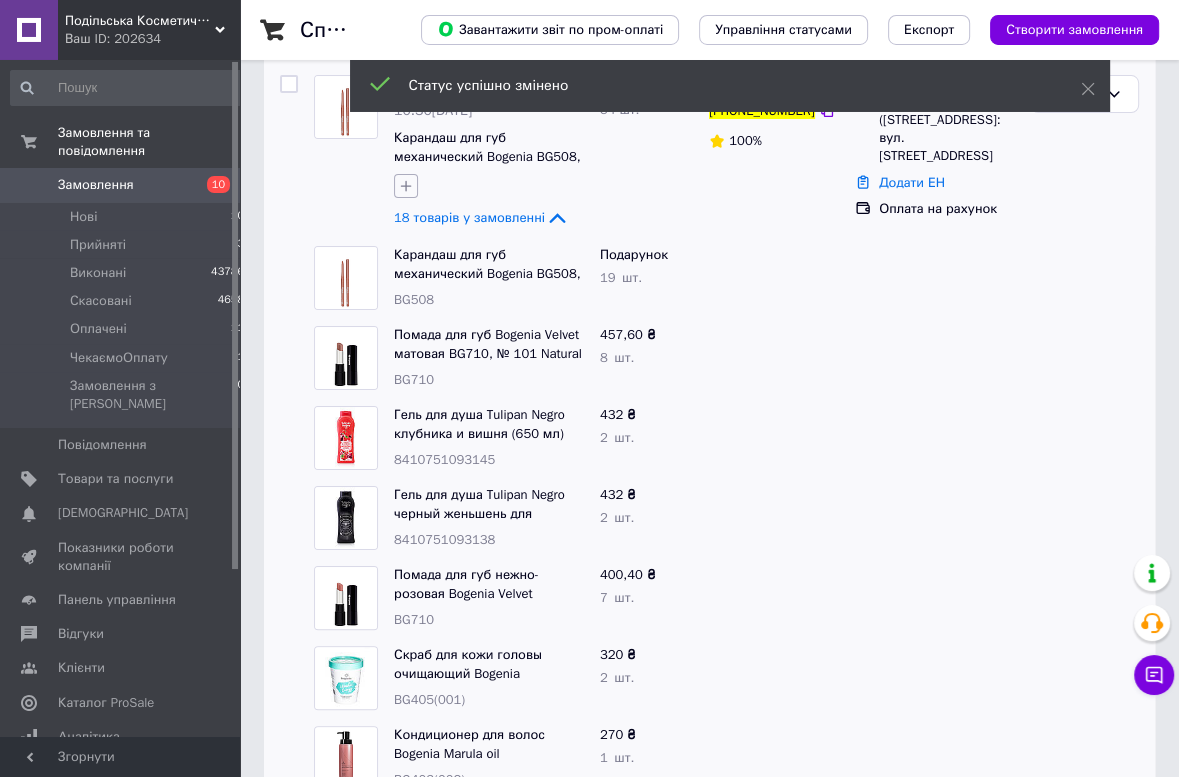 click 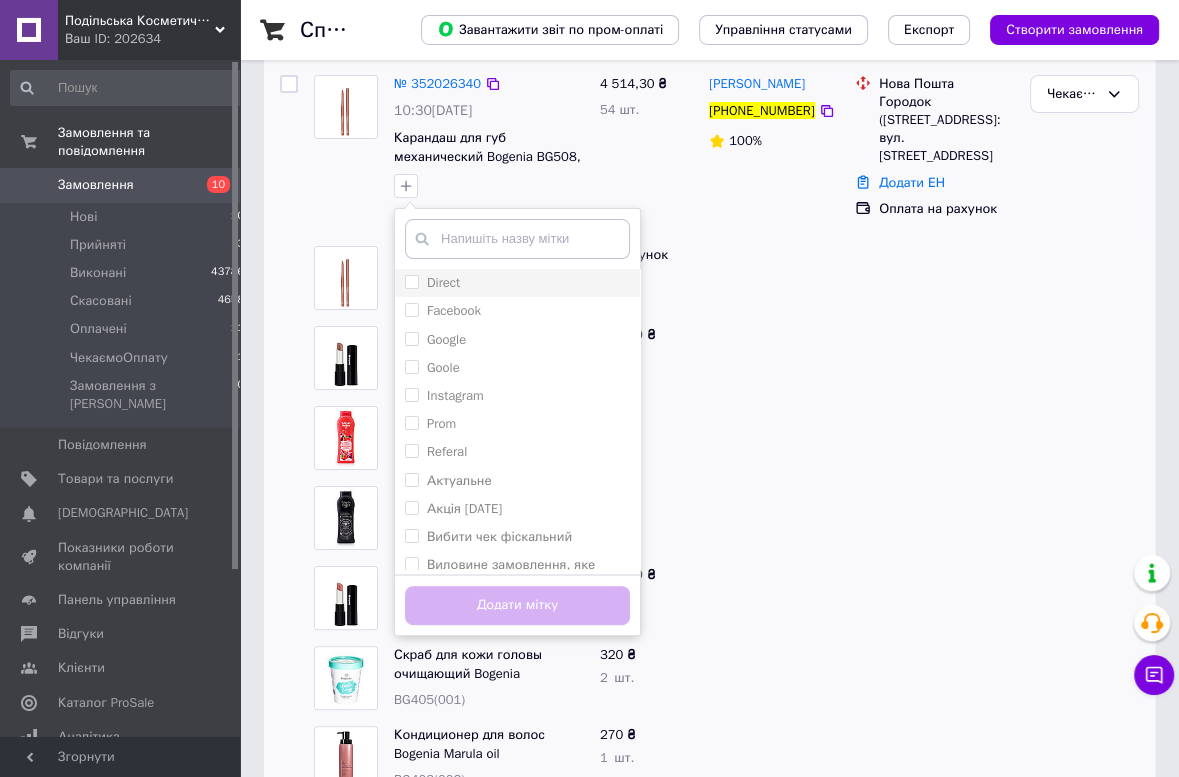 click on "Direct" at bounding box center (443, 282) 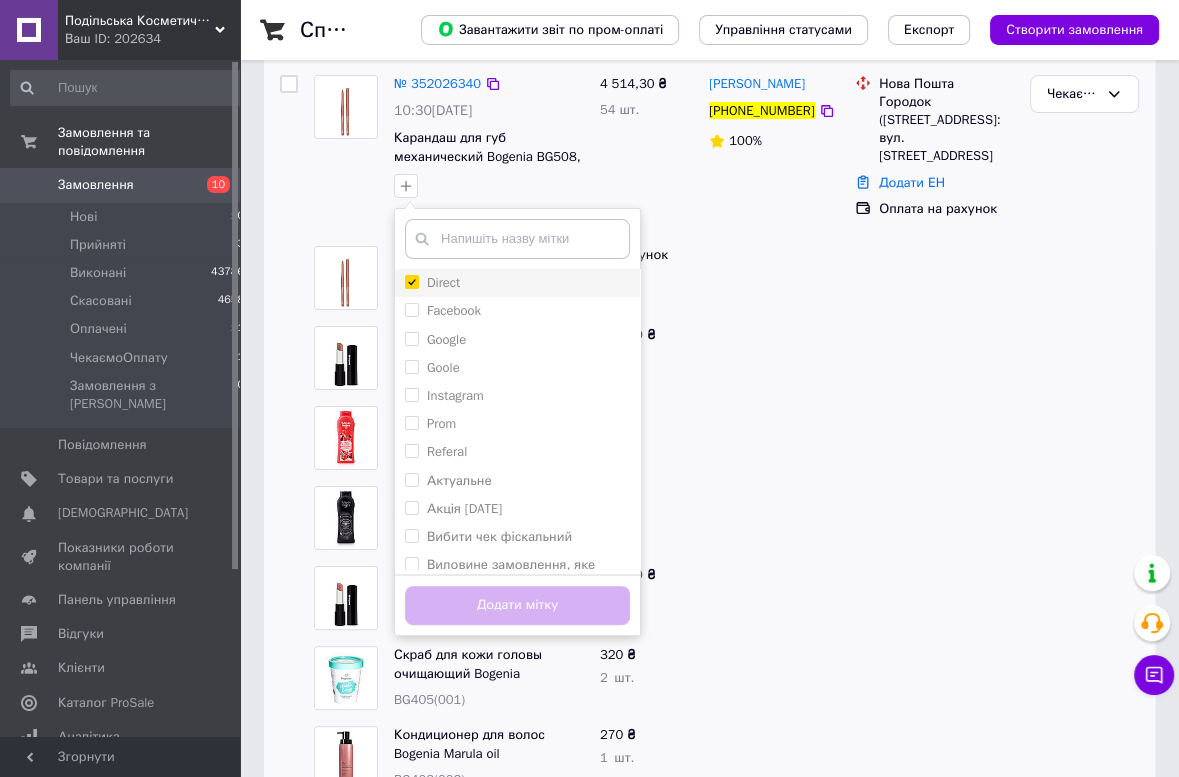 checkbox on "true" 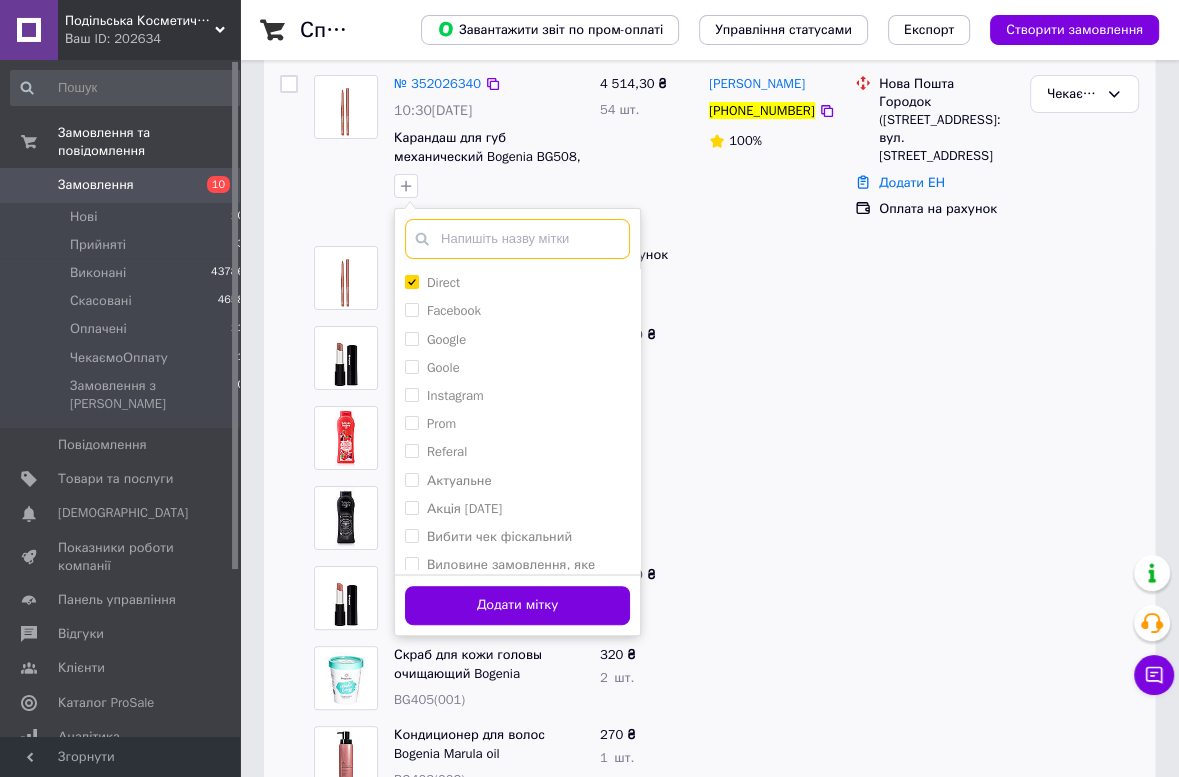 click at bounding box center (517, 239) 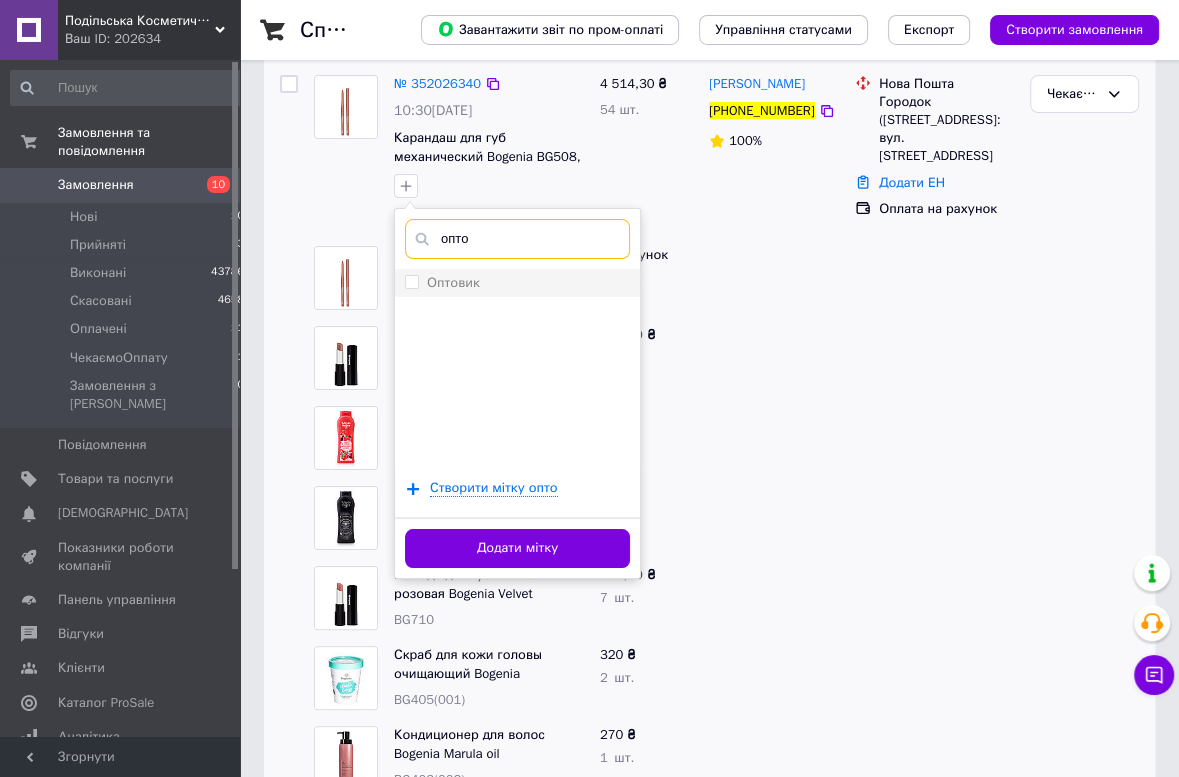 type on "опто" 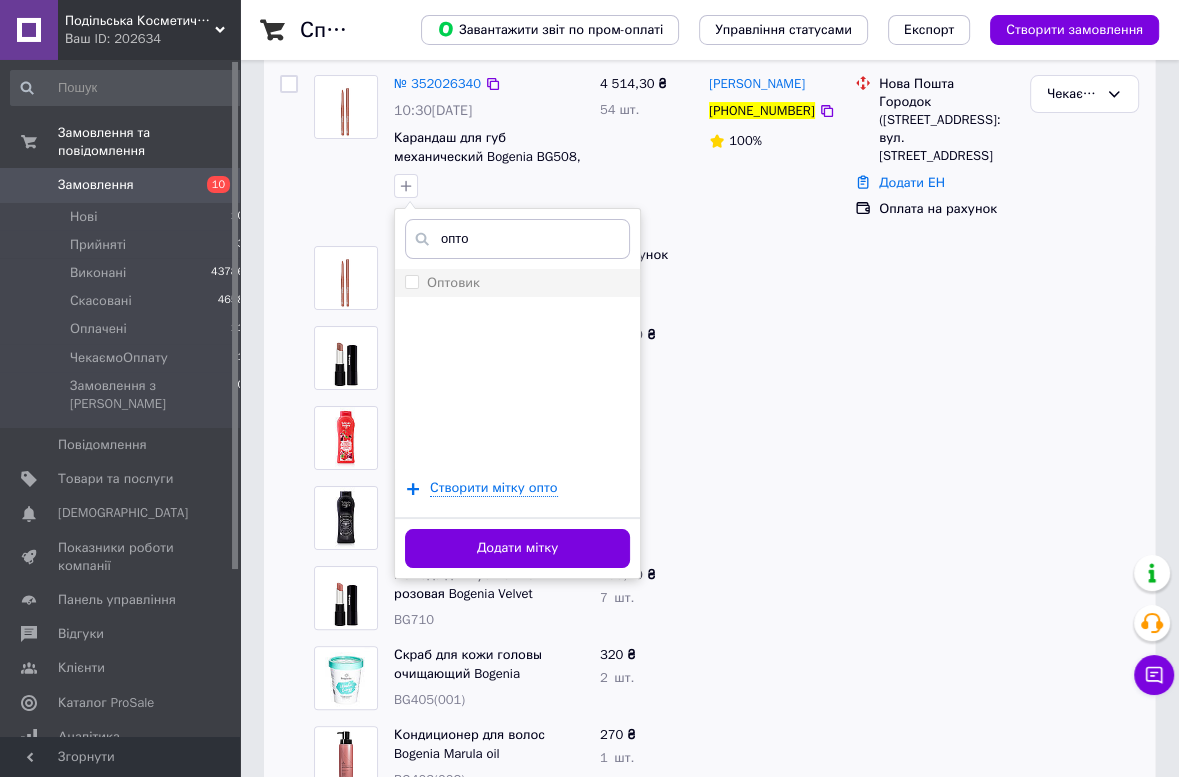 click on "Оптовик" at bounding box center [453, 282] 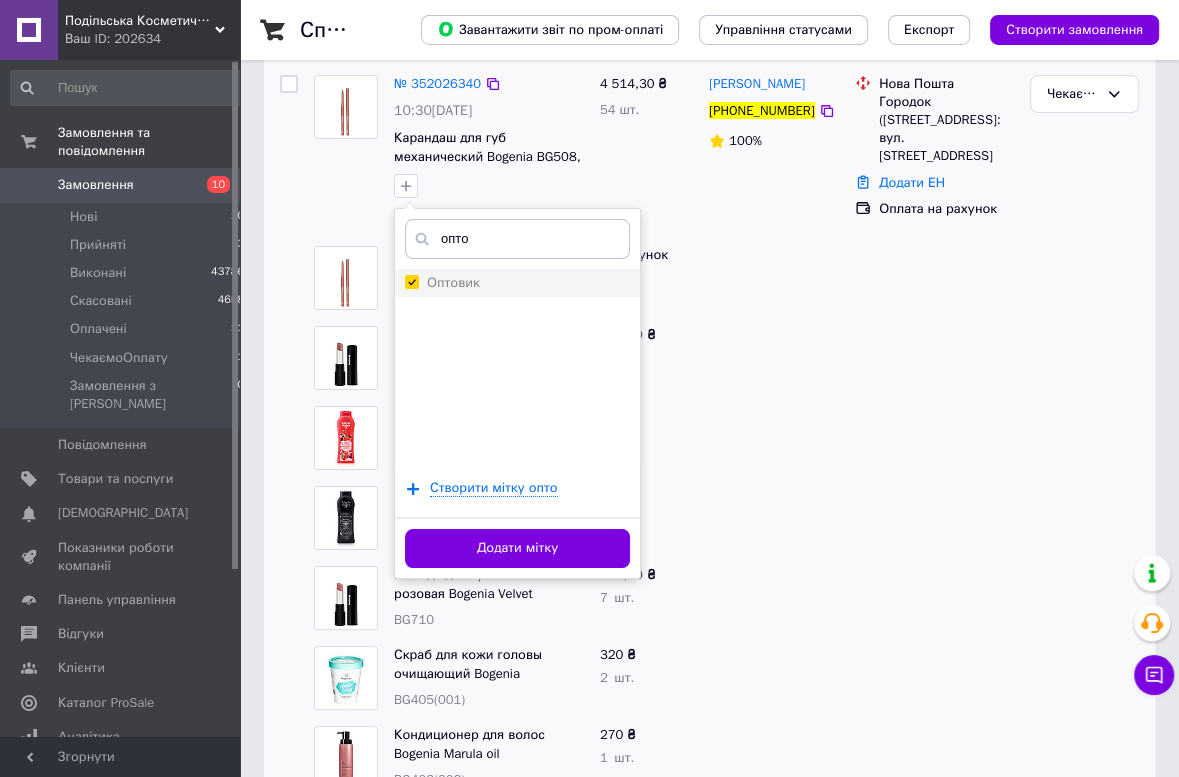 checkbox on "true" 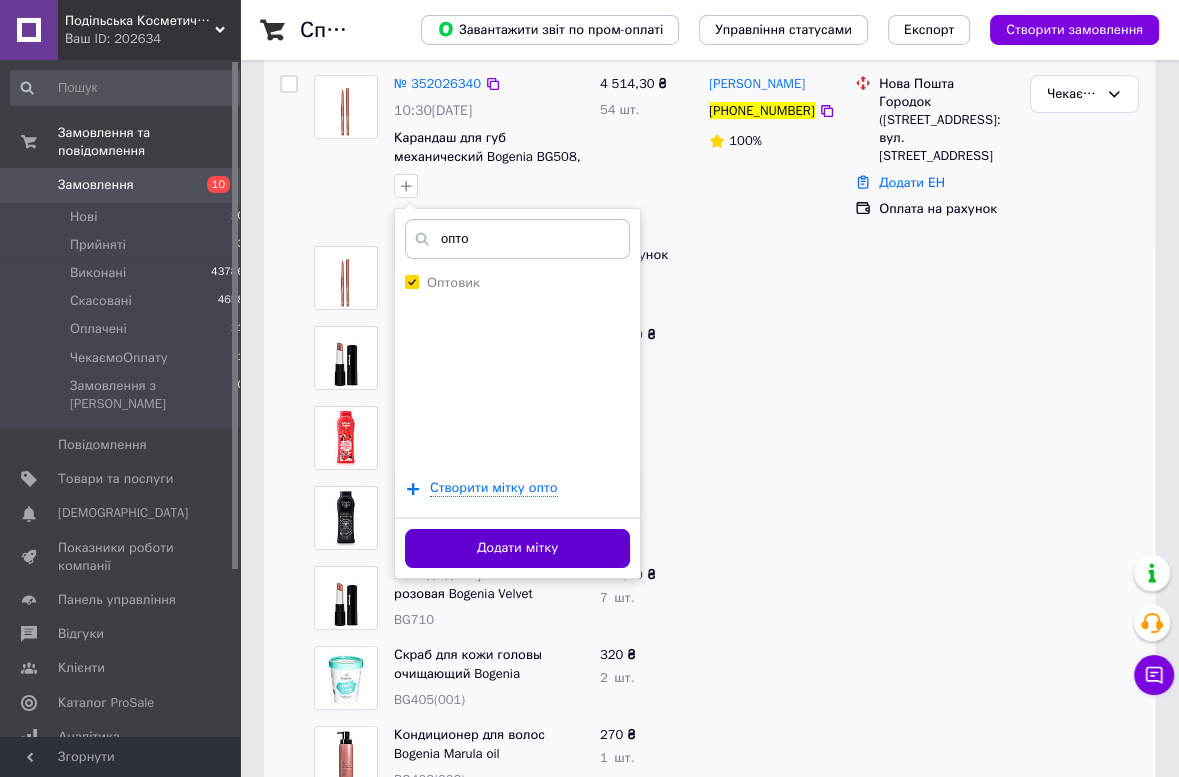 click on "Додати мітку" at bounding box center [517, 548] 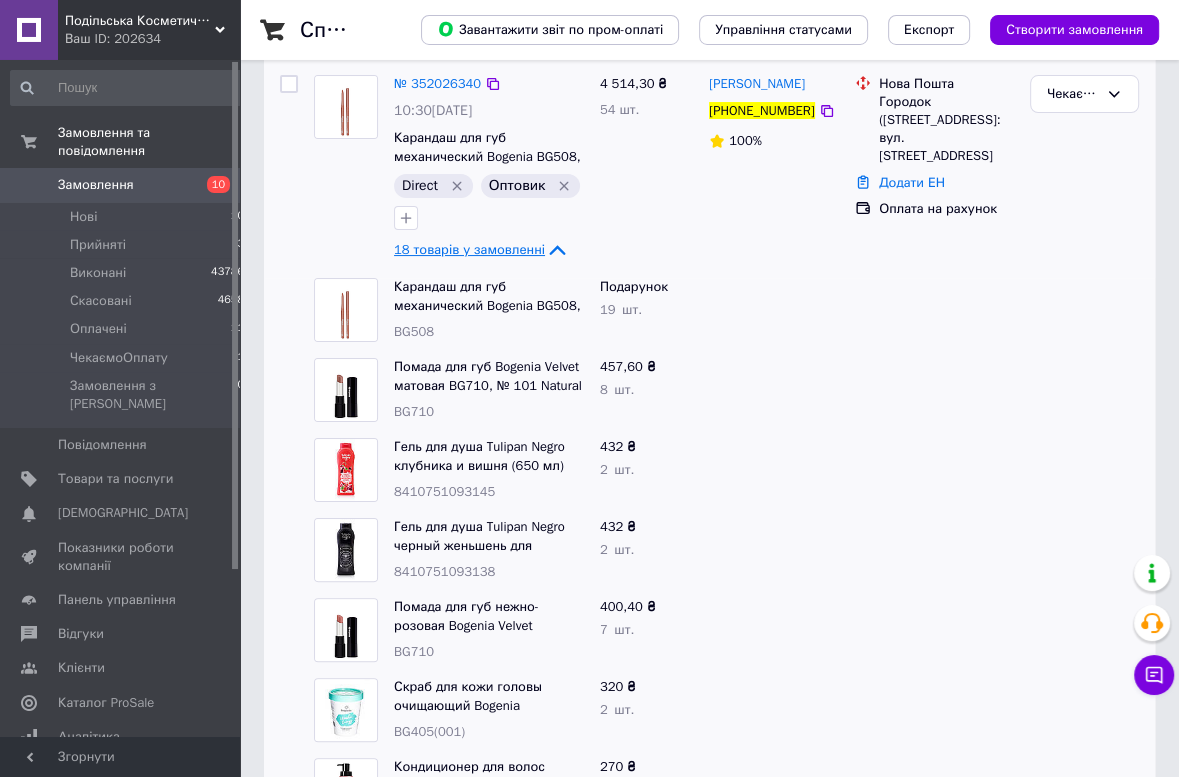 click on "18 товарів у замовленні" at bounding box center [469, 249] 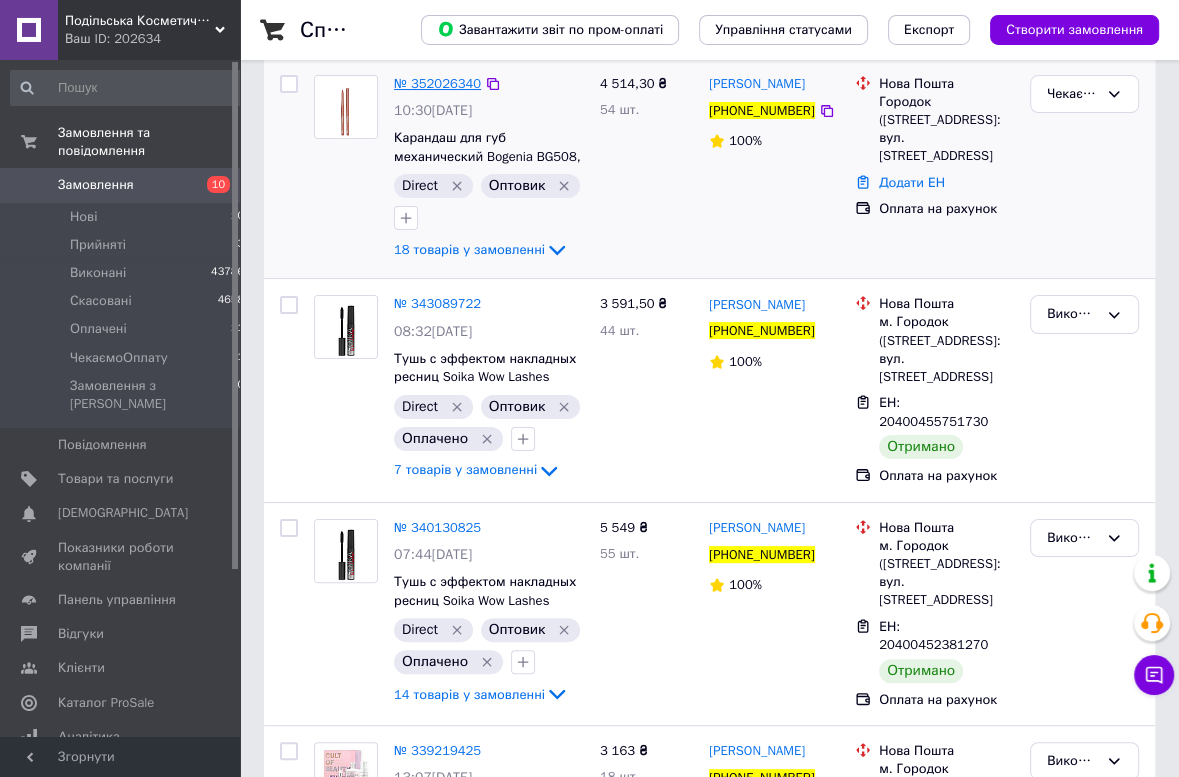 click on "№ 352026340" at bounding box center (437, 83) 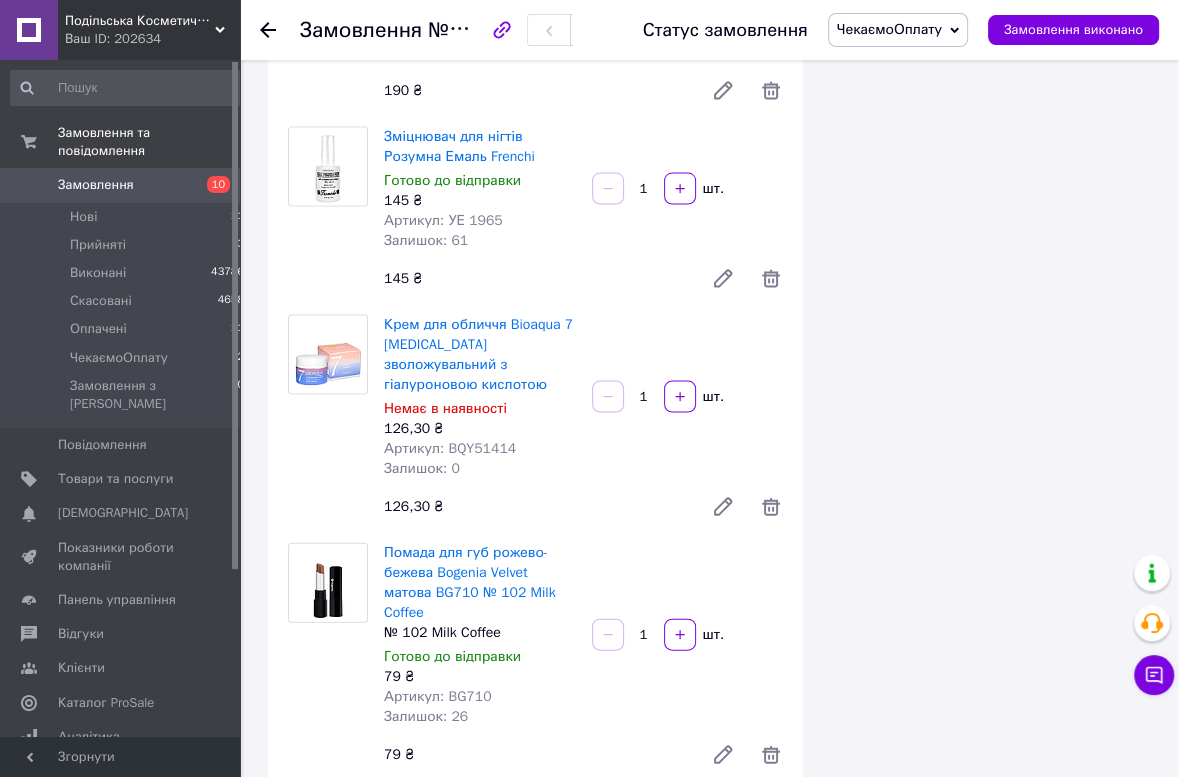scroll, scrollTop: 3617, scrollLeft: 0, axis: vertical 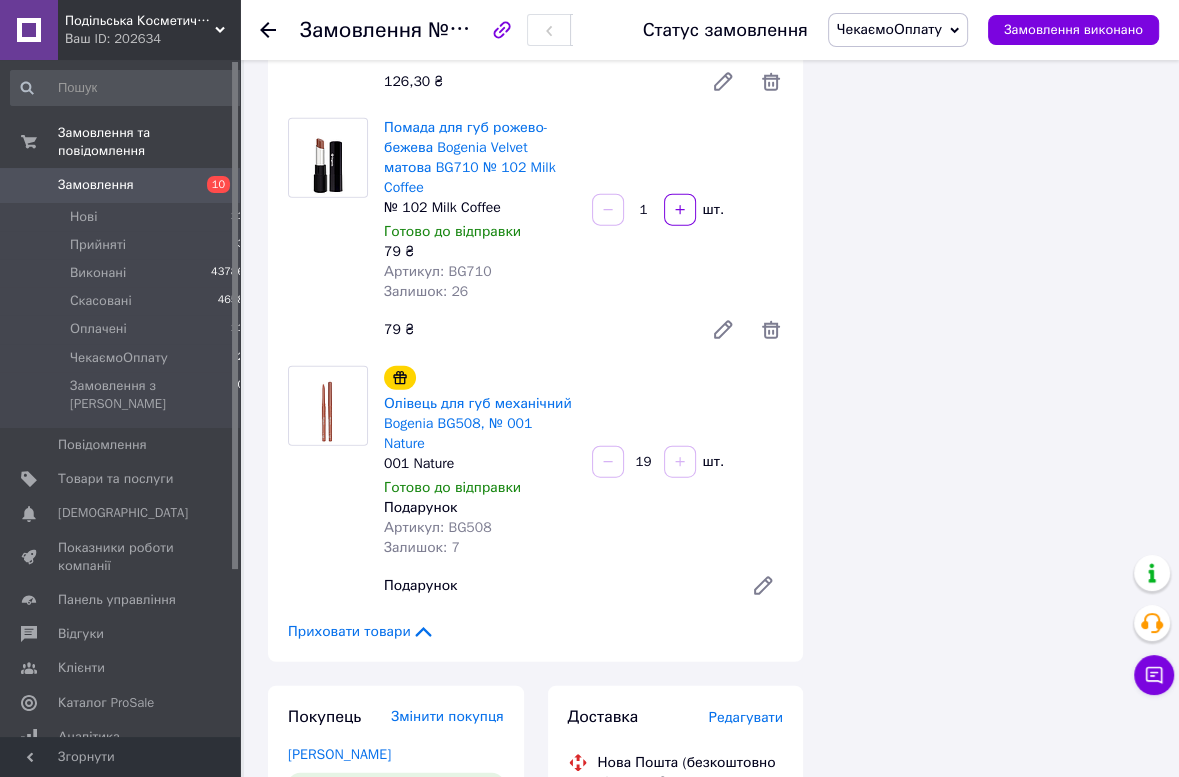 drag, startPoint x: 99, startPoint y: 21, endPoint x: 80, endPoint y: 81, distance: 62.936478 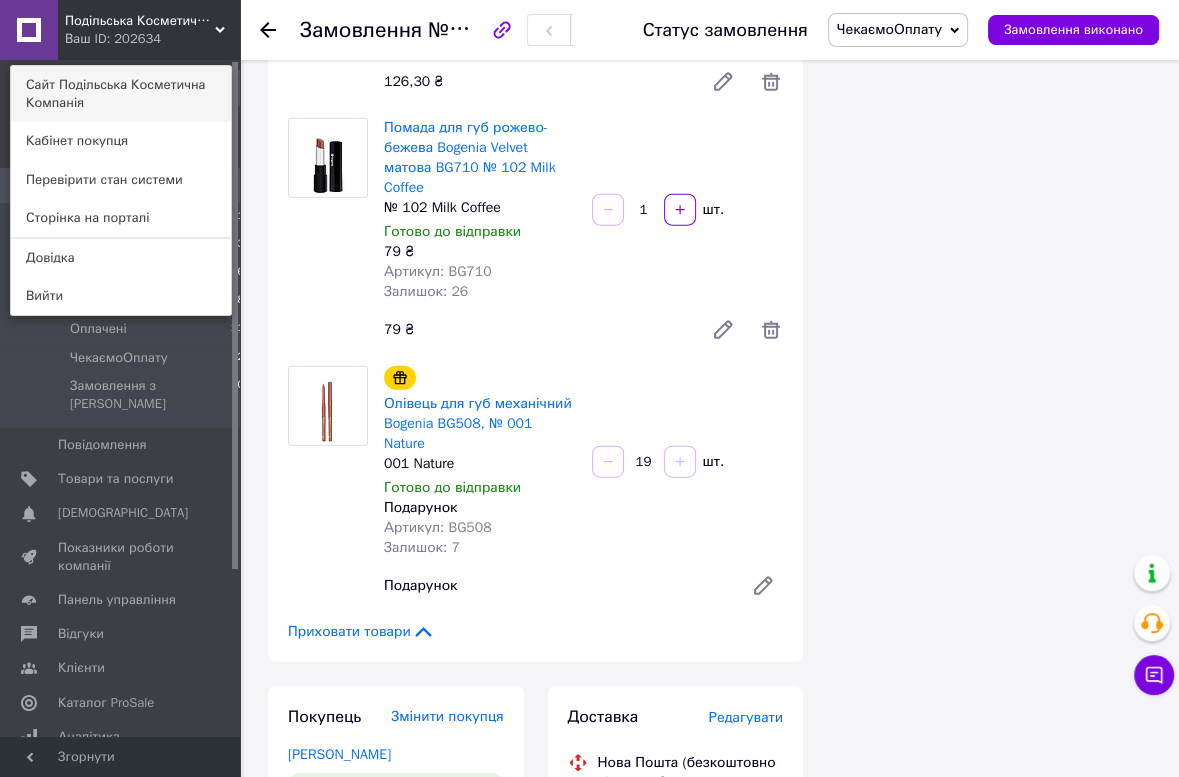 click on "Сайт Подільська Косметична Компанія" at bounding box center [121, 94] 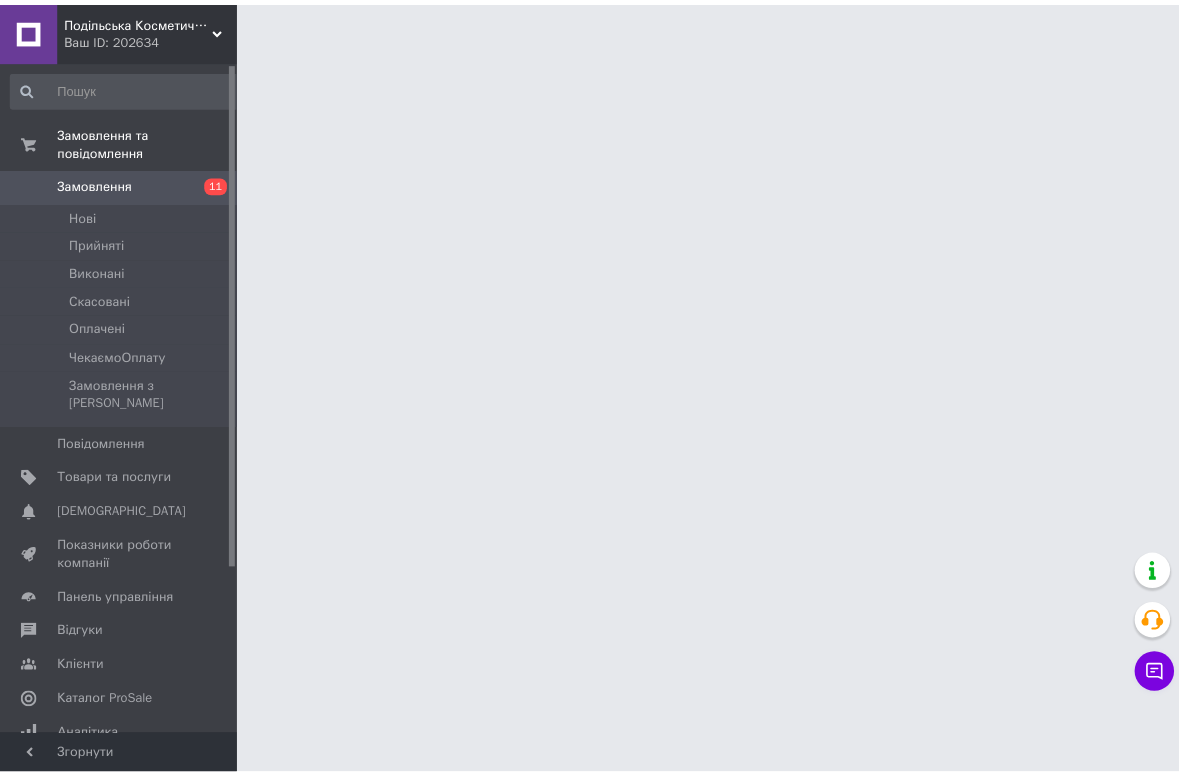 scroll, scrollTop: 0, scrollLeft: 0, axis: both 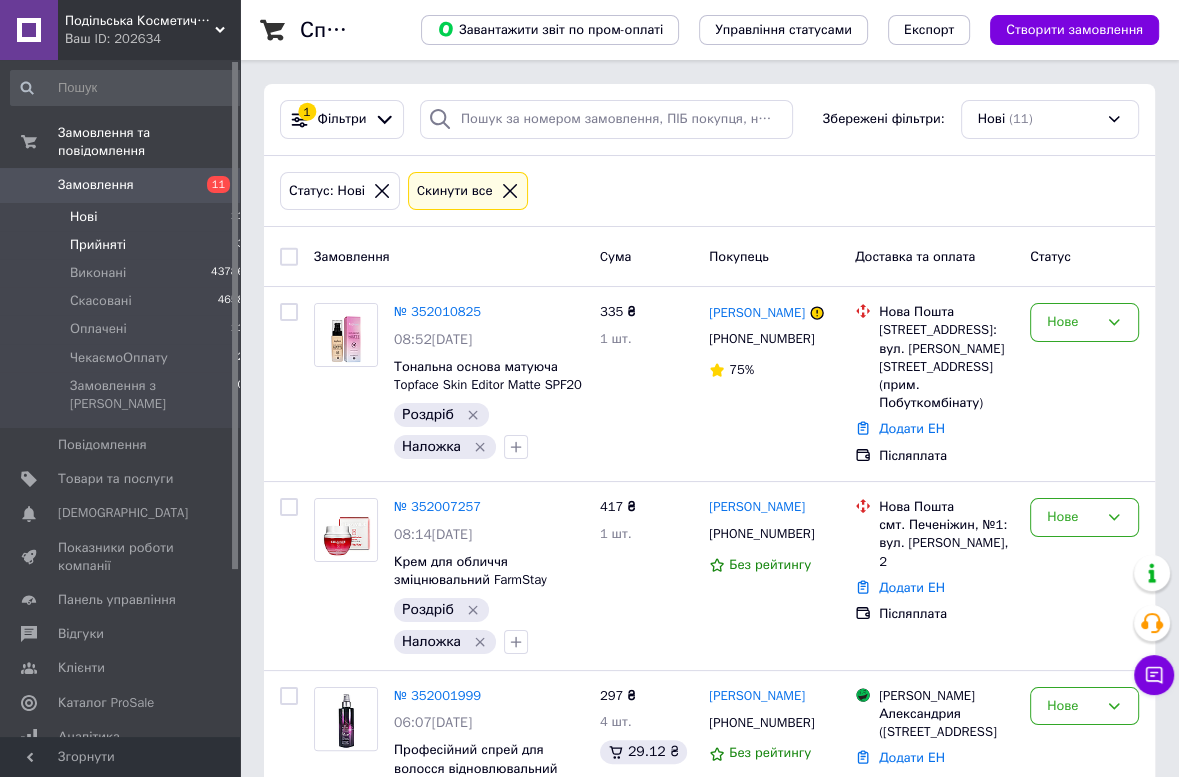 click on "Прийняті" at bounding box center [98, 245] 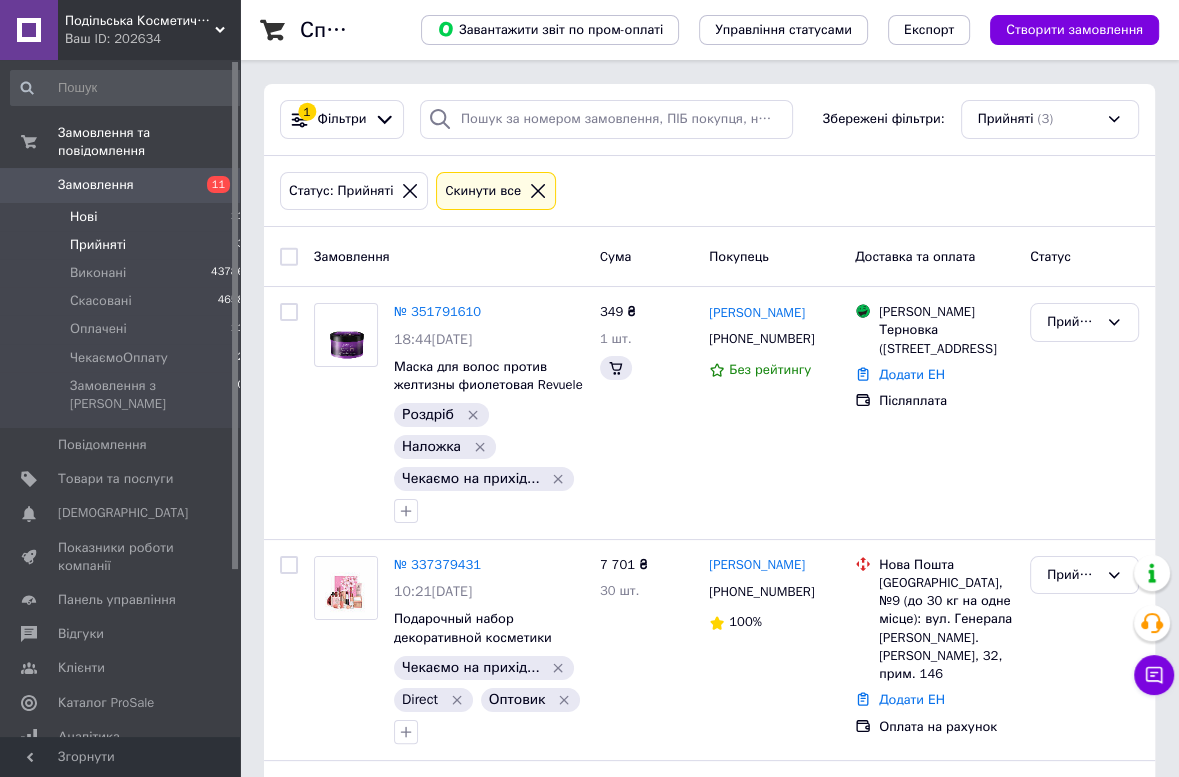 click on "Нові" at bounding box center (83, 217) 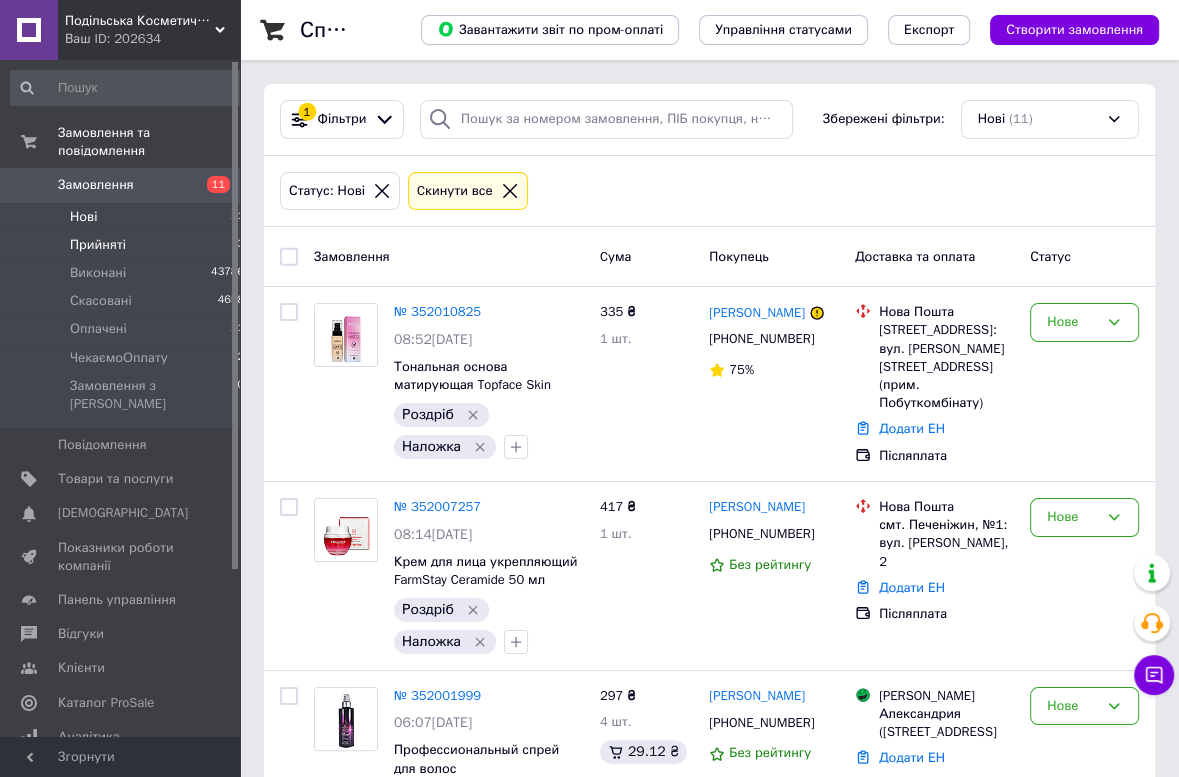 click on "Прийняті" at bounding box center [98, 245] 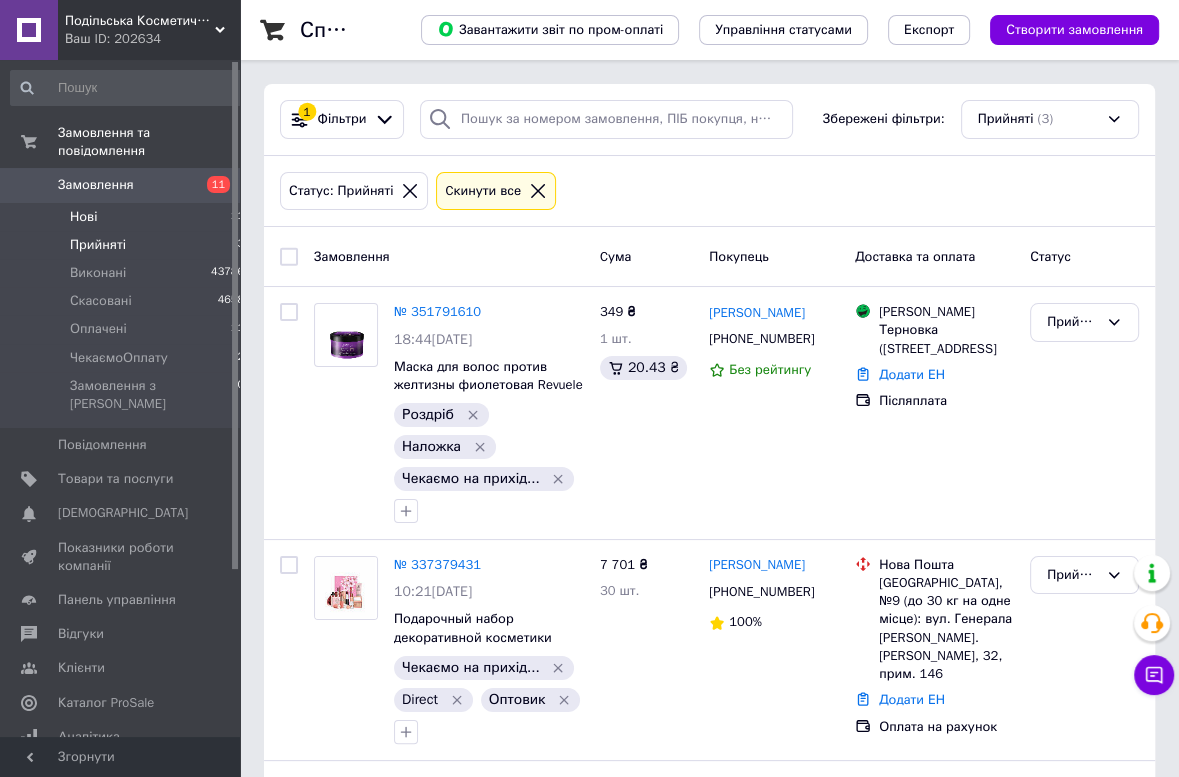 click on "Нові" at bounding box center (83, 217) 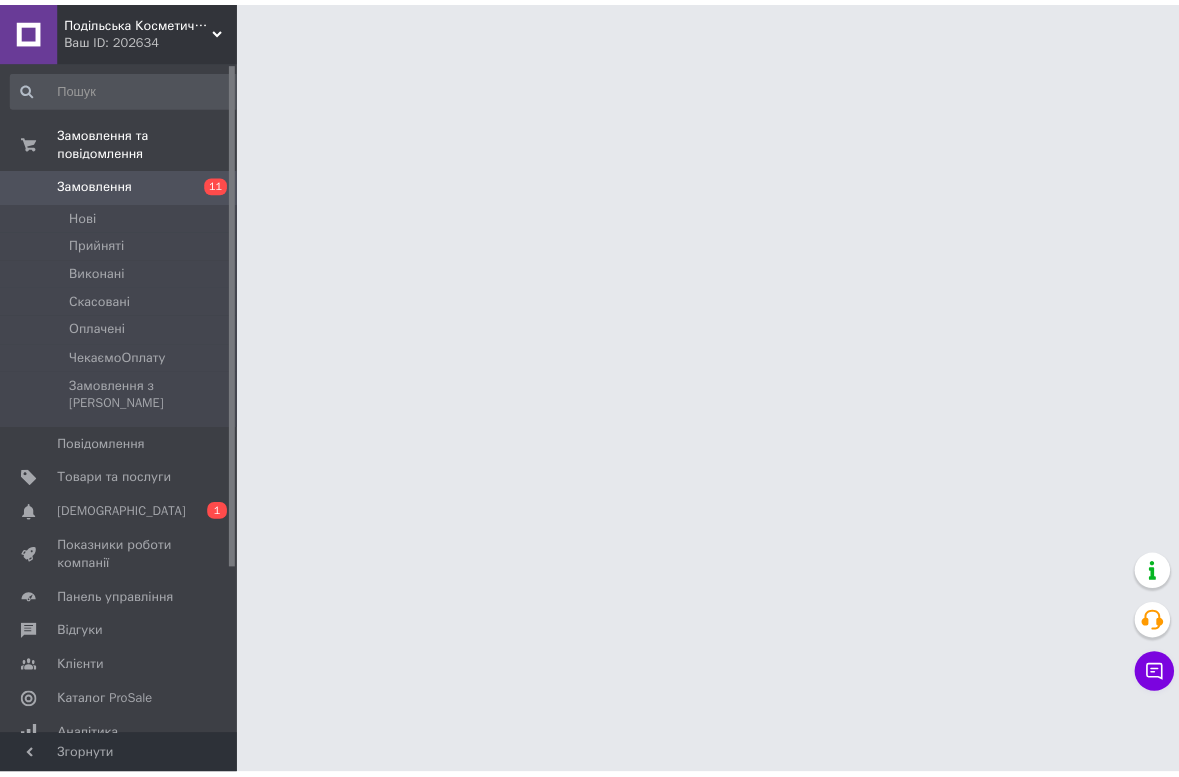 scroll, scrollTop: 0, scrollLeft: 0, axis: both 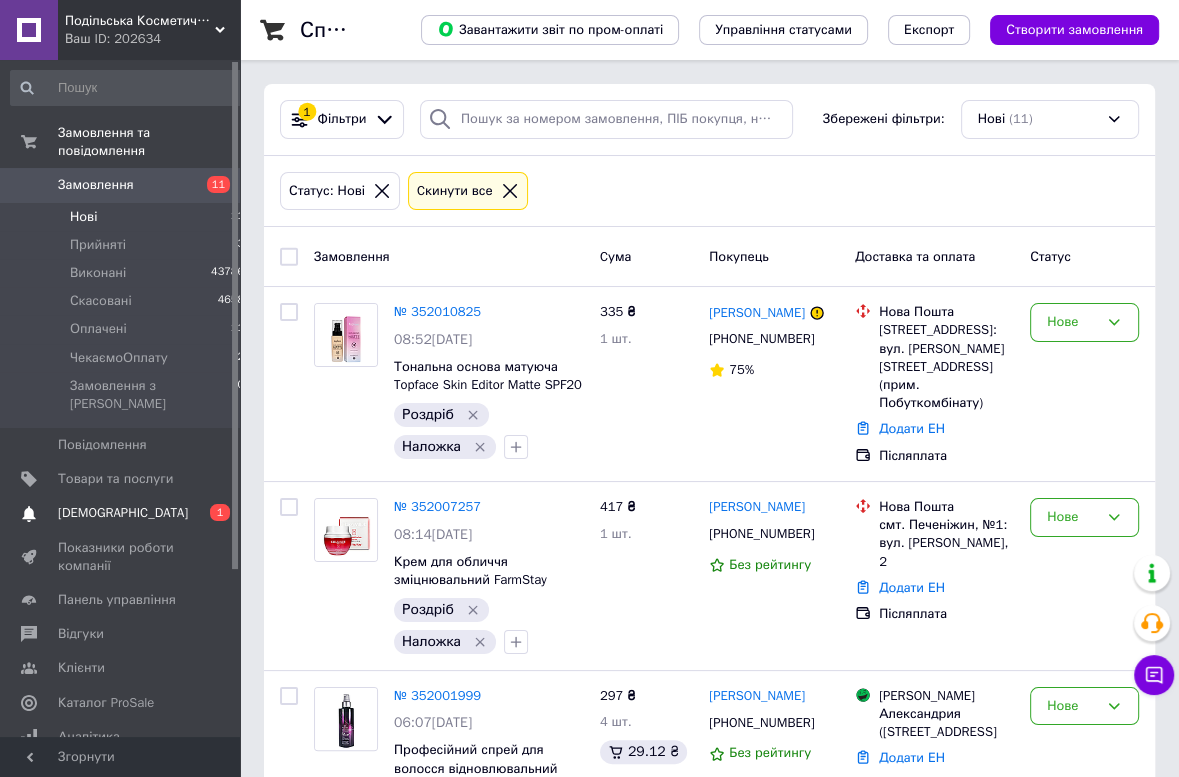 click on "[DEMOGRAPHIC_DATA]" at bounding box center (123, 513) 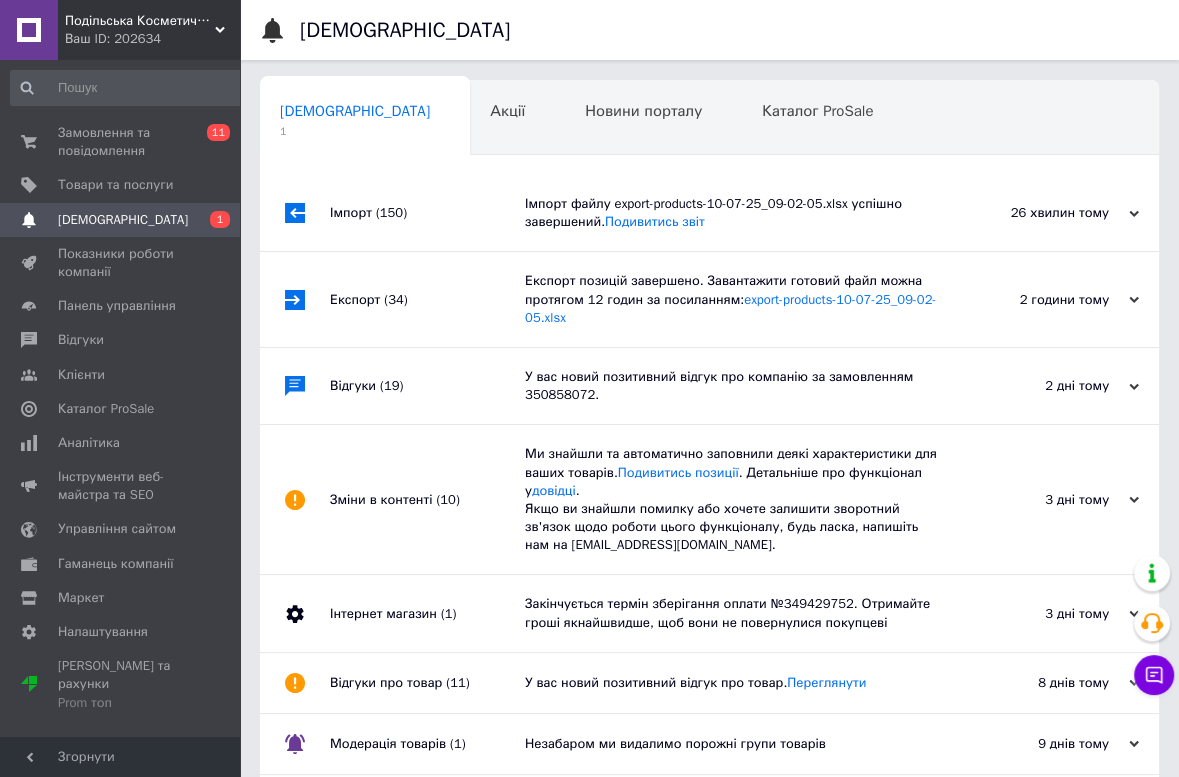 scroll, scrollTop: 0, scrollLeft: 10, axis: horizontal 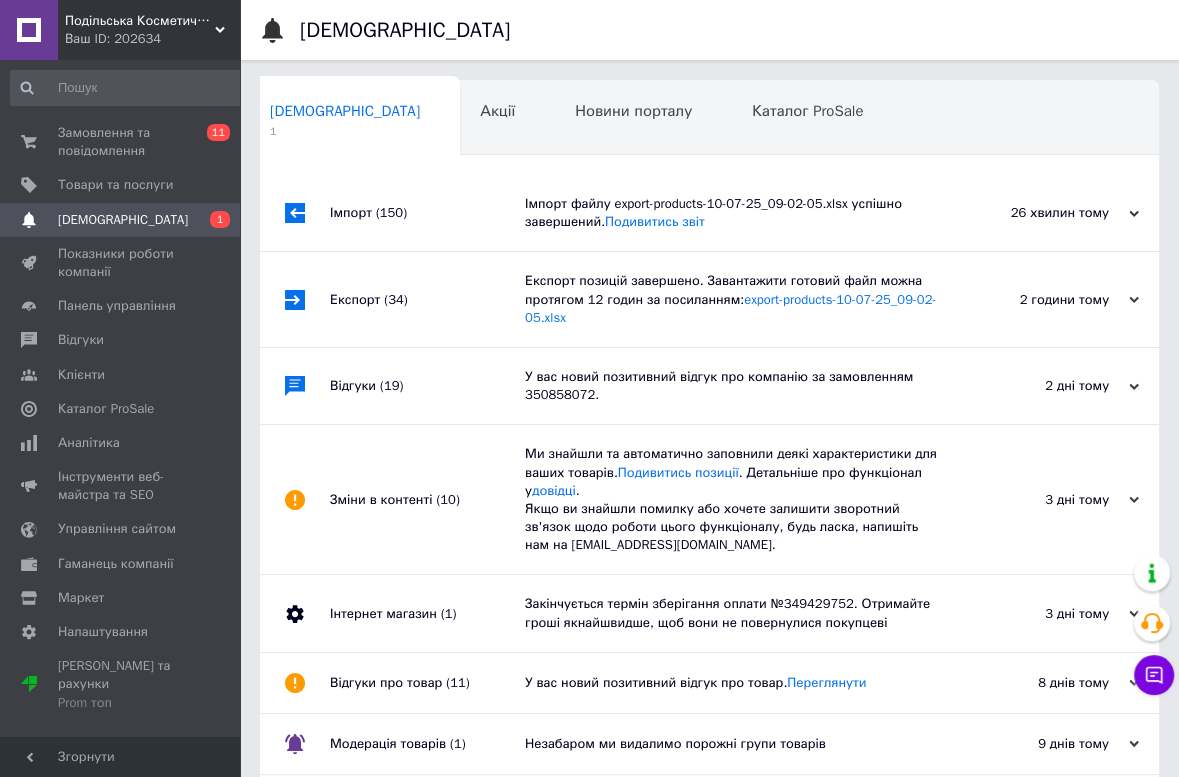 click on "Імпорт файлу export-products-10-07-25_09-02-05.xlsx успішно завершений.  Подивитись звіт" at bounding box center [732, 213] 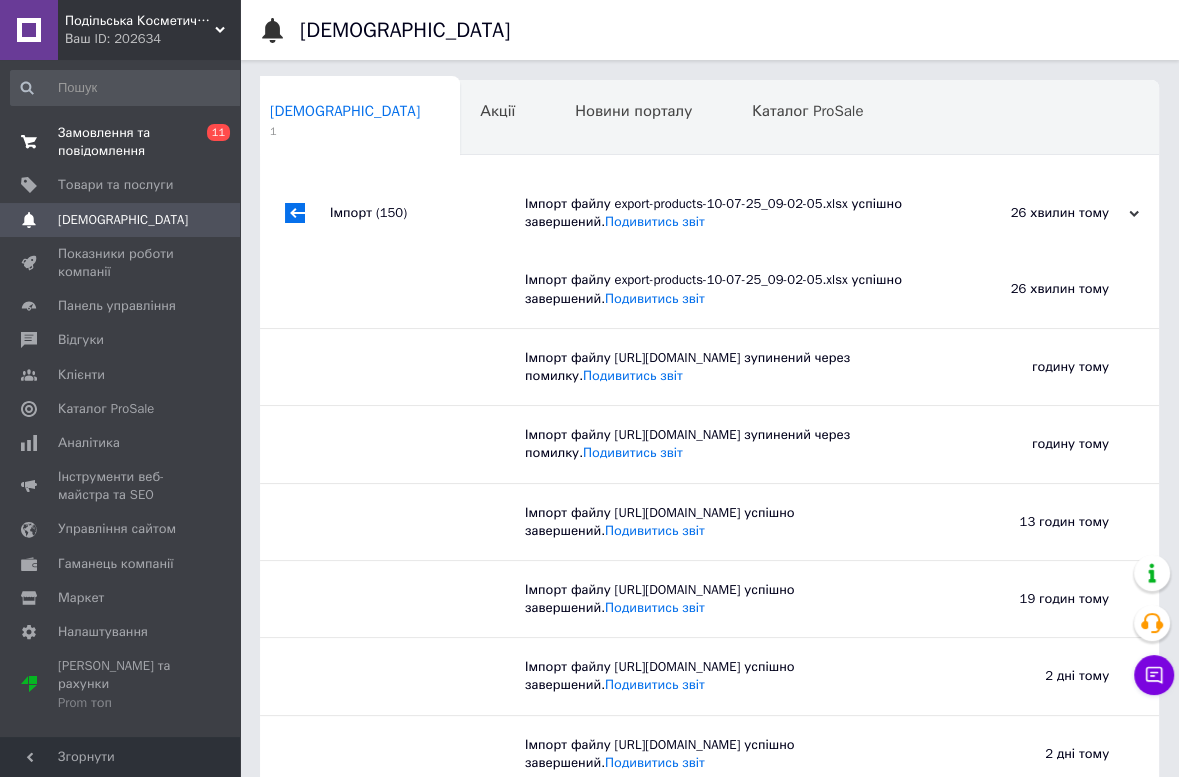 click on "Замовлення та повідомлення" at bounding box center (121, 142) 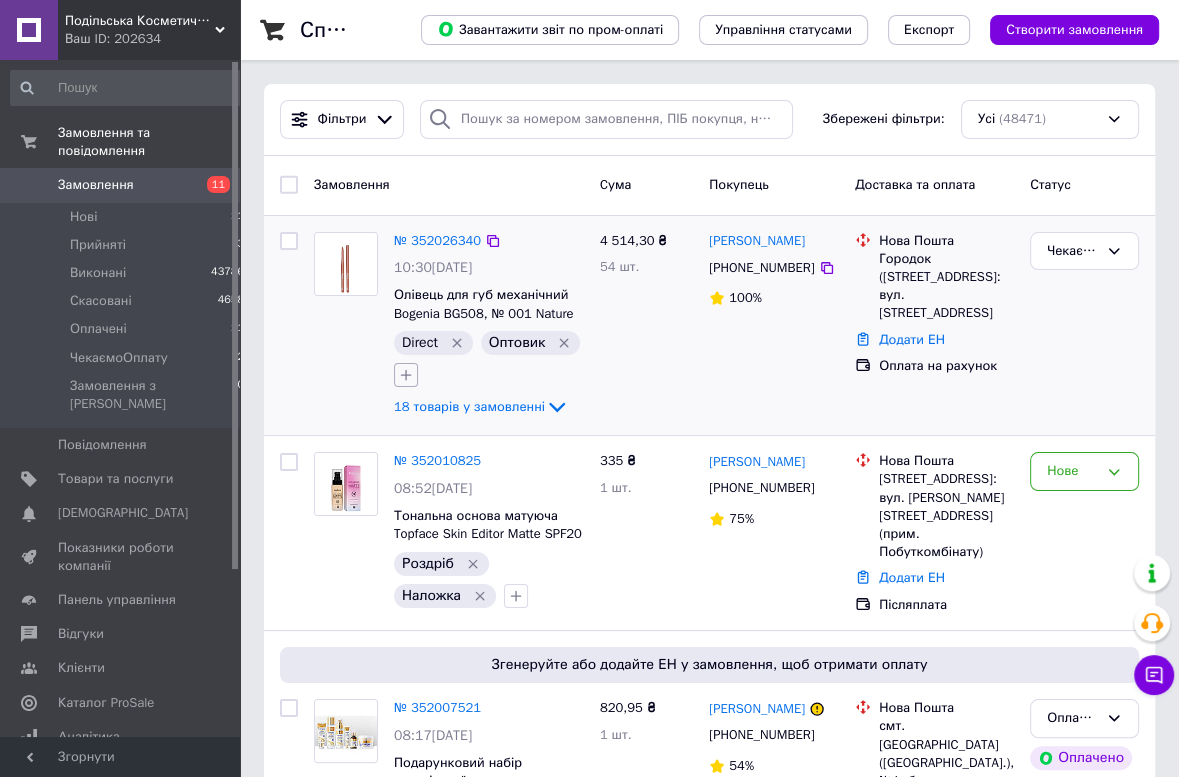 click 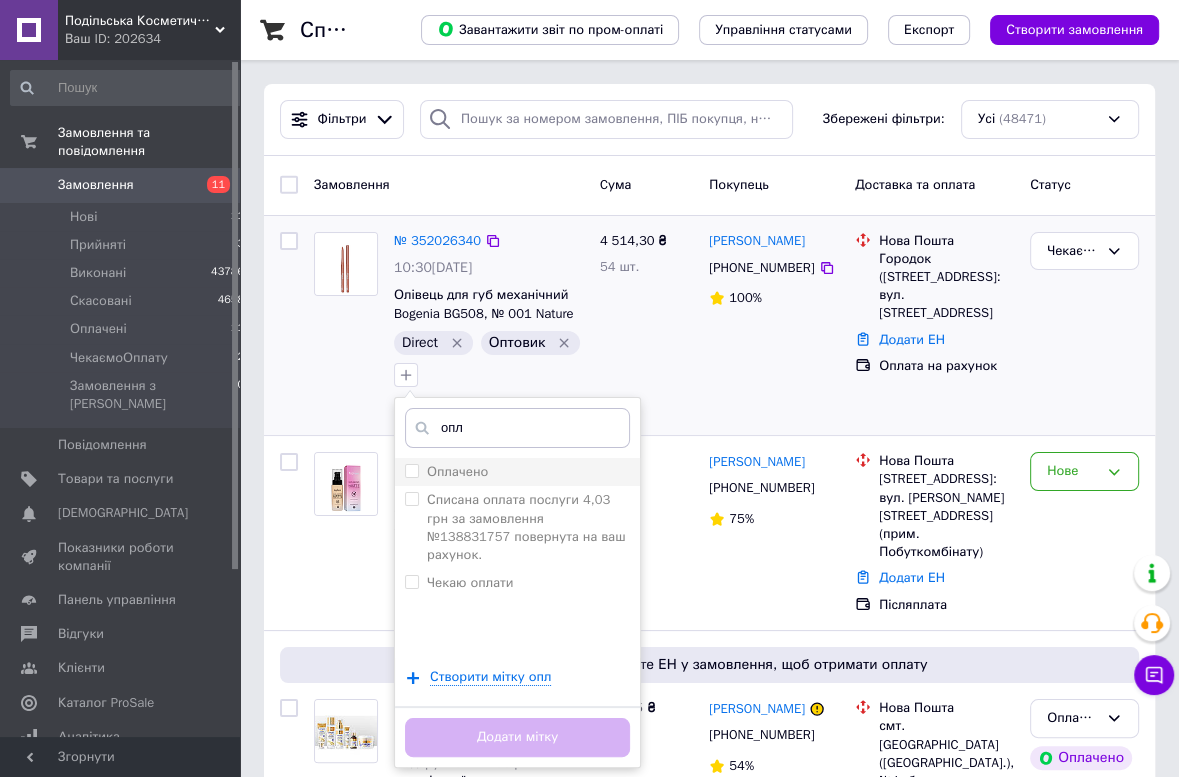 type on "опл" 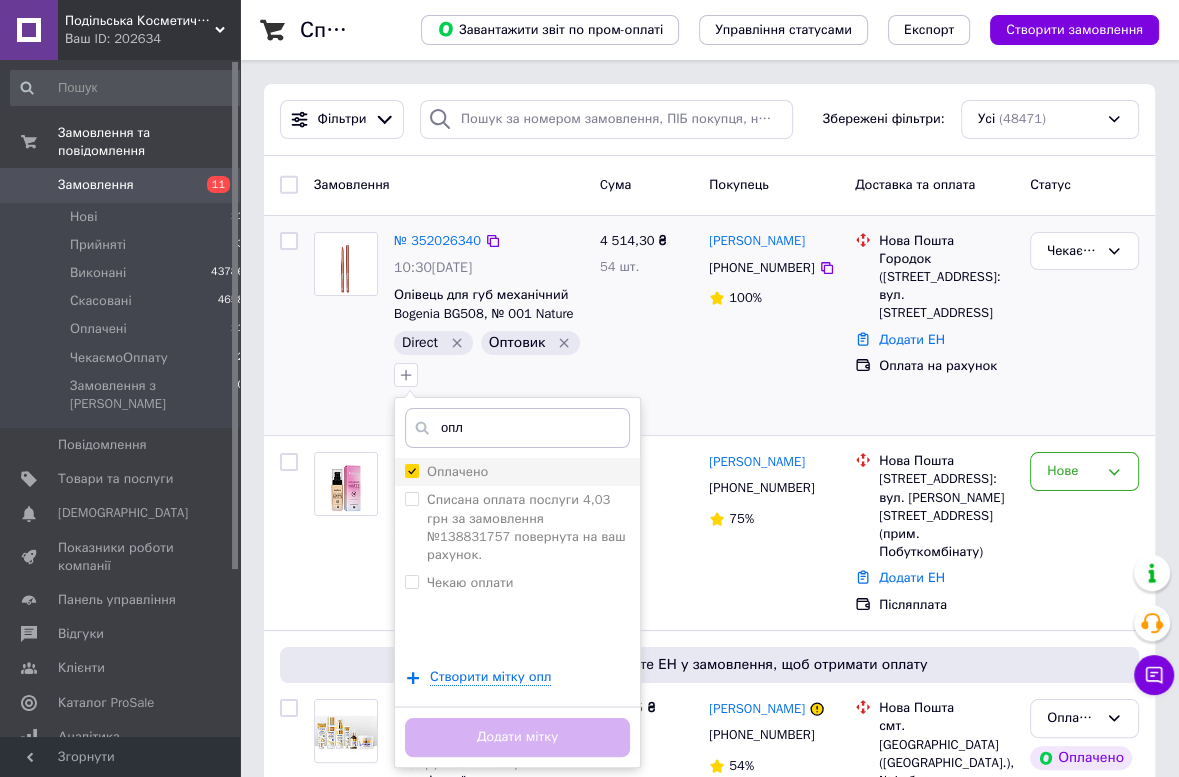 checkbox on "true" 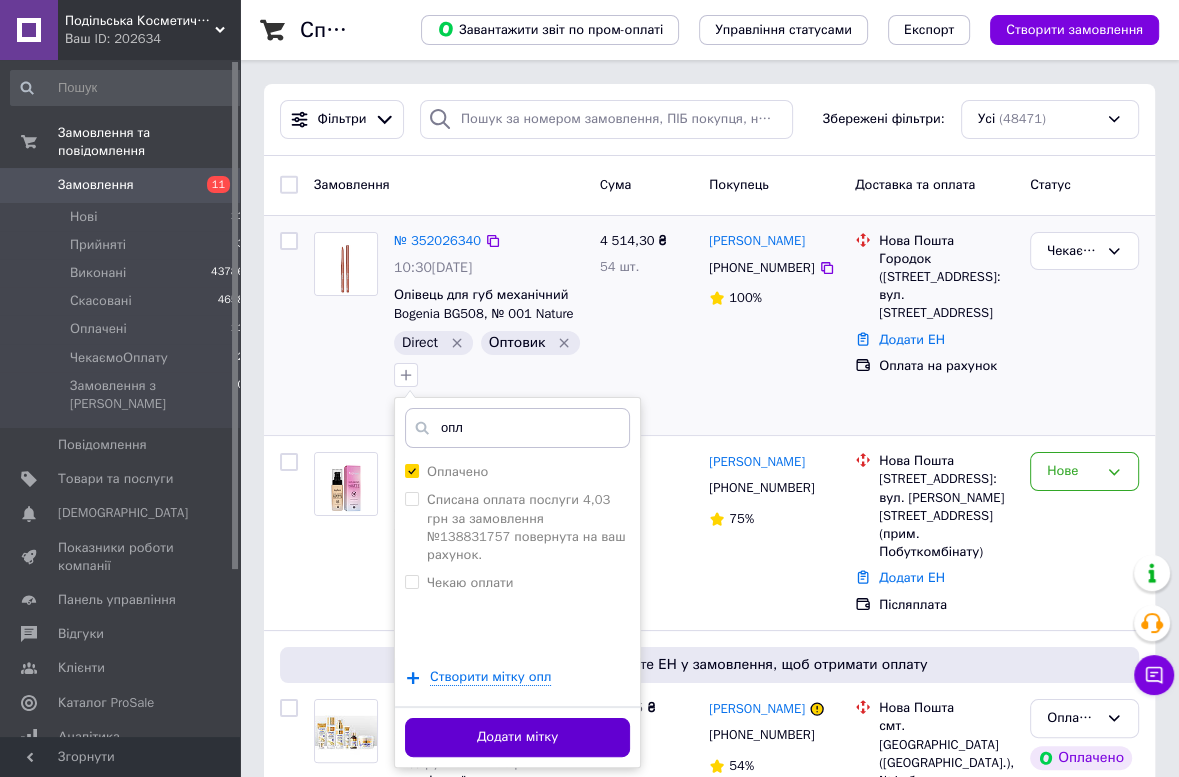 click on "Додати мітку" at bounding box center (517, 737) 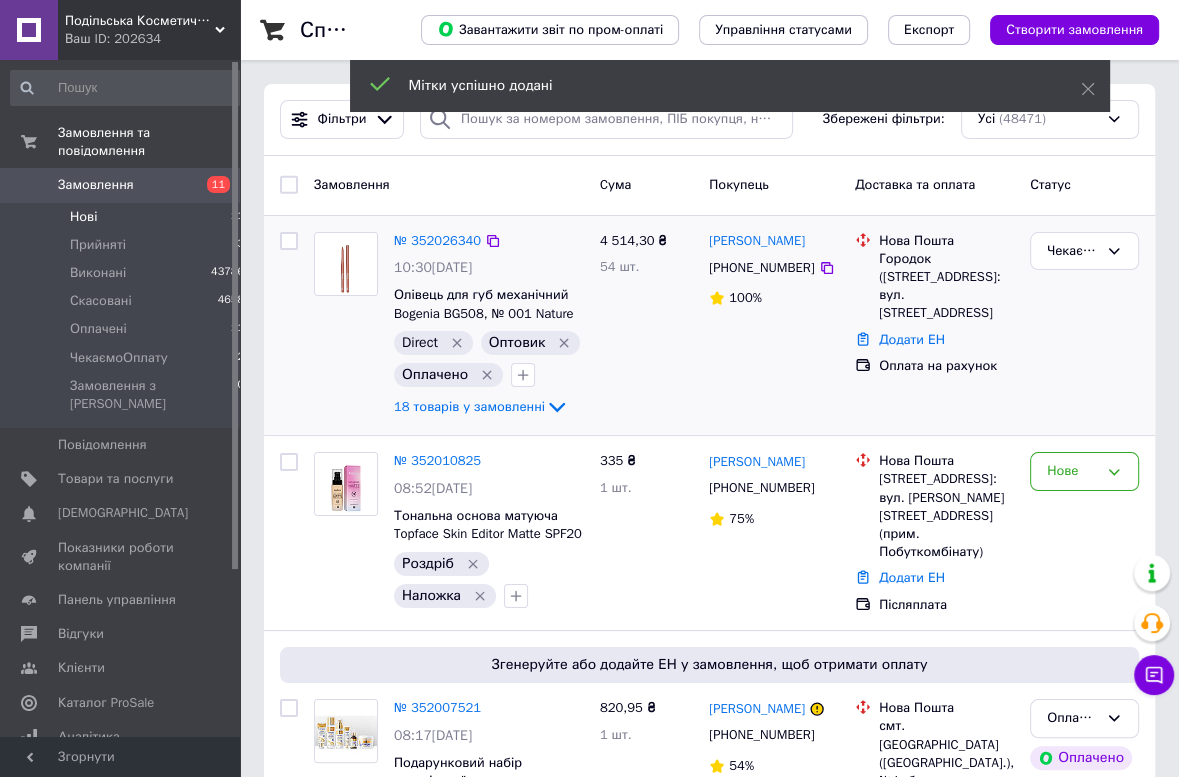 click on "Нові" at bounding box center (83, 217) 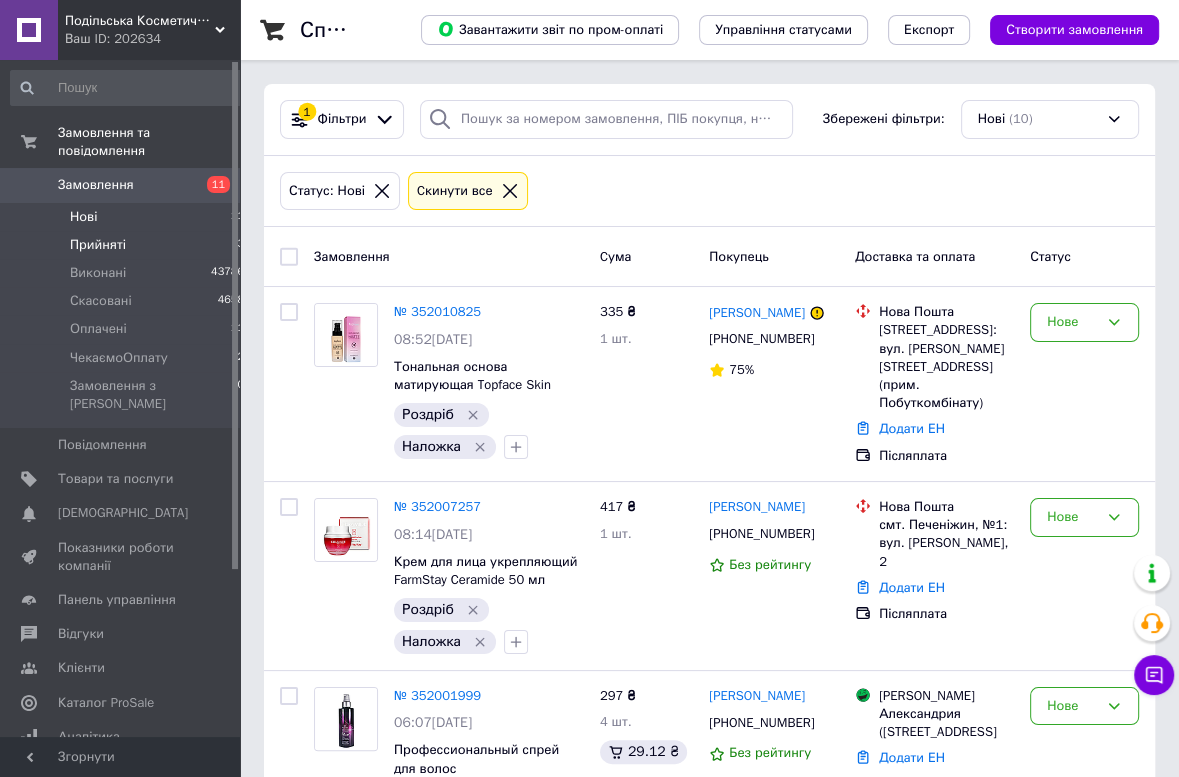 click on "Прийняті" at bounding box center [98, 245] 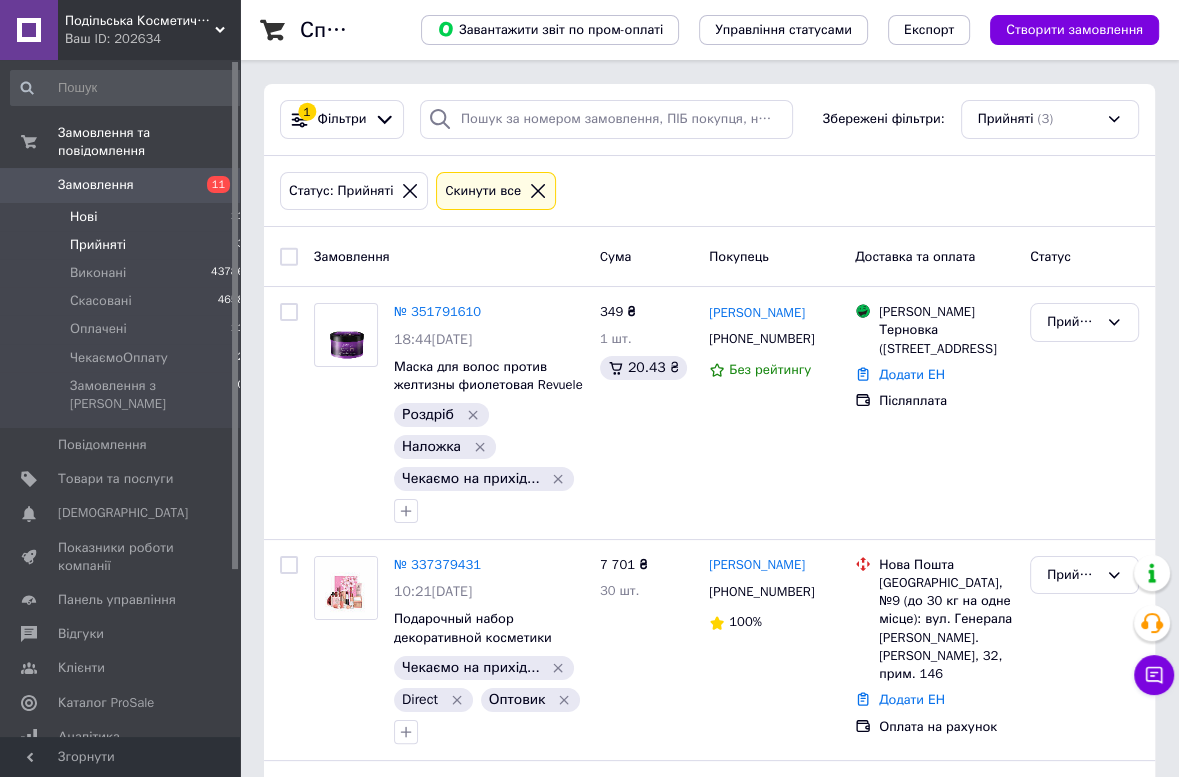 click on "Нові" at bounding box center (83, 217) 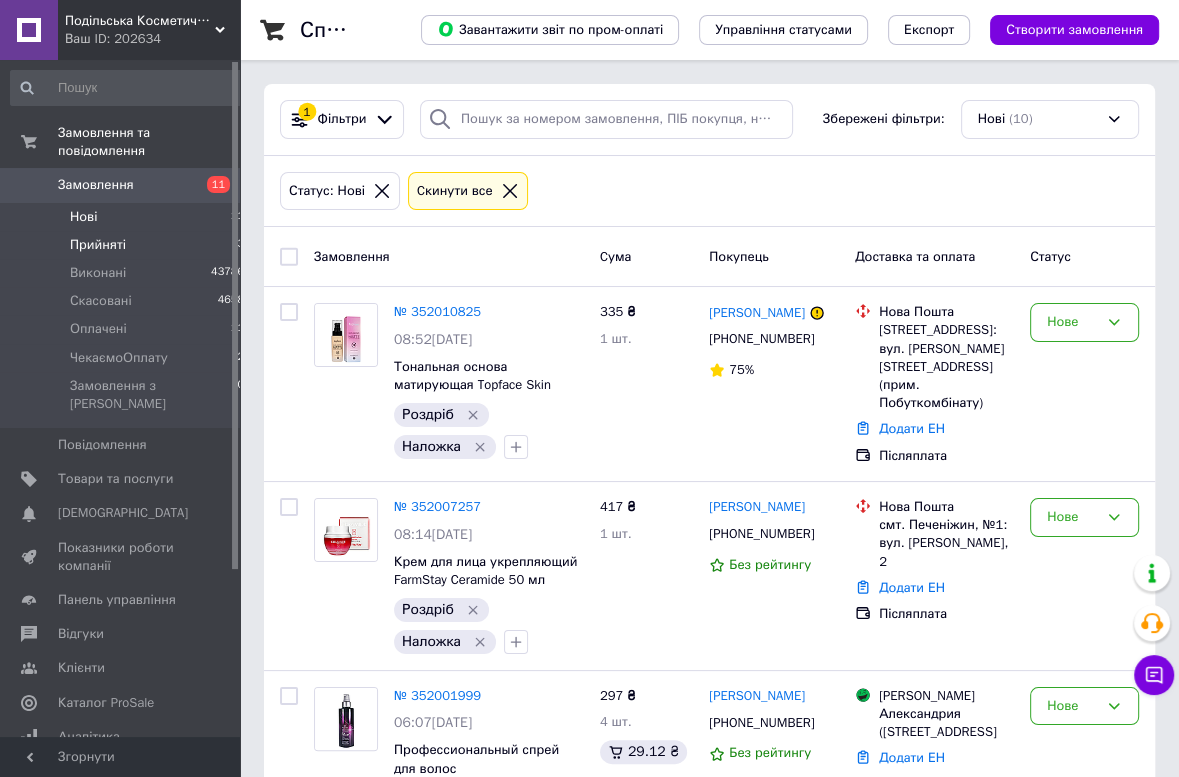 click on "Прийняті" at bounding box center [98, 245] 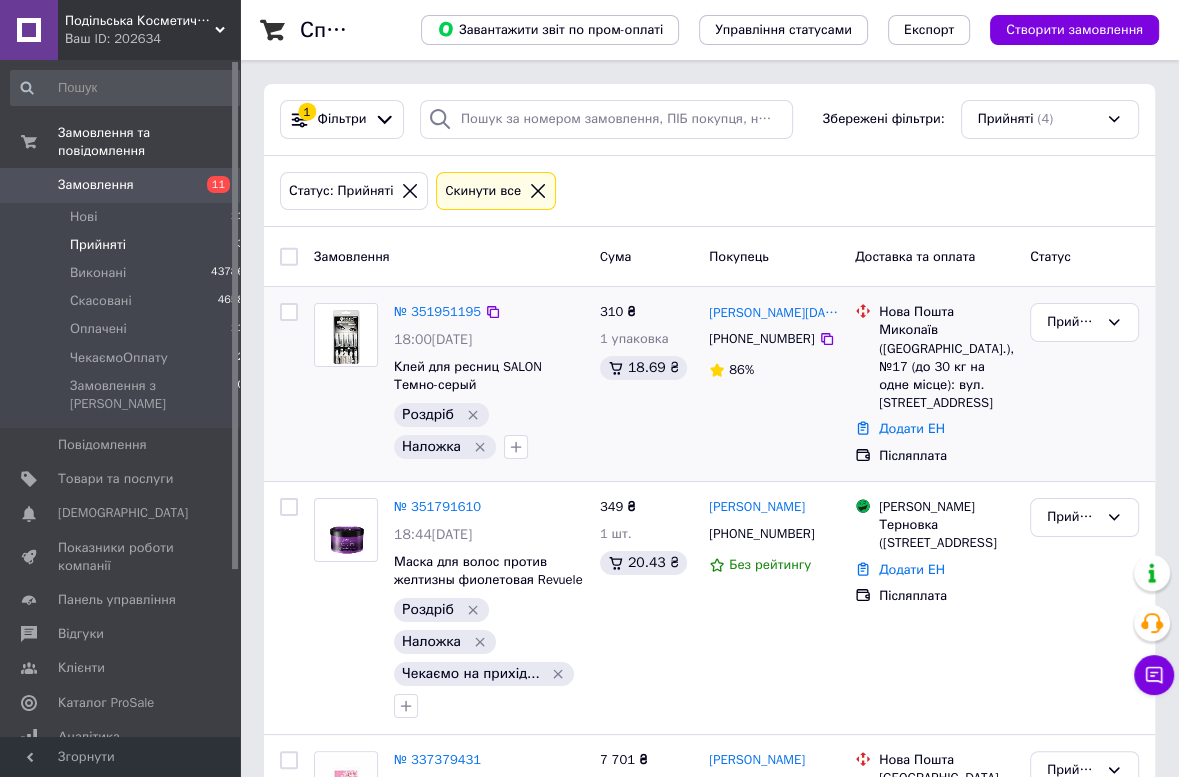 click at bounding box center [346, 381] 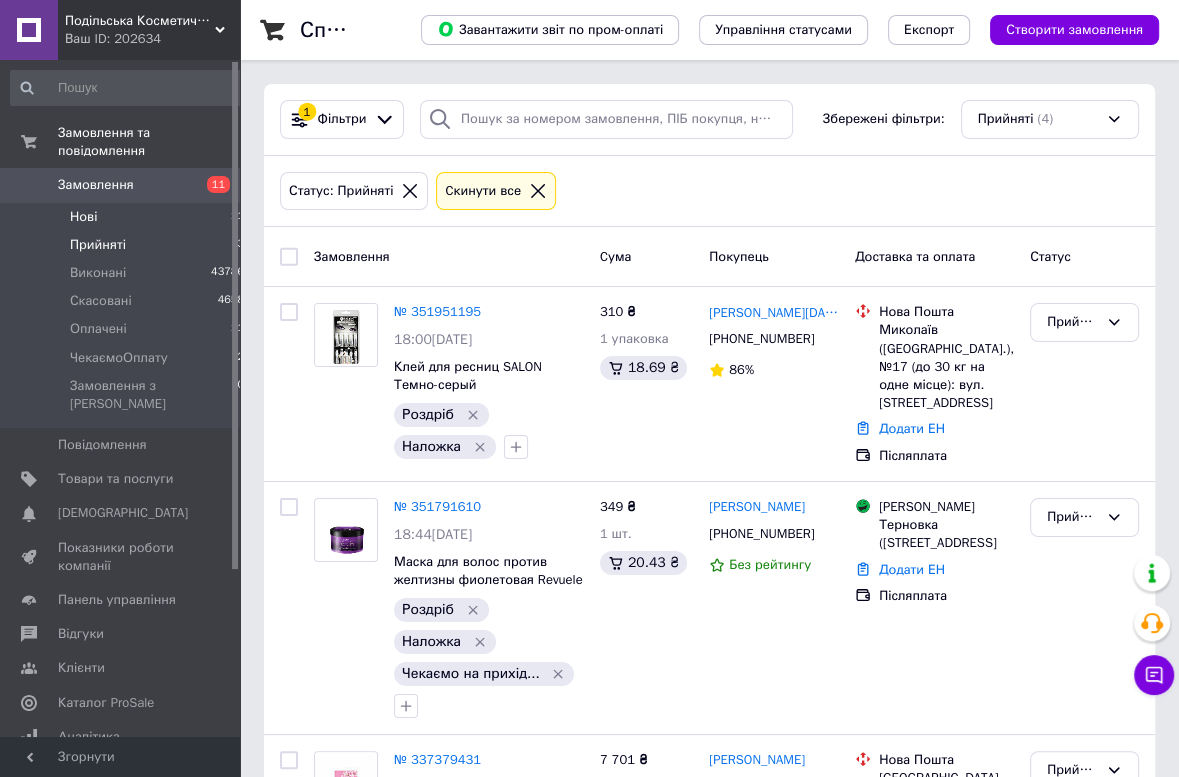 click on "Нові" at bounding box center [83, 217] 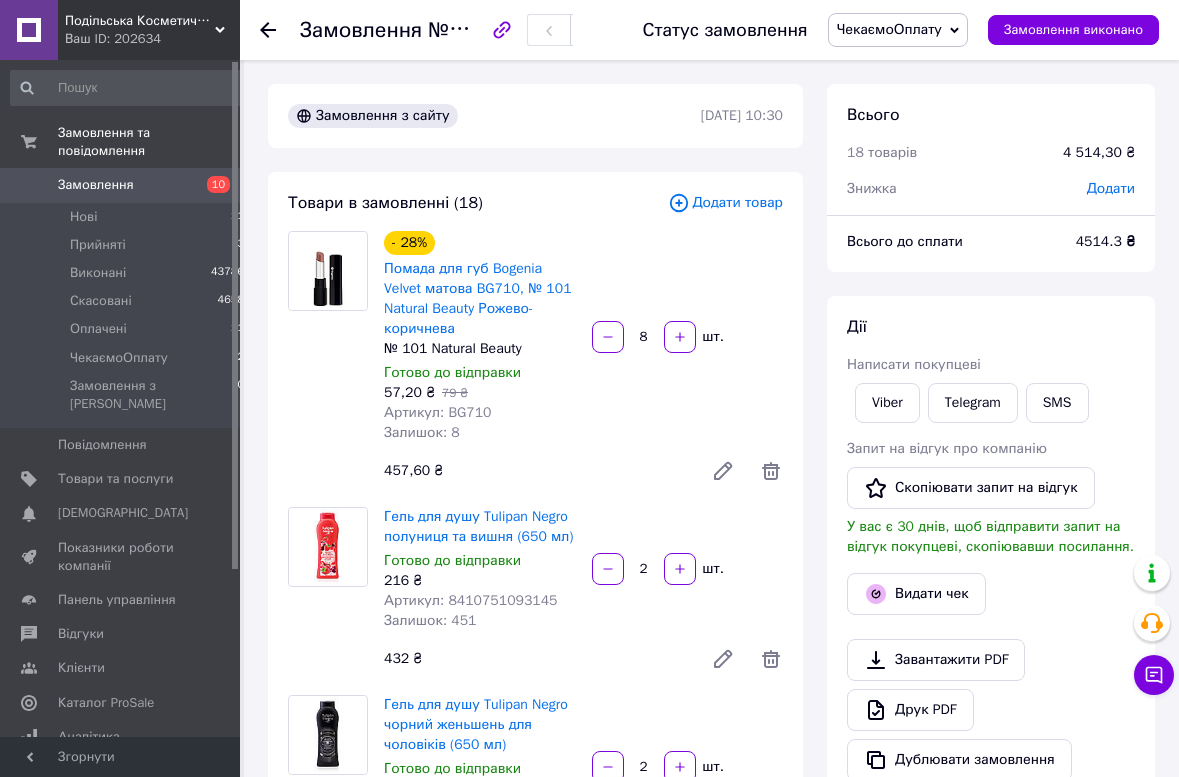 scroll, scrollTop: 3618, scrollLeft: 0, axis: vertical 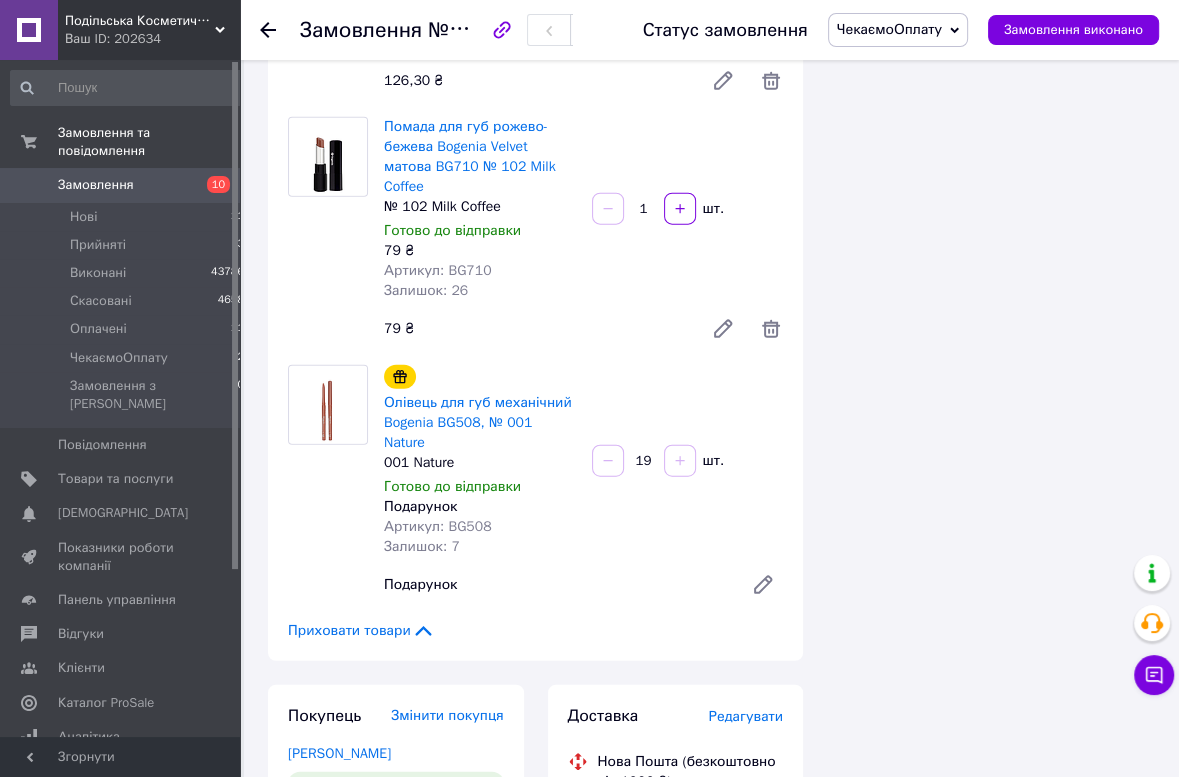 click 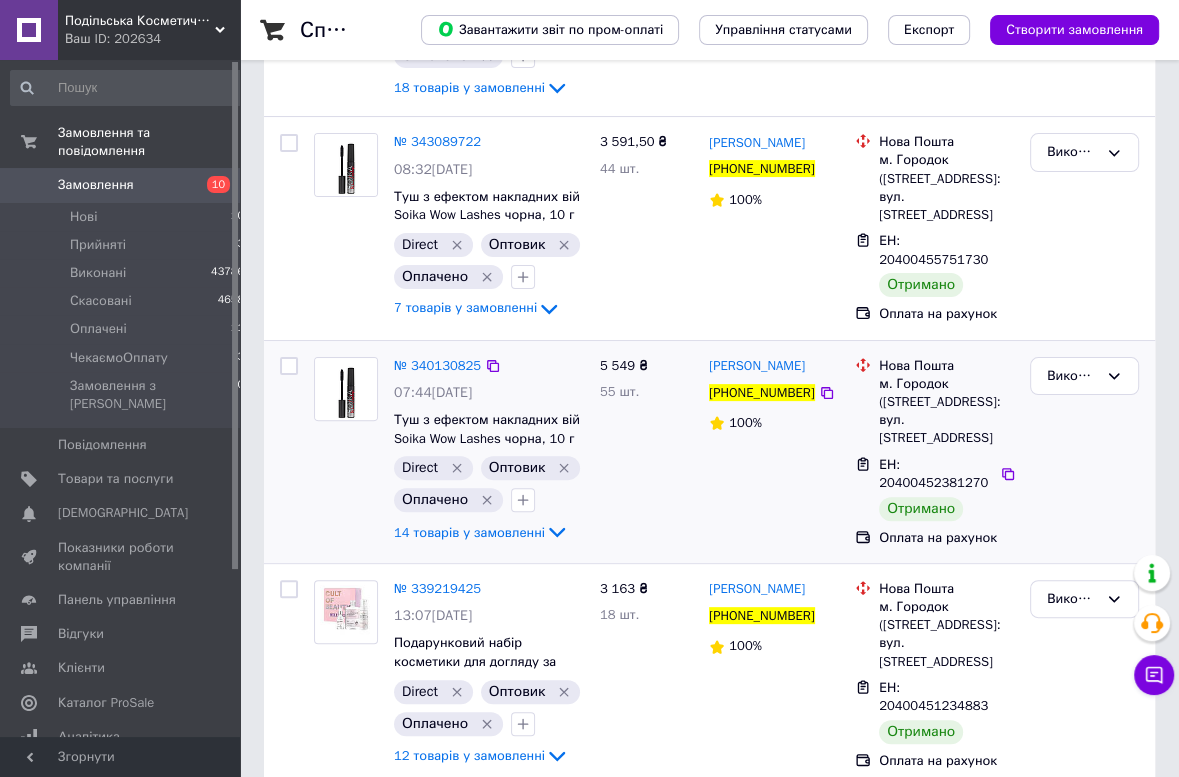 scroll, scrollTop: 0, scrollLeft: 0, axis: both 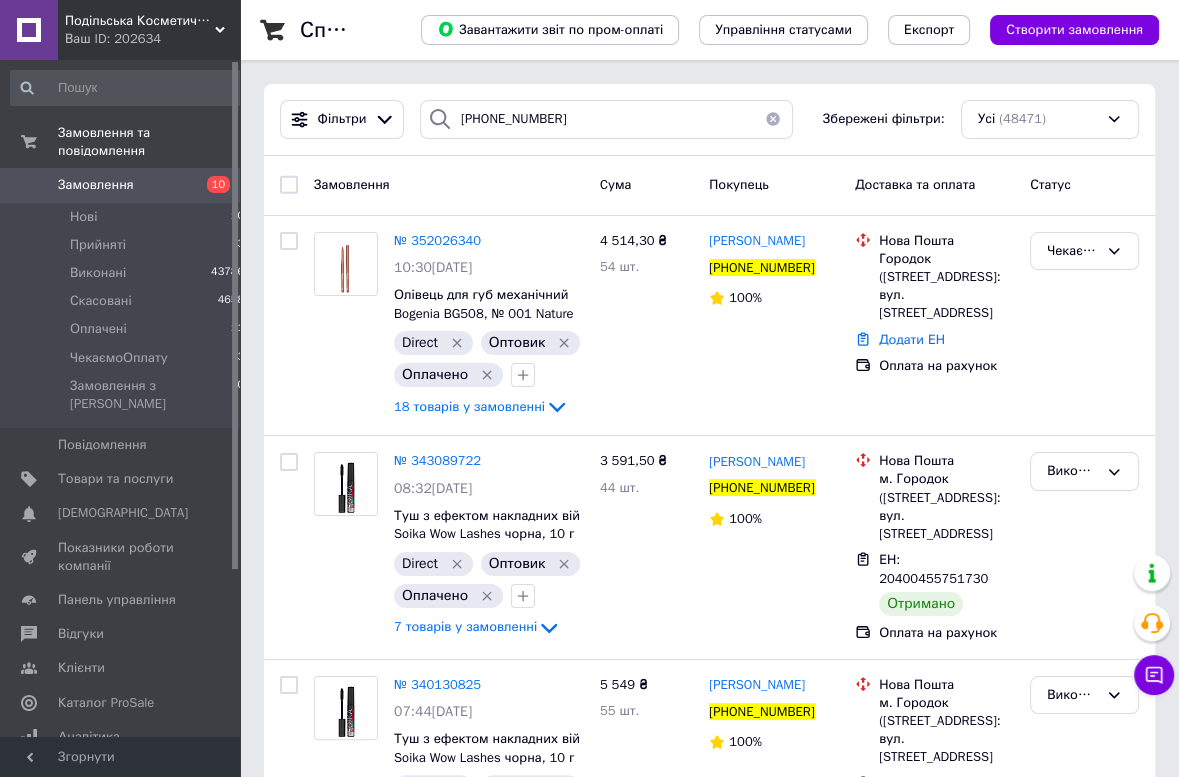 click at bounding box center [289, 185] 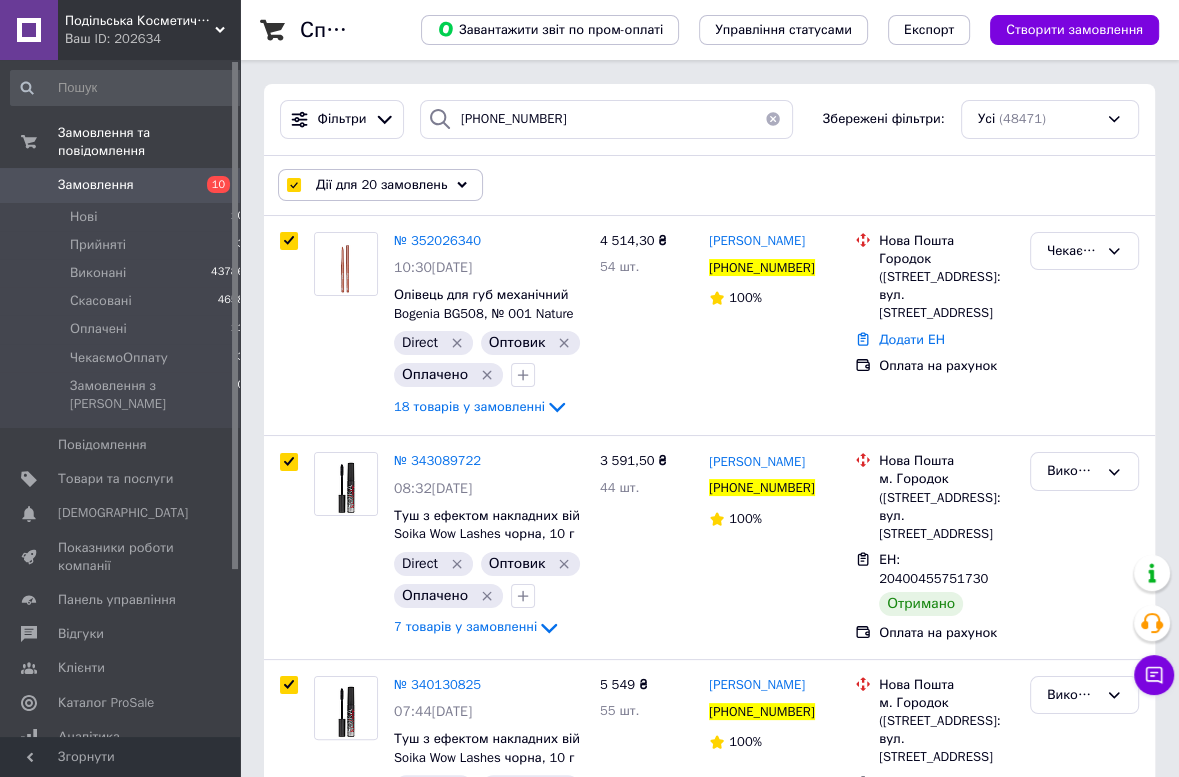checkbox on "true" 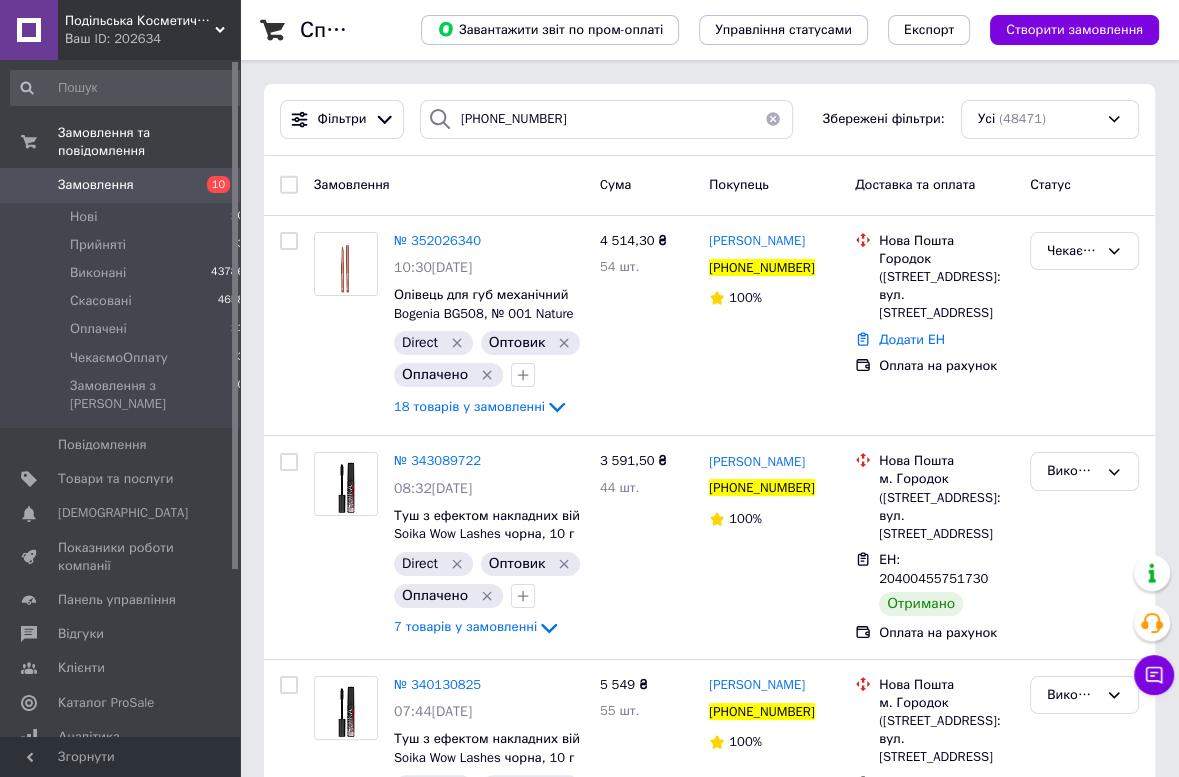 checkbox on "false" 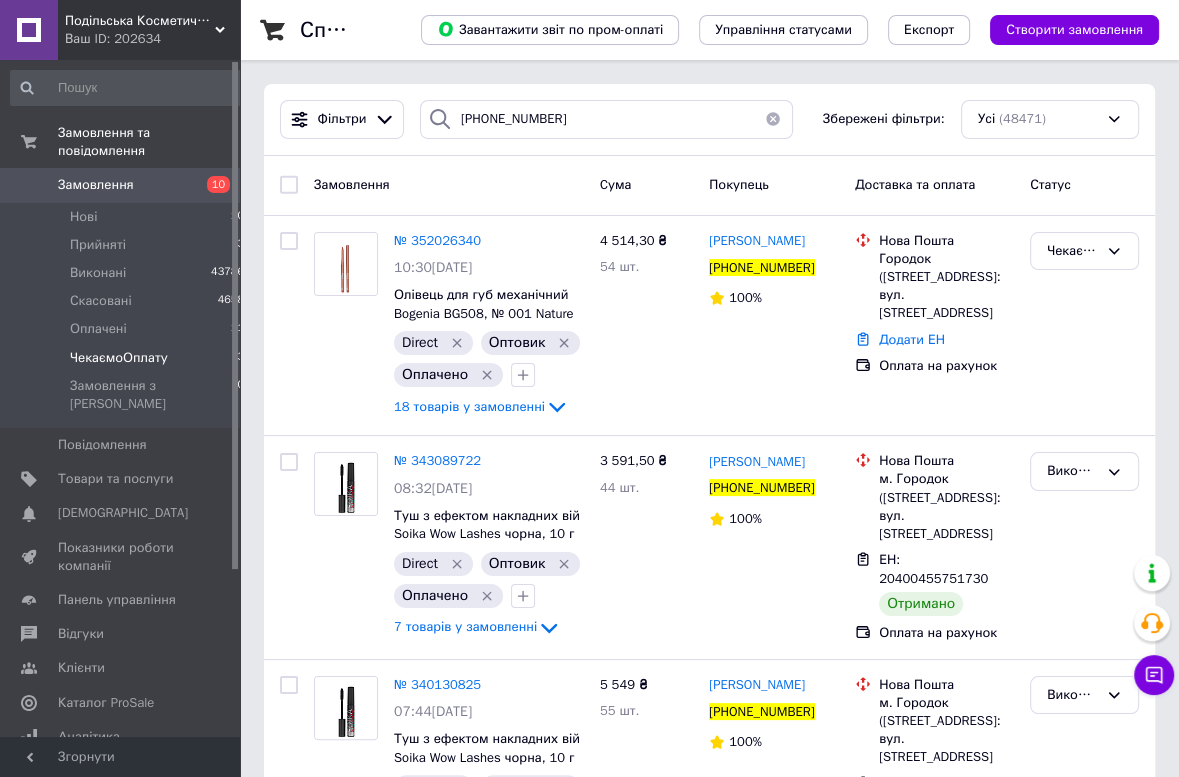click on "ЧекаємоОплату" at bounding box center (119, 358) 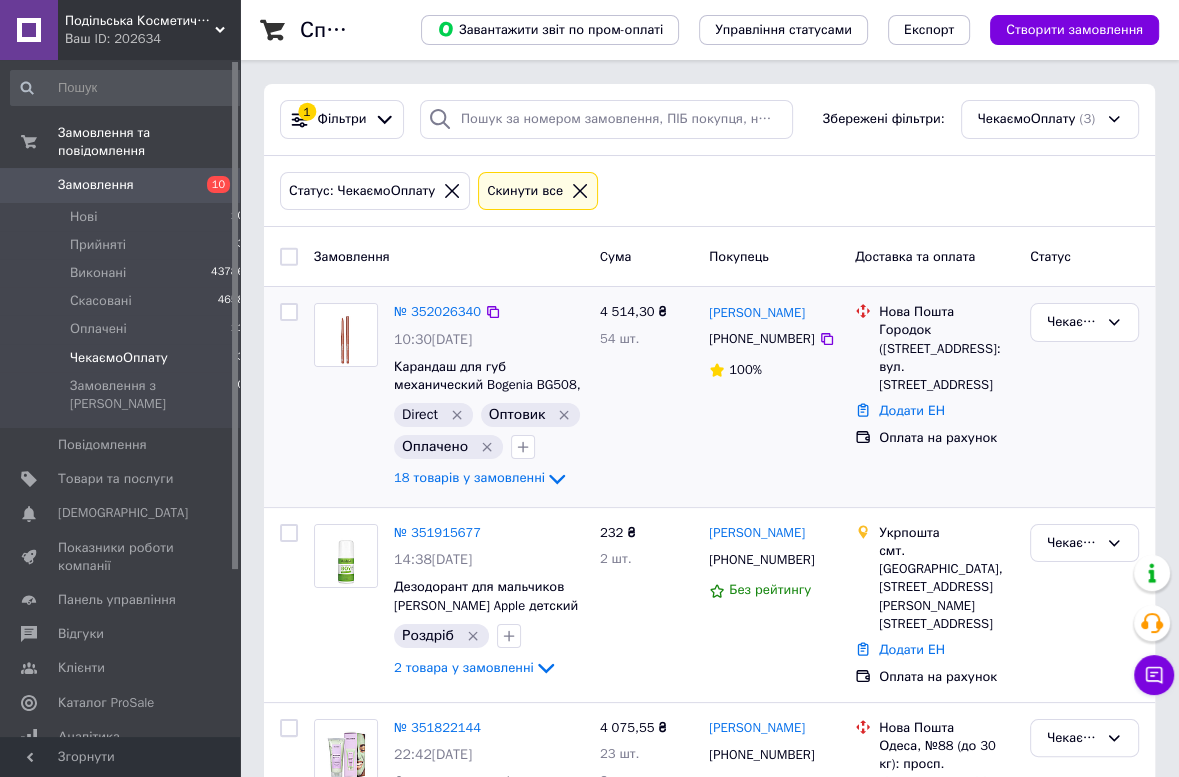 scroll, scrollTop: 194, scrollLeft: 0, axis: vertical 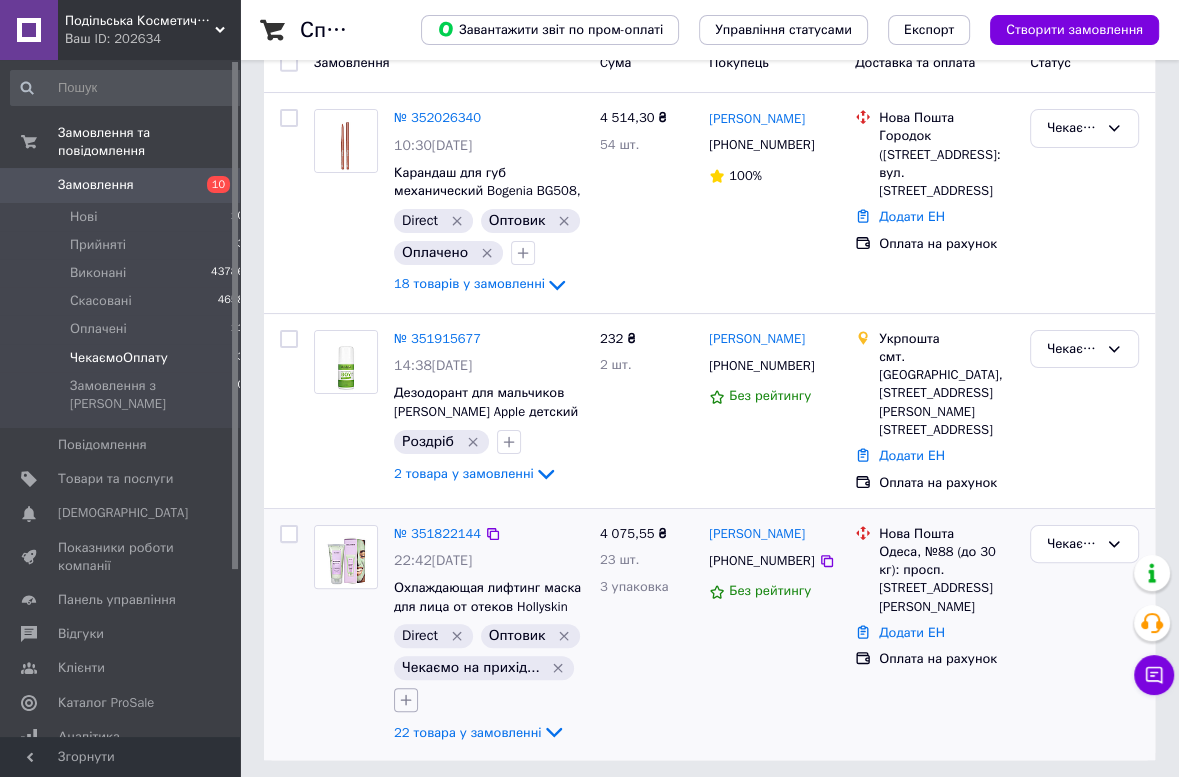 click 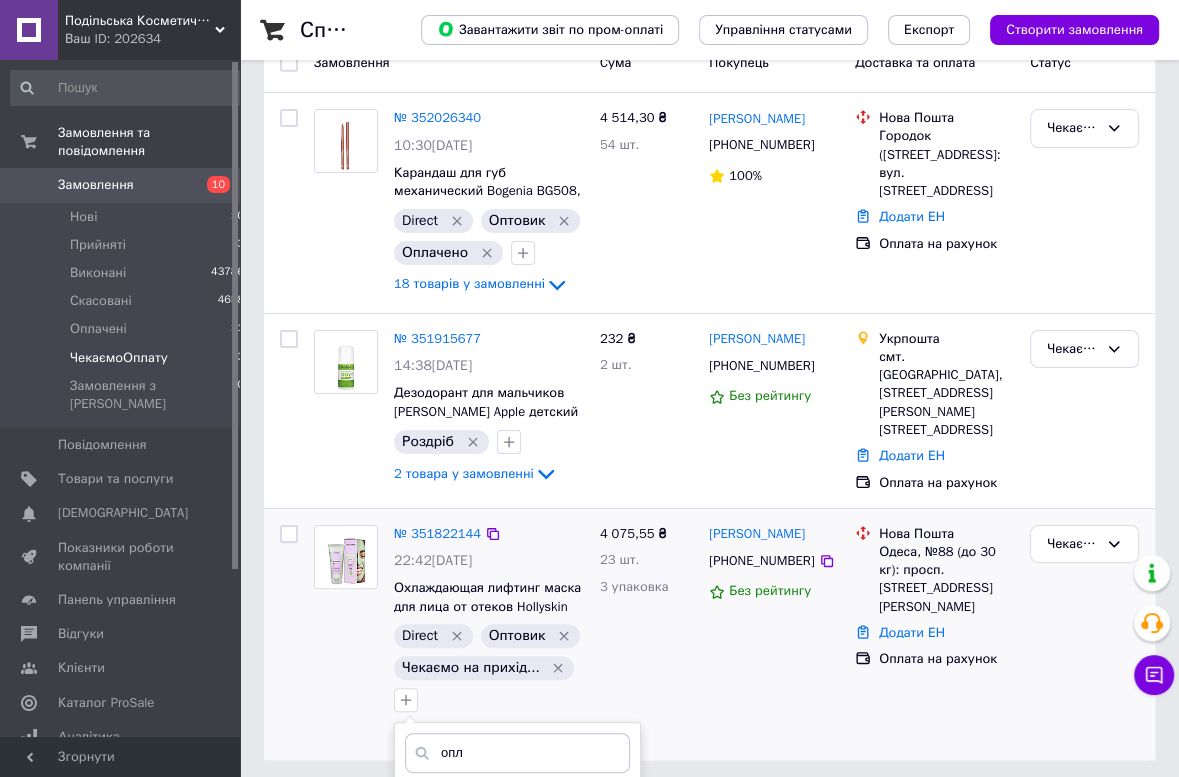 scroll, scrollTop: 503, scrollLeft: 0, axis: vertical 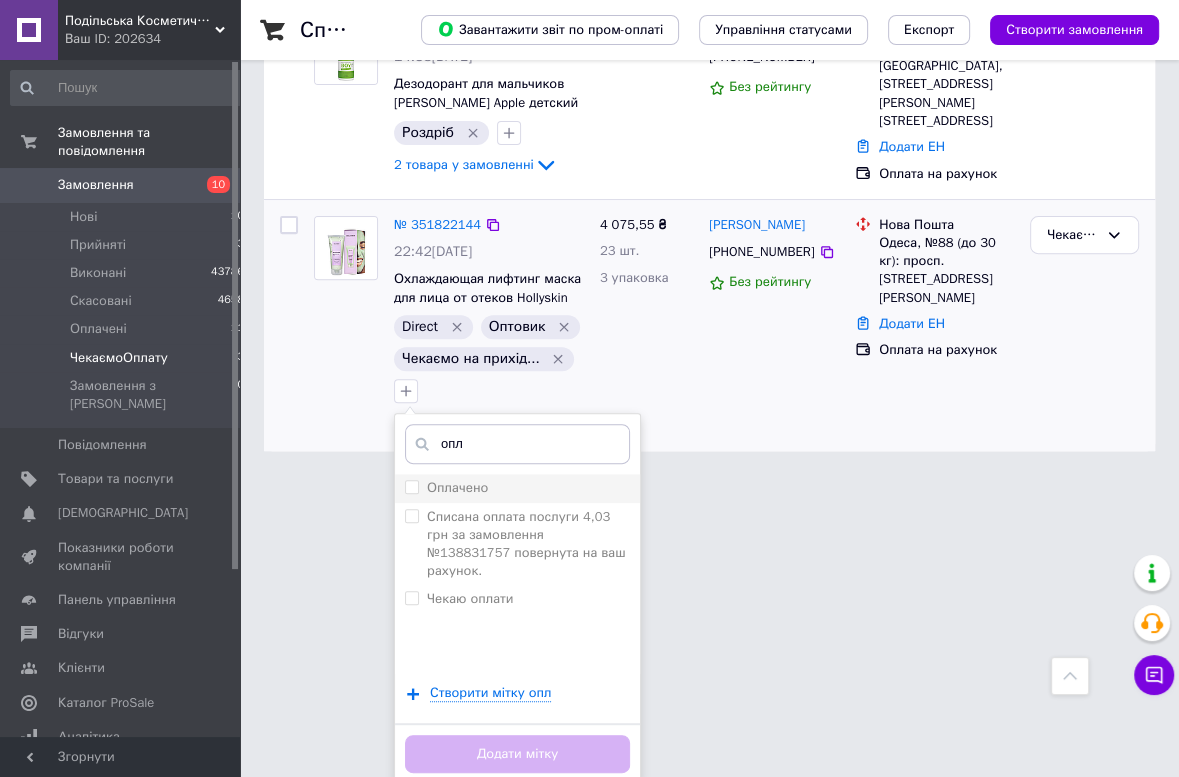 type on "опл" 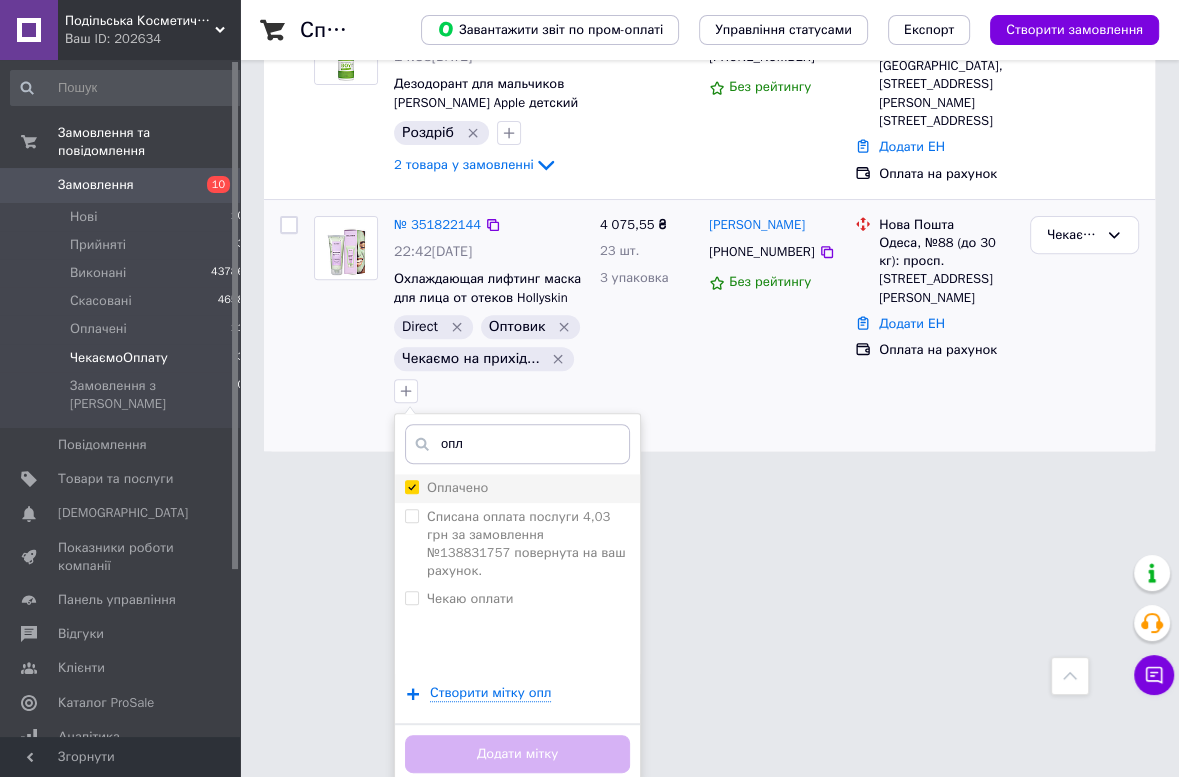 checkbox on "true" 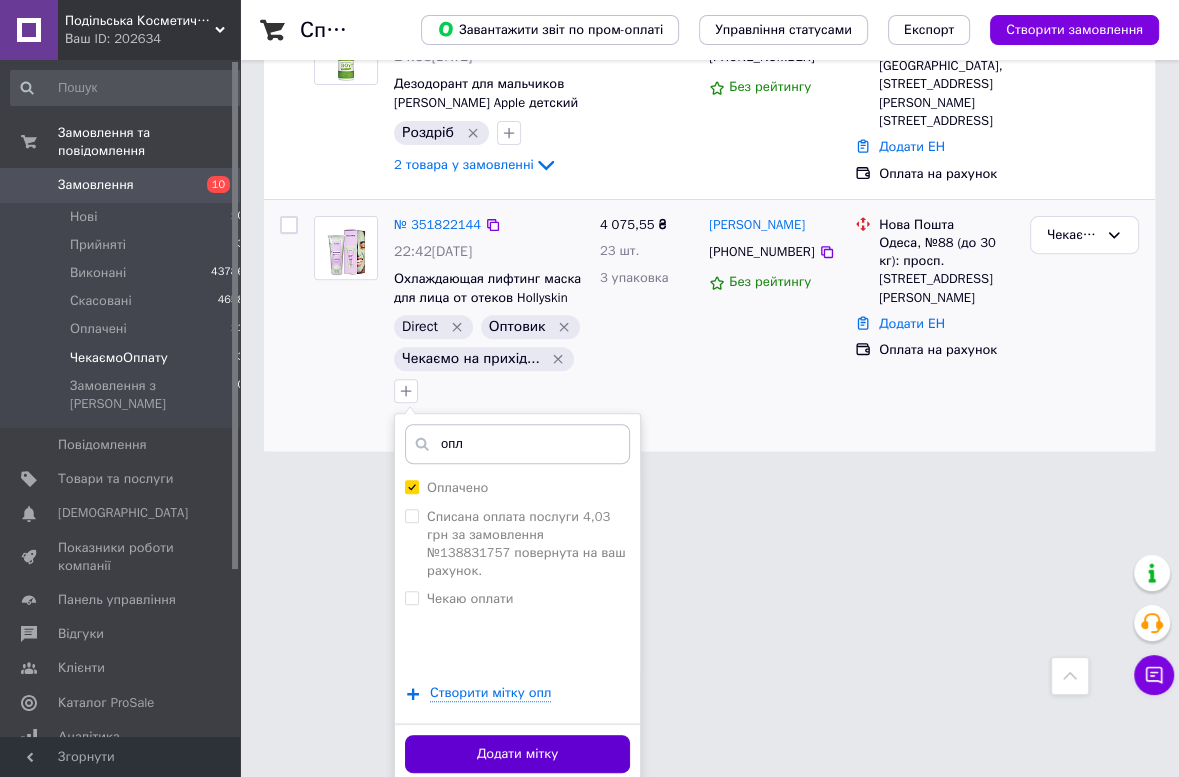click on "Додати мітку" at bounding box center (517, 754) 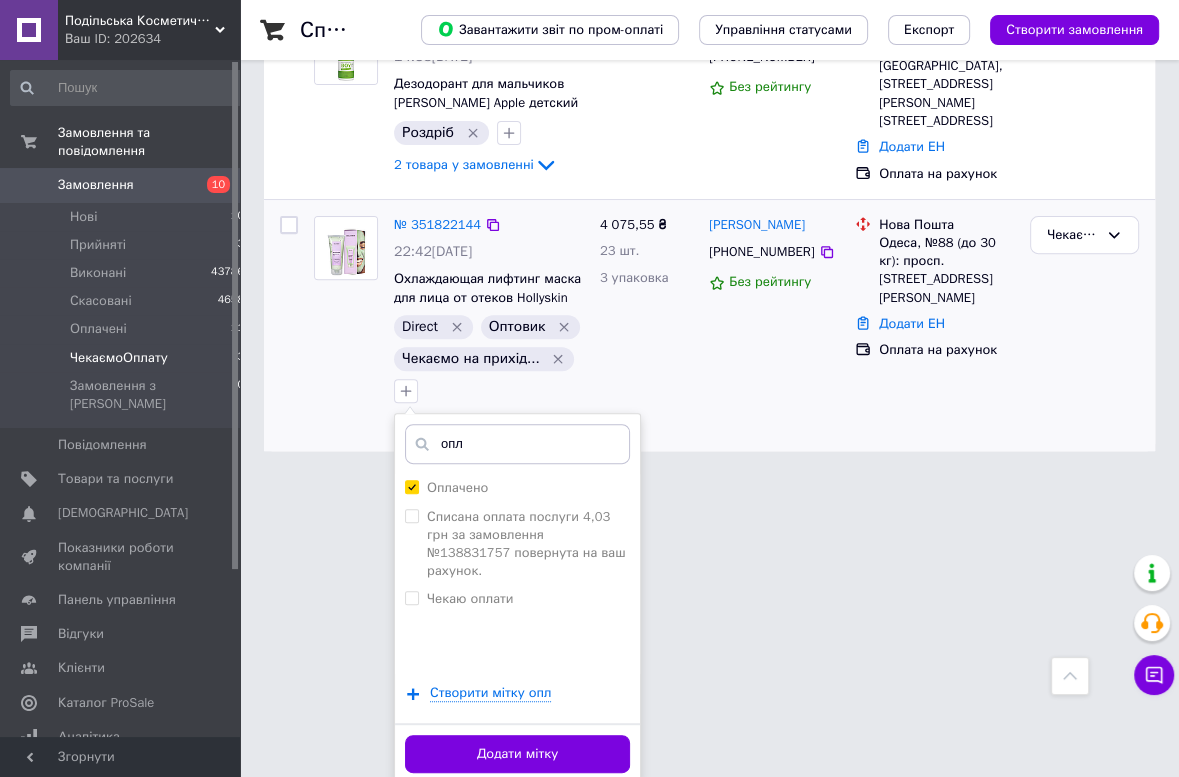 scroll, scrollTop: 194, scrollLeft: 0, axis: vertical 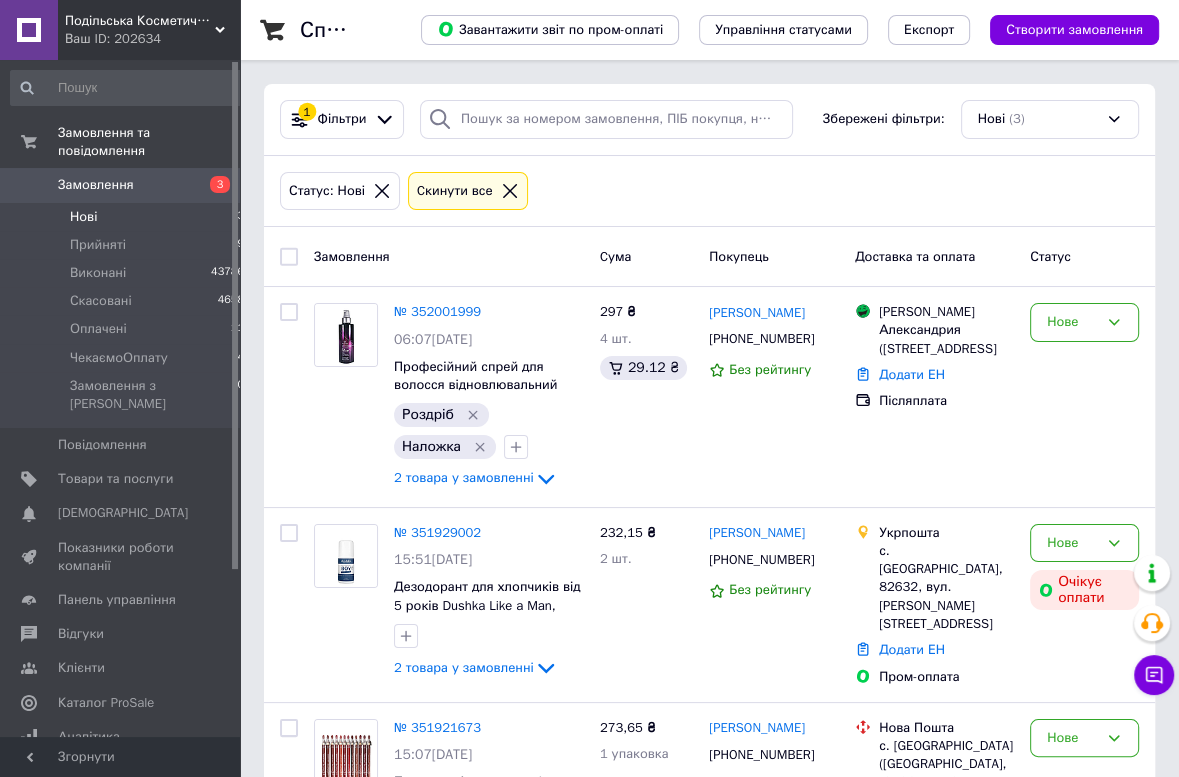 click on "Нові" at bounding box center (83, 217) 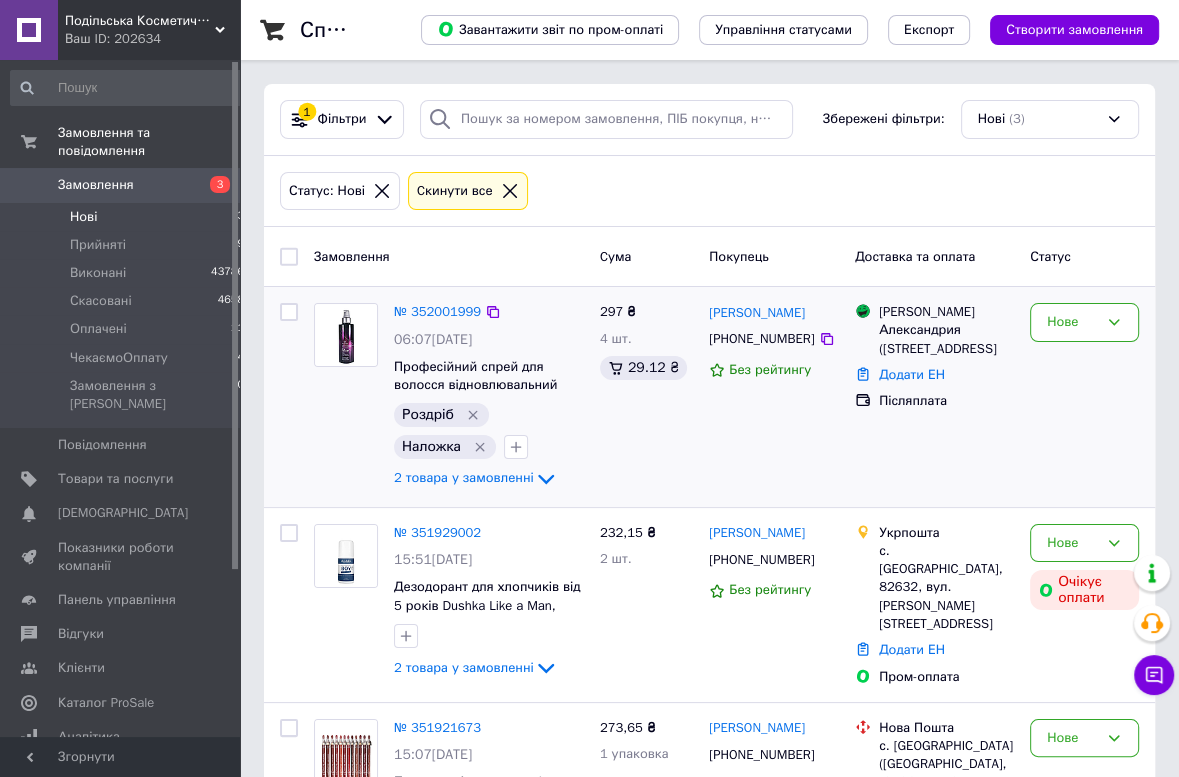 scroll, scrollTop: 154, scrollLeft: 0, axis: vertical 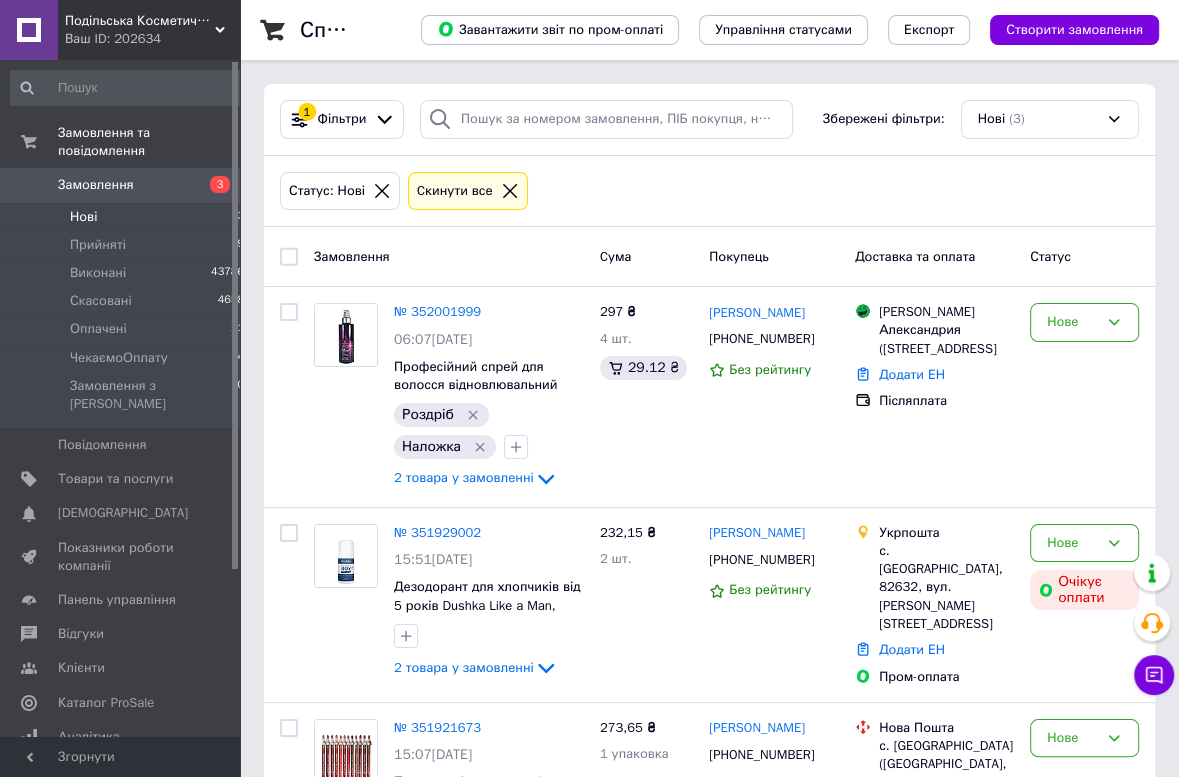 click on "Нові" at bounding box center [83, 217] 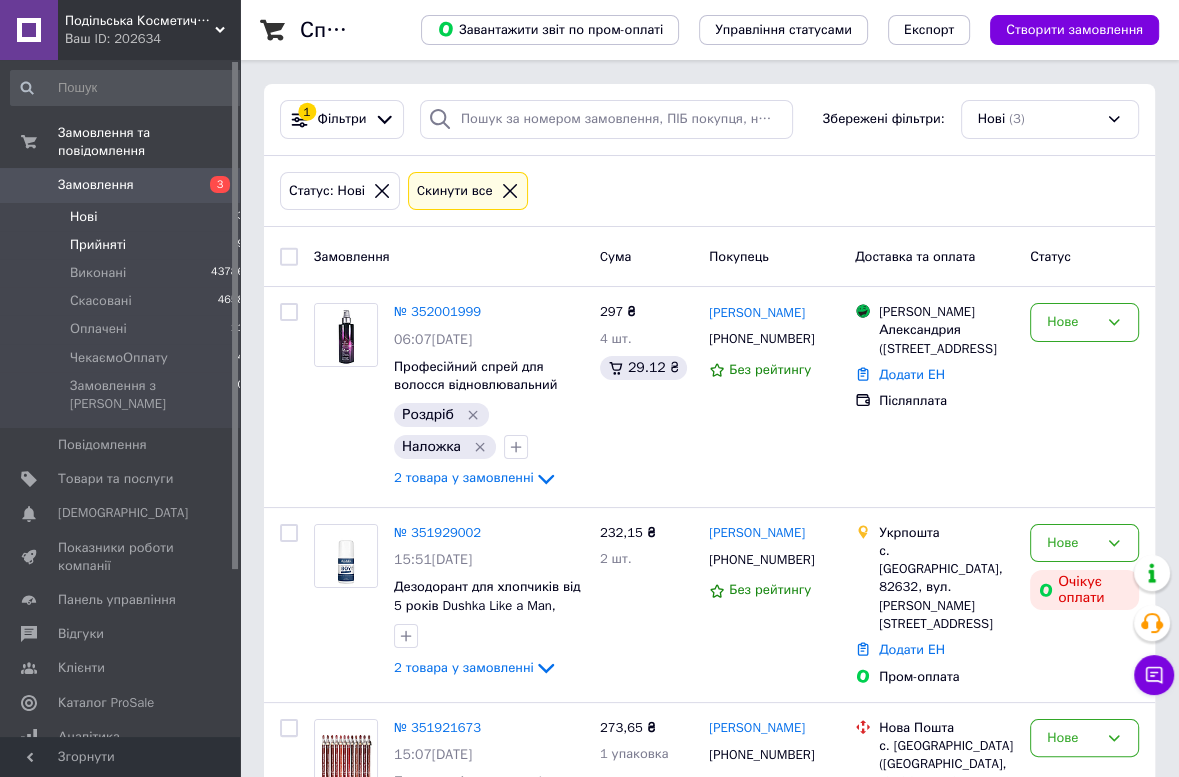 click on "Прийняті" at bounding box center [98, 245] 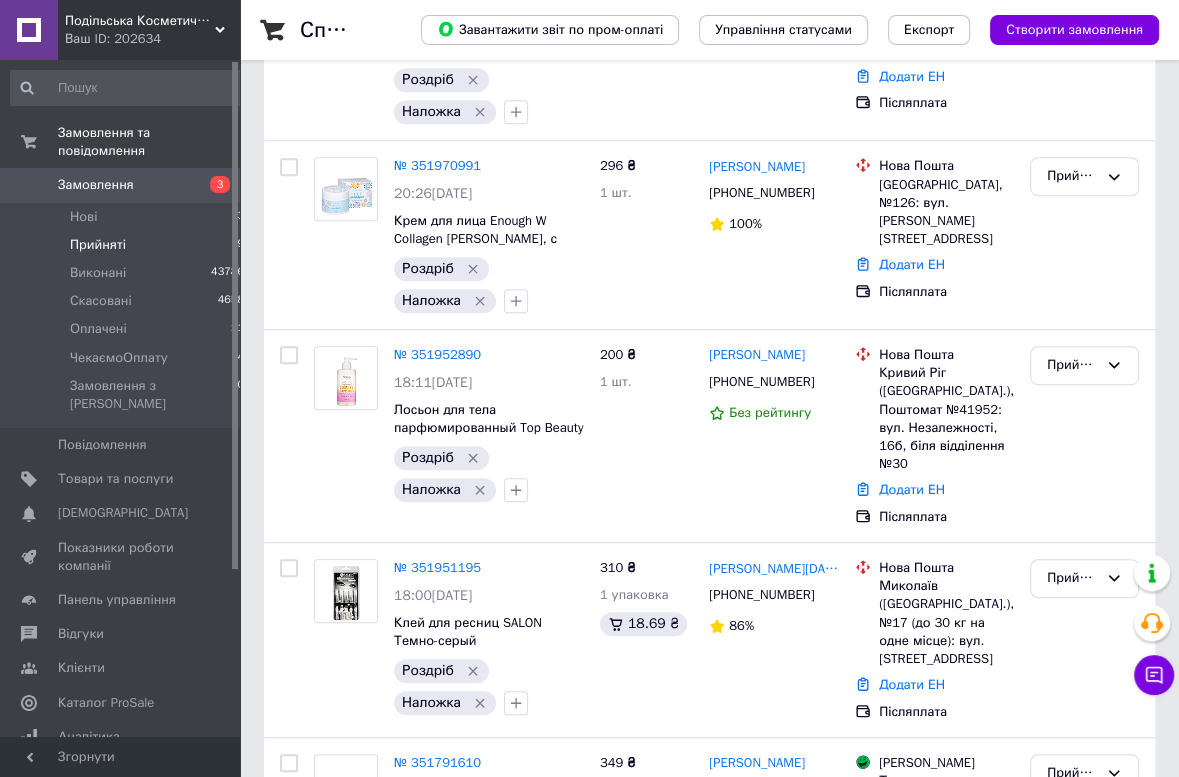 scroll, scrollTop: 1064, scrollLeft: 0, axis: vertical 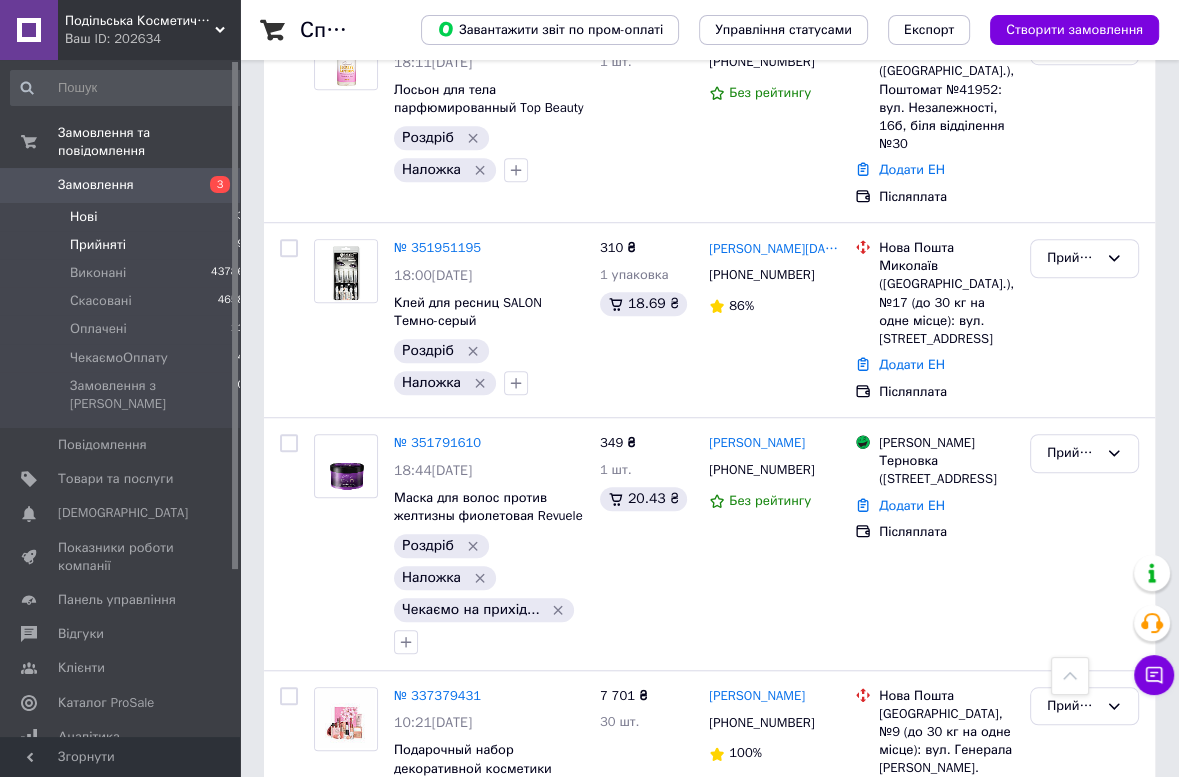 click on "Нові" at bounding box center (83, 217) 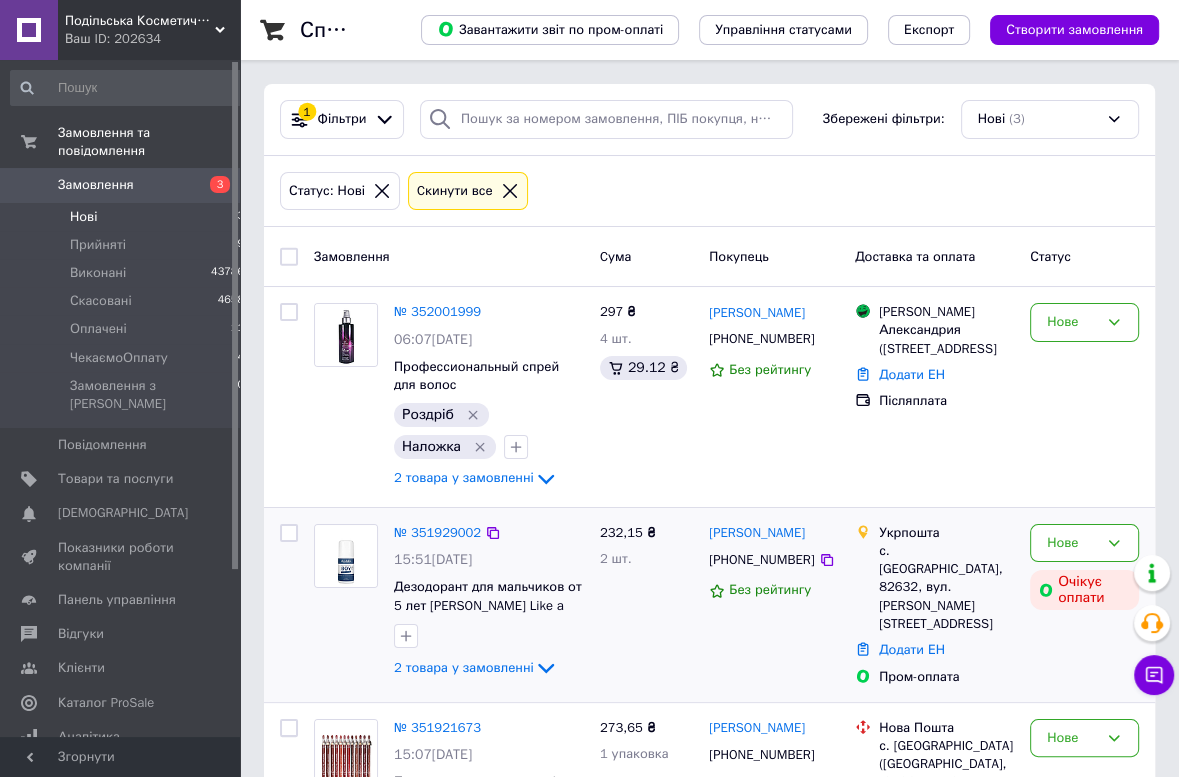 scroll, scrollTop: 154, scrollLeft: 0, axis: vertical 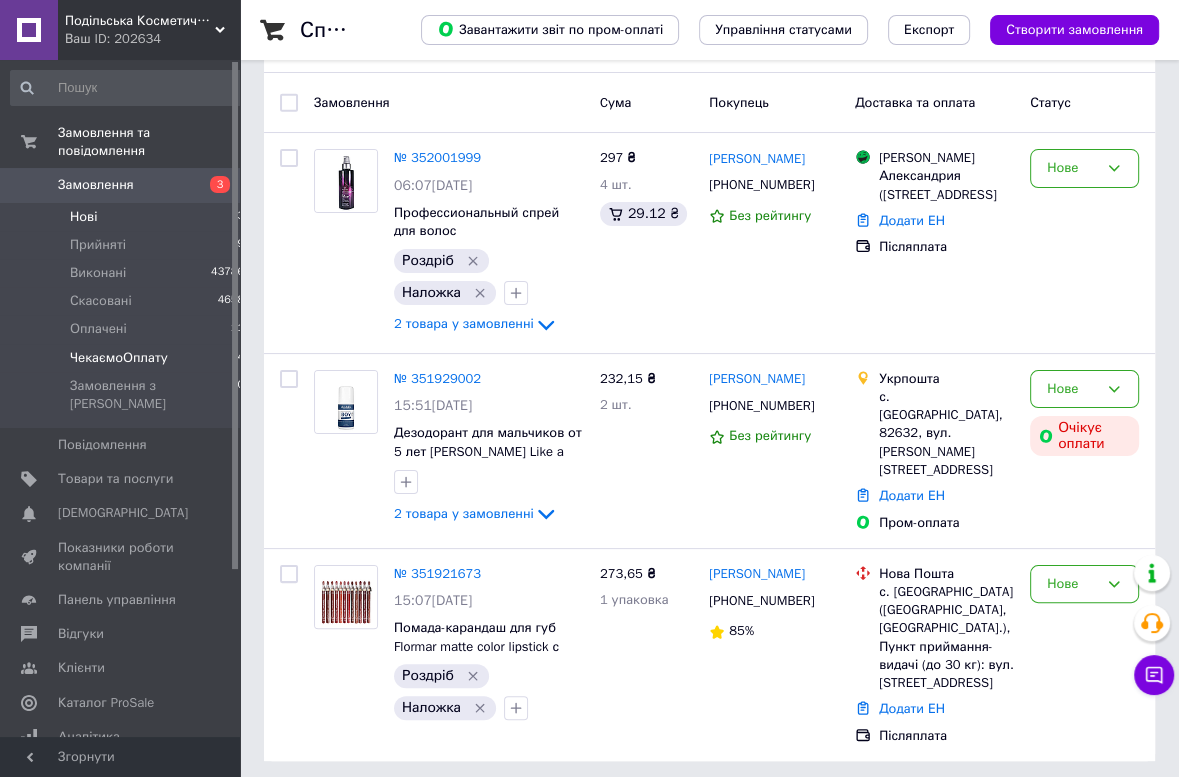 click on "ЧекаємоОплату" at bounding box center [119, 358] 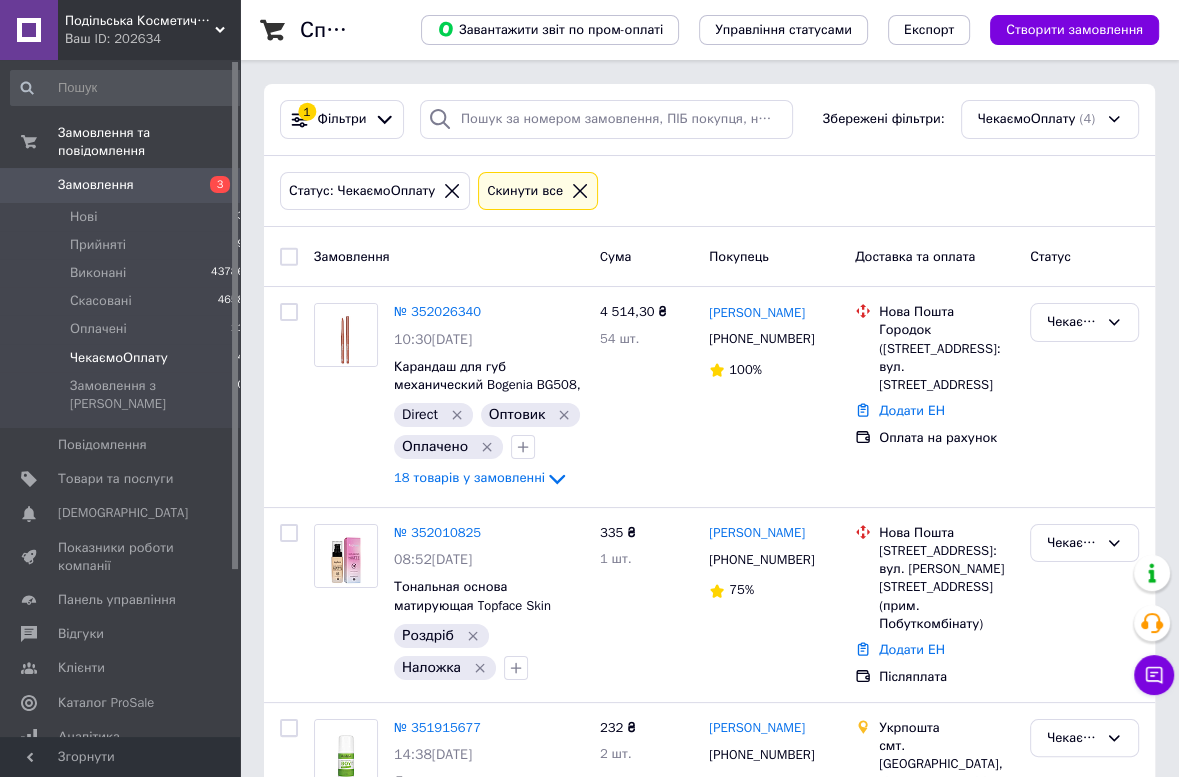scroll, scrollTop: 319, scrollLeft: 0, axis: vertical 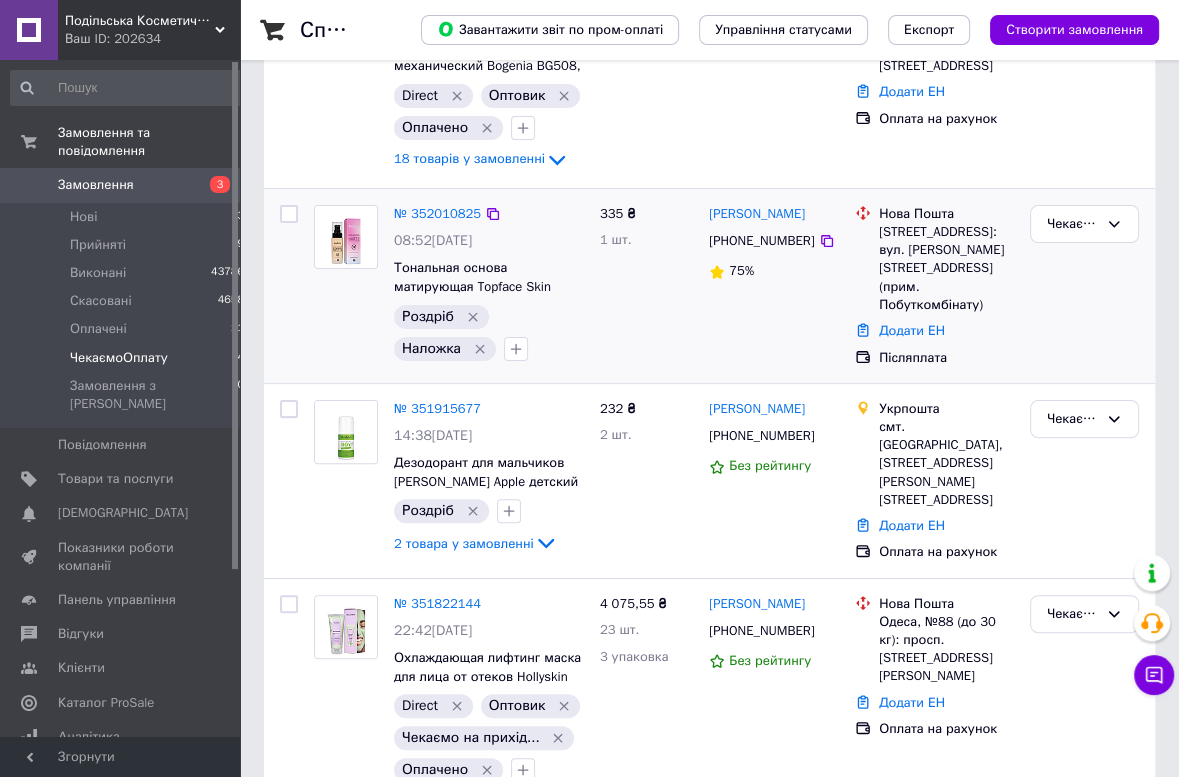 click 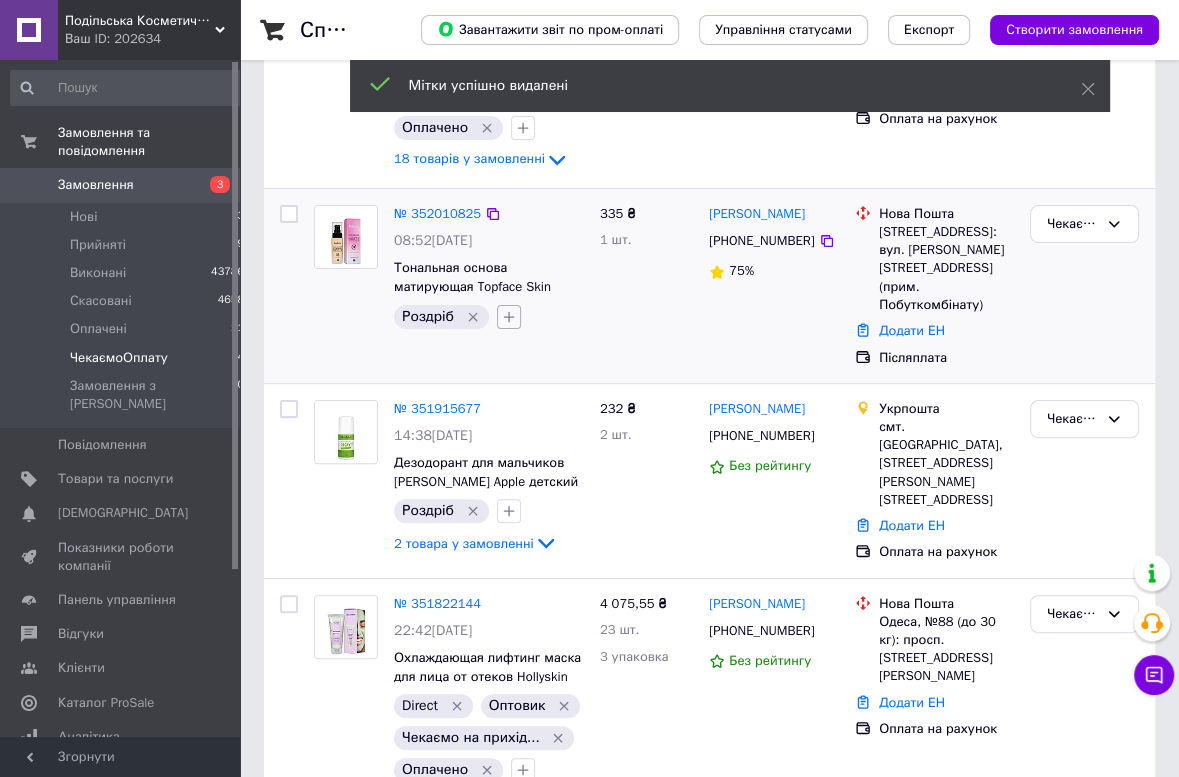 drag, startPoint x: 504, startPoint y: 315, endPoint x: 511, endPoint y: 325, distance: 12.206555 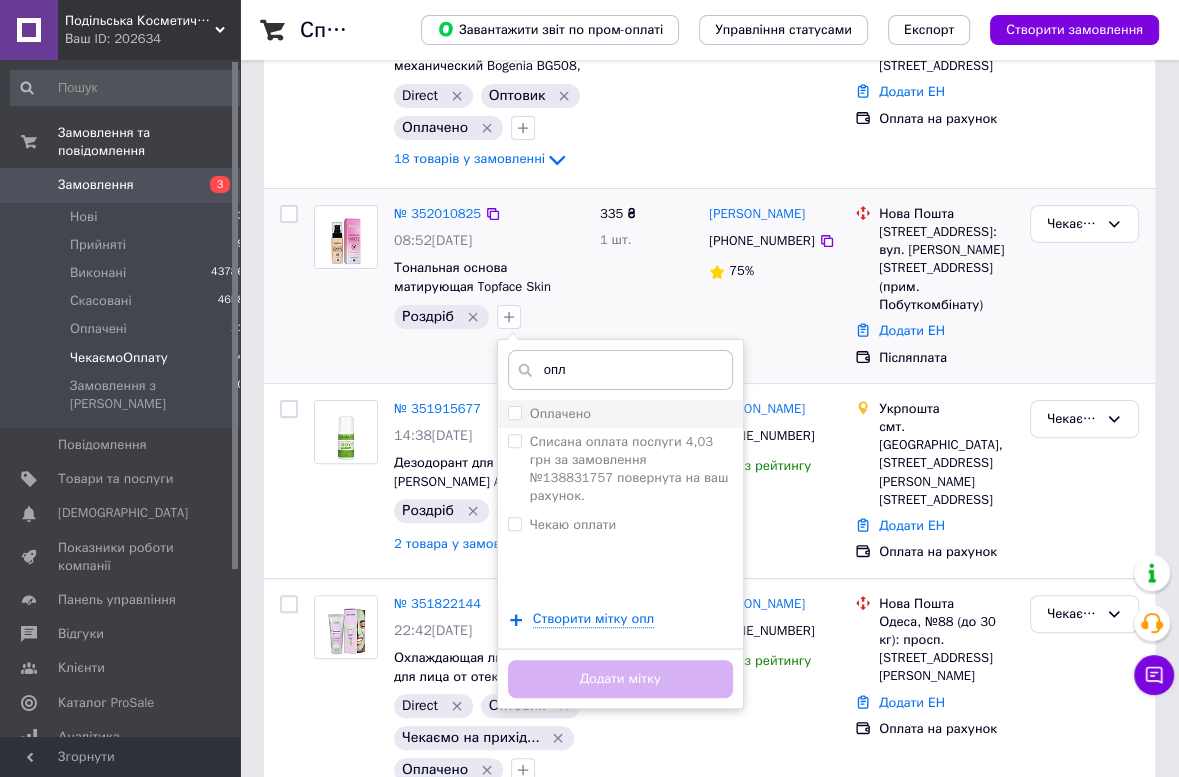 type on "опл" 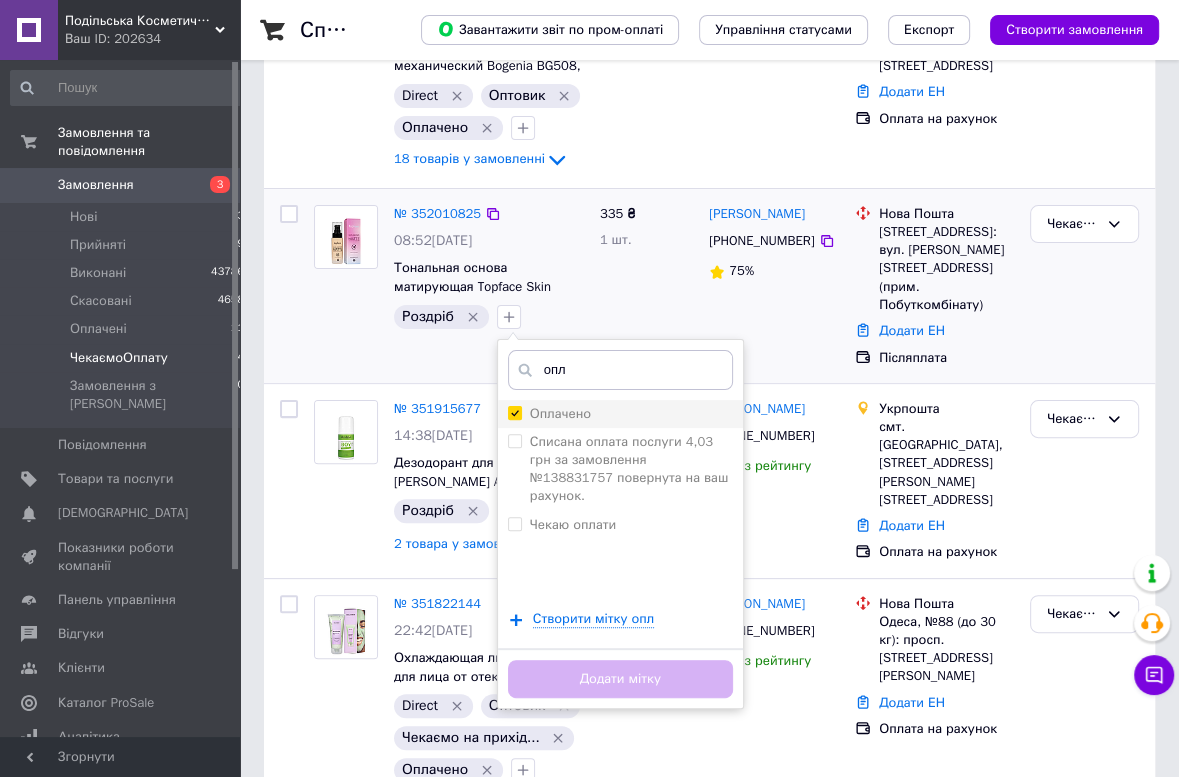 checkbox on "true" 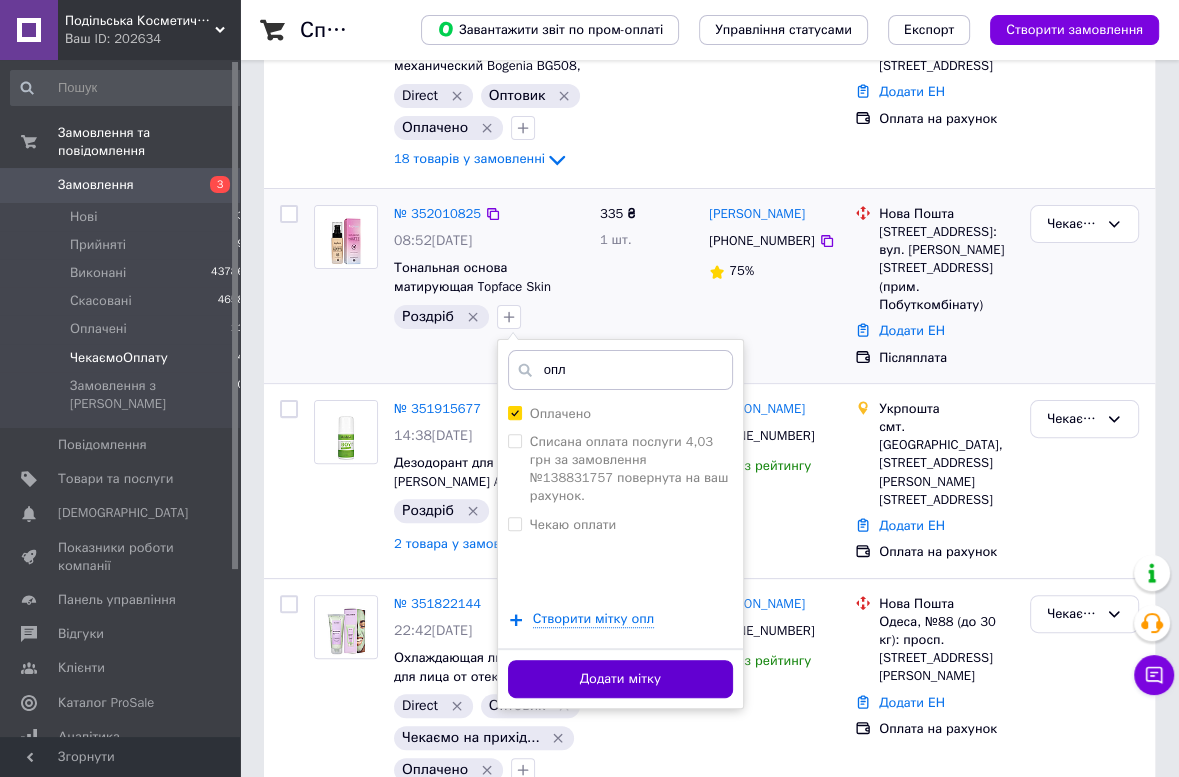 click on "Додати мітку" at bounding box center [620, 679] 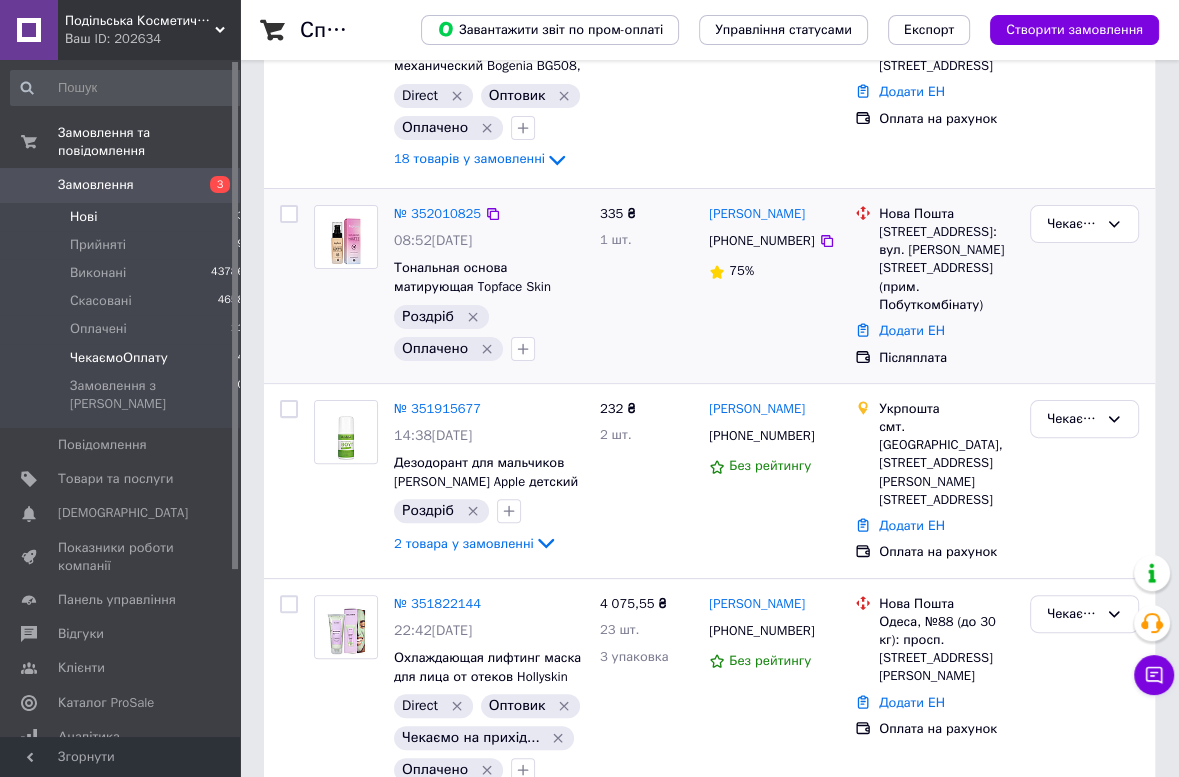 click on "Нові" at bounding box center [83, 217] 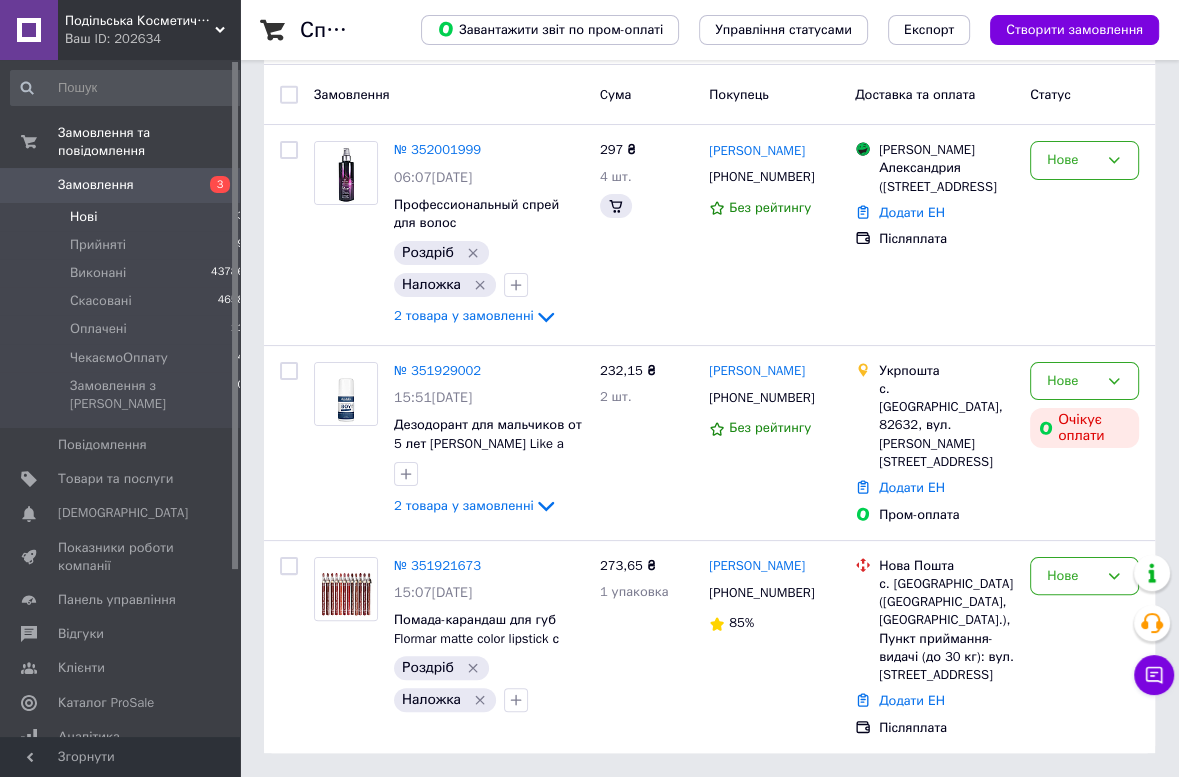 scroll, scrollTop: 0, scrollLeft: 0, axis: both 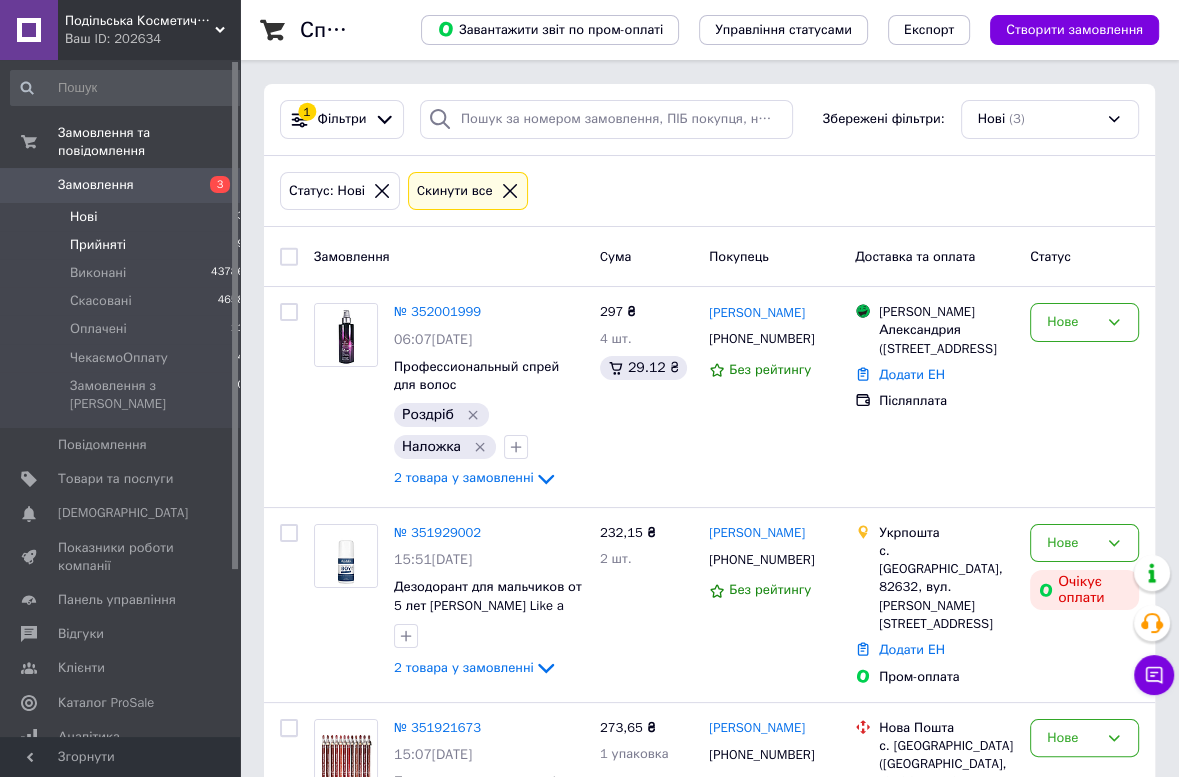 click on "Прийняті" at bounding box center (98, 245) 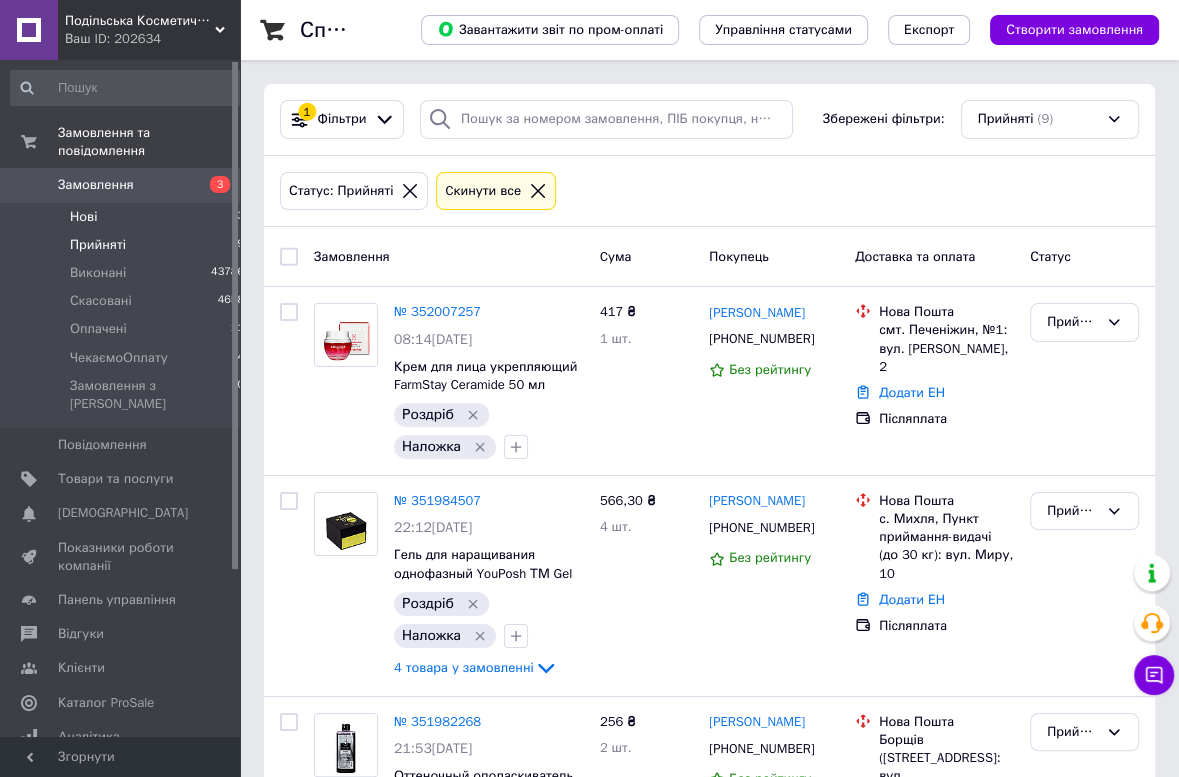 click on "Нові" at bounding box center (83, 217) 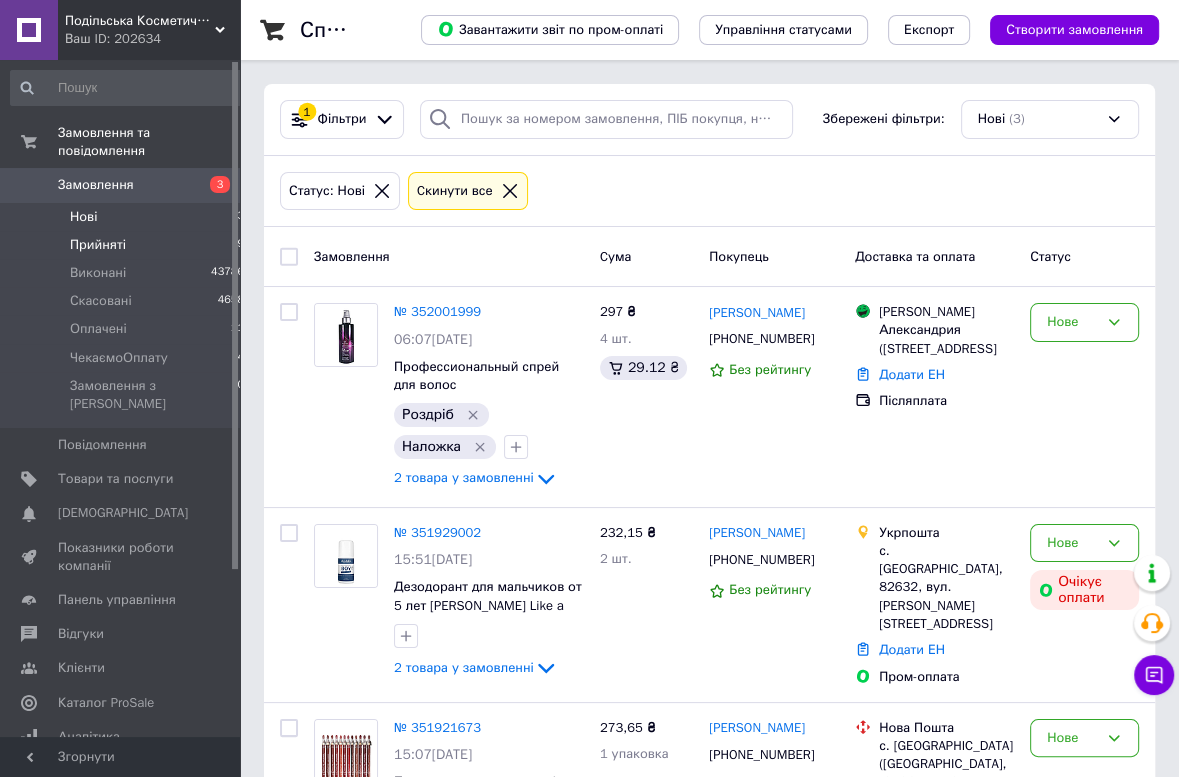 click on "Прийняті 9" at bounding box center (128, 245) 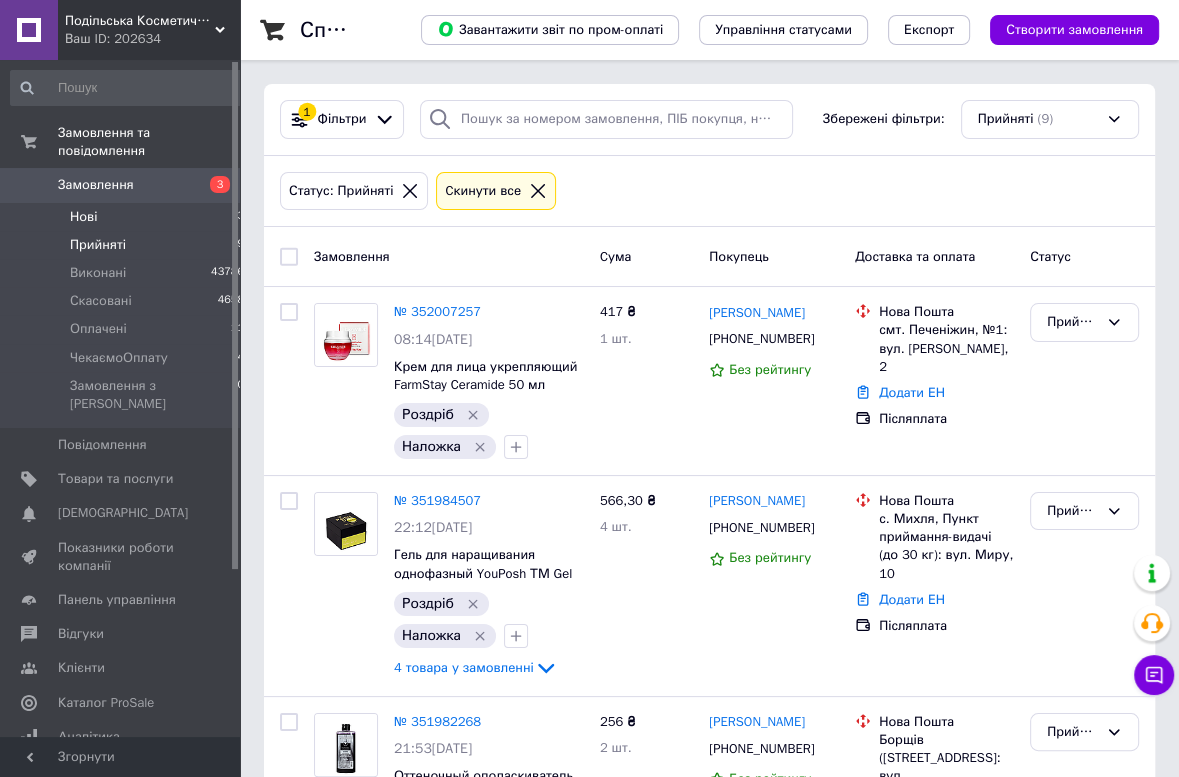 click on "Нові" at bounding box center (83, 217) 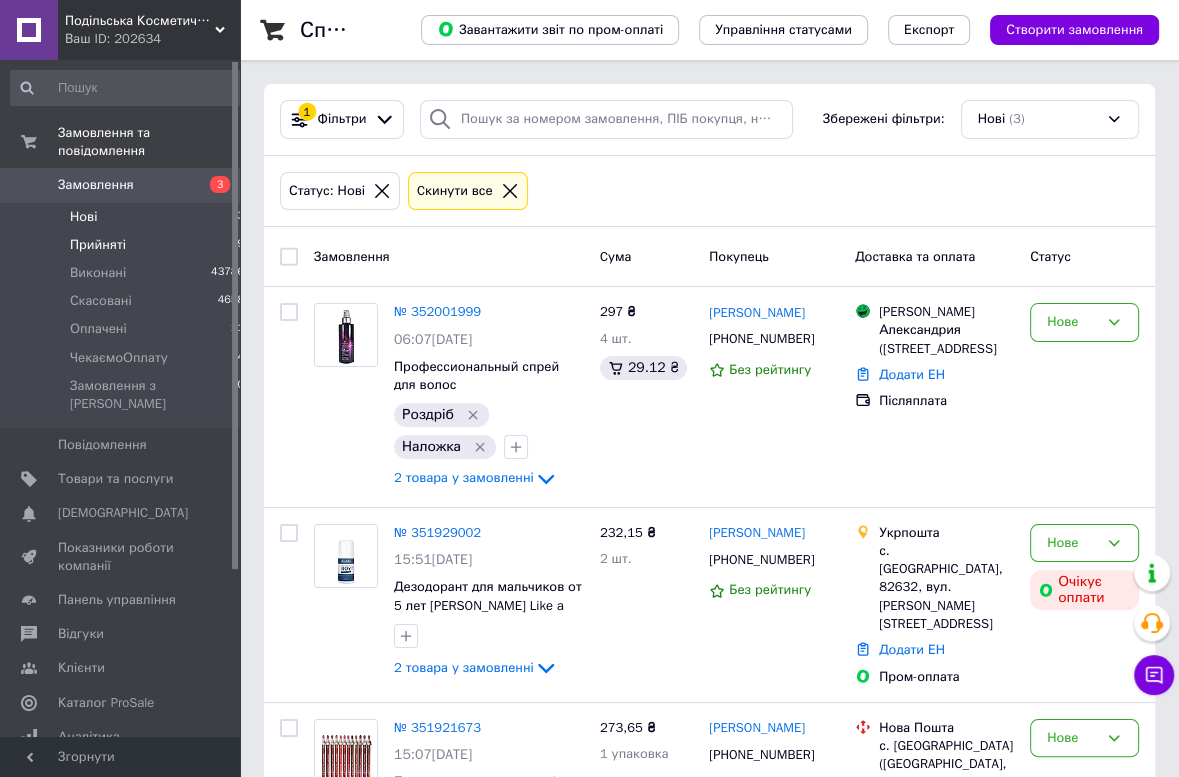 click on "Прийняті" at bounding box center (98, 245) 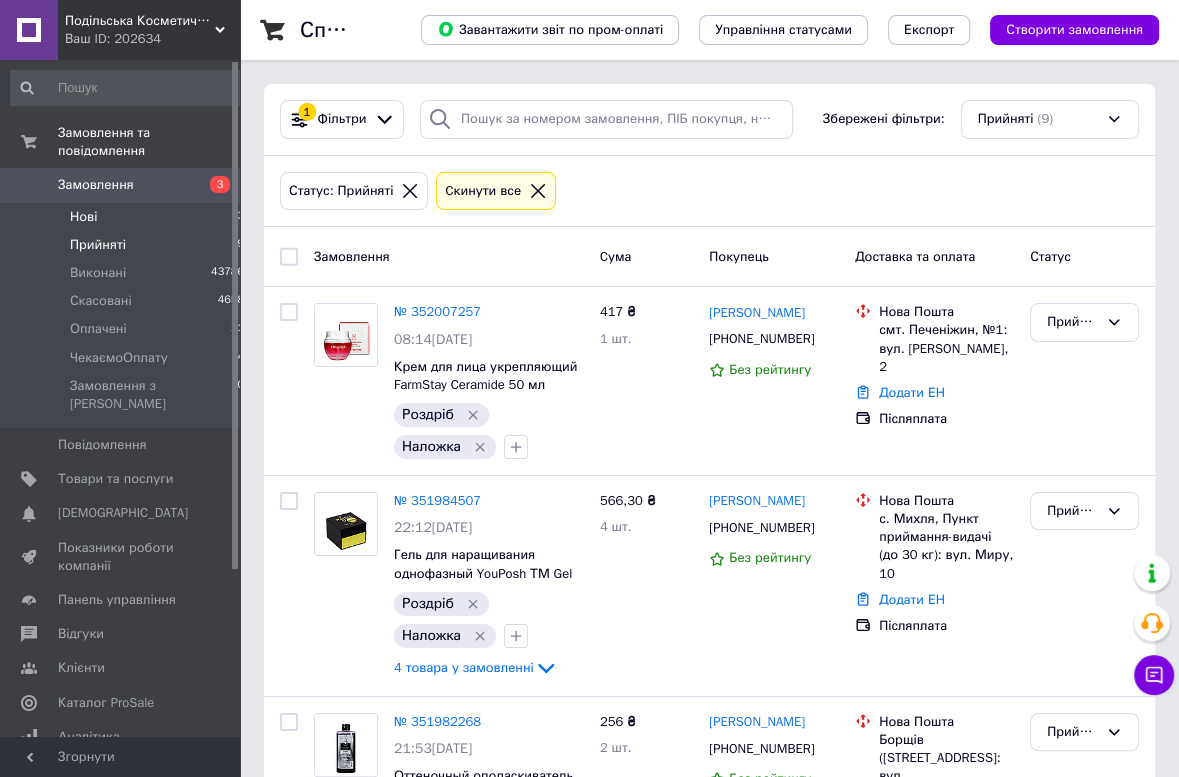 click on "Нові" at bounding box center [83, 217] 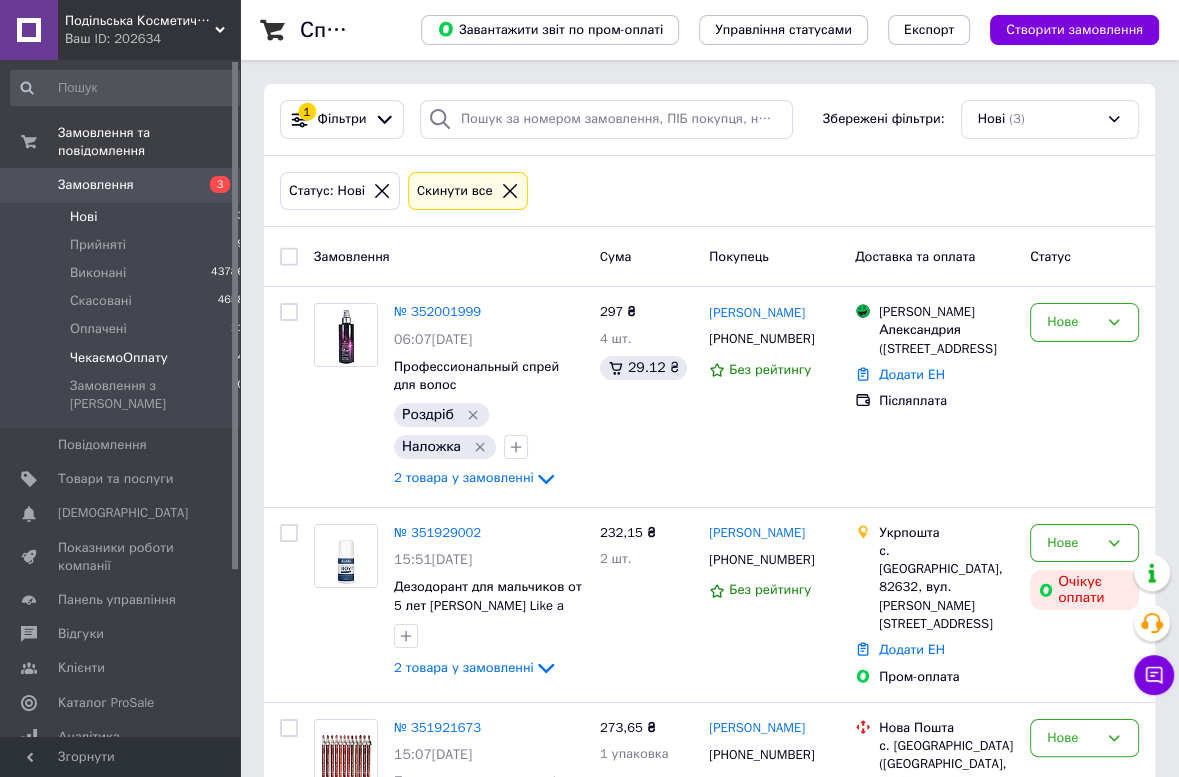 click on "ЧекаємоОплату" at bounding box center (119, 358) 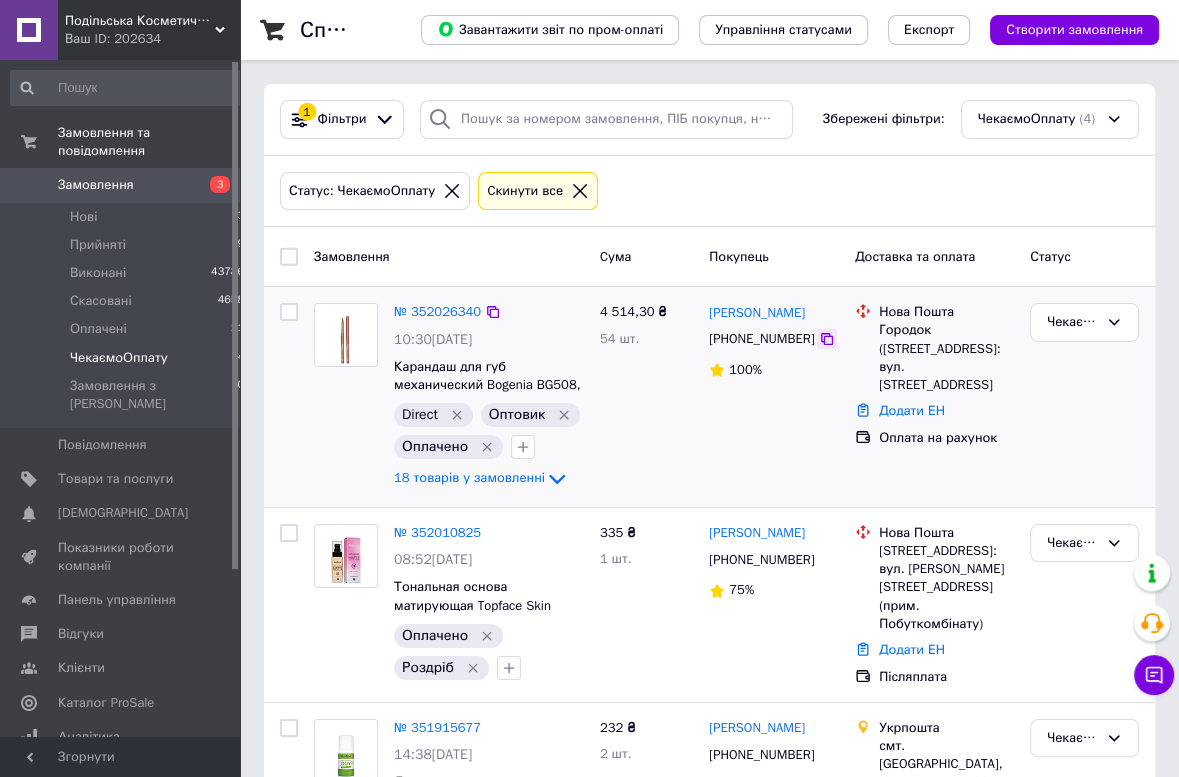 click 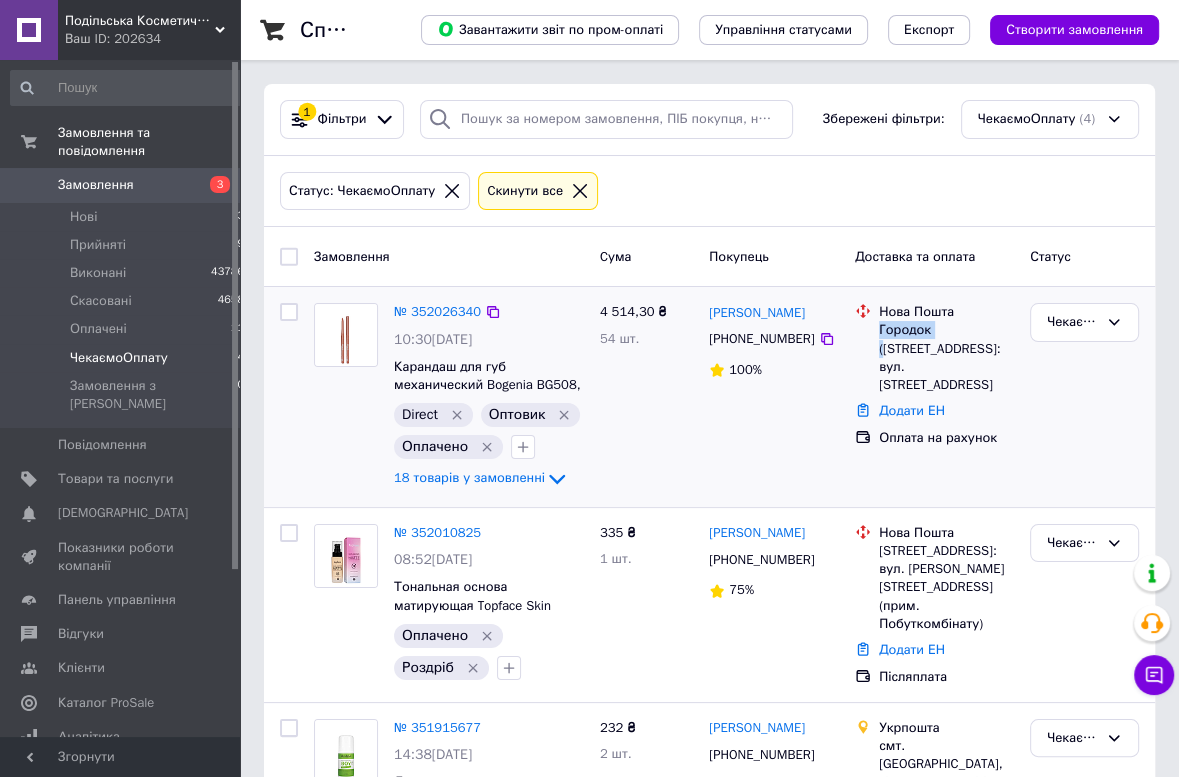 drag, startPoint x: 935, startPoint y: 332, endPoint x: 877, endPoint y: 334, distance: 58.034473 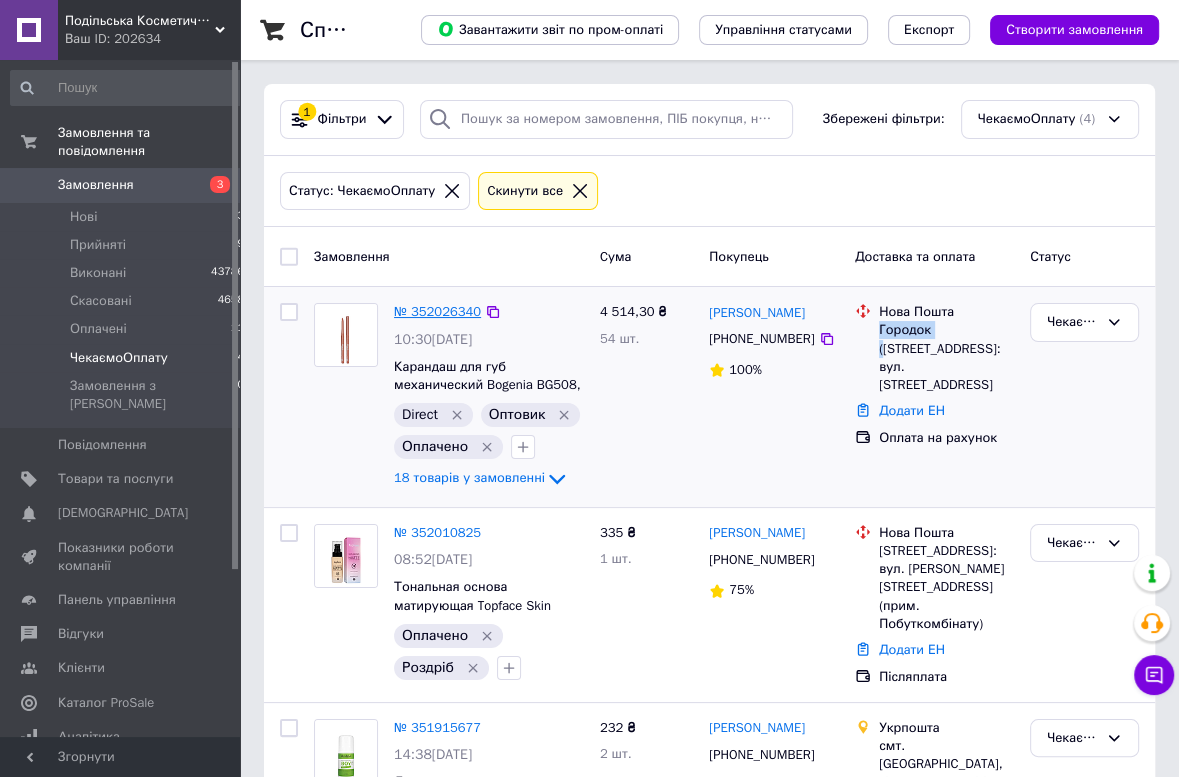 click on "№ 352026340" at bounding box center [437, 311] 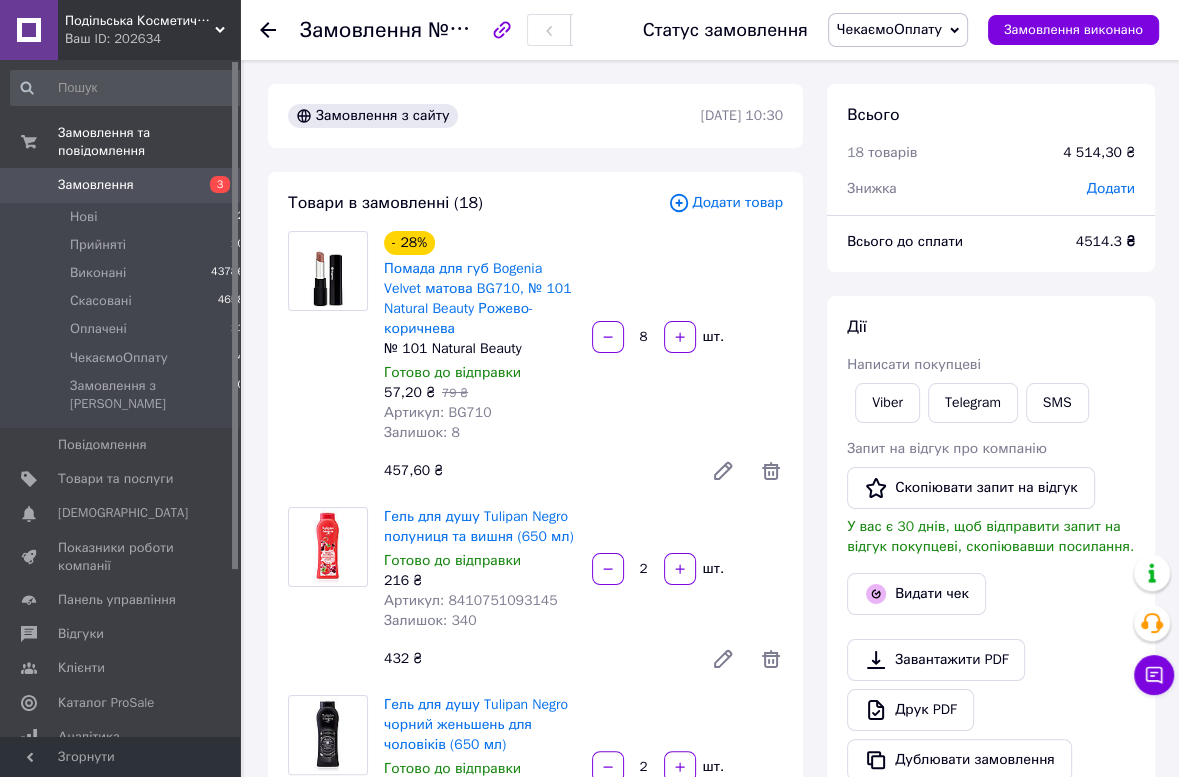 scroll, scrollTop: 4262, scrollLeft: 0, axis: vertical 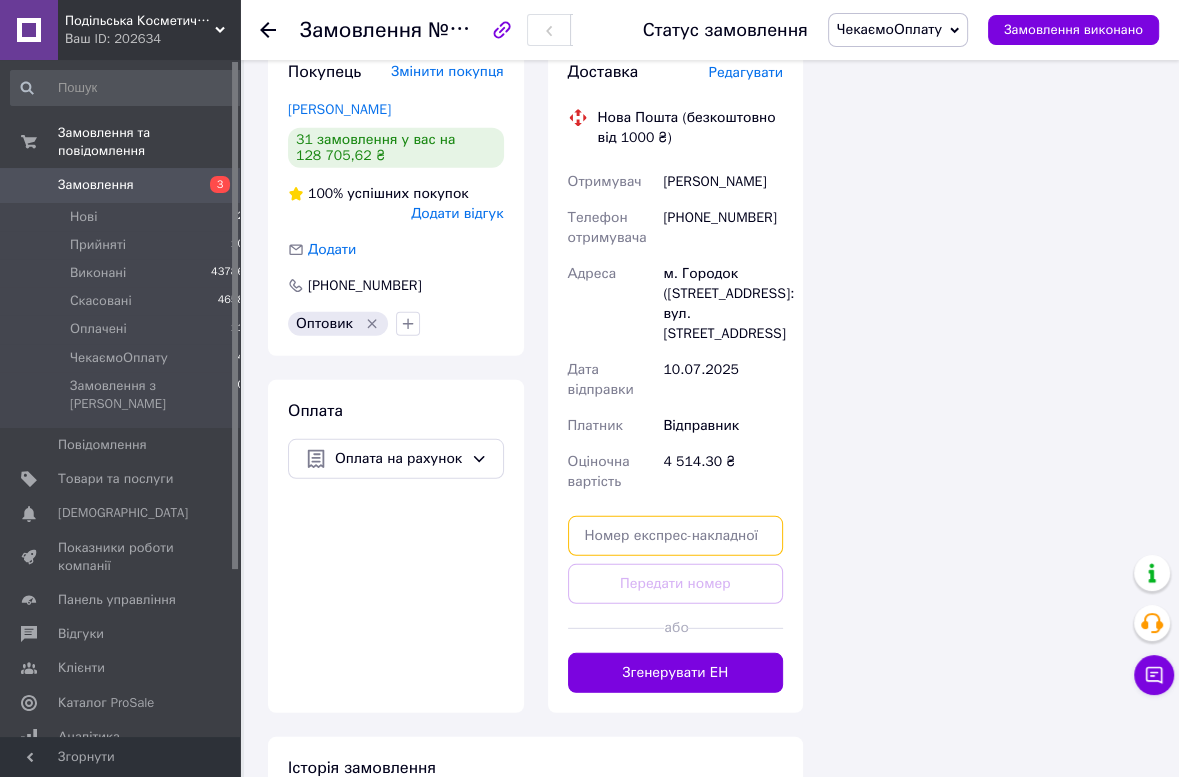 click at bounding box center (676, 536) 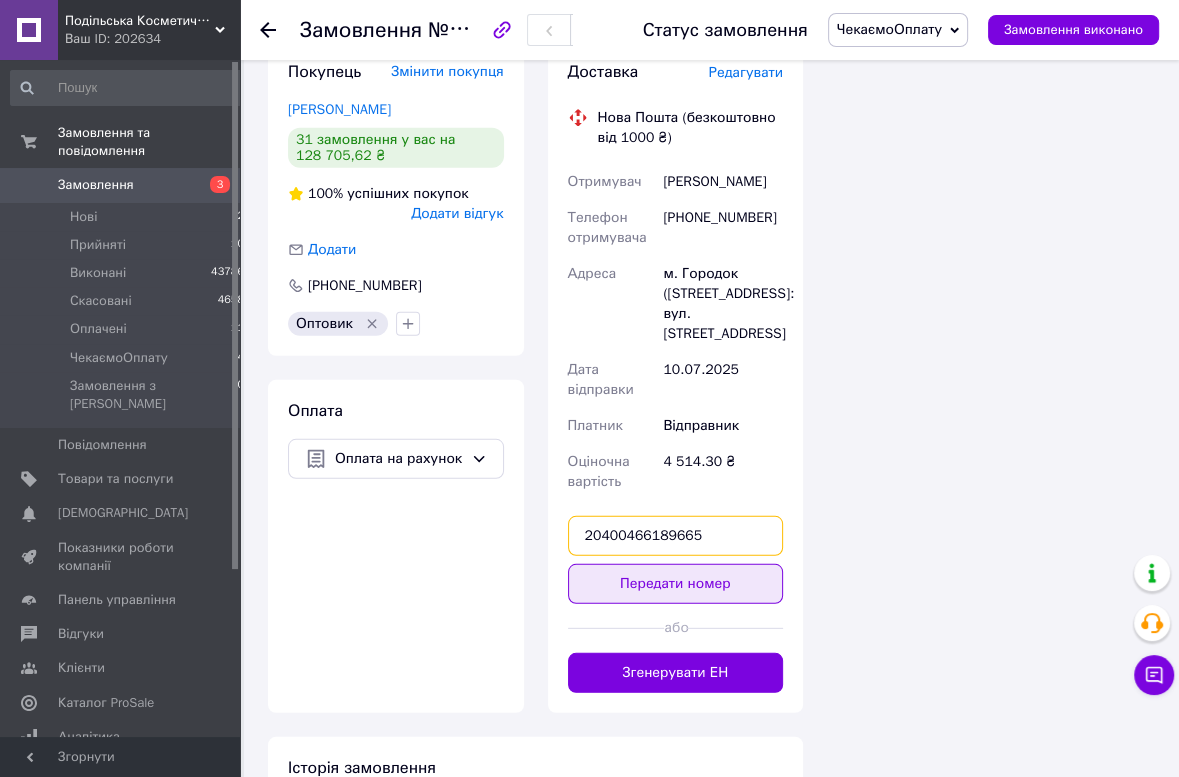 type on "20400466189665" 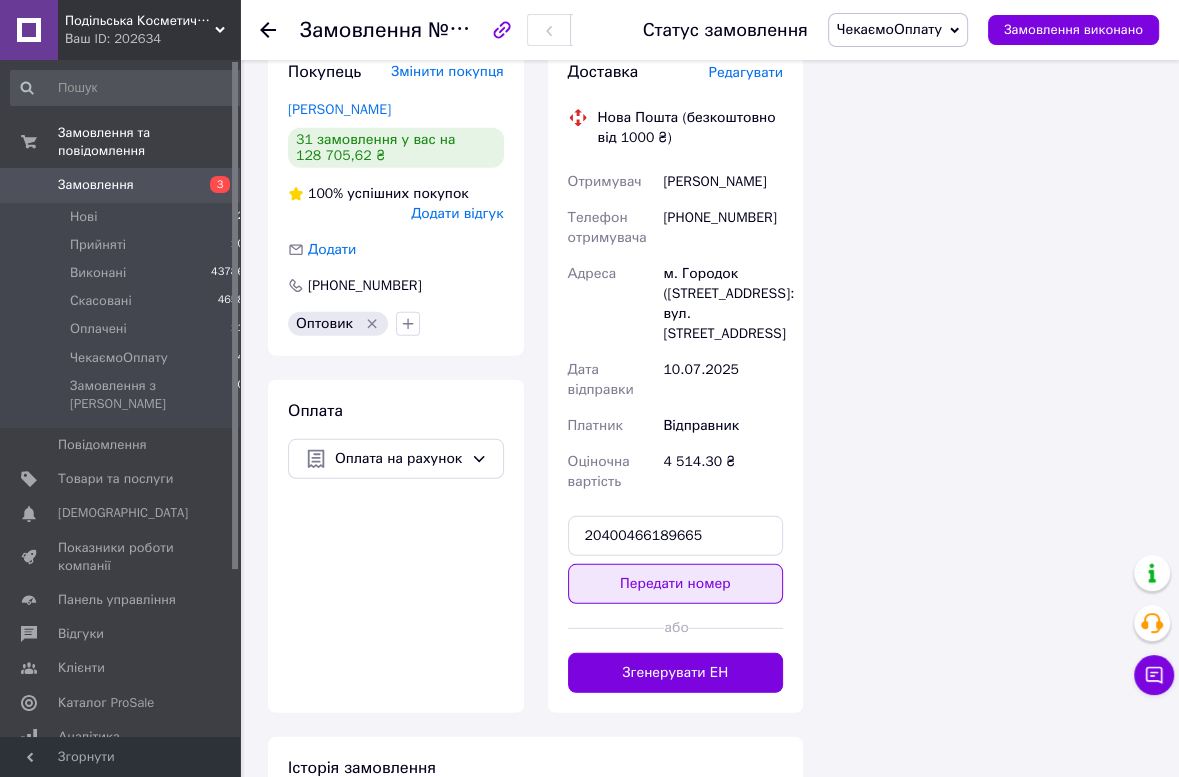 click on "Передати номер" at bounding box center (676, 584) 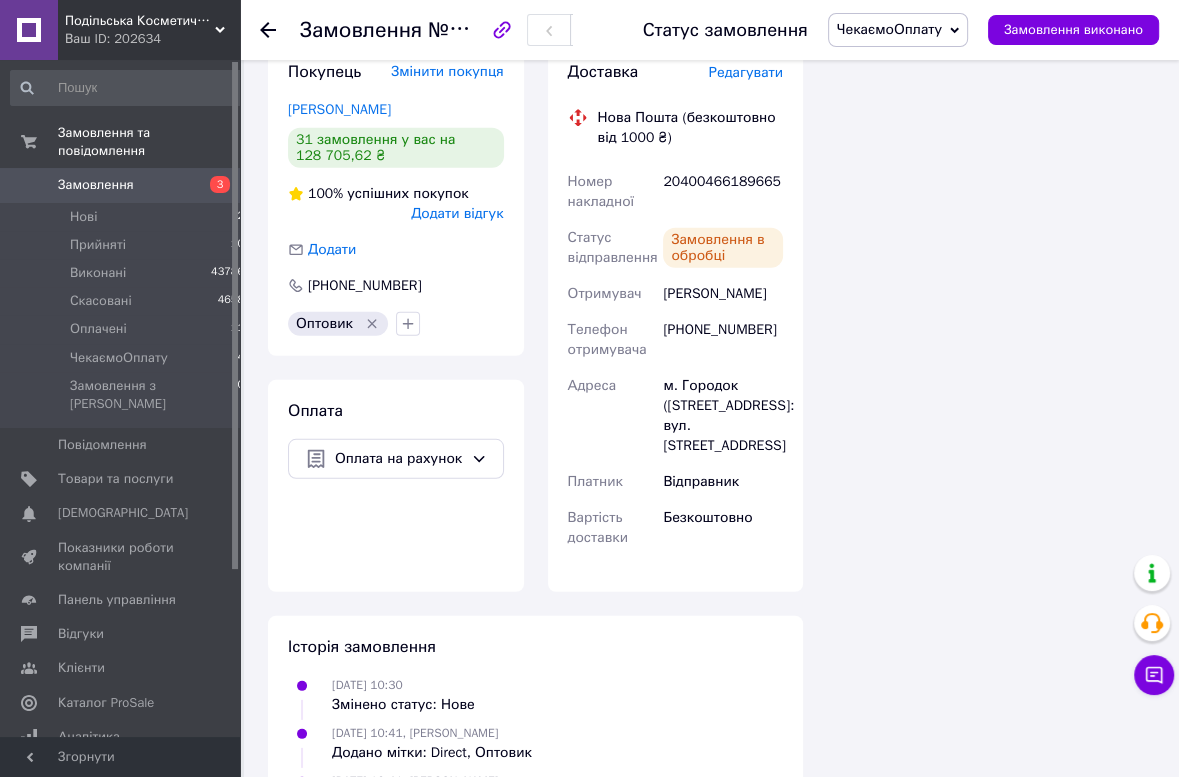 click on "ЧекаємоОплату" at bounding box center (889, 29) 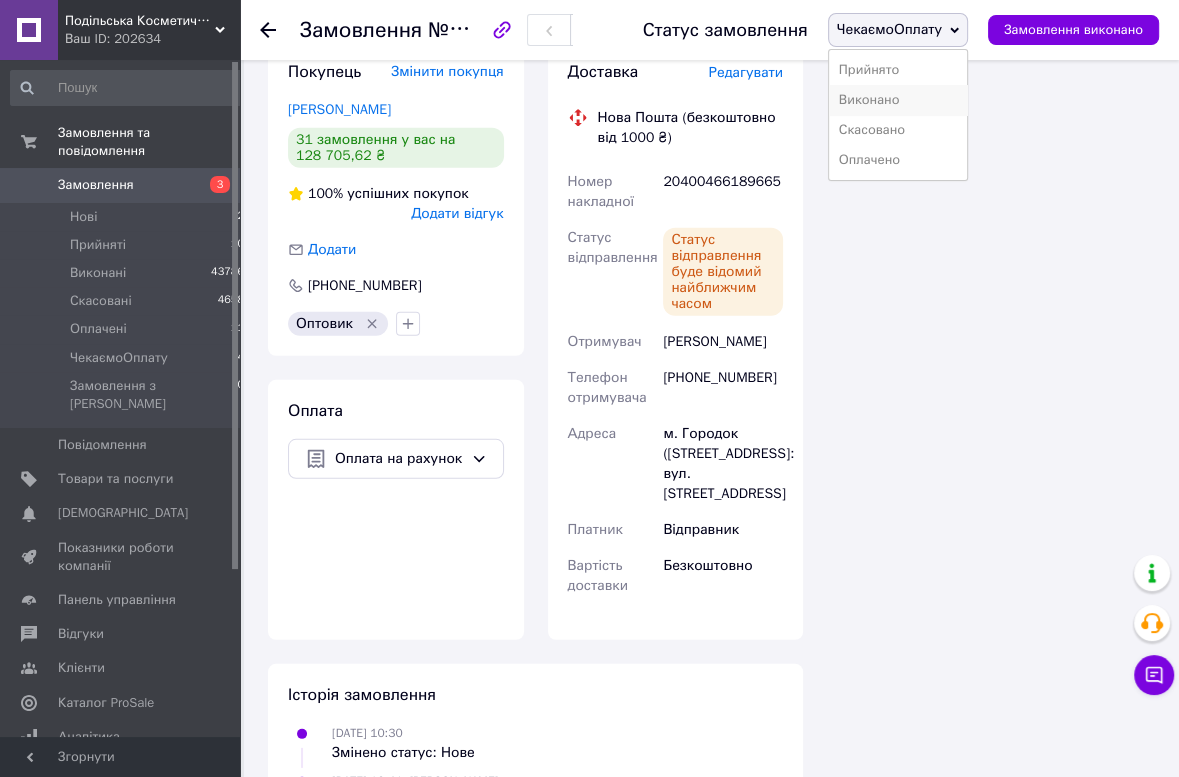 click on "Виконано" at bounding box center (898, 100) 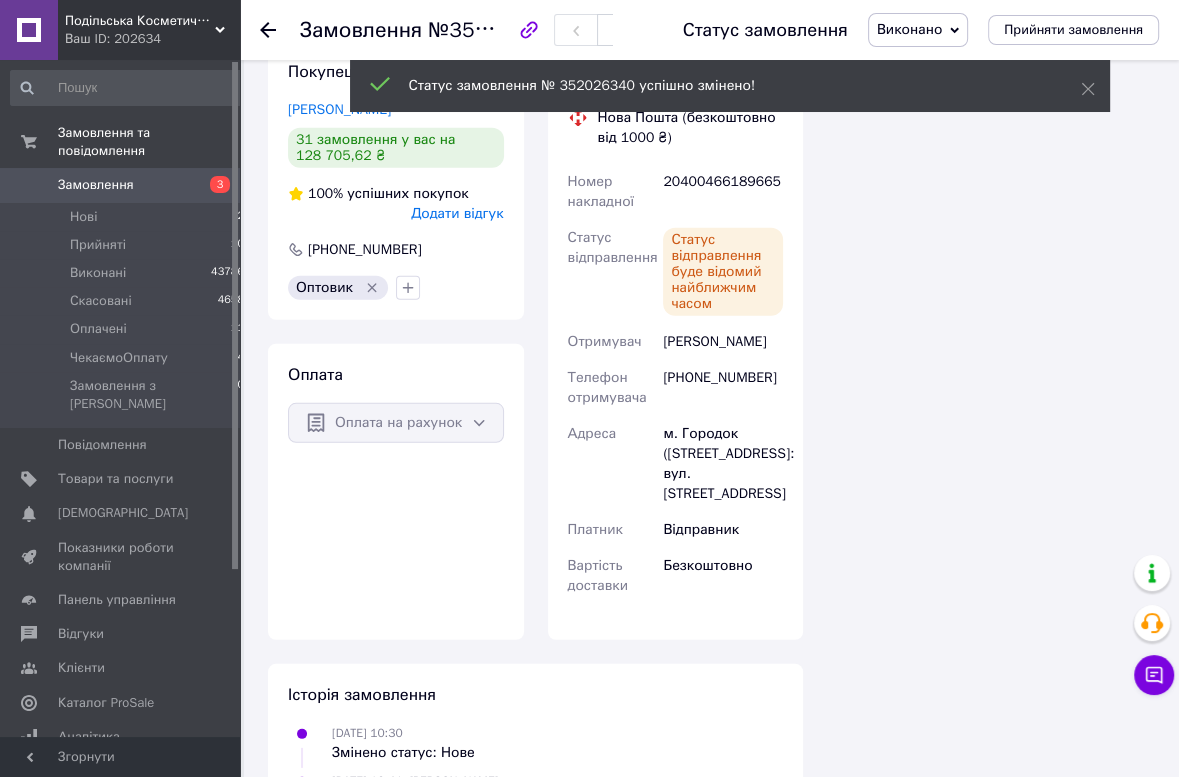 click 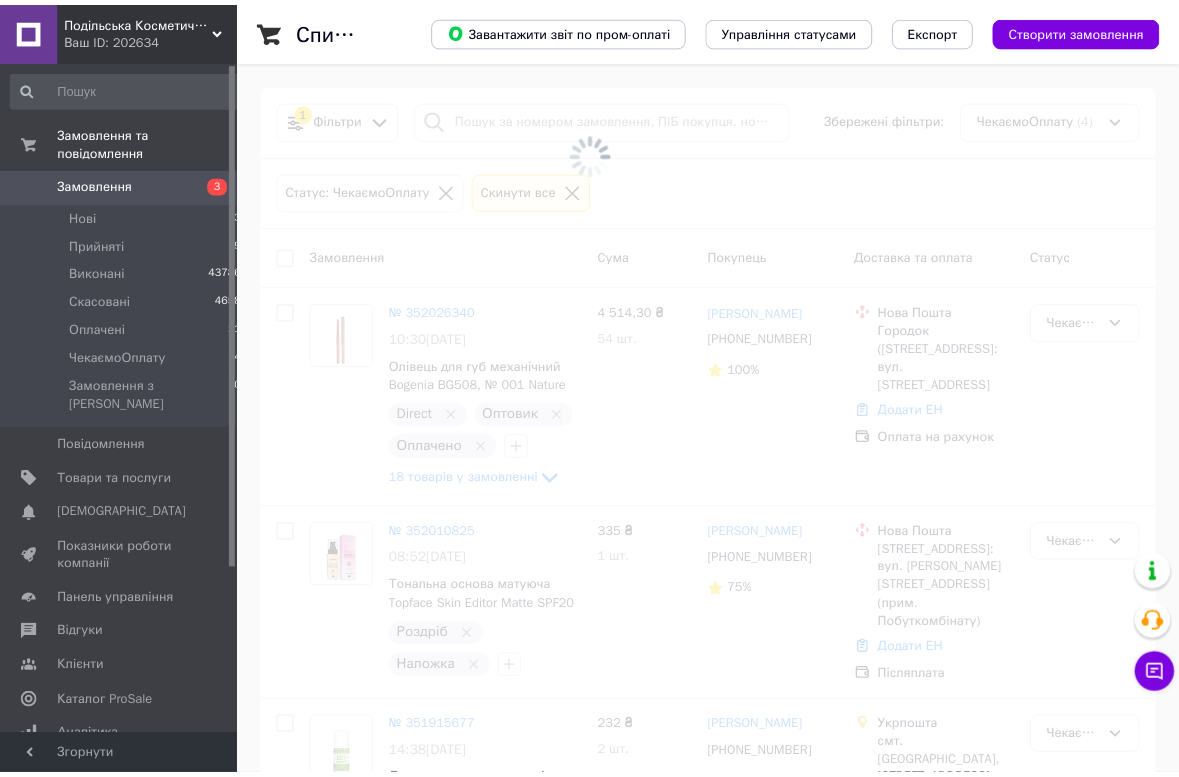 scroll, scrollTop: 0, scrollLeft: 0, axis: both 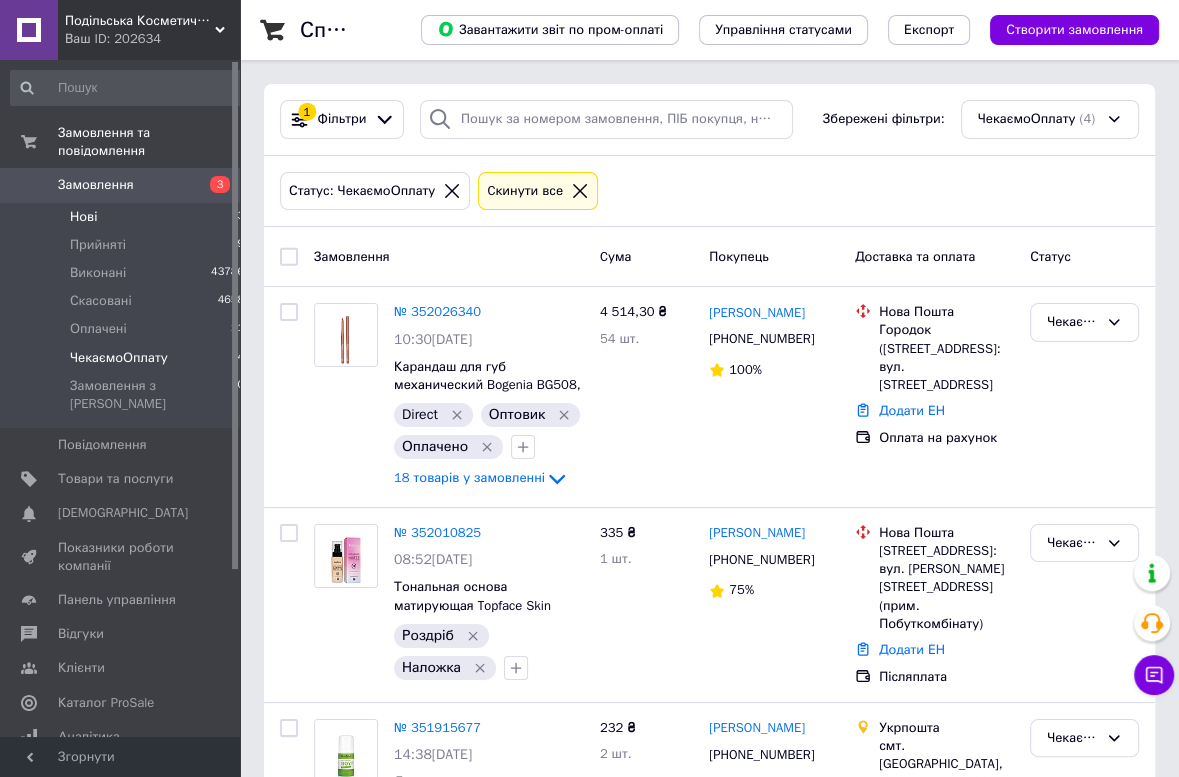 click on "Нові" at bounding box center [83, 217] 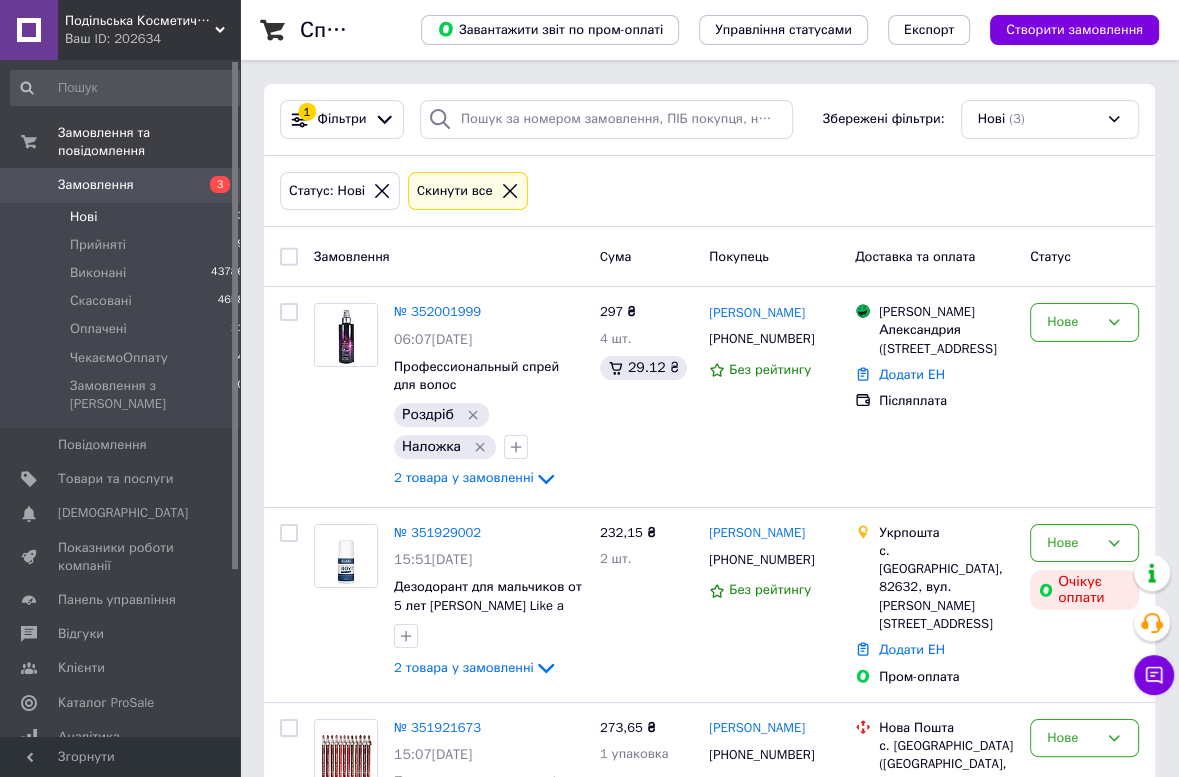 click 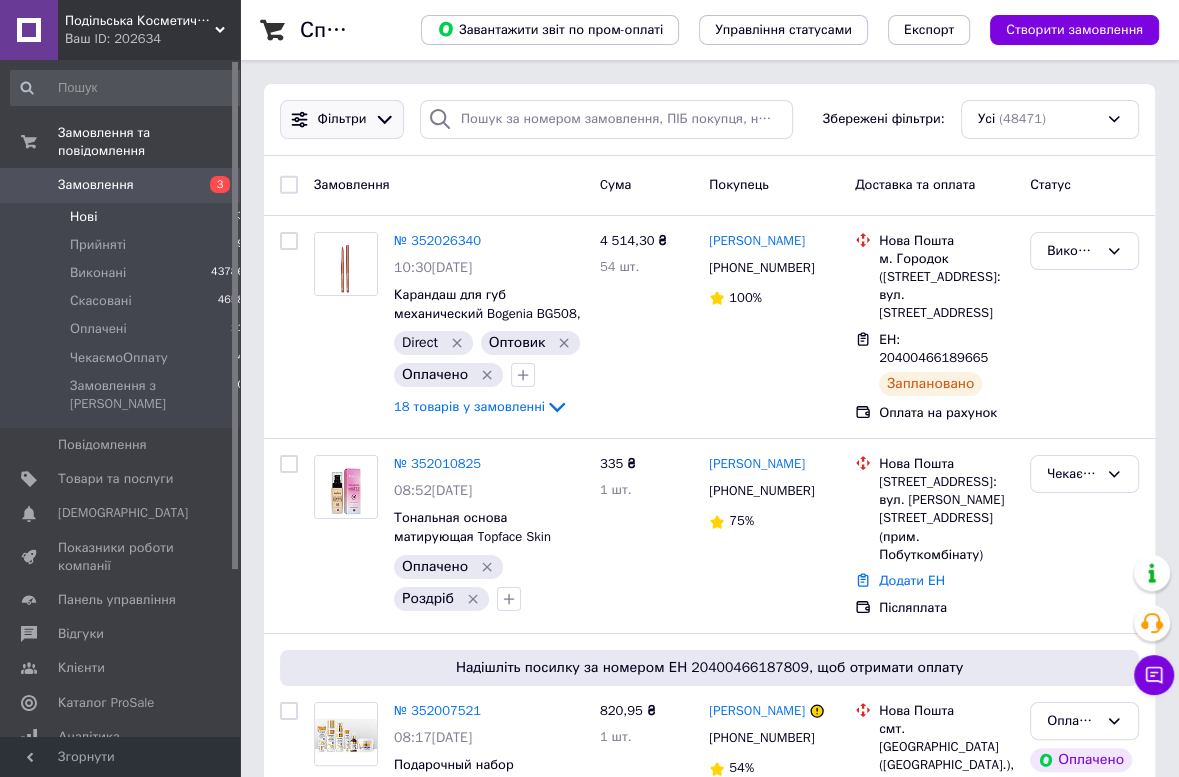 click on "Фільтри" at bounding box center (342, 119) 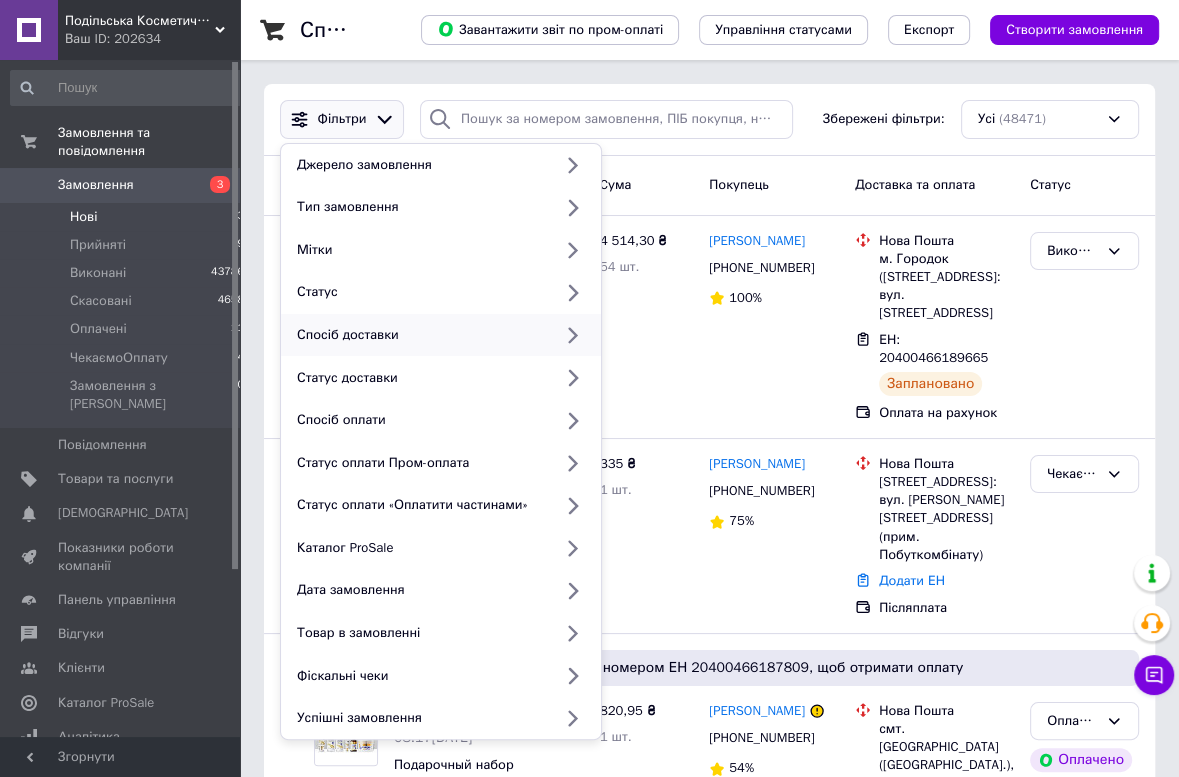 click on "Спосіб доставки" at bounding box center [420, 335] 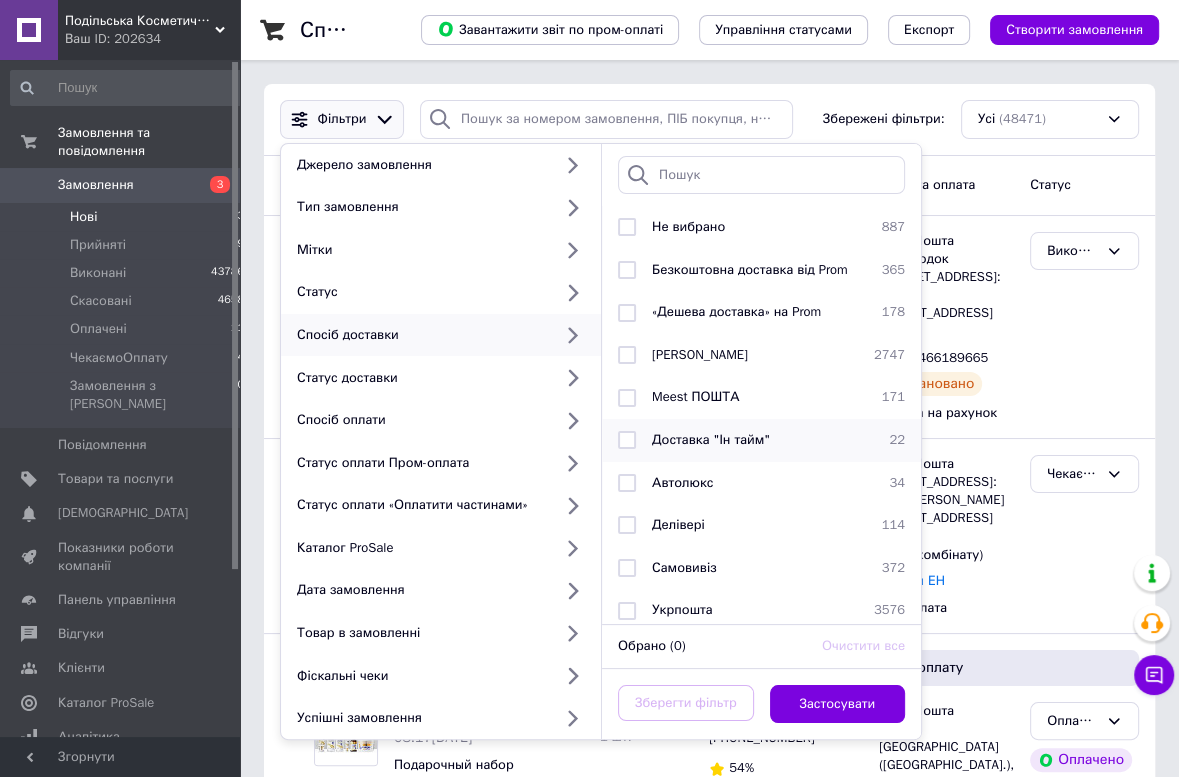 click on "Доставка "Ін тайм"" at bounding box center [711, 439] 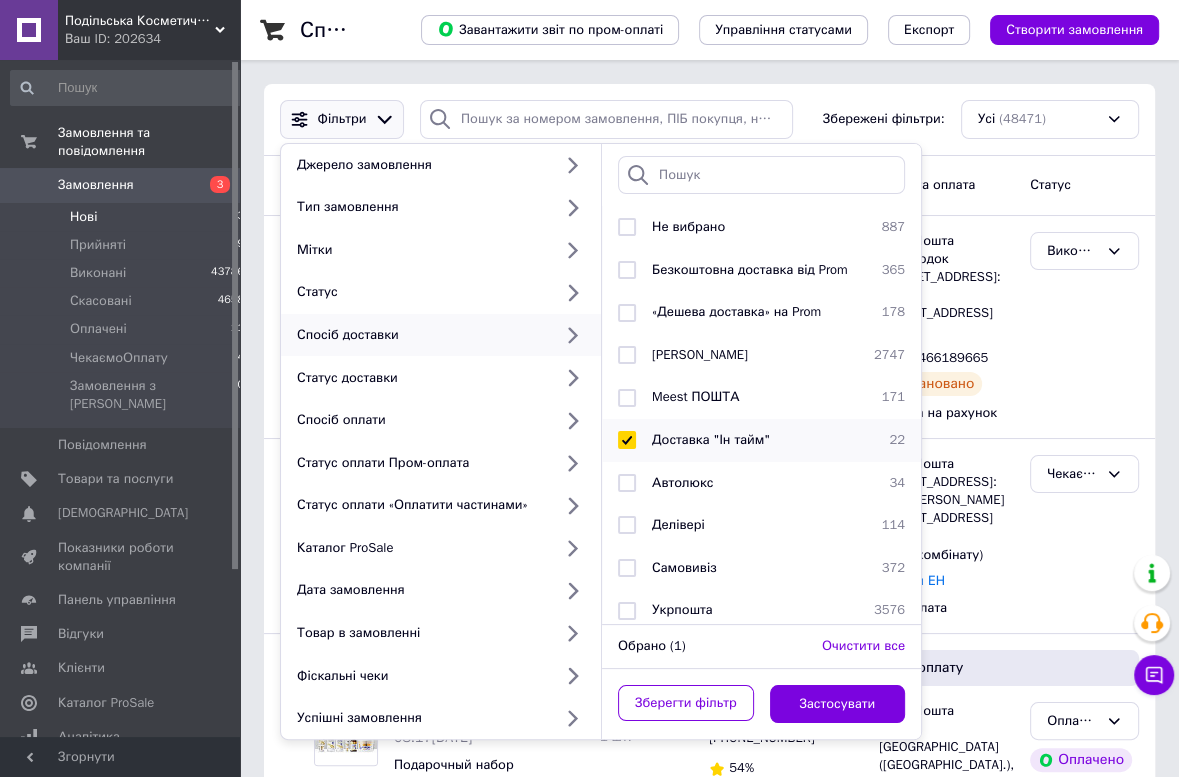 click on "Доставка "Ін тайм"" at bounding box center [711, 439] 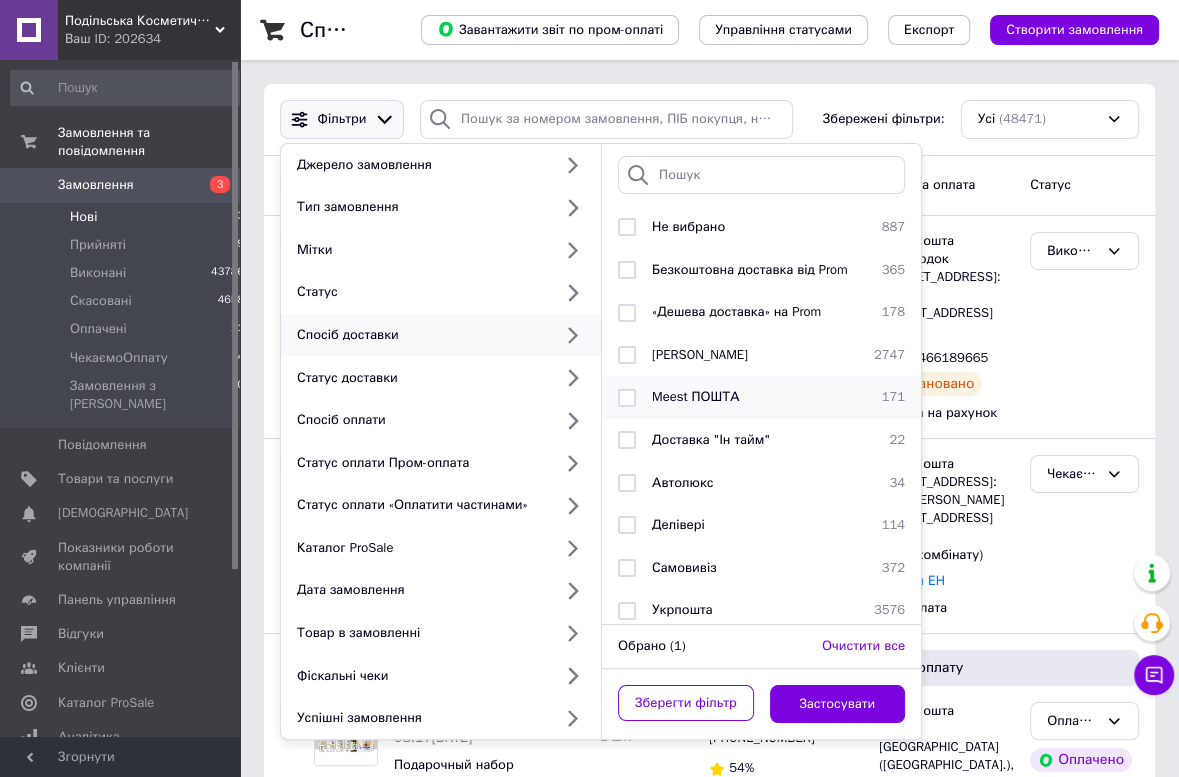 checkbox on "false" 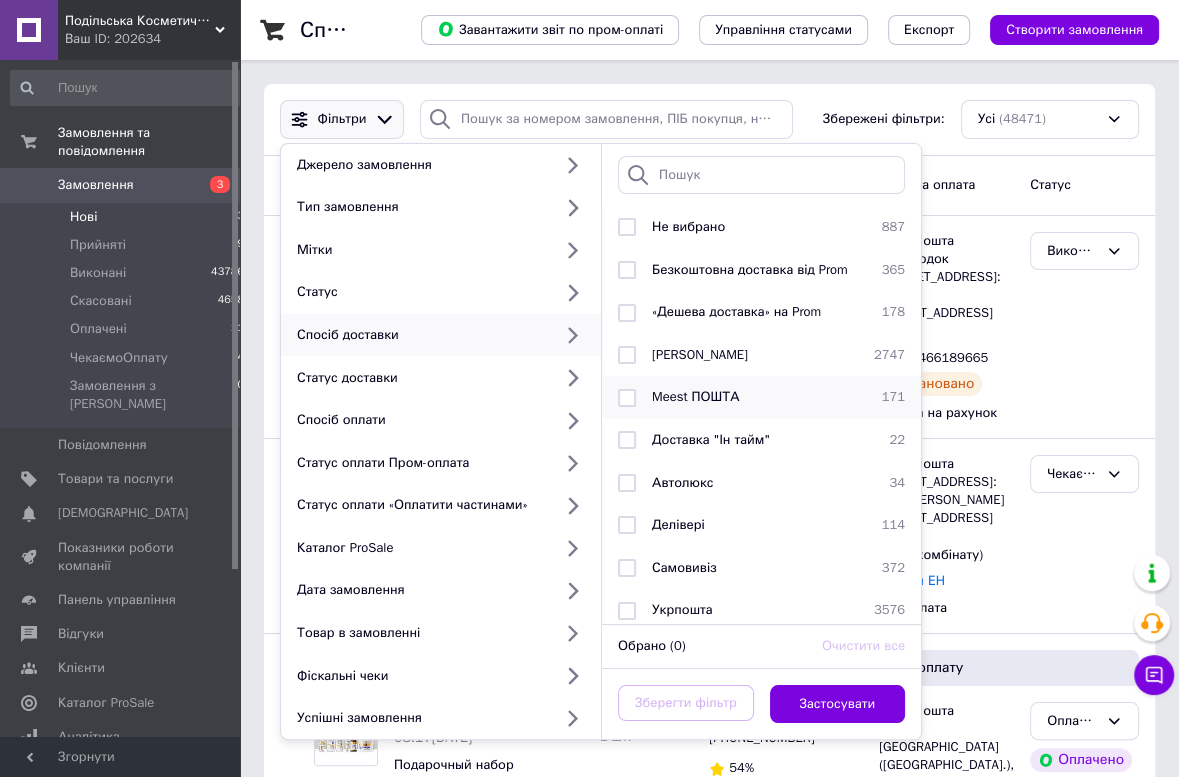 click on "Meest ПОШТА" at bounding box center (695, 396) 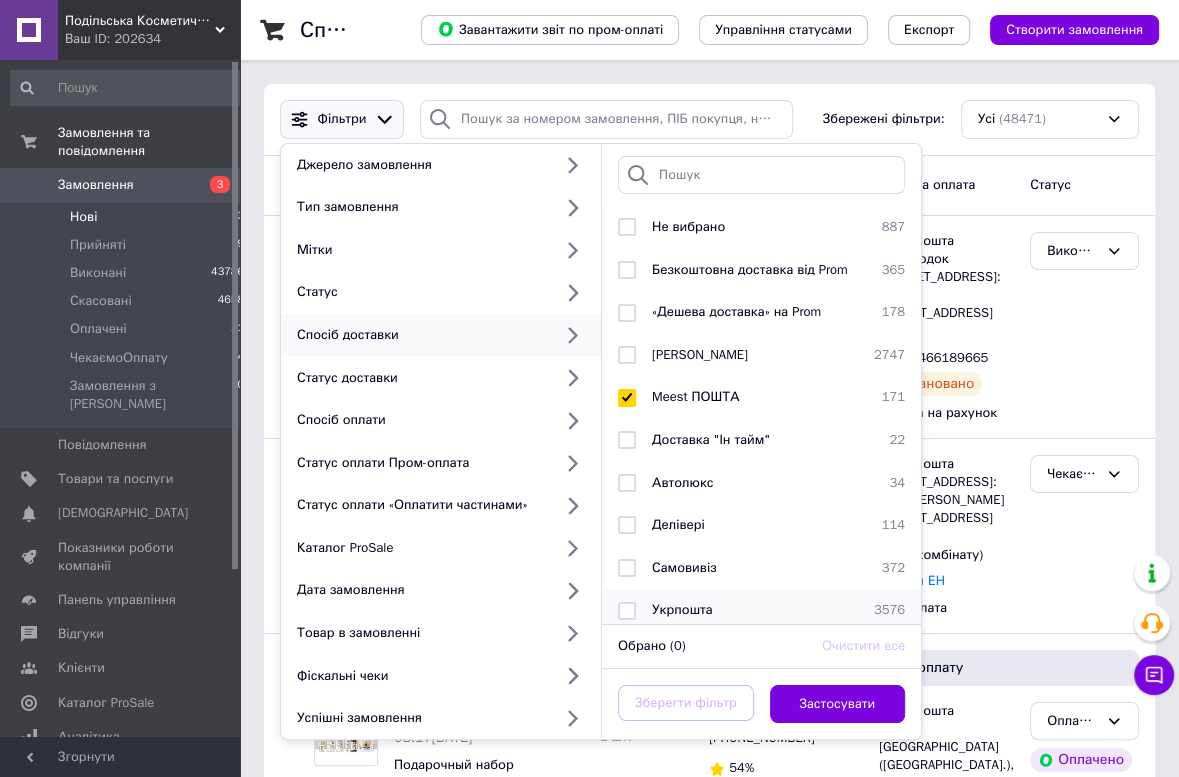 checkbox on "true" 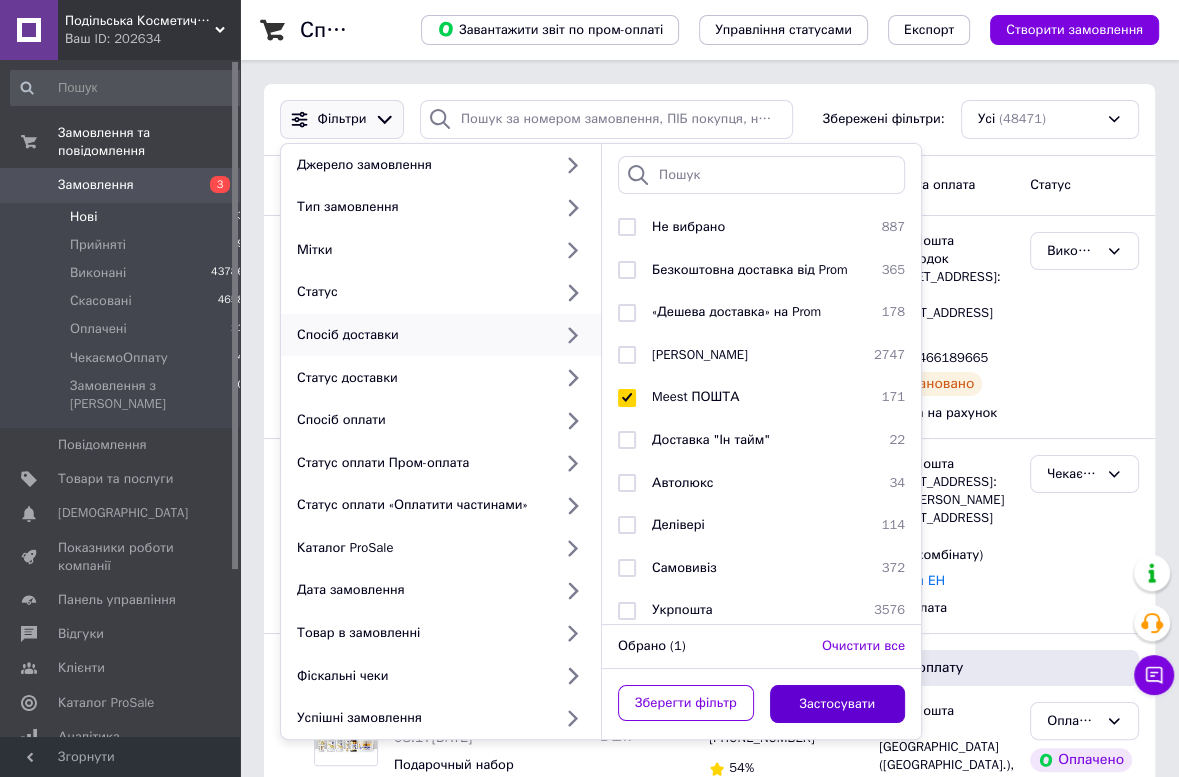 click on "Застосувати" at bounding box center (838, 704) 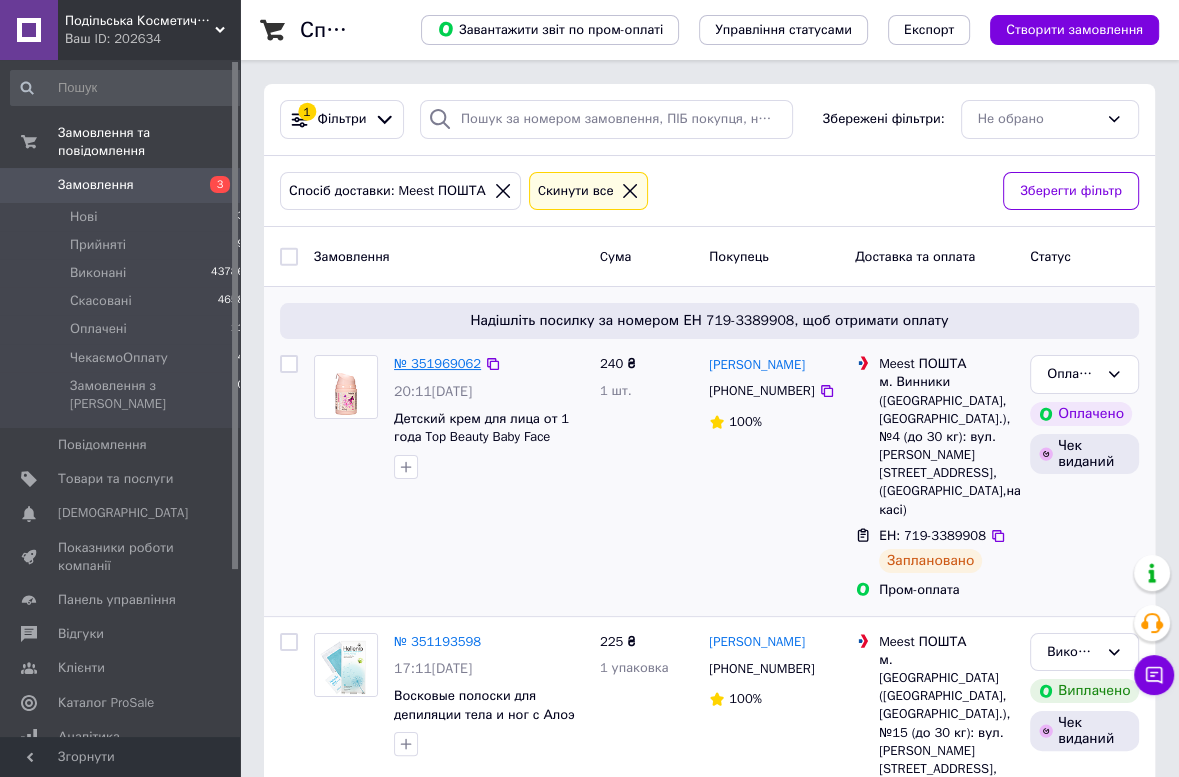 click on "№ 351969062" at bounding box center [437, 363] 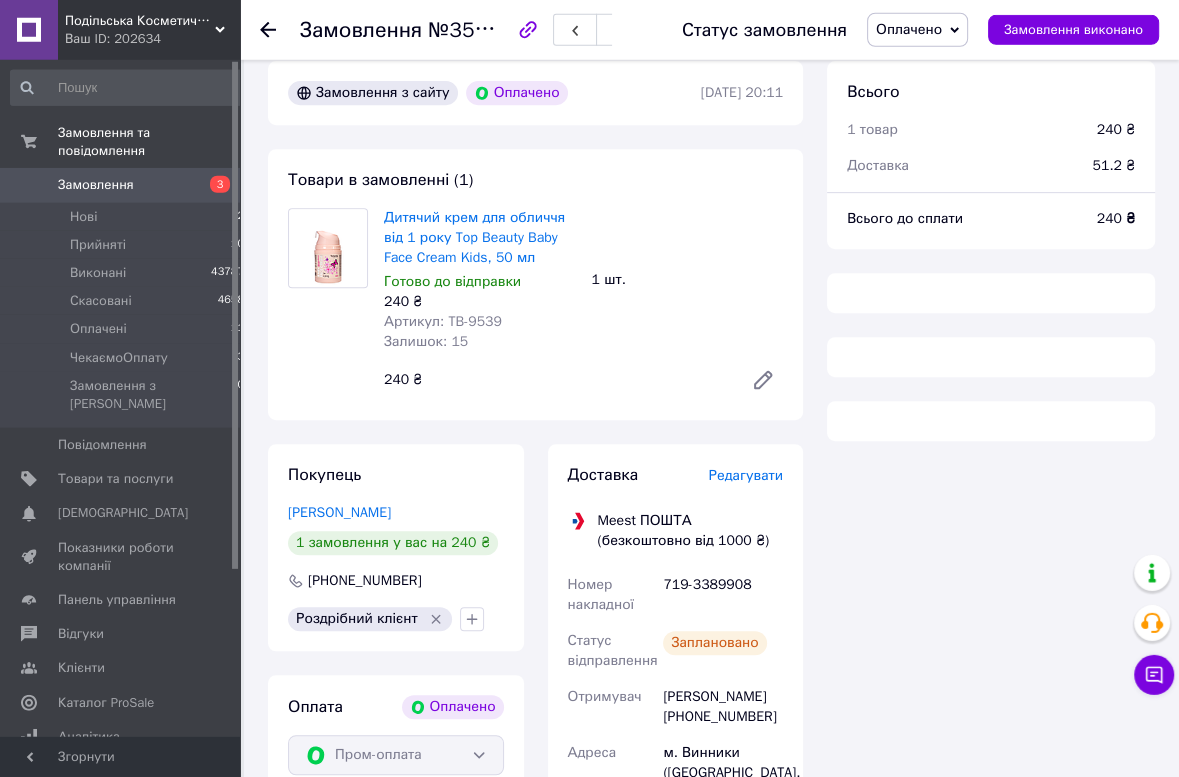 scroll, scrollTop: 1046, scrollLeft: 0, axis: vertical 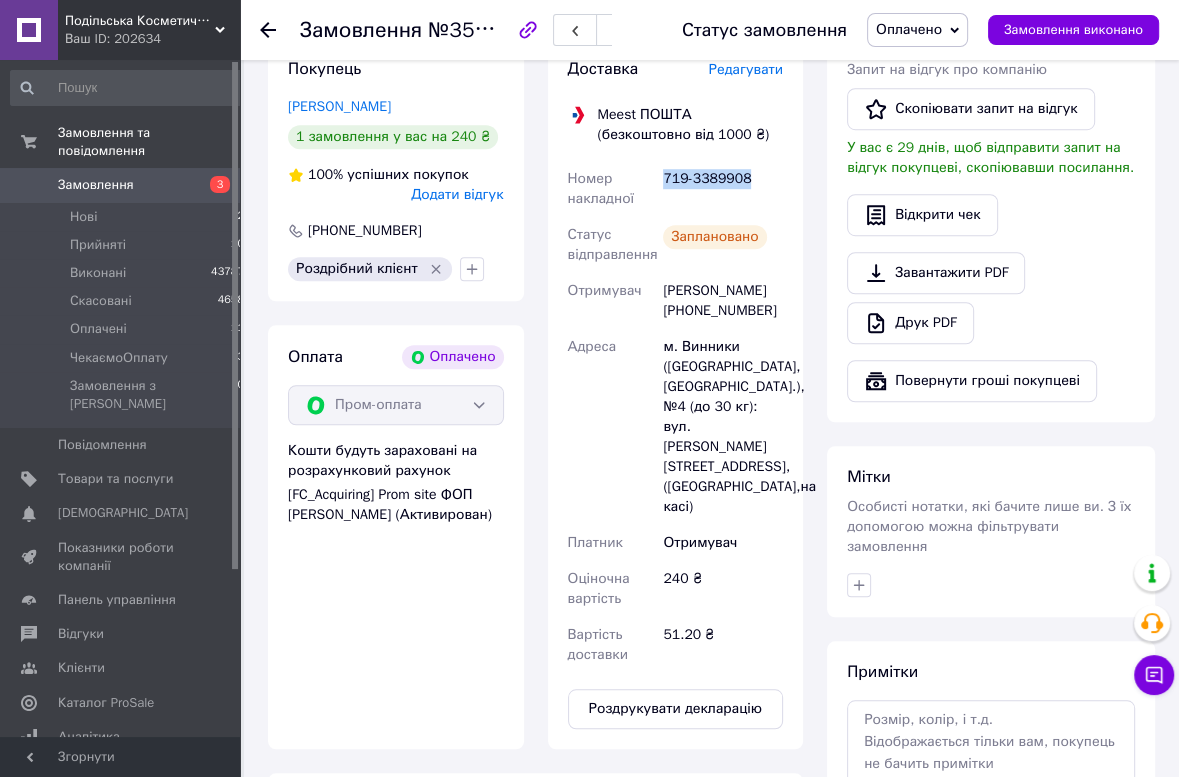 drag, startPoint x: 751, startPoint y: 166, endPoint x: 662, endPoint y: 166, distance: 89 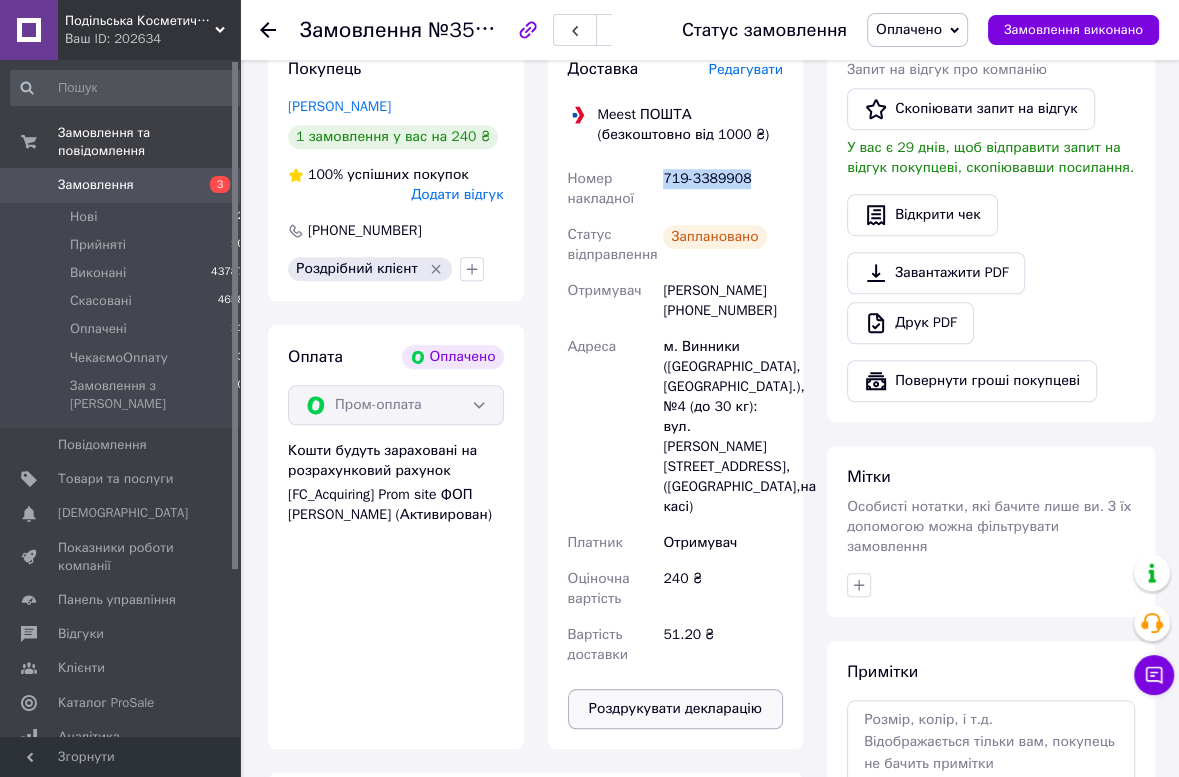 click on "Роздрукувати декларацію" at bounding box center (676, 709) 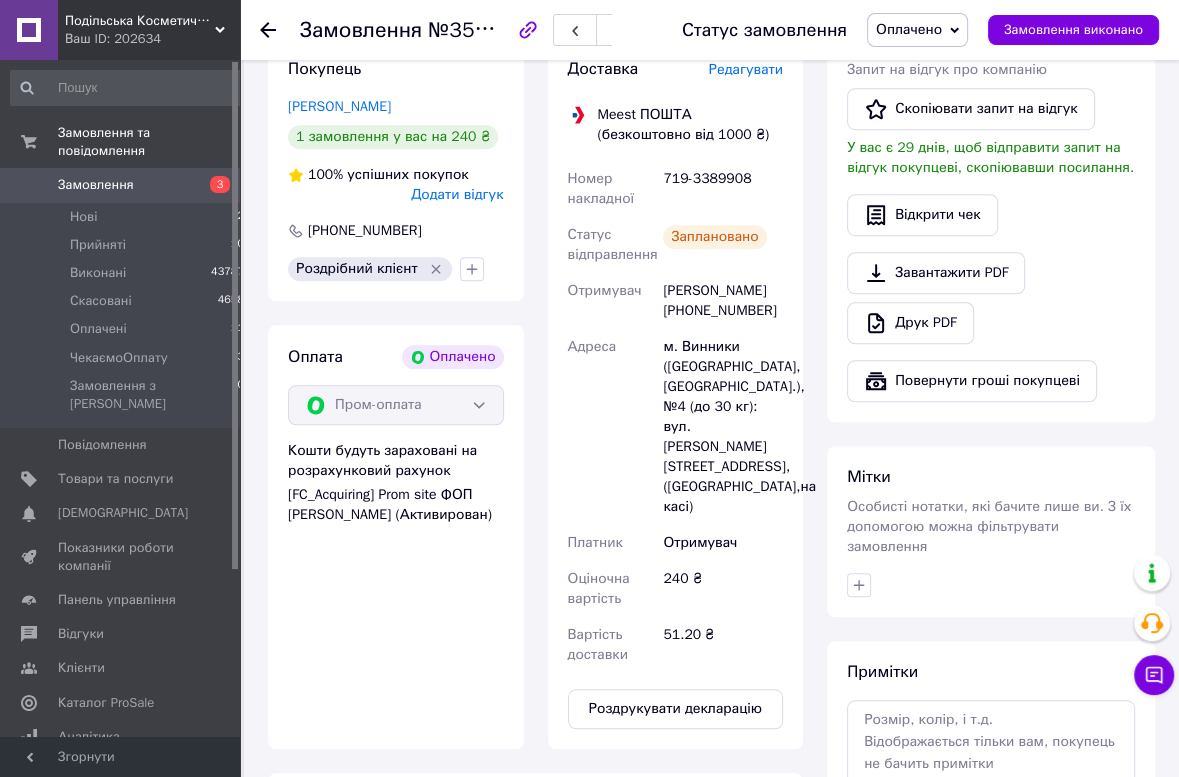 click 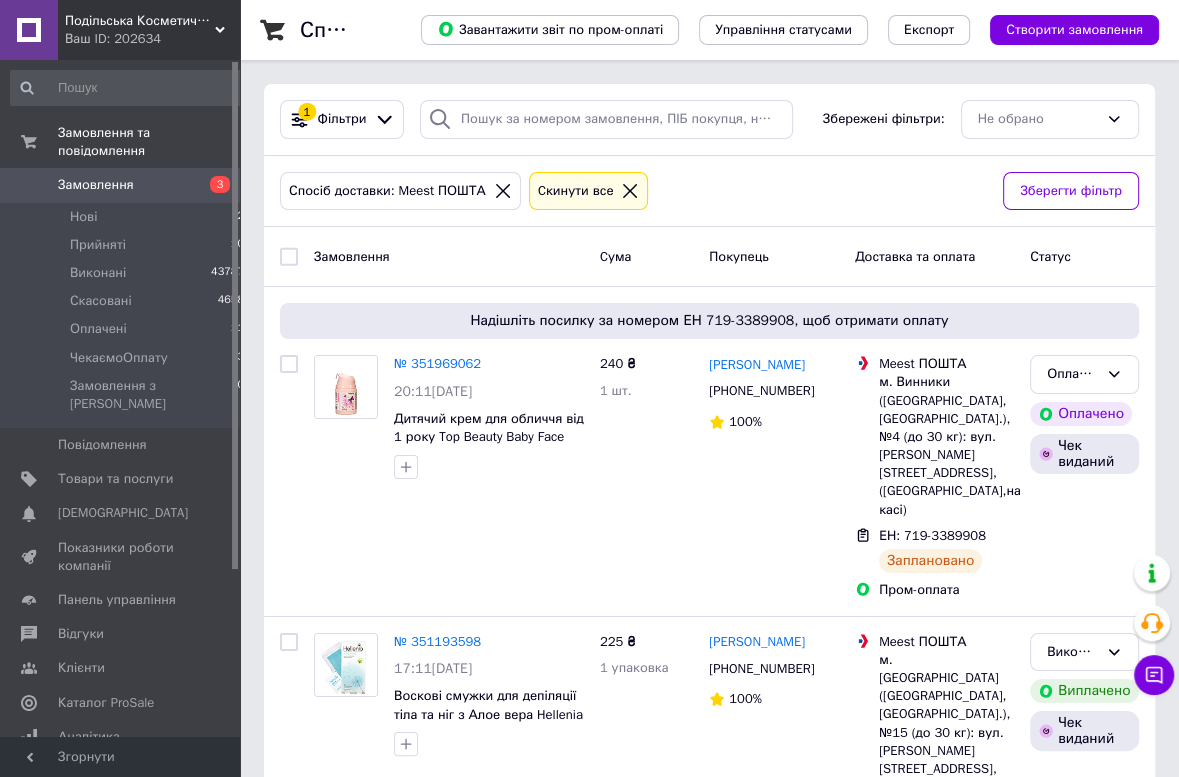 click 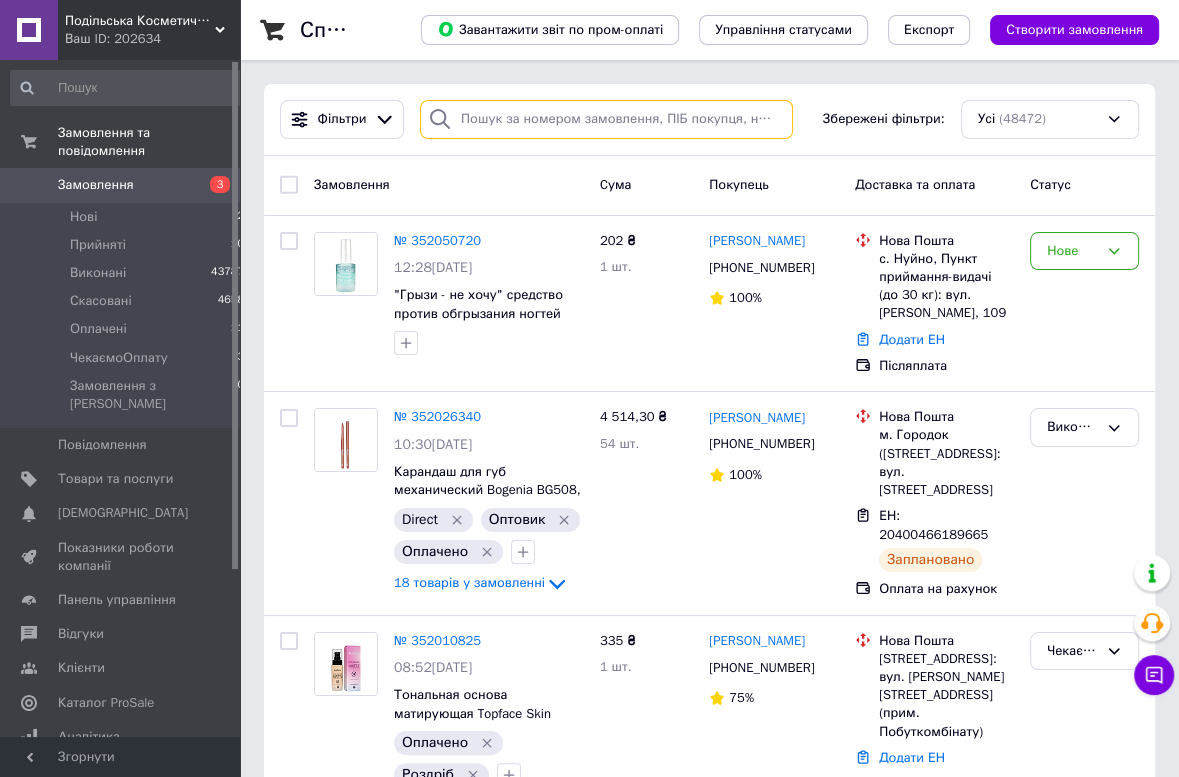 click at bounding box center (606, 119) 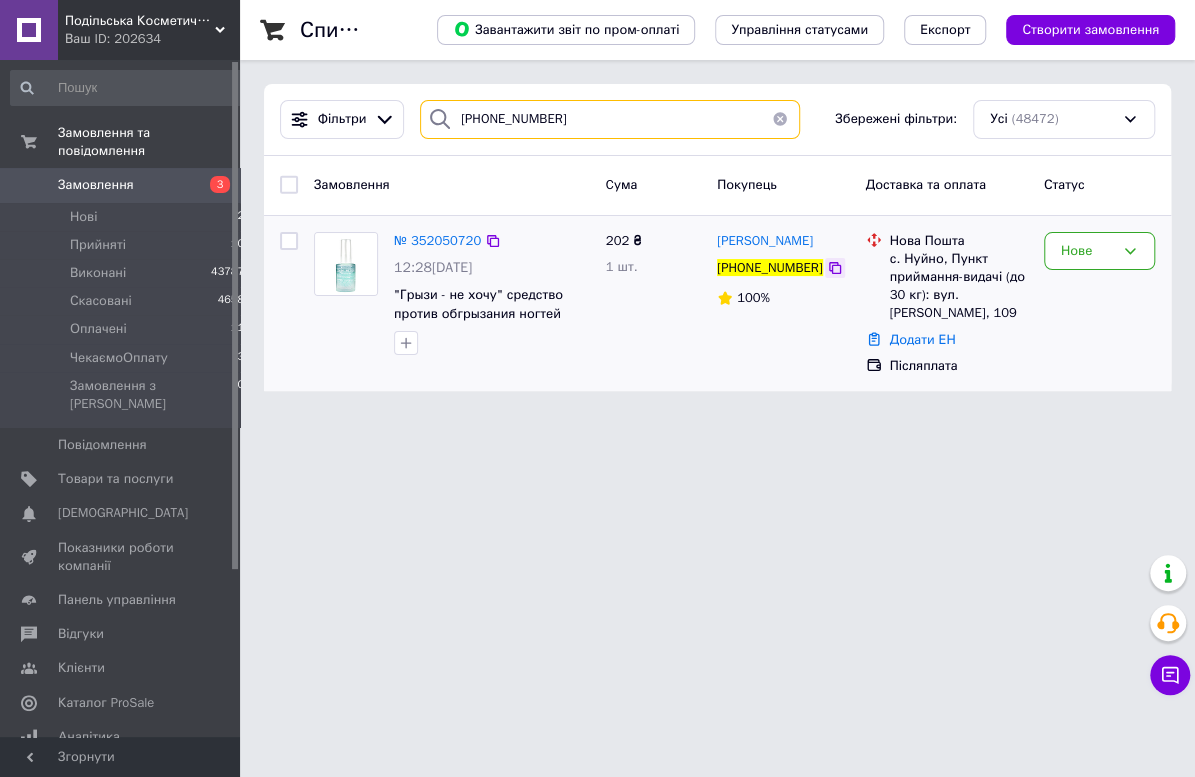 type on "[PHONE_NUMBER]" 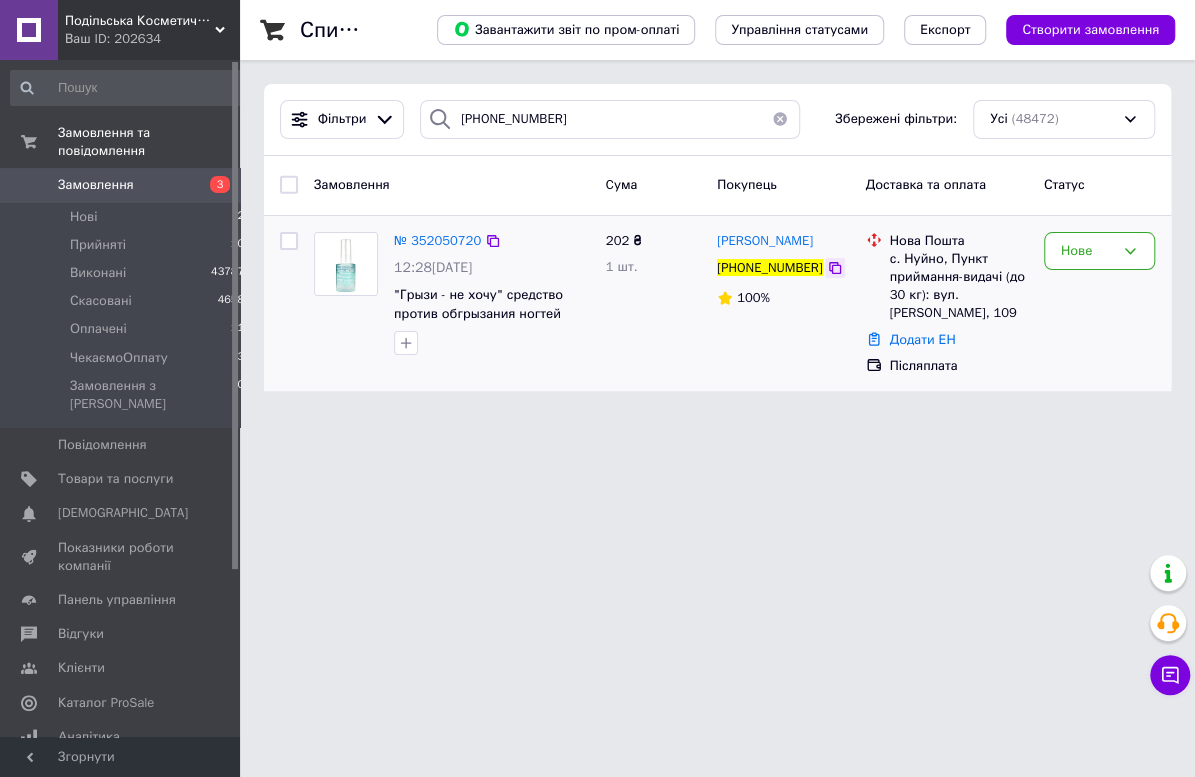 click 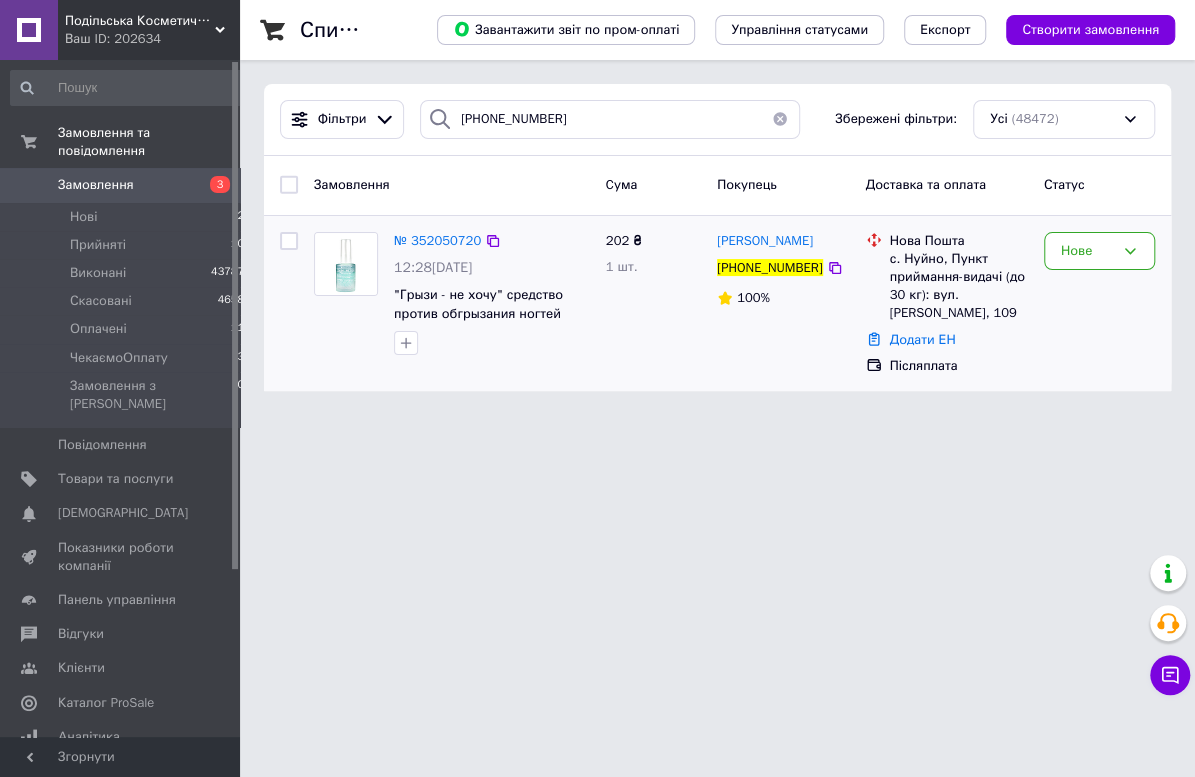 drag, startPoint x: 320, startPoint y: 479, endPoint x: 352, endPoint y: 296, distance: 185.77675 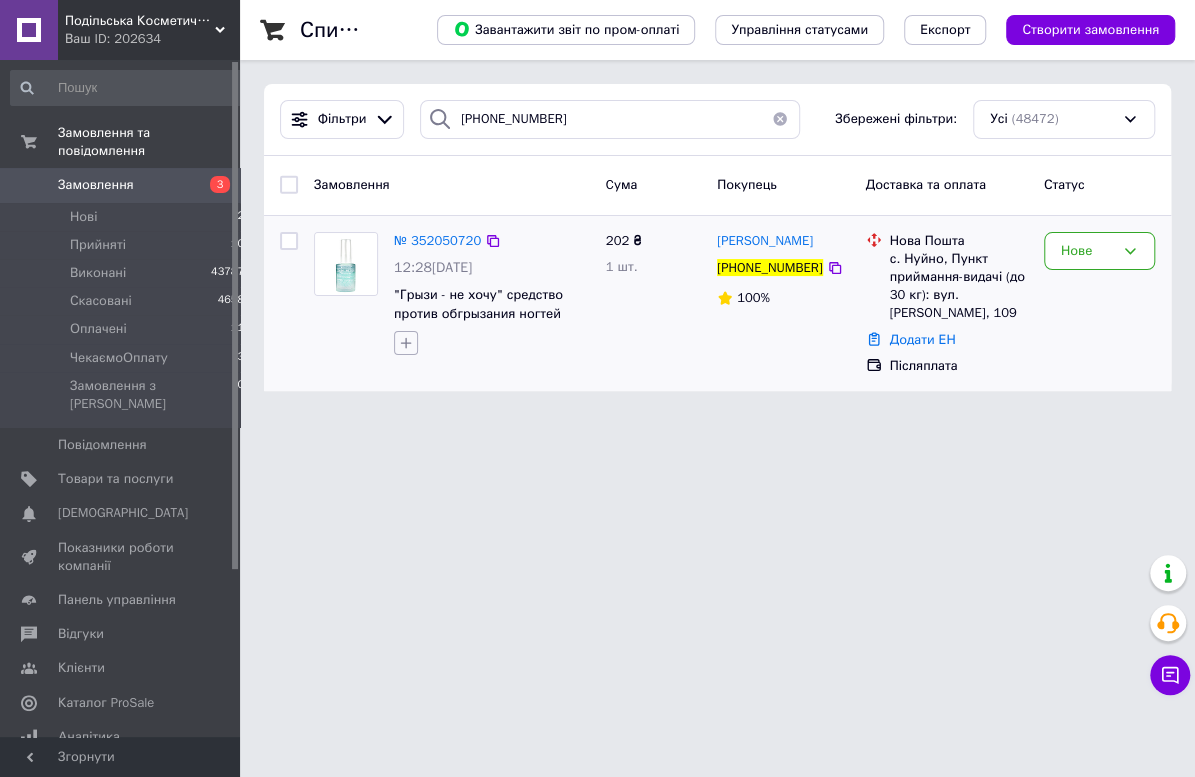 click 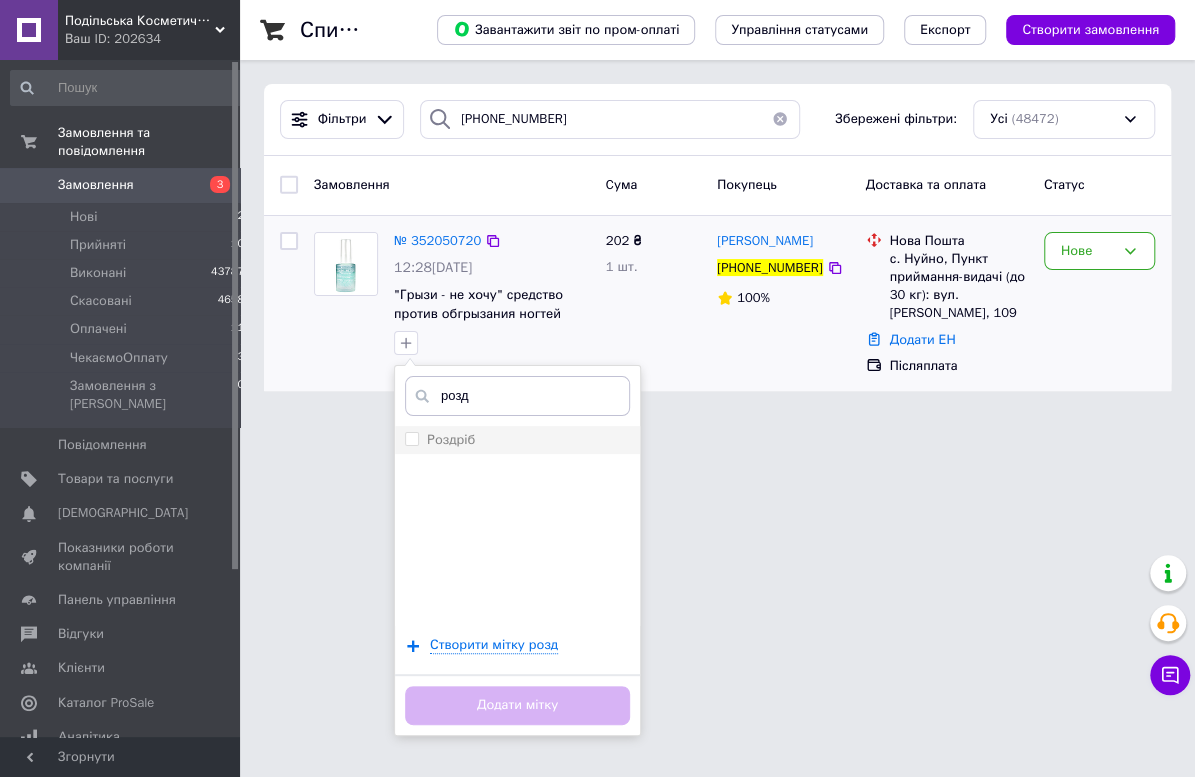 type on "розд" 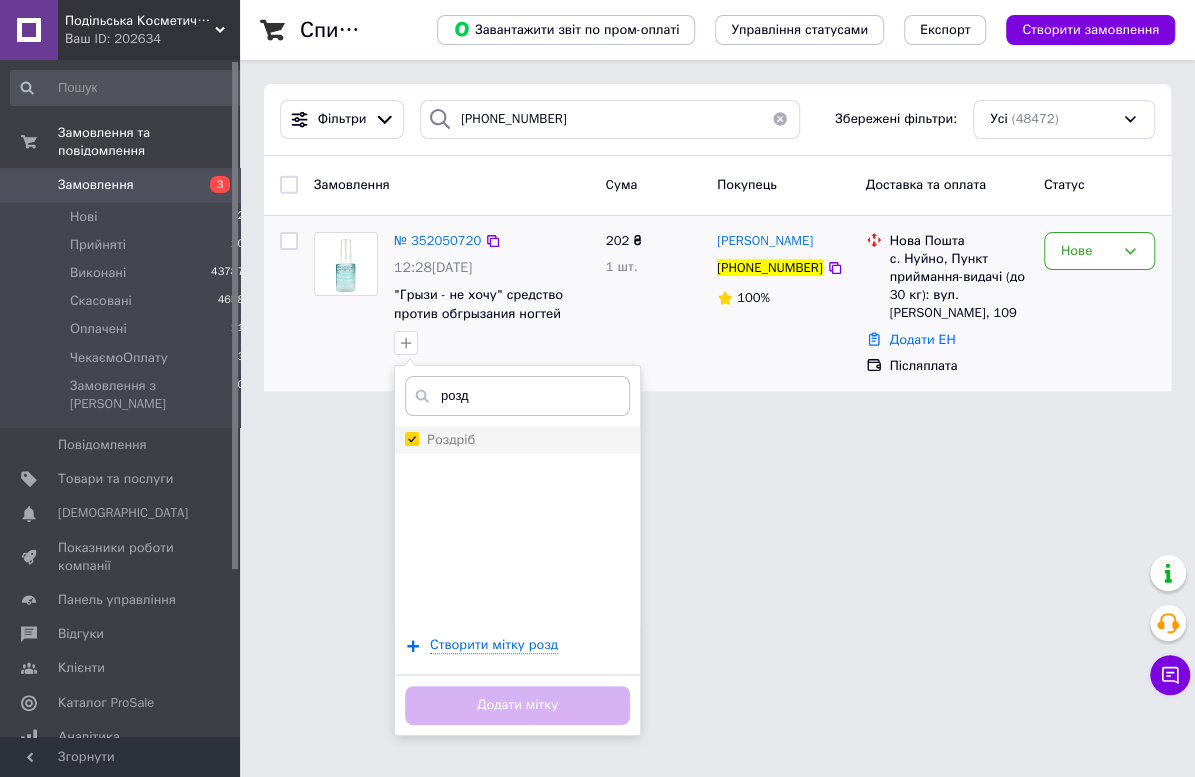 checkbox on "true" 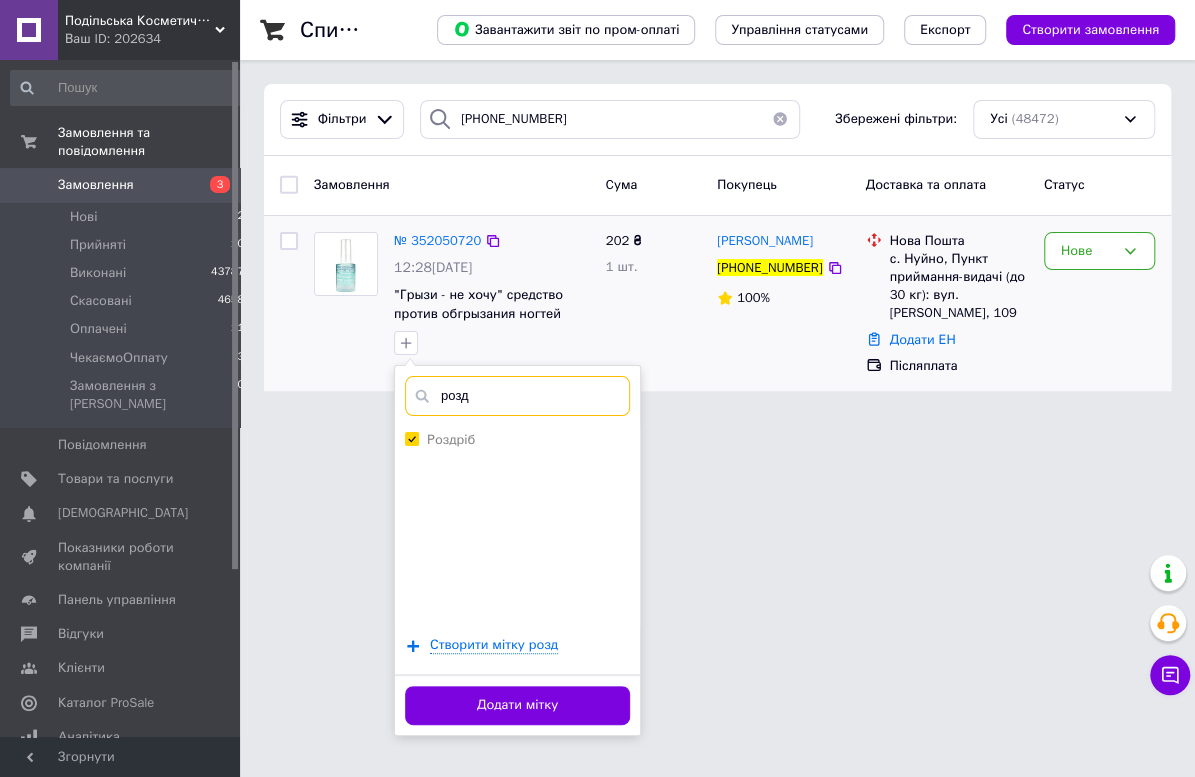 click on "розд" at bounding box center (517, 396) 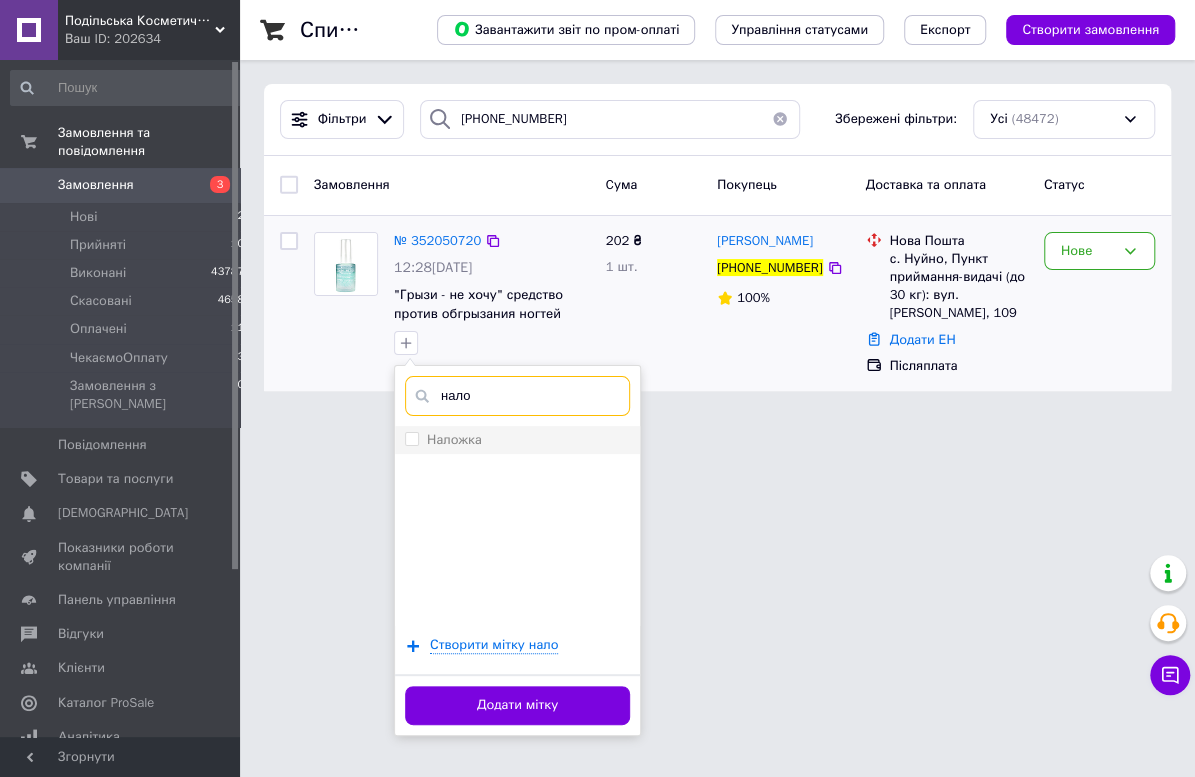 type on "нало" 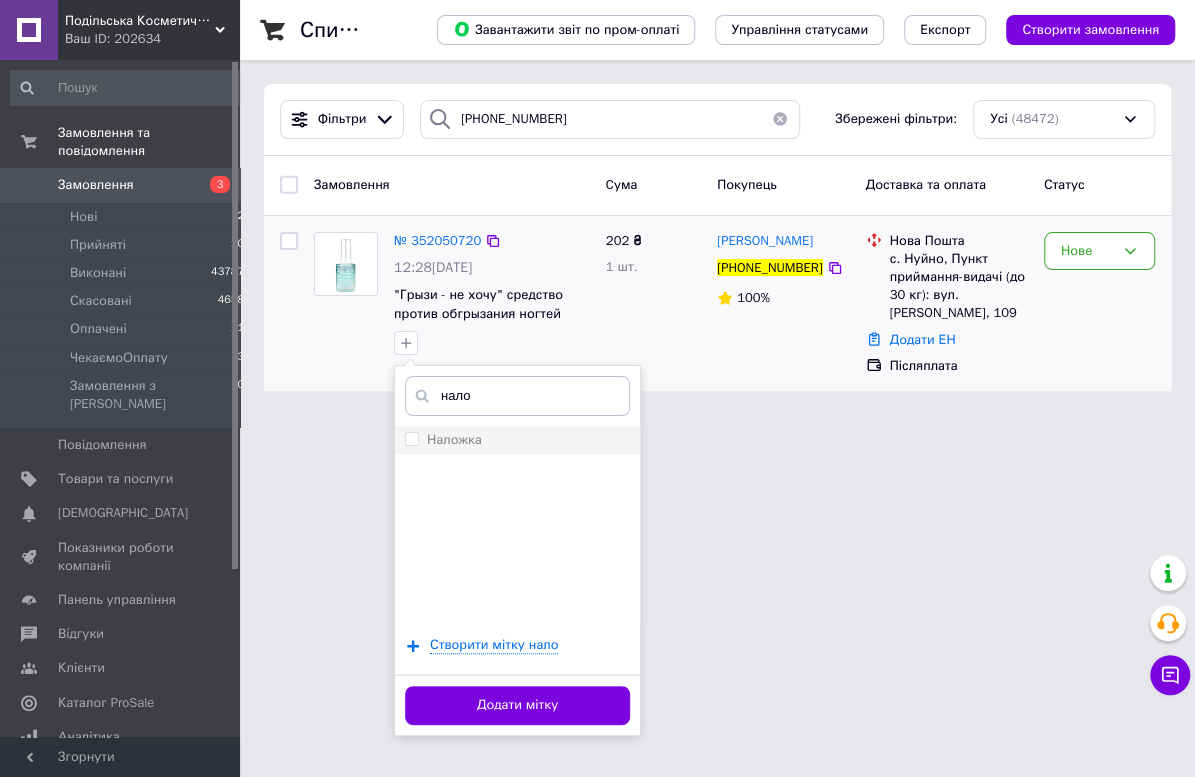 click on "Наложка" at bounding box center [517, 440] 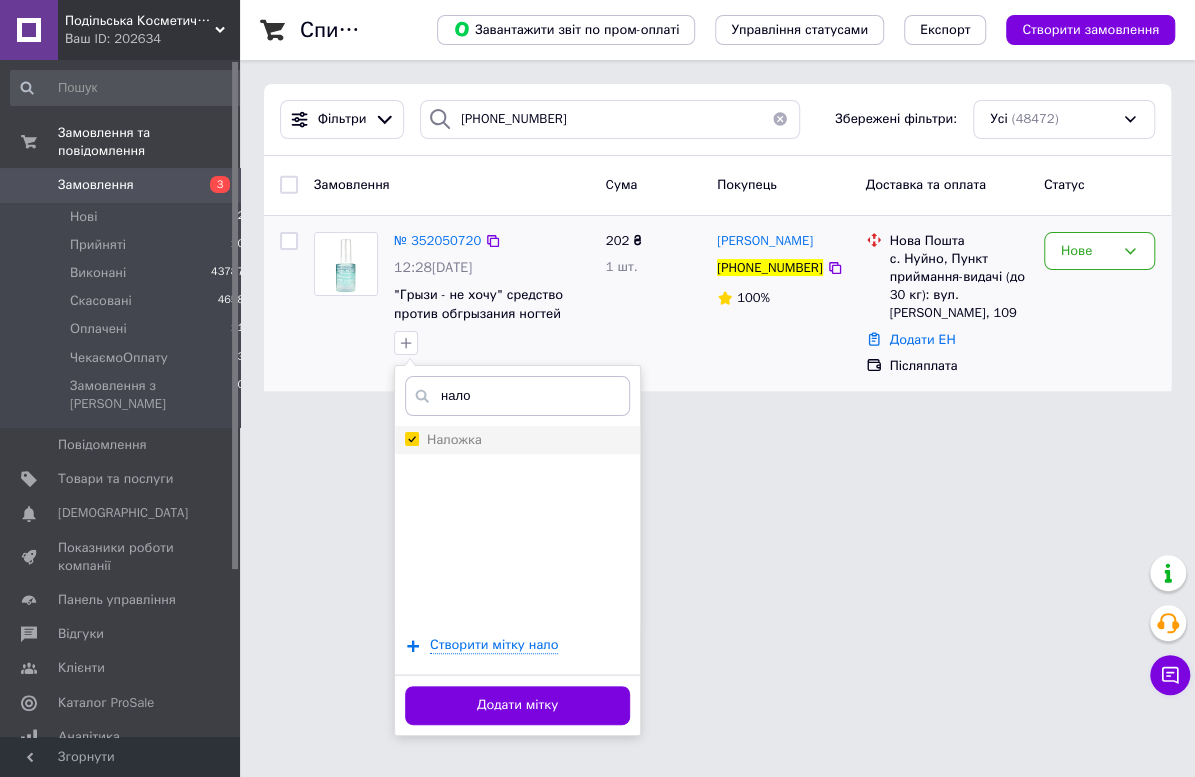 checkbox on "true" 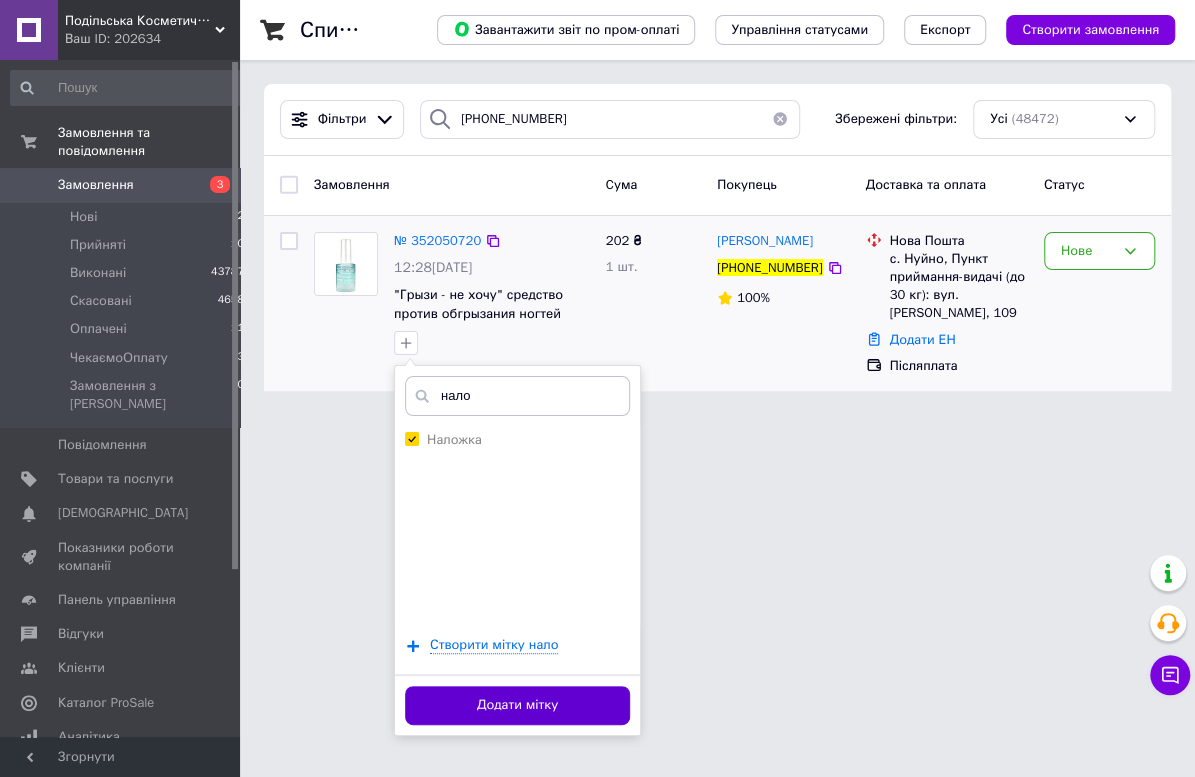 click on "Додати мітку" at bounding box center (517, 705) 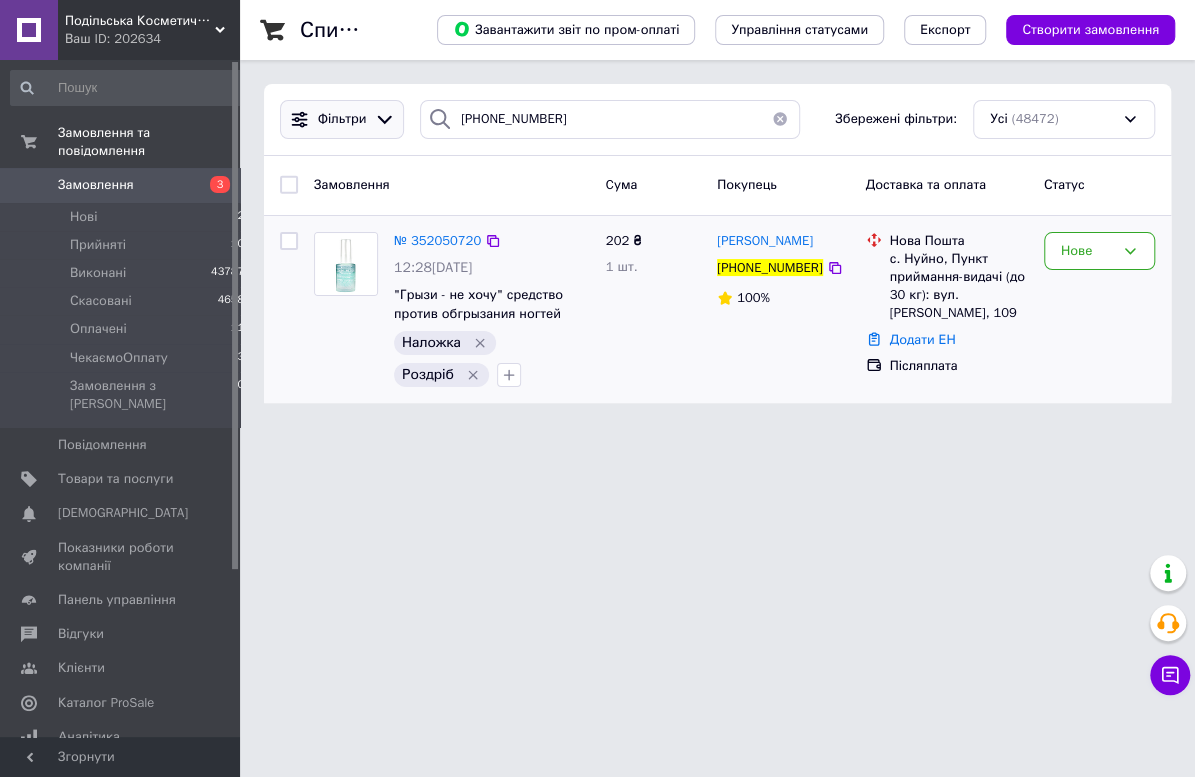 click on "Фільтри" at bounding box center (342, 119) 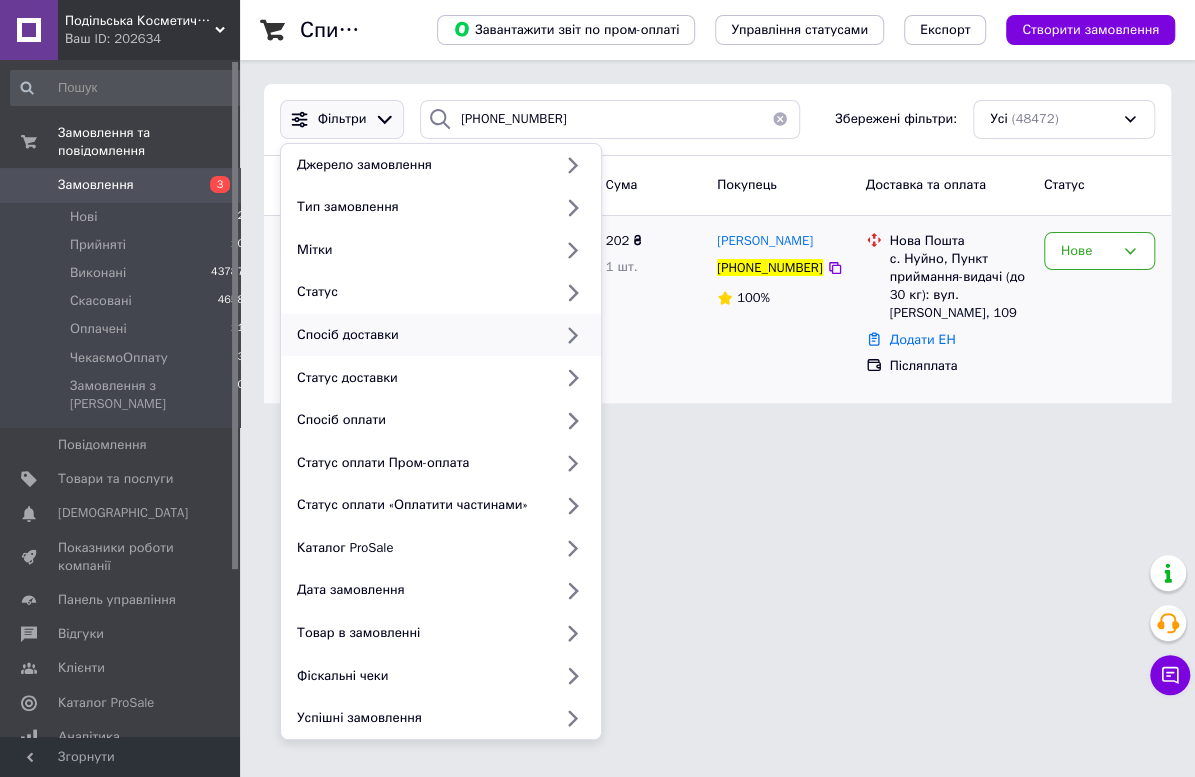 click on "Спосіб доставки" at bounding box center [420, 335] 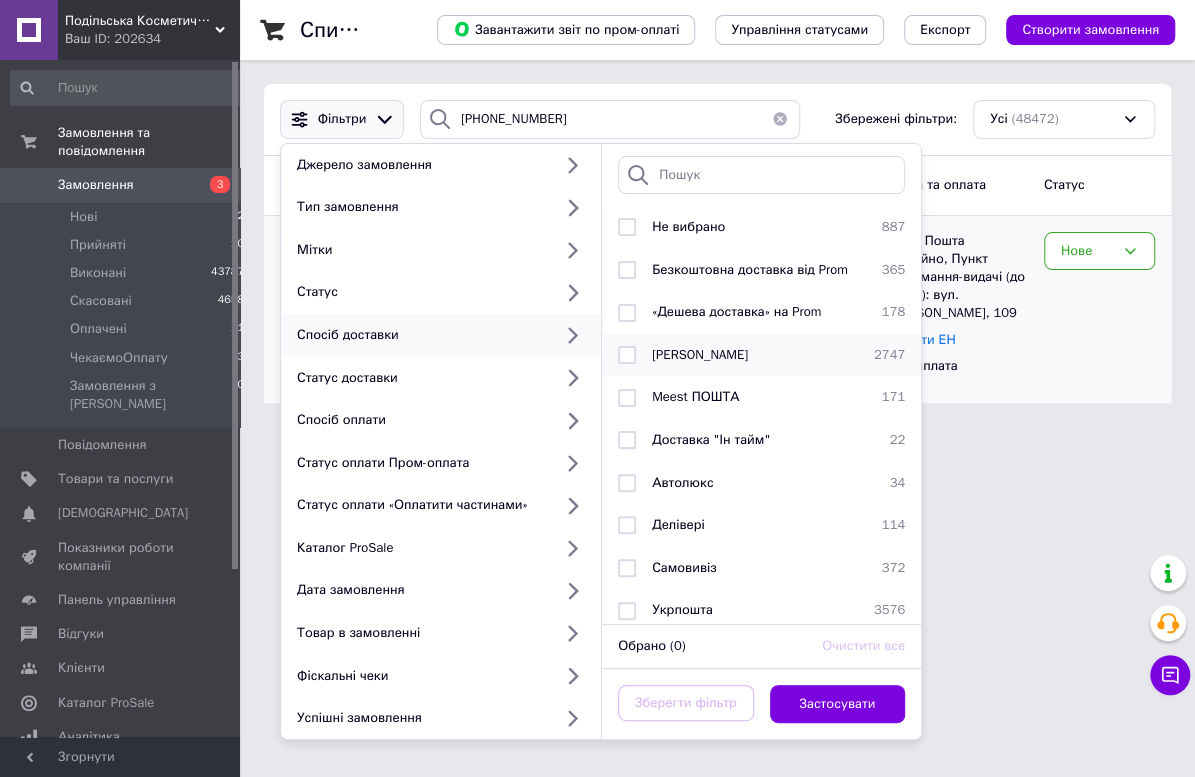 click on "[PERSON_NAME]" at bounding box center (755, 355) 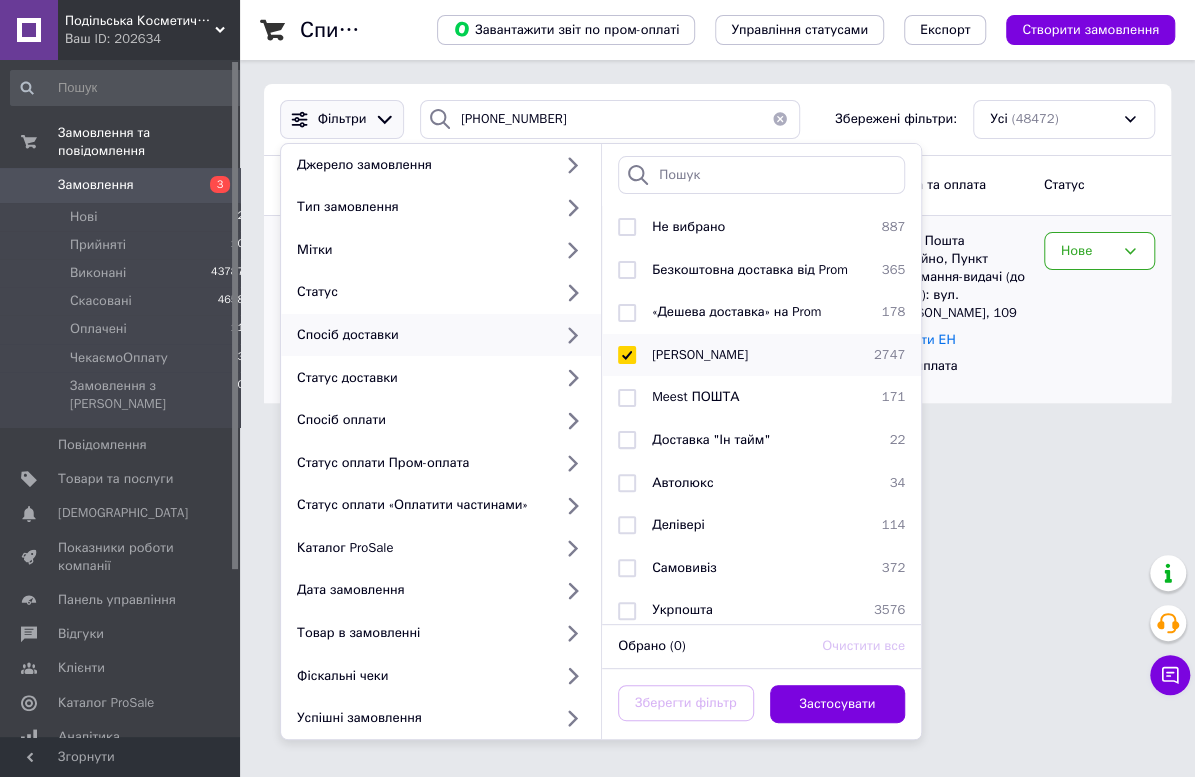 checkbox on "true" 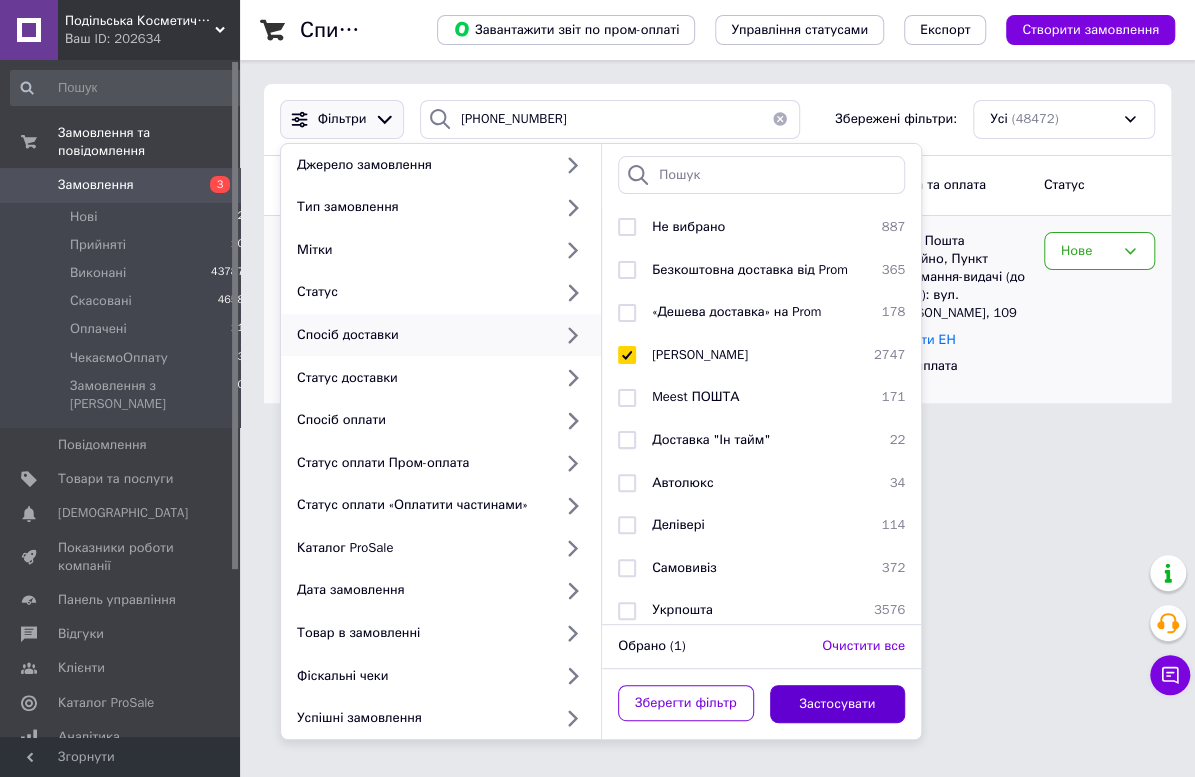 click on "Застосувати" at bounding box center [838, 704] 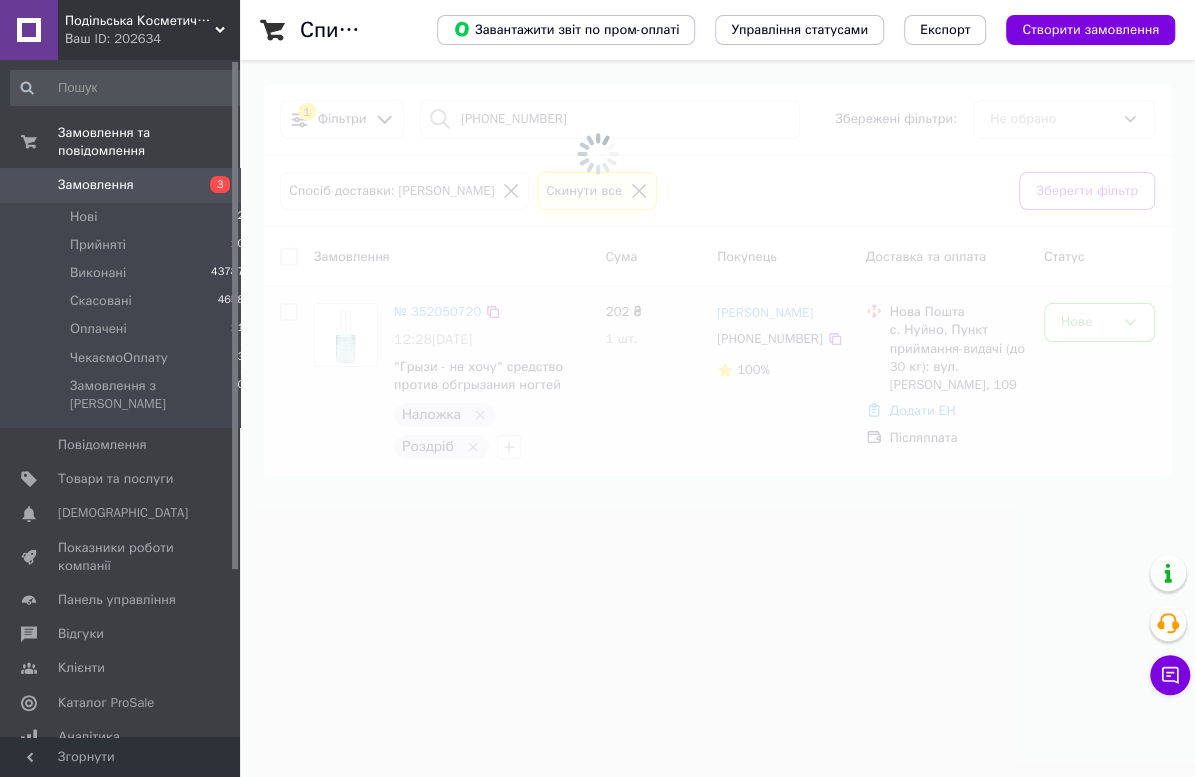 type 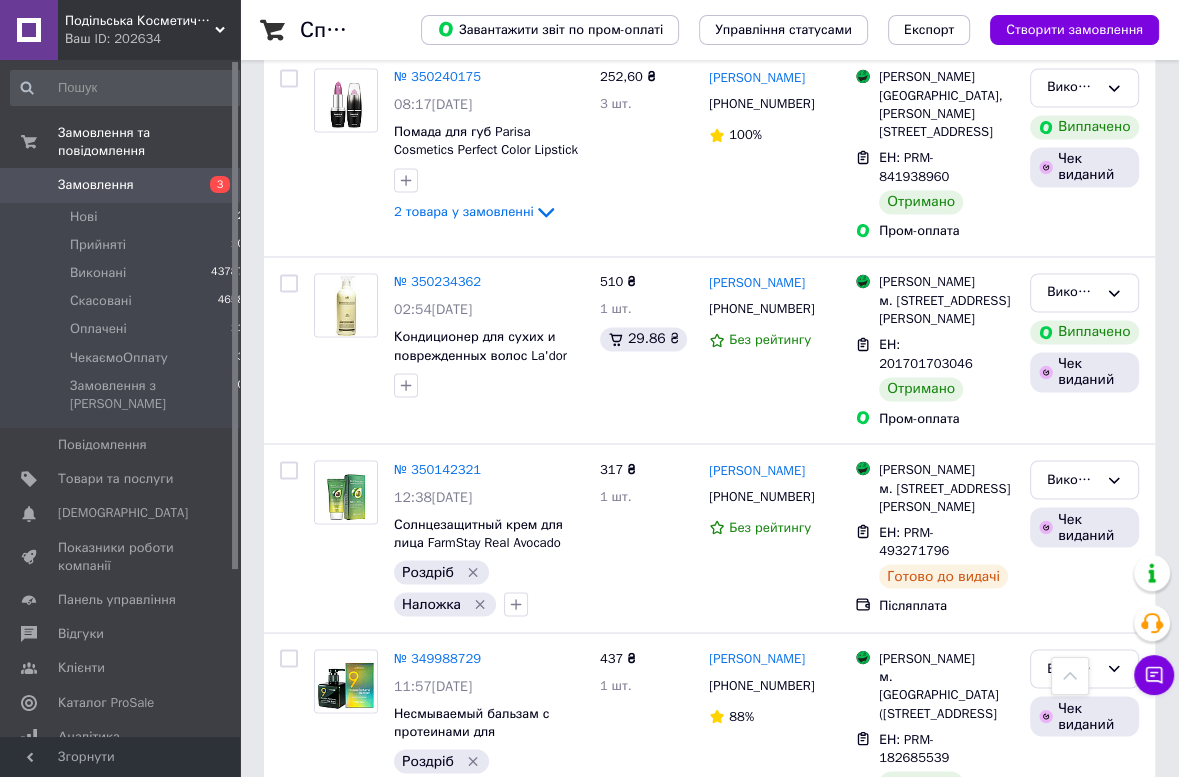scroll, scrollTop: 2979, scrollLeft: 0, axis: vertical 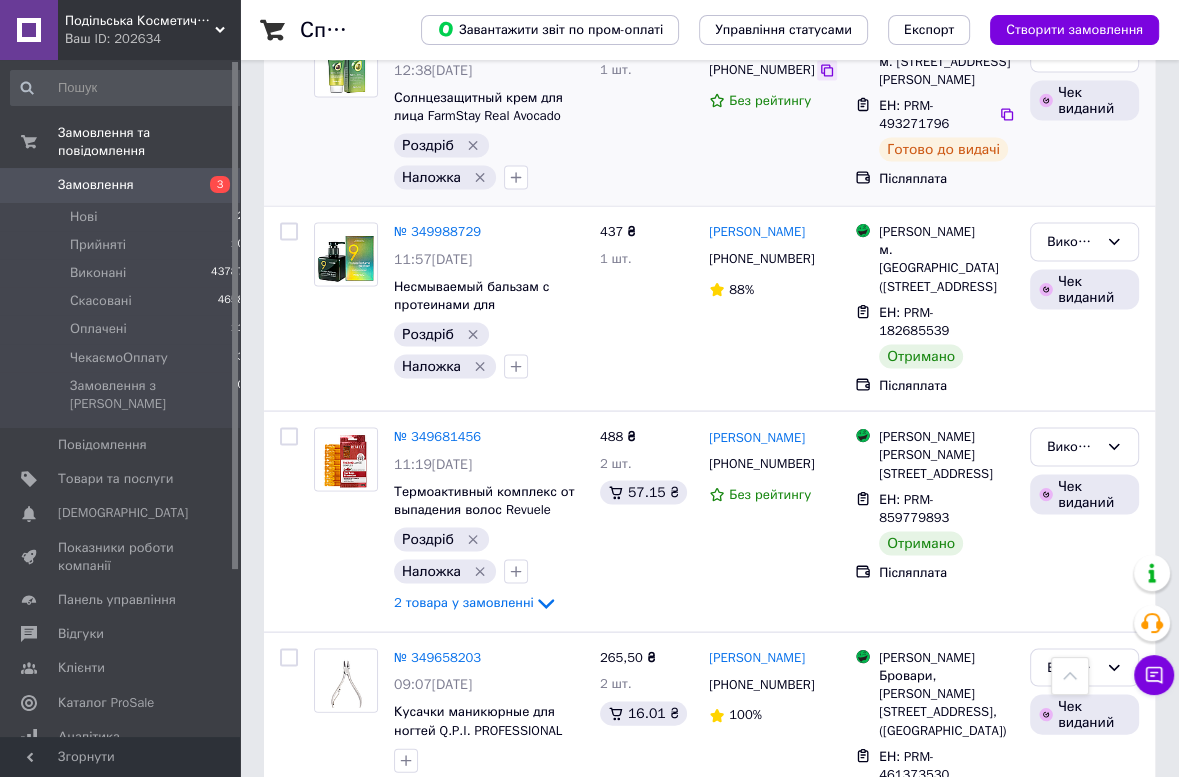 click 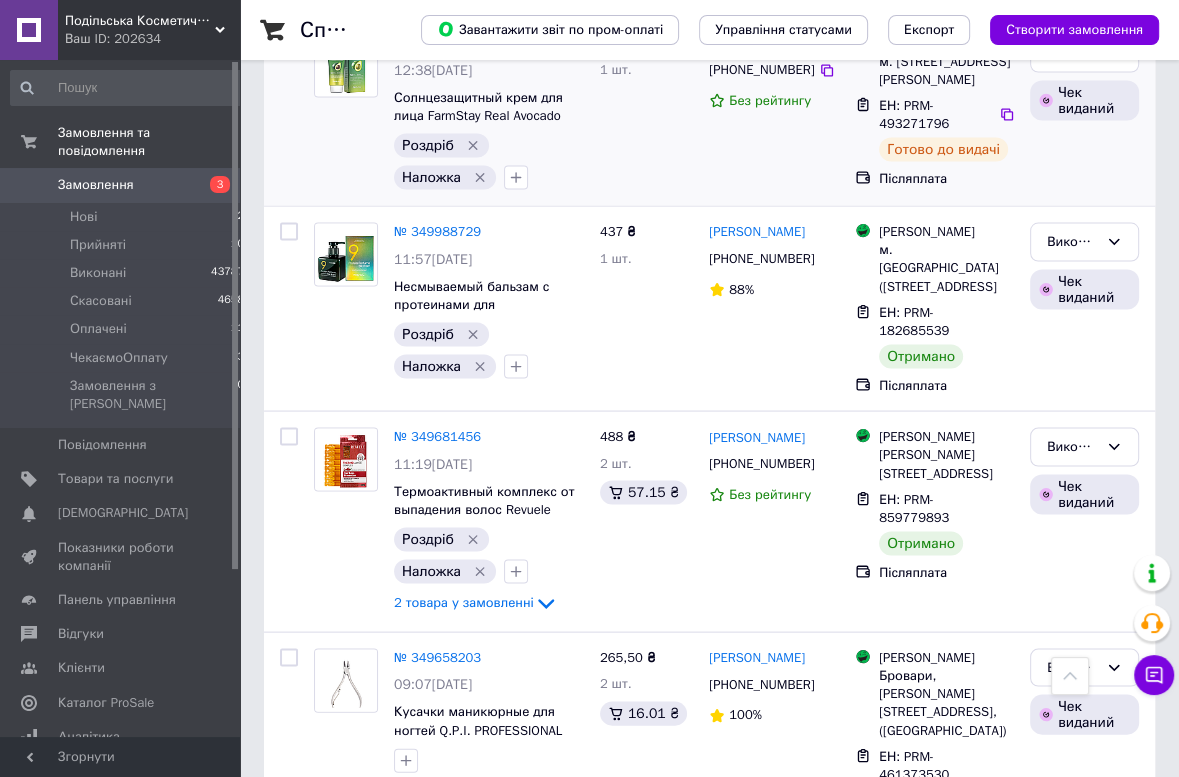 click at bounding box center [346, 112] 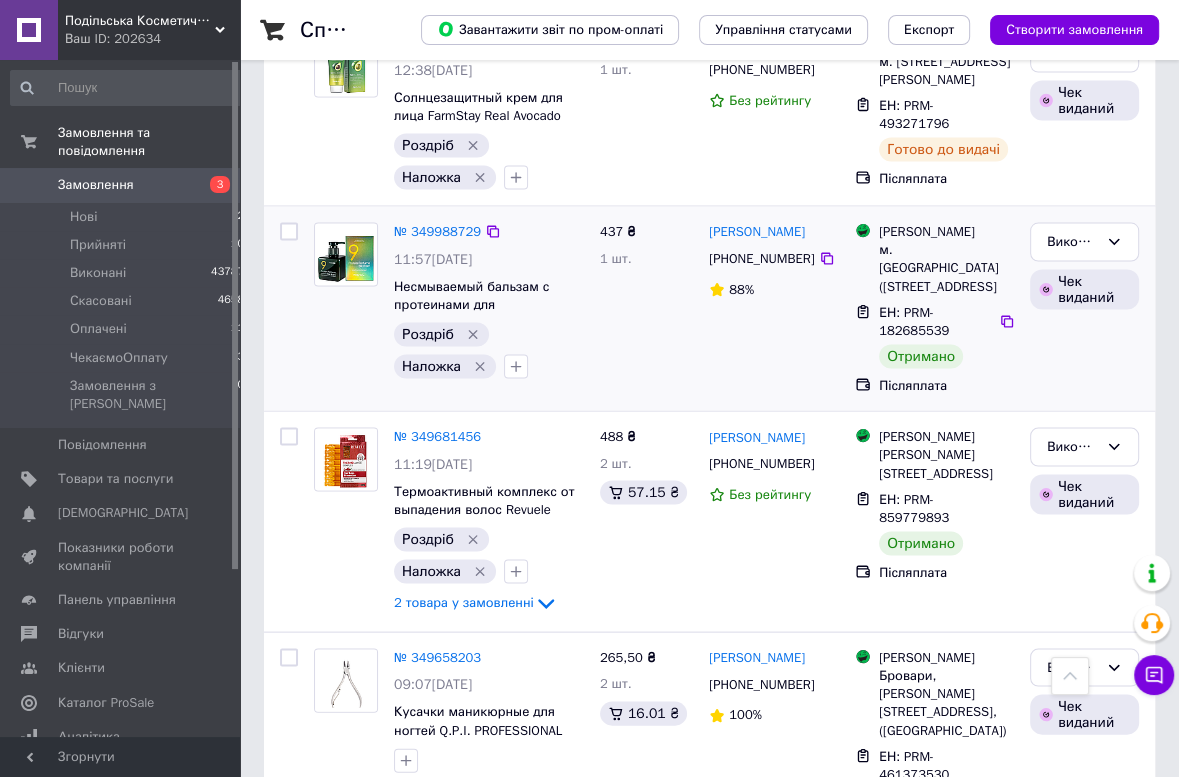 click at bounding box center (346, 301) 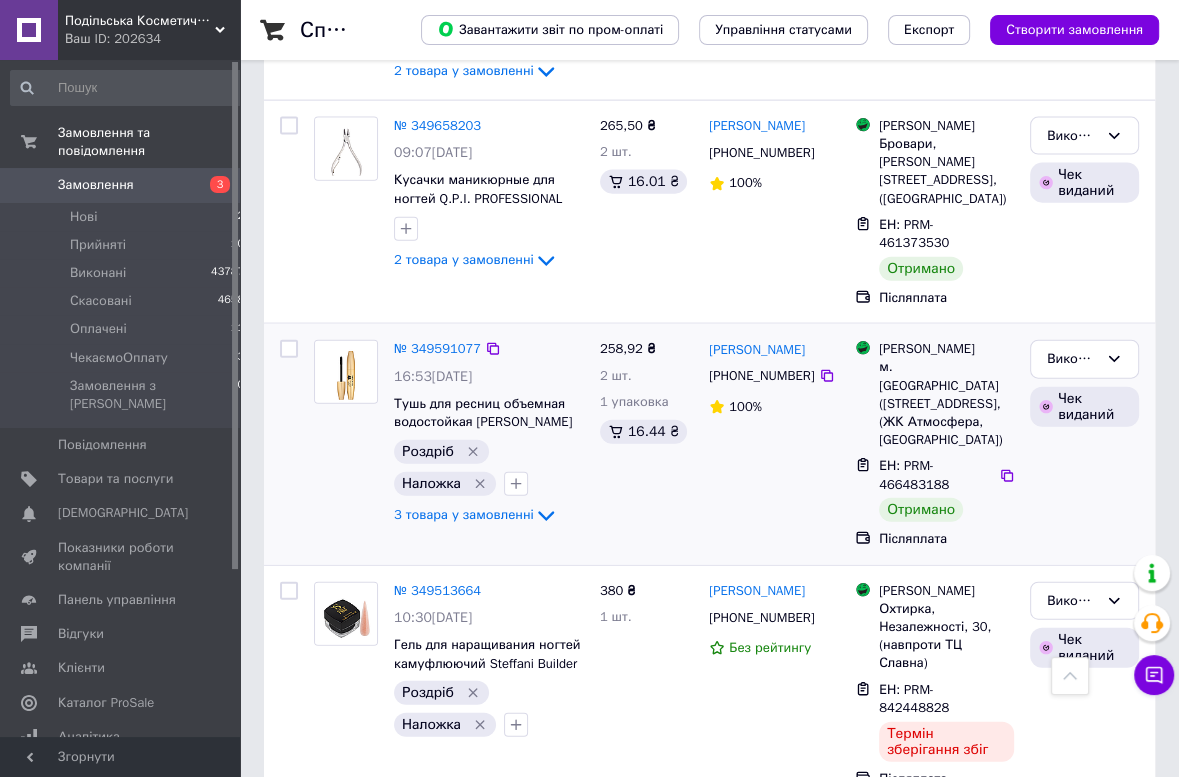 scroll, scrollTop: 3895, scrollLeft: 0, axis: vertical 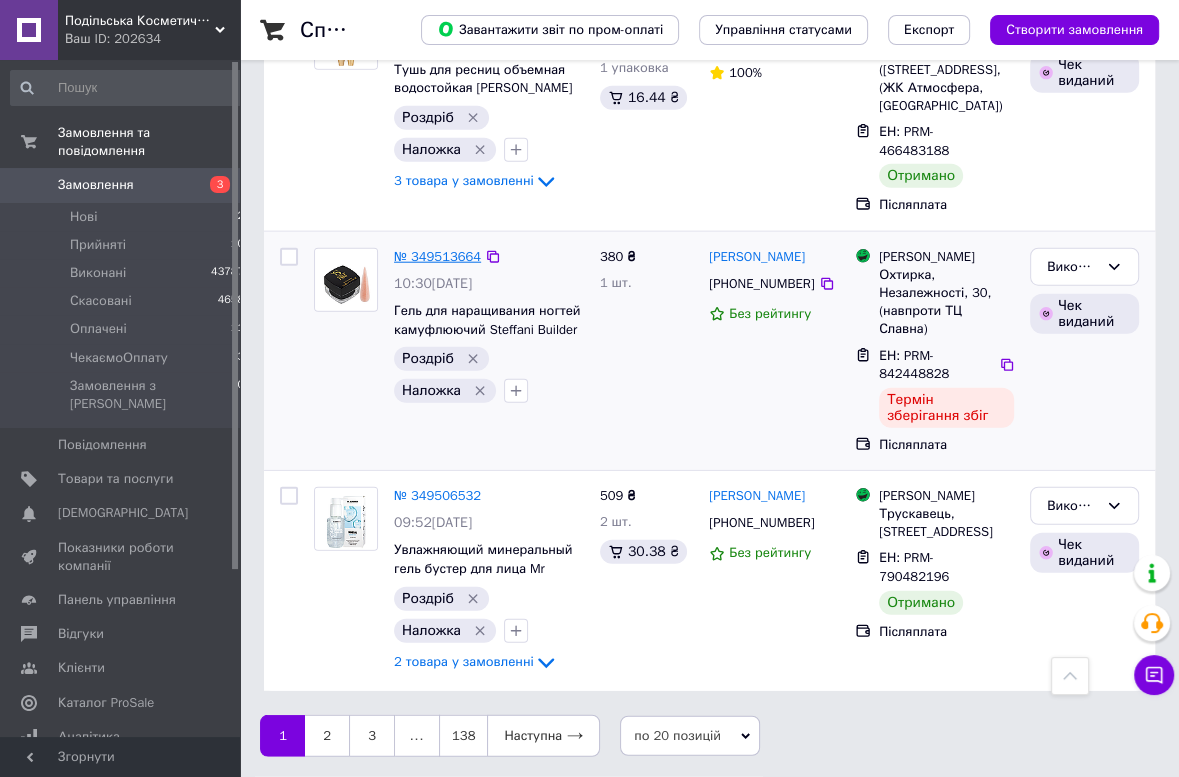 click on "№ 349513664" at bounding box center [437, 256] 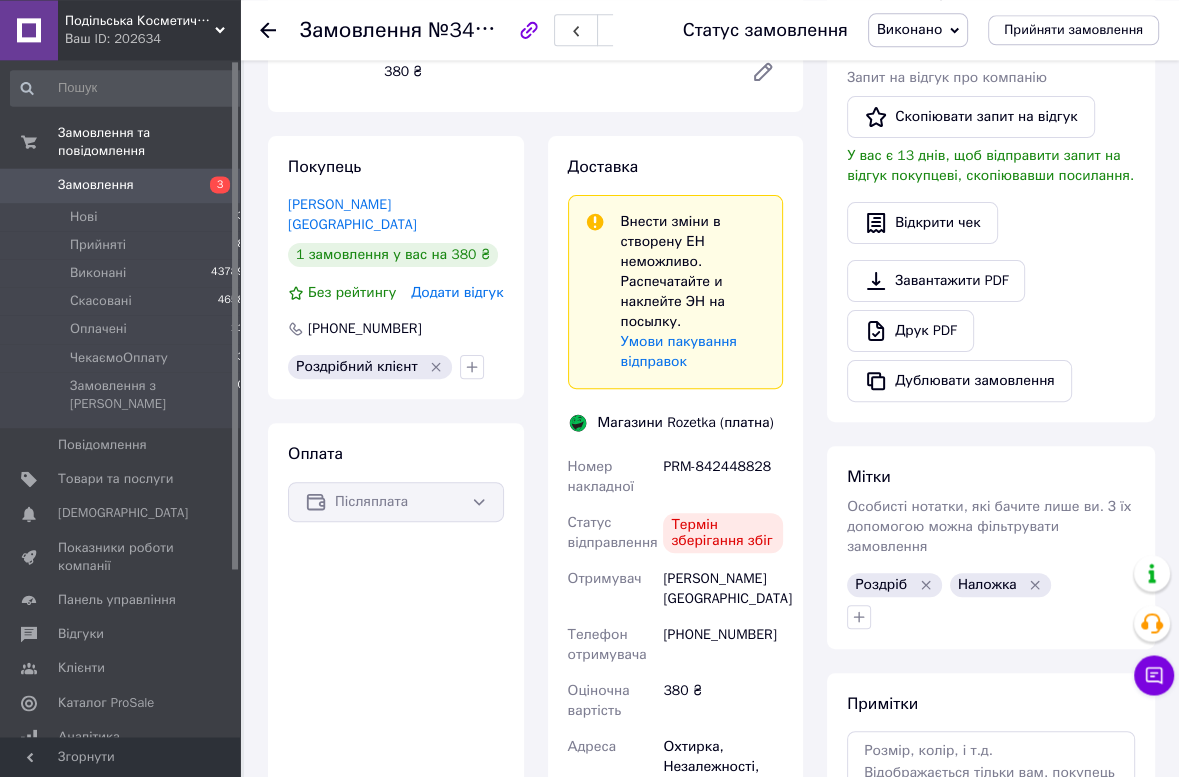 scroll, scrollTop: 455, scrollLeft: 0, axis: vertical 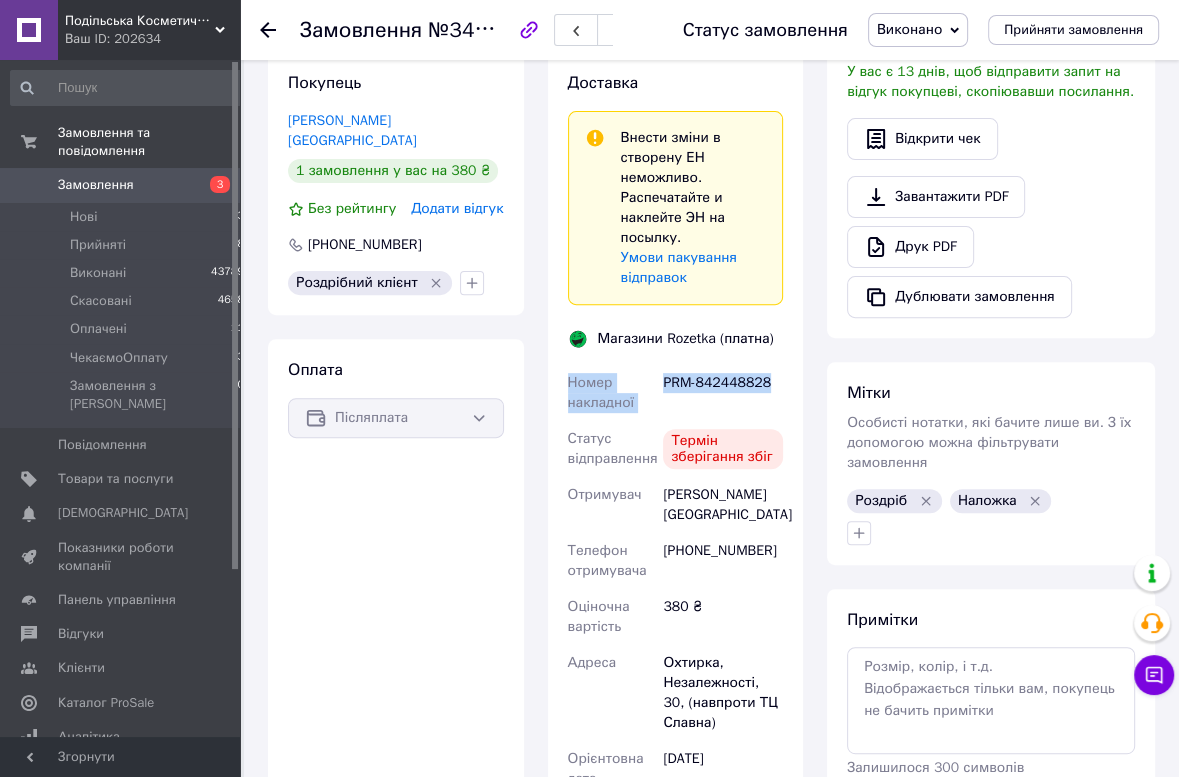 drag, startPoint x: 770, startPoint y: 377, endPoint x: 567, endPoint y: 379, distance: 203.00986 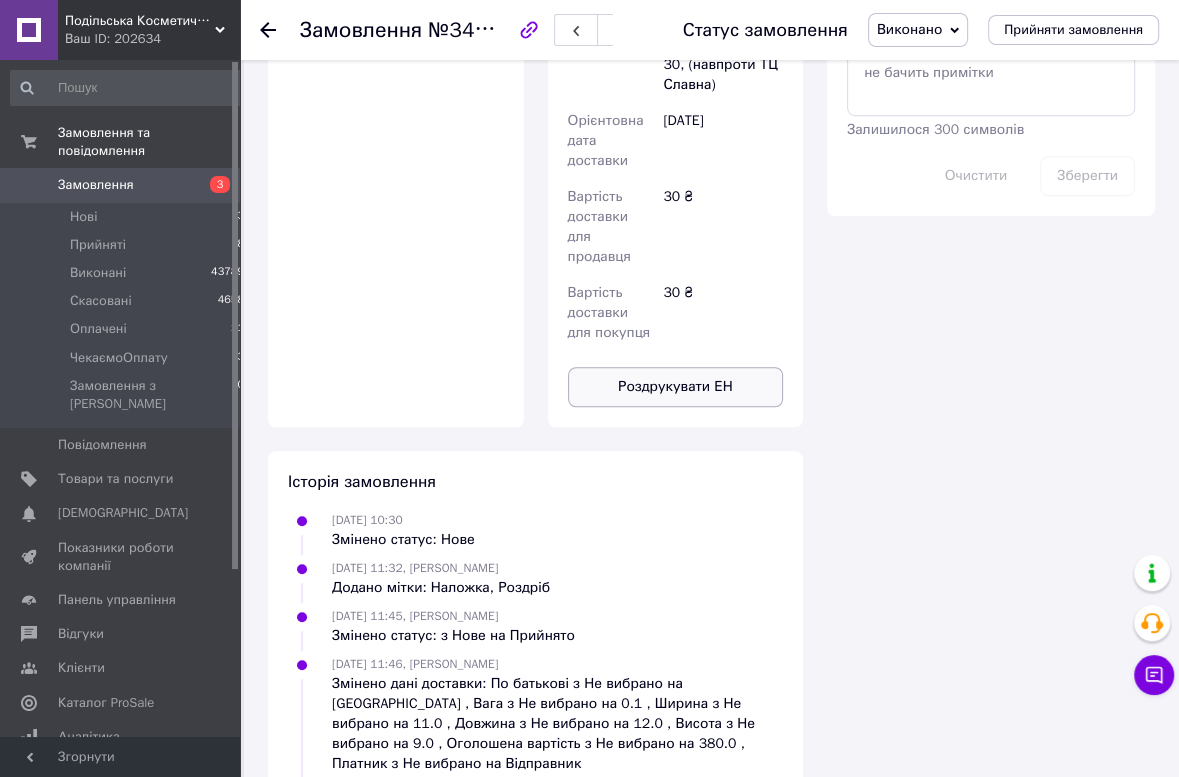 click on "Роздрукувати ЕН" at bounding box center (676, 387) 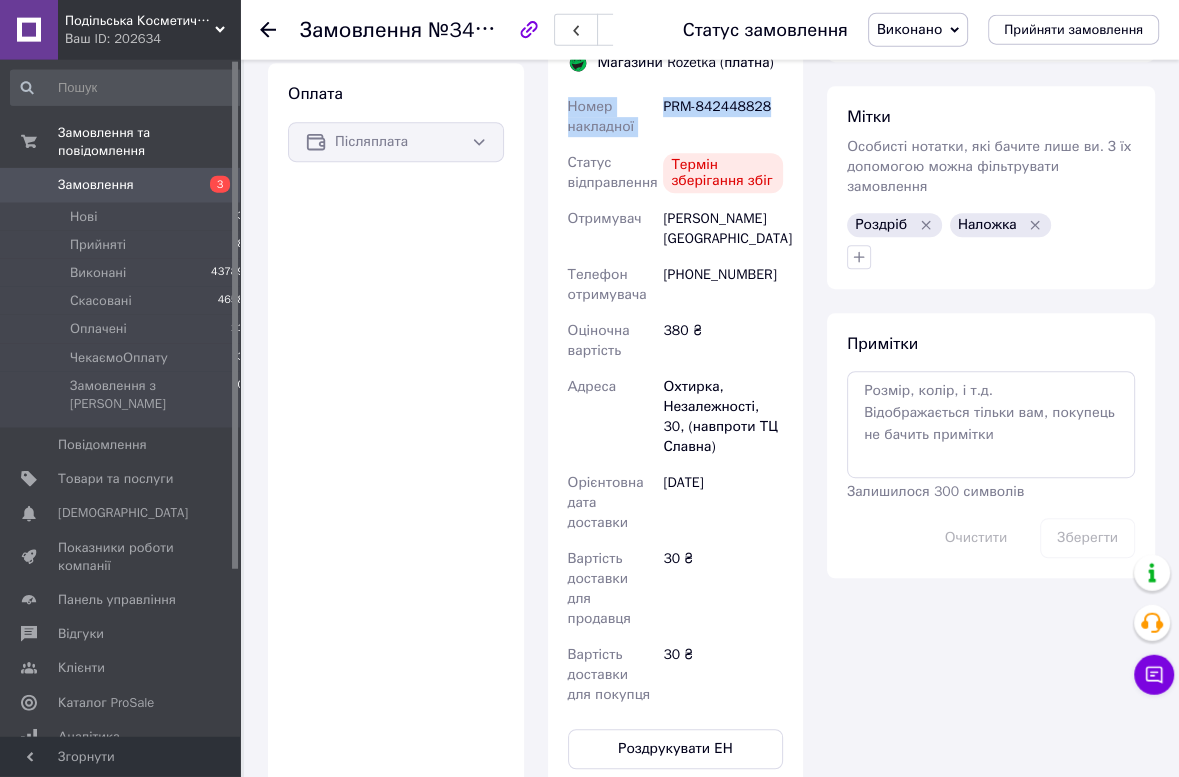 scroll, scrollTop: 668, scrollLeft: 0, axis: vertical 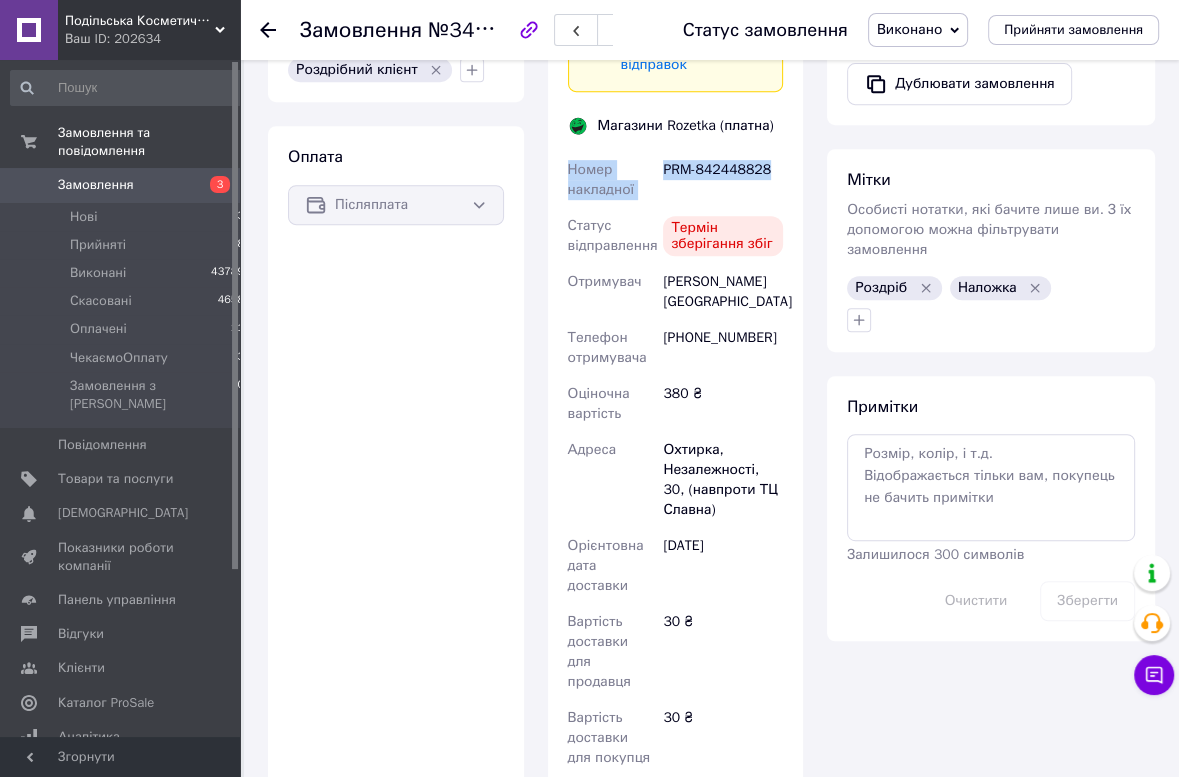 copy on "Номер накладної PRM-842448828" 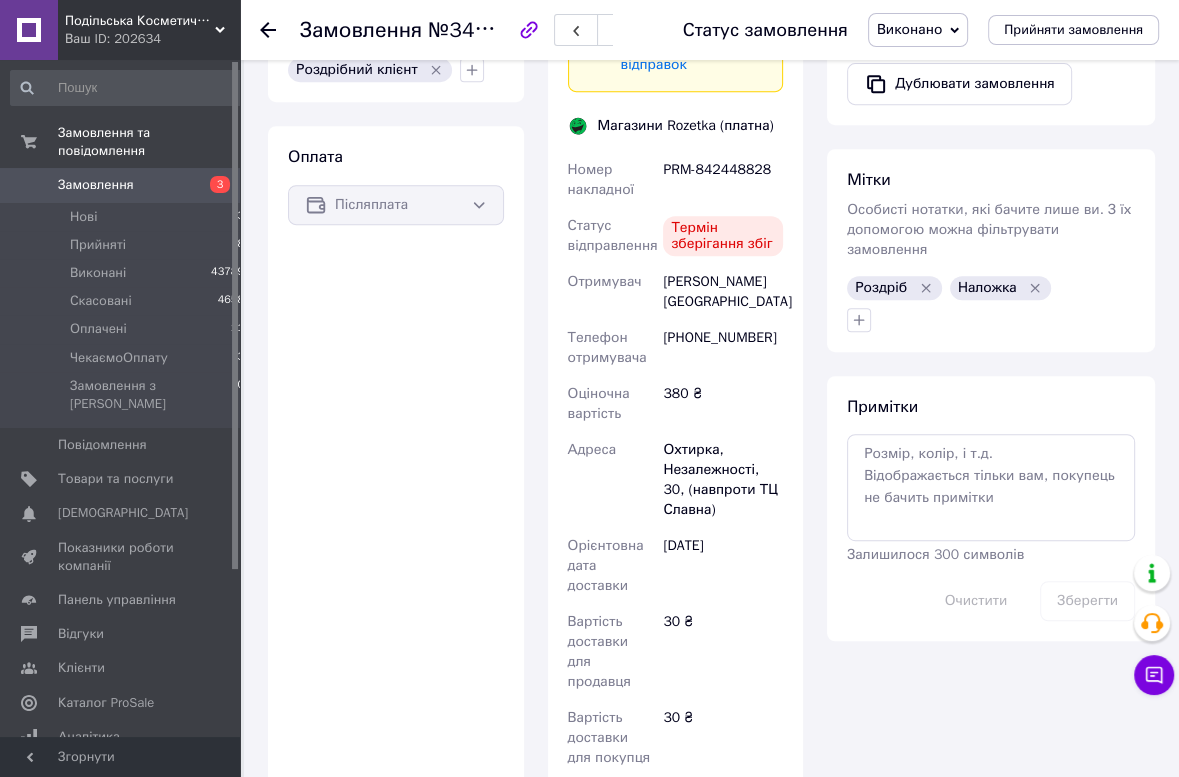 click on "Оплата Післяплата" at bounding box center (396, 489) 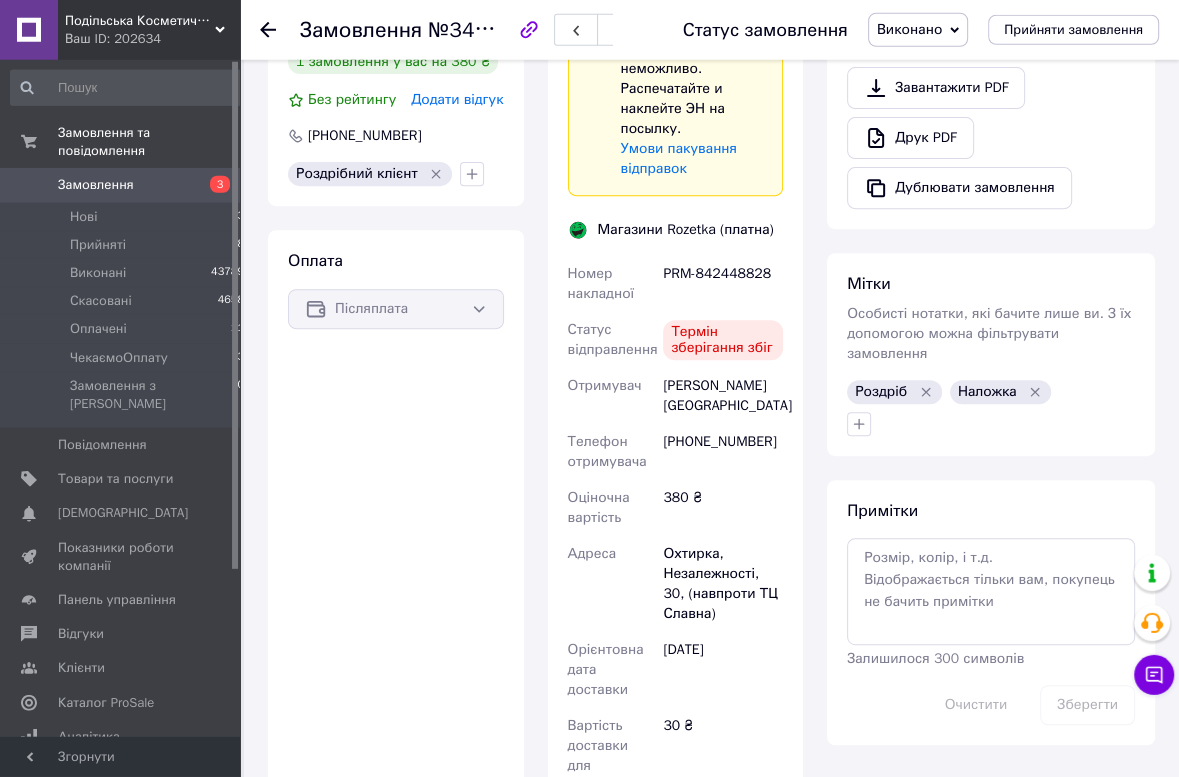 scroll, scrollTop: 561, scrollLeft: 0, axis: vertical 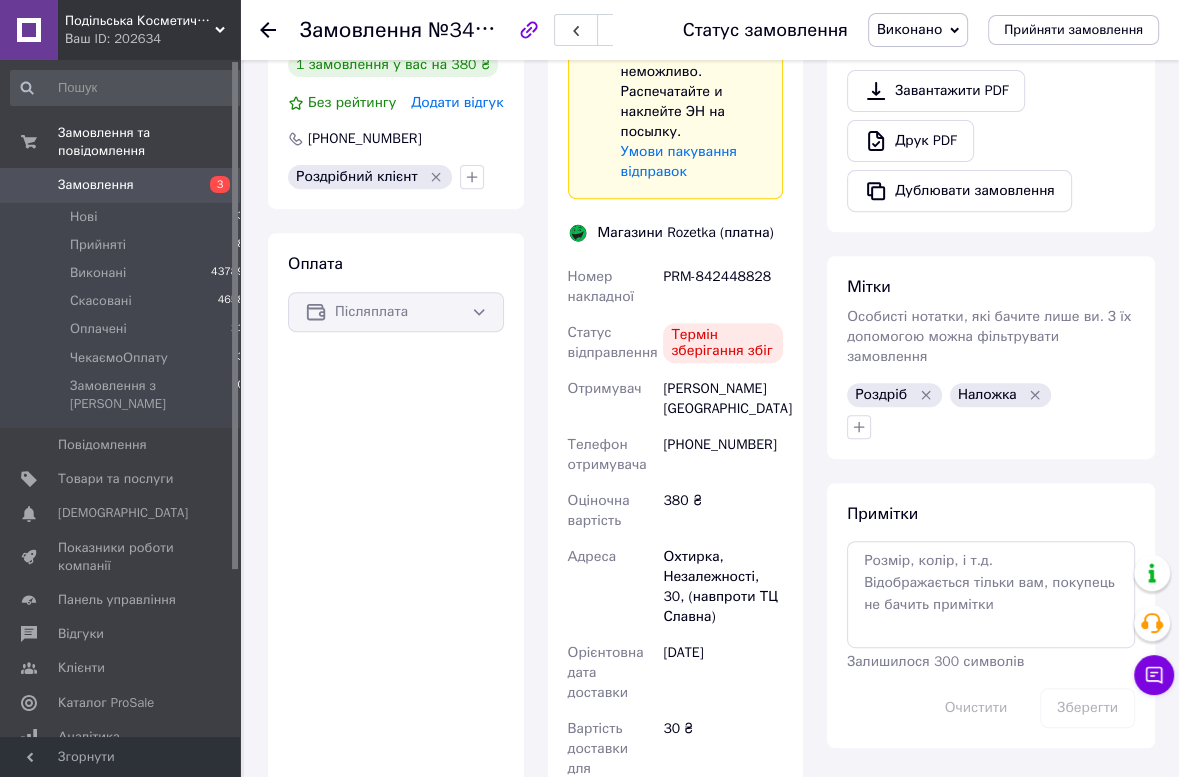 click on "Оплата Післяплата" at bounding box center (396, 596) 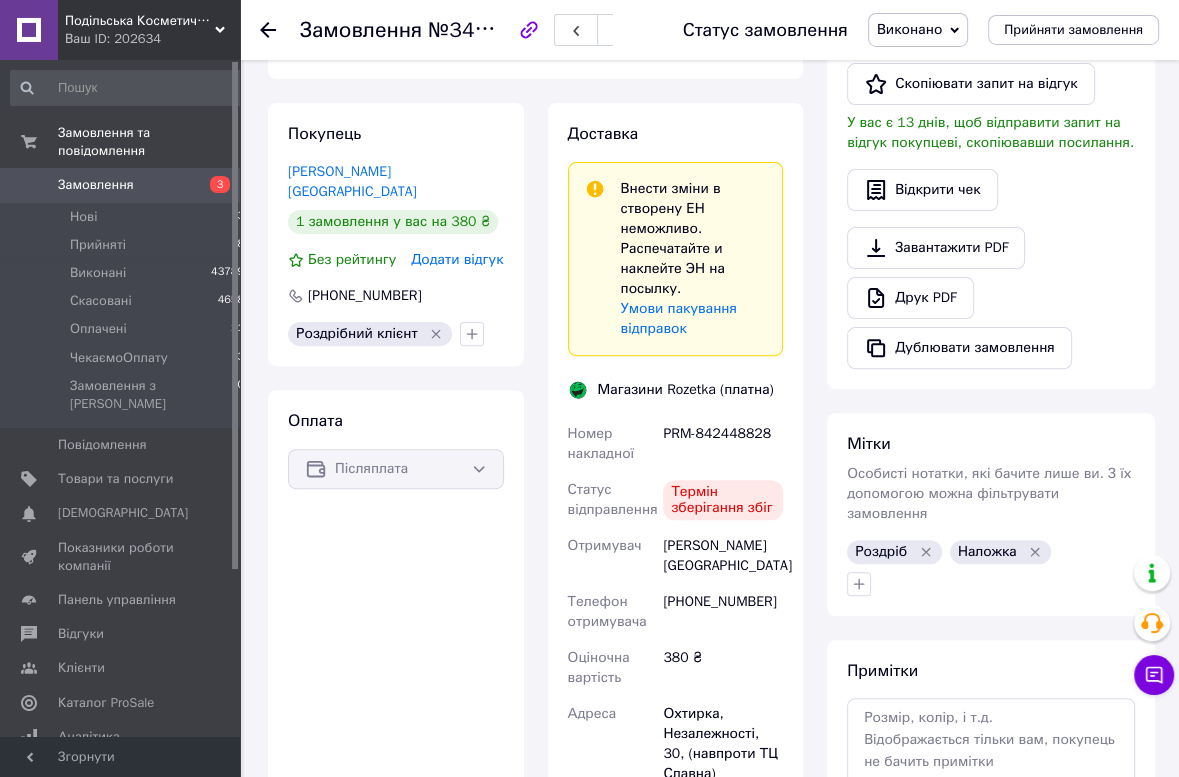 scroll, scrollTop: 136, scrollLeft: 0, axis: vertical 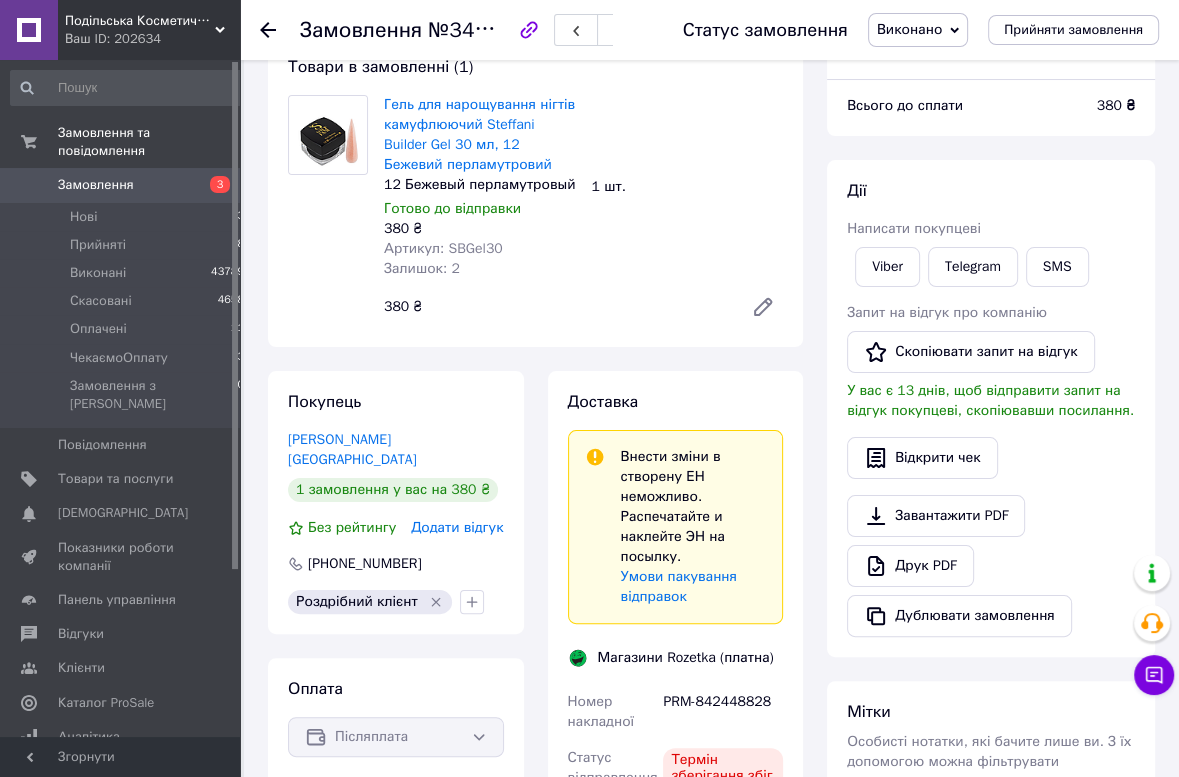 click 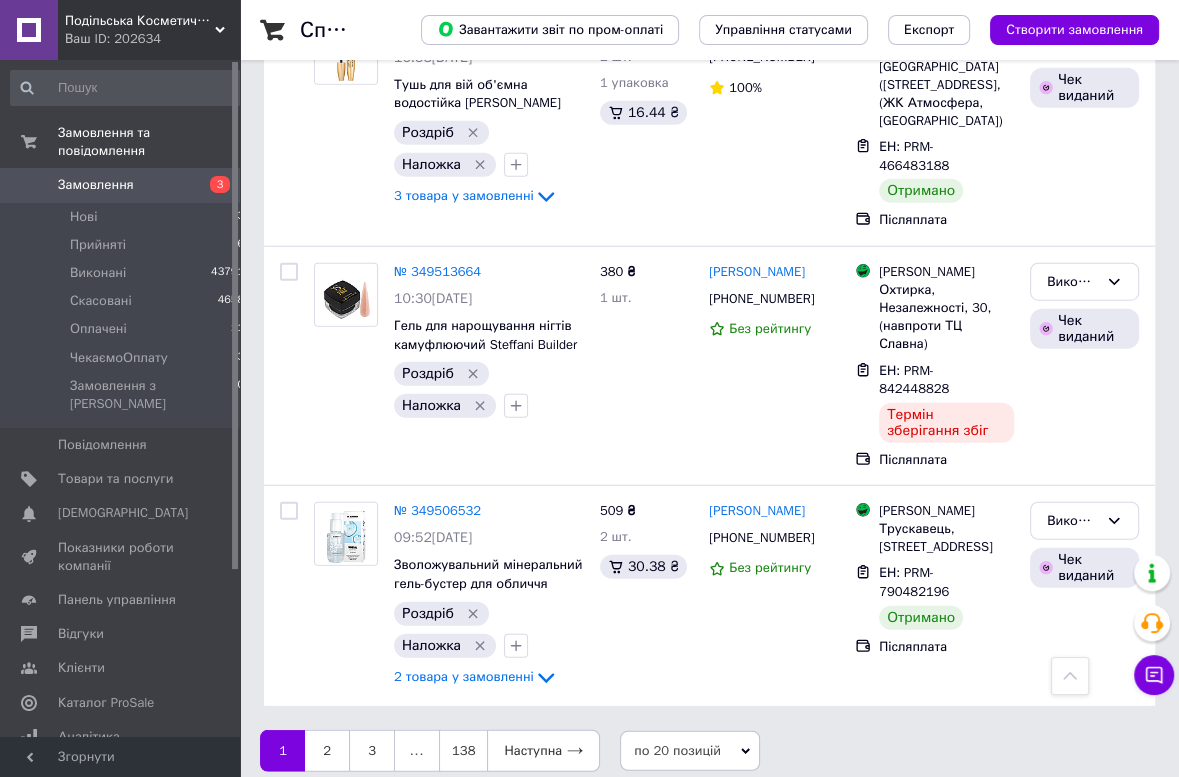 scroll, scrollTop: 3895, scrollLeft: 0, axis: vertical 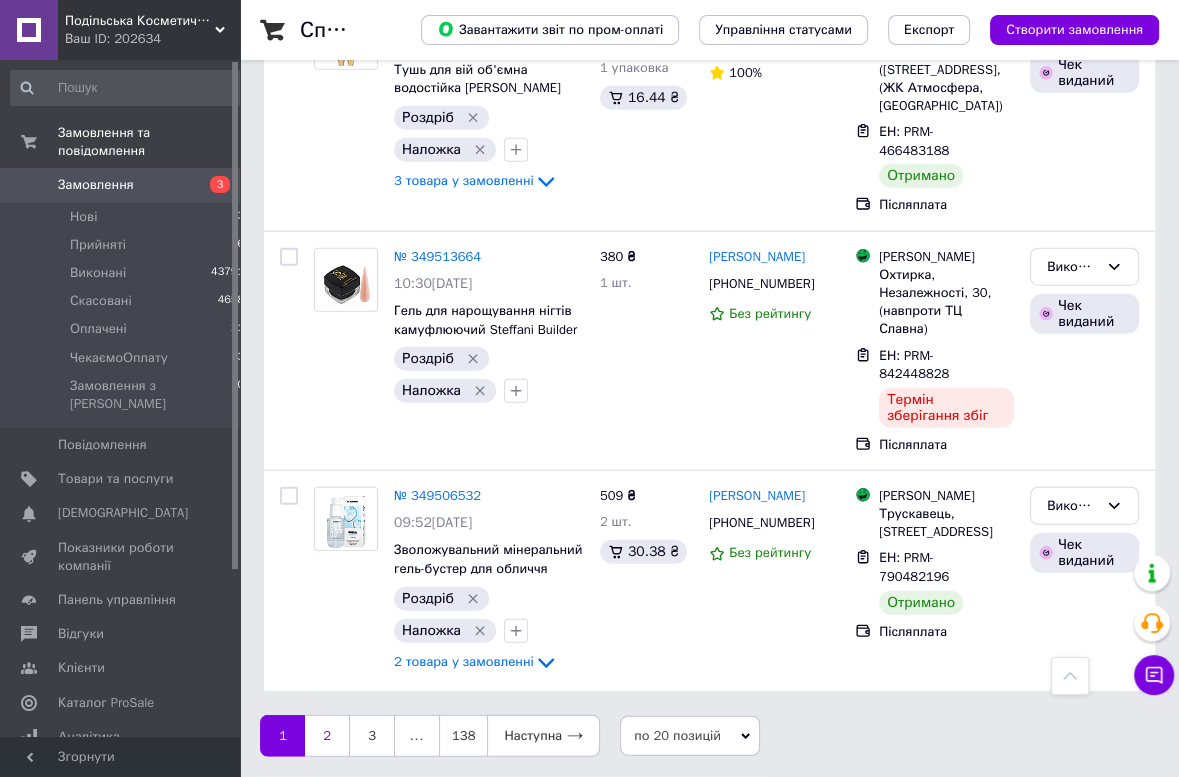 click on "2" at bounding box center [327, 736] 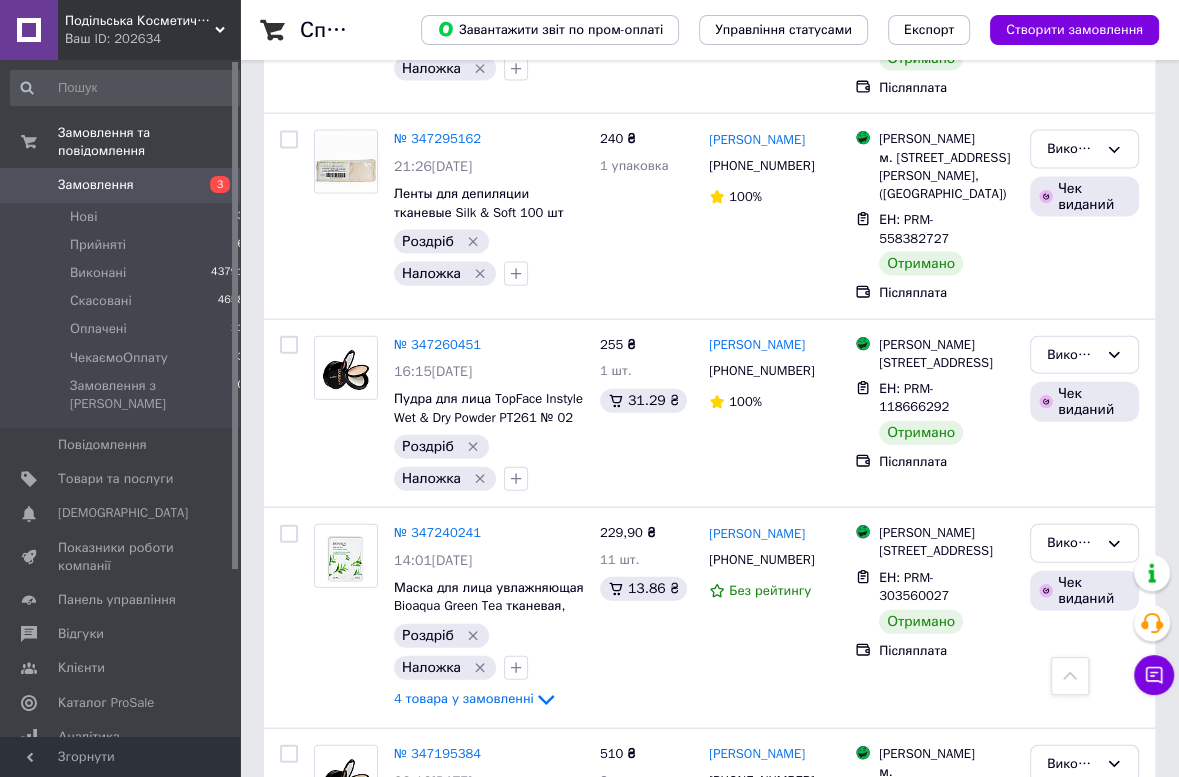scroll, scrollTop: 3726, scrollLeft: 0, axis: vertical 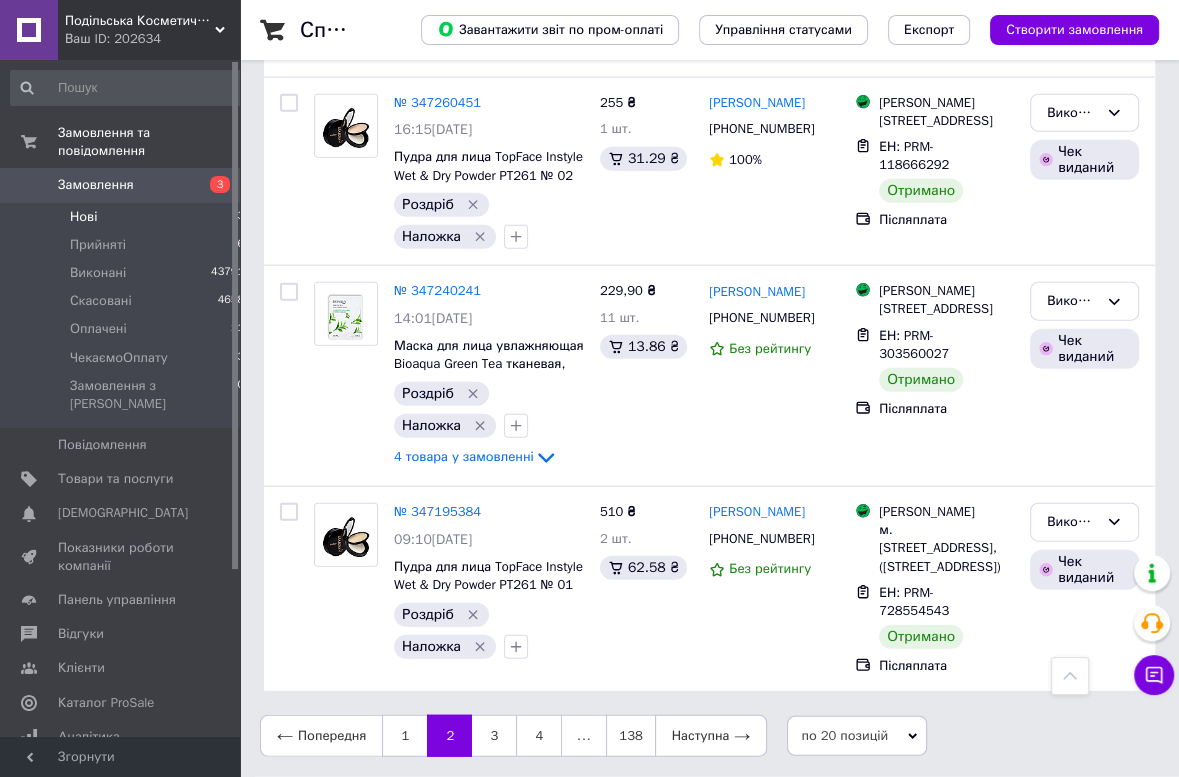 click on "Нові" at bounding box center (83, 217) 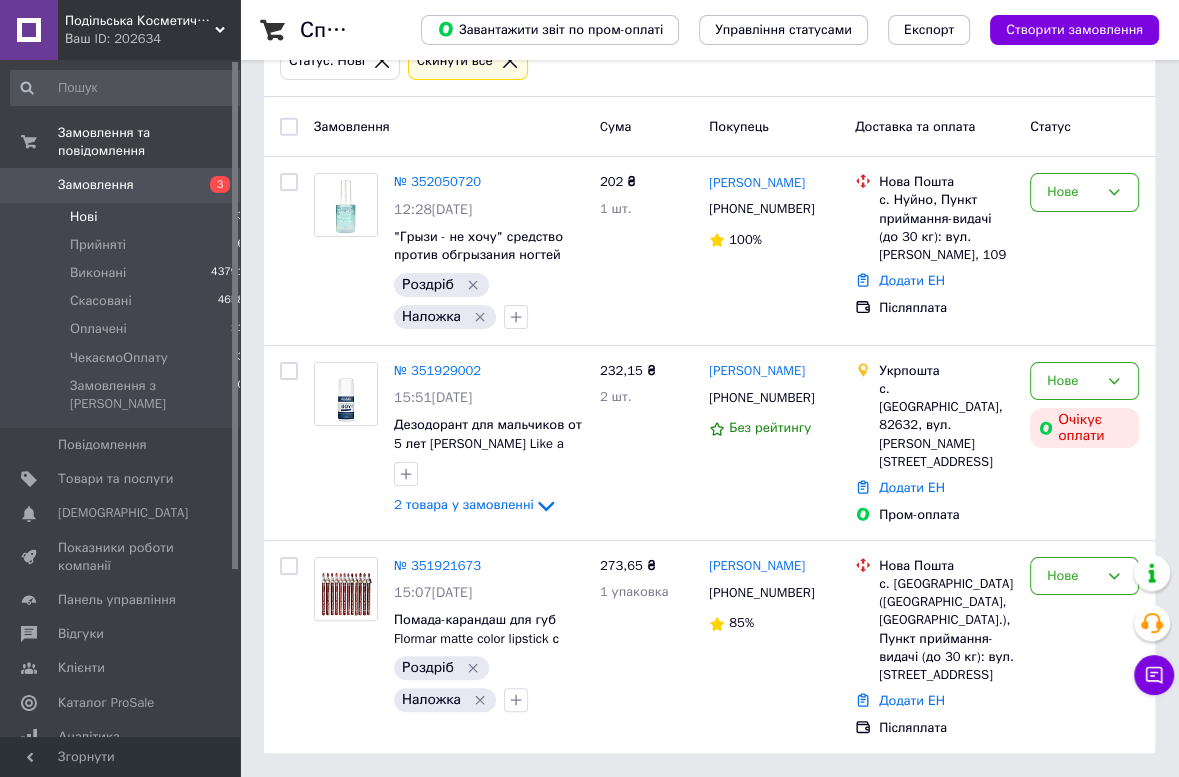 scroll, scrollTop: 0, scrollLeft: 0, axis: both 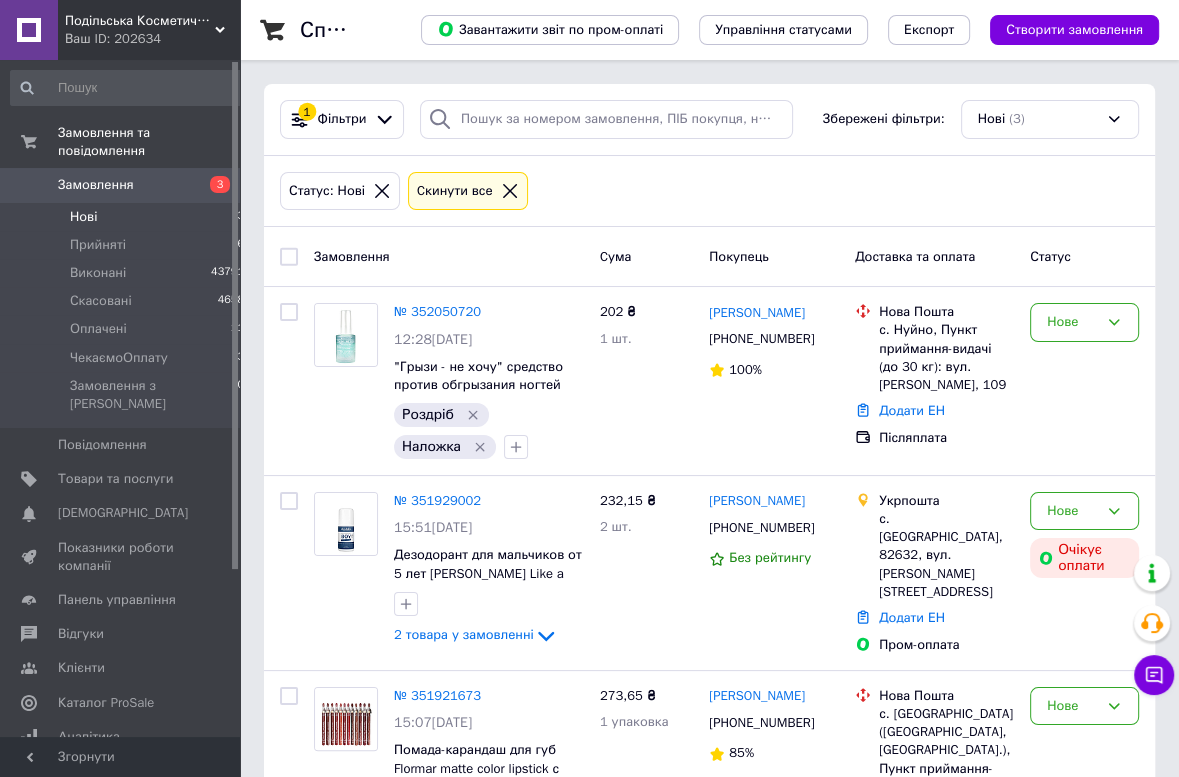 click 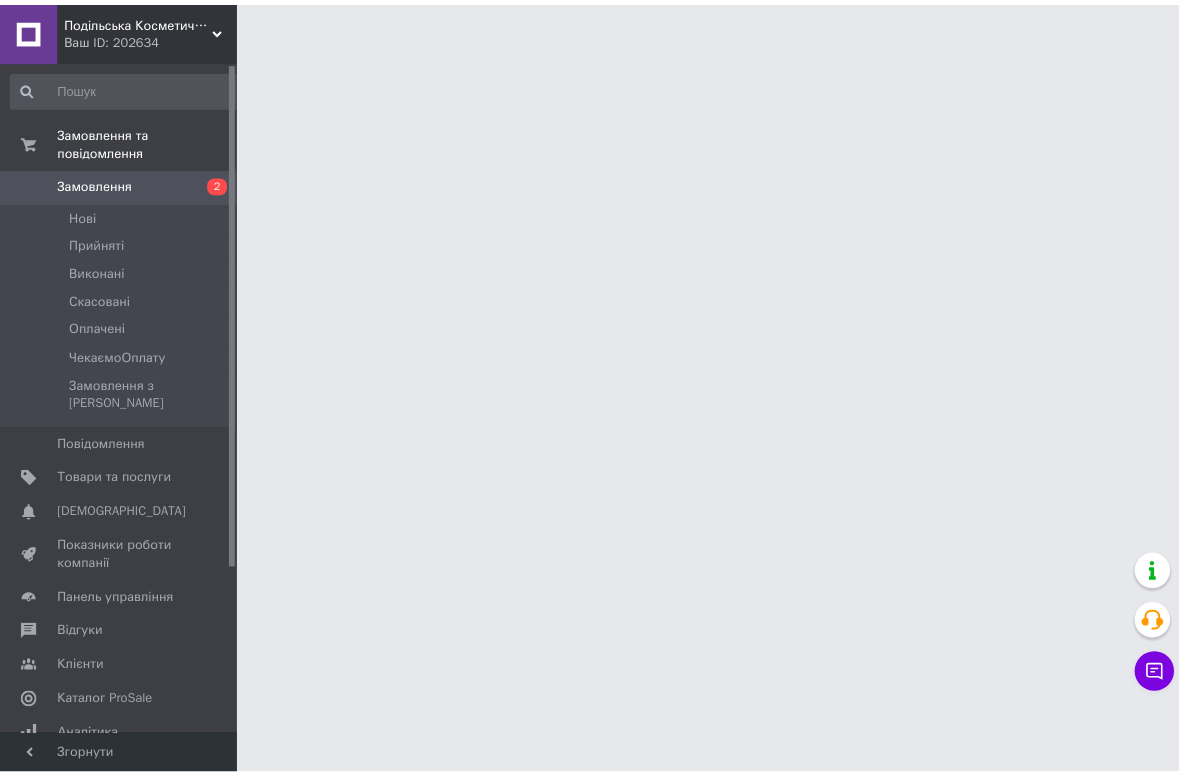 scroll, scrollTop: 0, scrollLeft: 0, axis: both 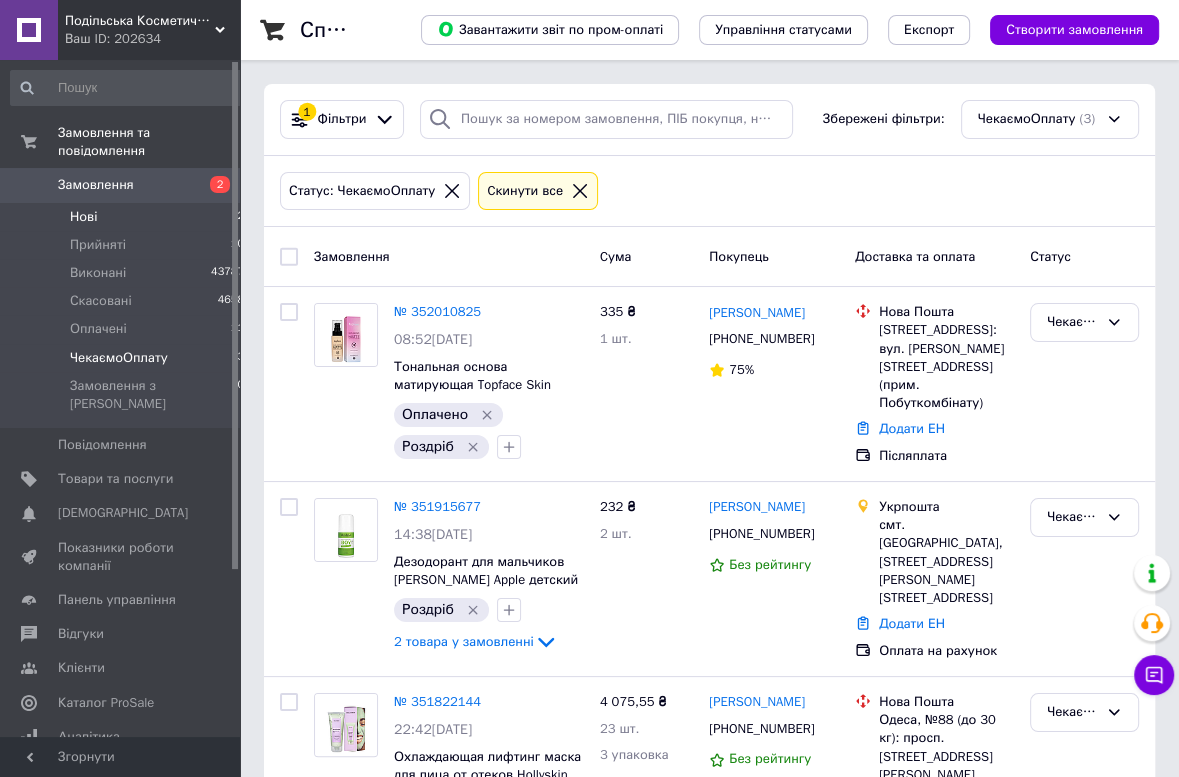 click on "Нові" at bounding box center [83, 217] 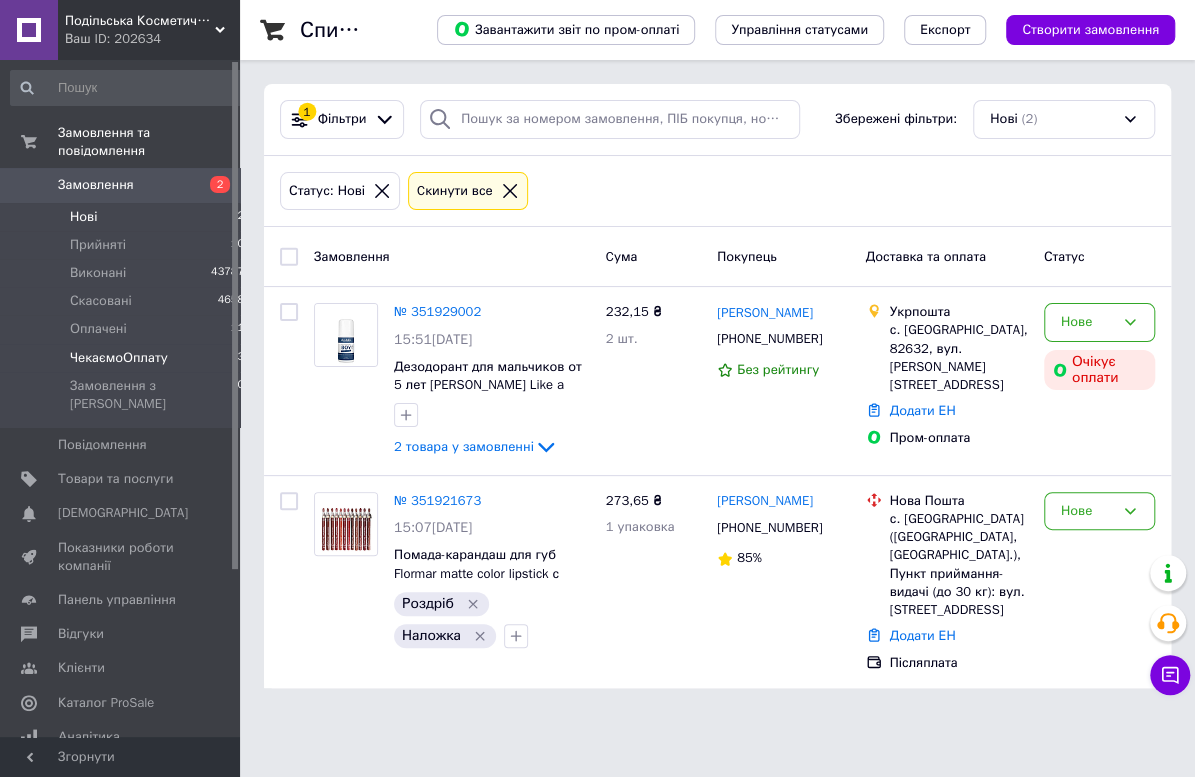 click on "ЧекаємоОплату" at bounding box center [119, 358] 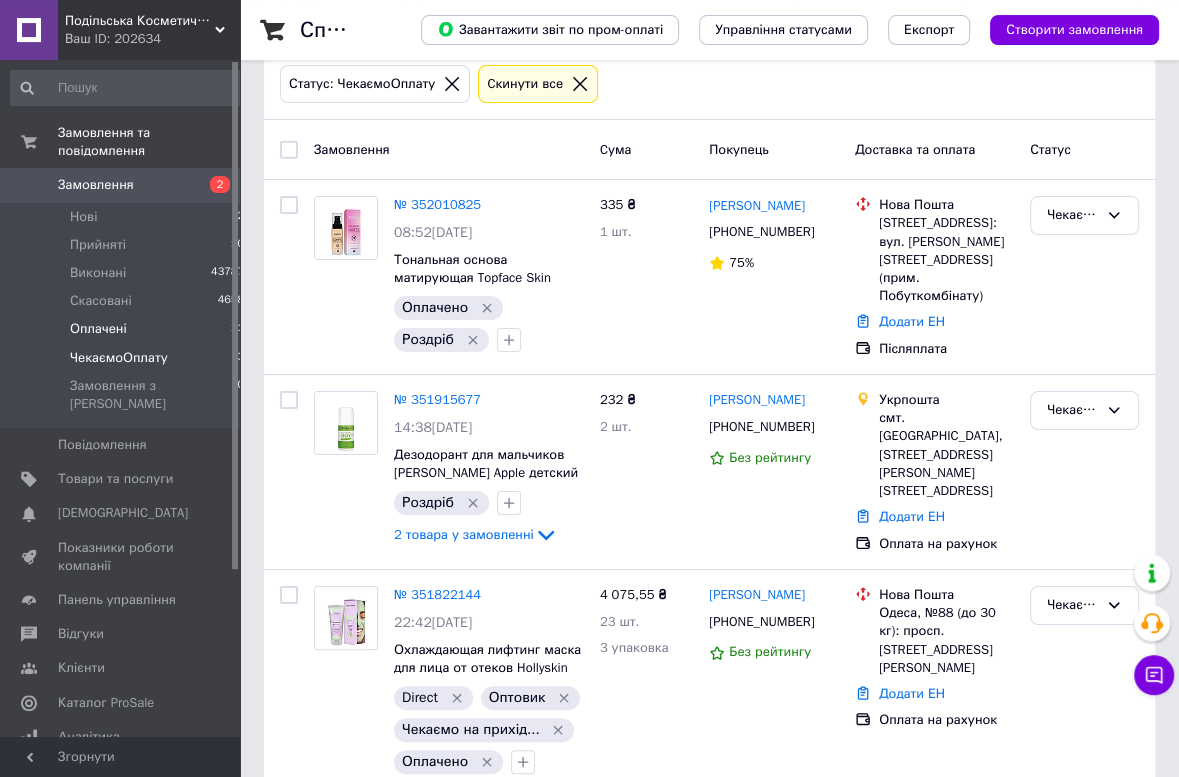 scroll, scrollTop: 0, scrollLeft: 0, axis: both 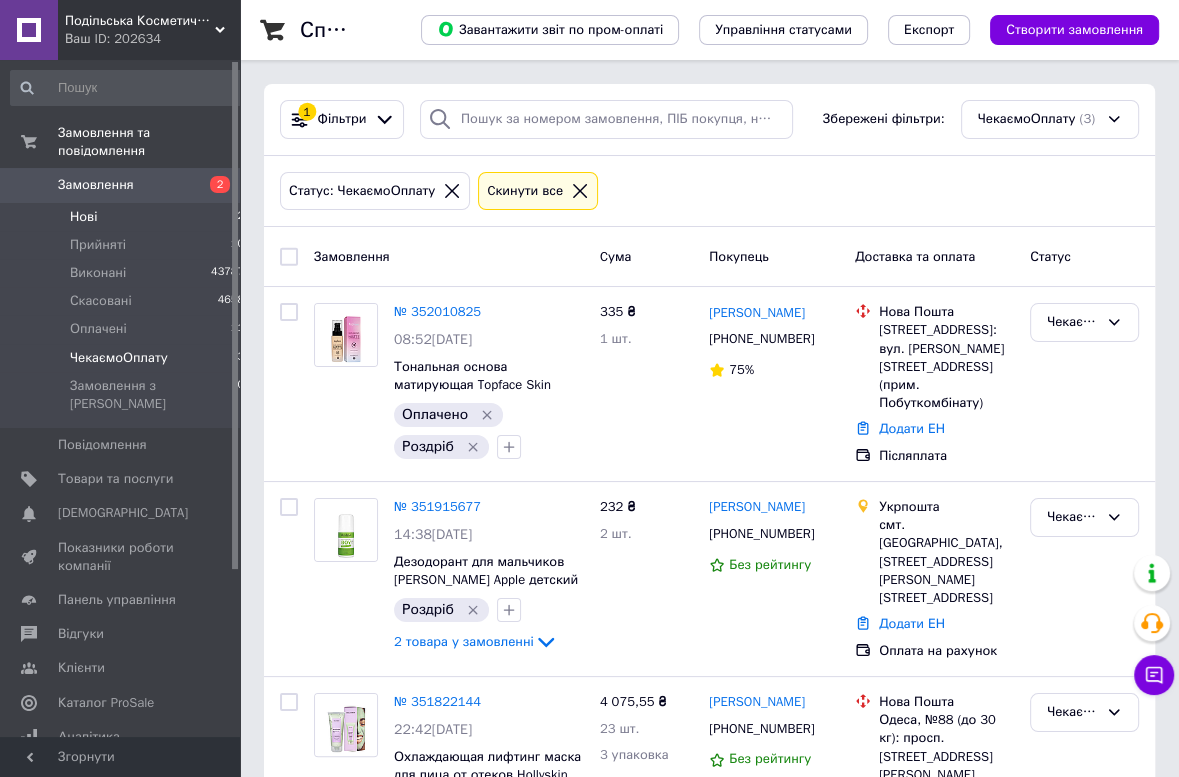 click on "Нові" at bounding box center (83, 217) 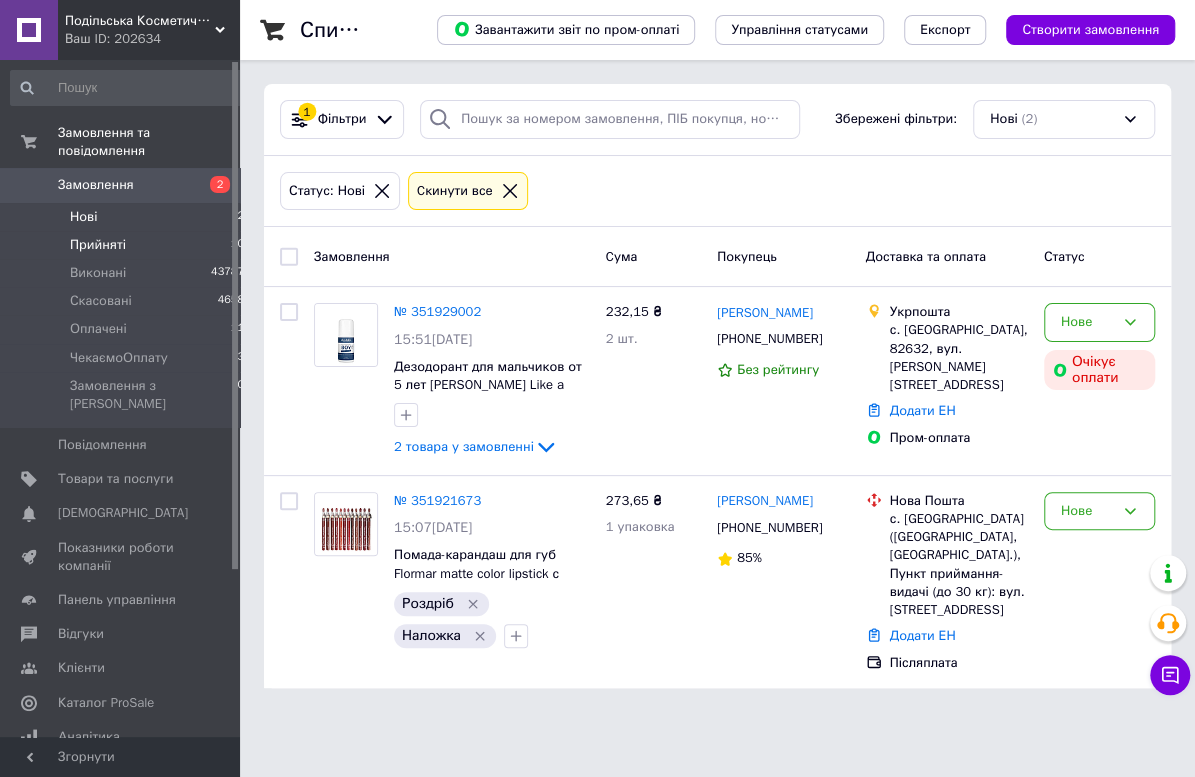 click on "Прийняті" at bounding box center (98, 245) 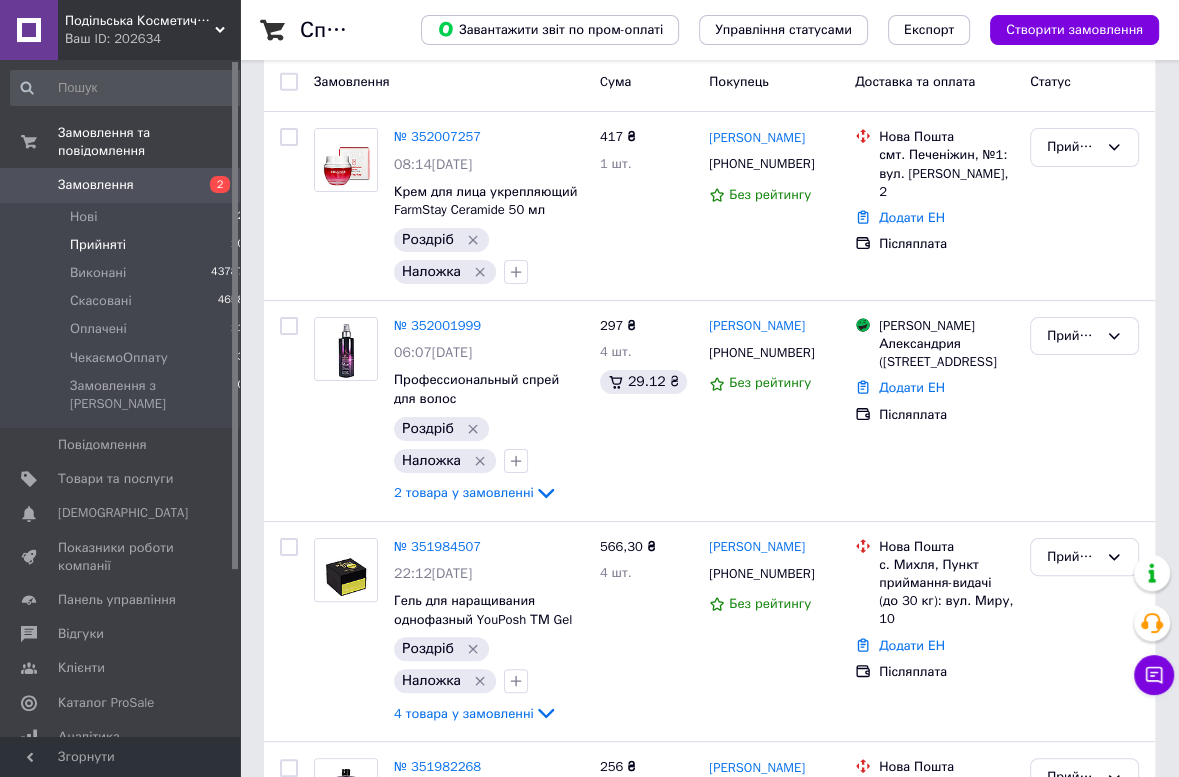 scroll, scrollTop: 0, scrollLeft: 0, axis: both 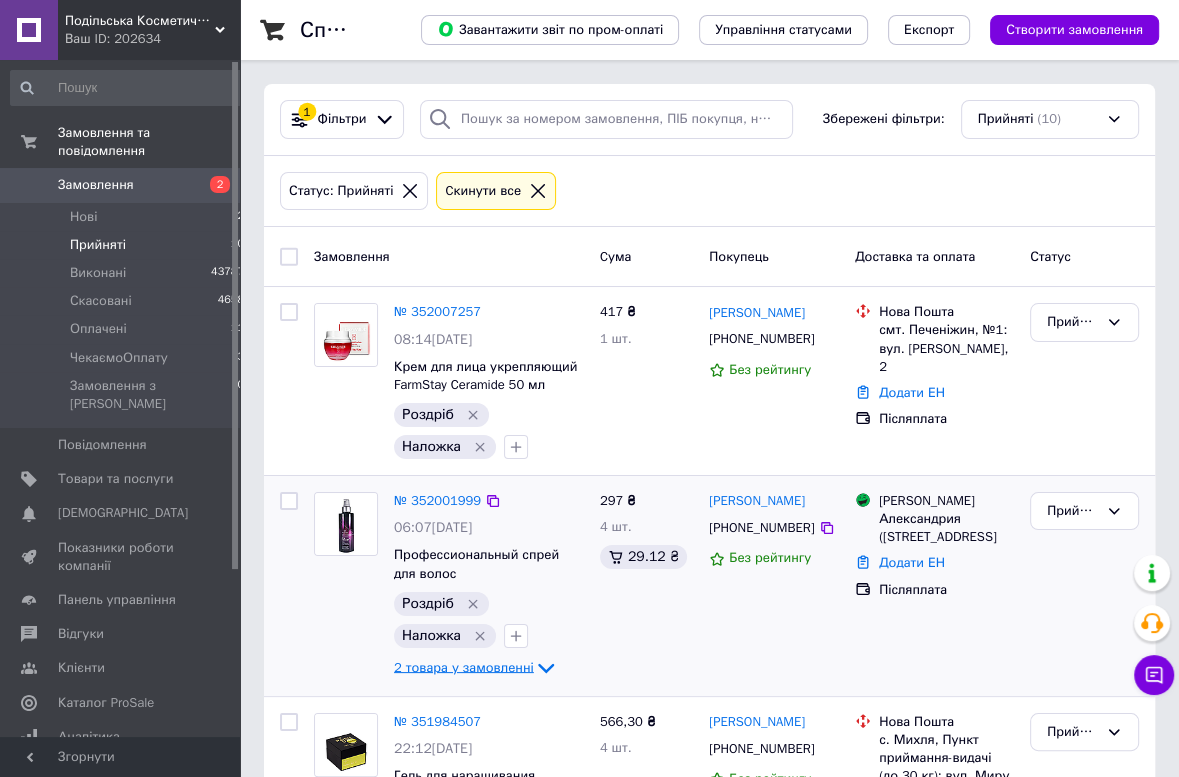 click on "2 товара у замовленні" at bounding box center (464, 666) 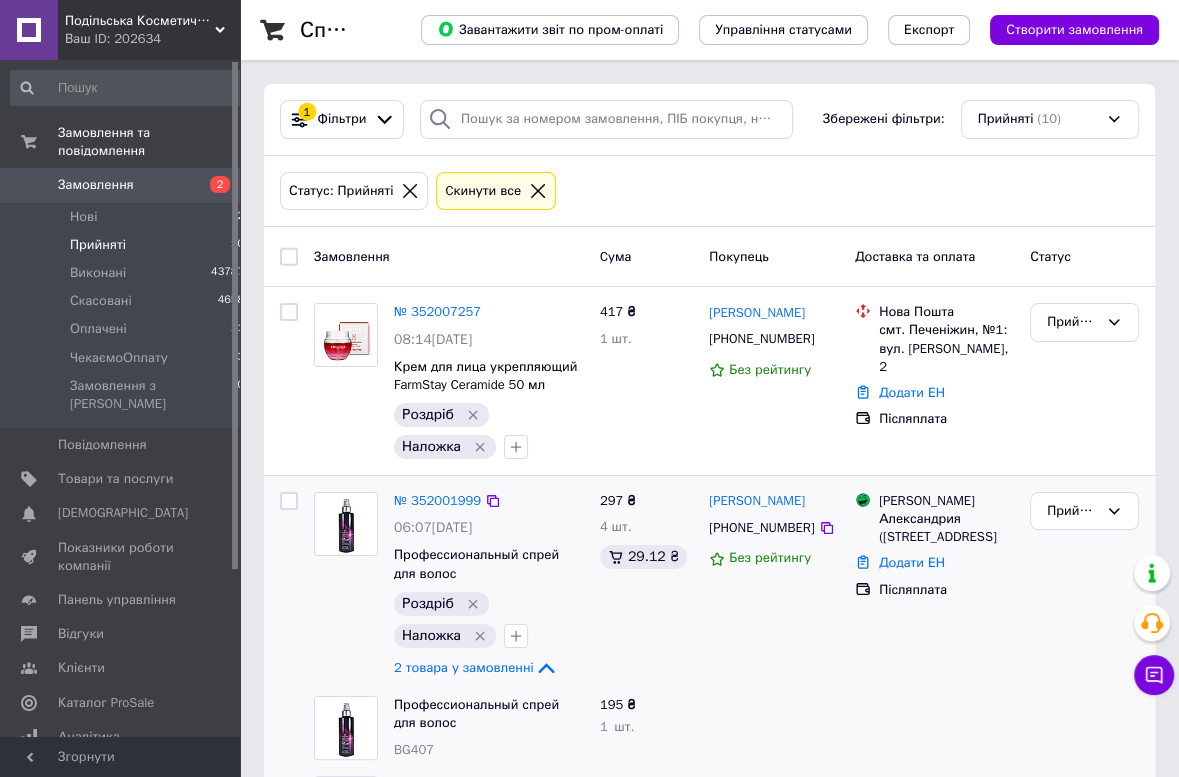scroll, scrollTop: 319, scrollLeft: 0, axis: vertical 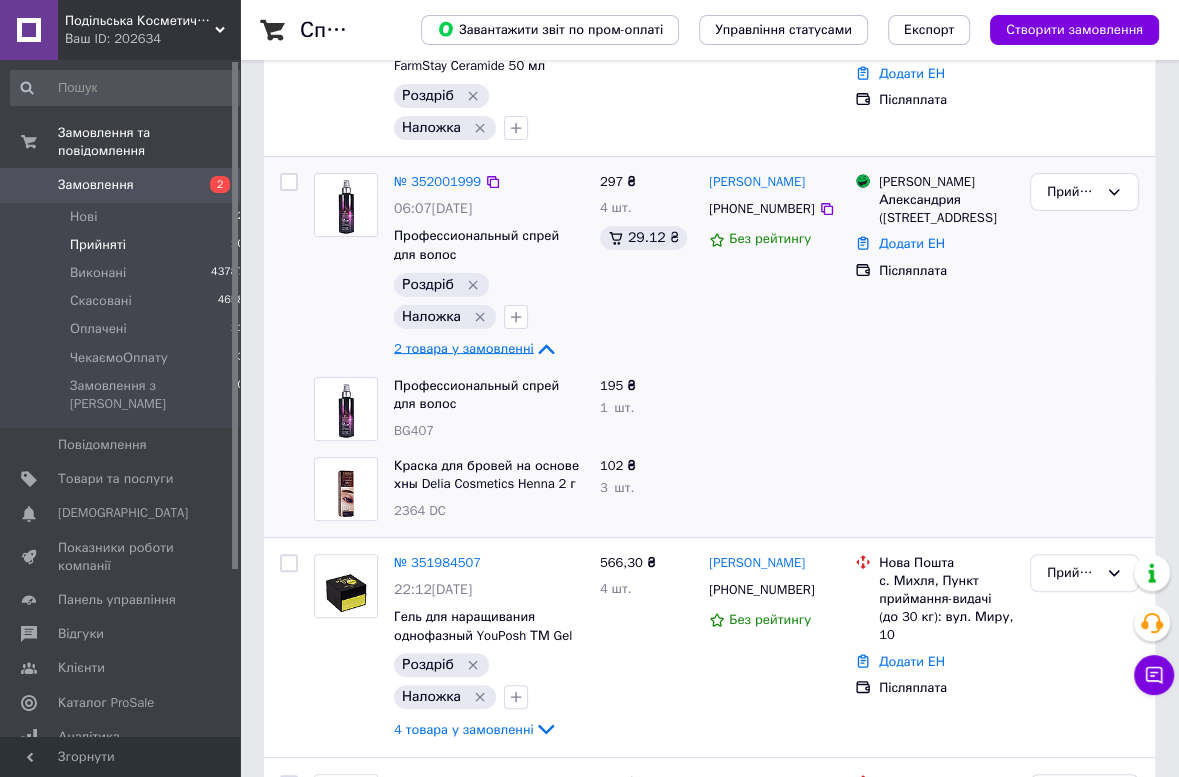 click on "2 товара у замовленні" at bounding box center (464, 347) 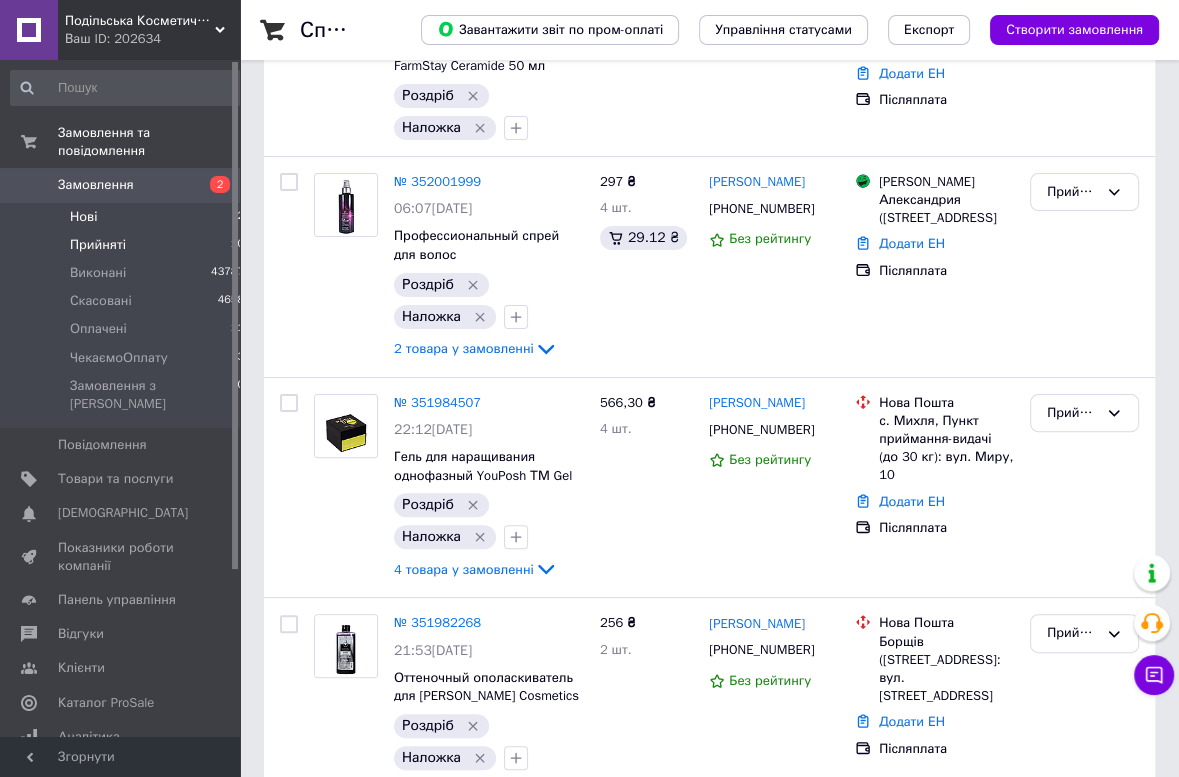 click on "Нові" at bounding box center [83, 217] 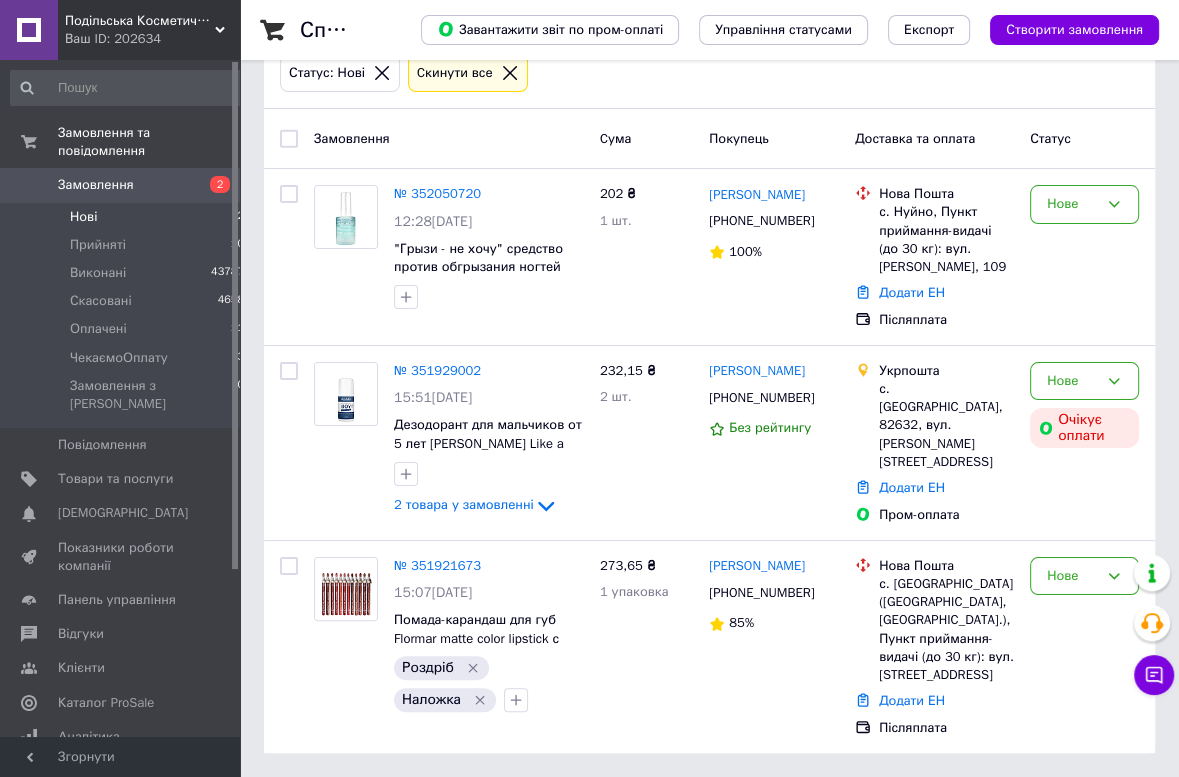 scroll, scrollTop: 0, scrollLeft: 0, axis: both 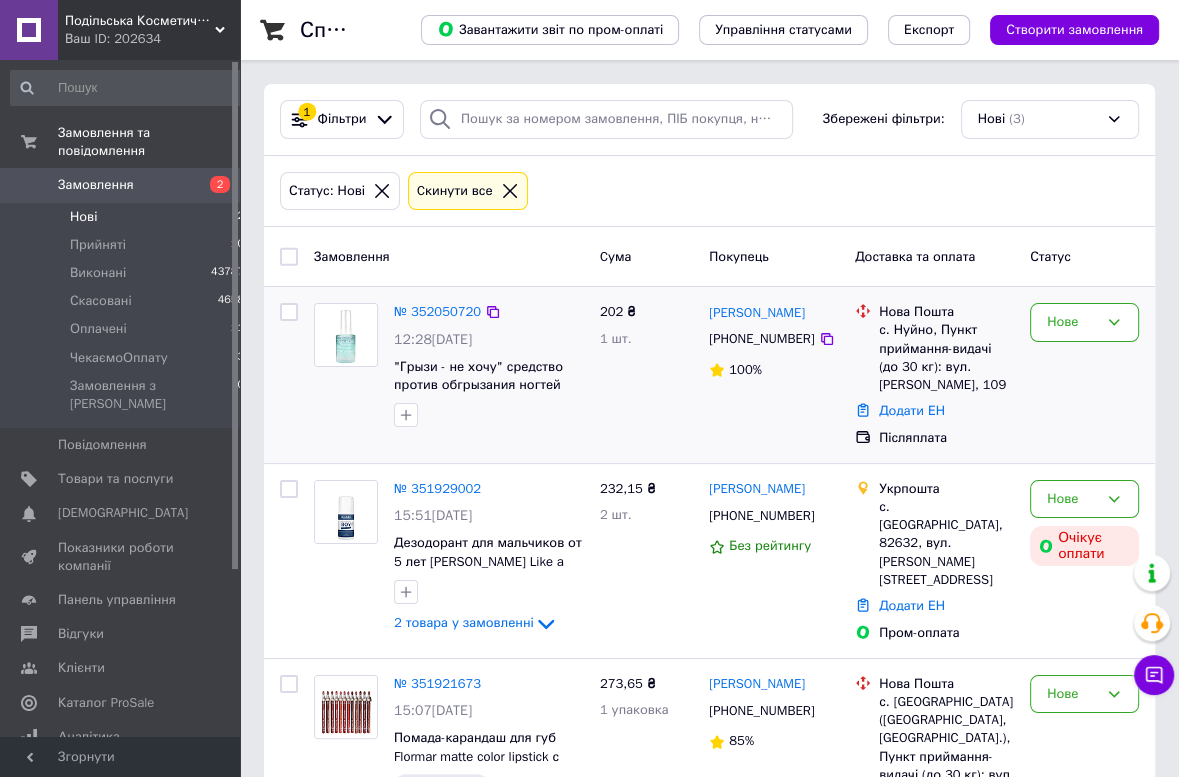 drag, startPoint x: 813, startPoint y: 338, endPoint x: 804, endPoint y: 316, distance: 23.769728 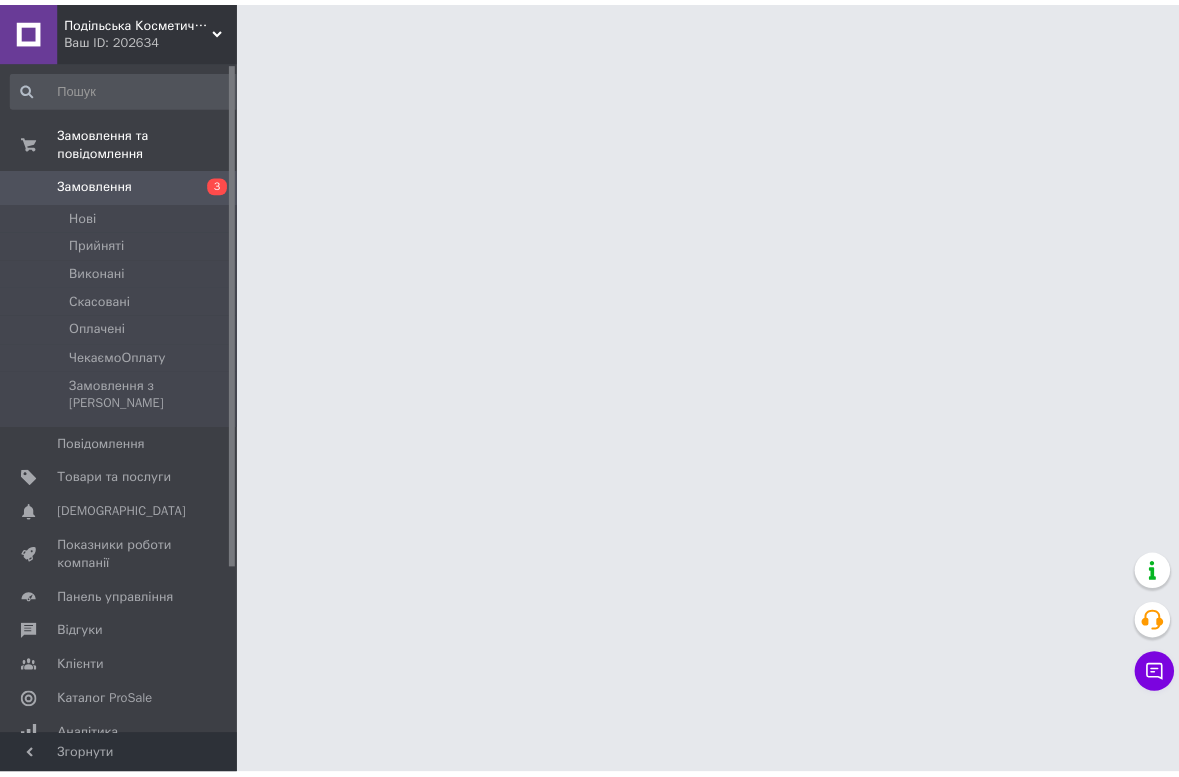 scroll, scrollTop: 0, scrollLeft: 0, axis: both 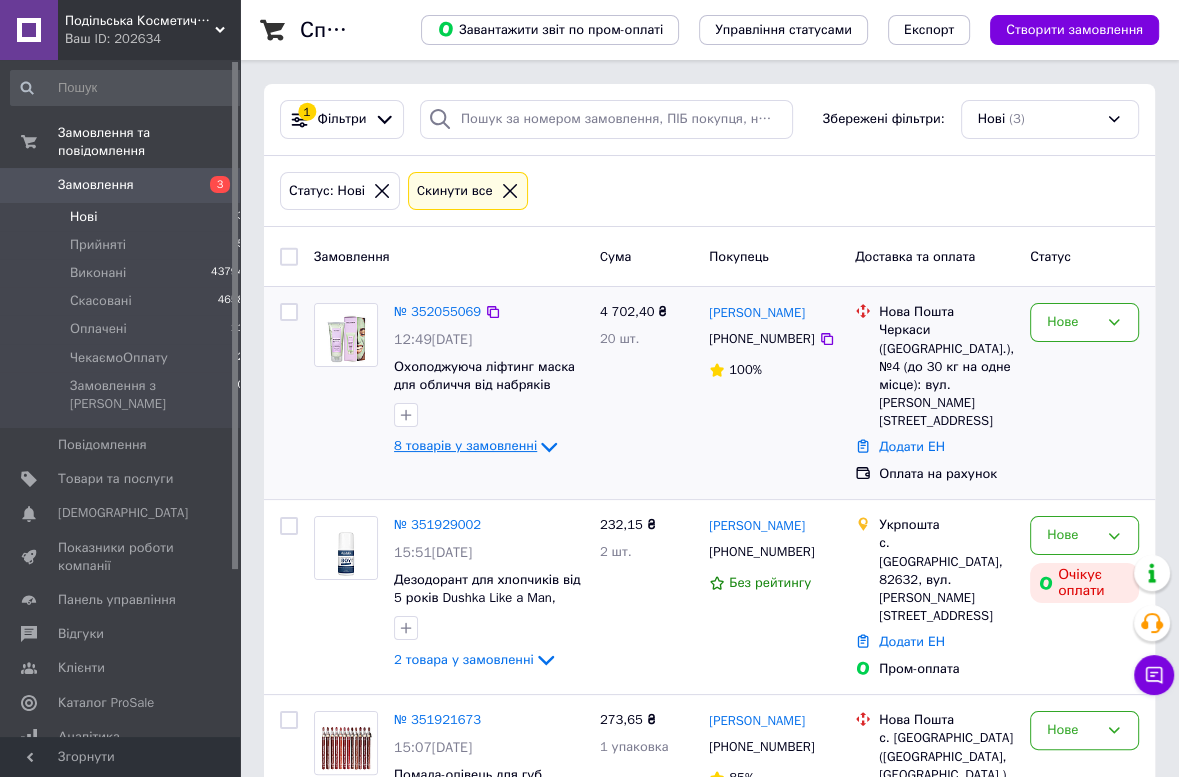click on "8 товарів у замовленні" at bounding box center (465, 446) 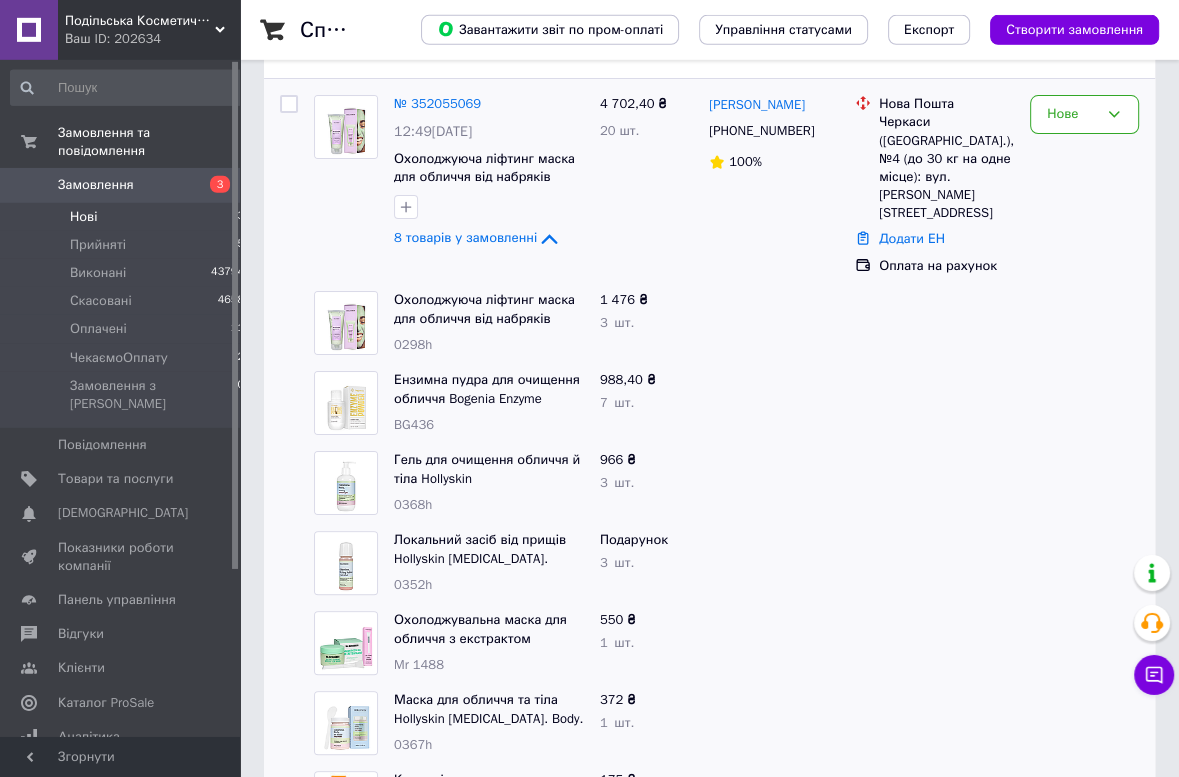 scroll, scrollTop: 215, scrollLeft: 0, axis: vertical 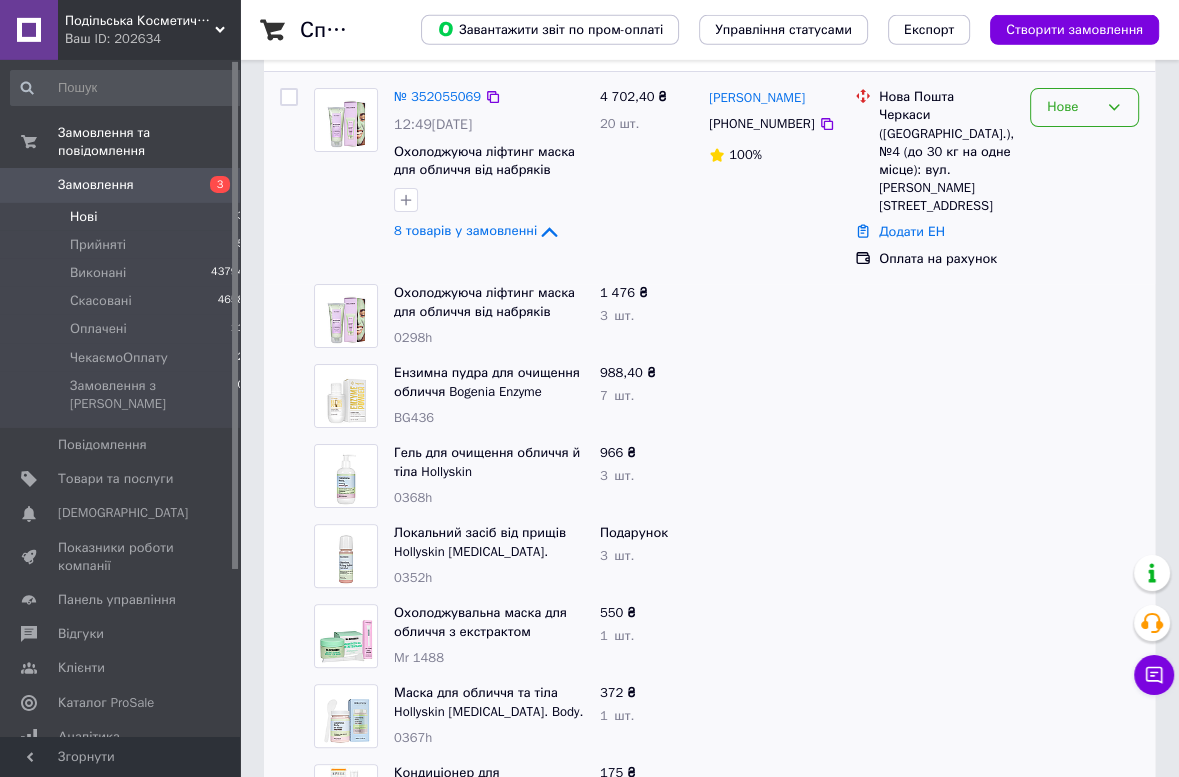 click on "Нове" at bounding box center (1072, 107) 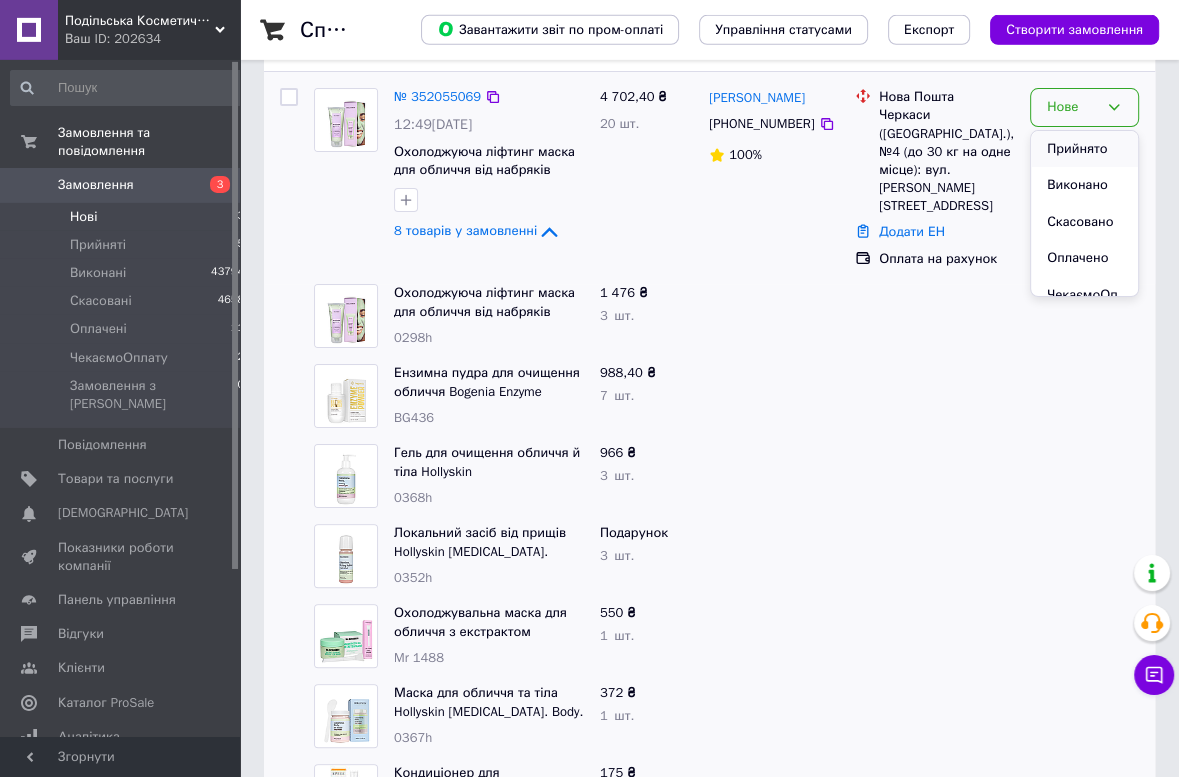 click on "Прийнято" at bounding box center (1084, 149) 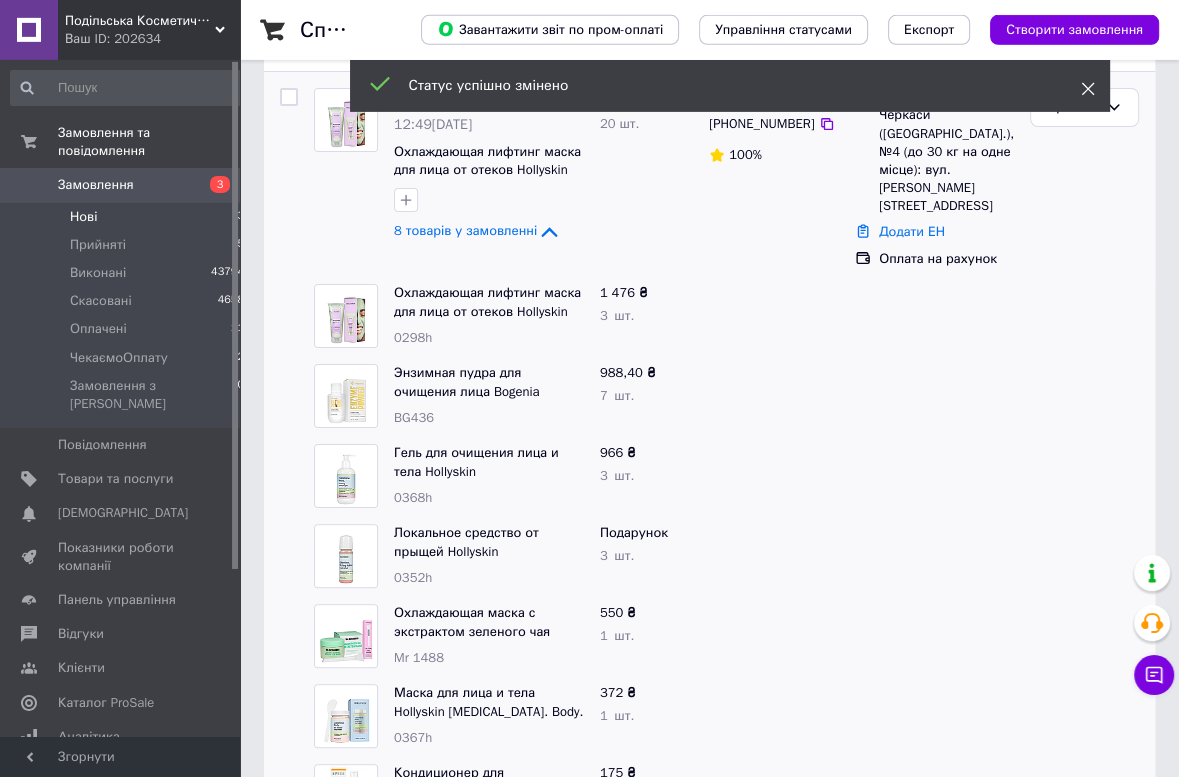 click 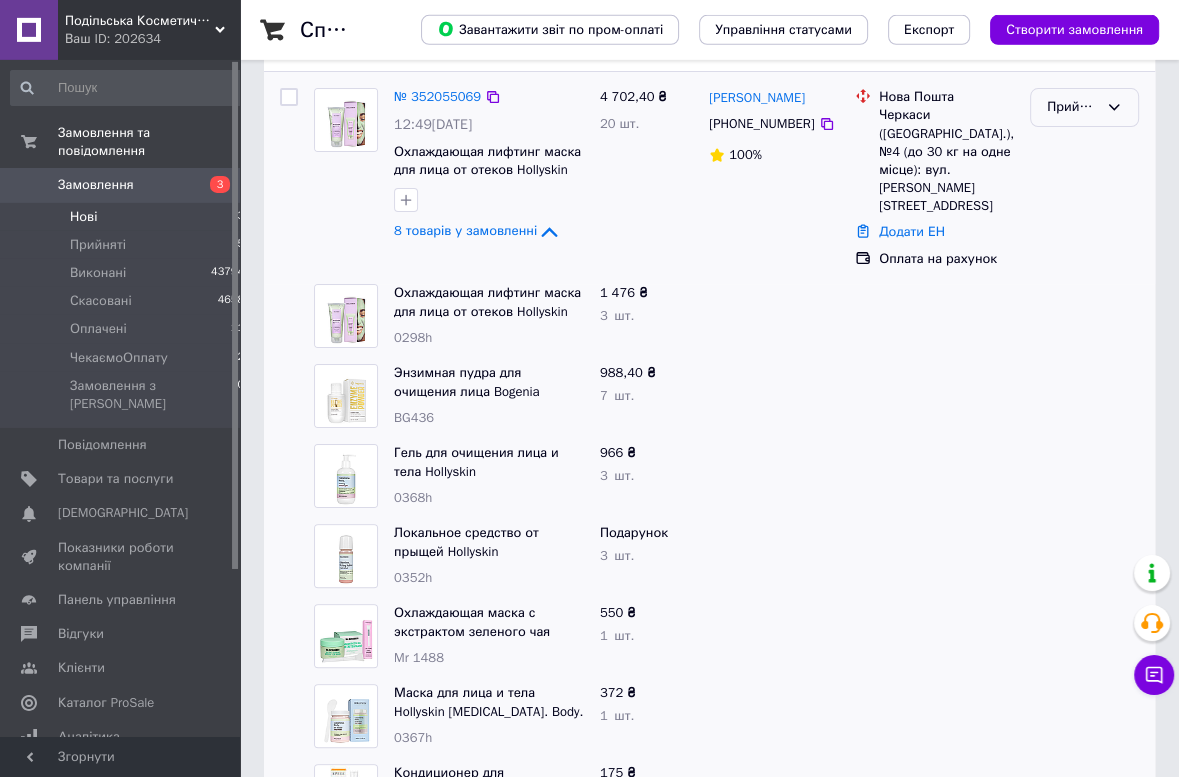 click on "Прийнято" at bounding box center [1072, 107] 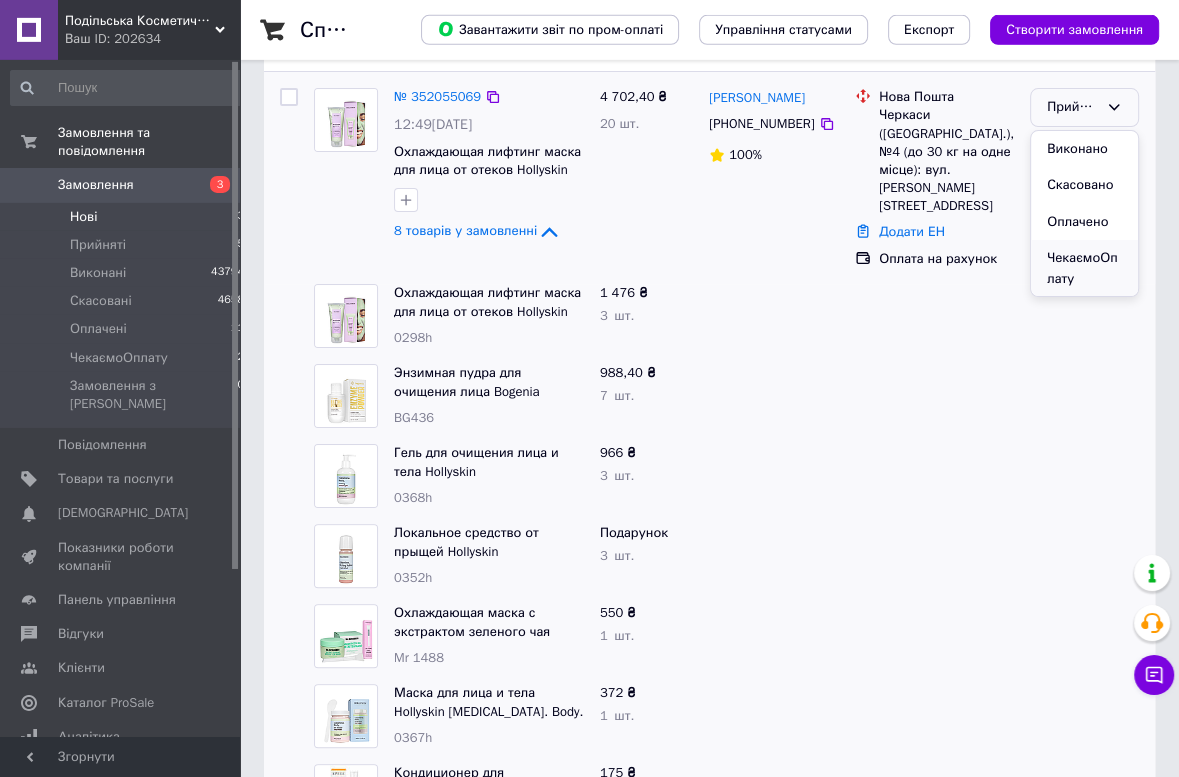 scroll, scrollTop: 43, scrollLeft: 0, axis: vertical 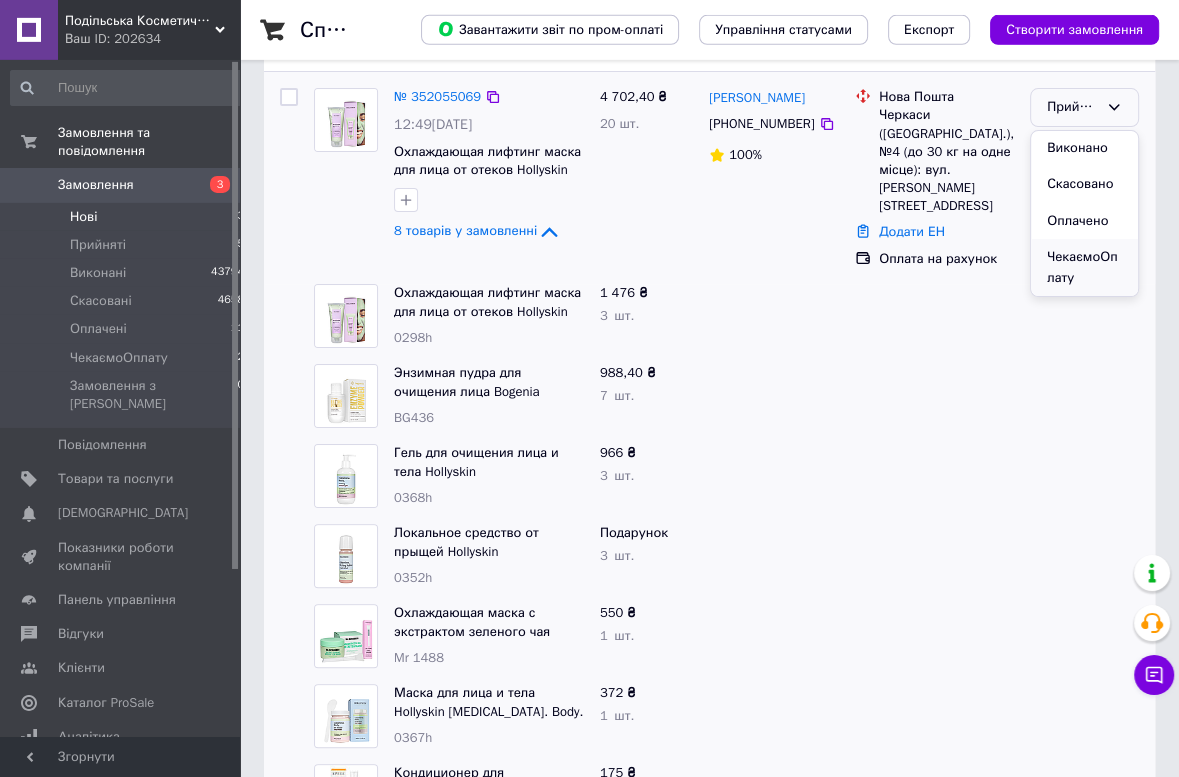 click on "ЧекаємоОплату" at bounding box center (1084, 267) 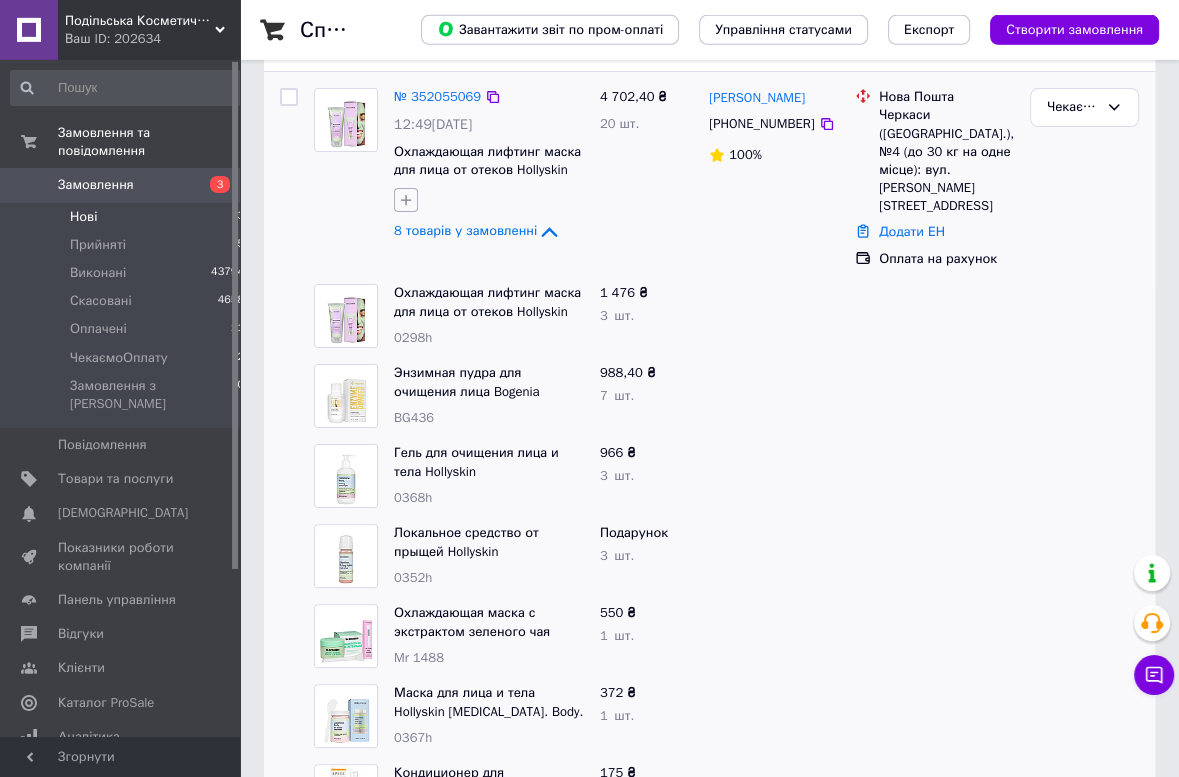 click 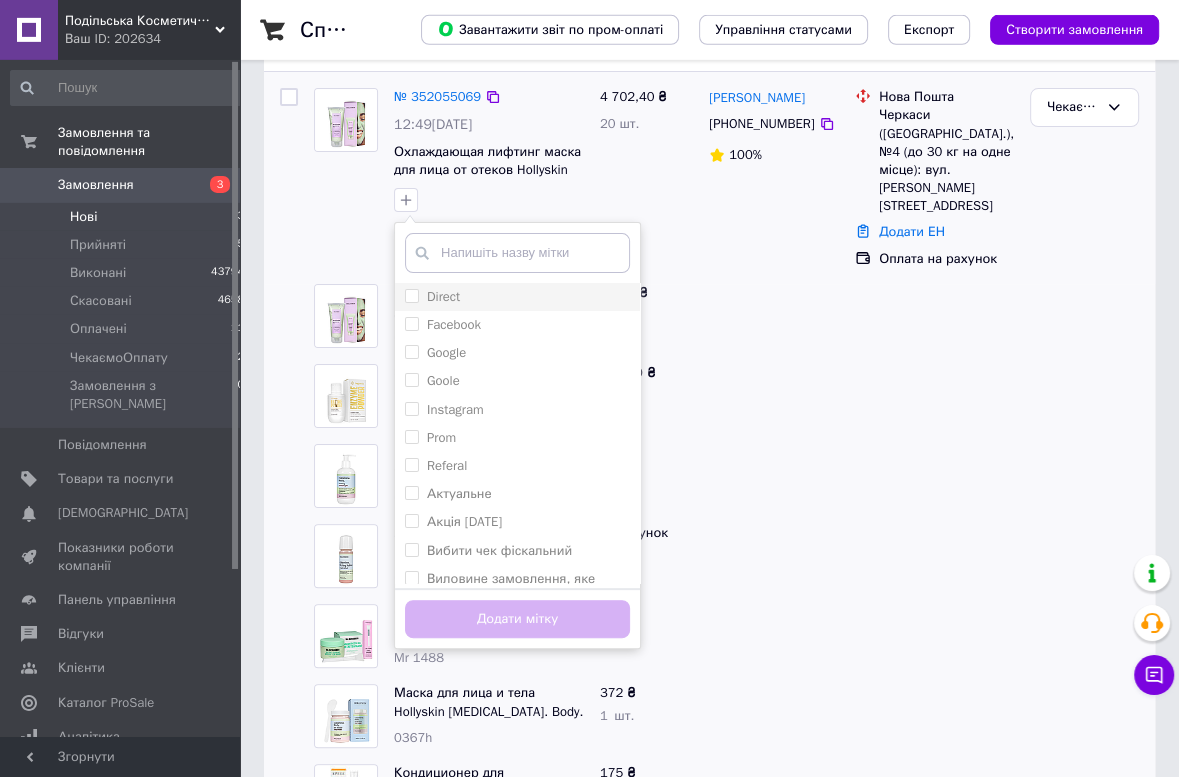click on "Direct" at bounding box center (443, 296) 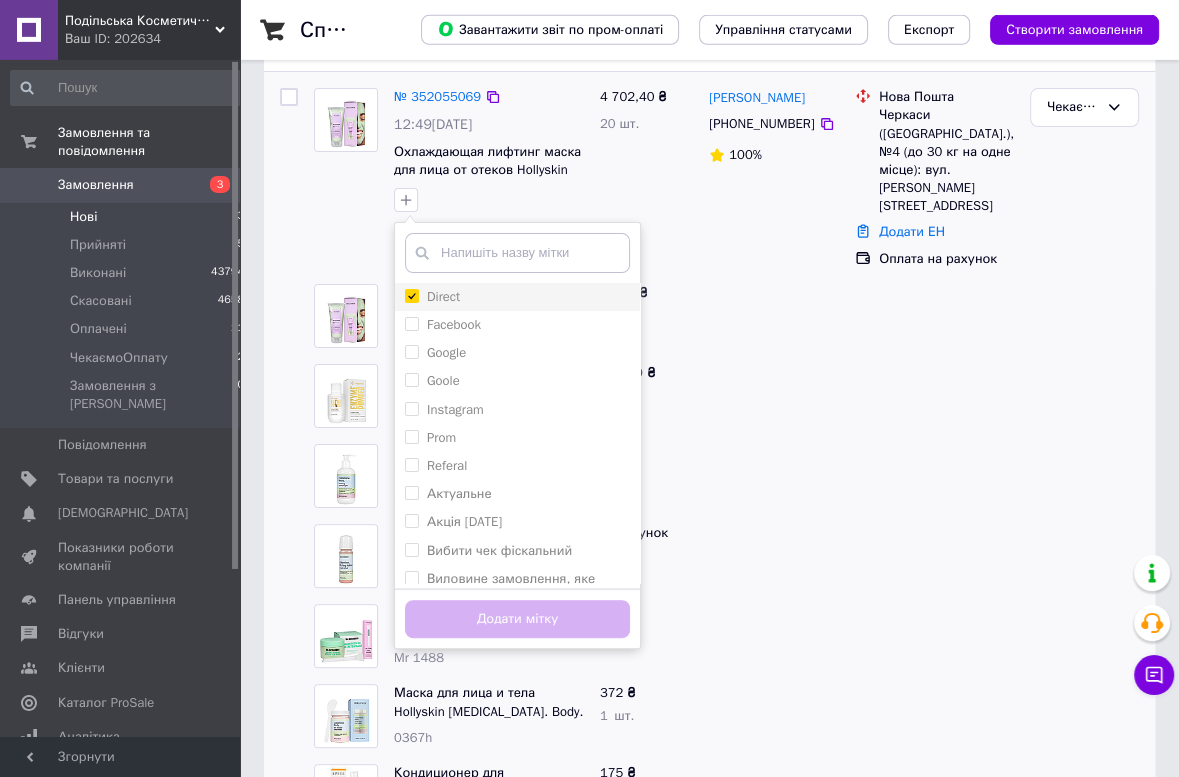 checkbox on "true" 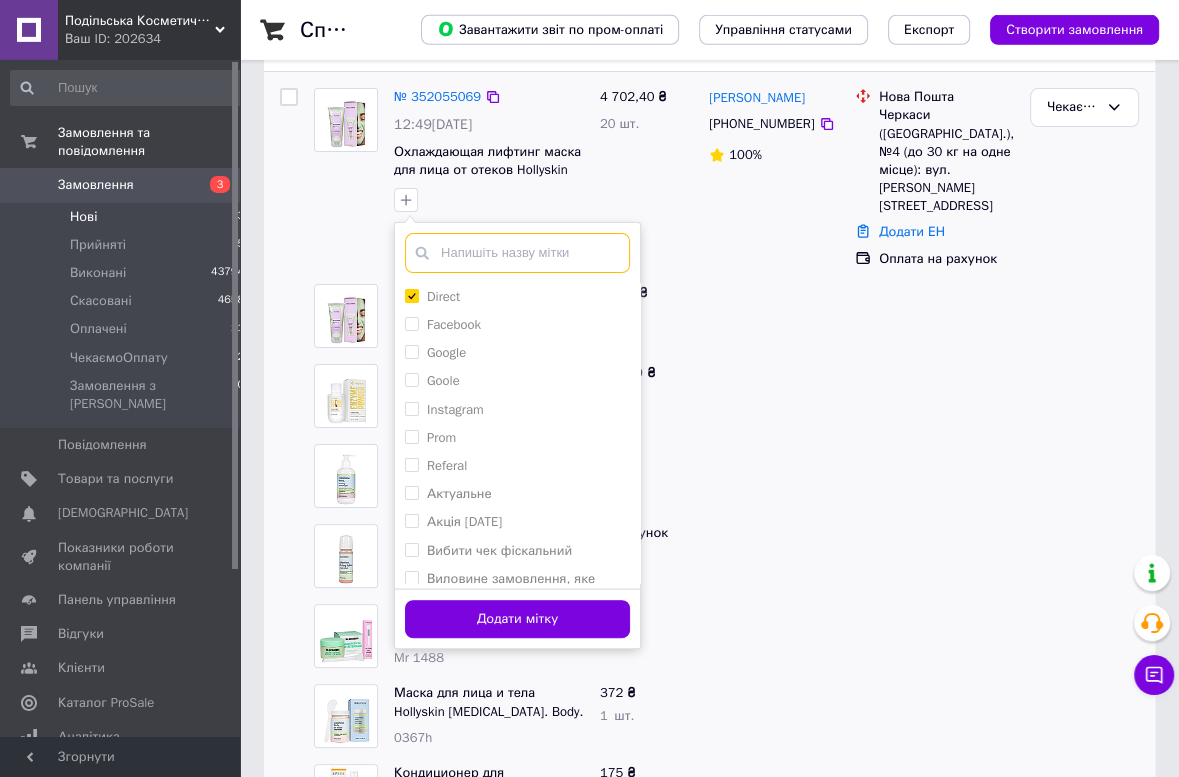 click at bounding box center (517, 253) 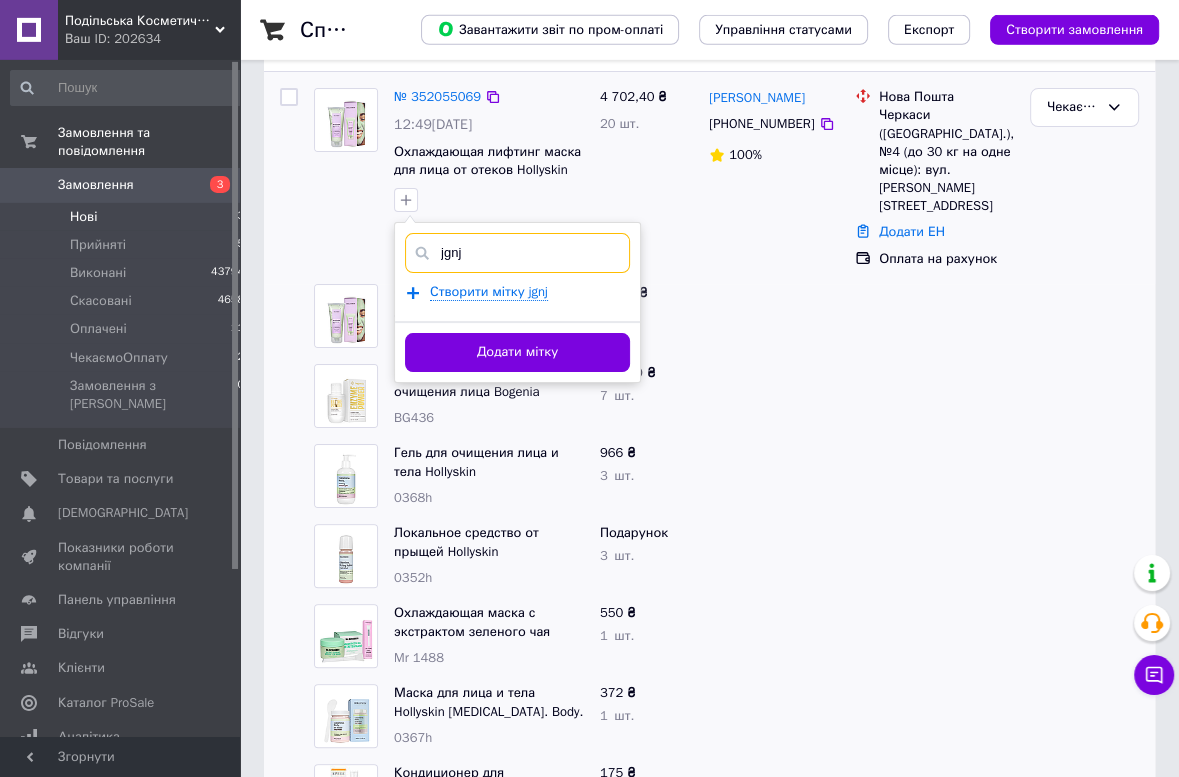 drag, startPoint x: 474, startPoint y: 259, endPoint x: 388, endPoint y: 257, distance: 86.023254 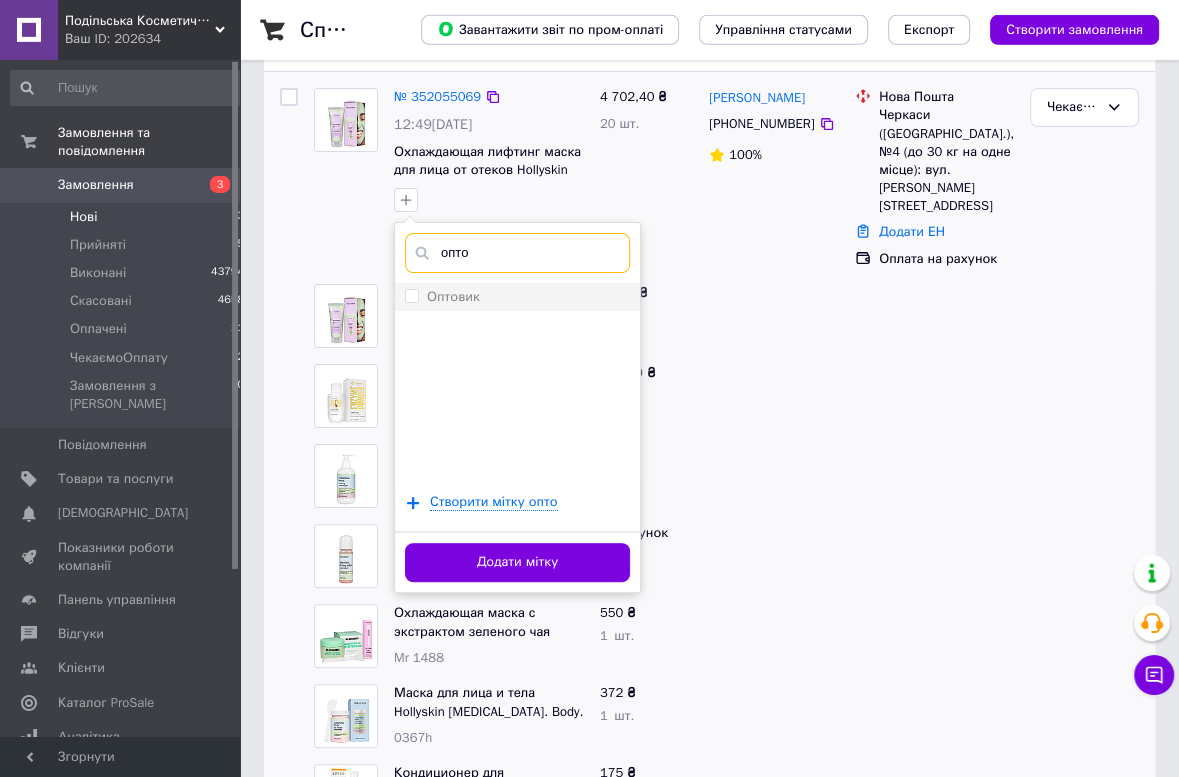 type on "опто" 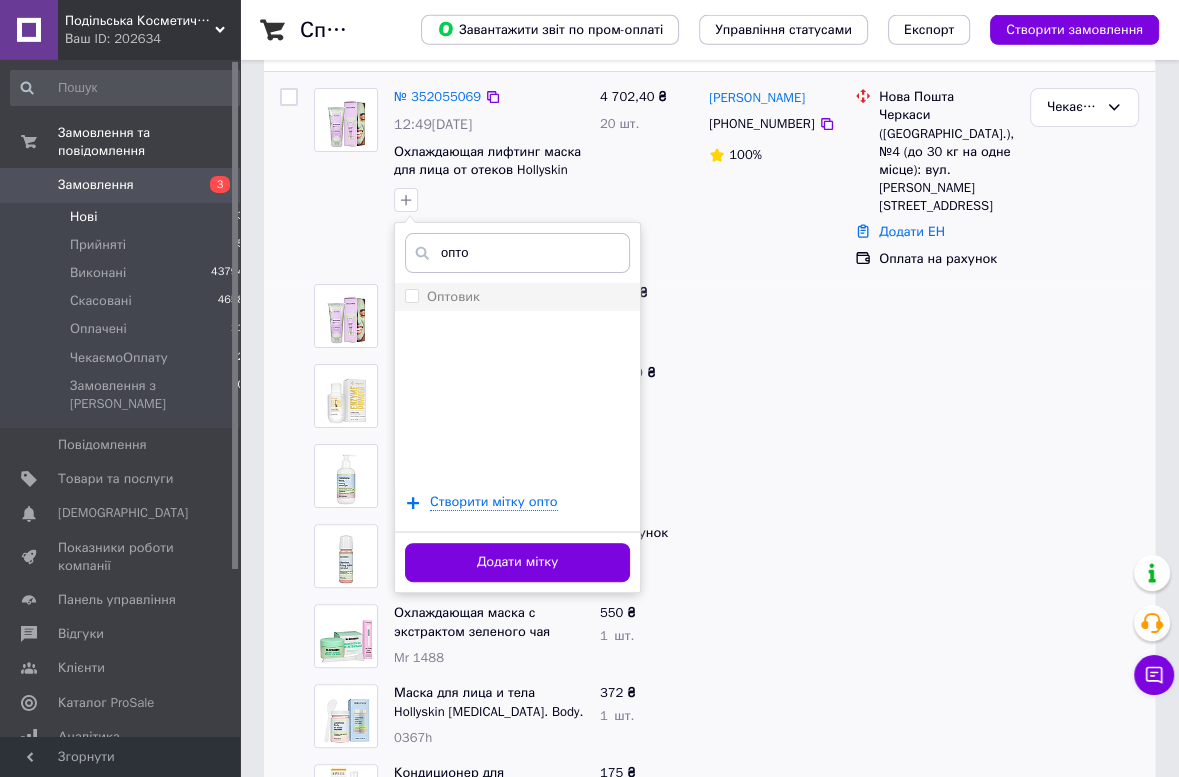 click on "Оптовик" at bounding box center [453, 296] 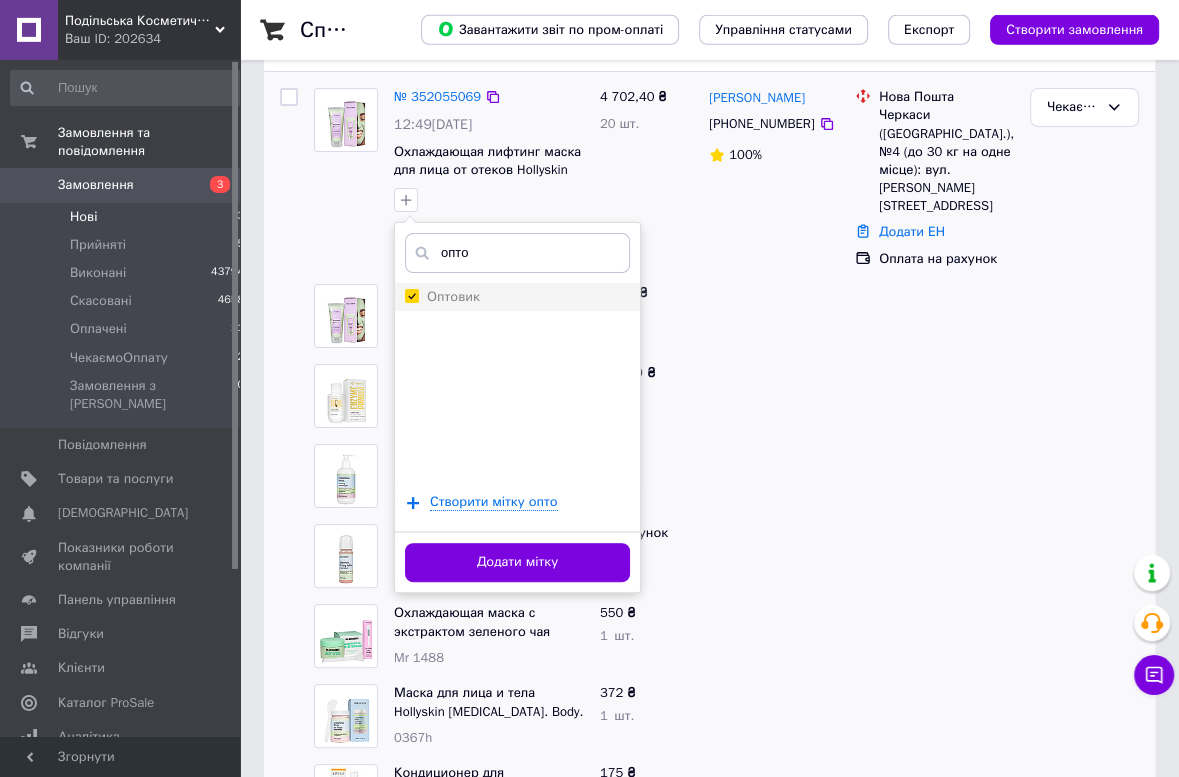 checkbox on "true" 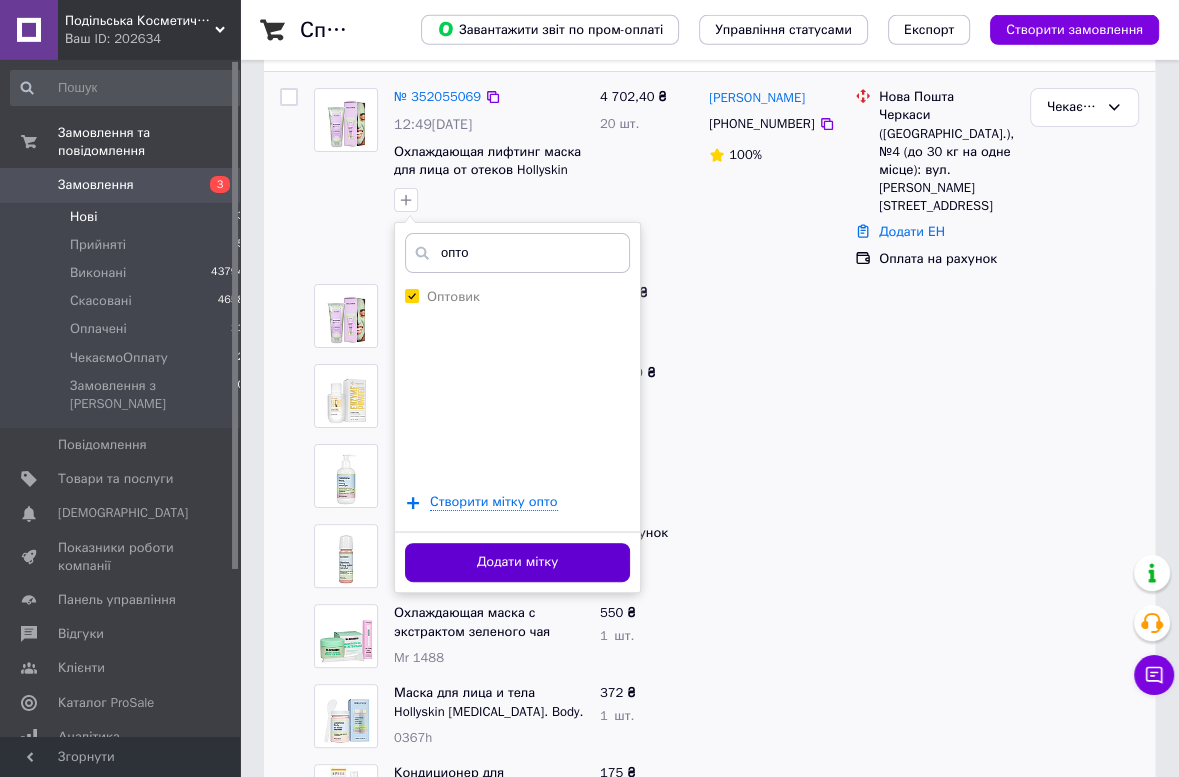 click on "Додати мітку" at bounding box center [517, 562] 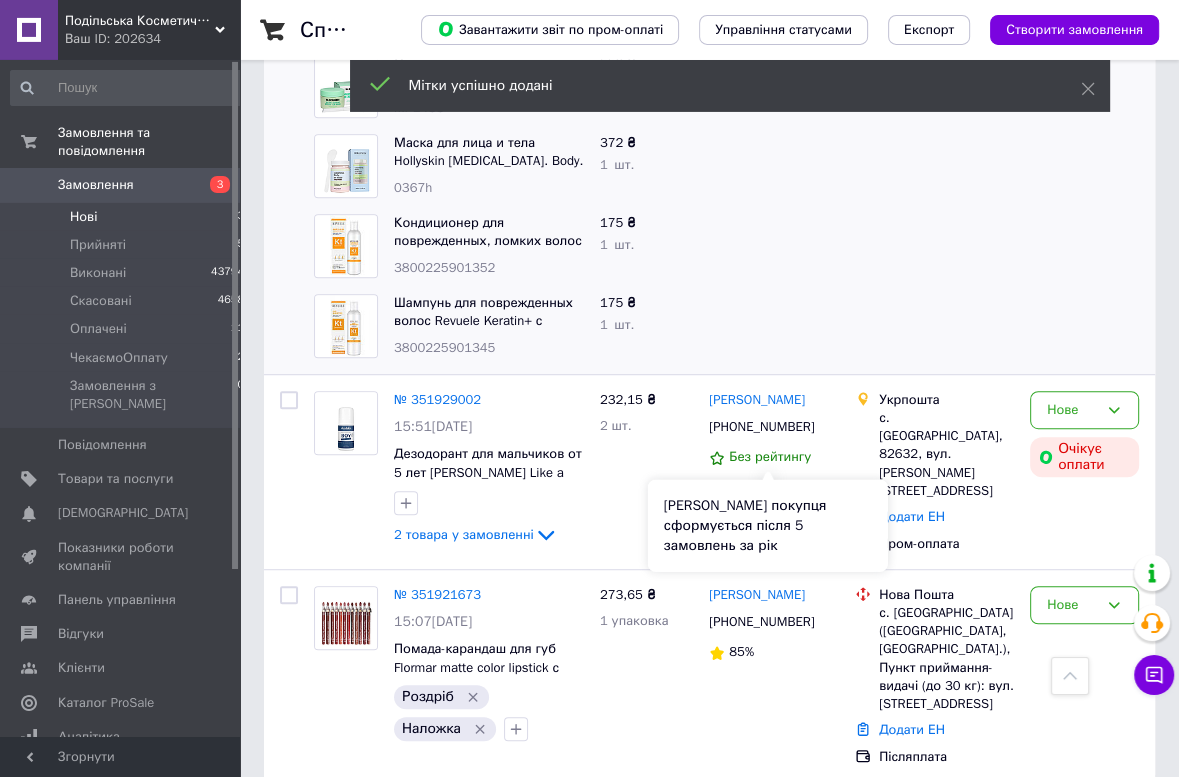 scroll, scrollTop: 795, scrollLeft: 0, axis: vertical 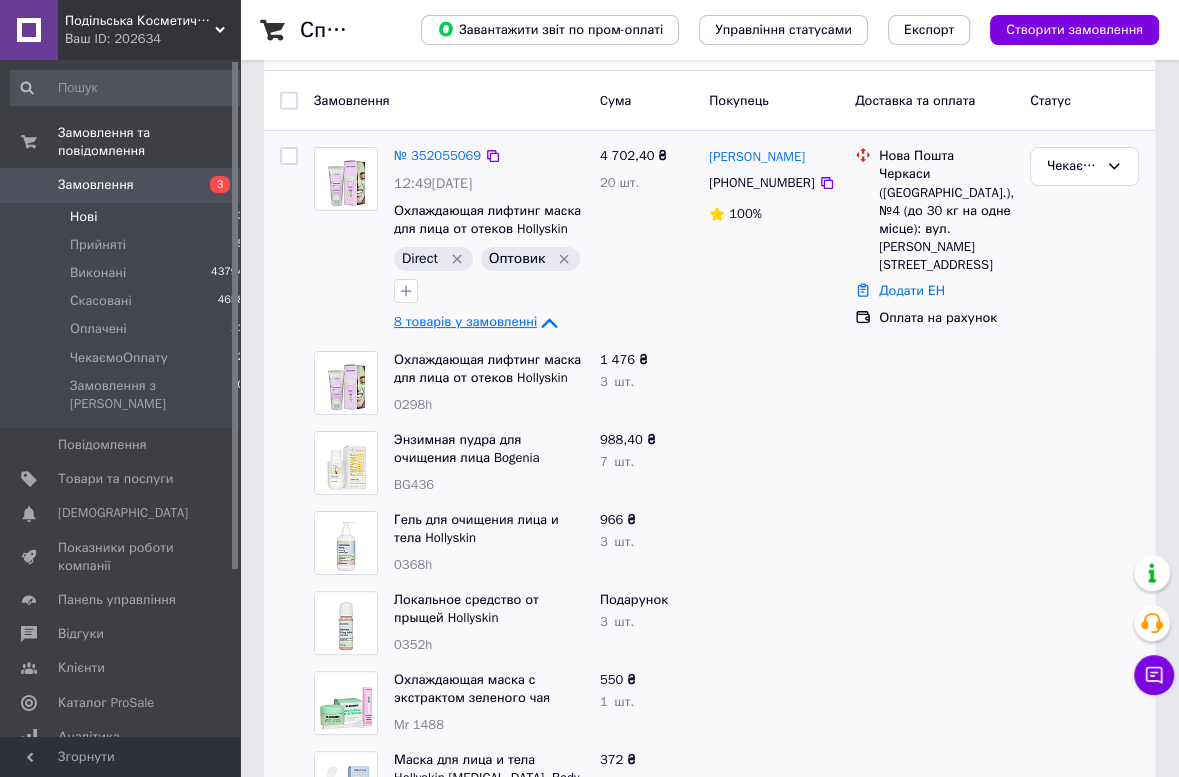 click on "8 товарів у замовленні" at bounding box center (465, 322) 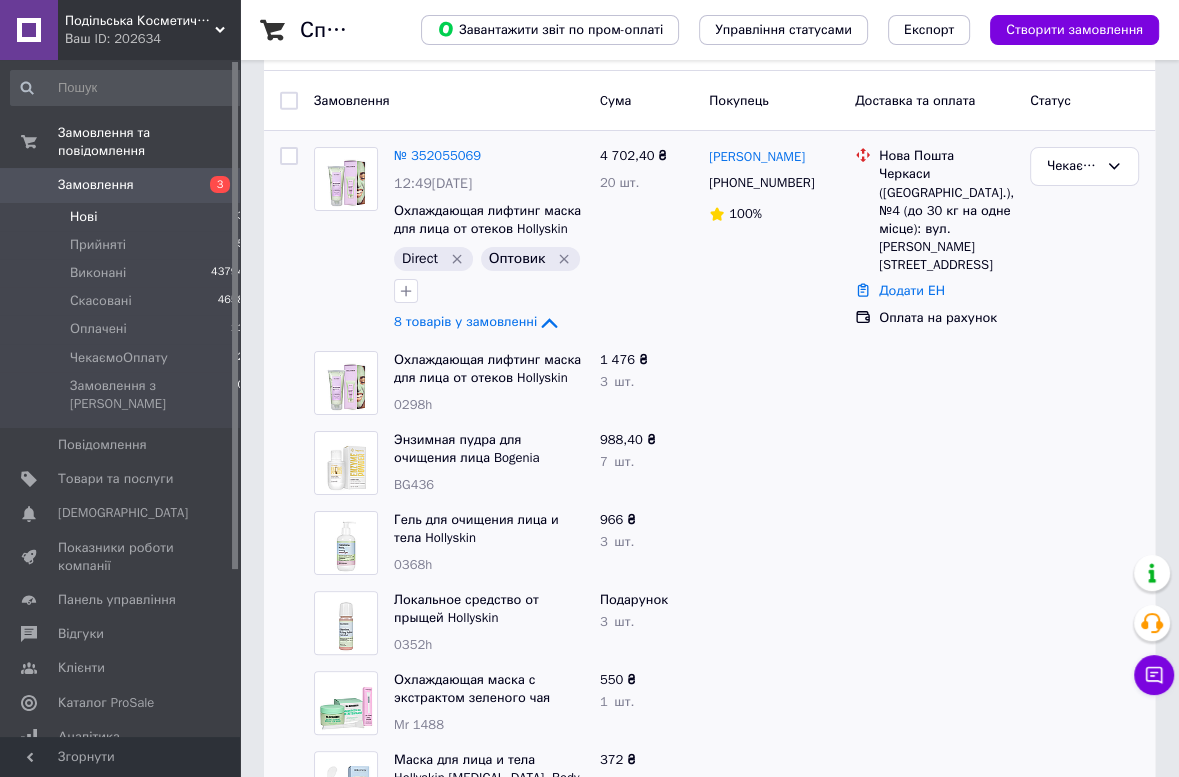 scroll, scrollTop: 154, scrollLeft: 0, axis: vertical 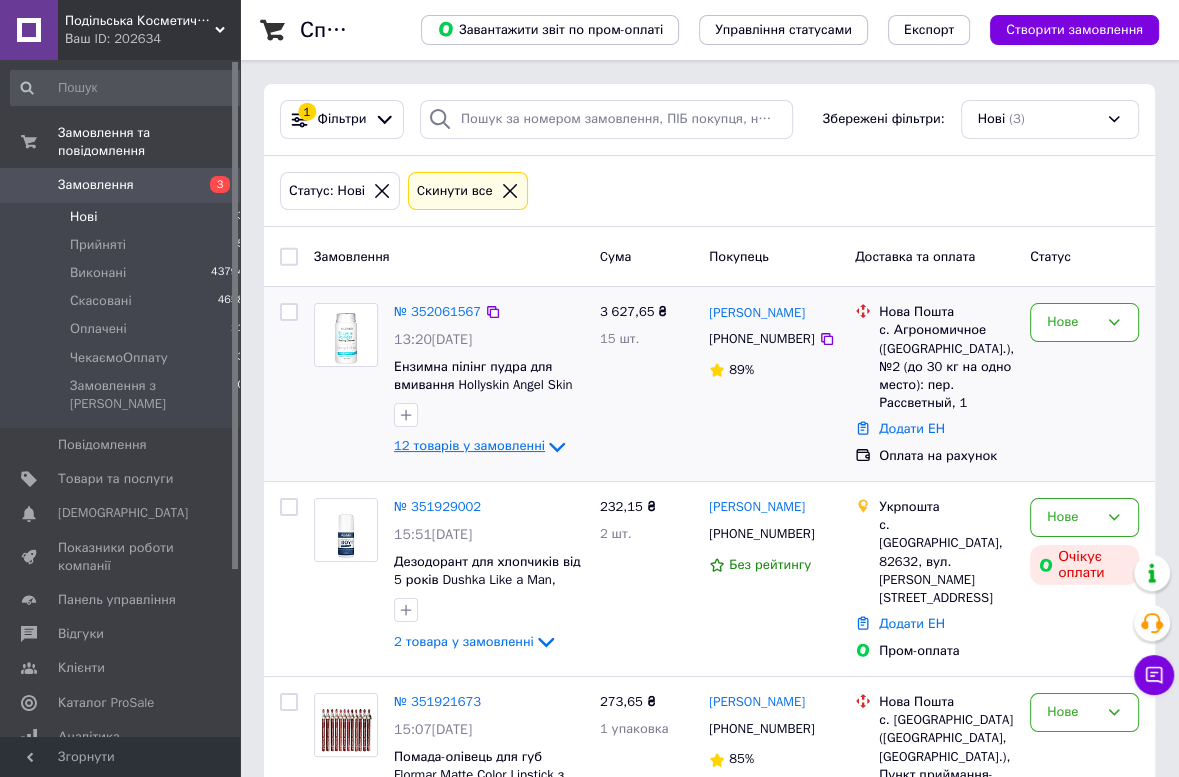 click on "12 товарів у замовленні" at bounding box center (469, 446) 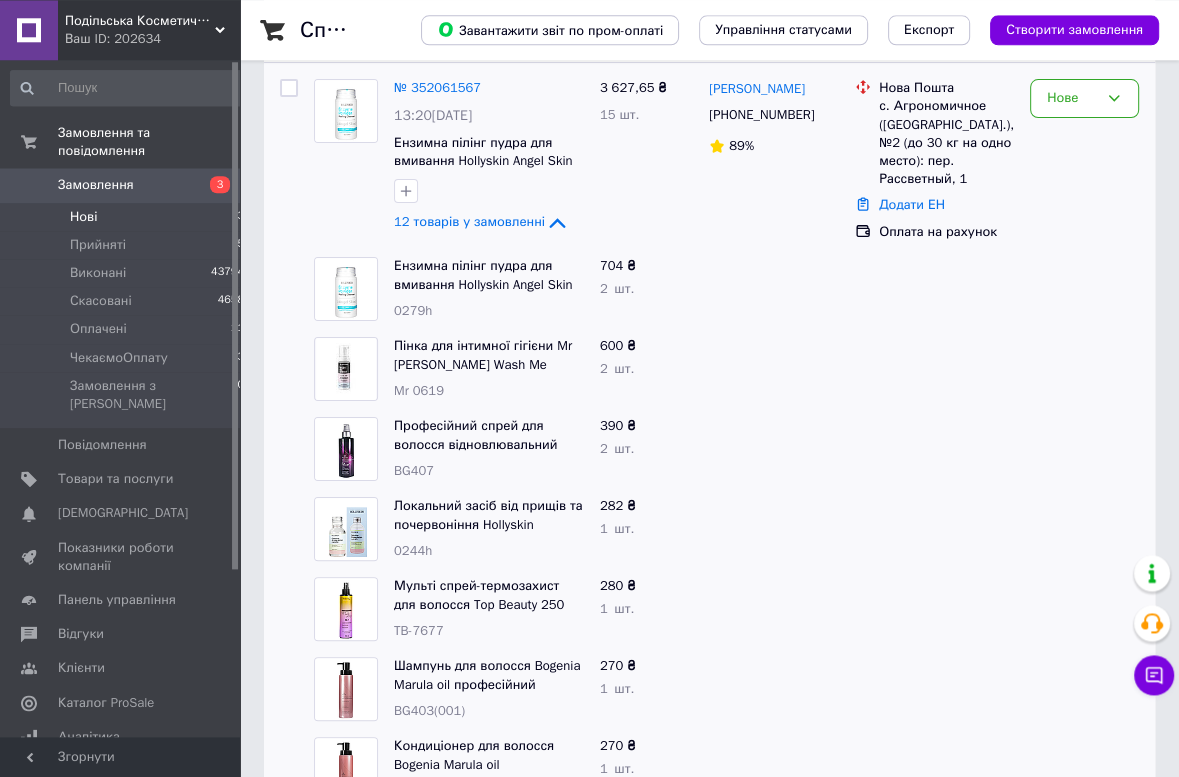 scroll, scrollTop: 233, scrollLeft: 0, axis: vertical 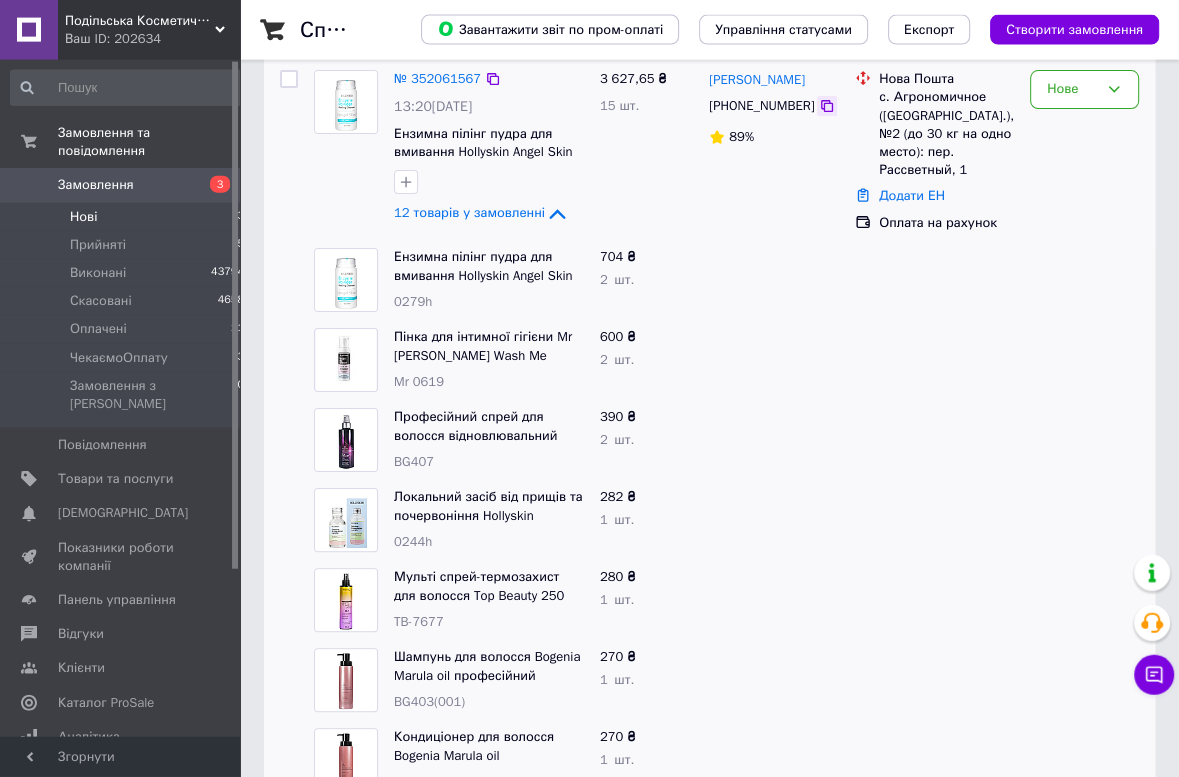 click 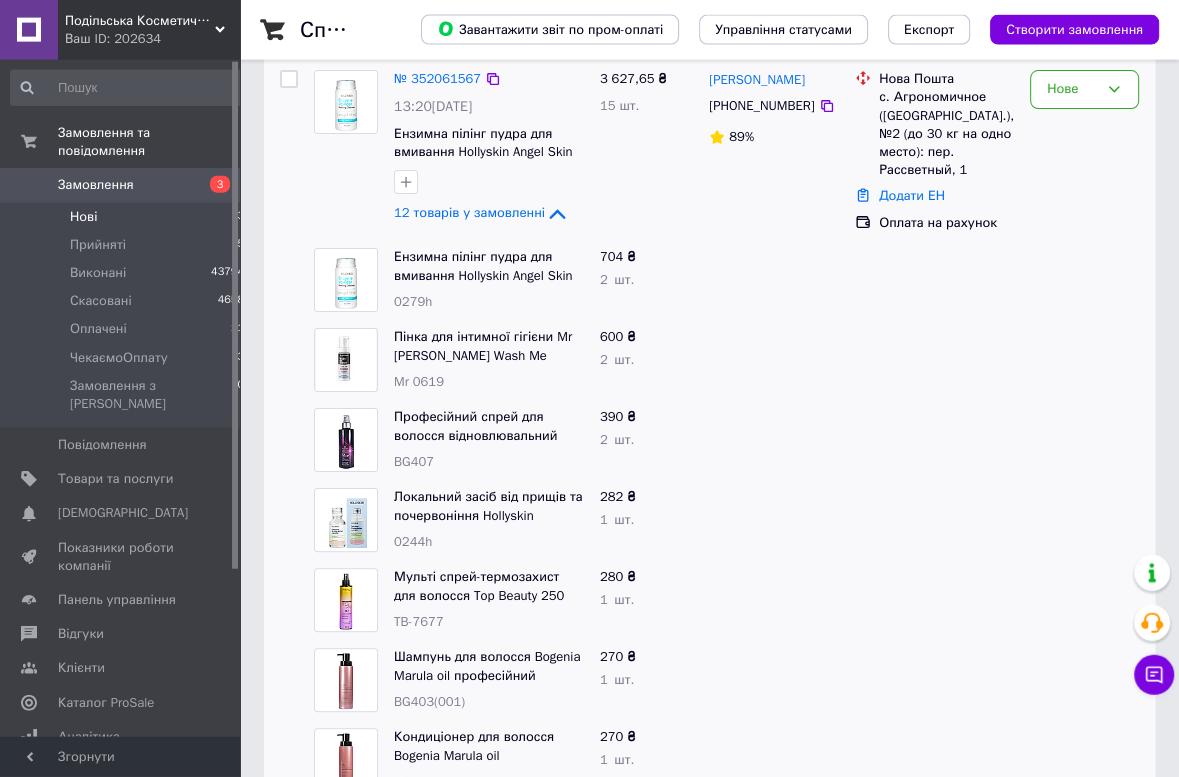 click at bounding box center [346, 148] 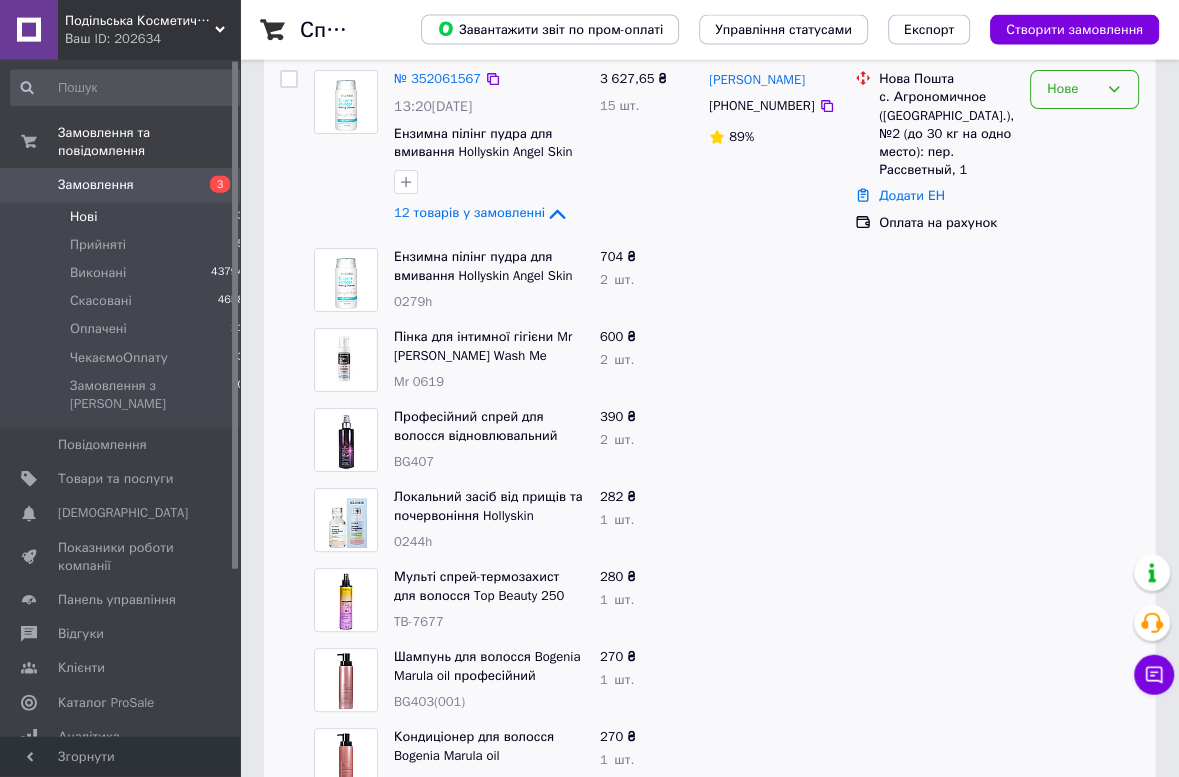 click on "Нове" at bounding box center (1084, 89) 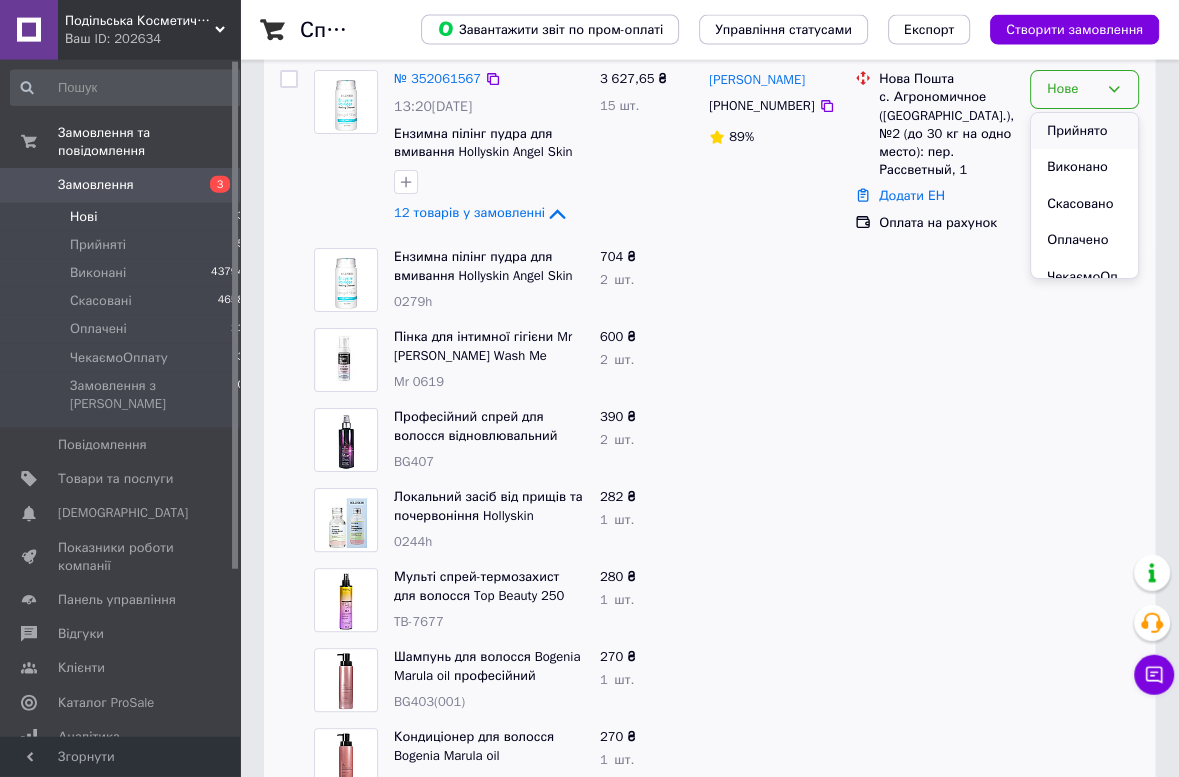 click on "Прийнято" at bounding box center (1084, 131) 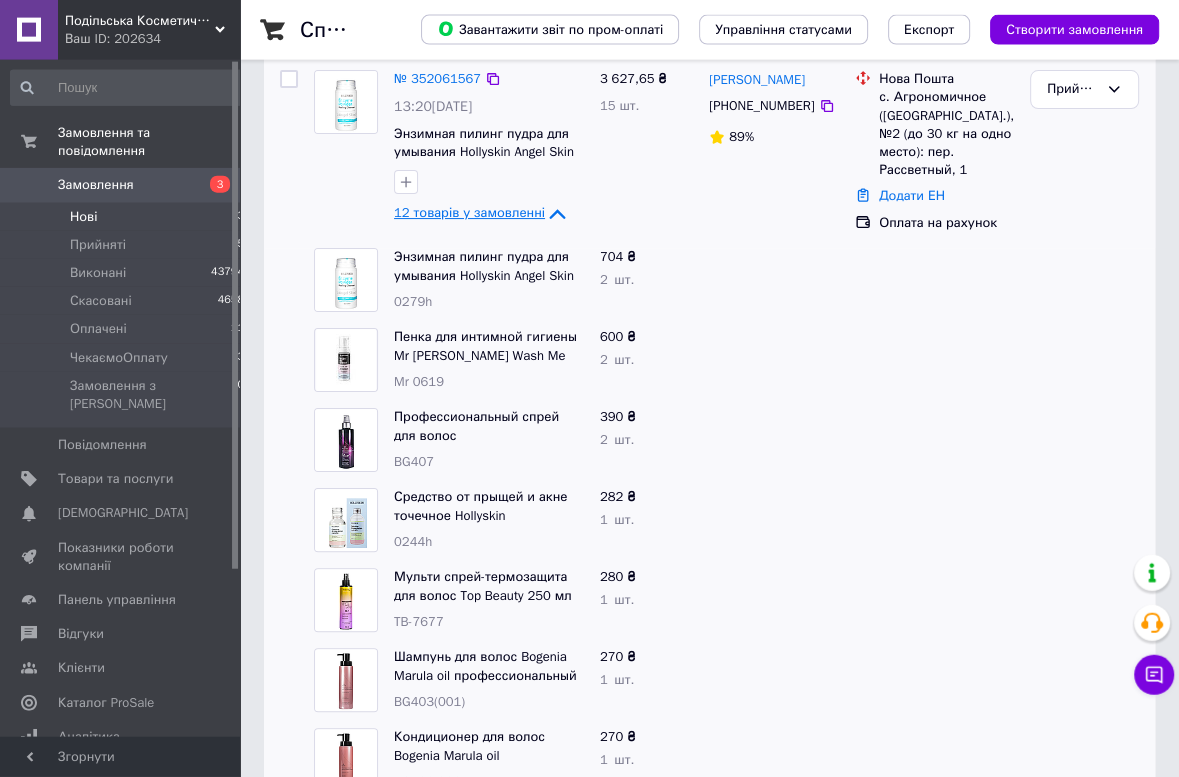 click on "12 товарів у замовленні" at bounding box center [469, 213] 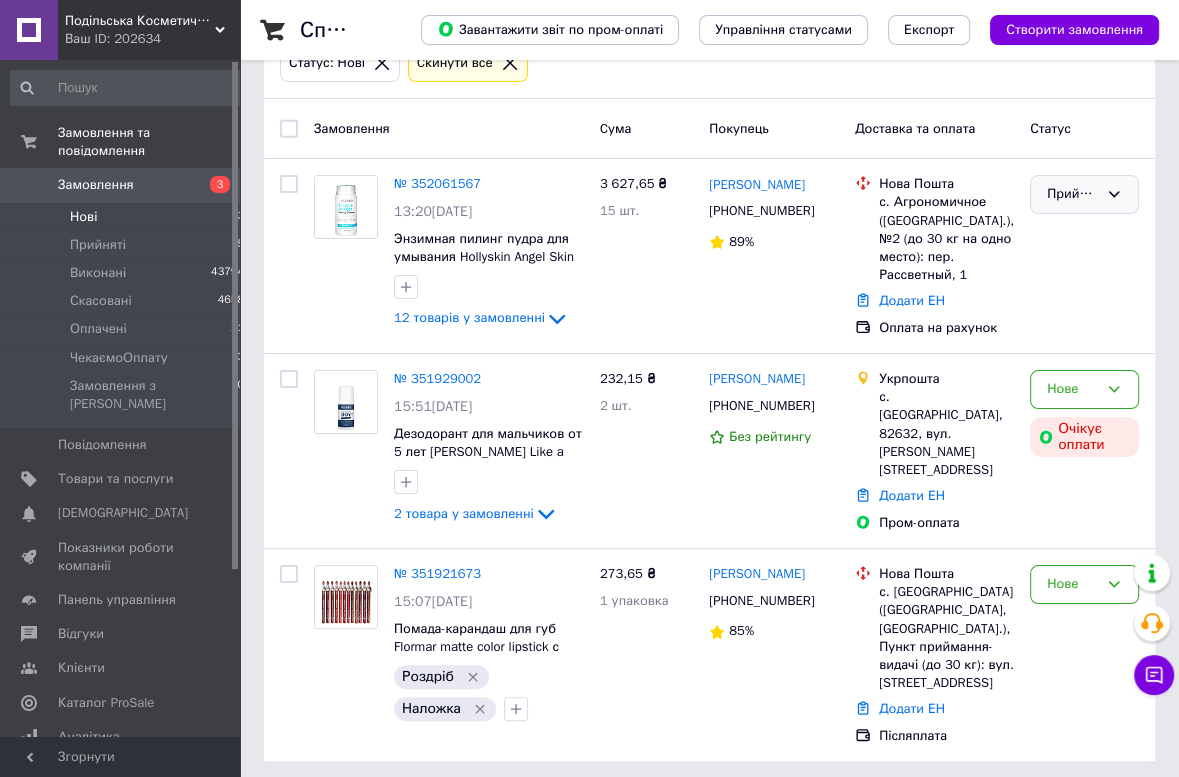 click on "Прийнято" at bounding box center [1084, 194] 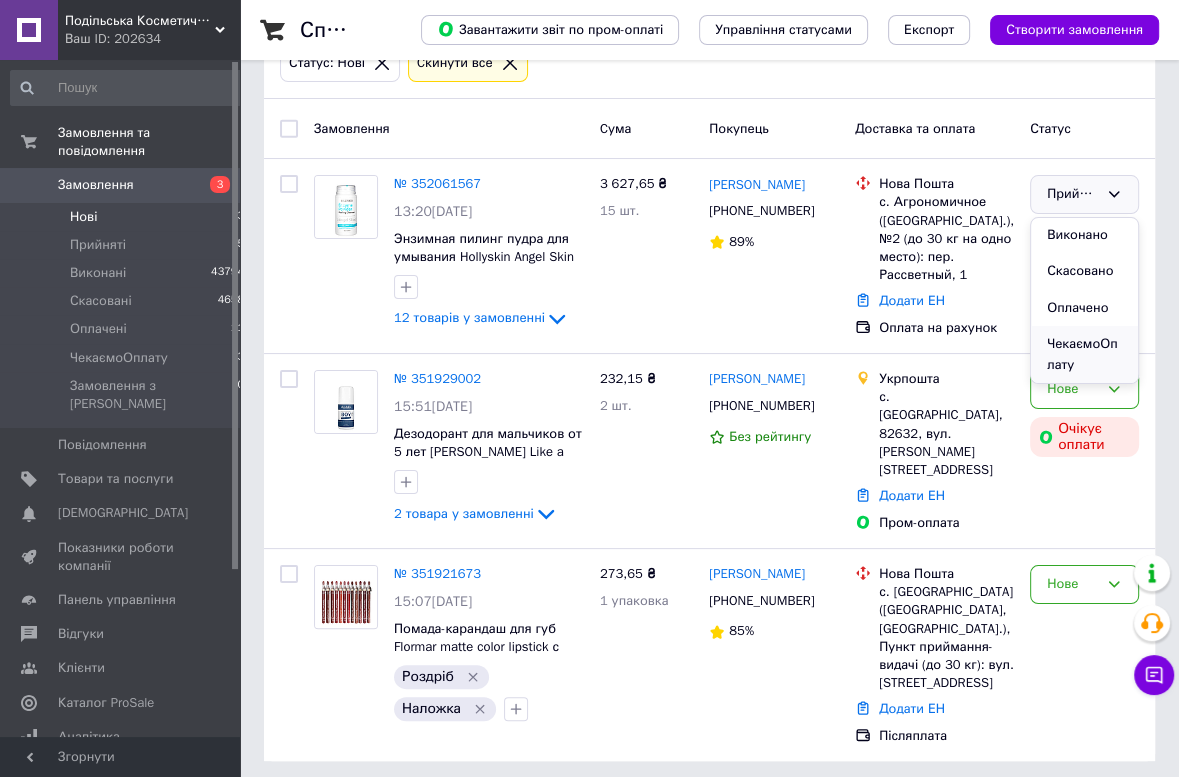 scroll, scrollTop: 43, scrollLeft: 0, axis: vertical 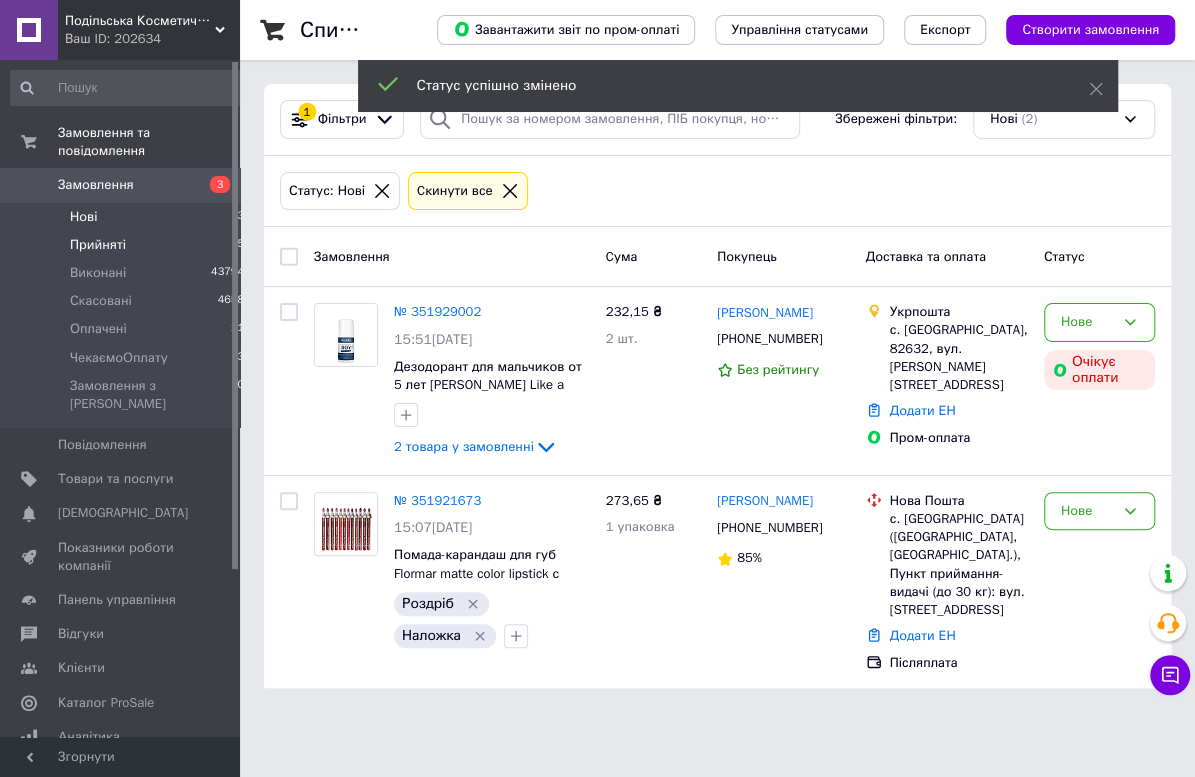click on "Прийняті" at bounding box center [98, 245] 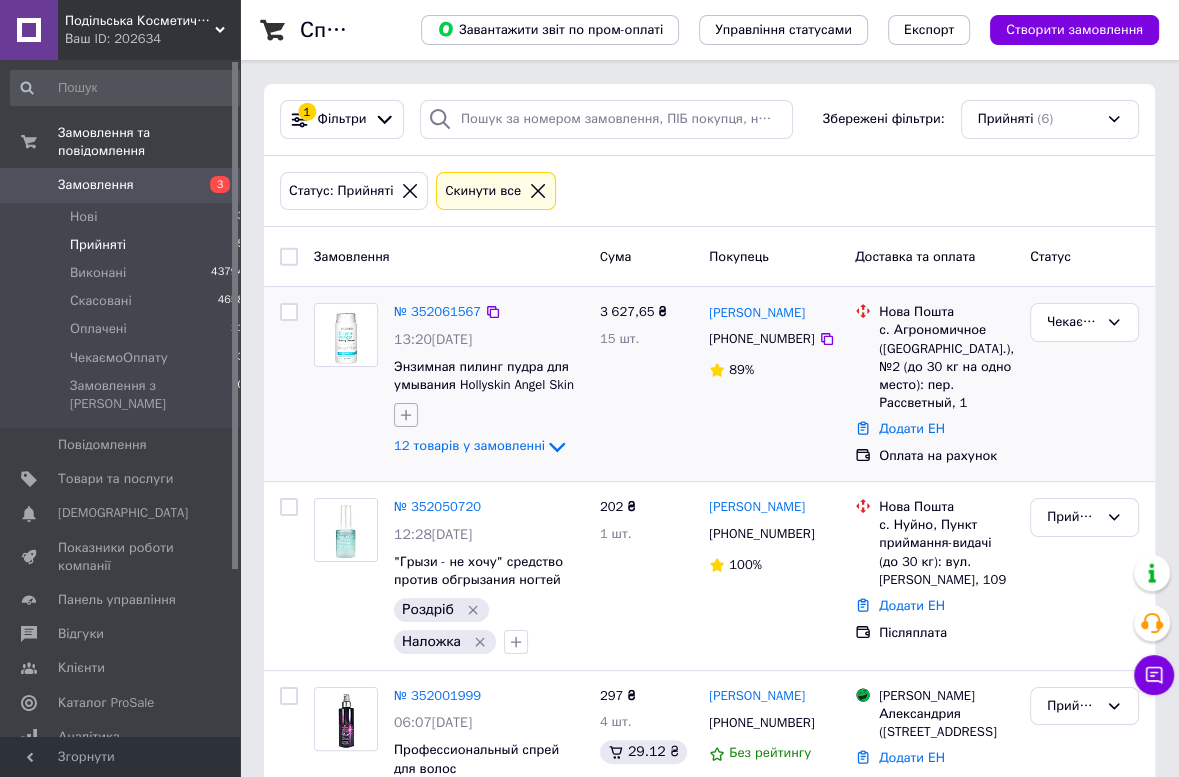 click 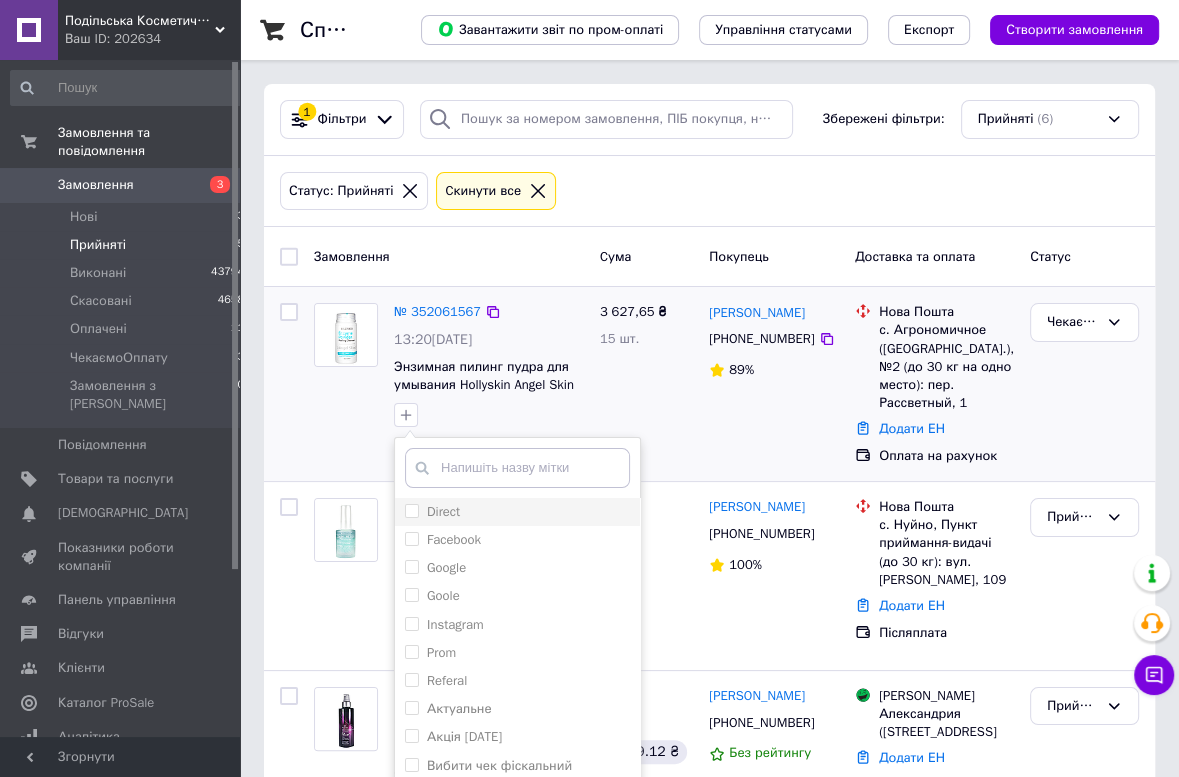 drag, startPoint x: 441, startPoint y: 507, endPoint x: 453, endPoint y: 502, distance: 13 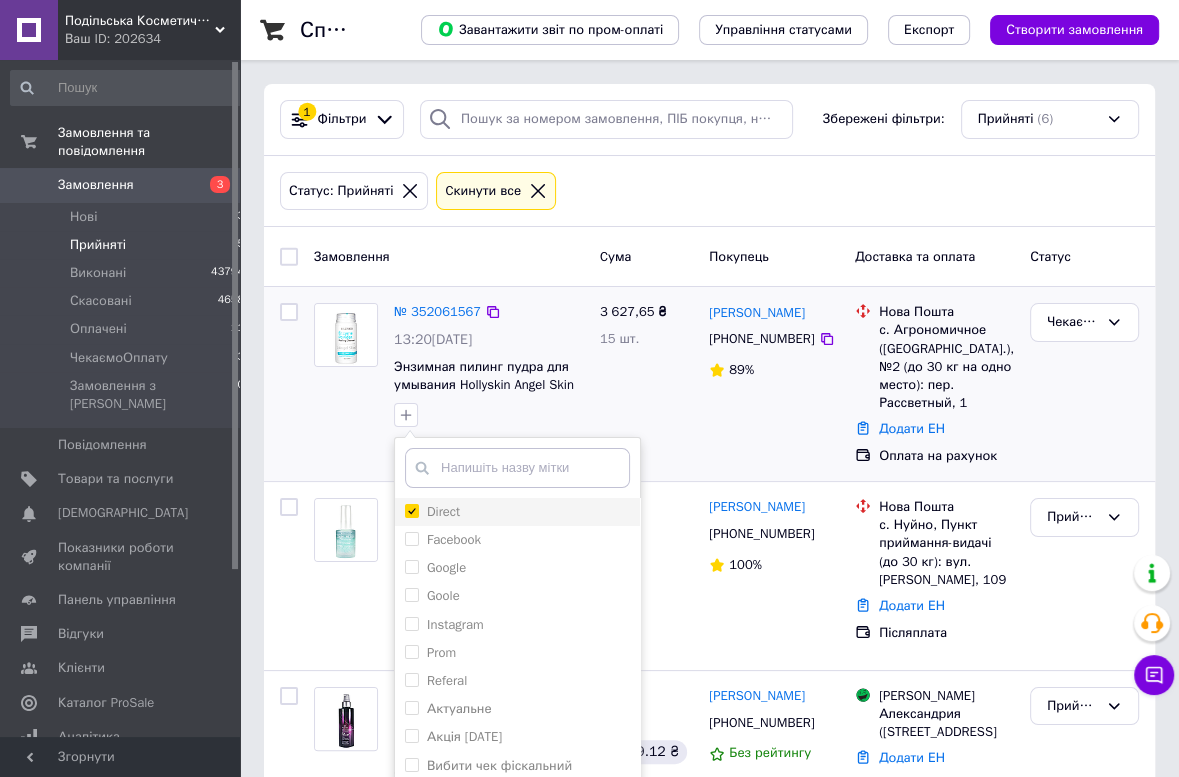checkbox on "true" 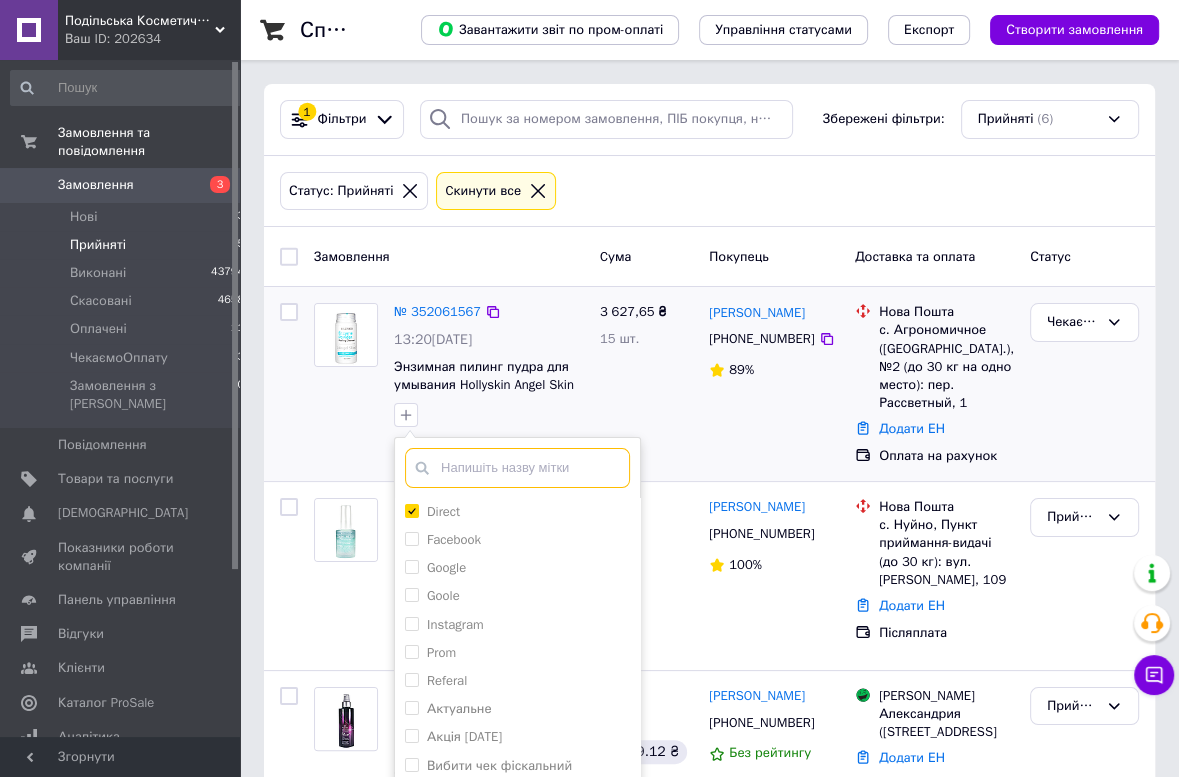 click at bounding box center [517, 468] 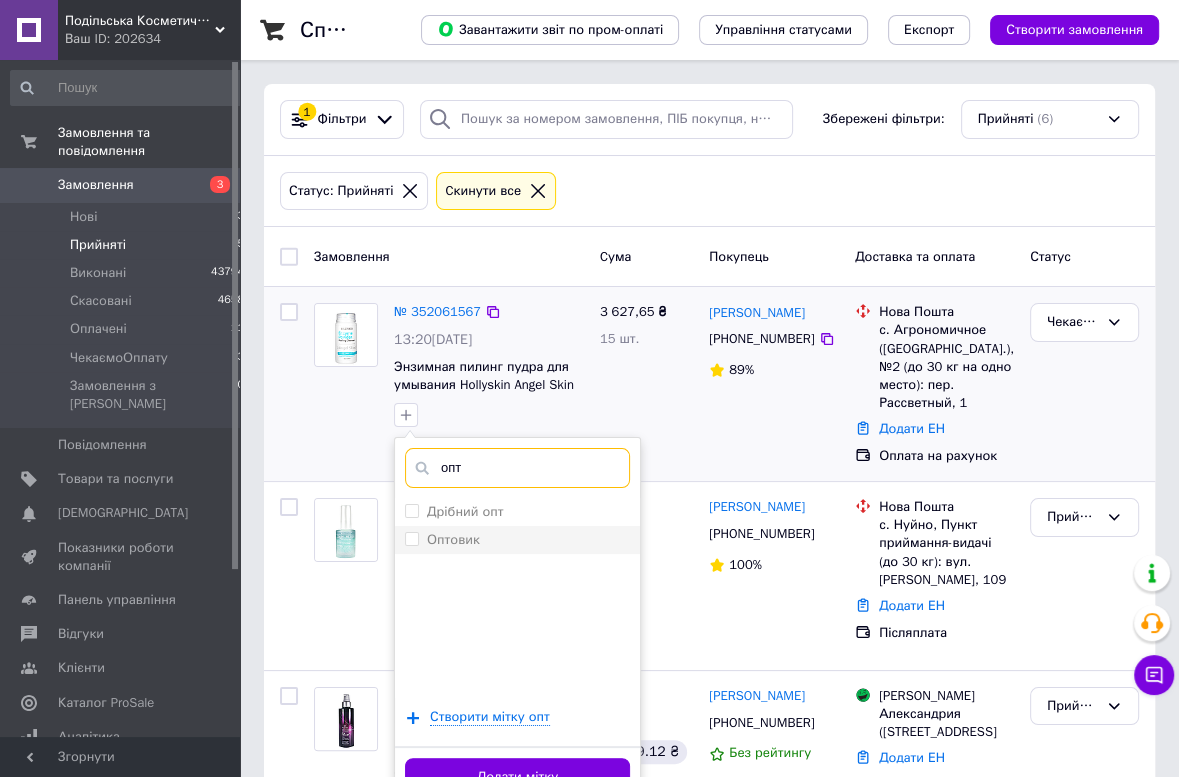 type on "опт" 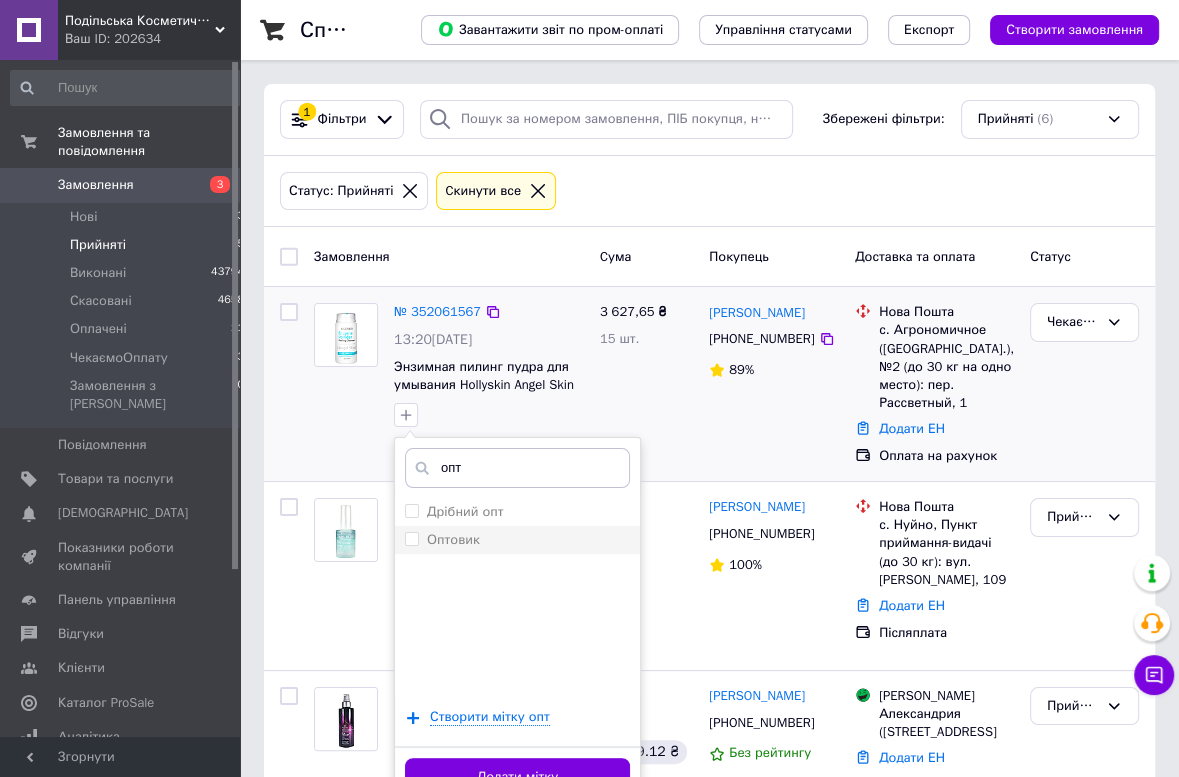 click on "Оптовик" at bounding box center [453, 539] 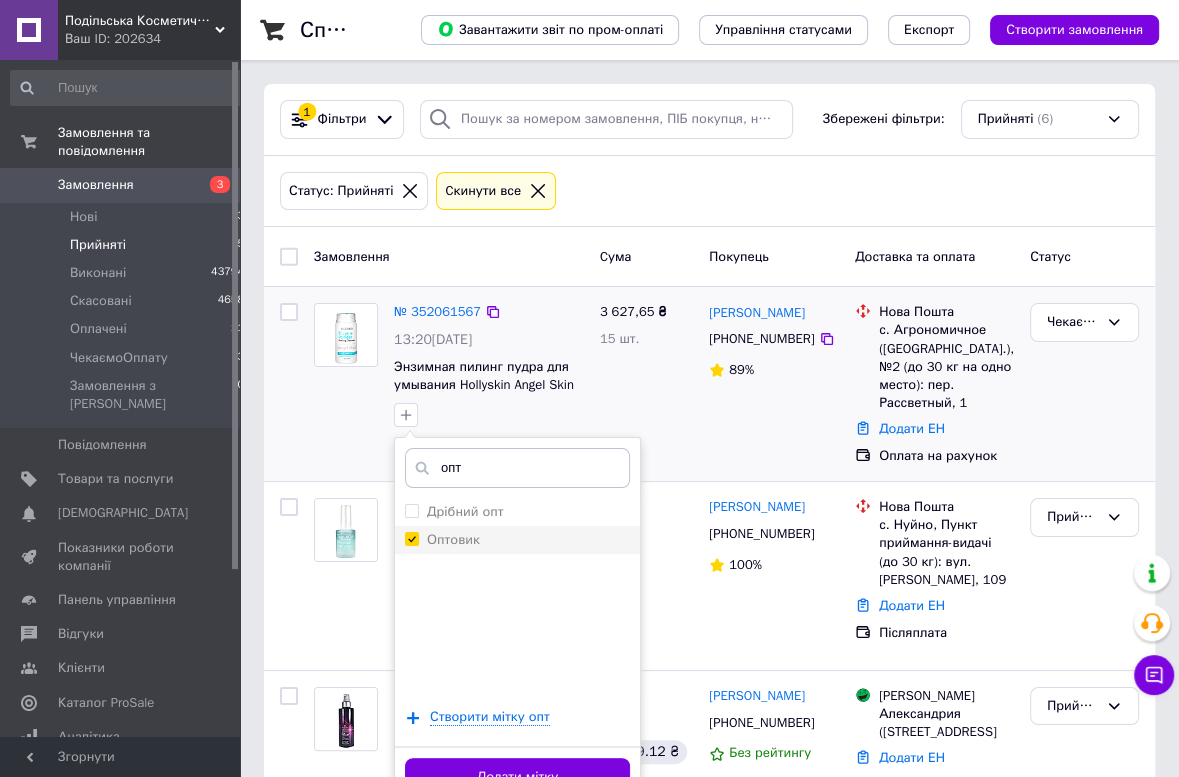 checkbox on "true" 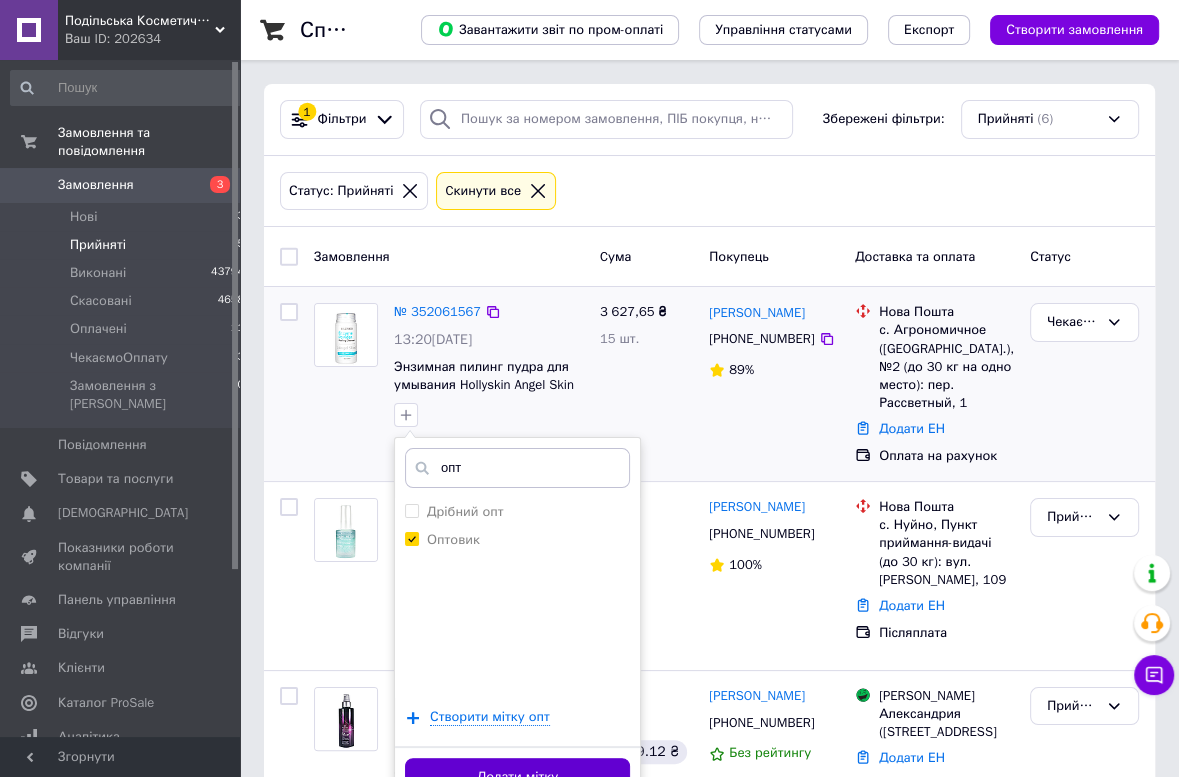 click on "Додати мітку" at bounding box center (517, 777) 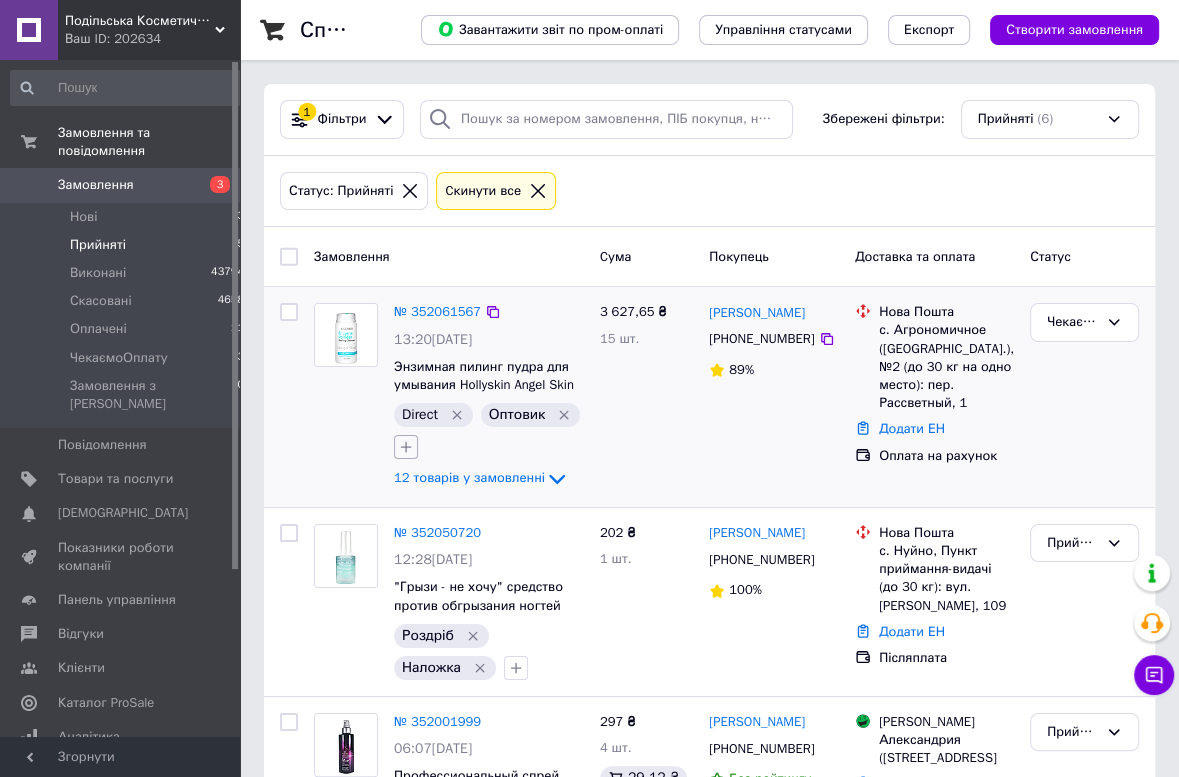 click 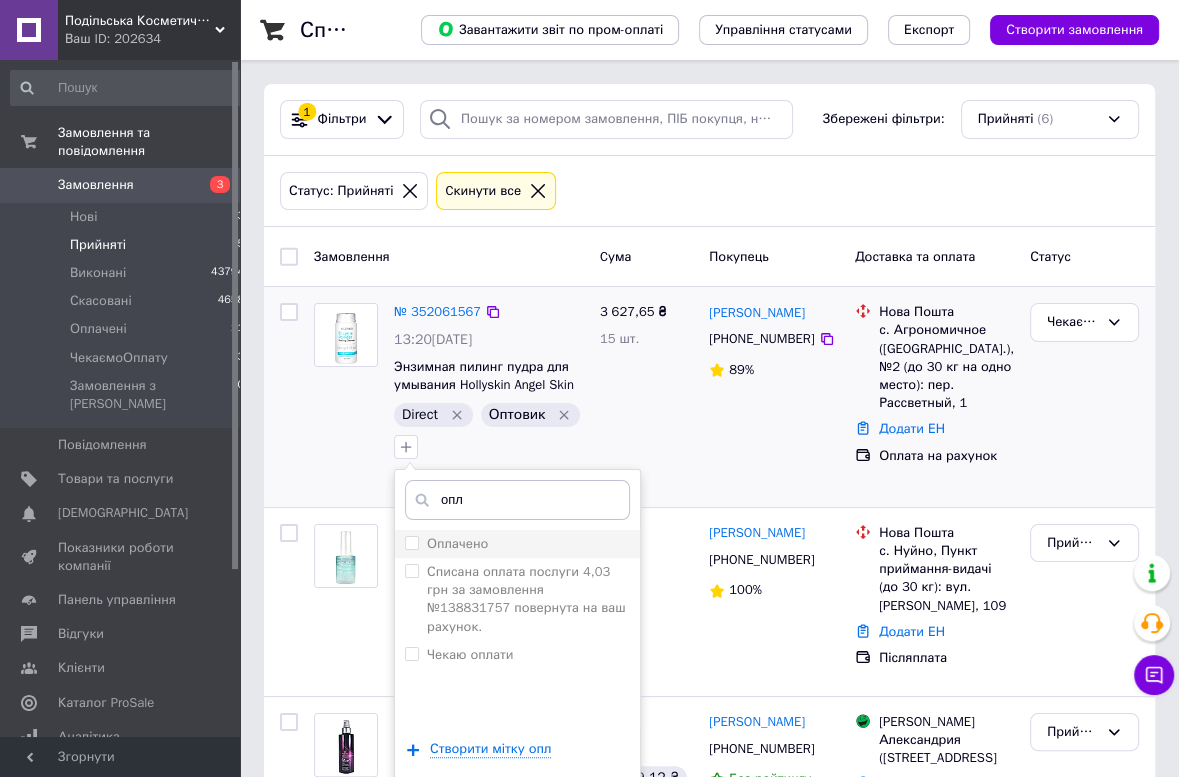type on "опл" 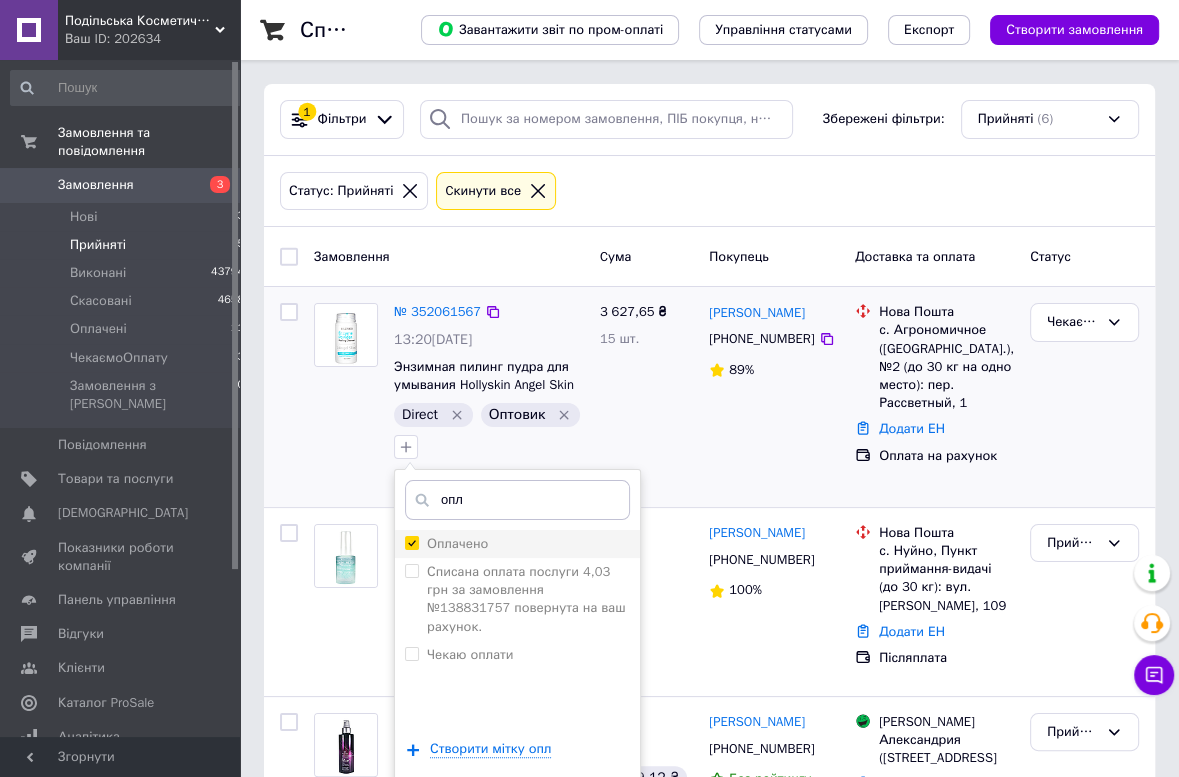 checkbox on "true" 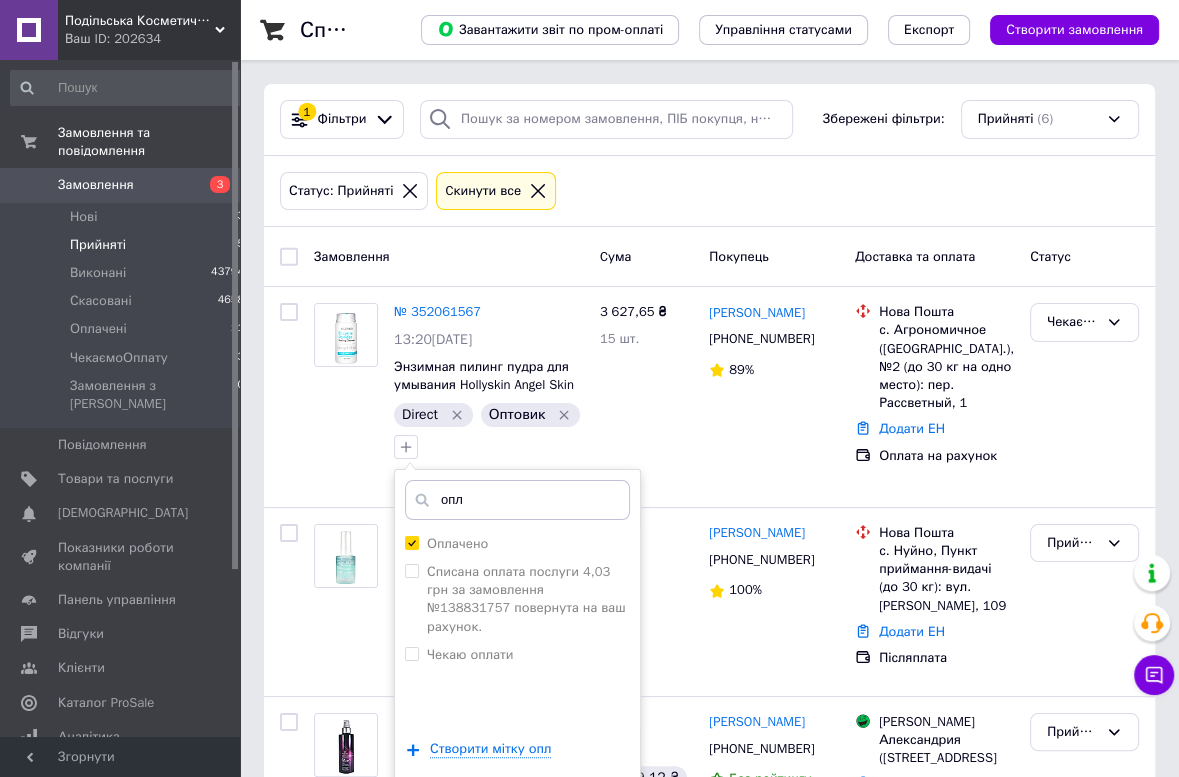 scroll, scrollTop: 425, scrollLeft: 0, axis: vertical 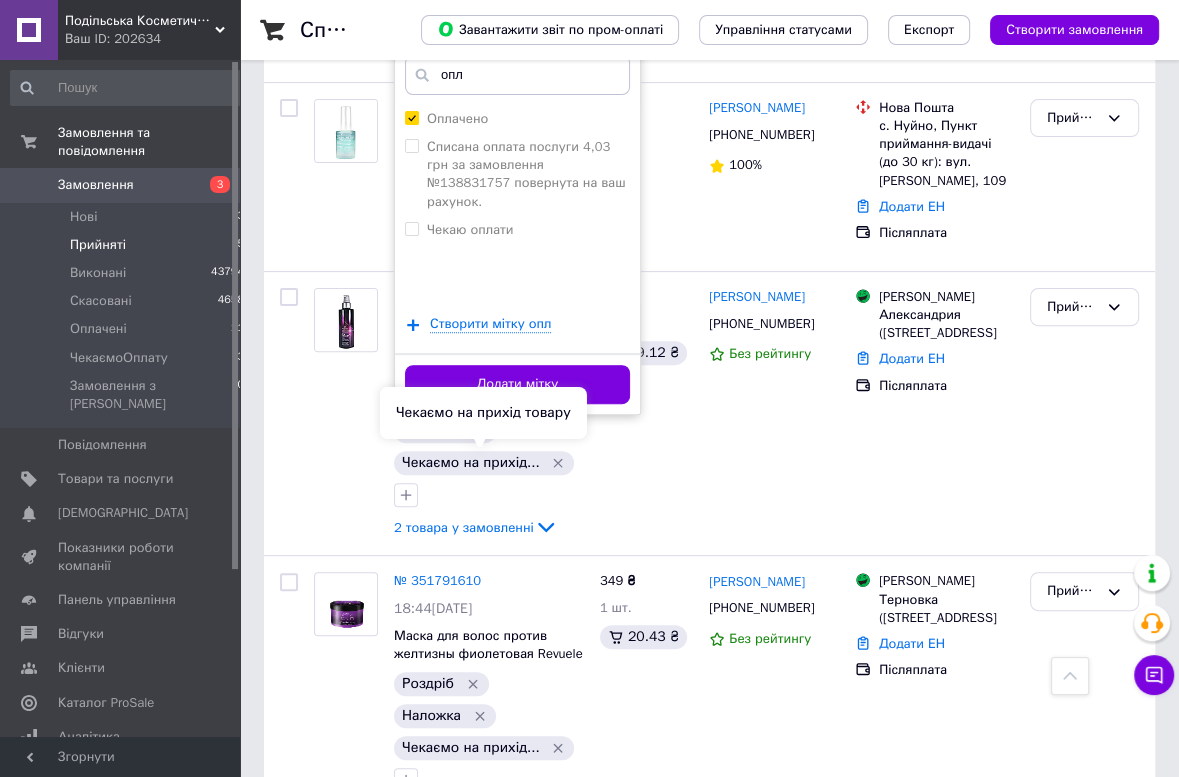 click on "Чекаємо на прихід товару" at bounding box center [483, 413] 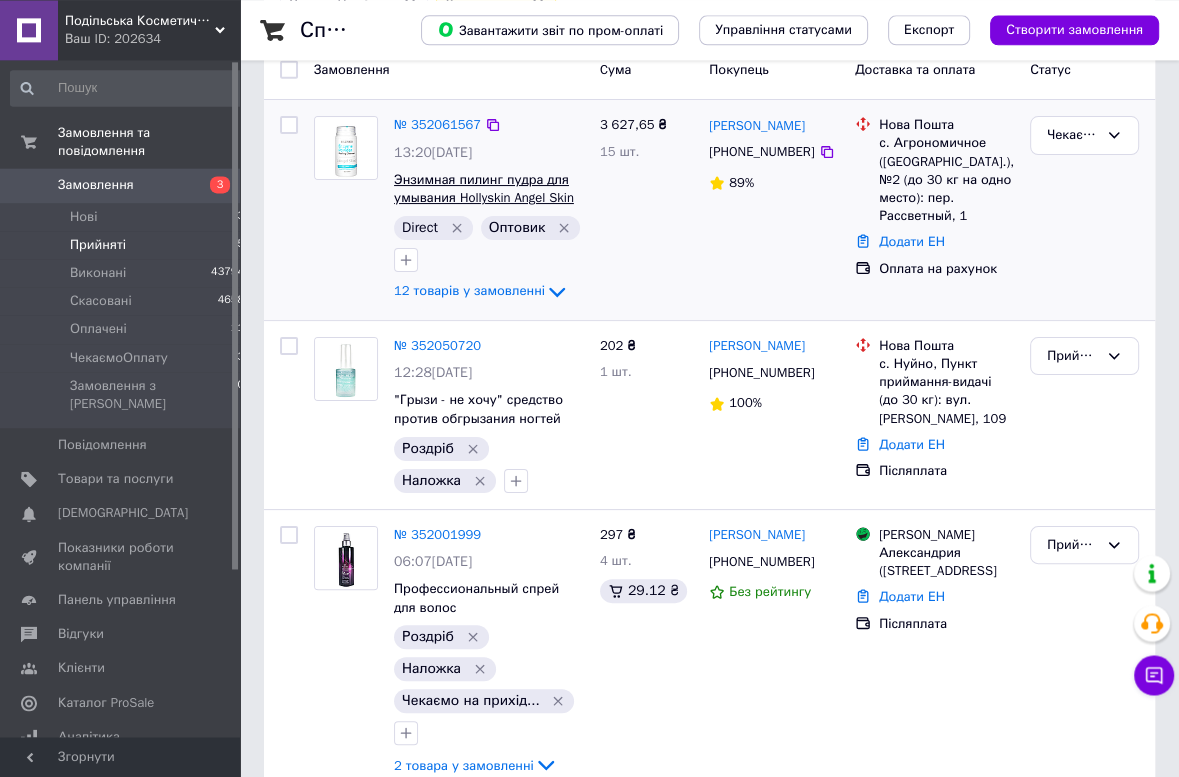 scroll, scrollTop: 0, scrollLeft: 0, axis: both 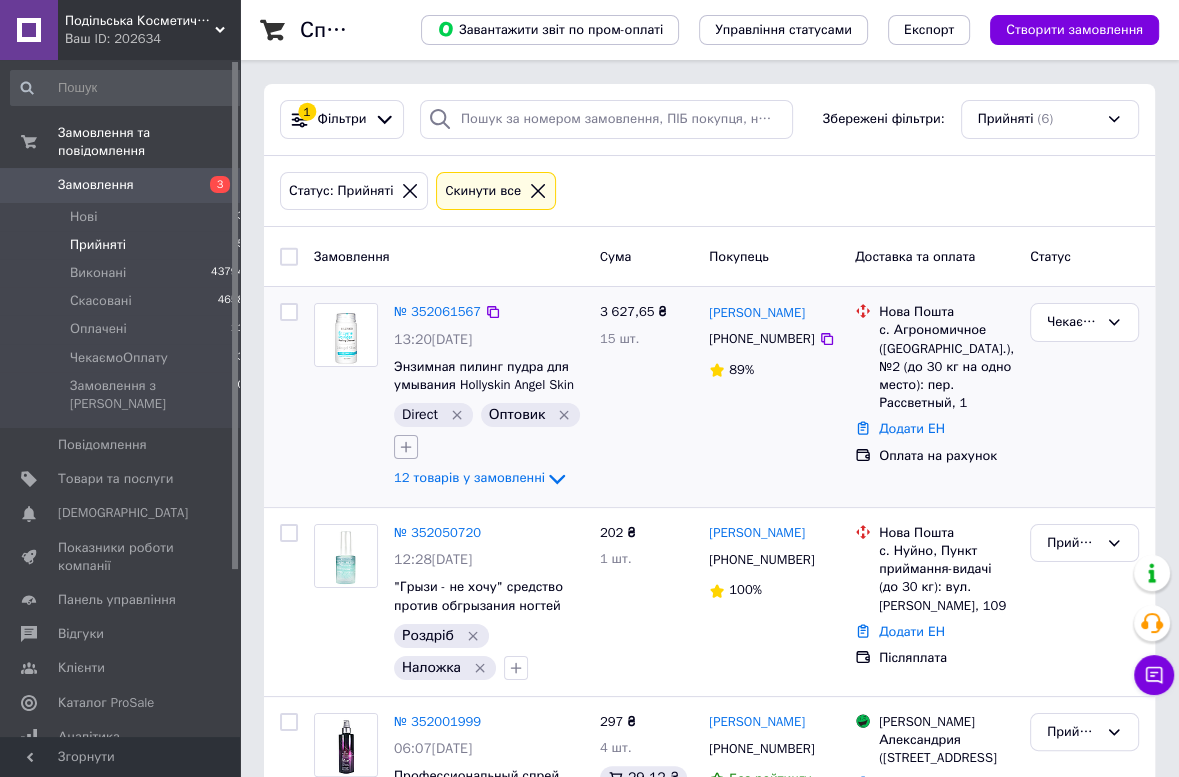 click at bounding box center [406, 447] 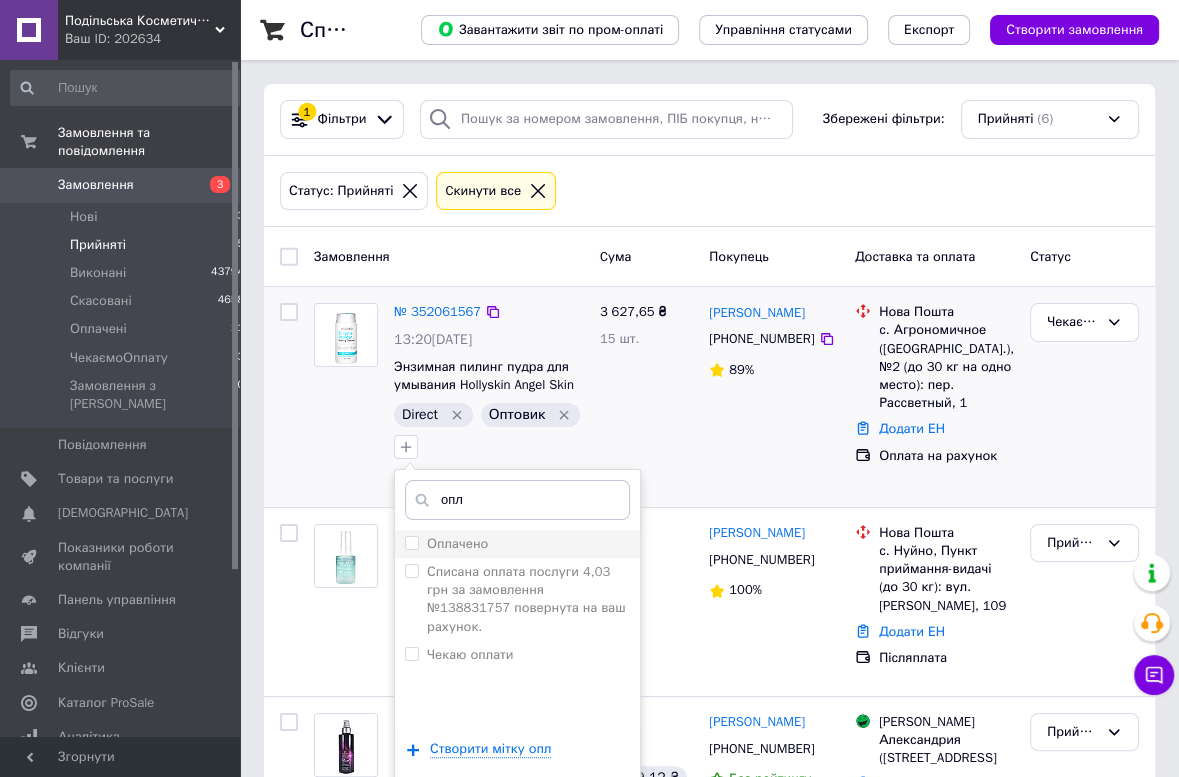 type on "опл" 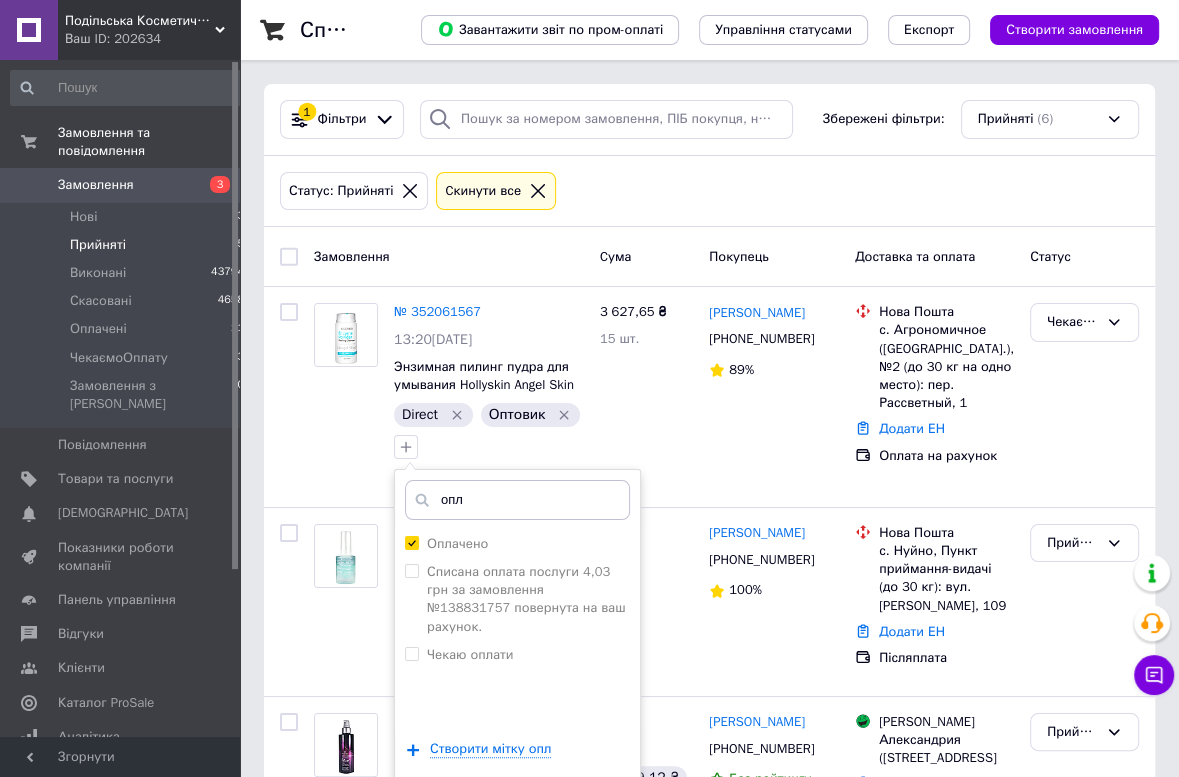 scroll, scrollTop: 425, scrollLeft: 0, axis: vertical 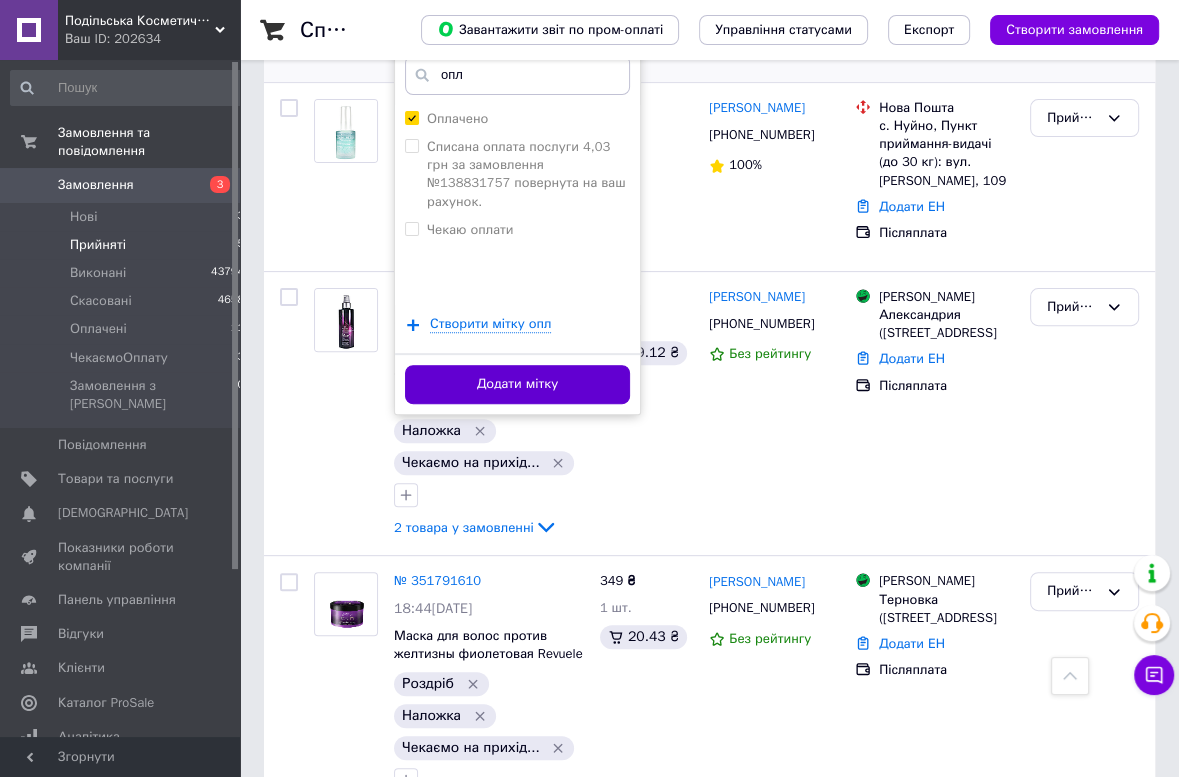 click on "Додати мітку" at bounding box center (517, 384) 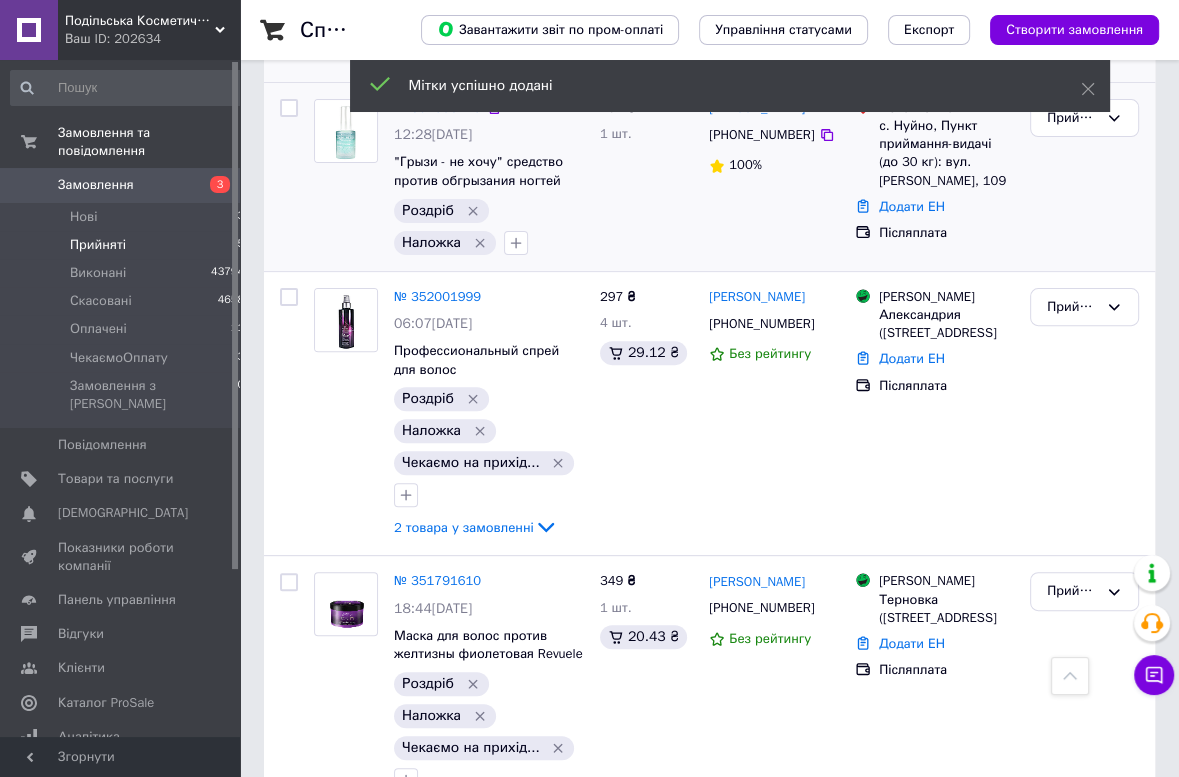 scroll, scrollTop: 0, scrollLeft: 0, axis: both 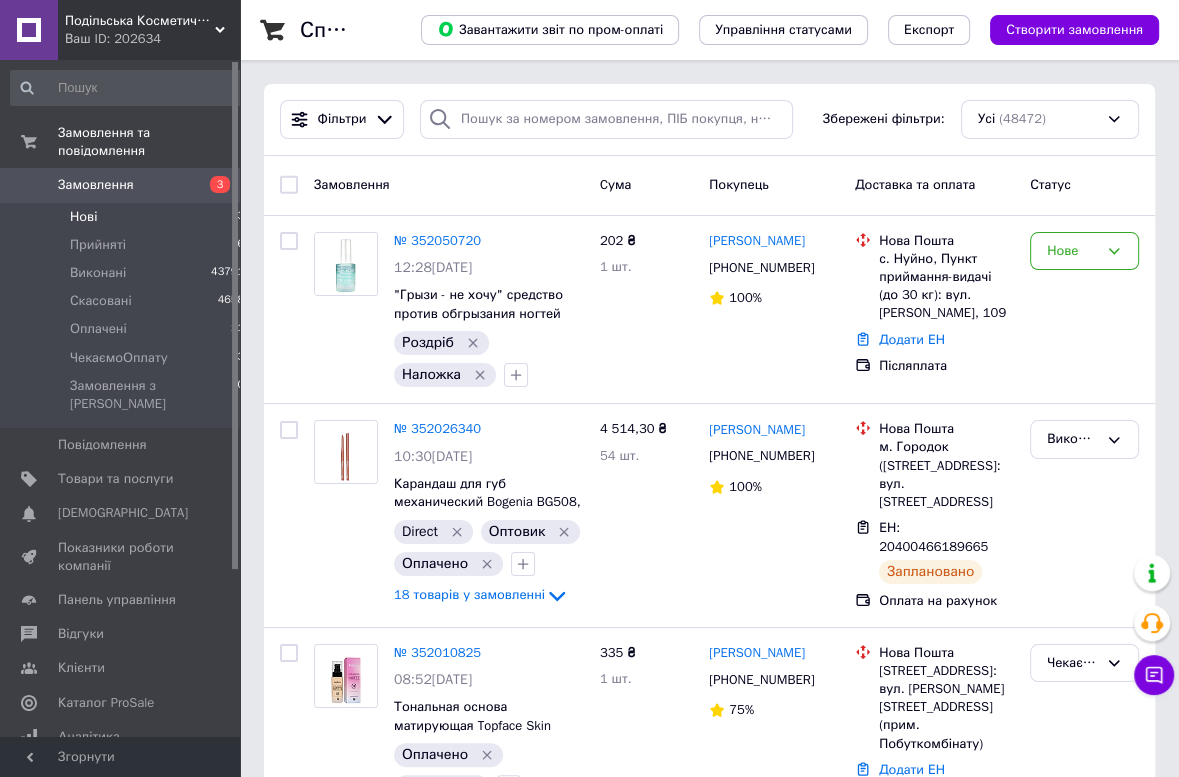 click on "Подільська Косметична Компанія" at bounding box center [140, 21] 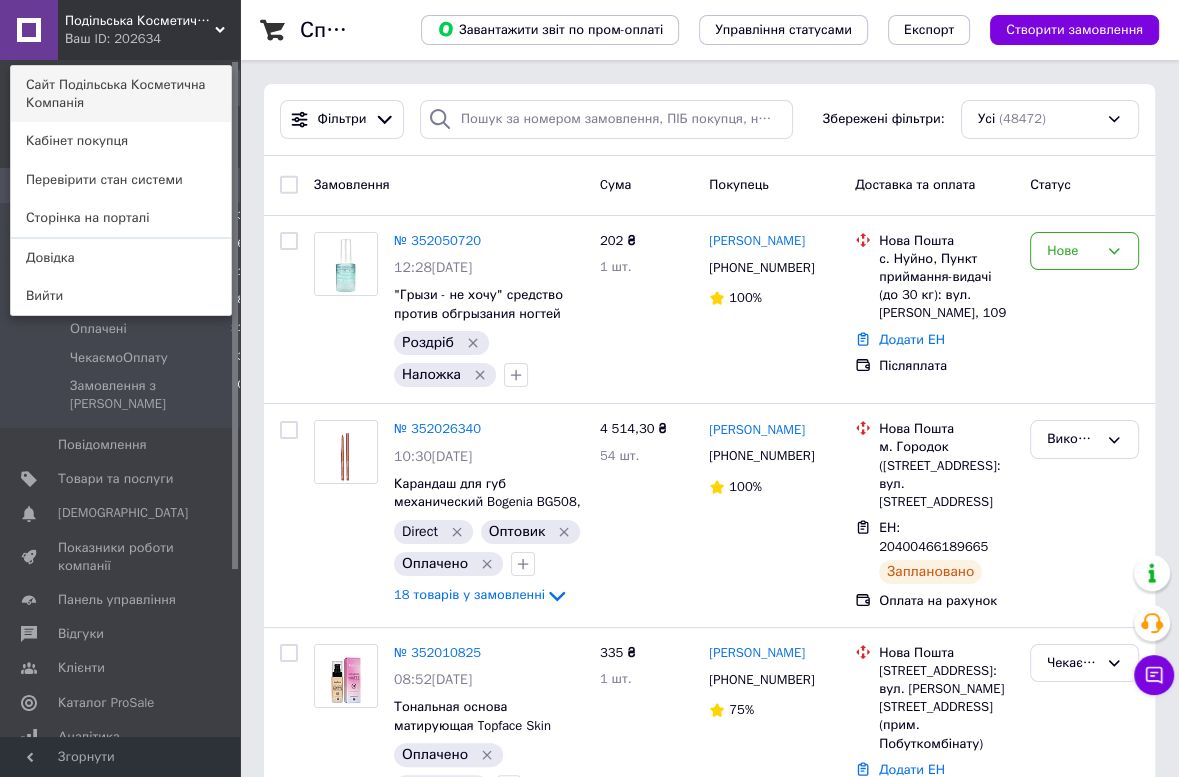 click on "Сайт Подільська Косметична Компанія" at bounding box center [121, 94] 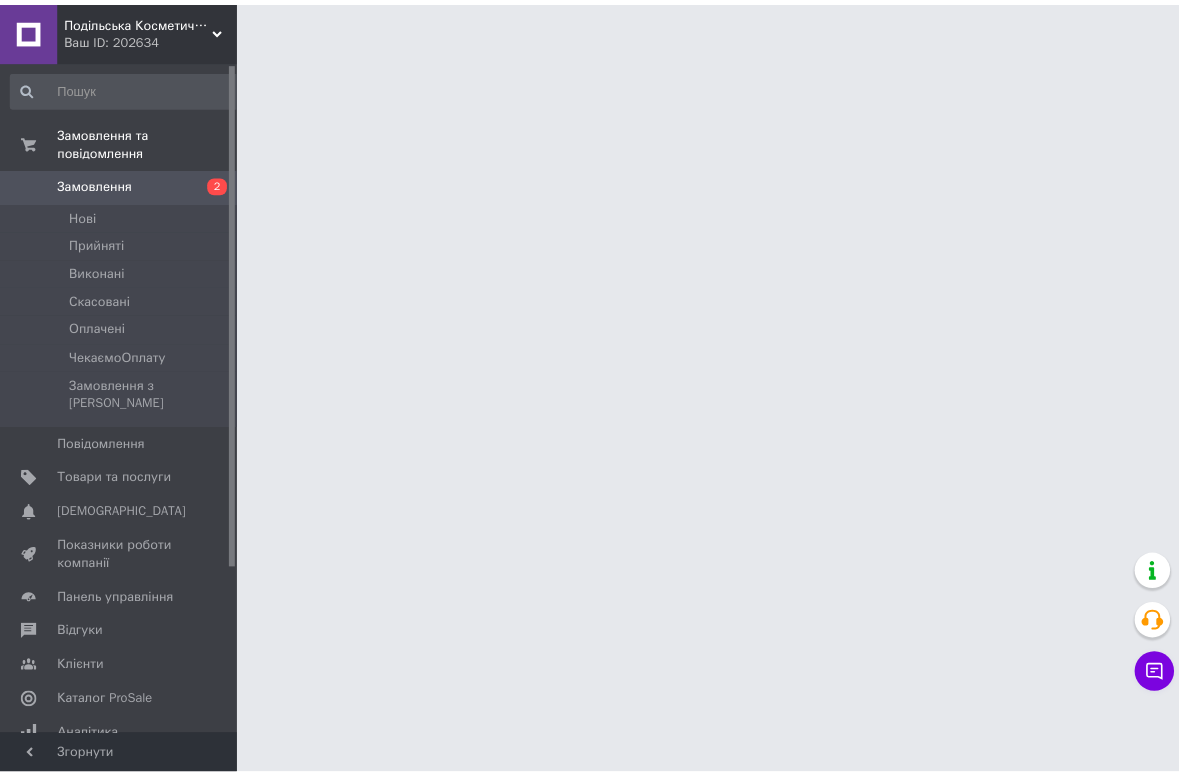 scroll, scrollTop: 0, scrollLeft: 0, axis: both 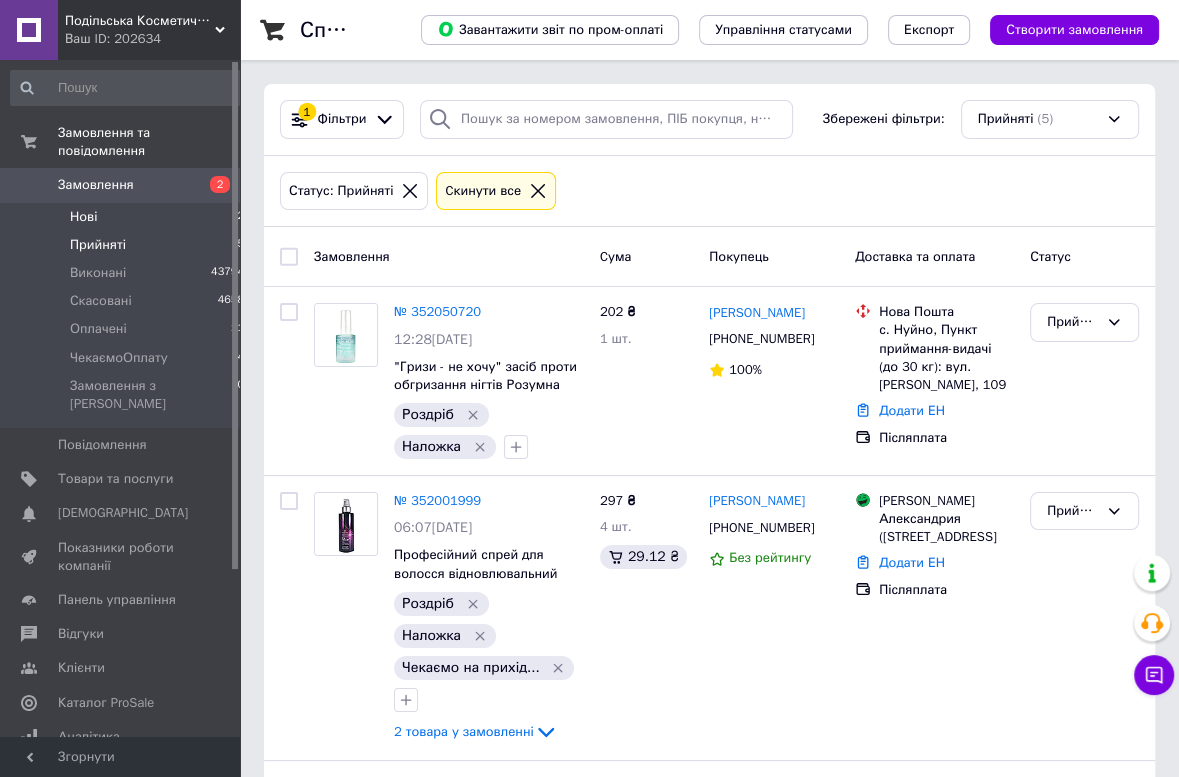 click on "Нові 2" at bounding box center [128, 217] 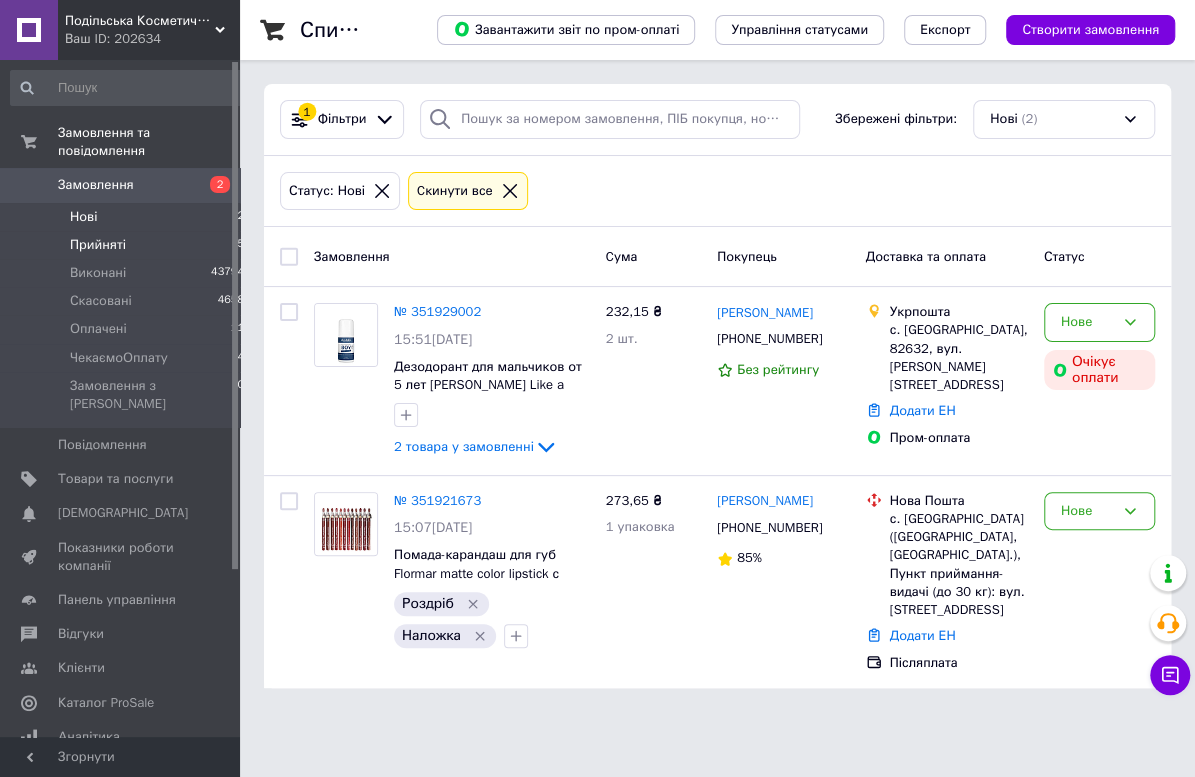 click on "Прийняті" at bounding box center (98, 245) 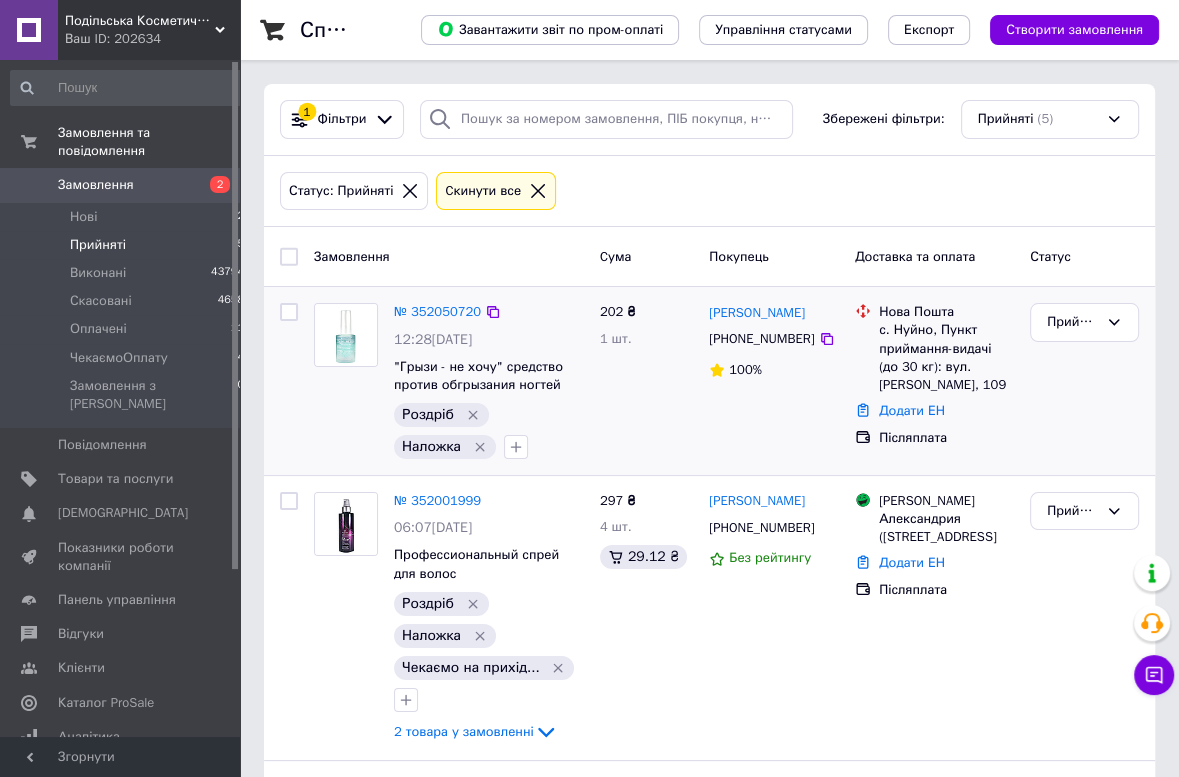 click at bounding box center [346, 381] 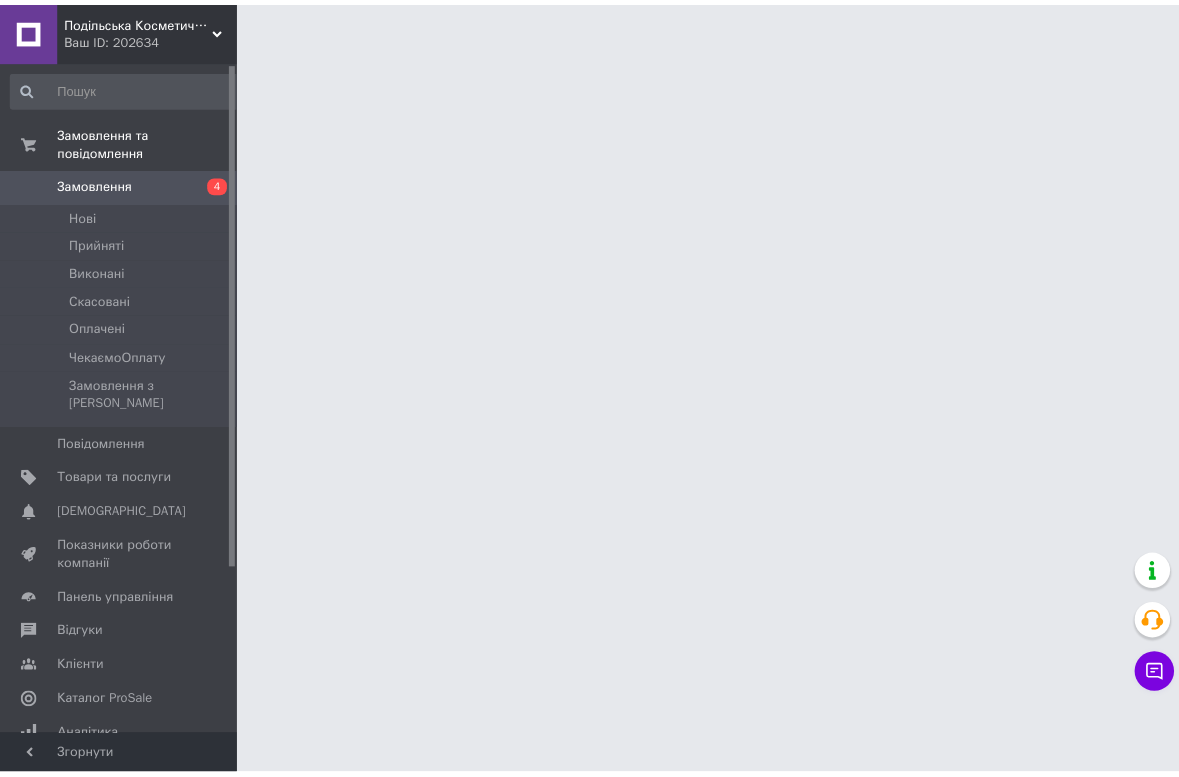 scroll, scrollTop: 0, scrollLeft: 0, axis: both 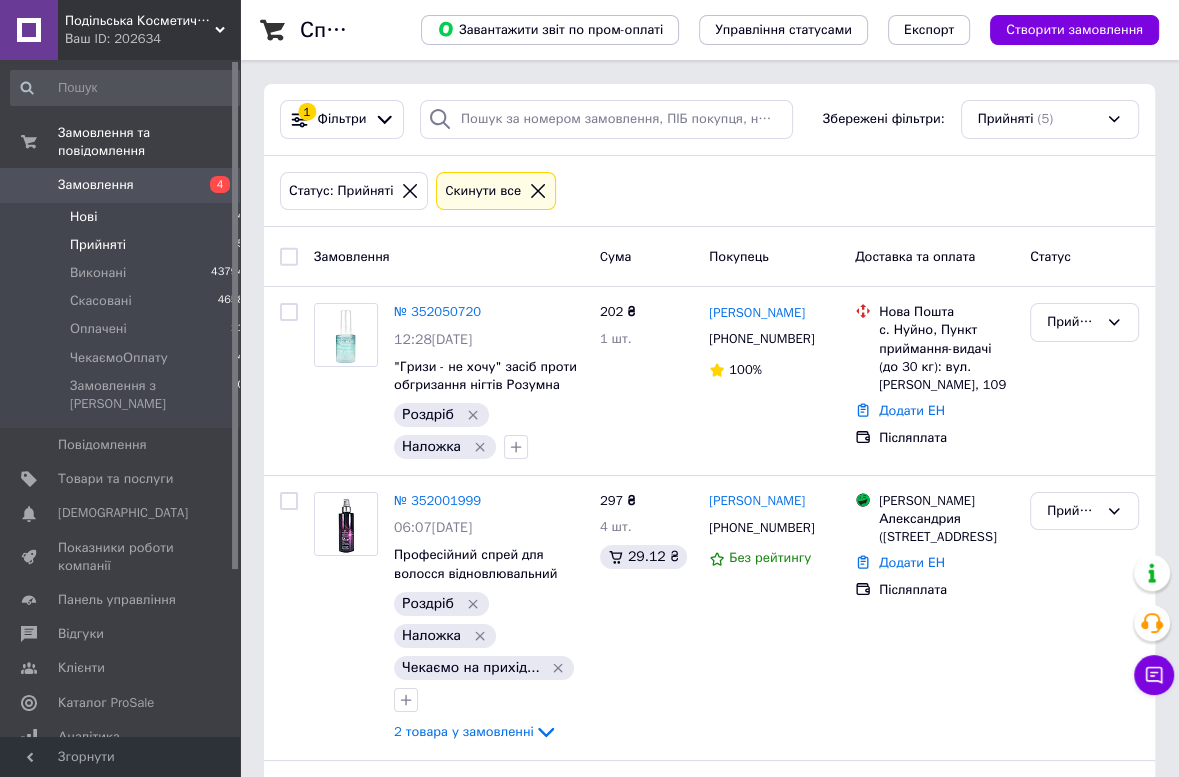 click on "Нові" at bounding box center [83, 217] 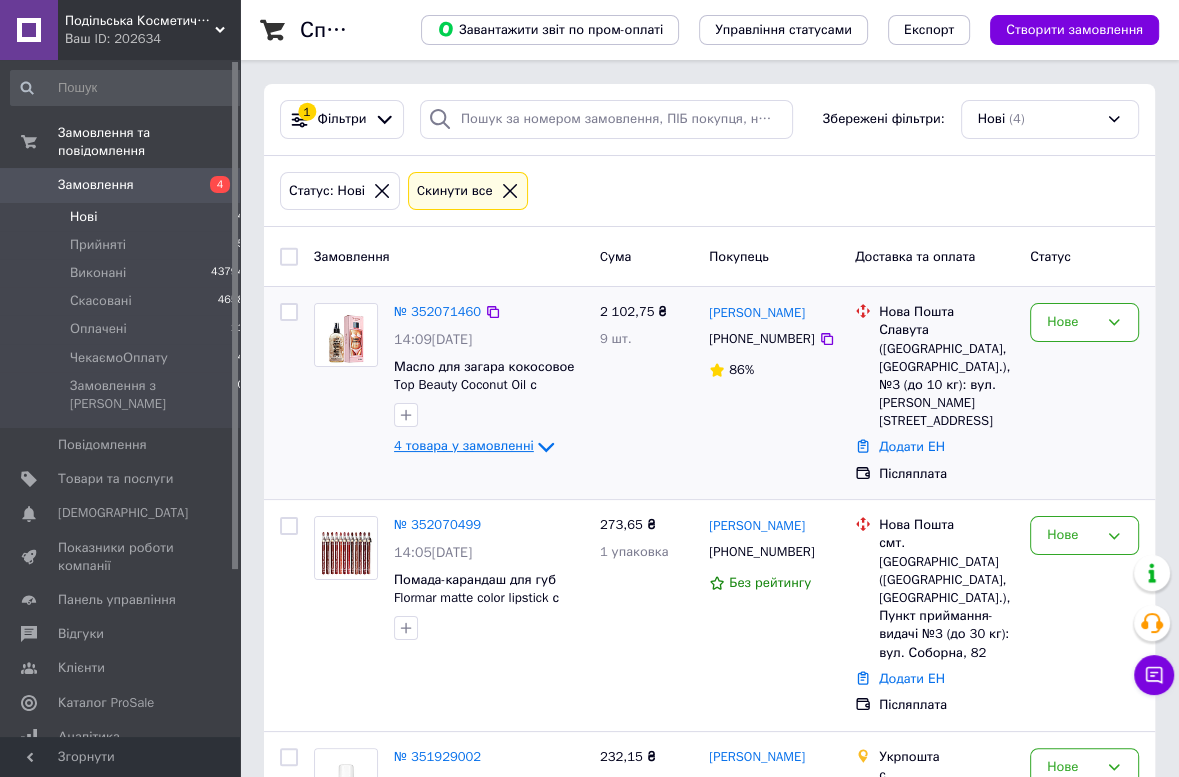 click on "4 товара у замовленні" at bounding box center (464, 446) 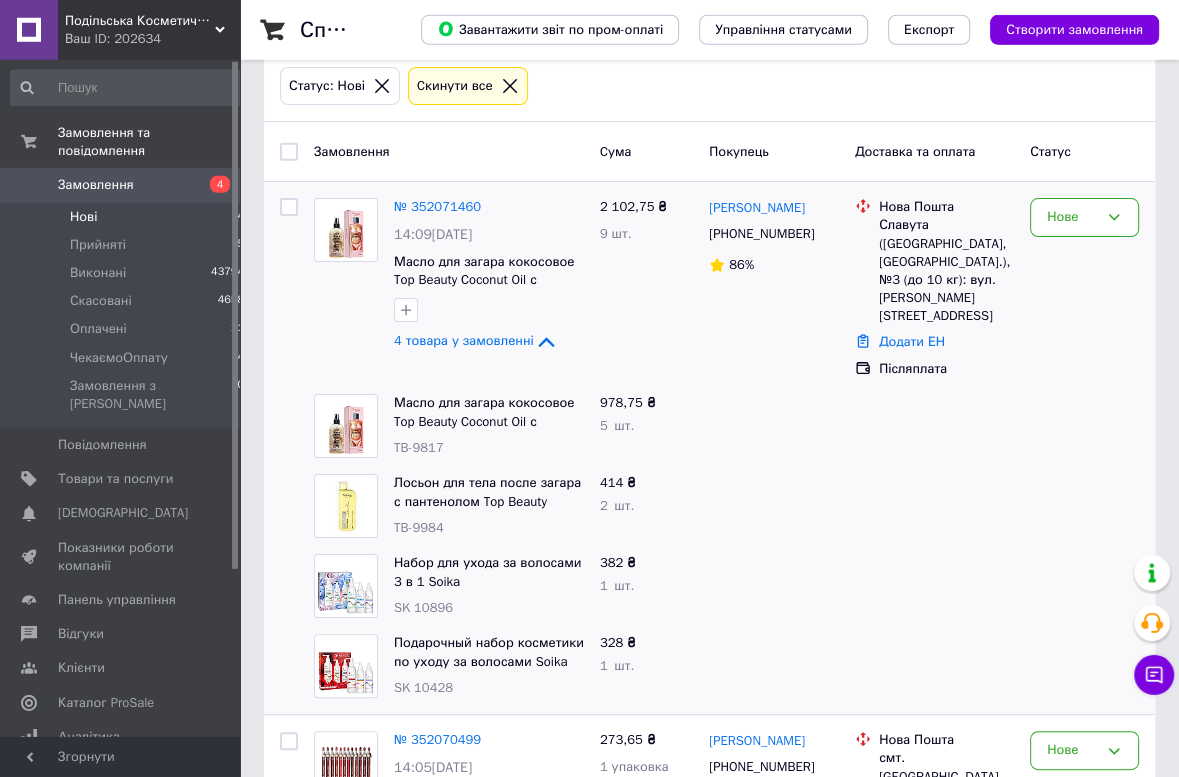scroll, scrollTop: 106, scrollLeft: 0, axis: vertical 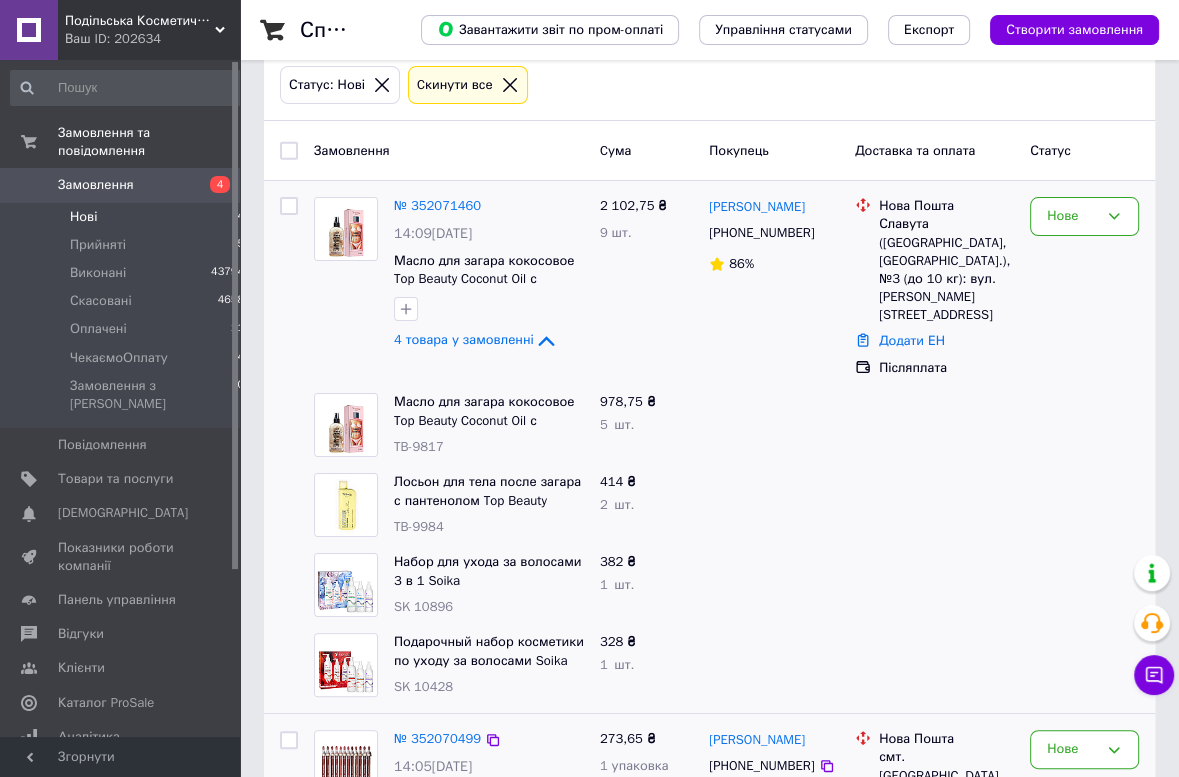 drag, startPoint x: 819, startPoint y: 235, endPoint x: 307, endPoint y: 770, distance: 740.5194 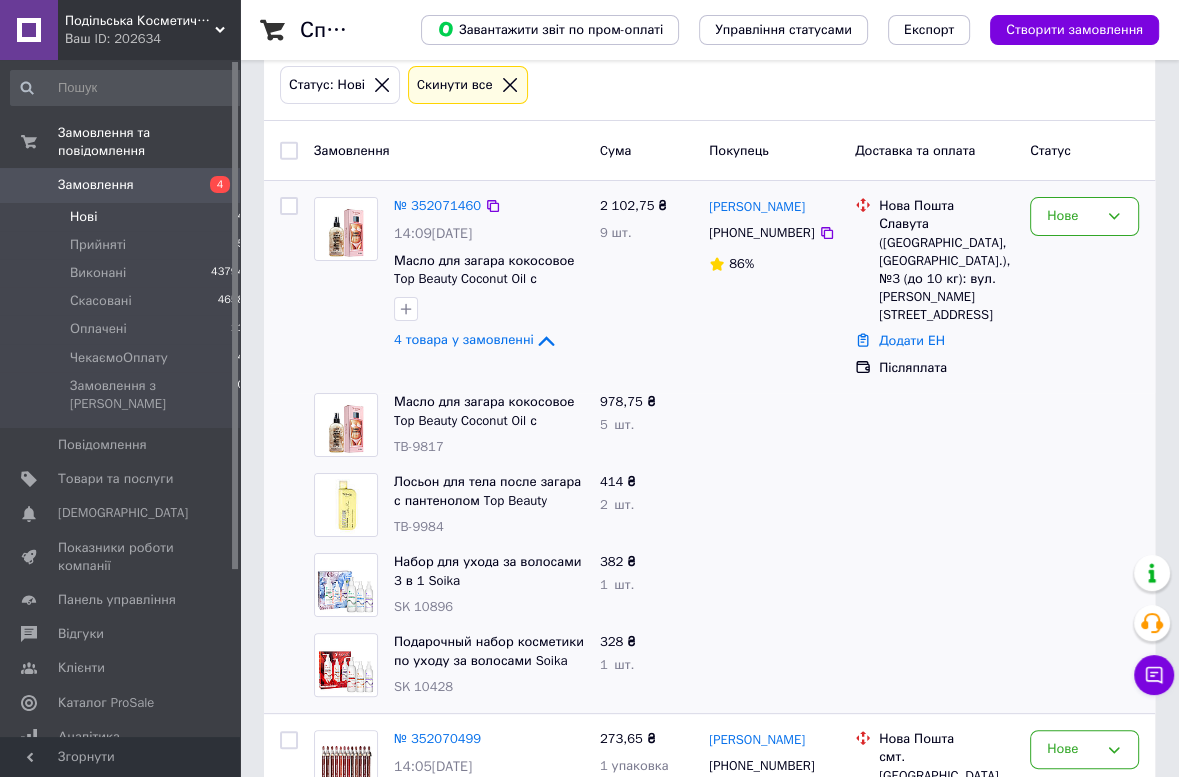click at bounding box center [289, 287] 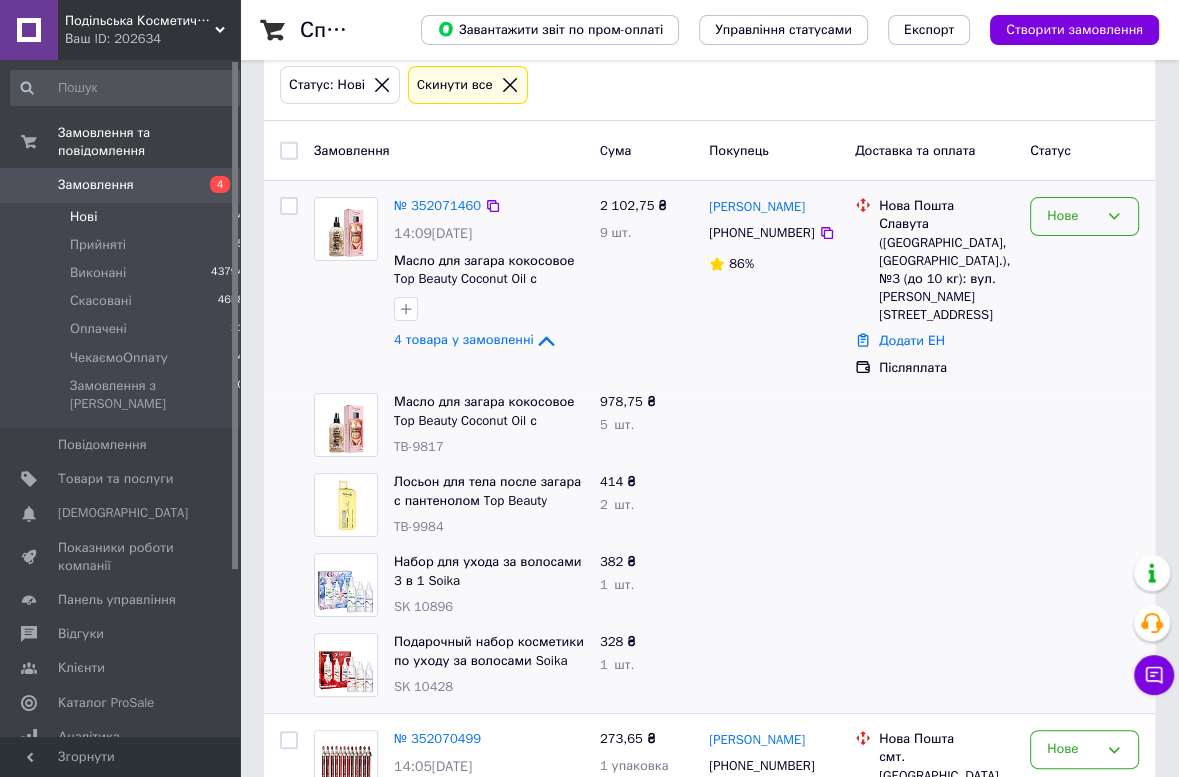 click on "Нове" at bounding box center (1072, 216) 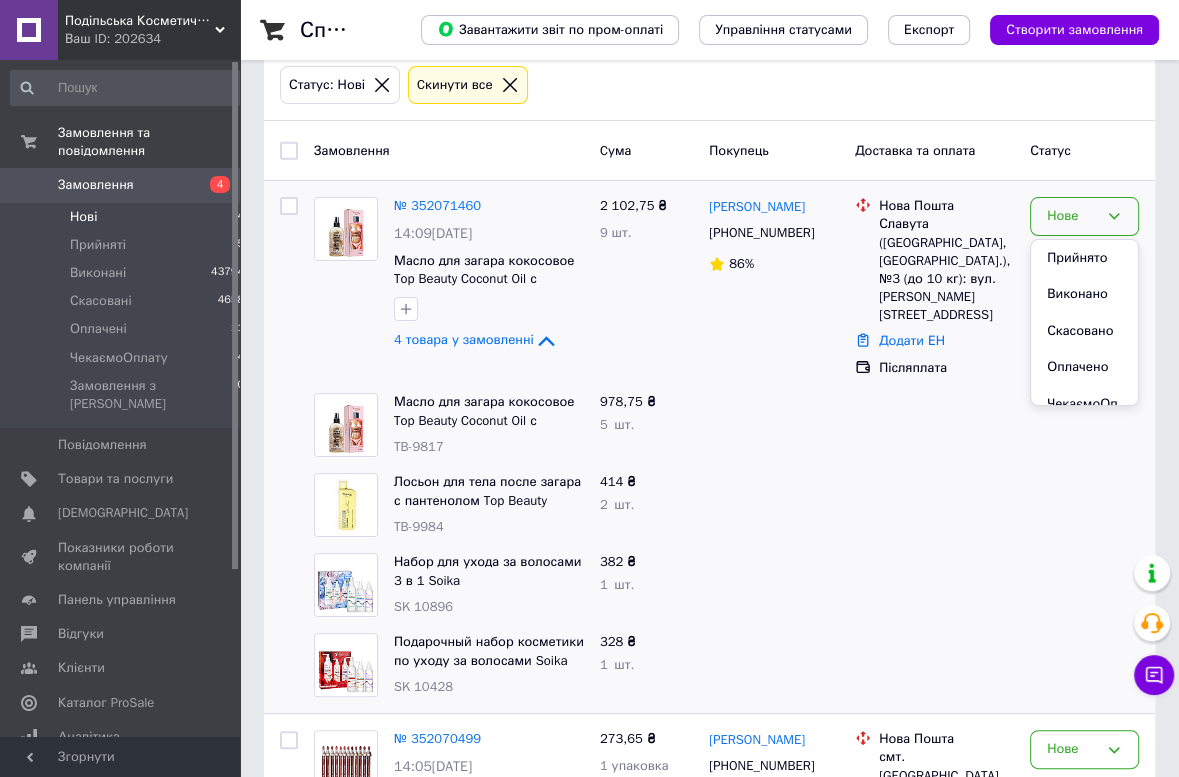 drag, startPoint x: 1052, startPoint y: 255, endPoint x: 906, endPoint y: 401, distance: 206.47517 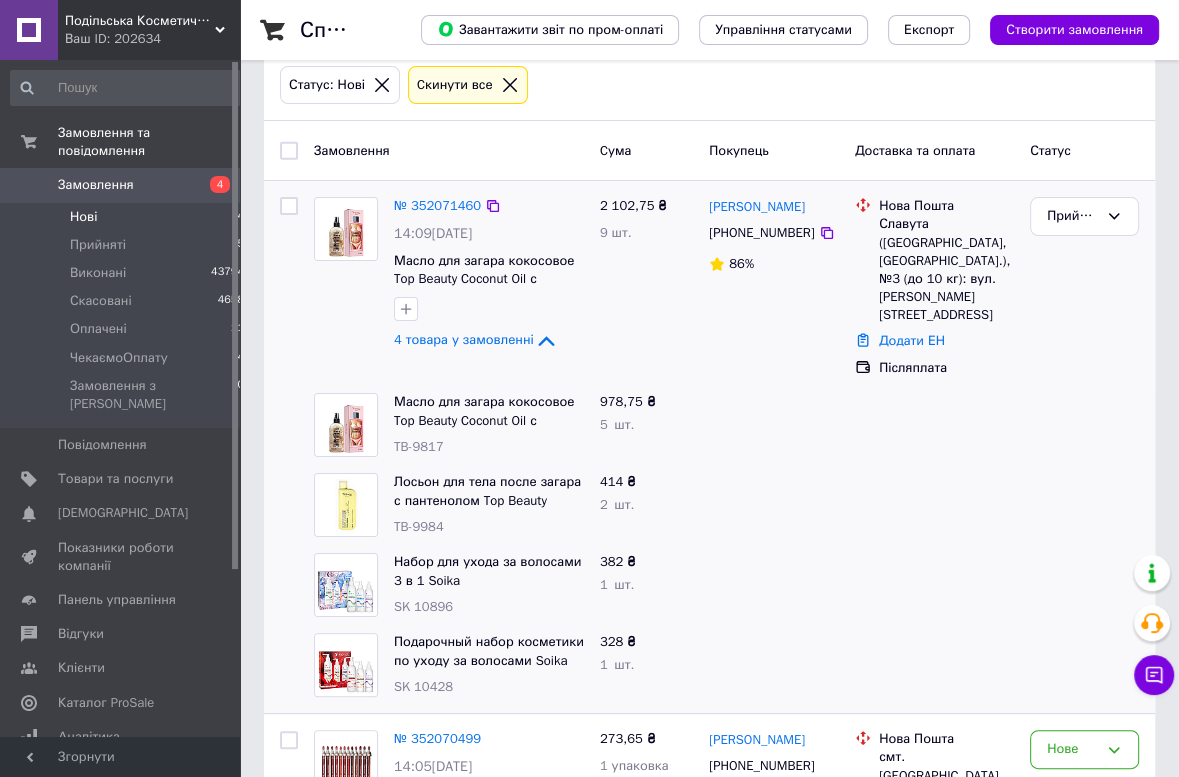 click at bounding box center (346, 275) 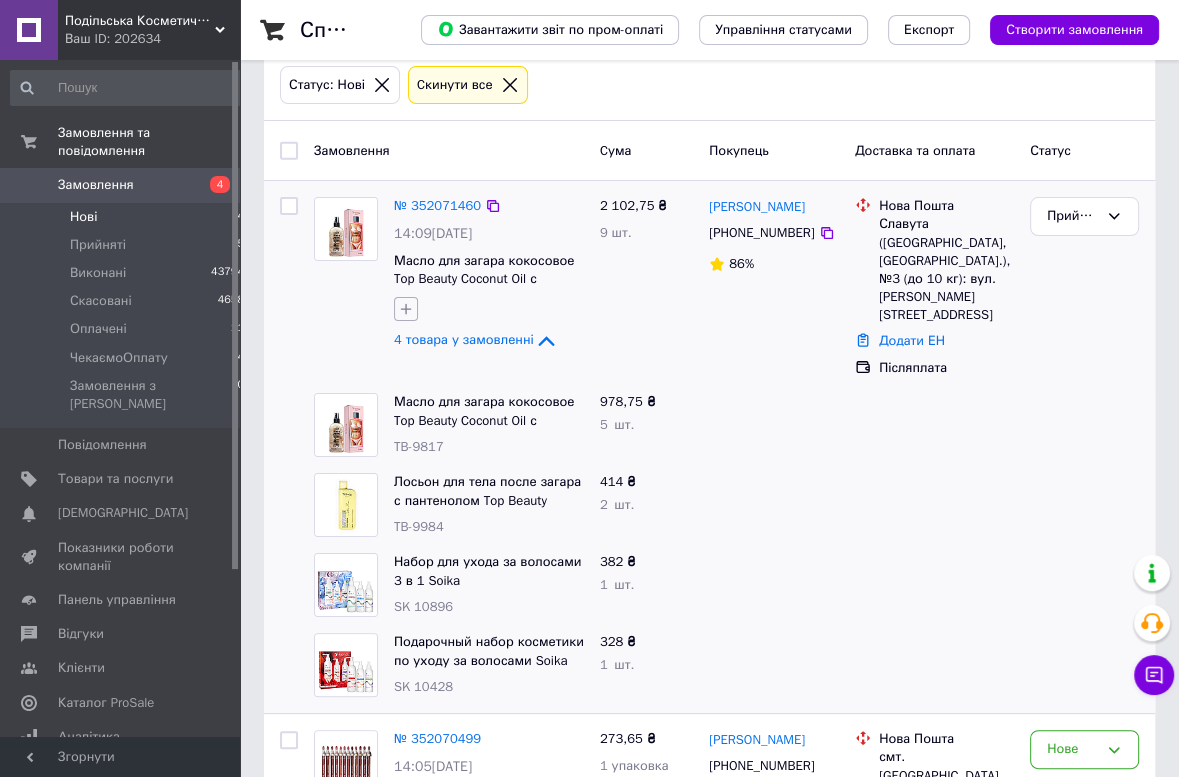 click 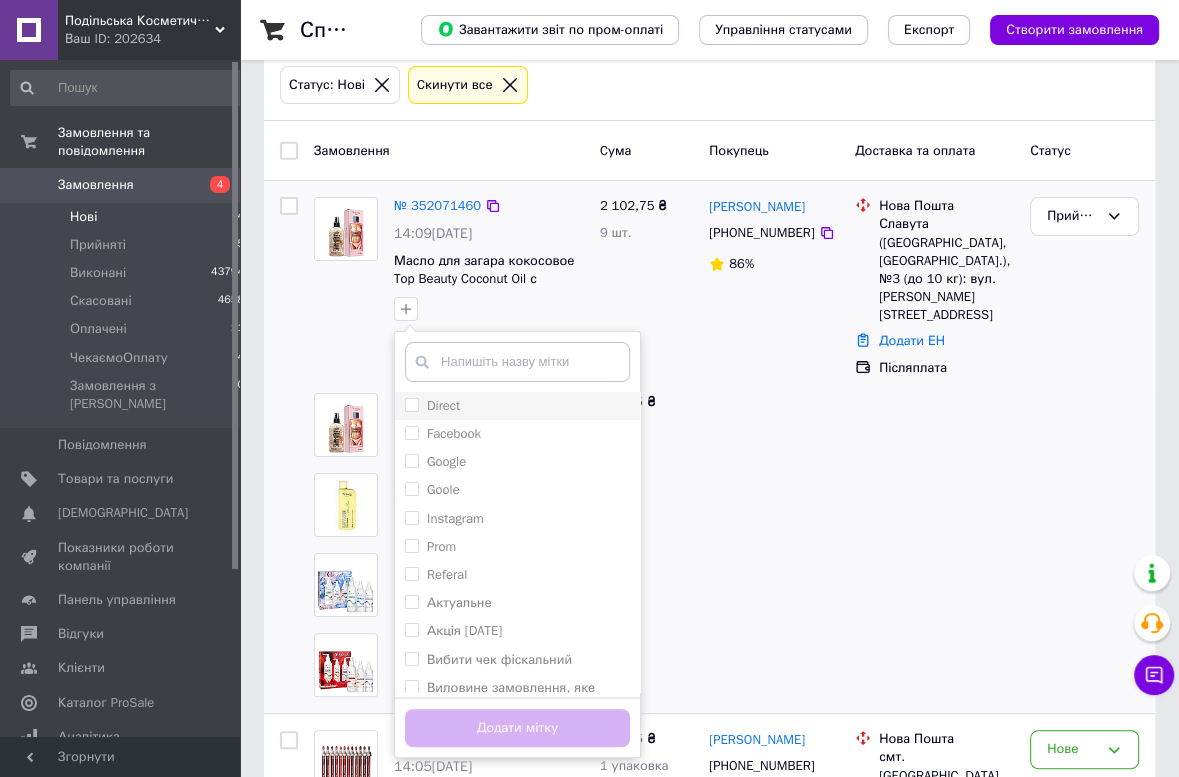 click on "Direct" at bounding box center (443, 405) 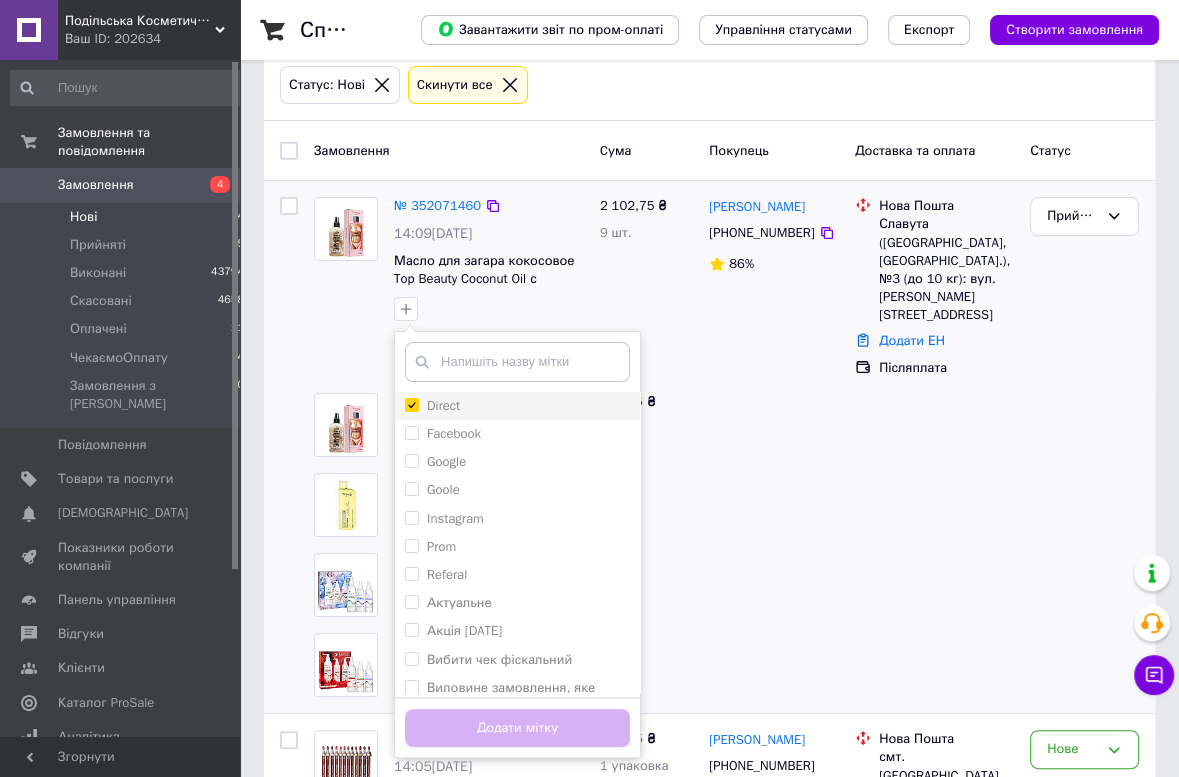 checkbox on "true" 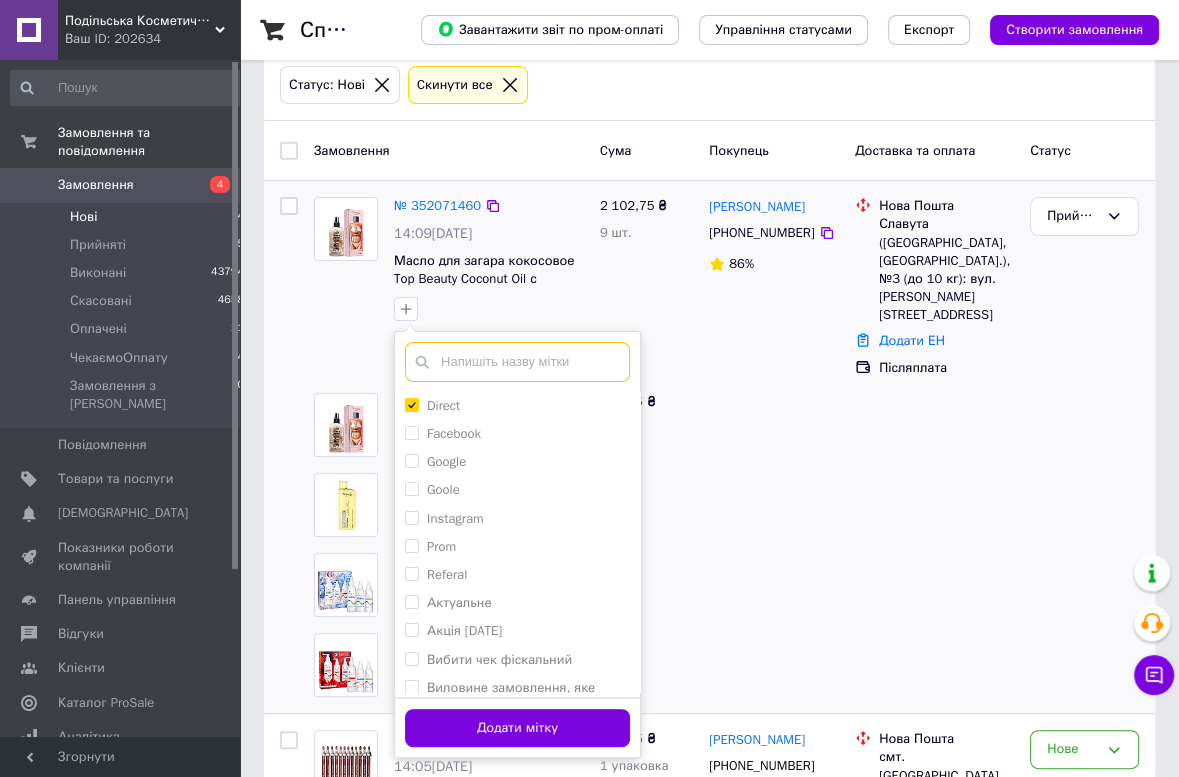 click at bounding box center [517, 362] 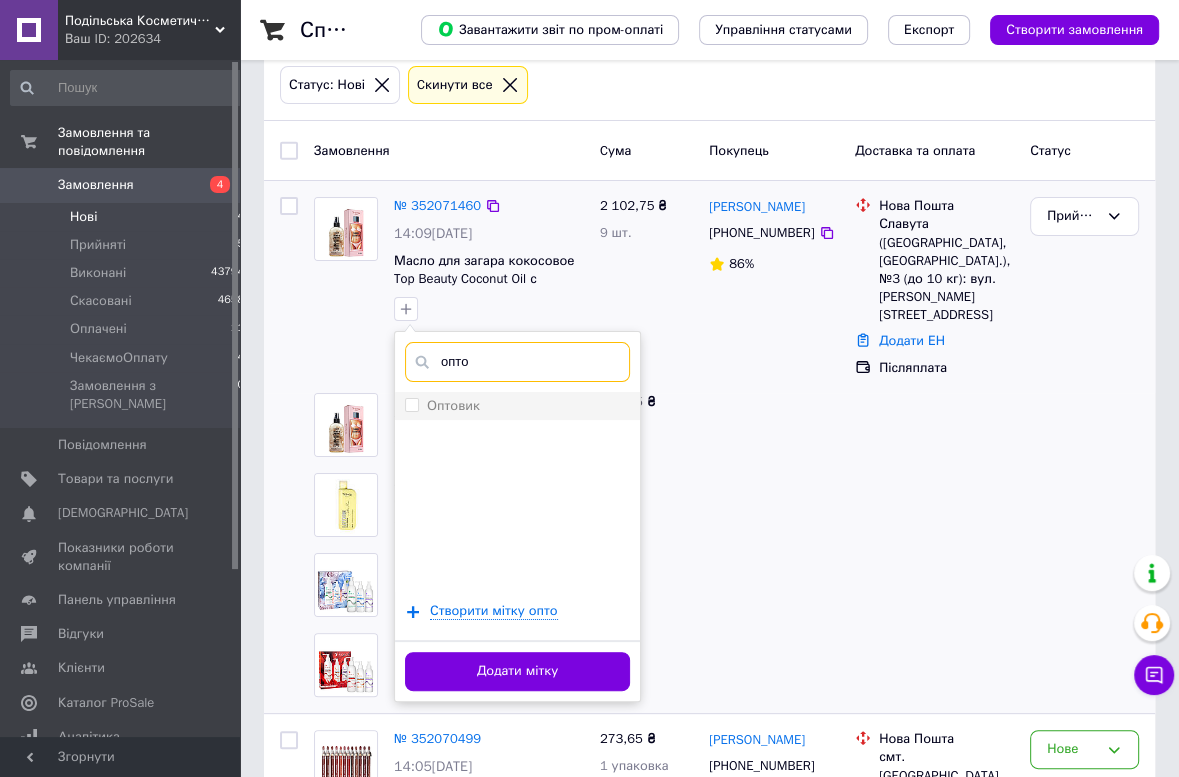 type on "опто" 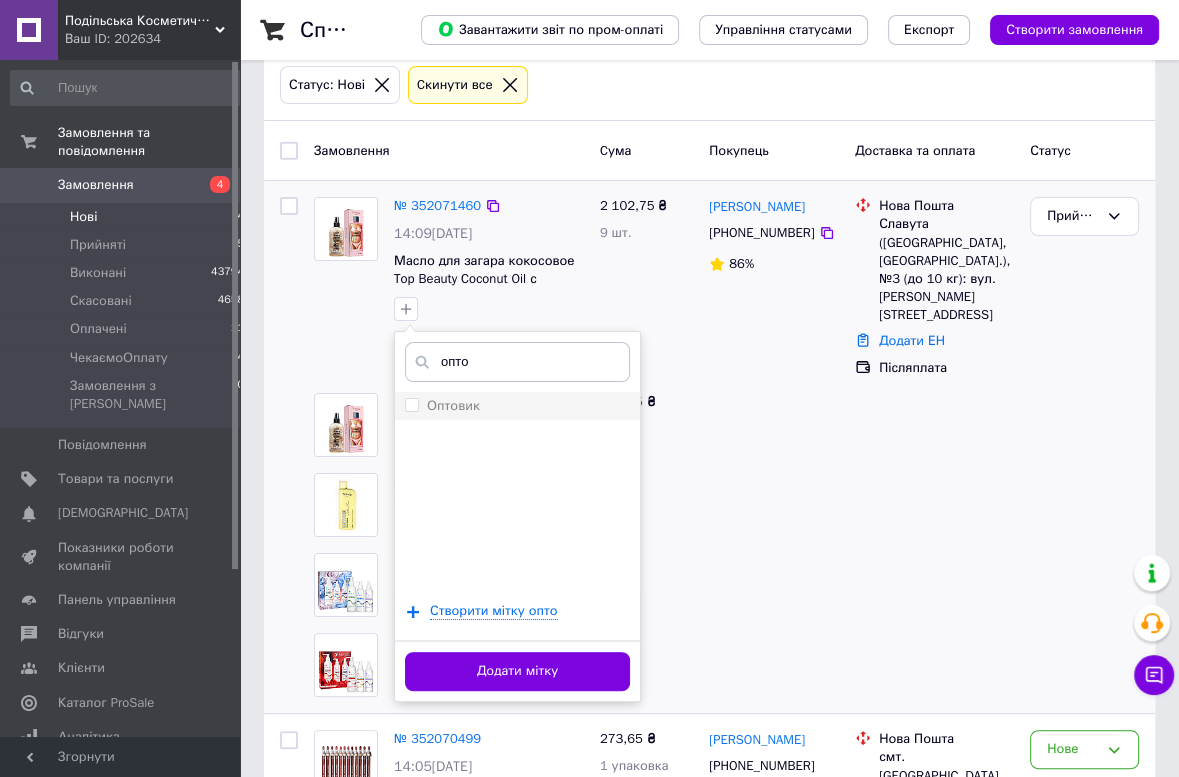 click on "Оптовик" at bounding box center (517, 406) 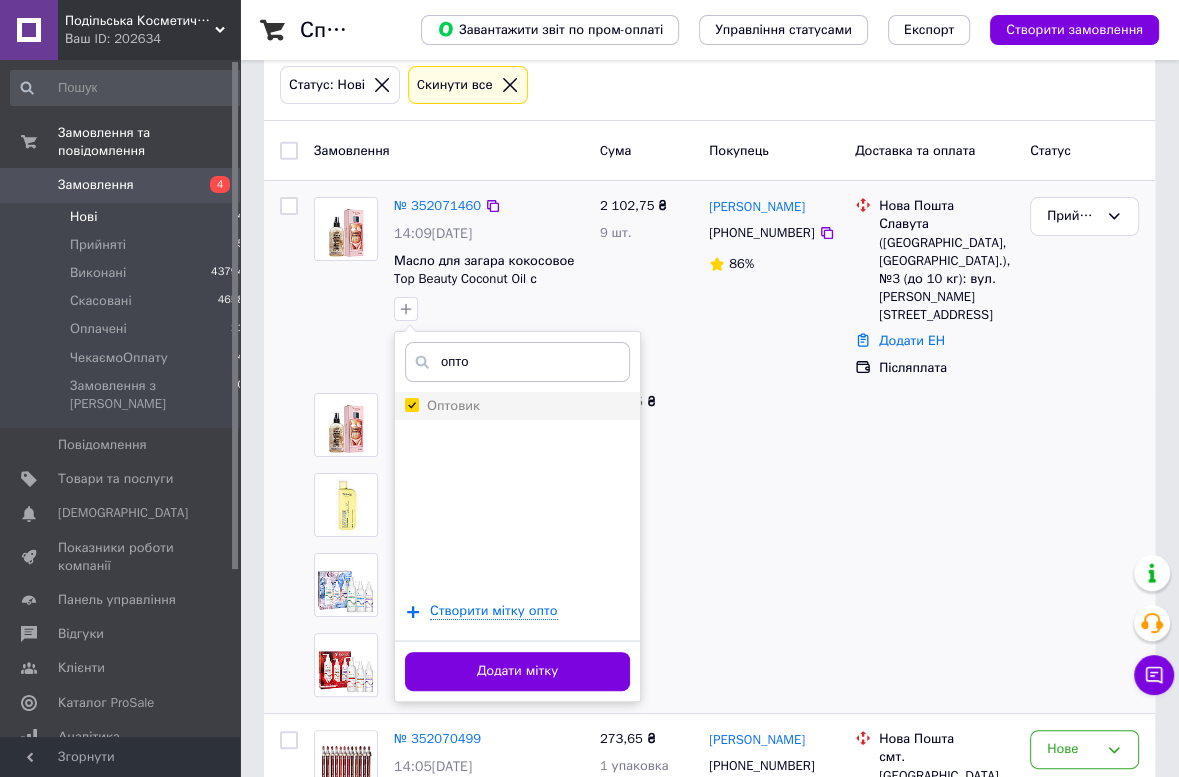 checkbox on "true" 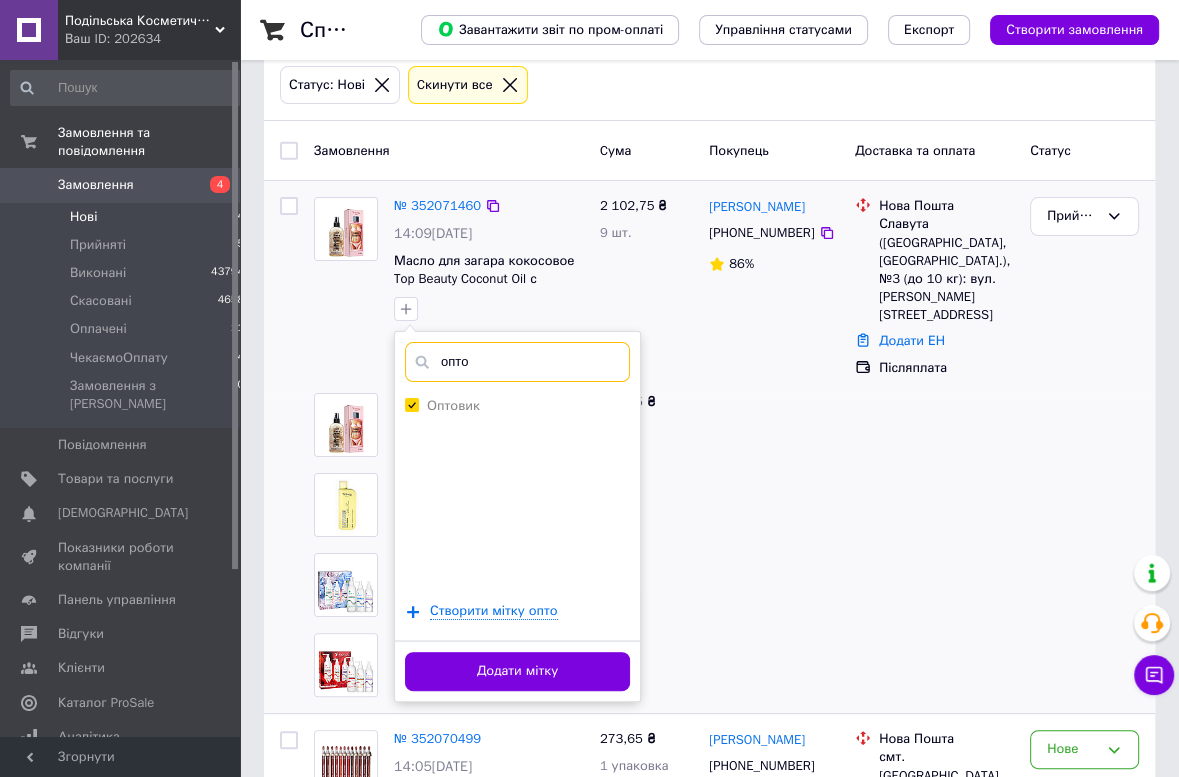 drag, startPoint x: 496, startPoint y: 368, endPoint x: 402, endPoint y: 369, distance: 94.00532 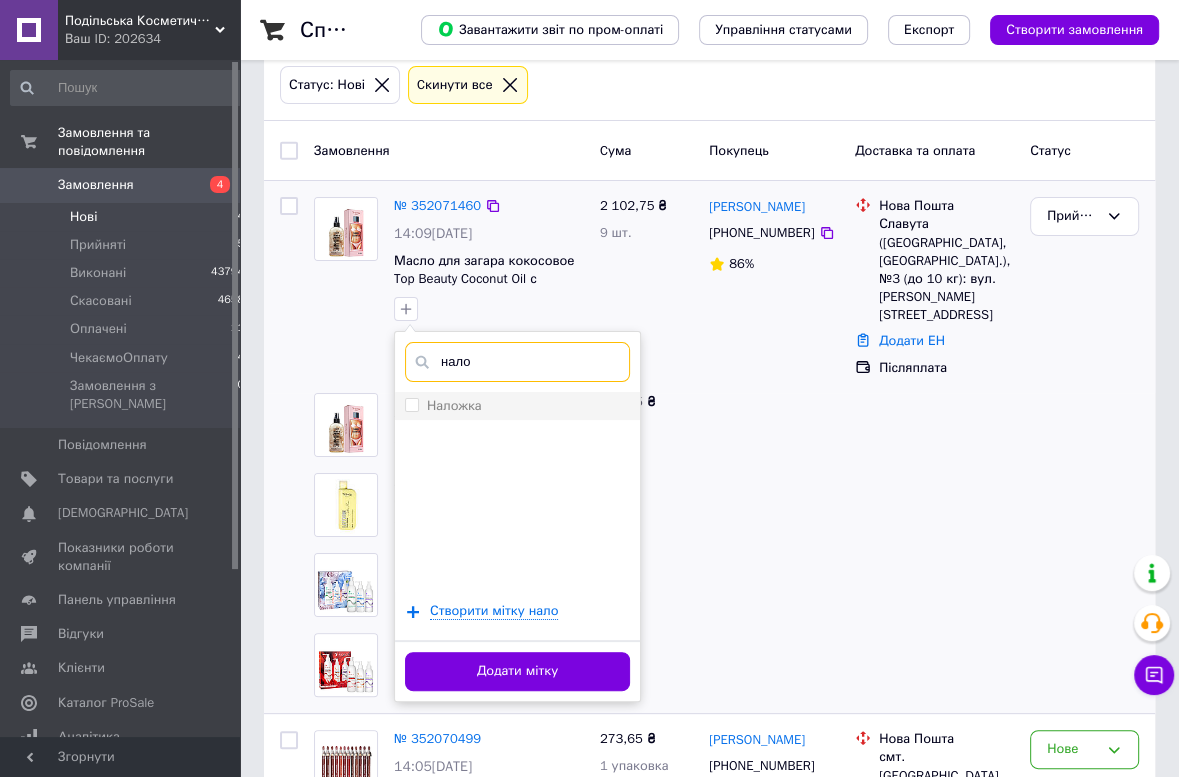 type on "нало" 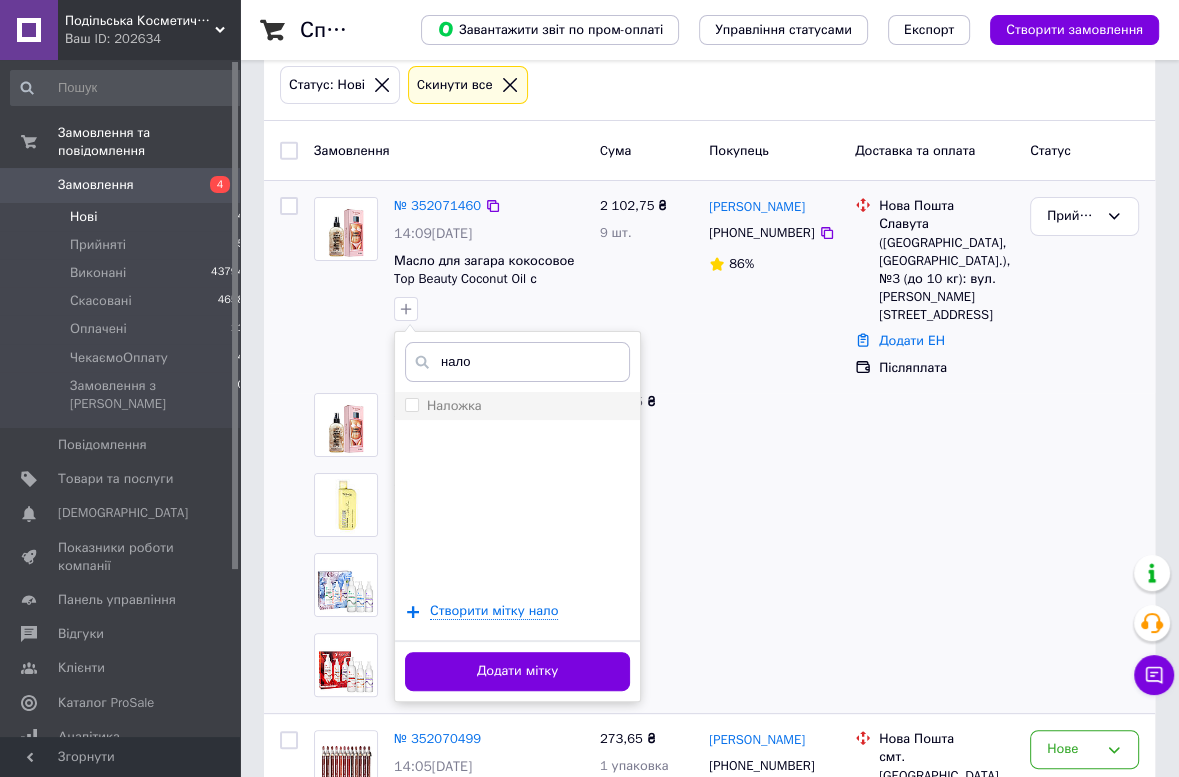 click on "Наложка" at bounding box center (517, 406) 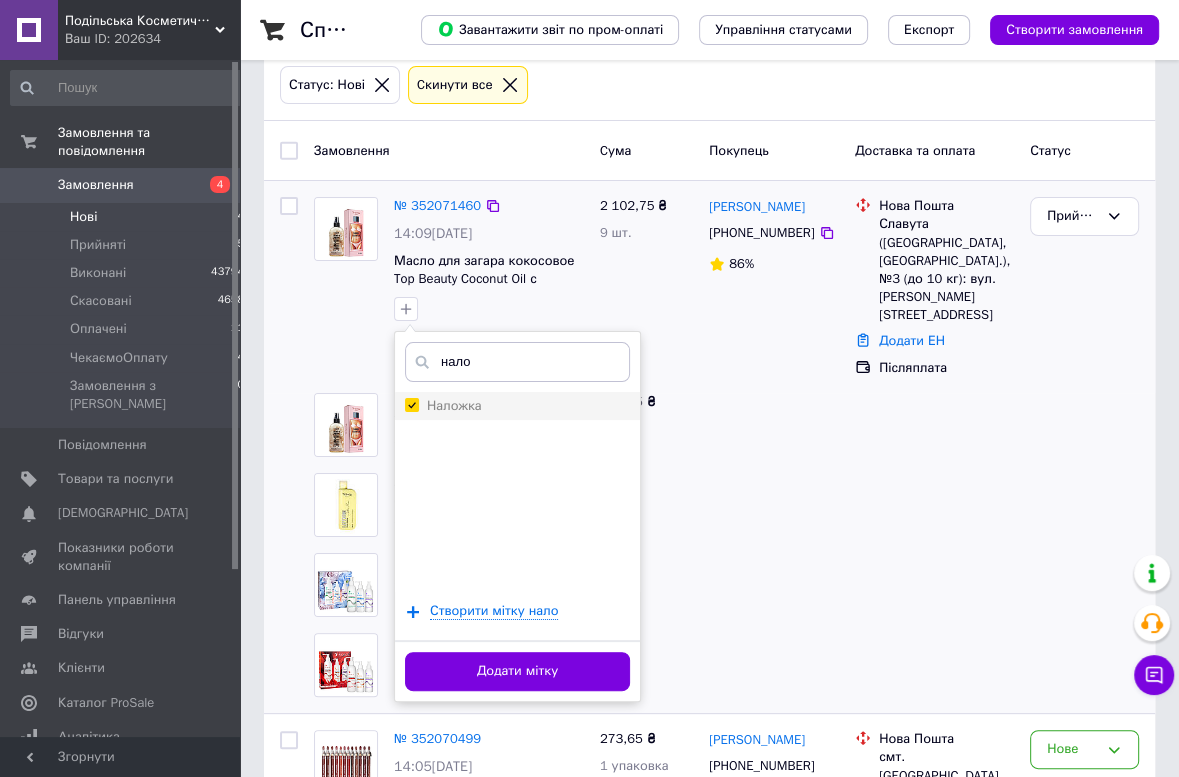 checkbox on "true" 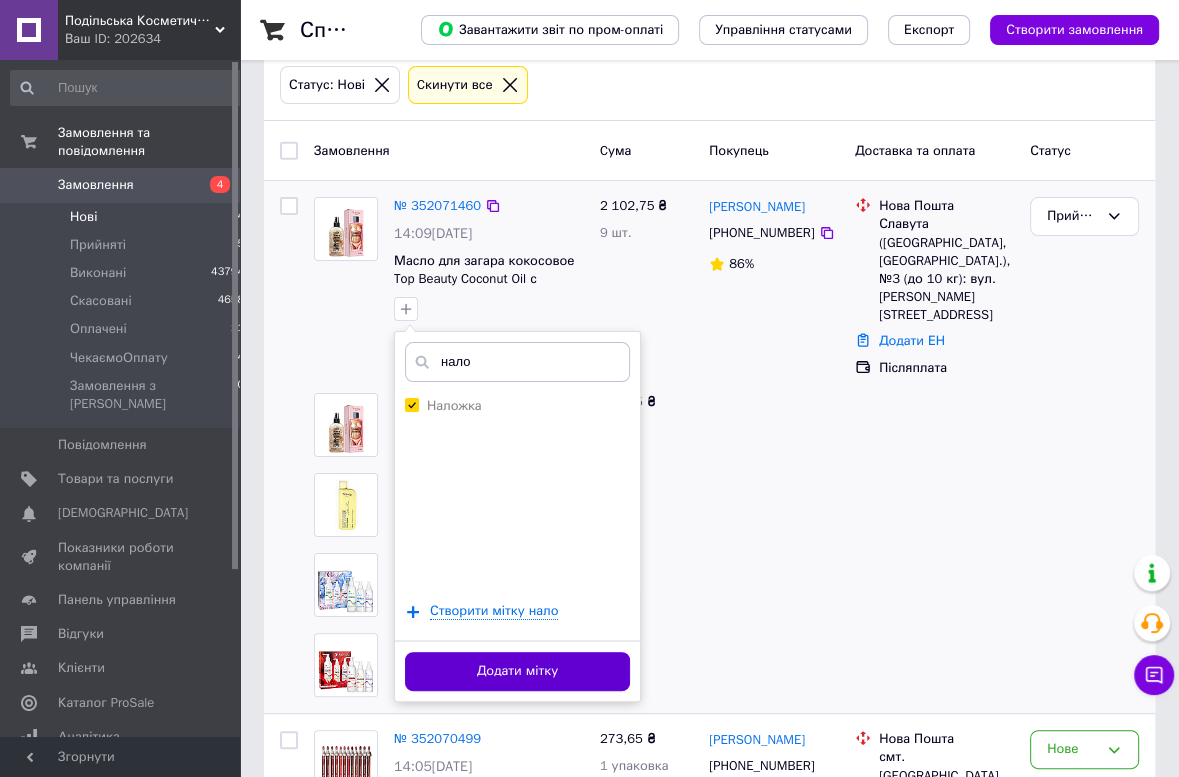 drag, startPoint x: 543, startPoint y: 666, endPoint x: 543, endPoint y: 650, distance: 16 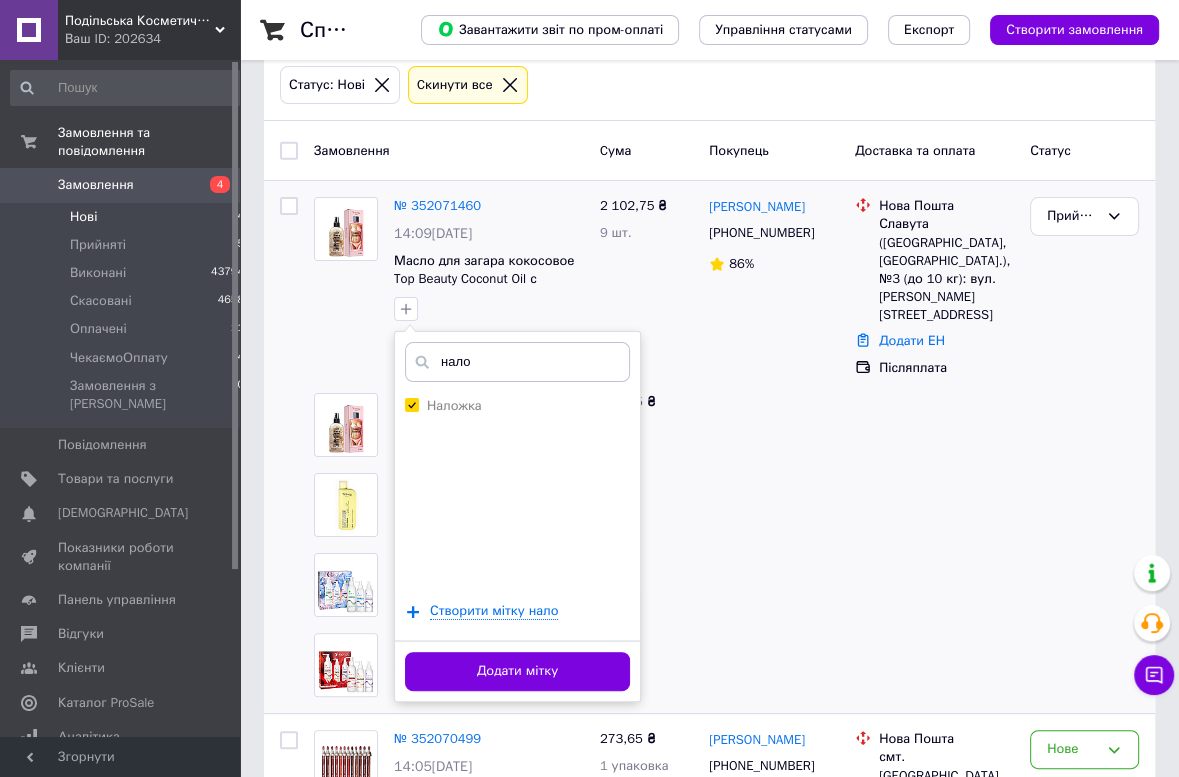 click on "Додати мітку" at bounding box center [517, 671] 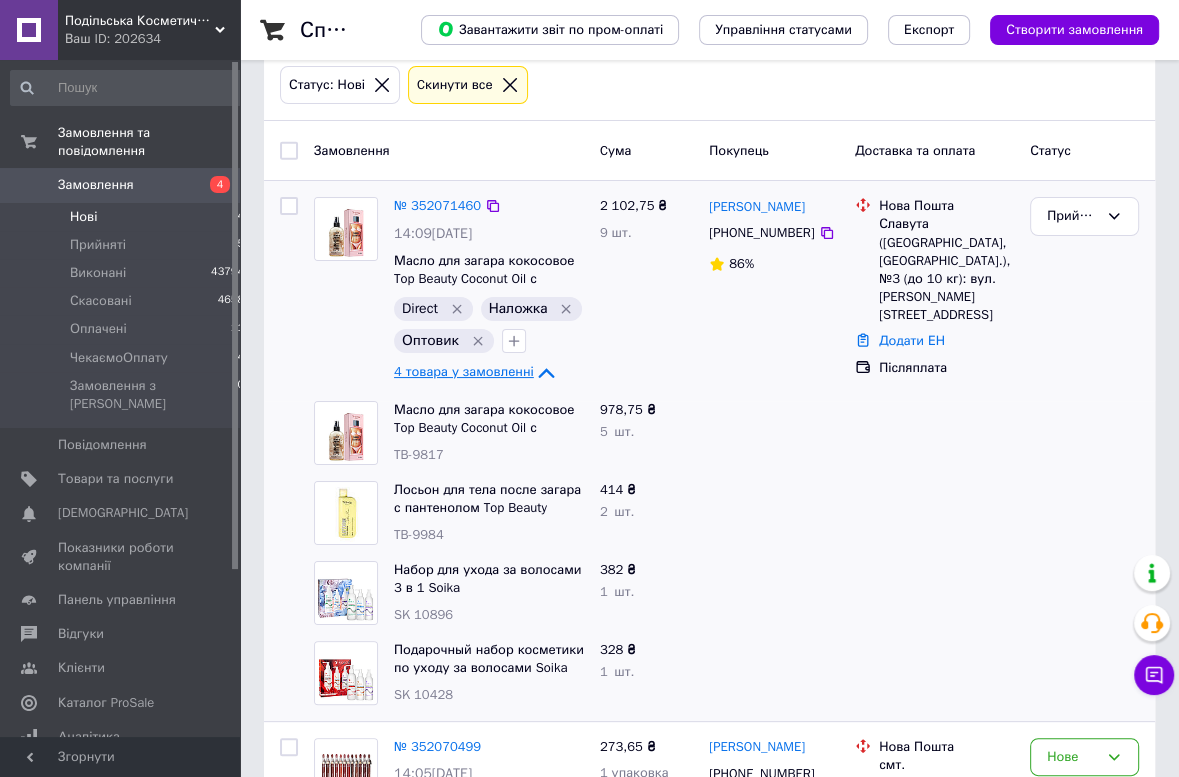 click on "4 товара у замовленні" at bounding box center [476, 371] 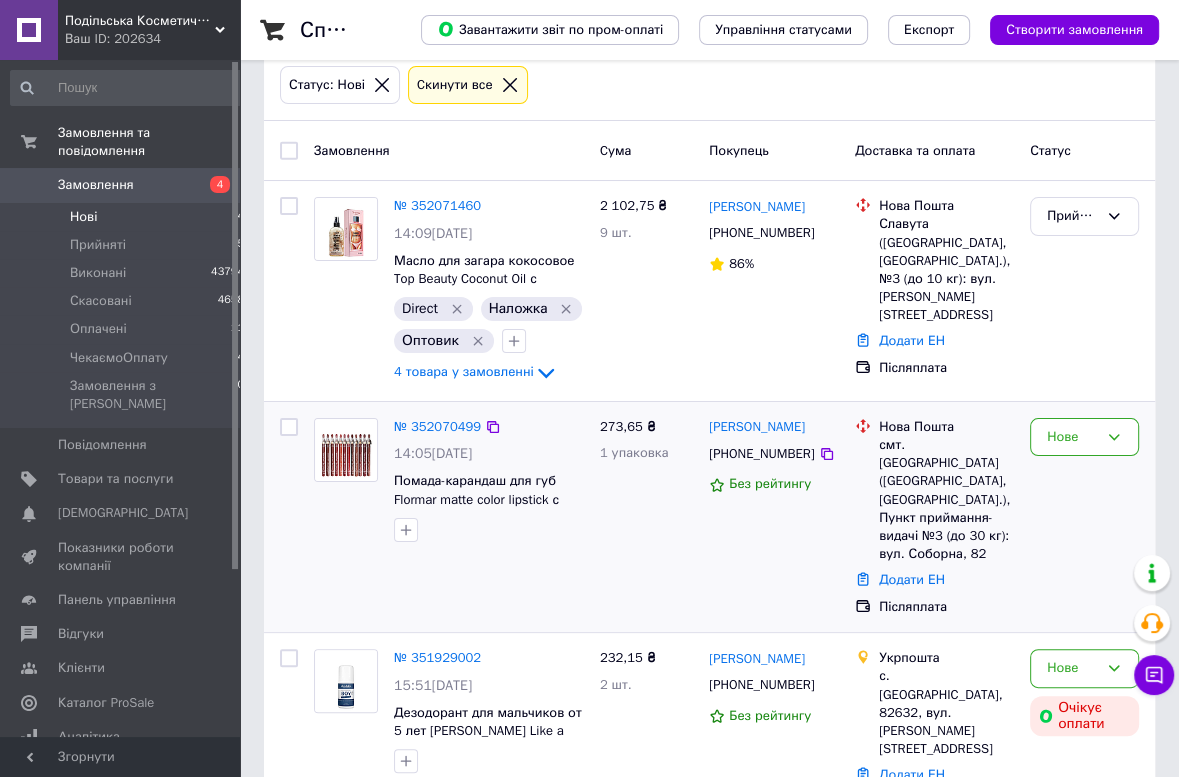click on "№ 352070499 14:05, 10.07.2025 Помада-карандаш для губ Flormar matte color lipstick с точилкой упаковка 12 шт" at bounding box center (449, 517) 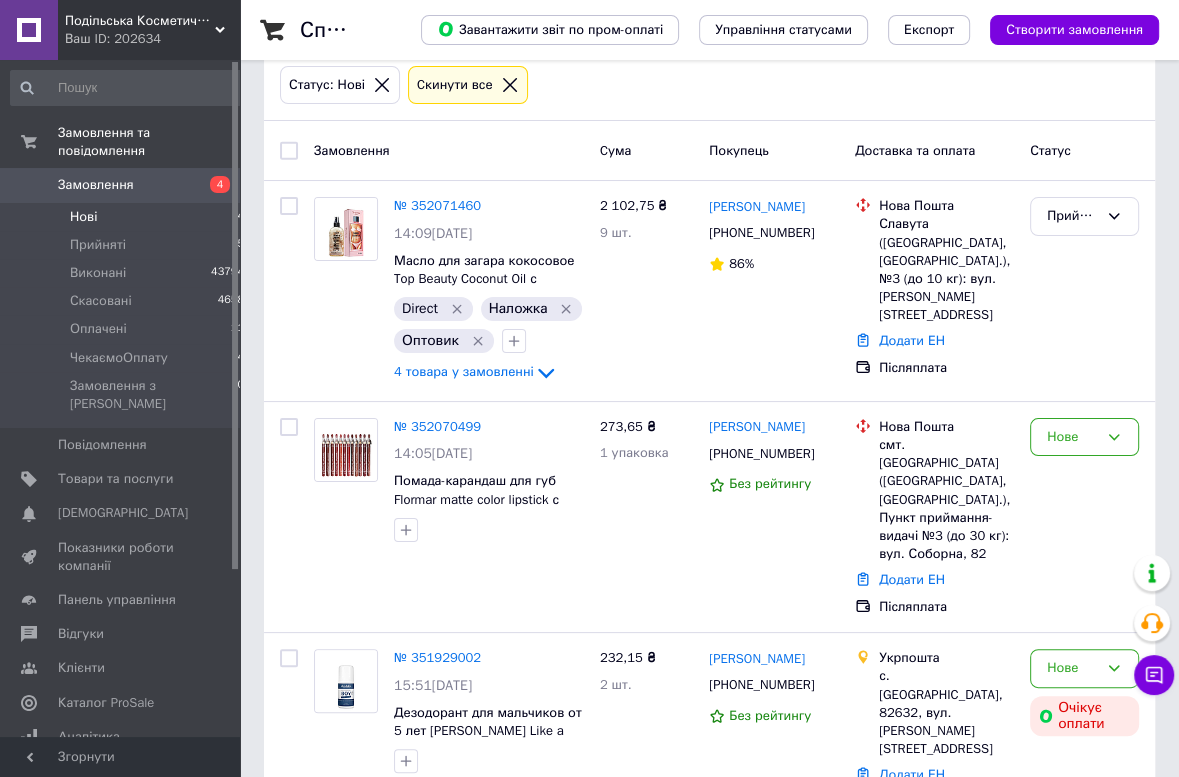 drag, startPoint x: 813, startPoint y: 455, endPoint x: 491, endPoint y: 2, distance: 555.78143 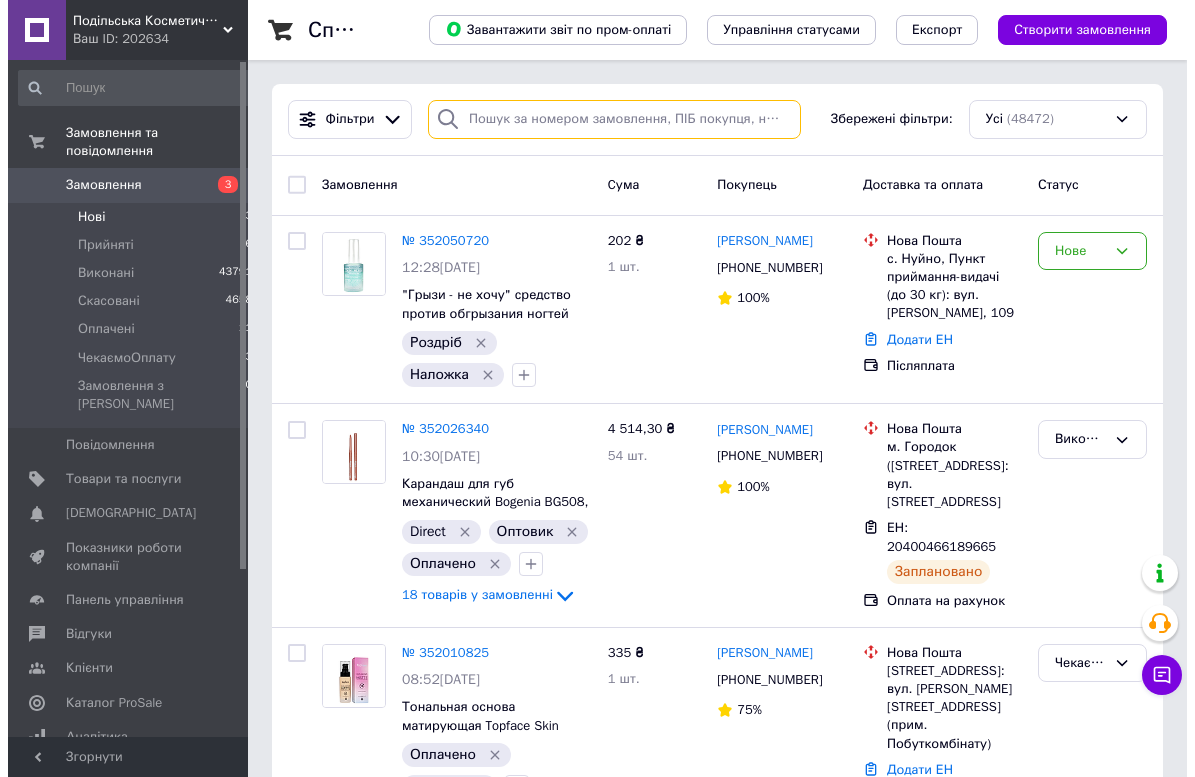 scroll, scrollTop: 0, scrollLeft: 0, axis: both 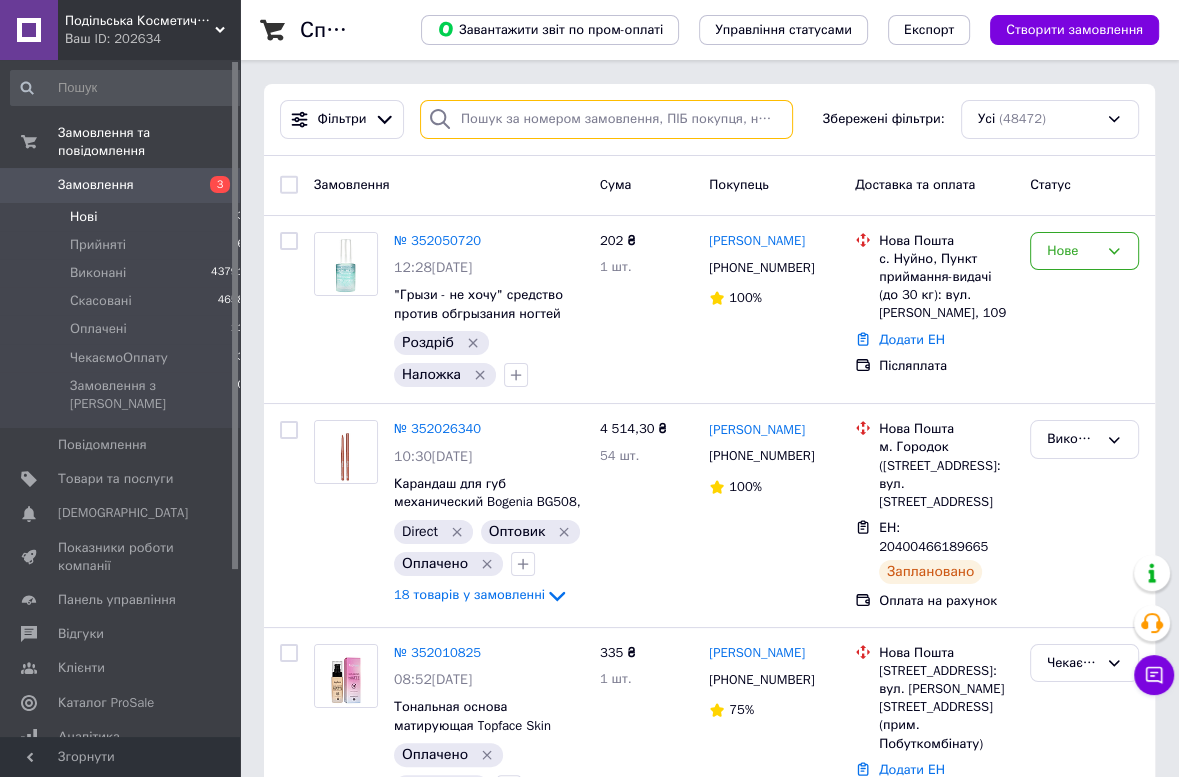 click at bounding box center [606, 119] 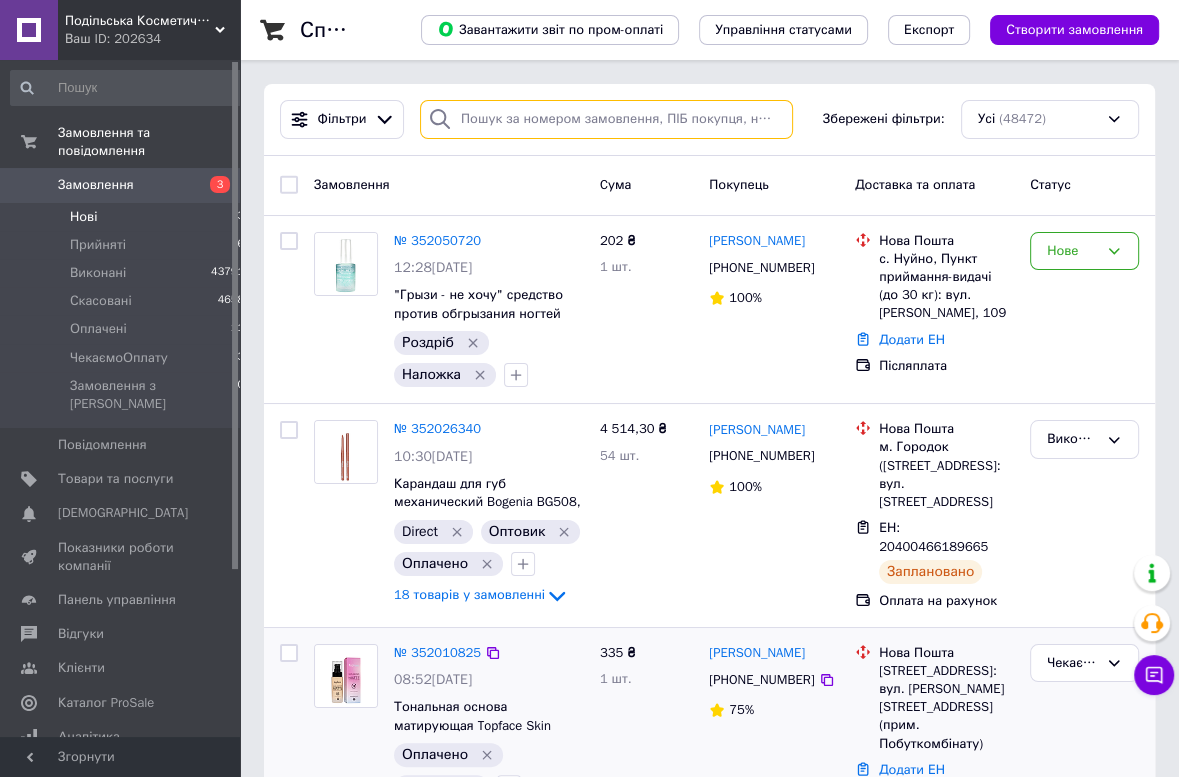 paste on "[PHONE_NUMBER]" 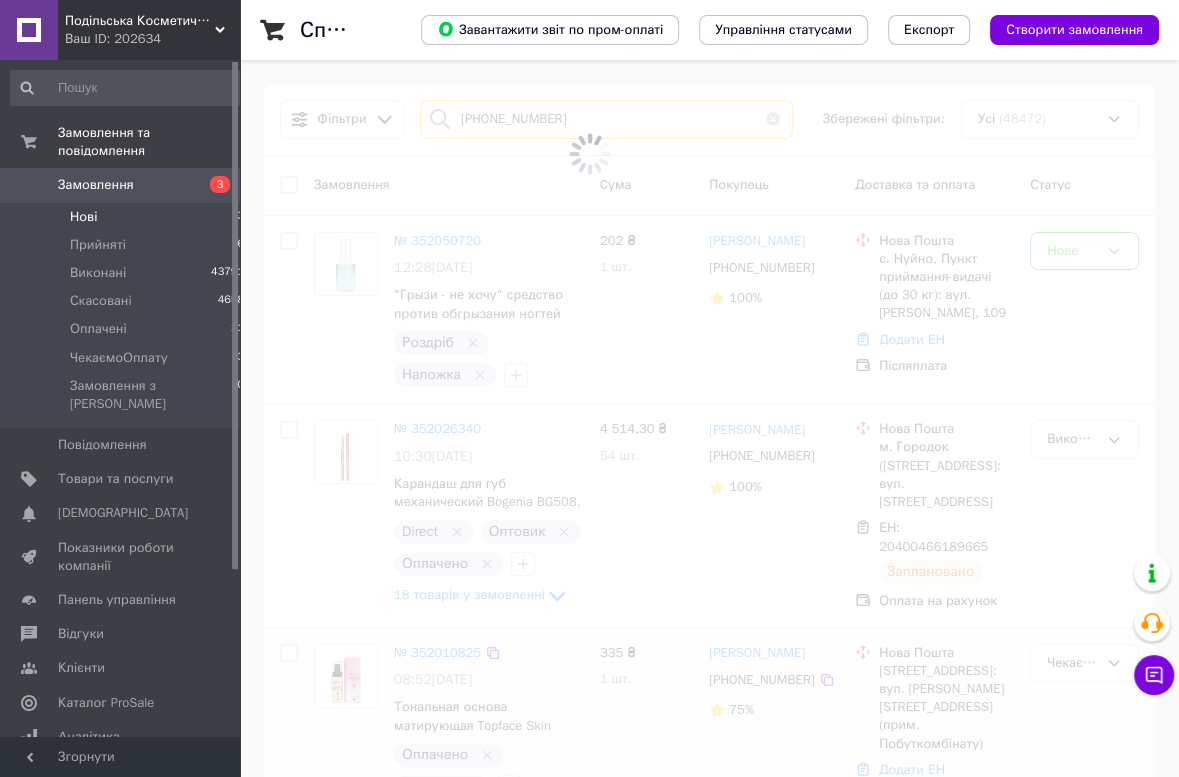 type on "[PHONE_NUMBER]" 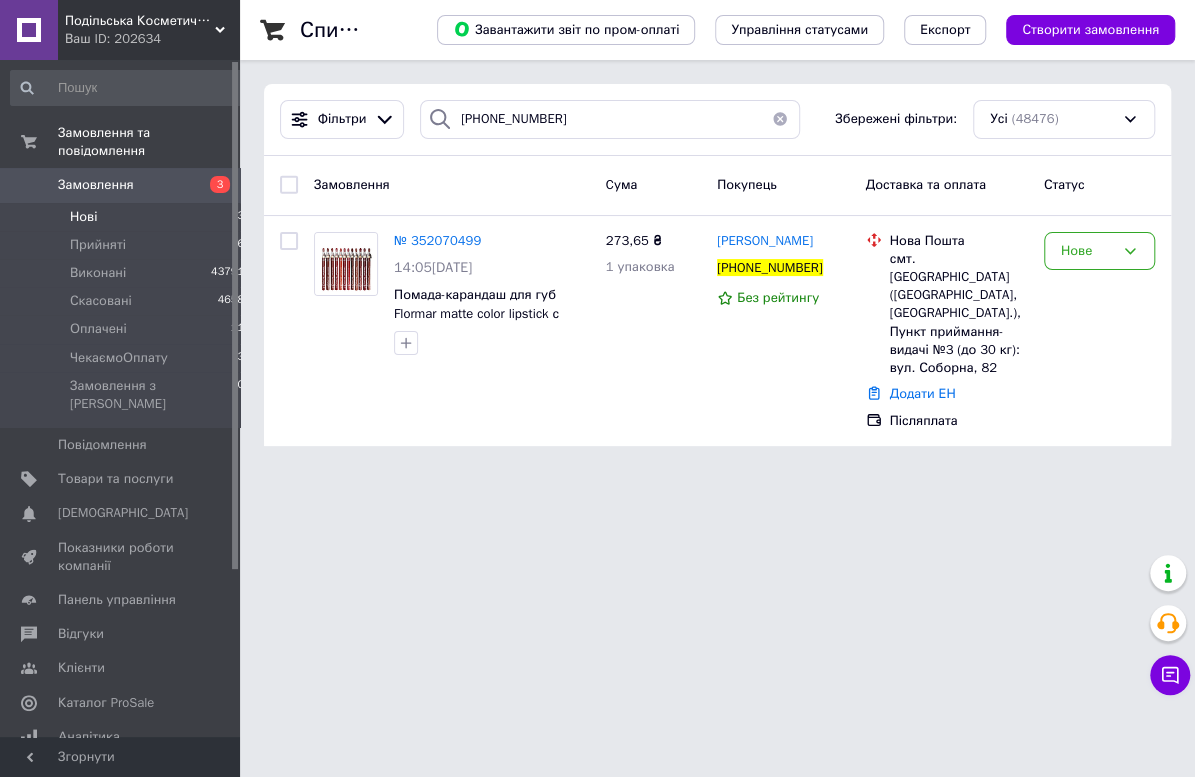 click on "Подільська Косметична Компанія Ваш ID: 202634 Сайт Подільська Косметична Компанія Кабінет покупця Перевірити стан системи Сторінка на порталі Довідка Вийти Замовлення та повідомлення Замовлення 3 Нові 3 Прийняті 6 Виконані 43791 Скасовані 4658 Оплачені 11 ЧекаємоОплату 3 Замовлення з Розетки 0 Повідомлення 0 Товари та послуги Сповіщення 0 0 Показники роботи компанії Панель управління Відгуки Клієнти Каталог ProSale Аналітика Інструменти веб-майстра та SEO Управління сайтом Гаманець компанії Маркет Налаштування" at bounding box center [597, 235] 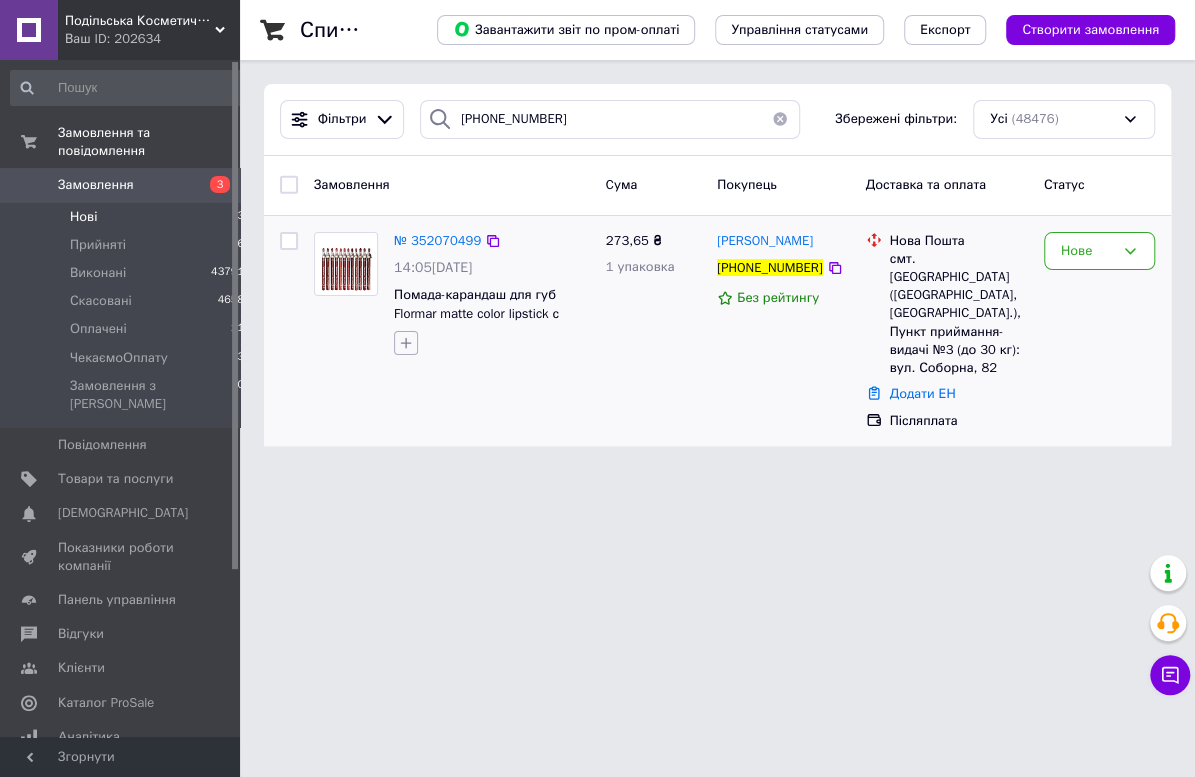 click 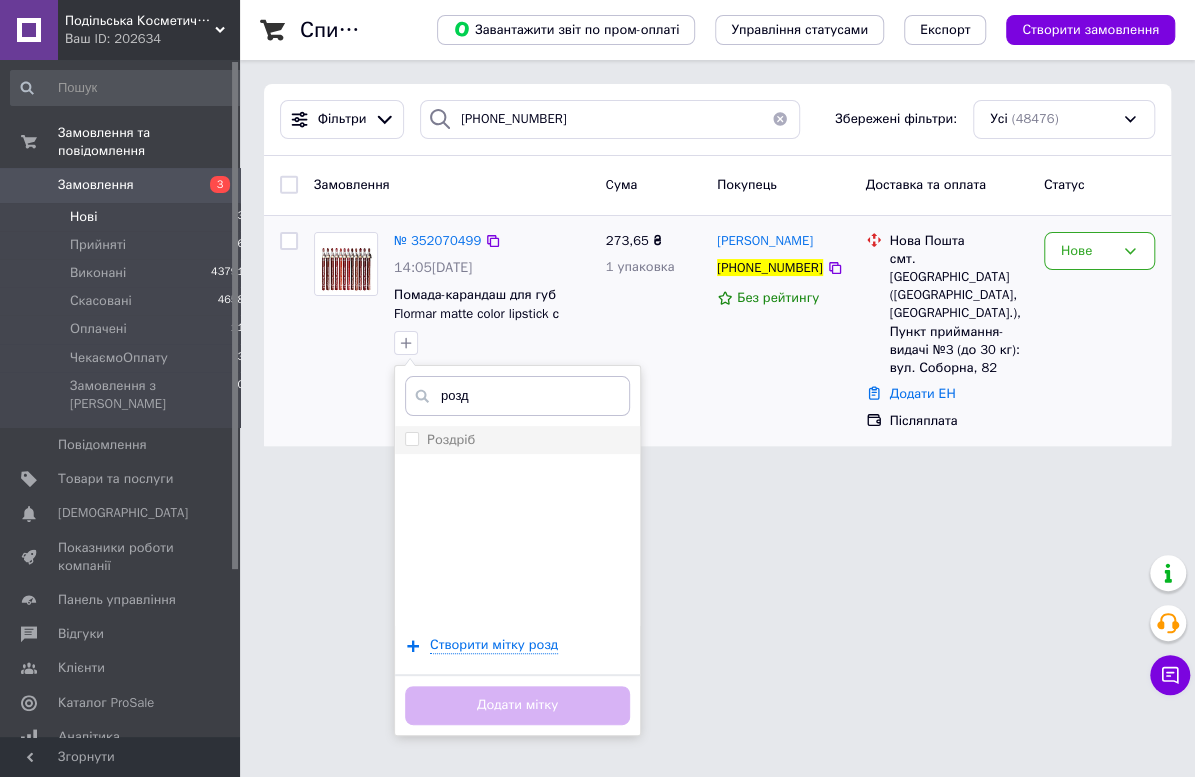 type on "розд" 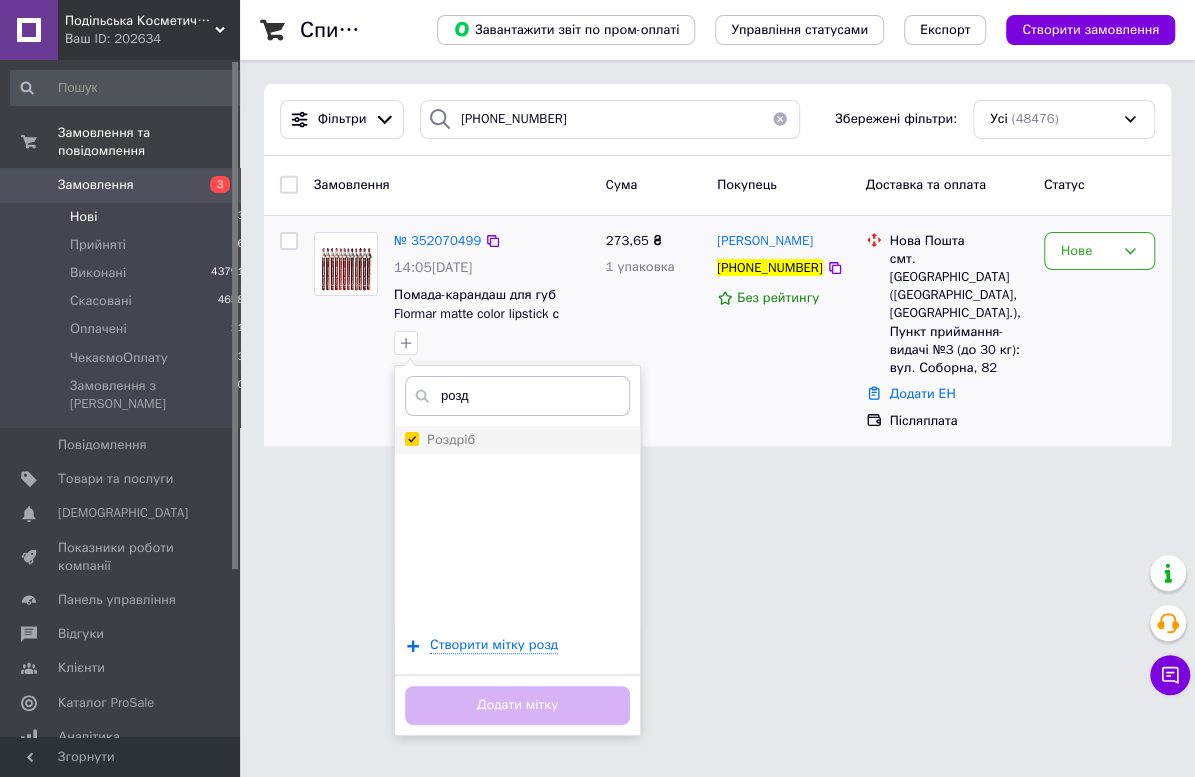 checkbox on "true" 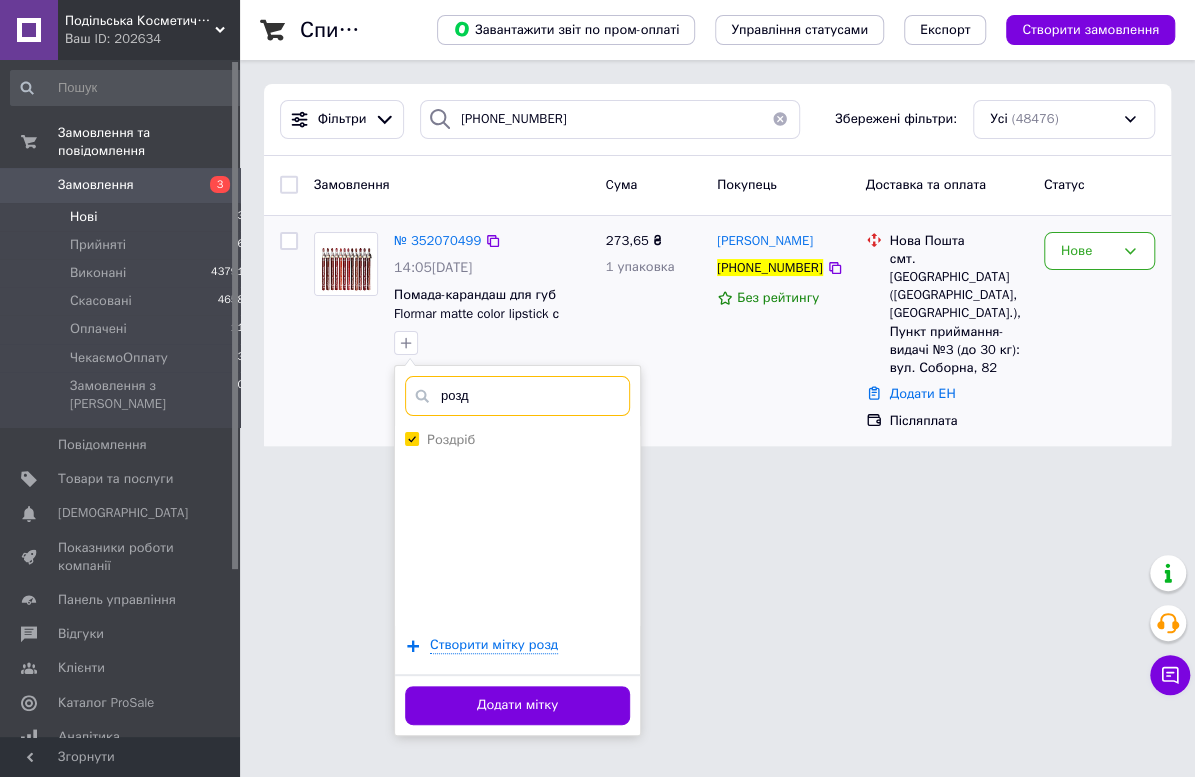 drag, startPoint x: 512, startPoint y: 400, endPoint x: 394, endPoint y: 400, distance: 118 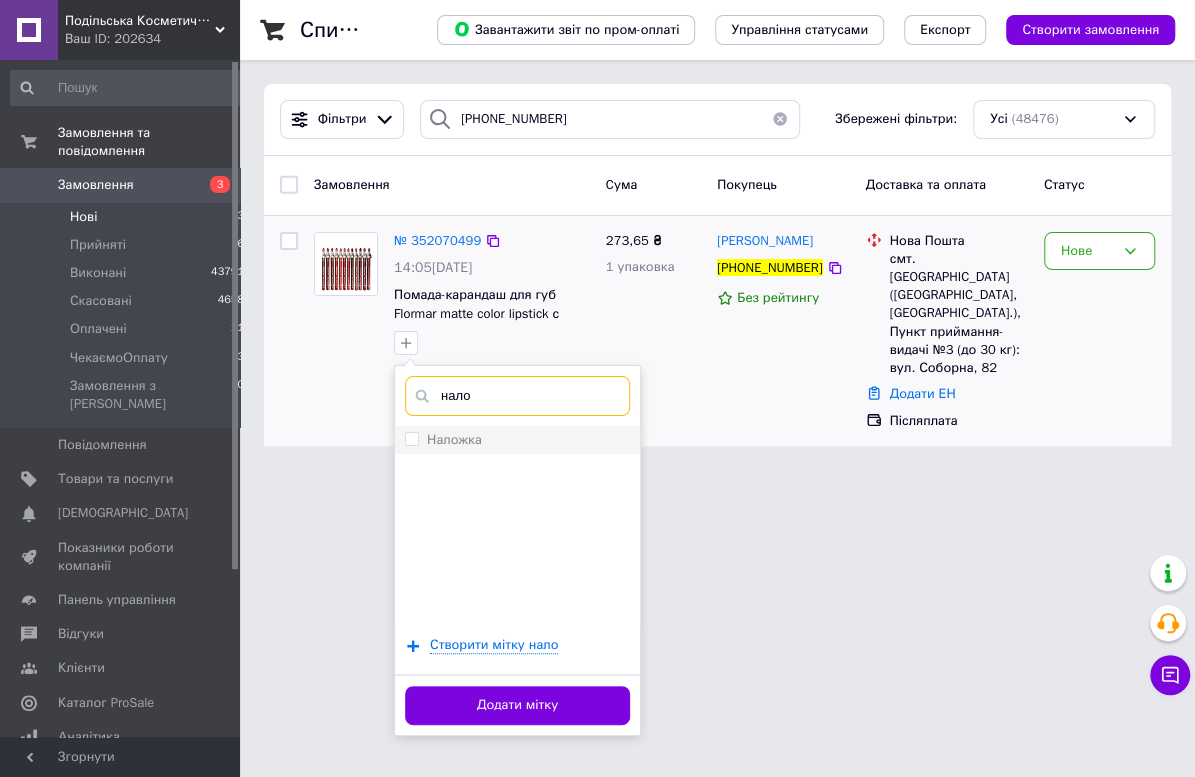 type on "нало" 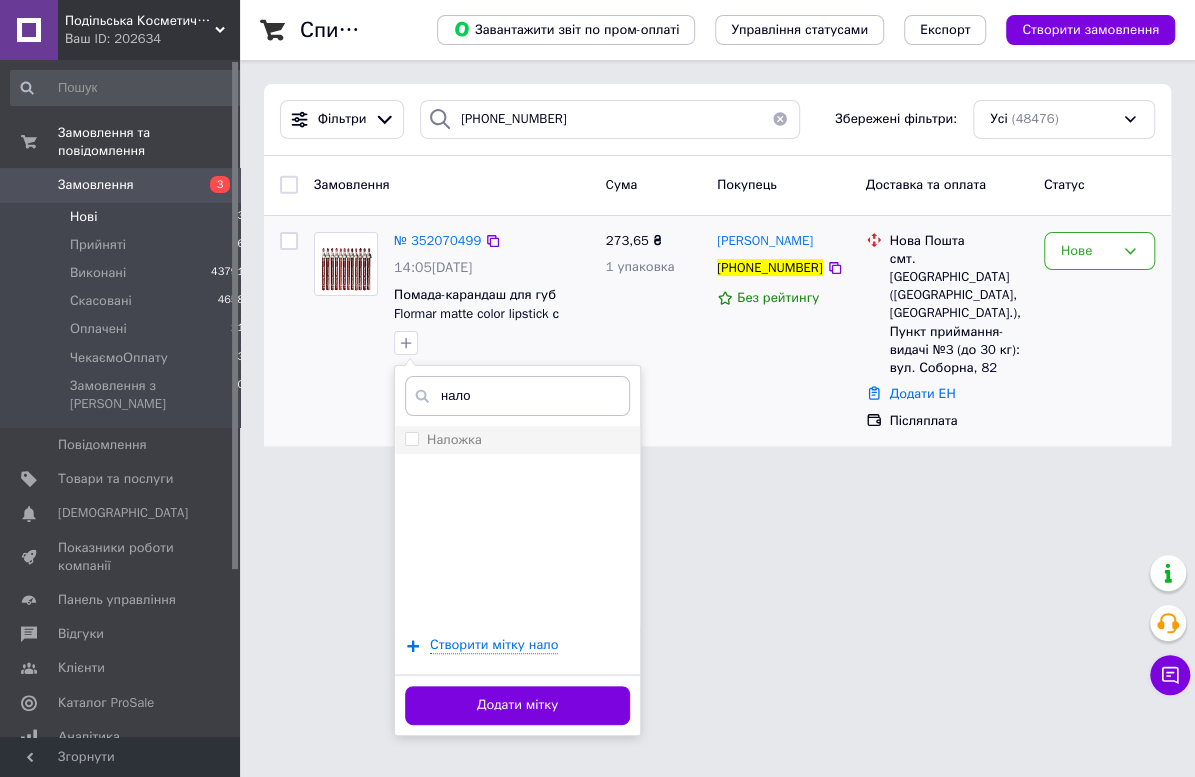 click on "Наложка" at bounding box center [454, 439] 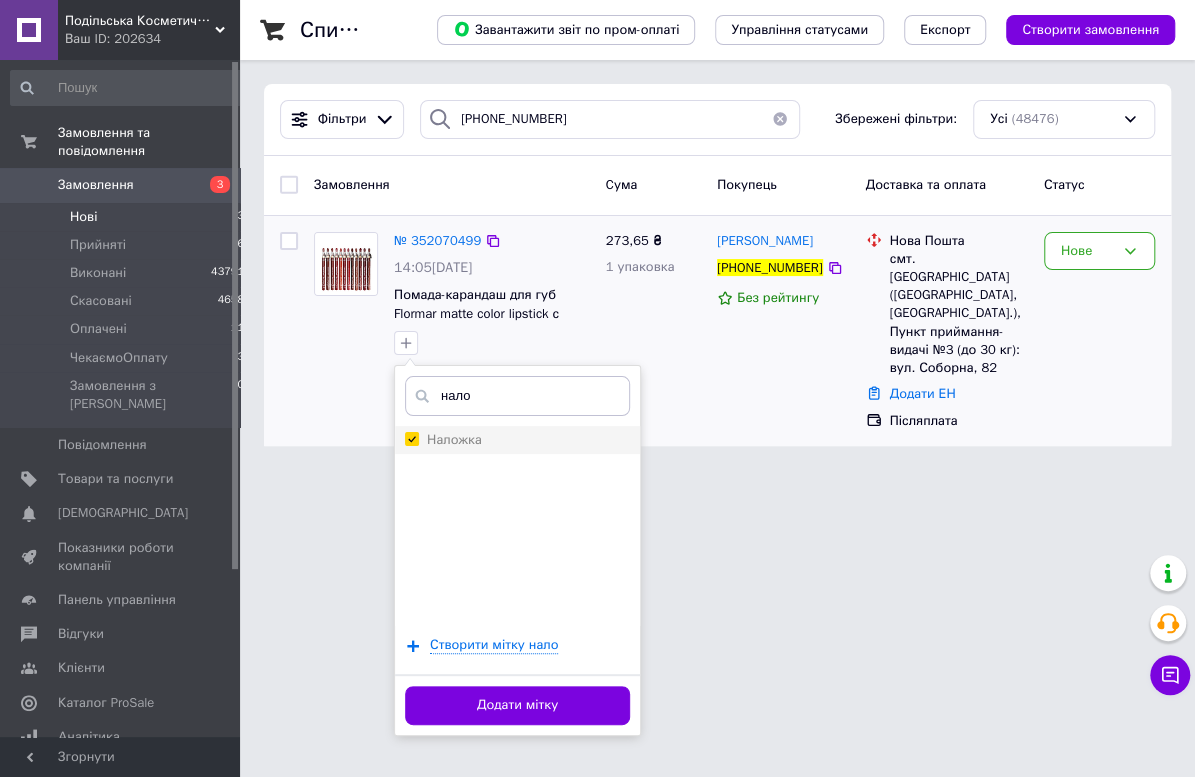 checkbox on "true" 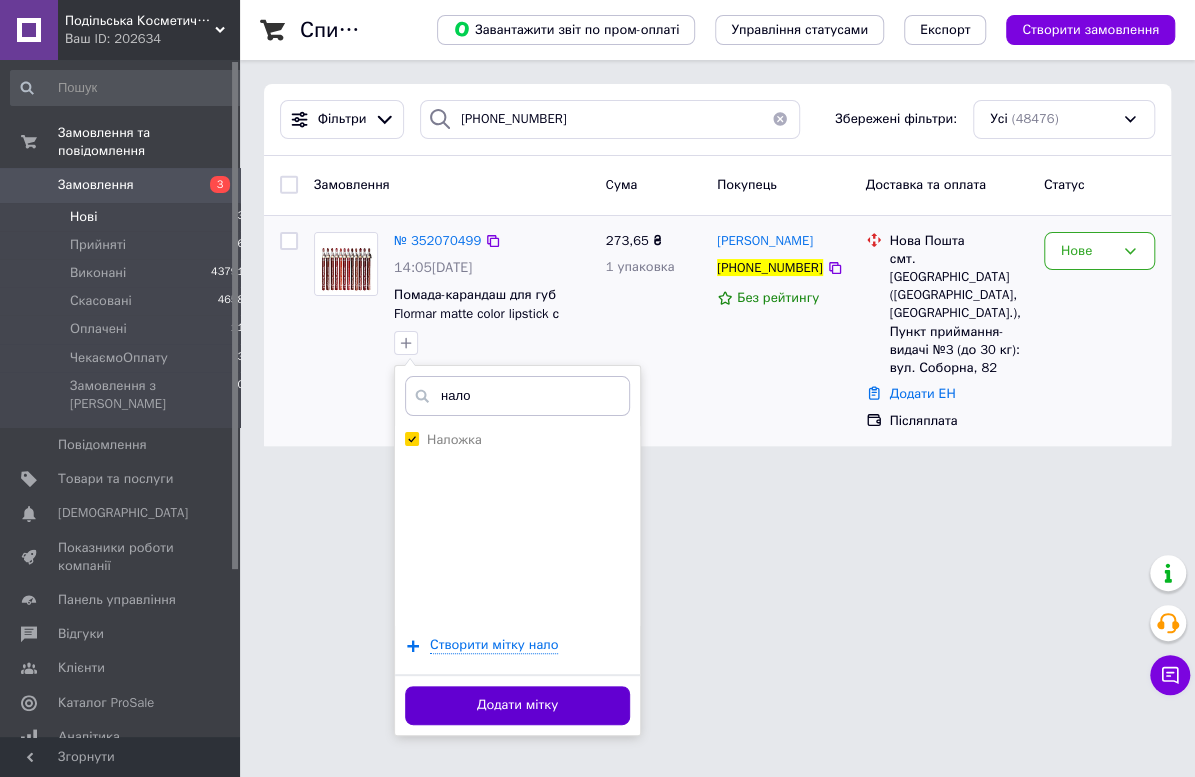 click on "Додати мітку" at bounding box center [517, 705] 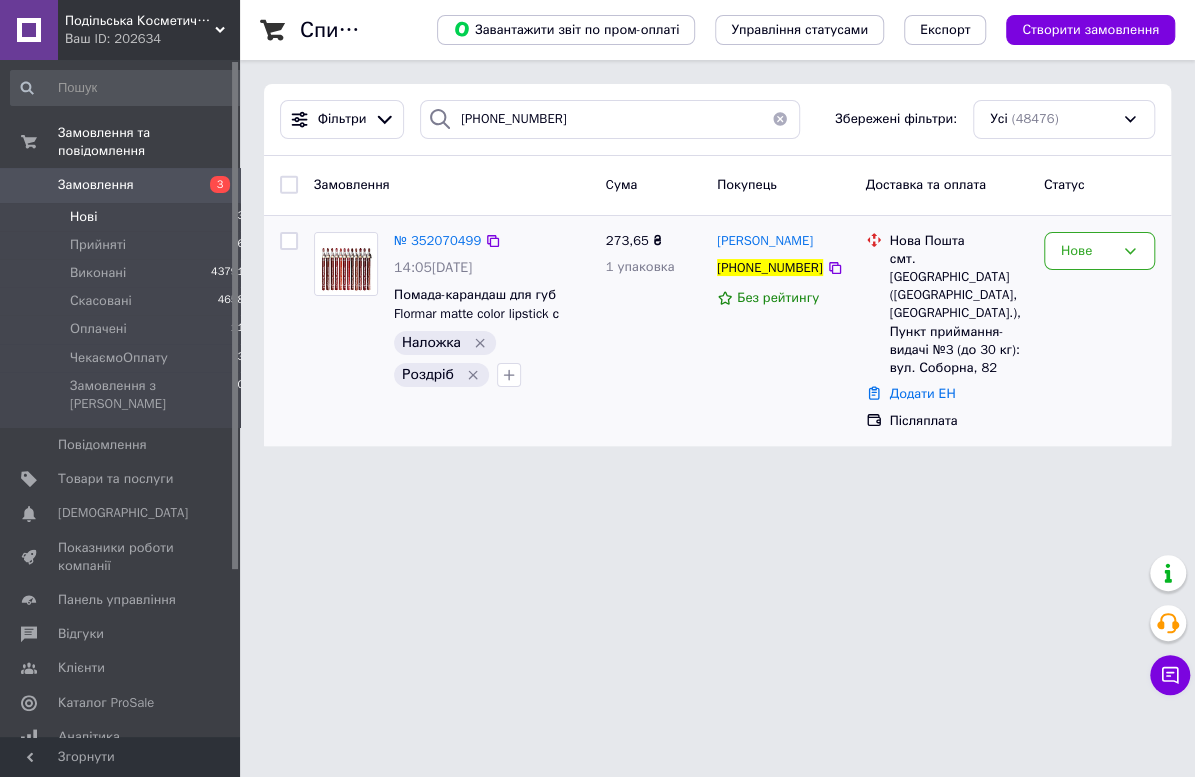 click on "Подільська Косметична Компанія" at bounding box center (140, 21) 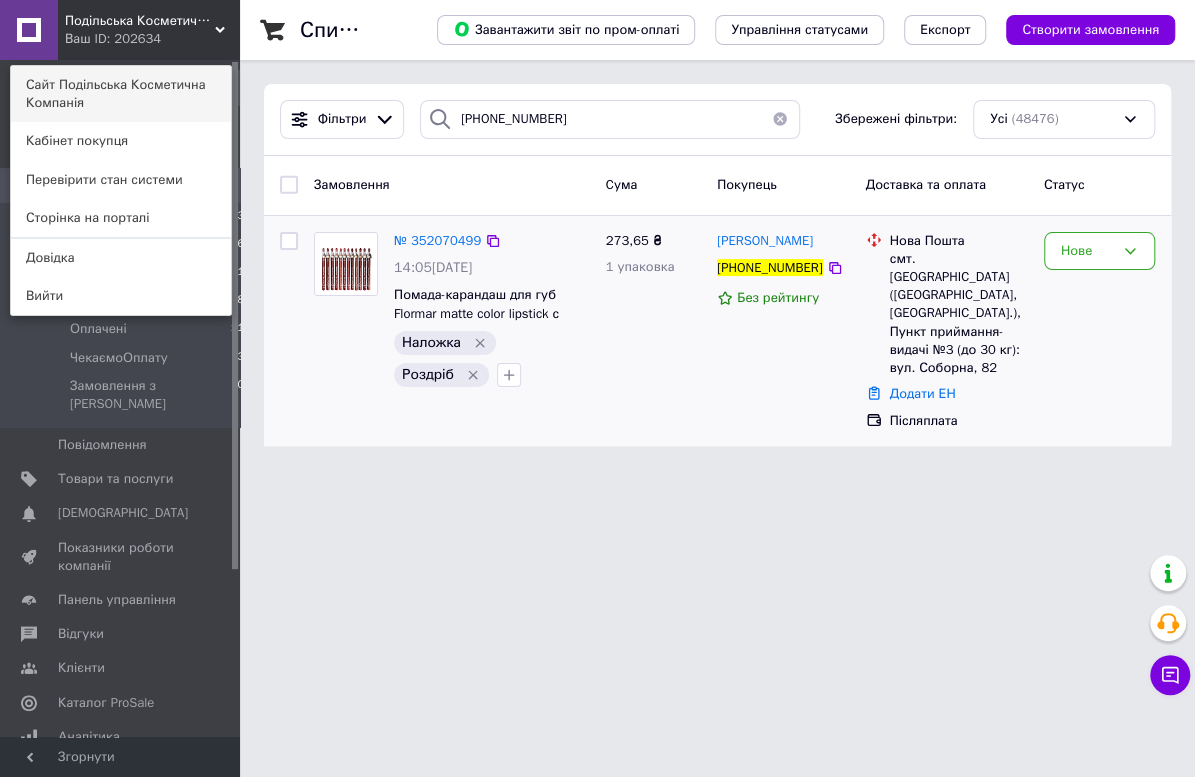 click on "Сайт Подільська Косметична Компанія" at bounding box center [121, 94] 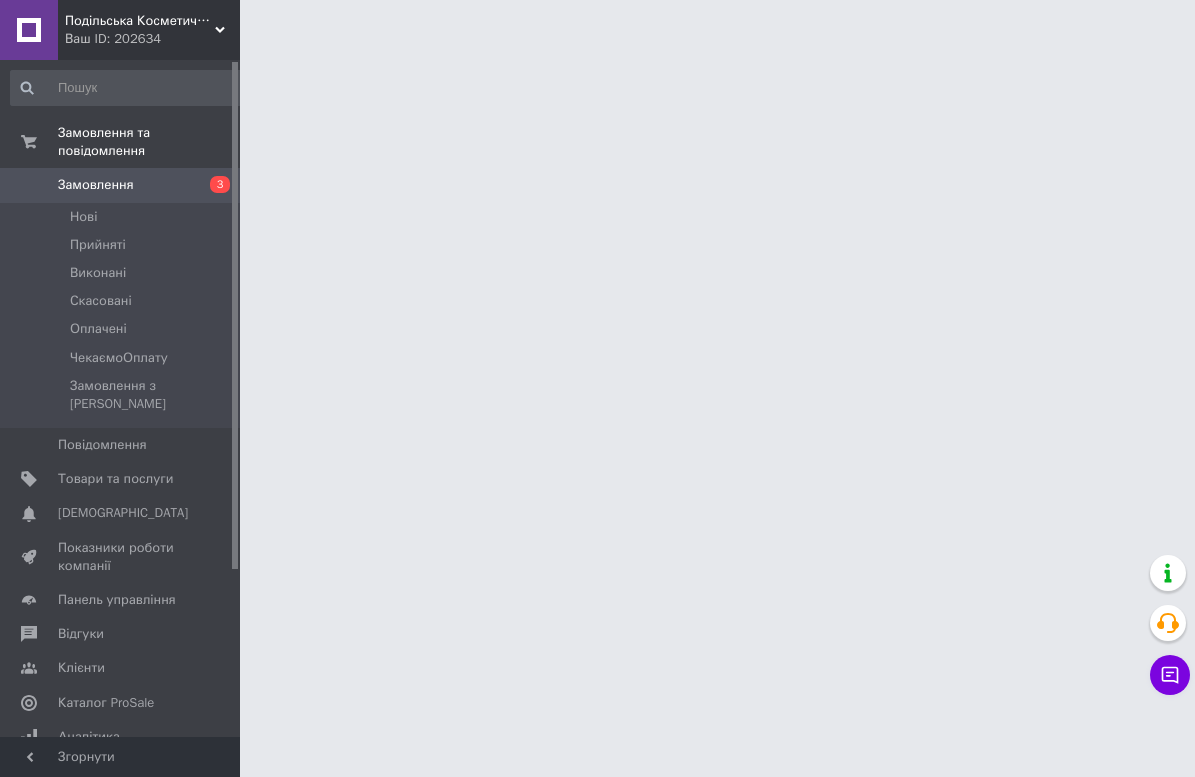 scroll, scrollTop: 0, scrollLeft: 0, axis: both 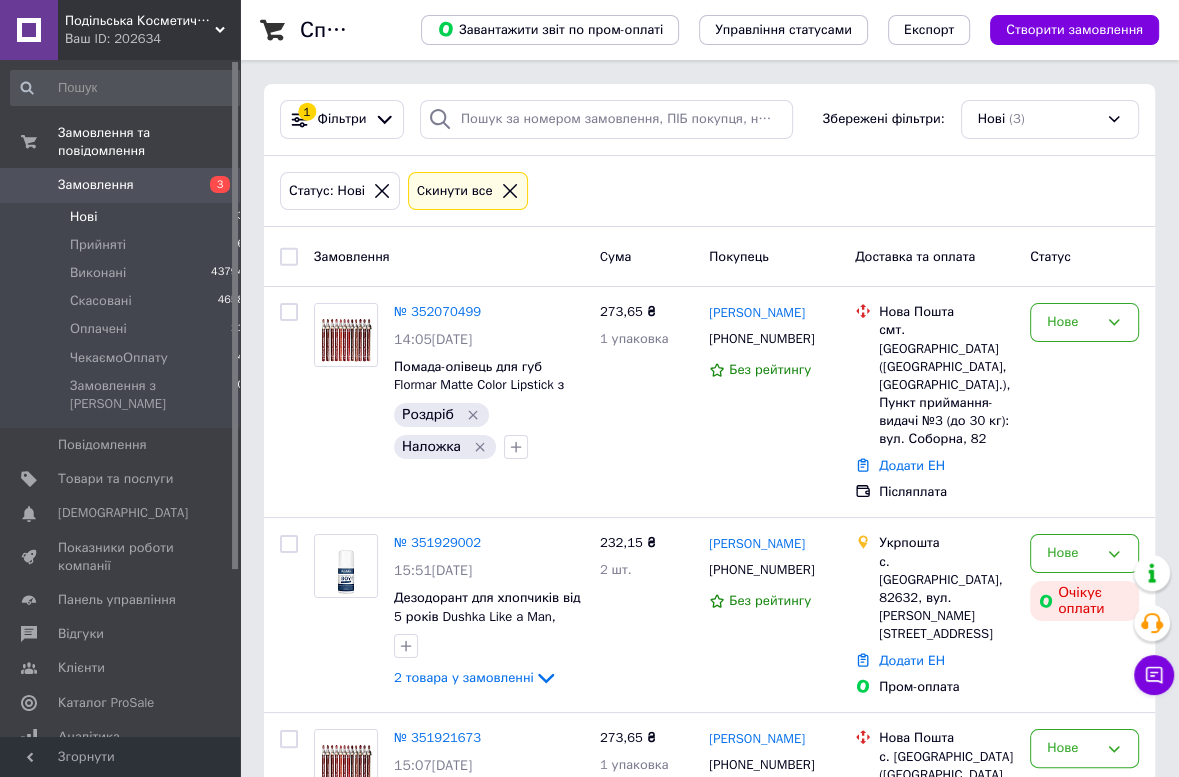 click on "Нові" at bounding box center (83, 217) 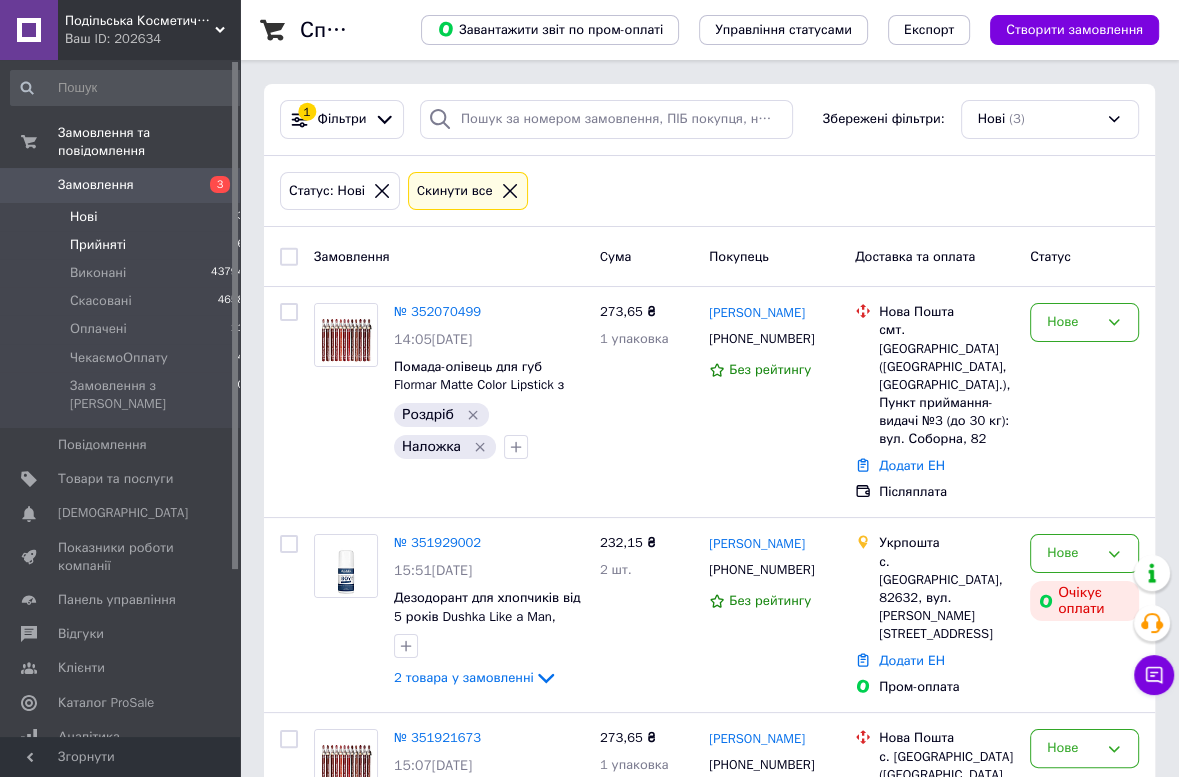 click on "Прийняті" at bounding box center (98, 245) 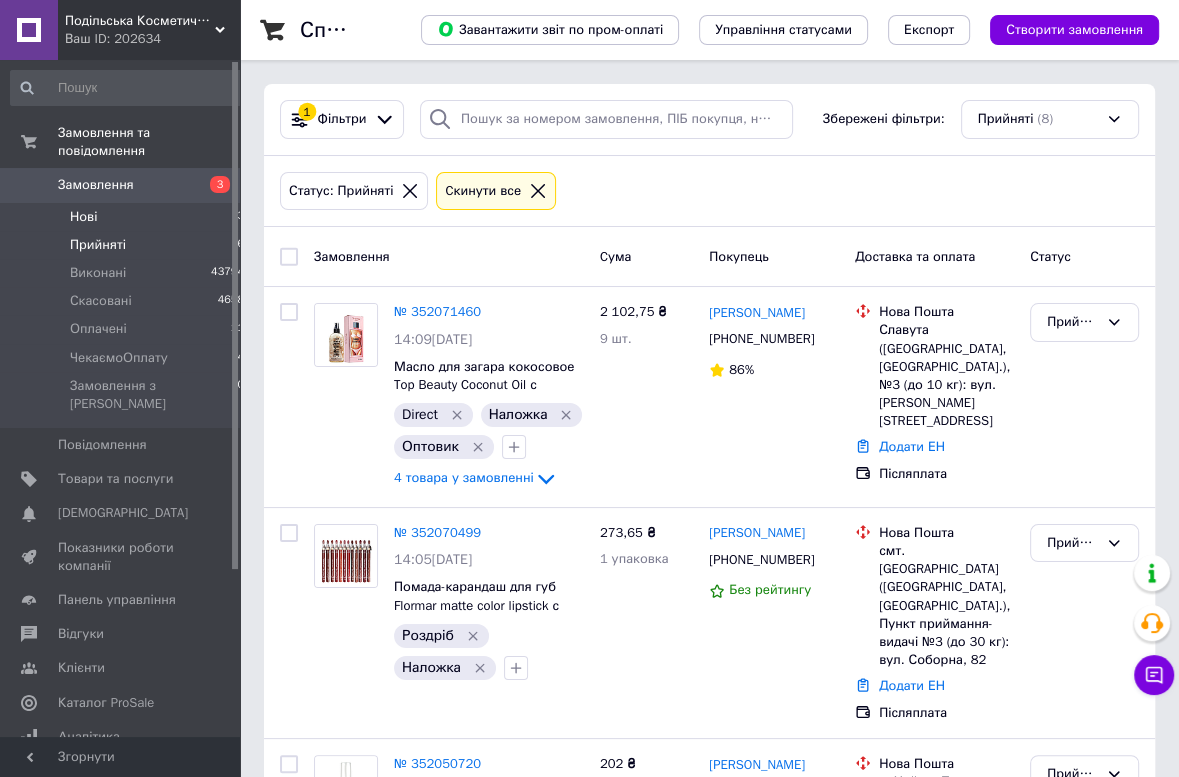 click on "Нові" at bounding box center [83, 217] 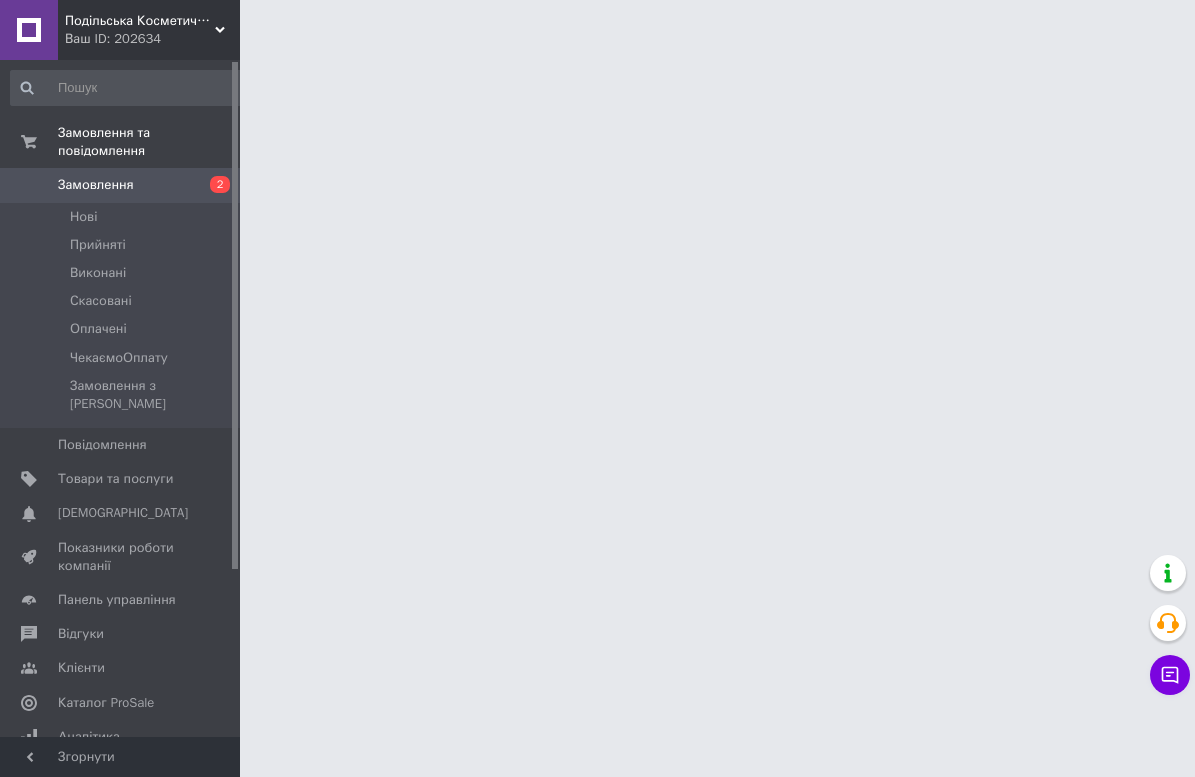 scroll, scrollTop: 0, scrollLeft: 0, axis: both 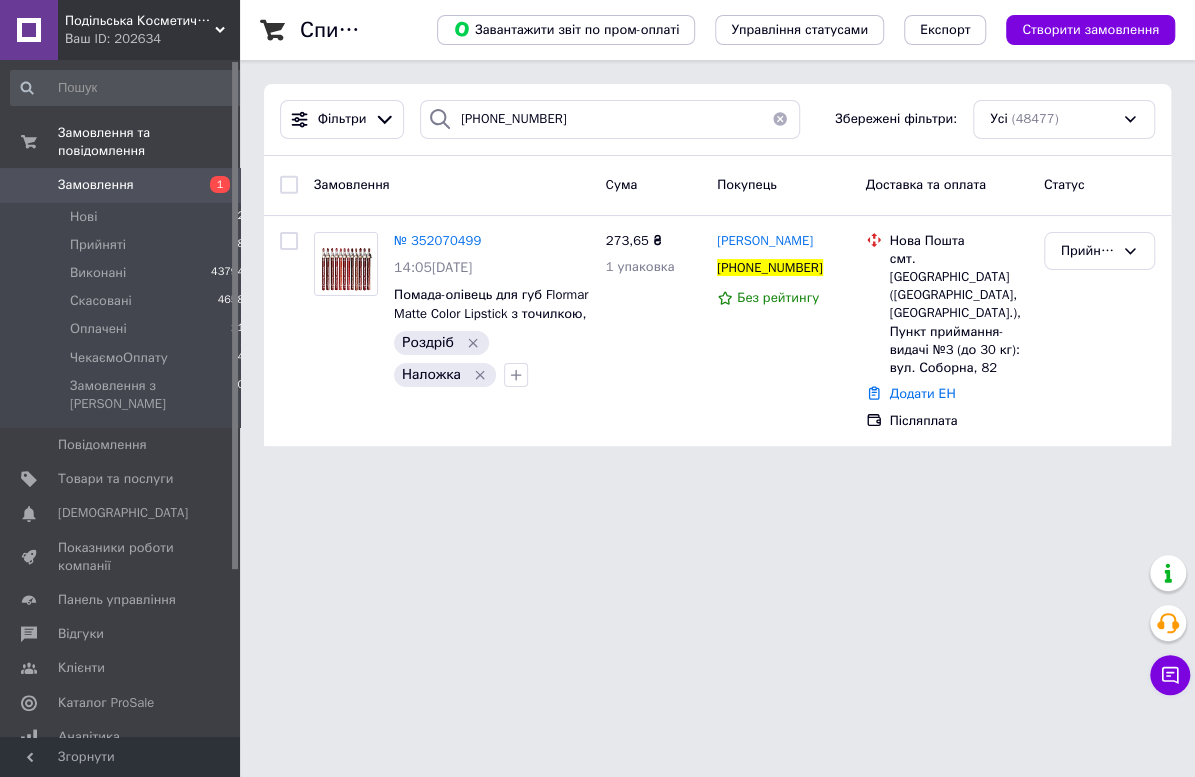 click on "Подільська Косметична Компанія Ваш ID: 202634 Сайт Подільська Косметична Компанія Кабінет покупця Перевірити стан системи Сторінка на порталі Довідка Вийти Замовлення та повідомлення Замовлення 1 Нові 2 Прийняті 8 Виконані 43794 Скасовані 4658 Оплачені 11 ЧекаємоОплату 4 Замовлення з Розетки 0 Повідомлення 0 Товари та послуги Сповіщення 0 0 Показники роботи компанії Панель управління Відгуки Клієнти Каталог ProSale Аналітика Інструменти веб-майстра та SEO Управління сайтом Гаманець компанії [PERSON_NAME]" at bounding box center (597, 235) 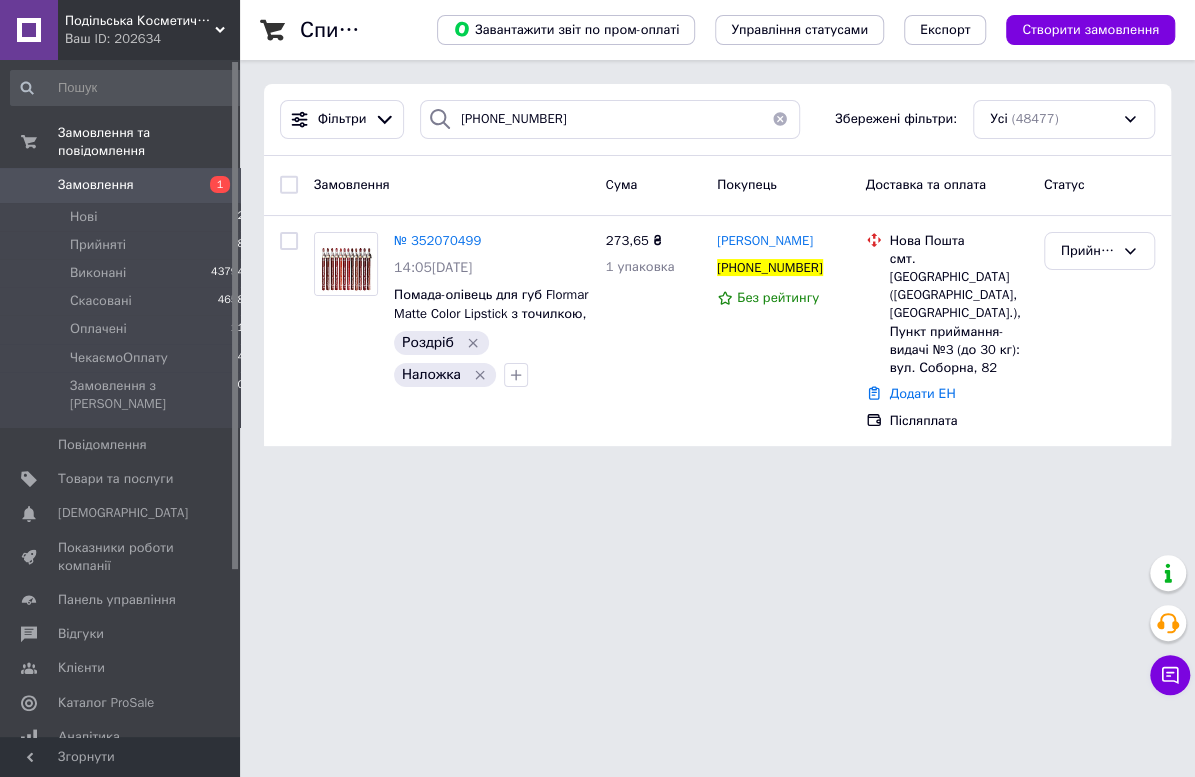 click on "Подільська Косметична Компанія Ваш ID: 202634 Сайт Подільська Косметична Компанія Кабінет покупця Перевірити стан системи Сторінка на порталі Довідка Вийти Замовлення та повідомлення Замовлення 1 Нові 2 Прийняті 8 Виконані 43794 Скасовані 4658 Оплачені 11 ЧекаємоОплату 4 Замовлення з Розетки 0 Повідомлення 0 Товари та послуги Сповіщення 0 0 Показники роботи компанії Панель управління Відгуки Клієнти Каталог ProSale Аналітика Інструменти веб-майстра та SEO Управління сайтом Гаманець компанії [PERSON_NAME]" at bounding box center (597, 235) 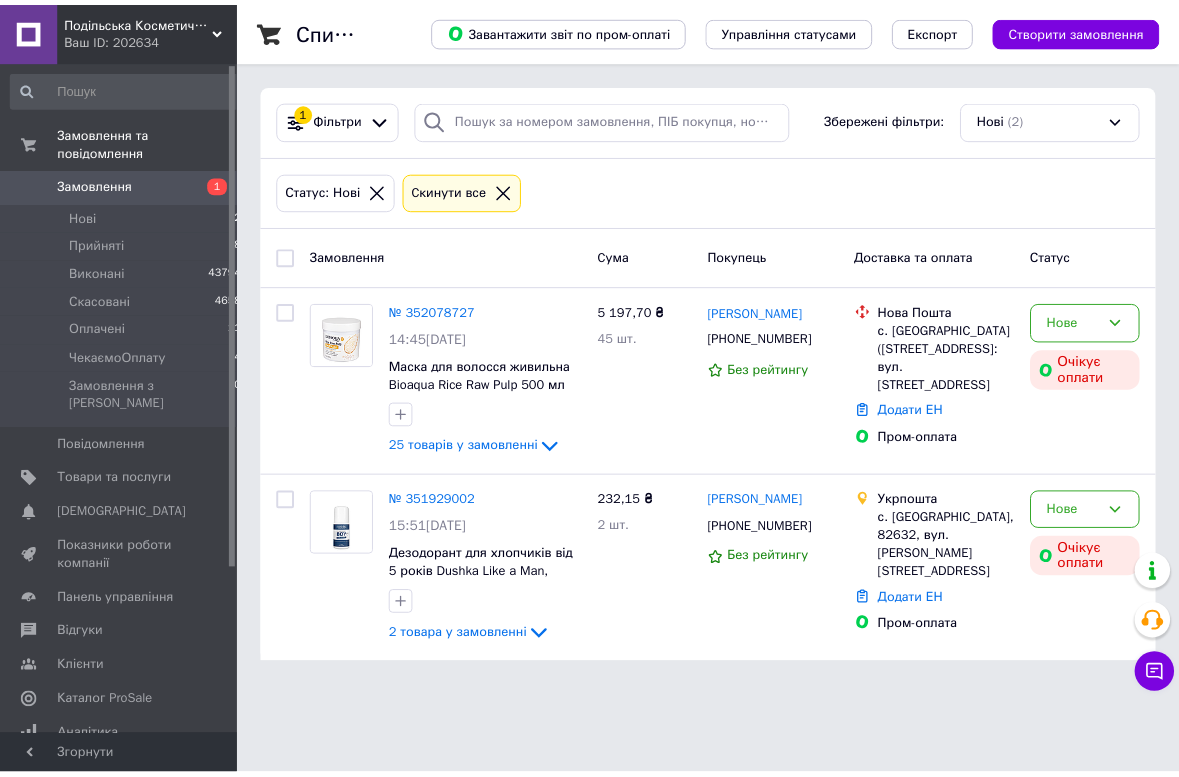 scroll, scrollTop: 0, scrollLeft: 0, axis: both 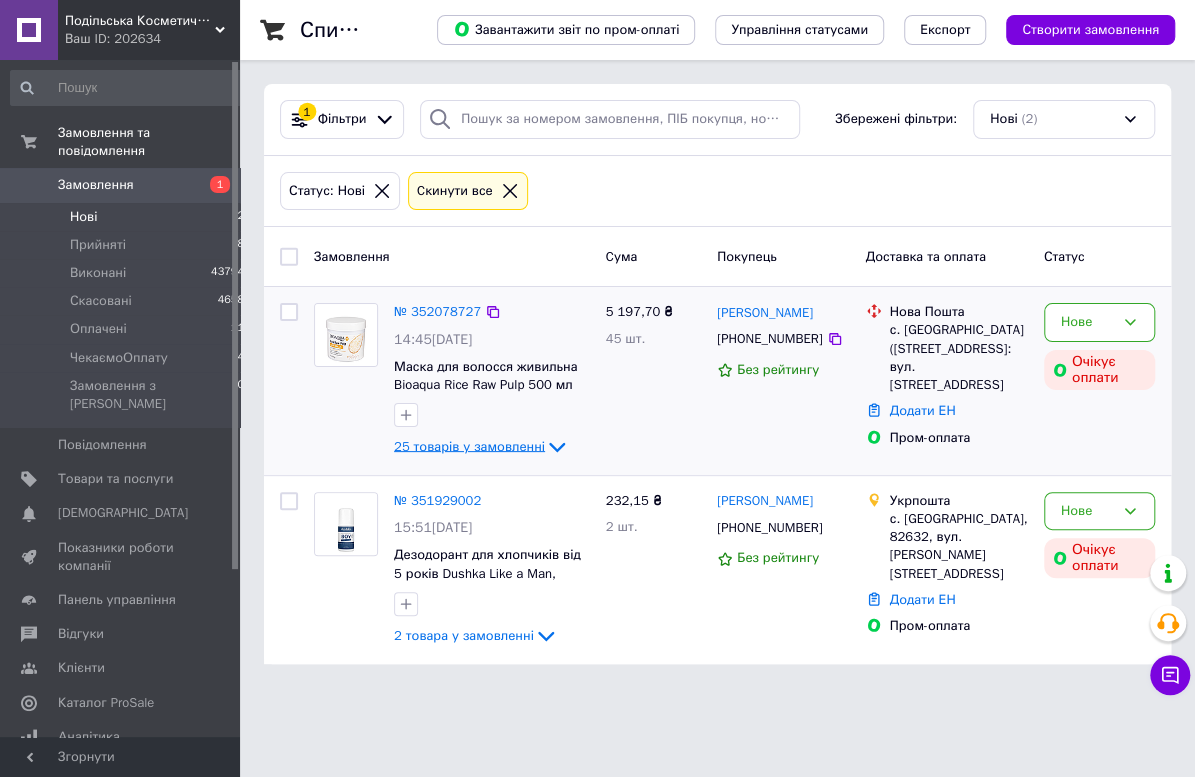click on "25 товарів у замовленні" at bounding box center [469, 446] 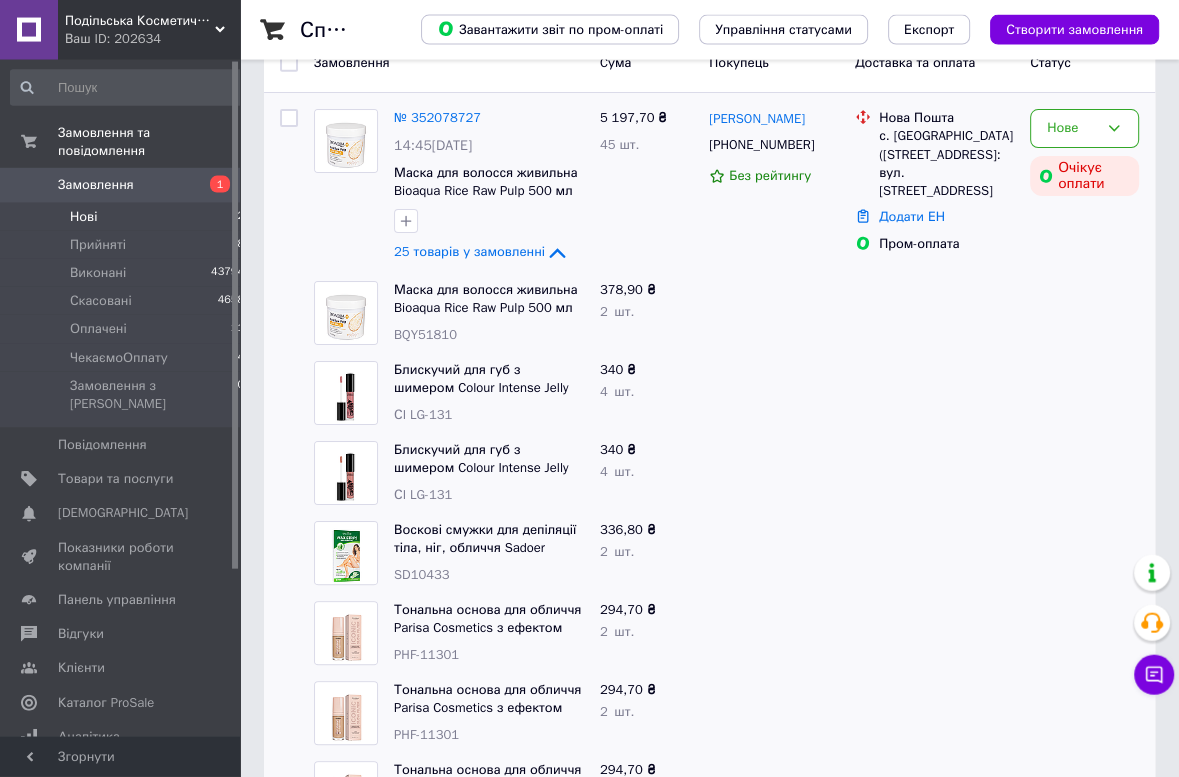scroll, scrollTop: 227, scrollLeft: 0, axis: vertical 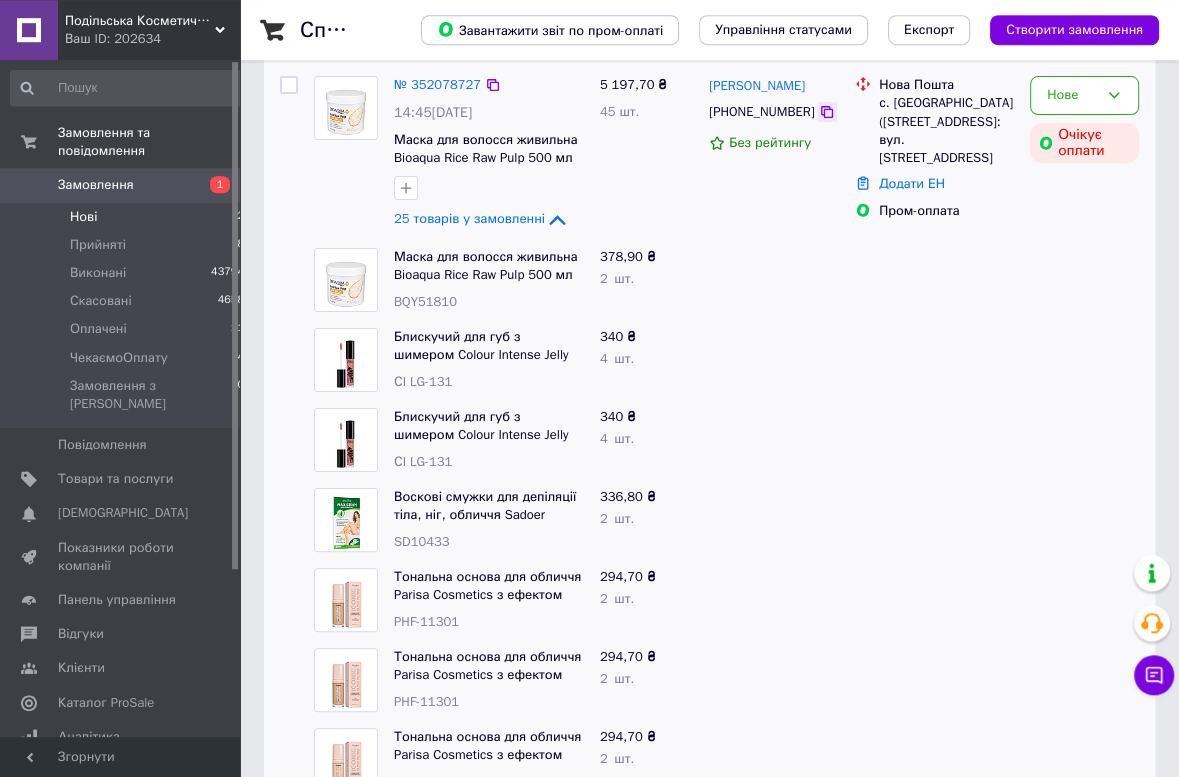 click 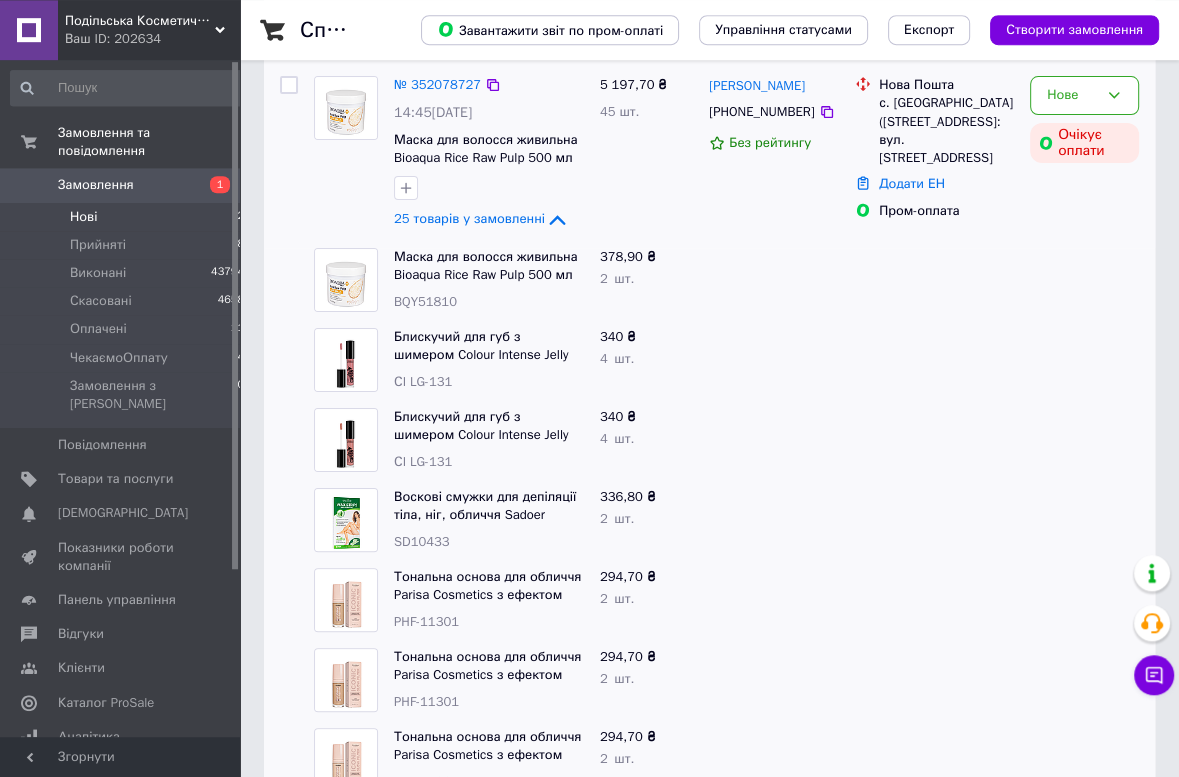 click at bounding box center (346, 154) 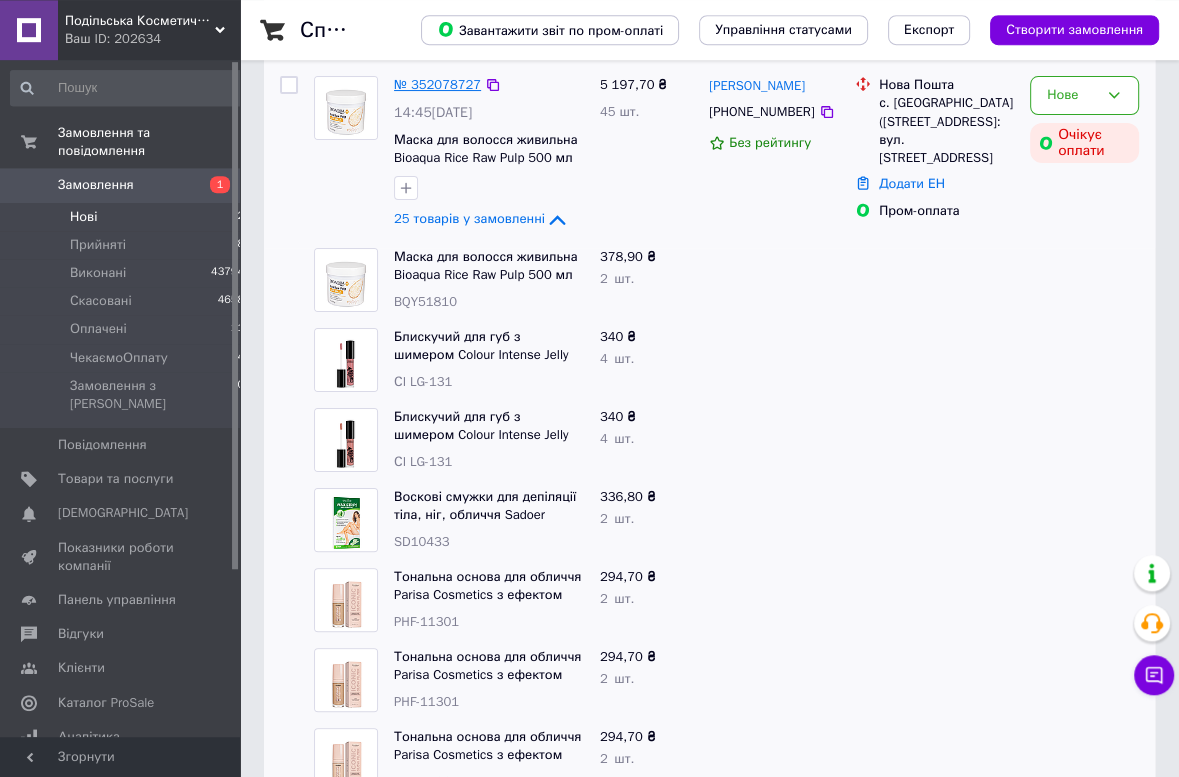 click on "№ 352078727" at bounding box center (437, 84) 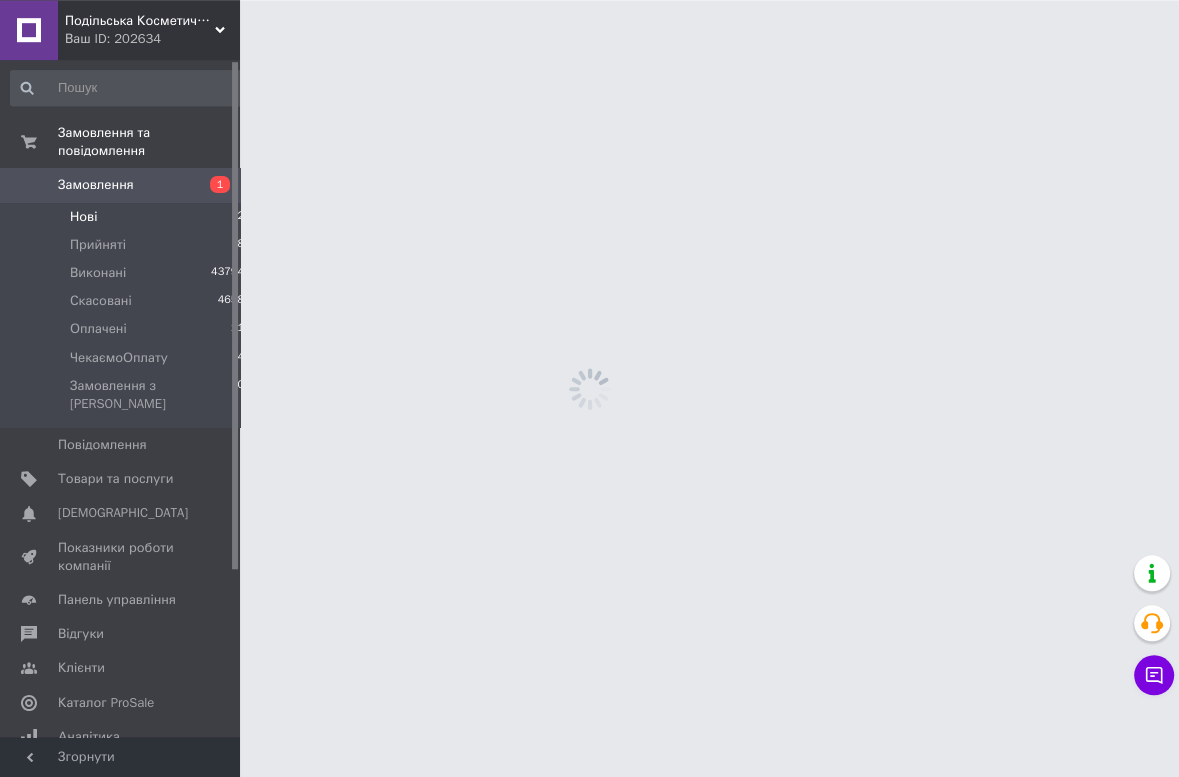 scroll, scrollTop: 0, scrollLeft: 0, axis: both 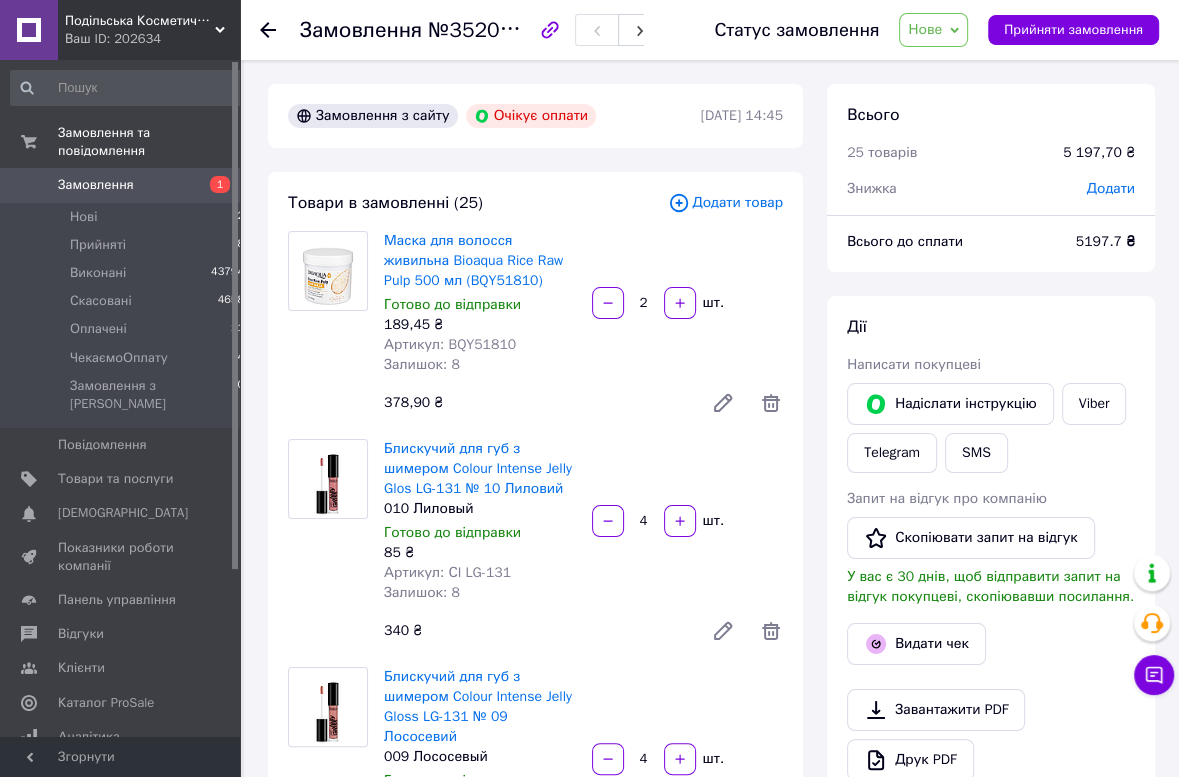 click at bounding box center [328, 327] 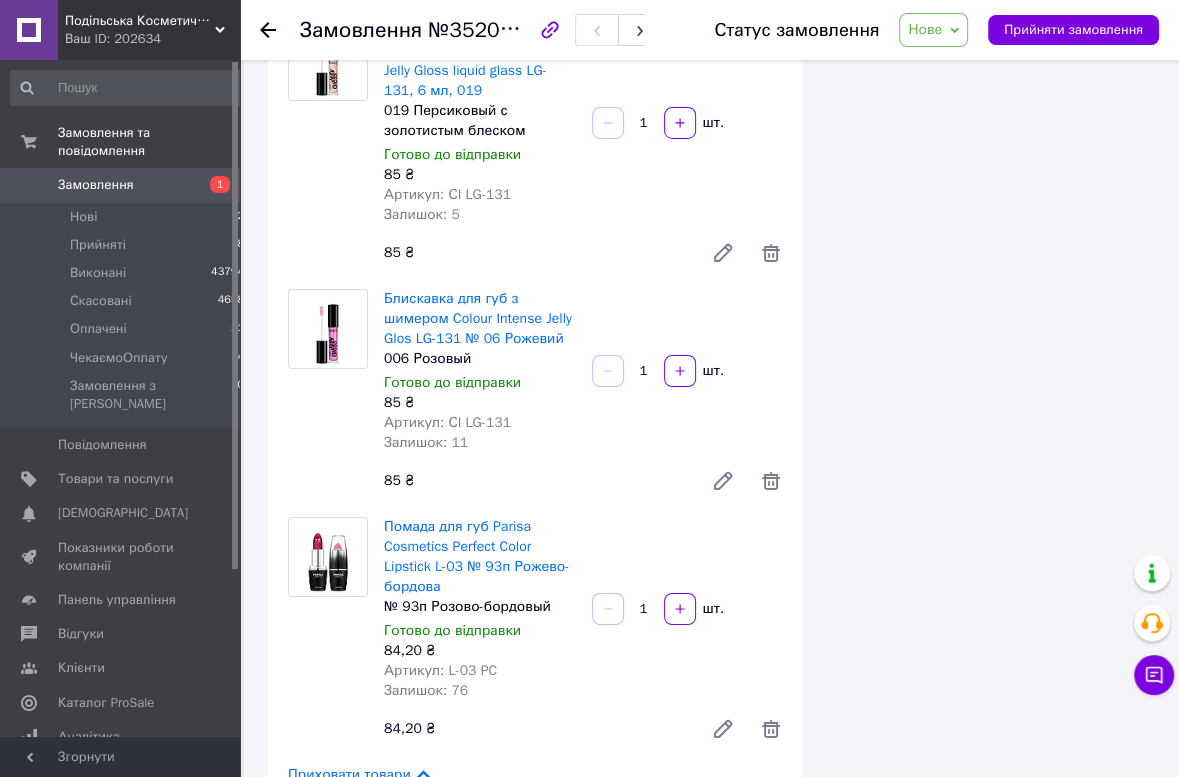 scroll, scrollTop: 6171, scrollLeft: 0, axis: vertical 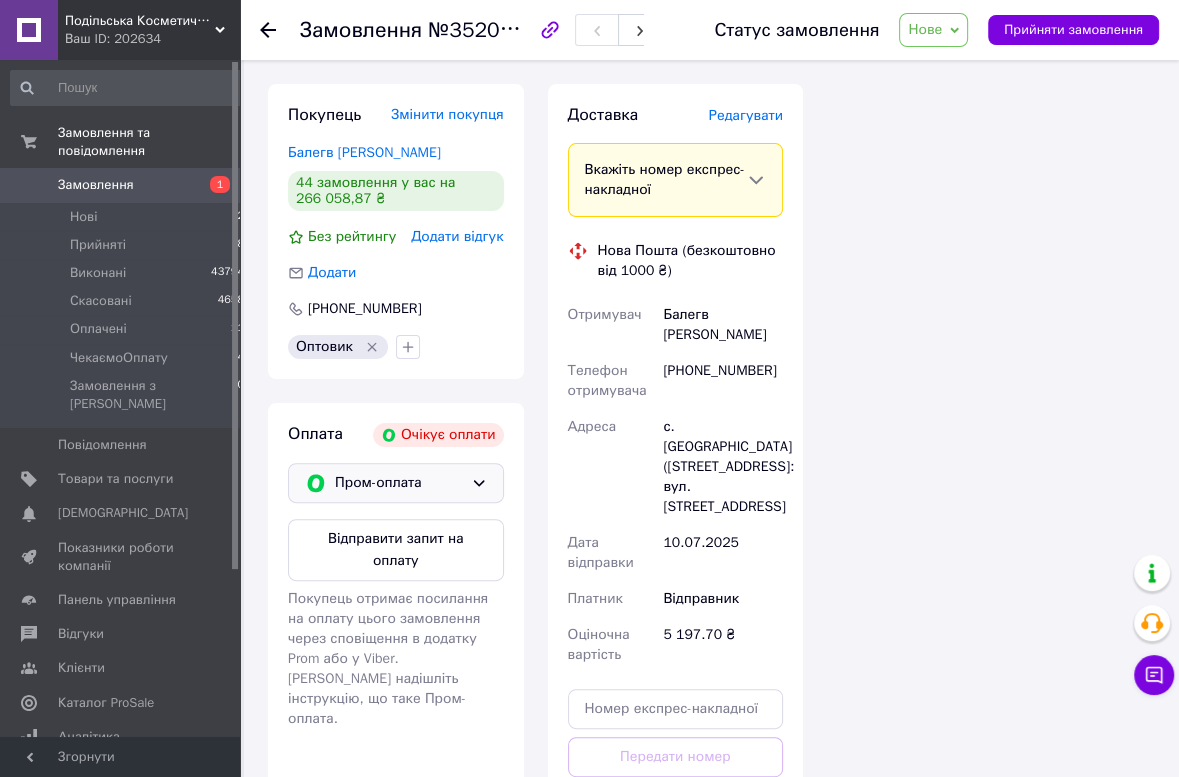 click on "Пром-оплата" at bounding box center [399, 483] 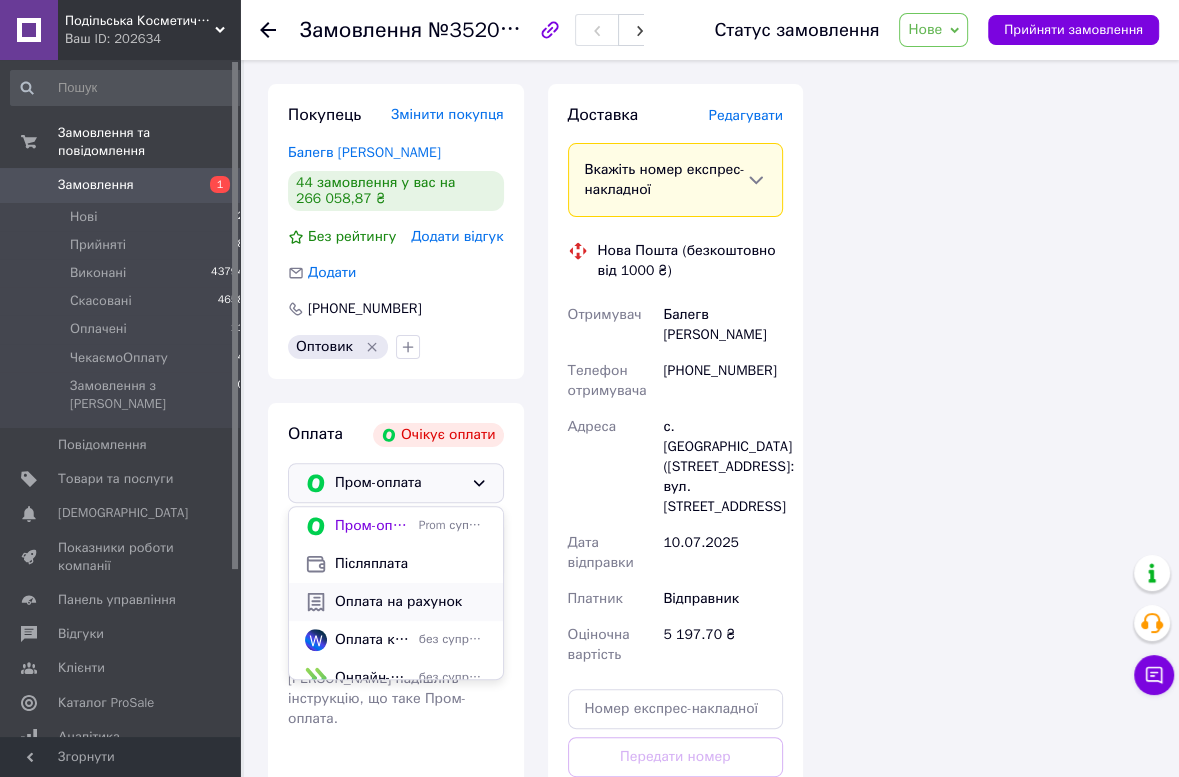 click on "Оплата на рахунок" at bounding box center (411, 602) 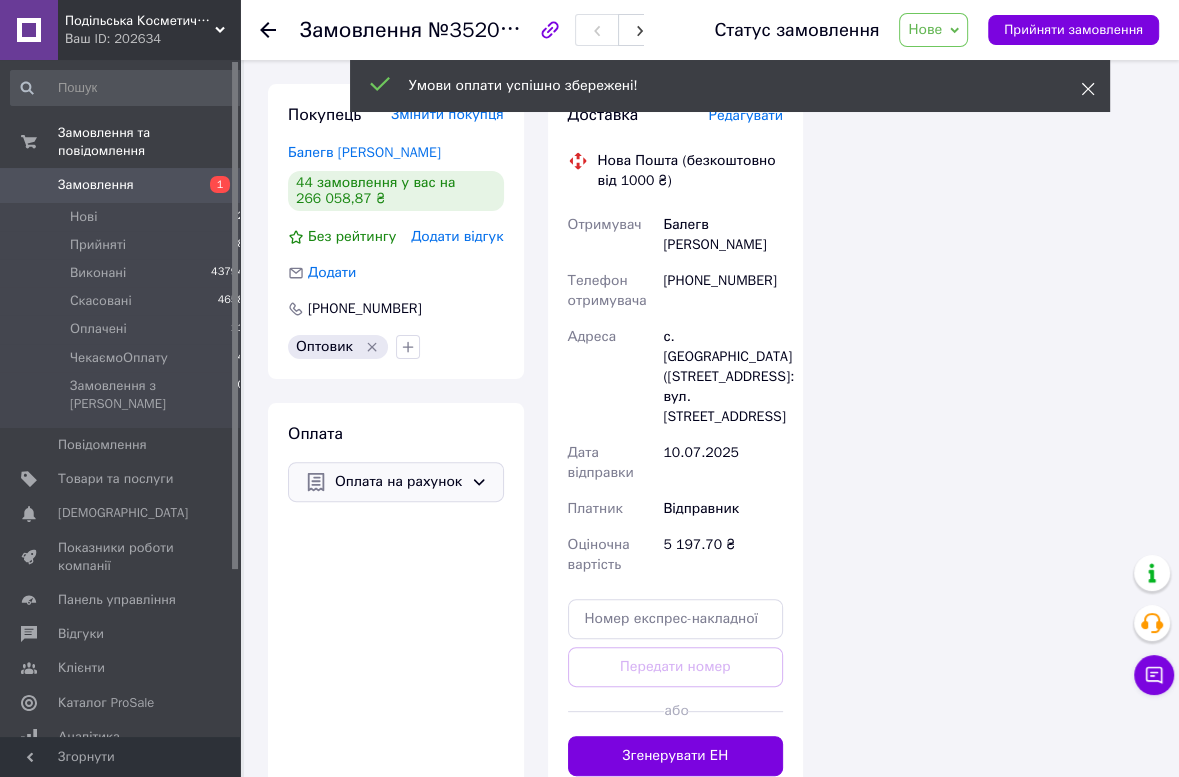 click 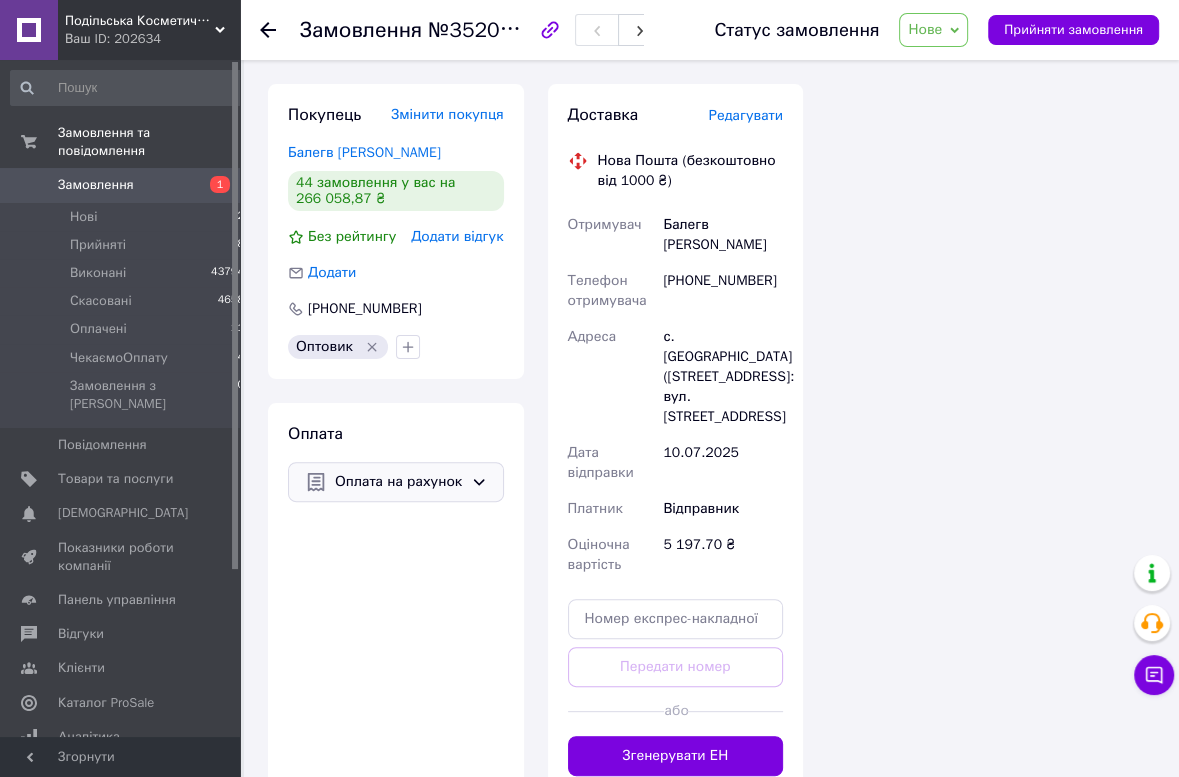 click on "Нове" at bounding box center [925, 29] 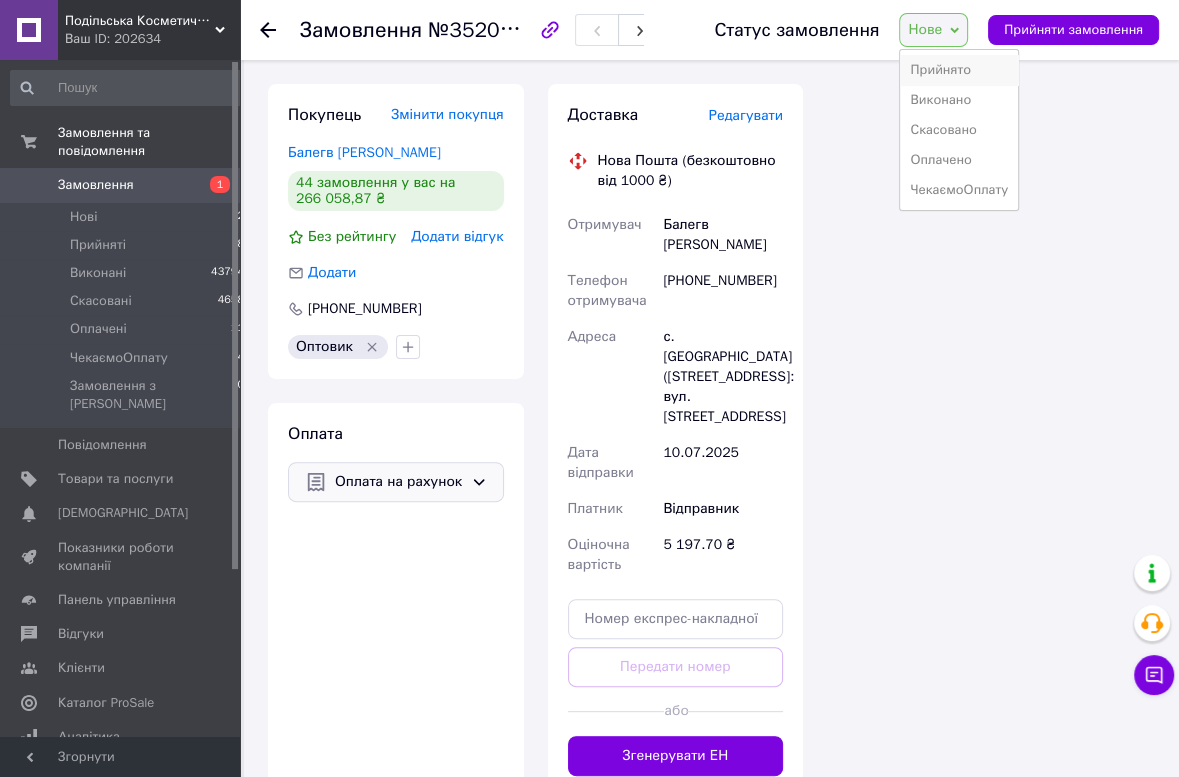 click on "Прийнято" at bounding box center (959, 70) 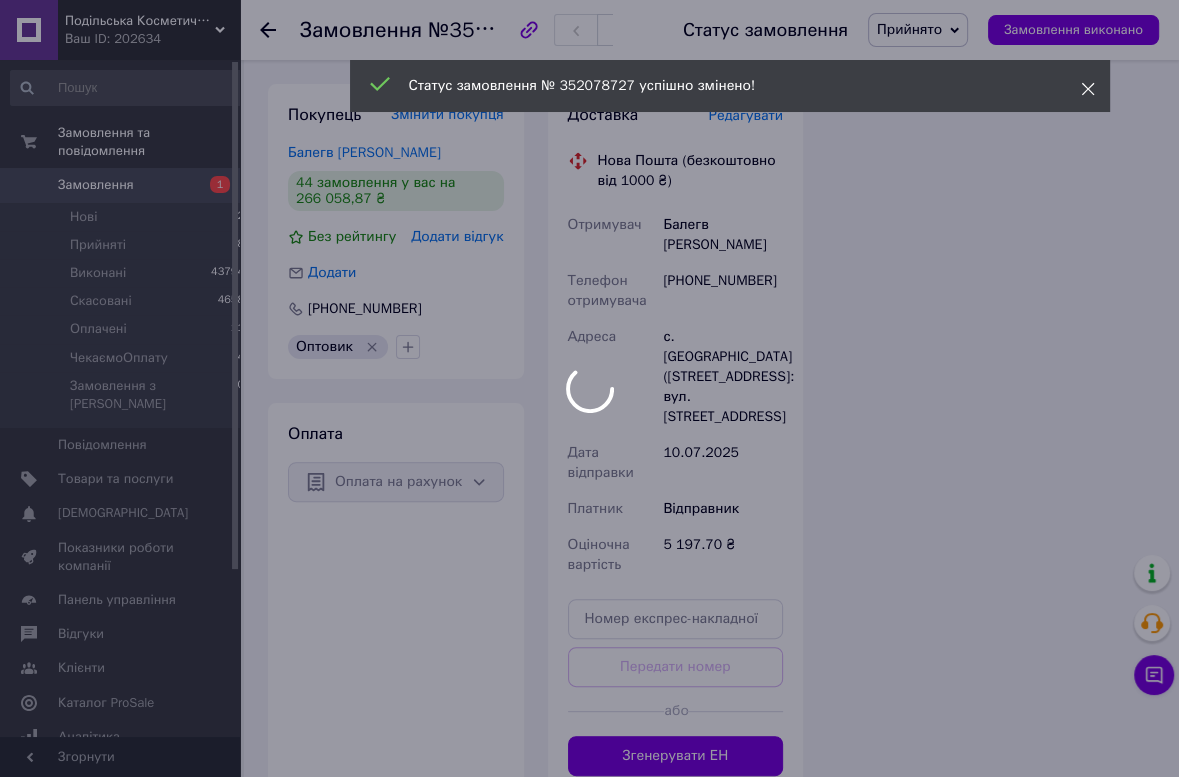 click 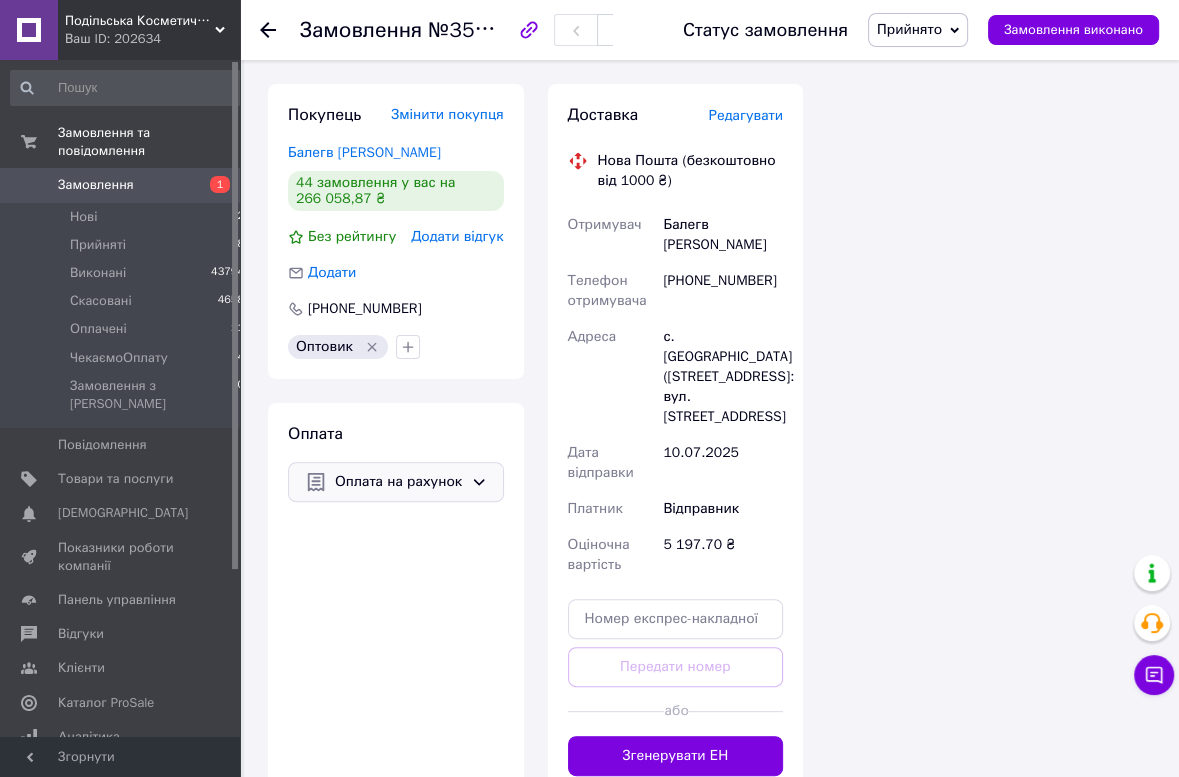 click on "Прийнято" at bounding box center [909, 29] 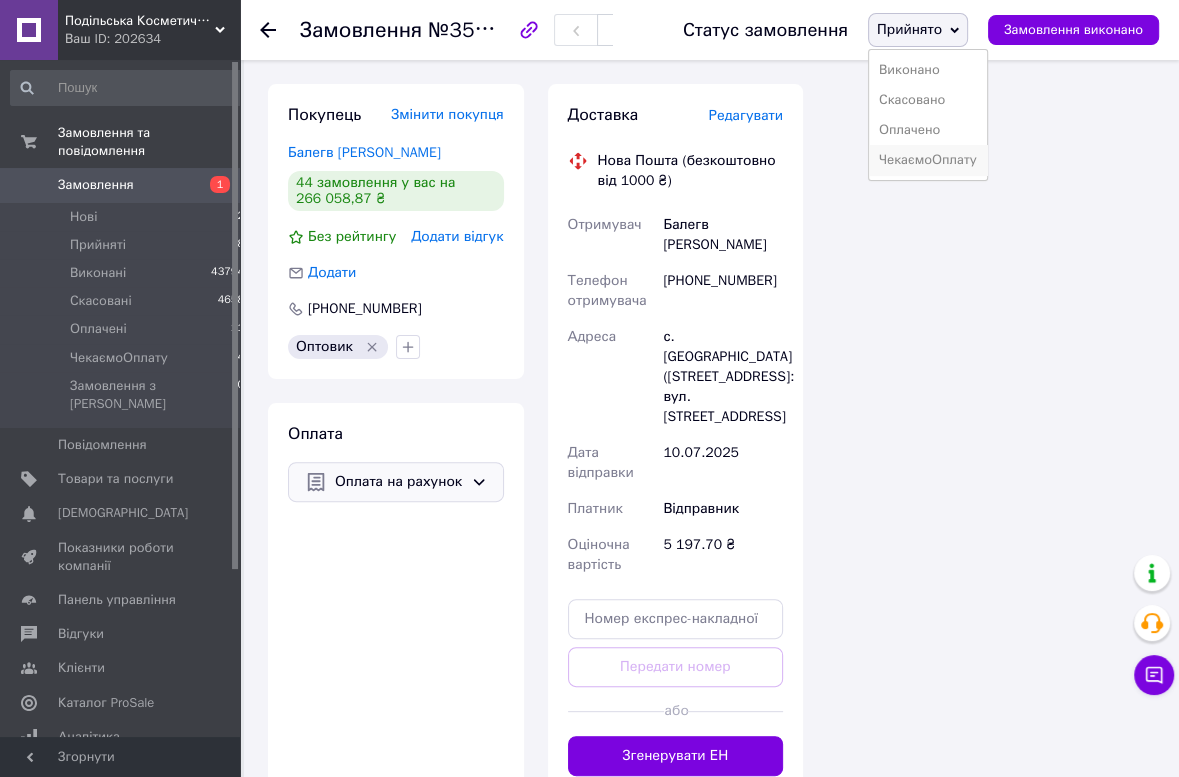 click on "ЧекаємоОплату" at bounding box center [928, 160] 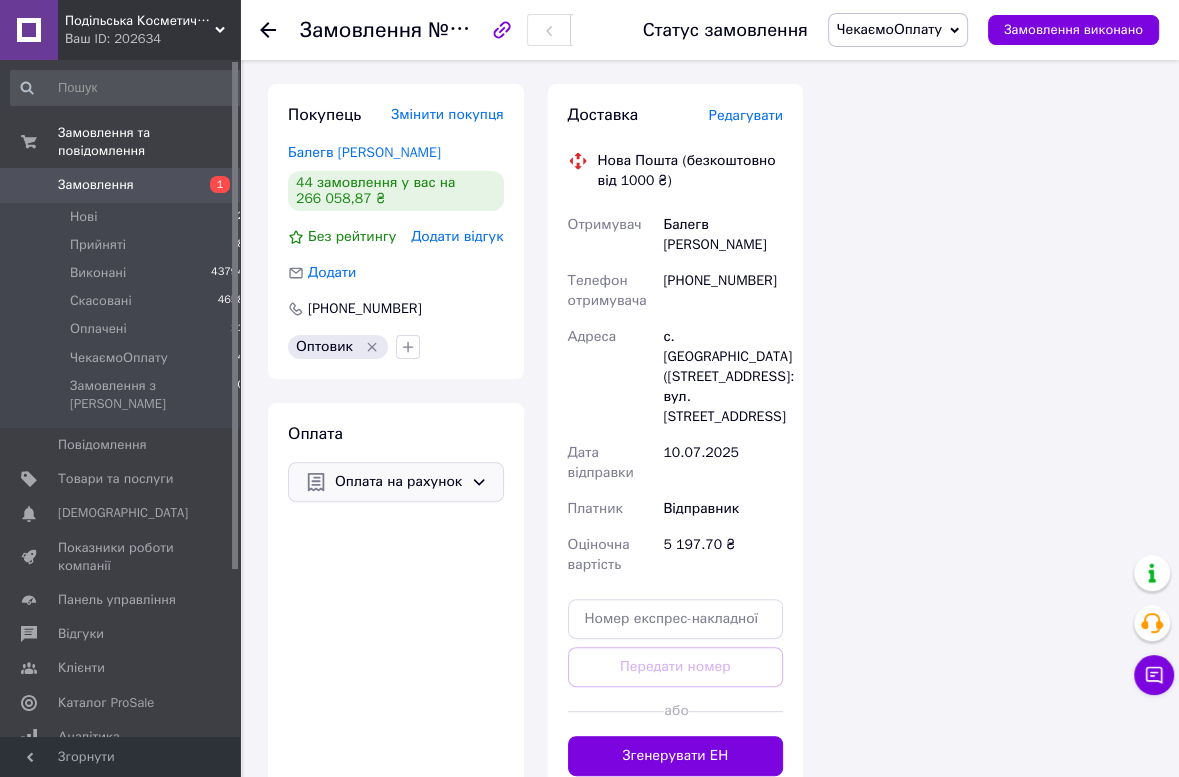 click 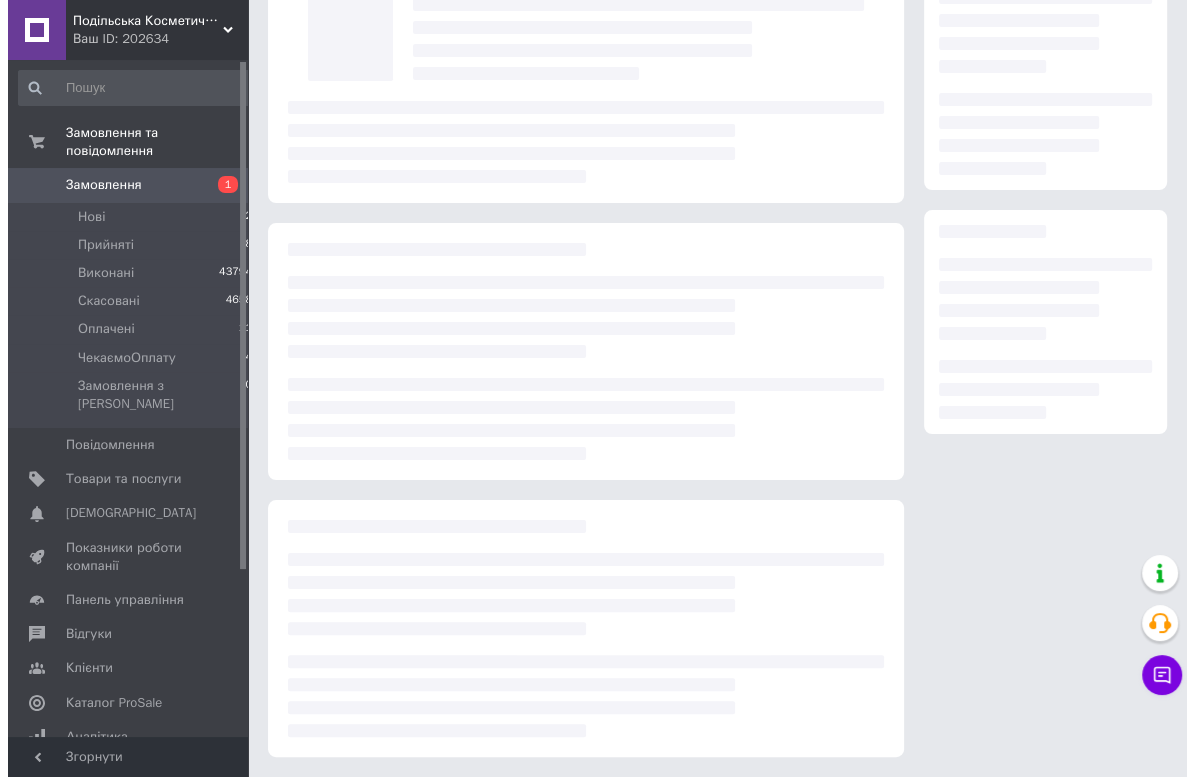 scroll, scrollTop: 0, scrollLeft: 0, axis: both 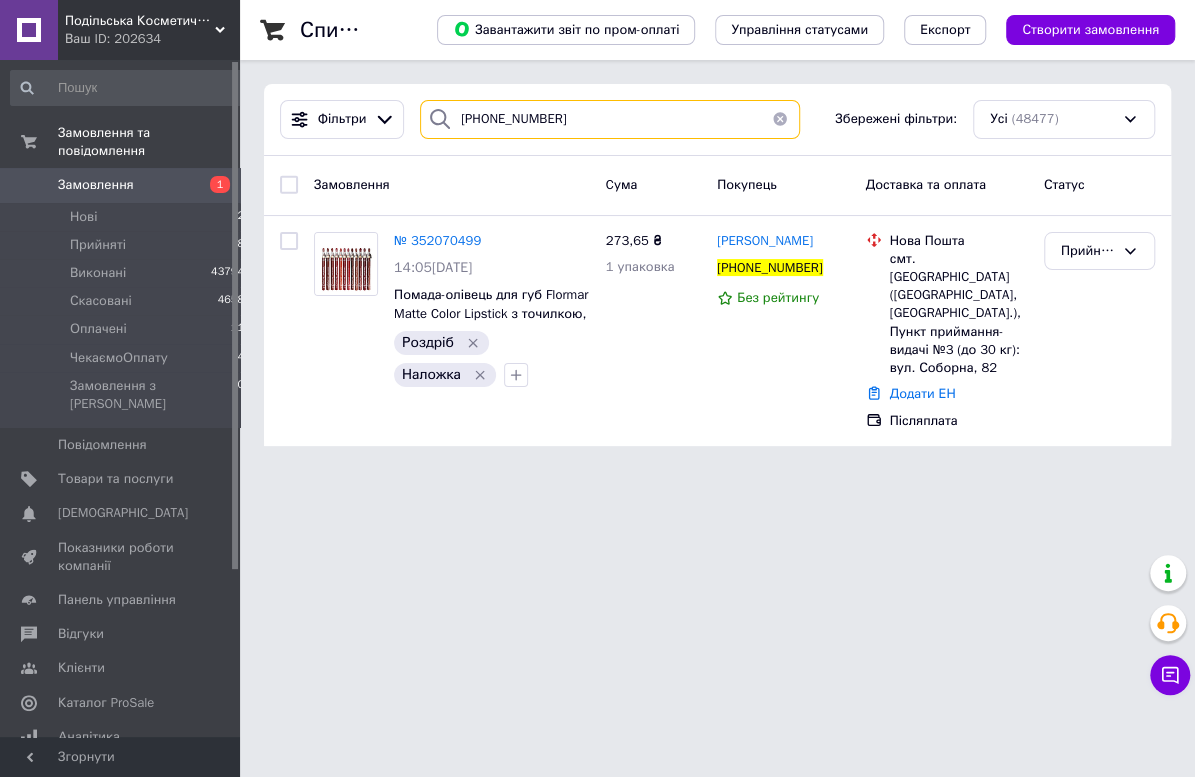 drag, startPoint x: 581, startPoint y: 107, endPoint x: 269, endPoint y: 124, distance: 312.4628 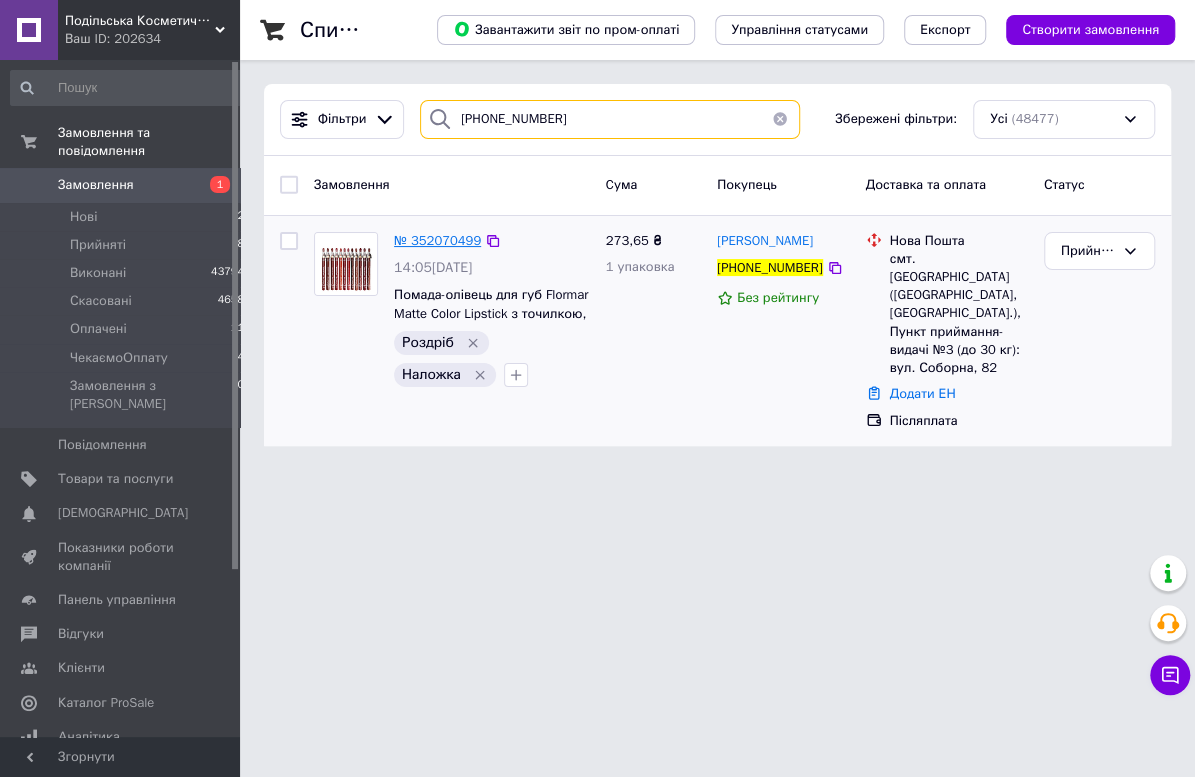 paste on "380673929399" 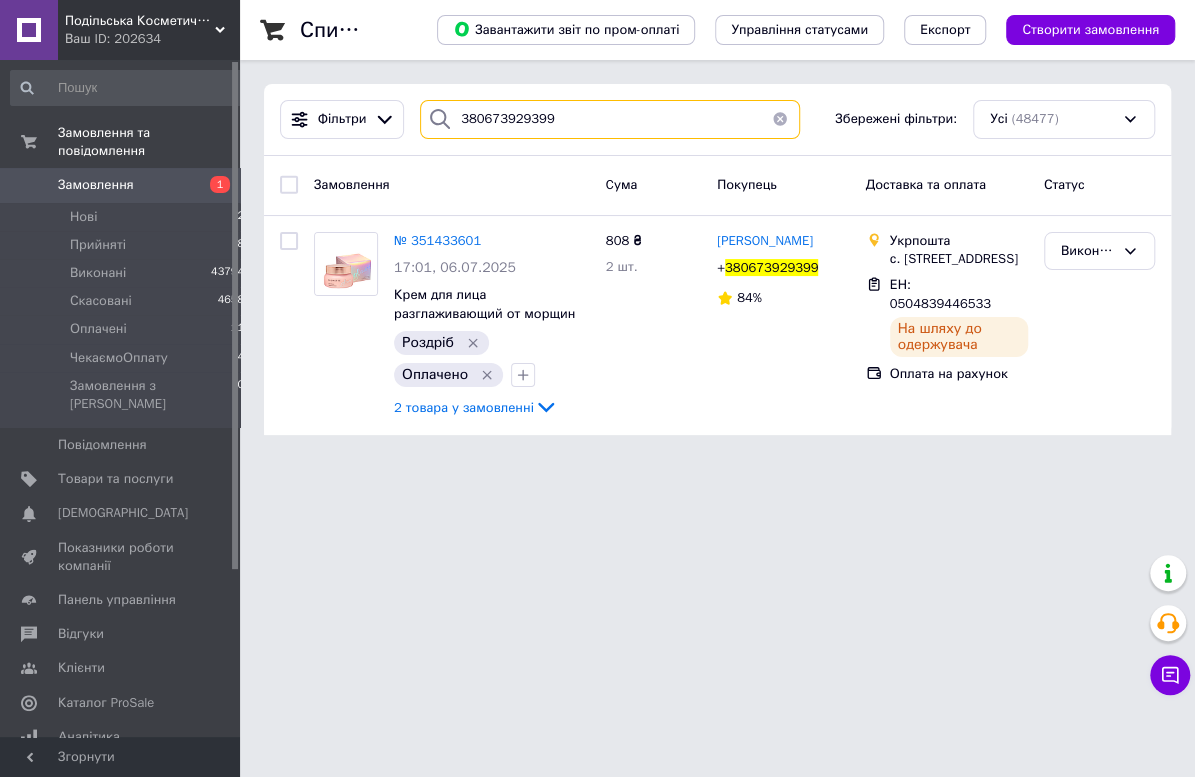 type on "380673929399" 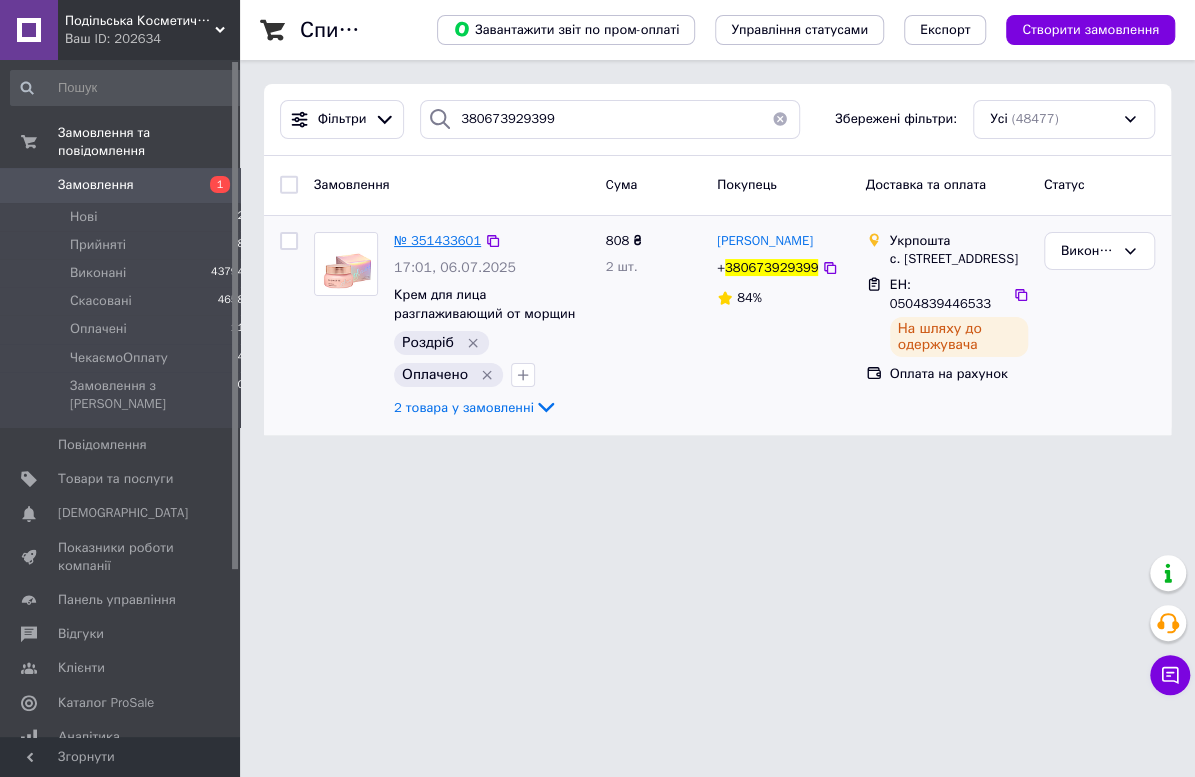 click on "№ 351433601" at bounding box center (437, 240) 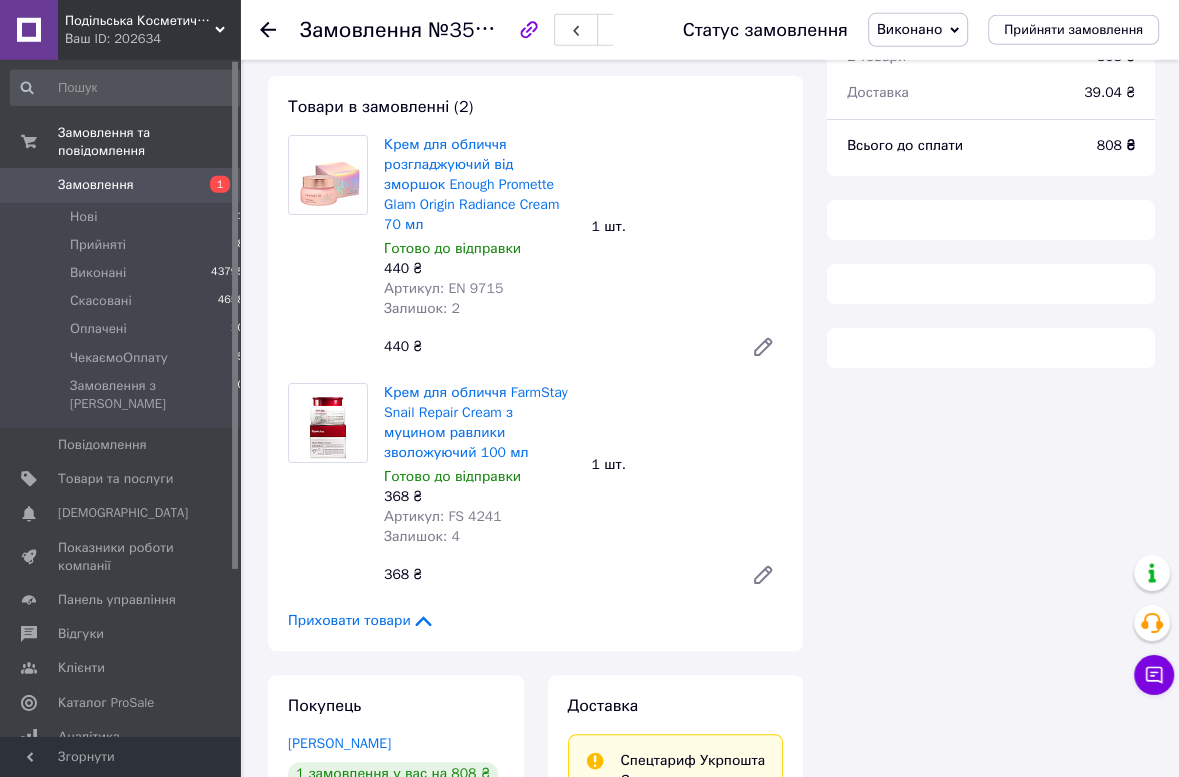 scroll, scrollTop: 212, scrollLeft: 0, axis: vertical 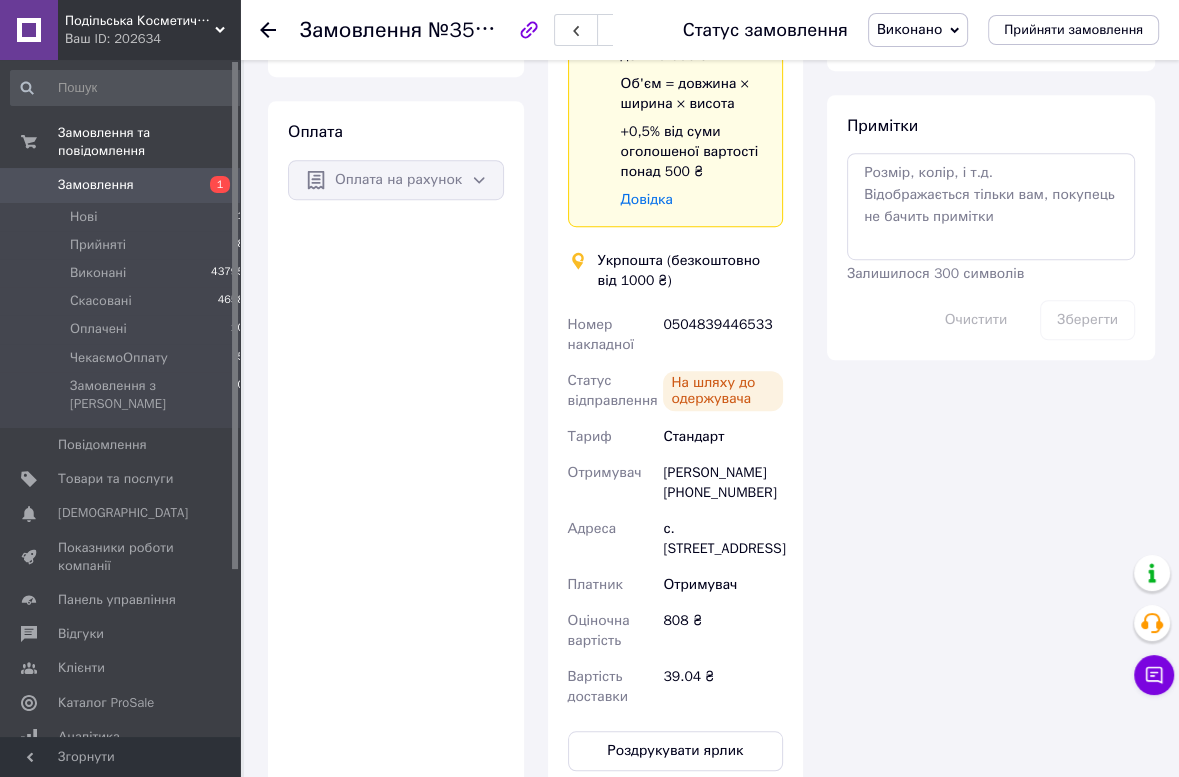 drag, startPoint x: 771, startPoint y: 469, endPoint x: 660, endPoint y: 473, distance: 111.07205 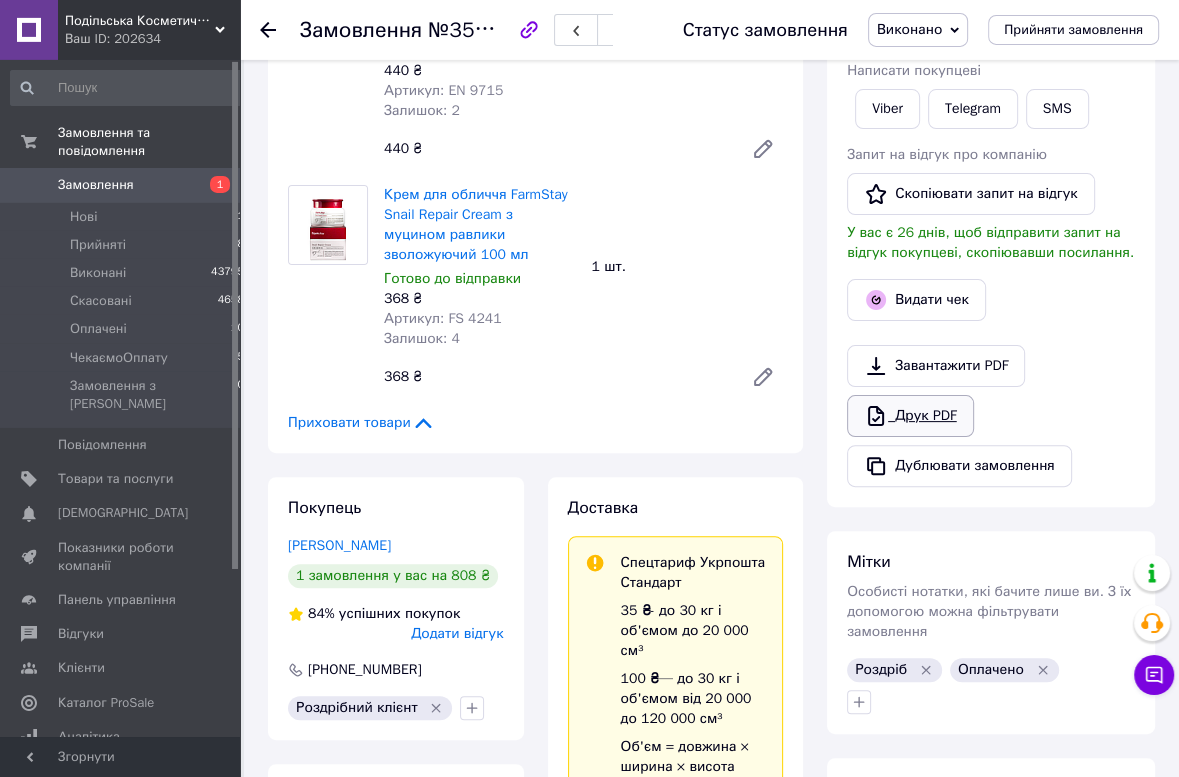 scroll, scrollTop: 106, scrollLeft: 0, axis: vertical 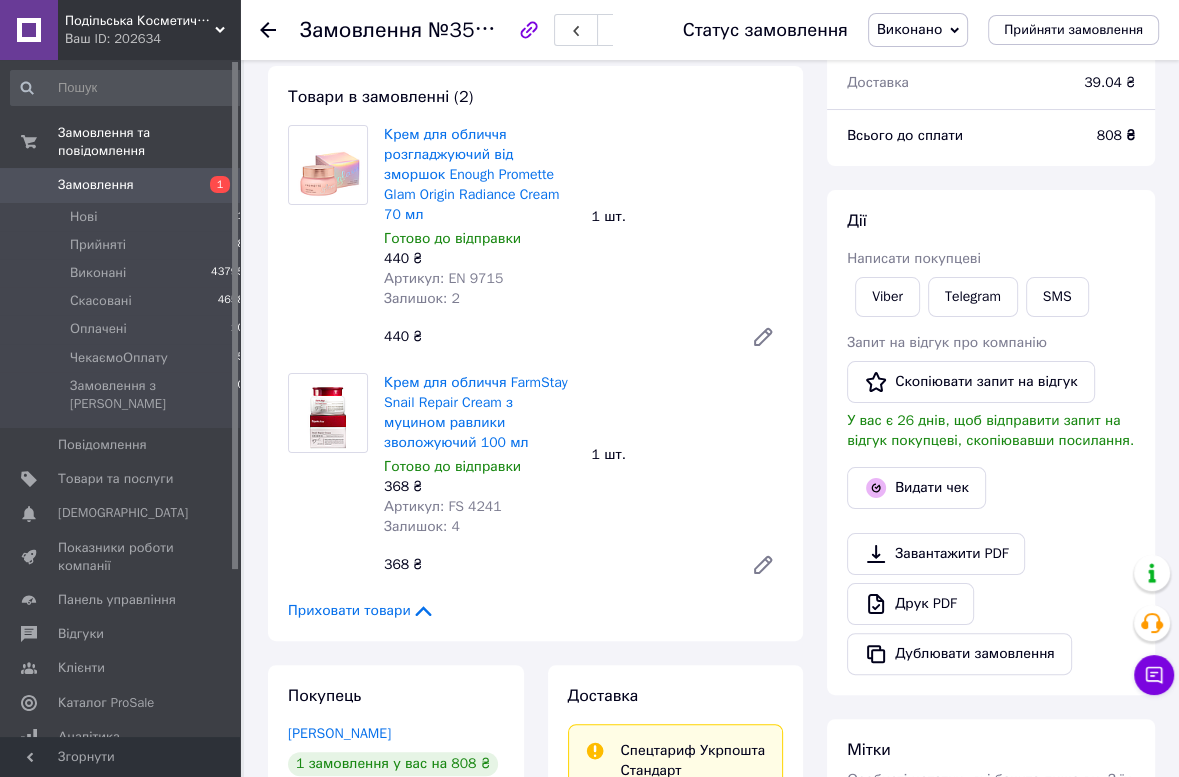 click 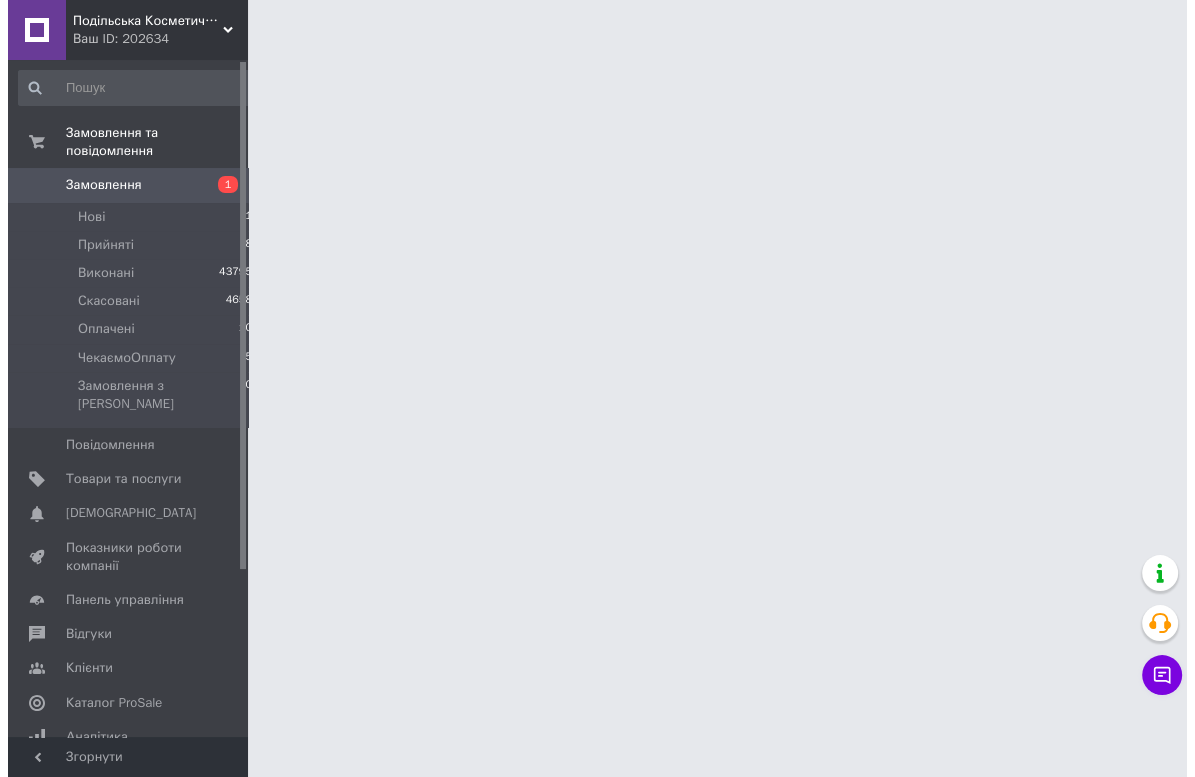 scroll, scrollTop: 0, scrollLeft: 0, axis: both 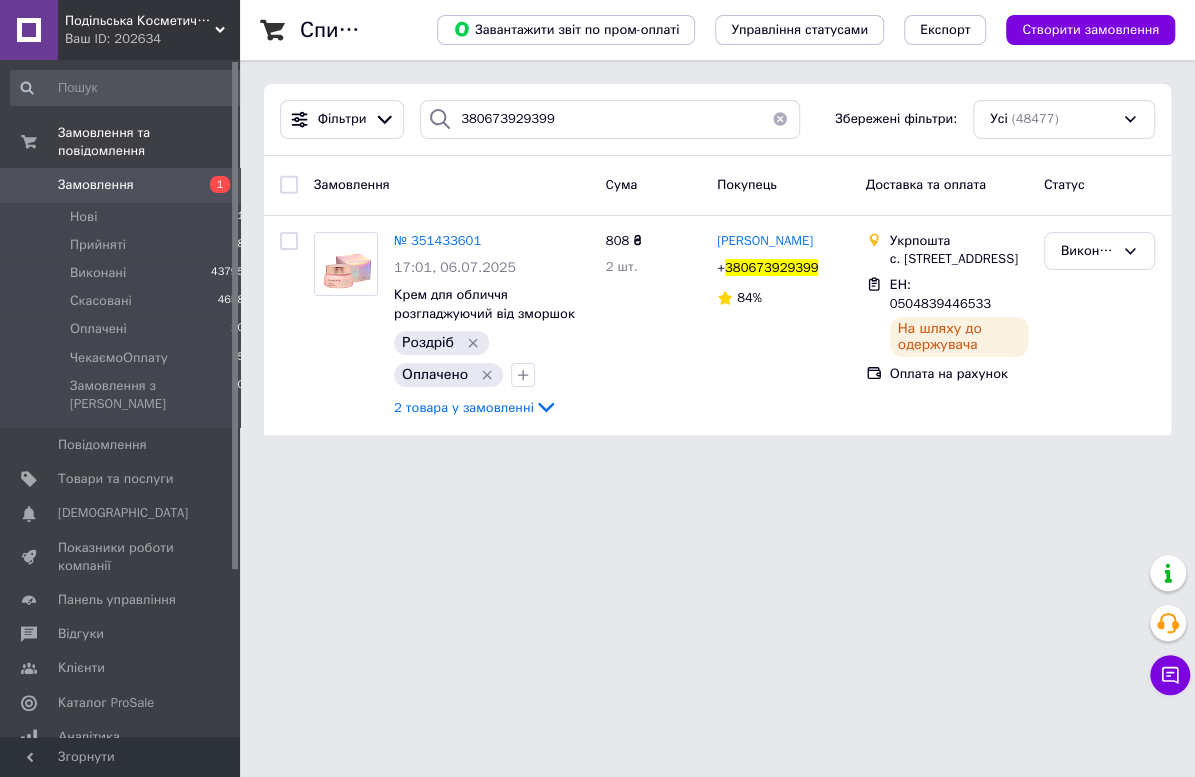 click at bounding box center [780, 119] 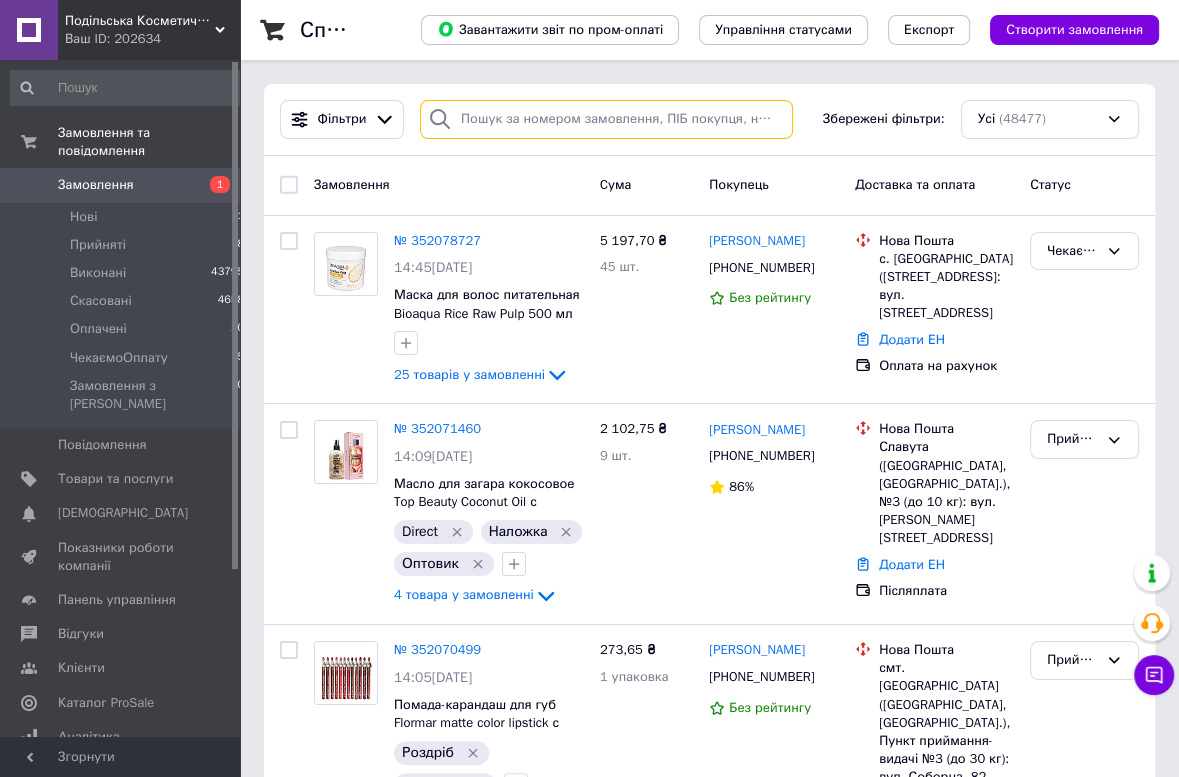 click at bounding box center [606, 119] 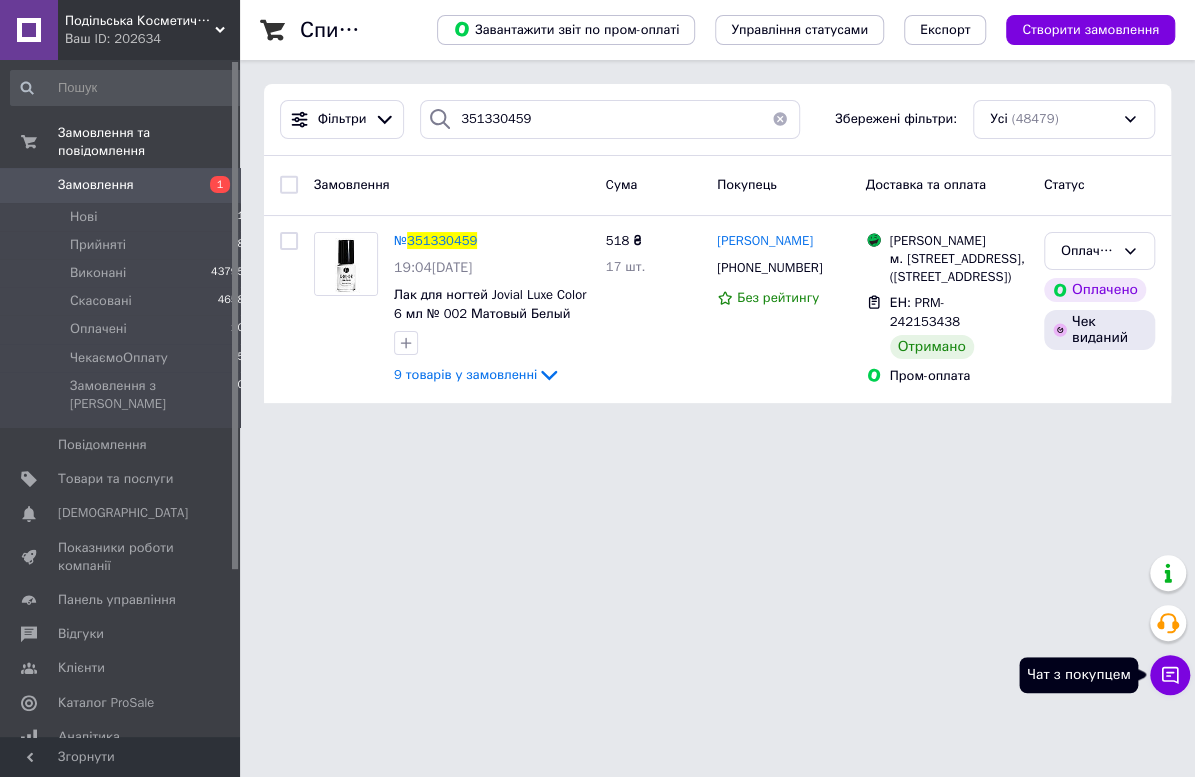 click on "Чат з покупцем" at bounding box center [1170, 675] 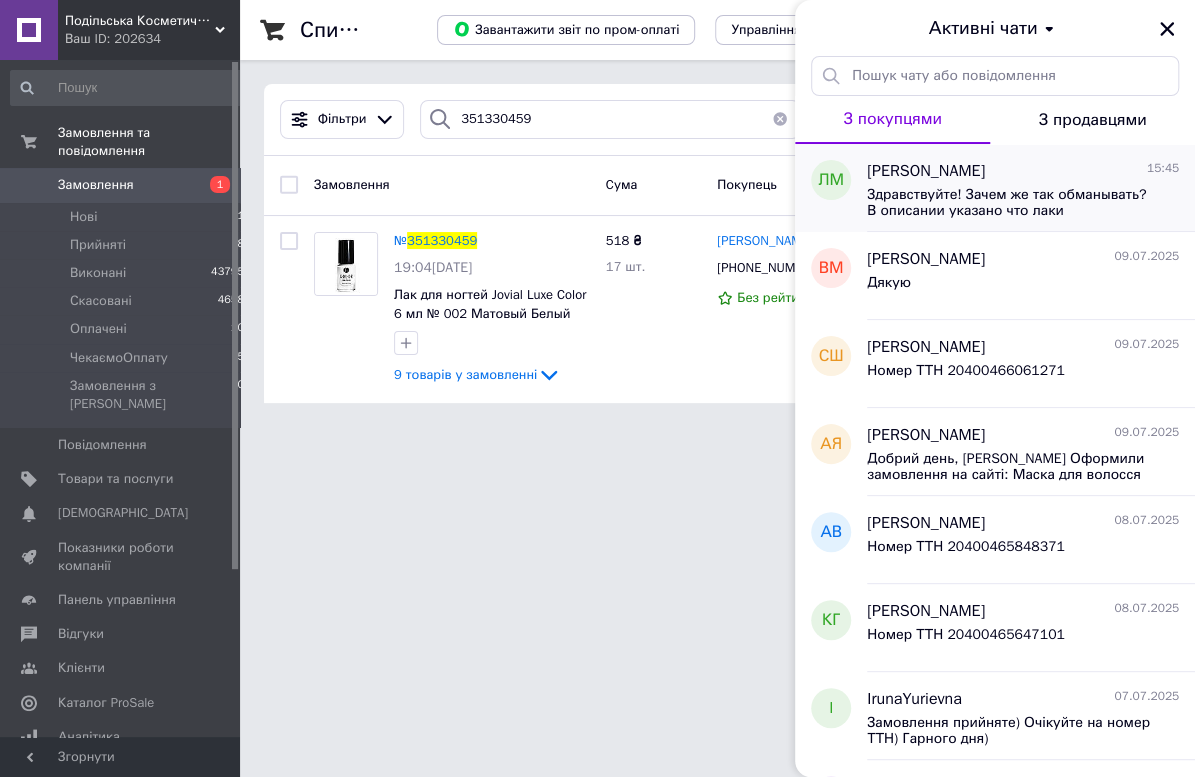 click on "Здравствуйте! Зачем же так обманывать? В описании указано что лаки МАТОВЫЕ!!! Ни один из заказанных мной лаков таковым не является! Абсолютно все глянцевые! Я делала заказ только потому, что нужны были именно матовые покрытия, а получила абсолютно не то, что мне было нужно." at bounding box center [1009, 203] 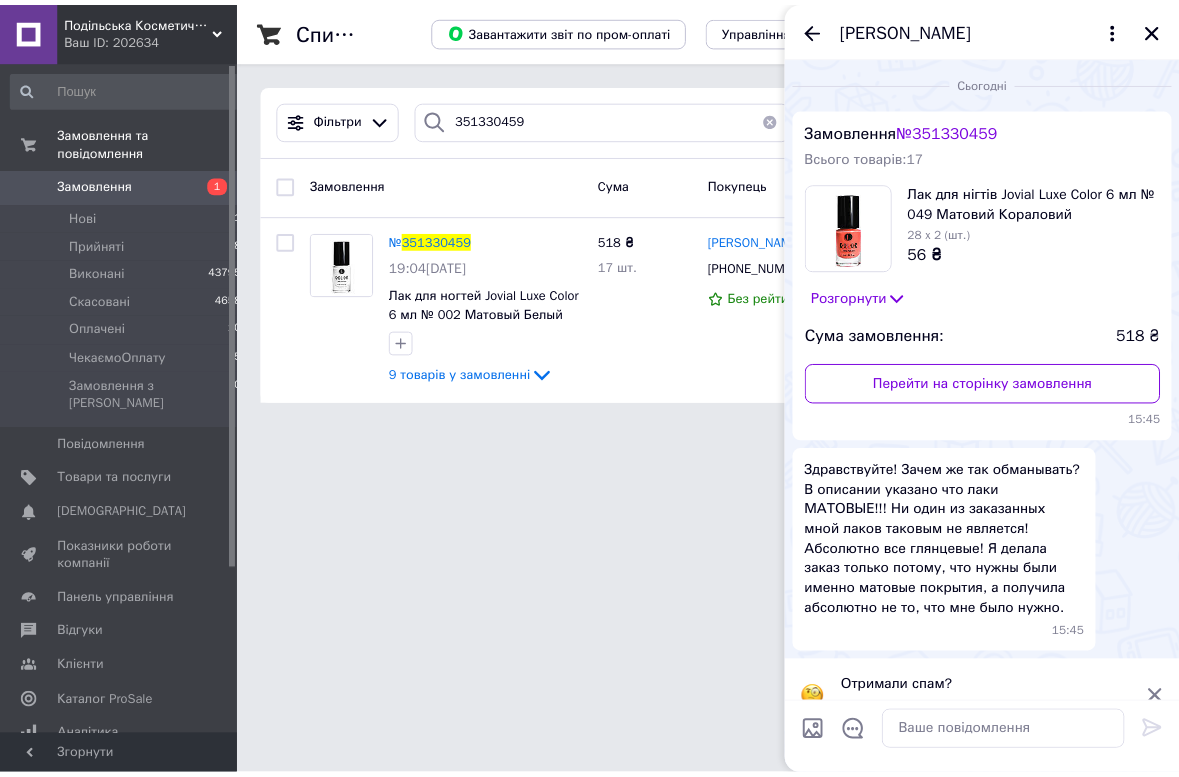 scroll, scrollTop: 31, scrollLeft: 0, axis: vertical 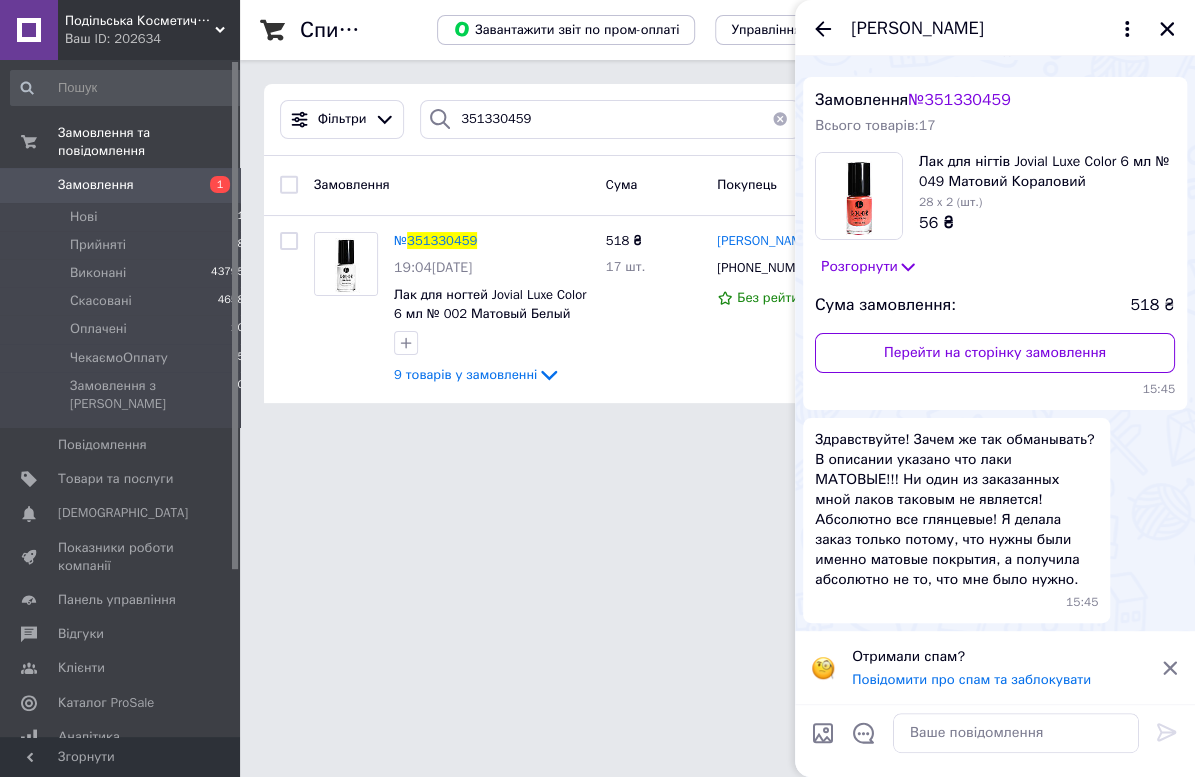 click on "Подільська Косметична Компанія Ваш ID: 202634 Сайт Подільська Косметична Компанія Кабінет покупця Перевірити стан системи Сторінка на порталі Довідка Вийти Замовлення та повідомлення Замовлення 1 Нові 1 Прийняті 8 Виконані 43795 Скасовані 4658 Оплачені 10 ЧекаємоОплату 5 Замовлення з Розетки 0 Повідомлення 0 Товари та послуги Сповіщення 0 0 Показники роботи компанії Панель управління Відгуки Клієнти Каталог ProSale Аналітика Інструменти веб-майстра та SEO Управління сайтом Гаманець компанії [PERSON_NAME]   17" at bounding box center (597, 213) 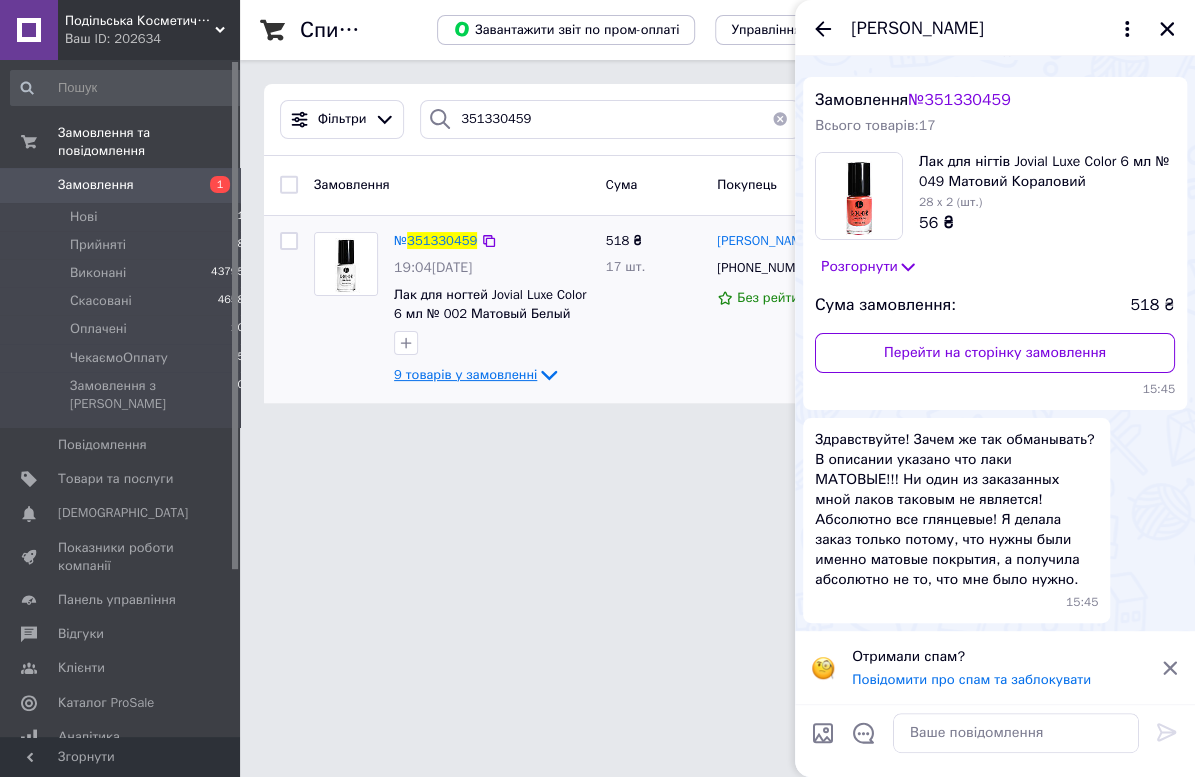 click on "9 товарів у замовленні" at bounding box center [465, 374] 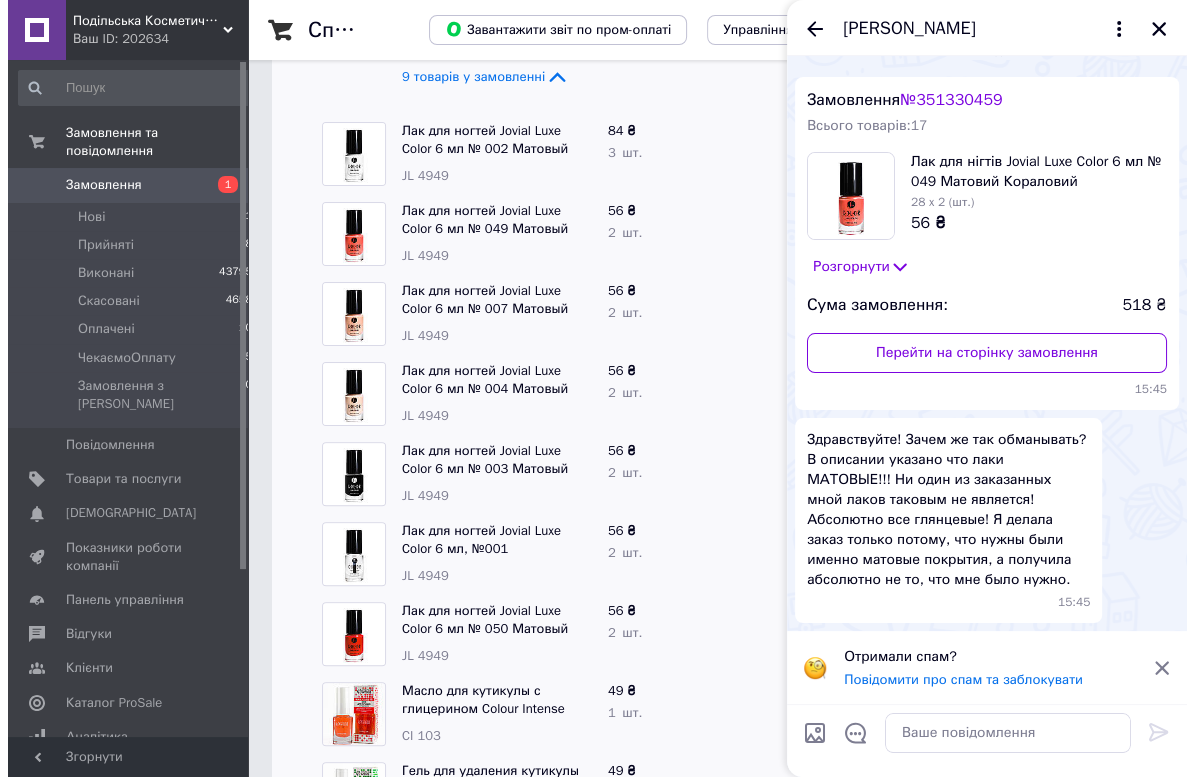 scroll, scrollTop: 0, scrollLeft: 0, axis: both 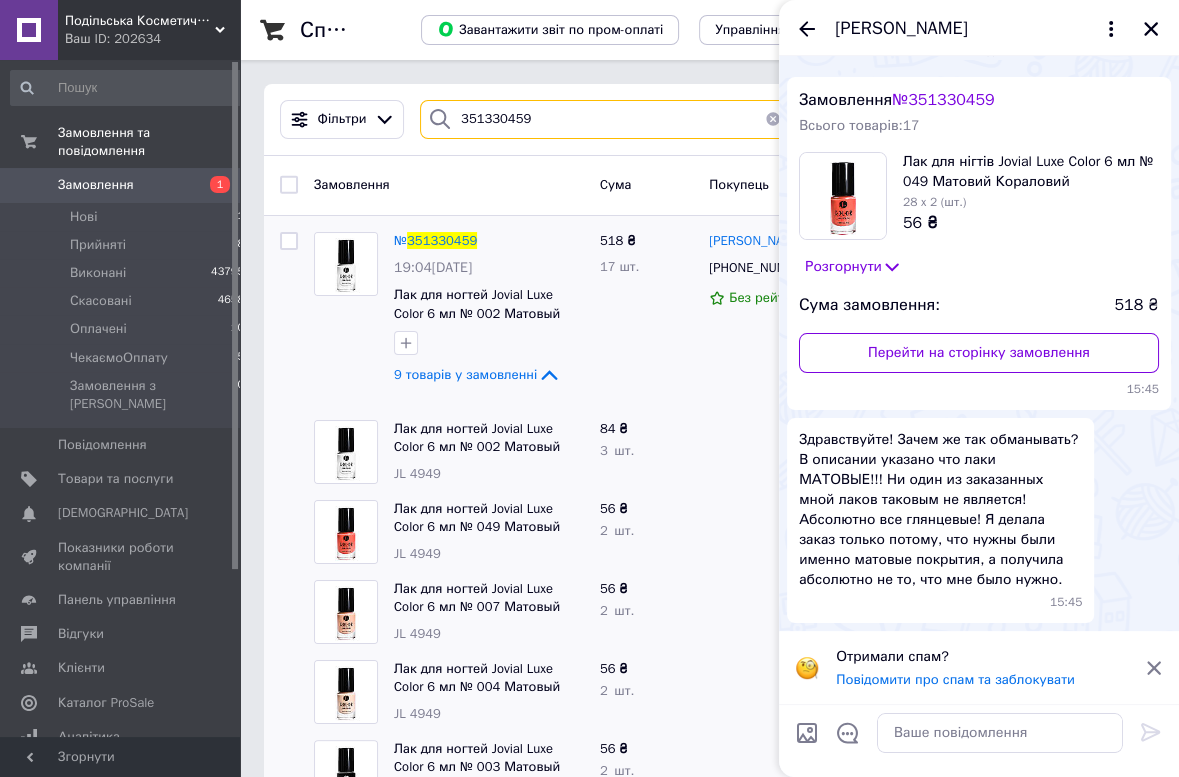 drag, startPoint x: 558, startPoint y: 128, endPoint x: 587, endPoint y: 164, distance: 46.227695 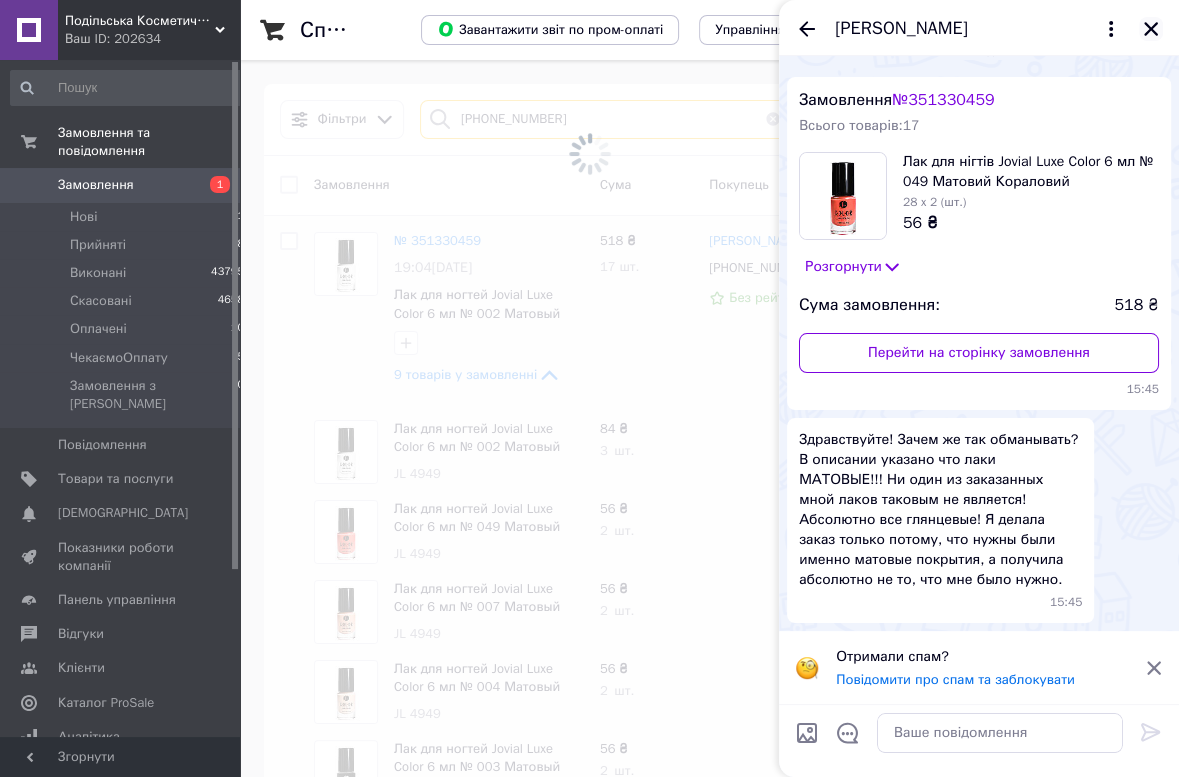 type on "+380990505977" 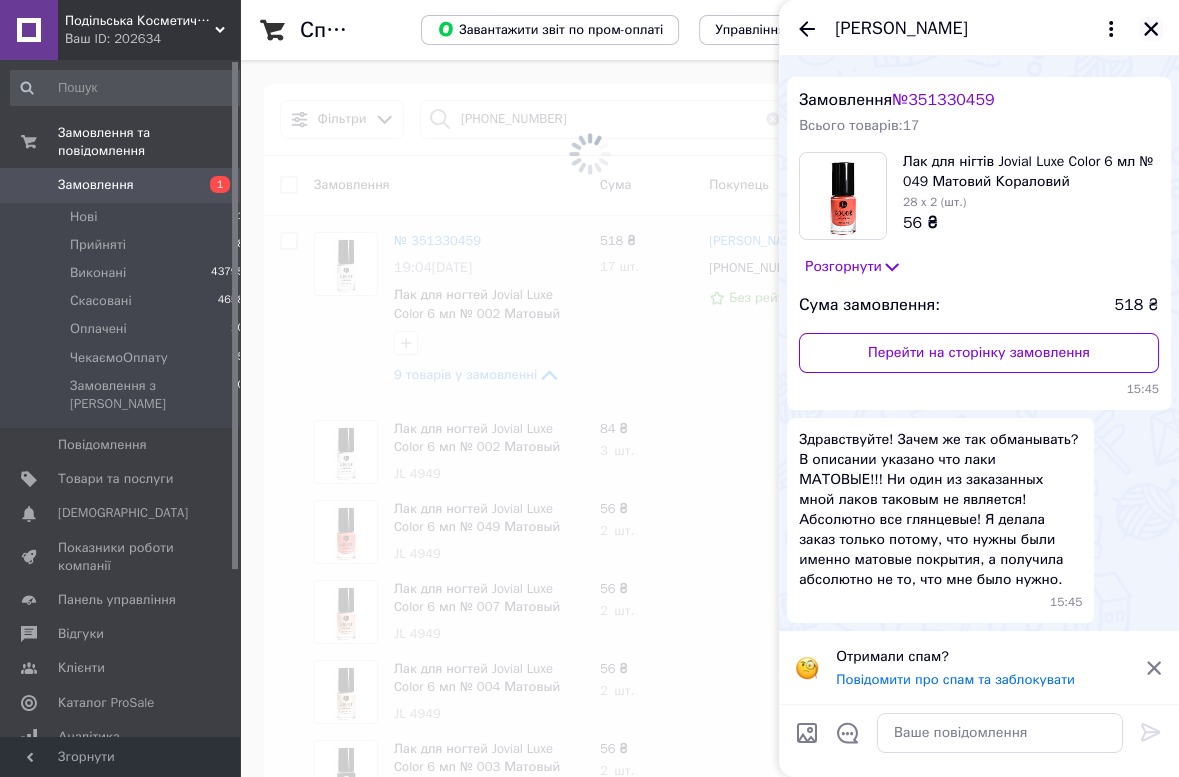 click 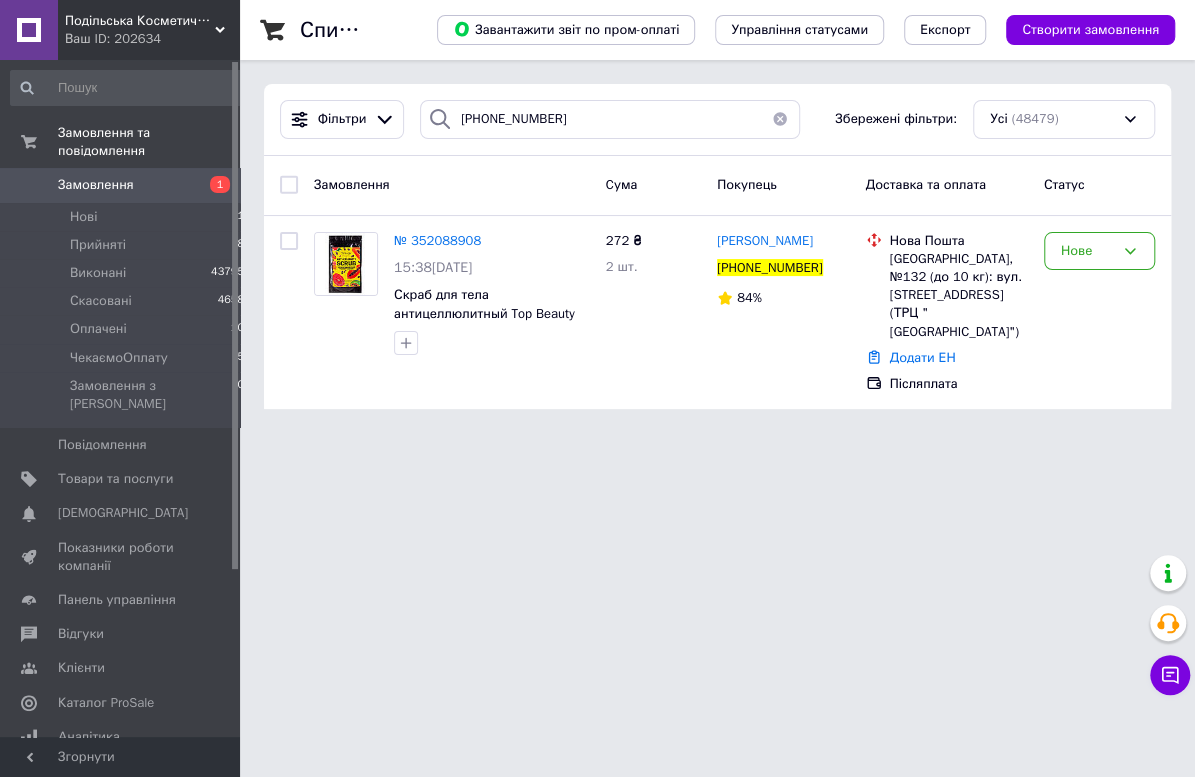 click on "Подільська Косметична Компанія Ваш ID: 202634 Сайт Подільська Косметична Компанія Кабінет покупця Перевірити стан системи Сторінка на порталі Довідка Вийти Замовлення та повідомлення Замовлення 1 Нові 1 Прийняті 8 Виконані 43795 Скасовані 4658 Оплачені 10 ЧекаємоОплату 5 Замовлення з Розетки 0 Повідомлення 0 Товари та послуги Сповіщення 0 0 Показники роботи компанії Панель управління Відгуки Клієнти Каталог ProSale Аналітика Інструменти веб-майстра та SEO Управління сайтом Гаманець компанії Маркет Налаштування" at bounding box center (597, 216) 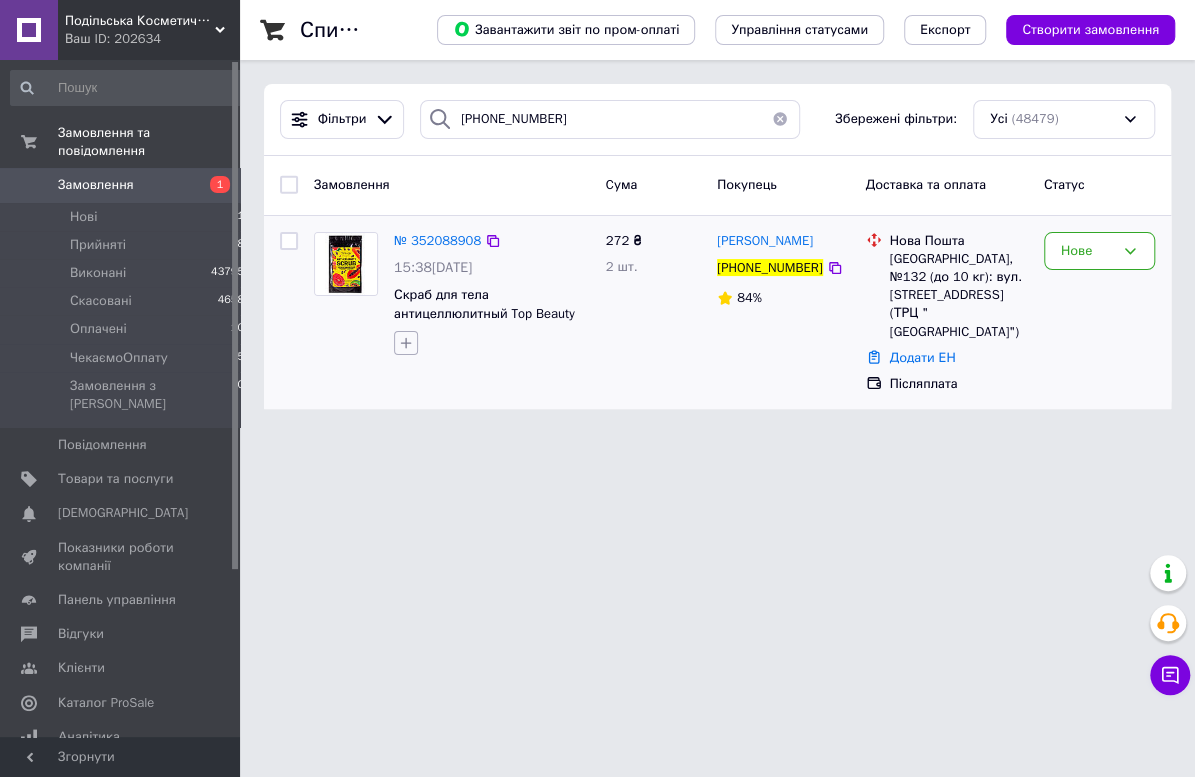 click at bounding box center [406, 343] 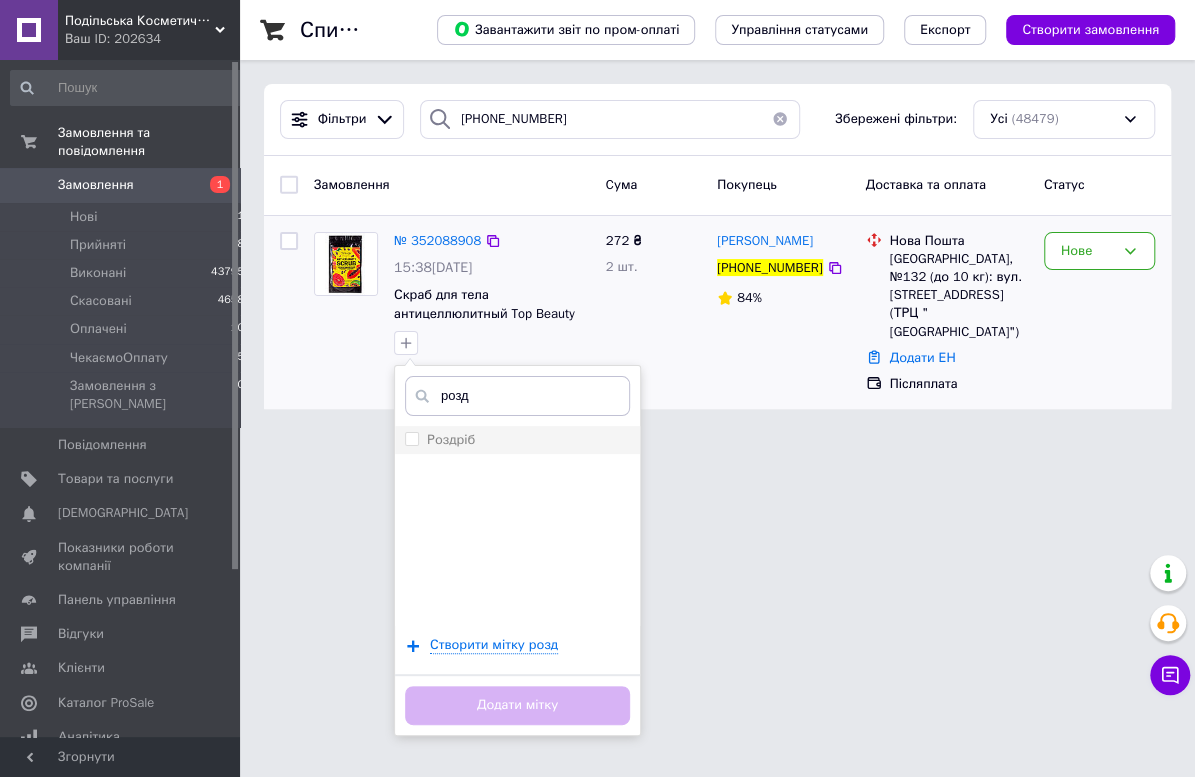 type on "розд" 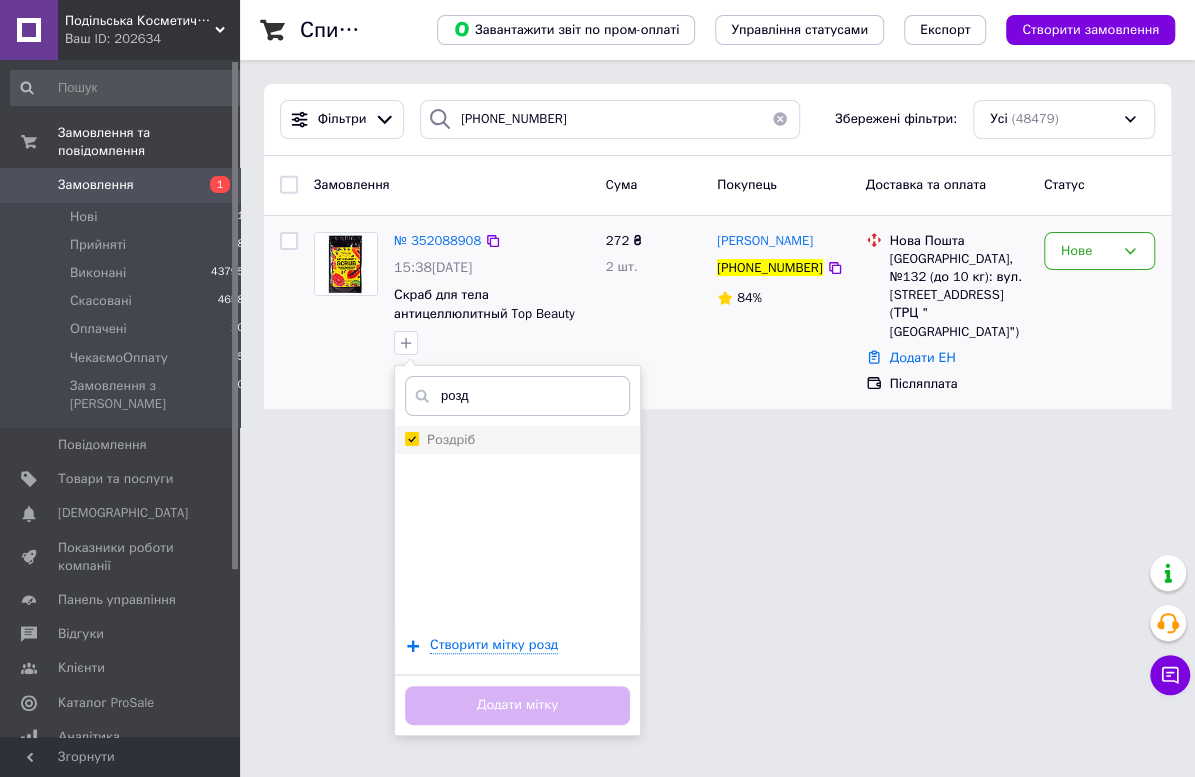 checkbox on "true" 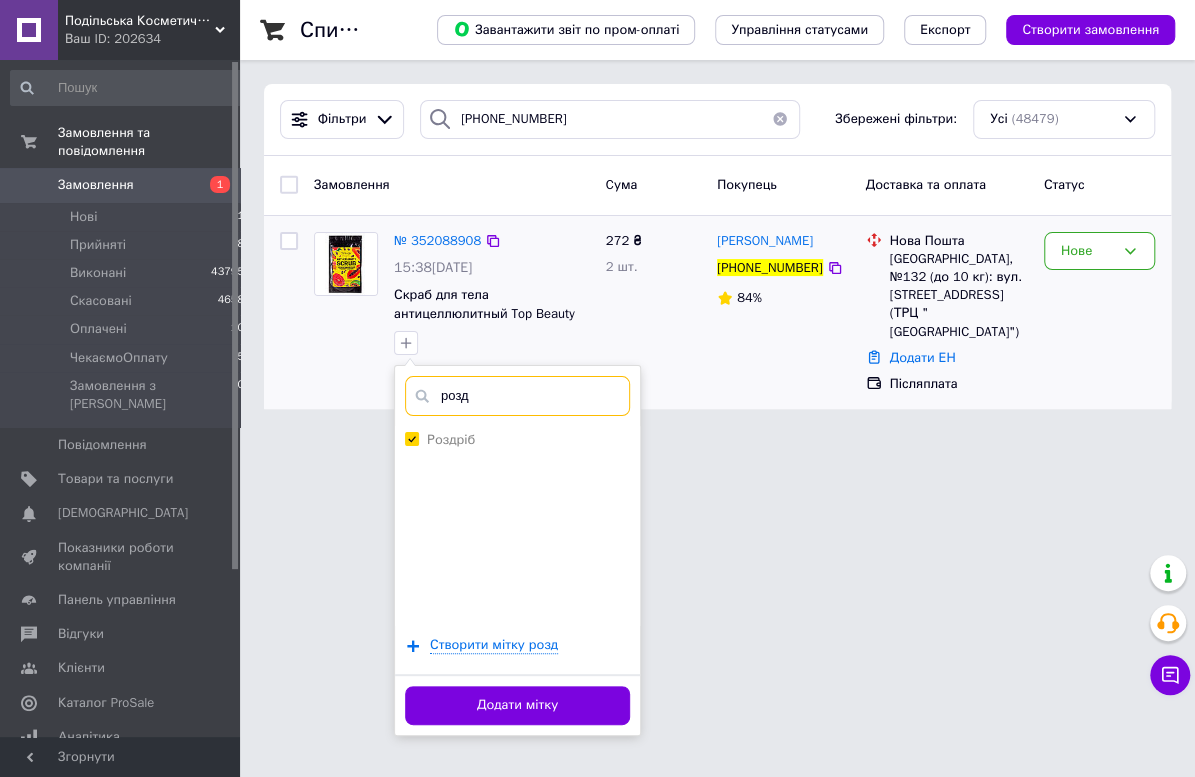 drag, startPoint x: 496, startPoint y: 399, endPoint x: 365, endPoint y: 386, distance: 131.64346 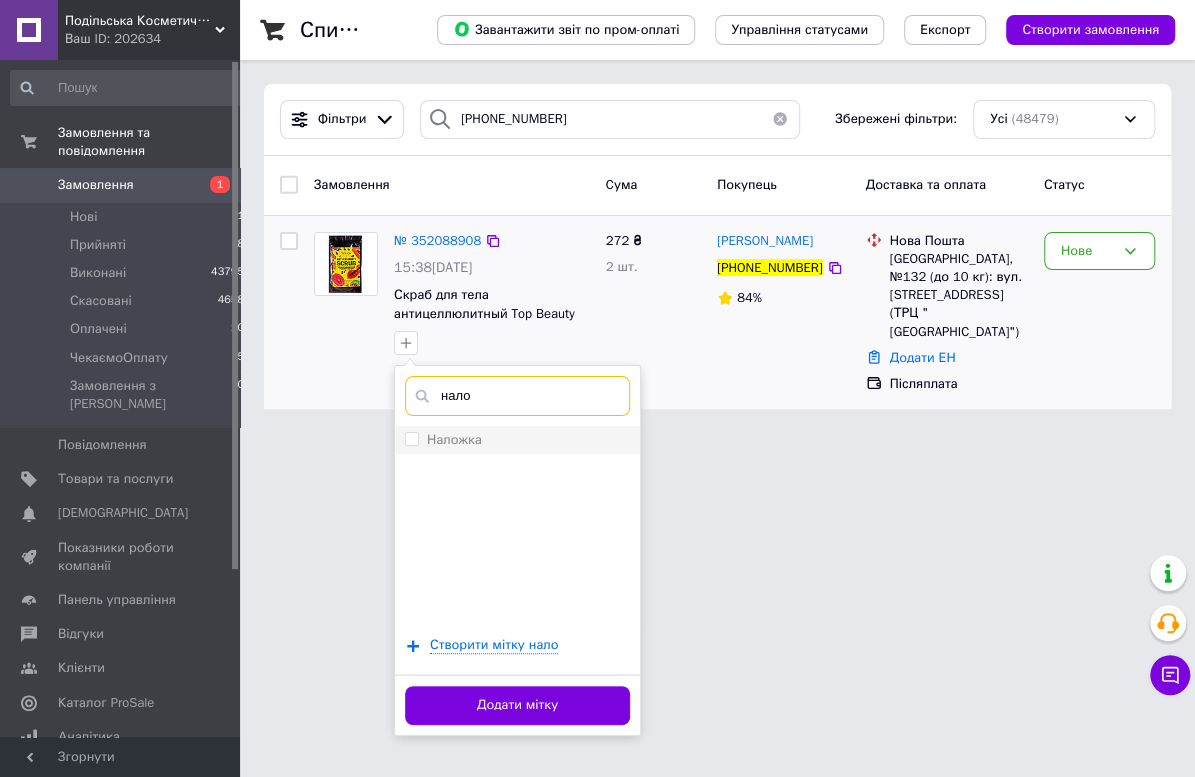 type on "нало" 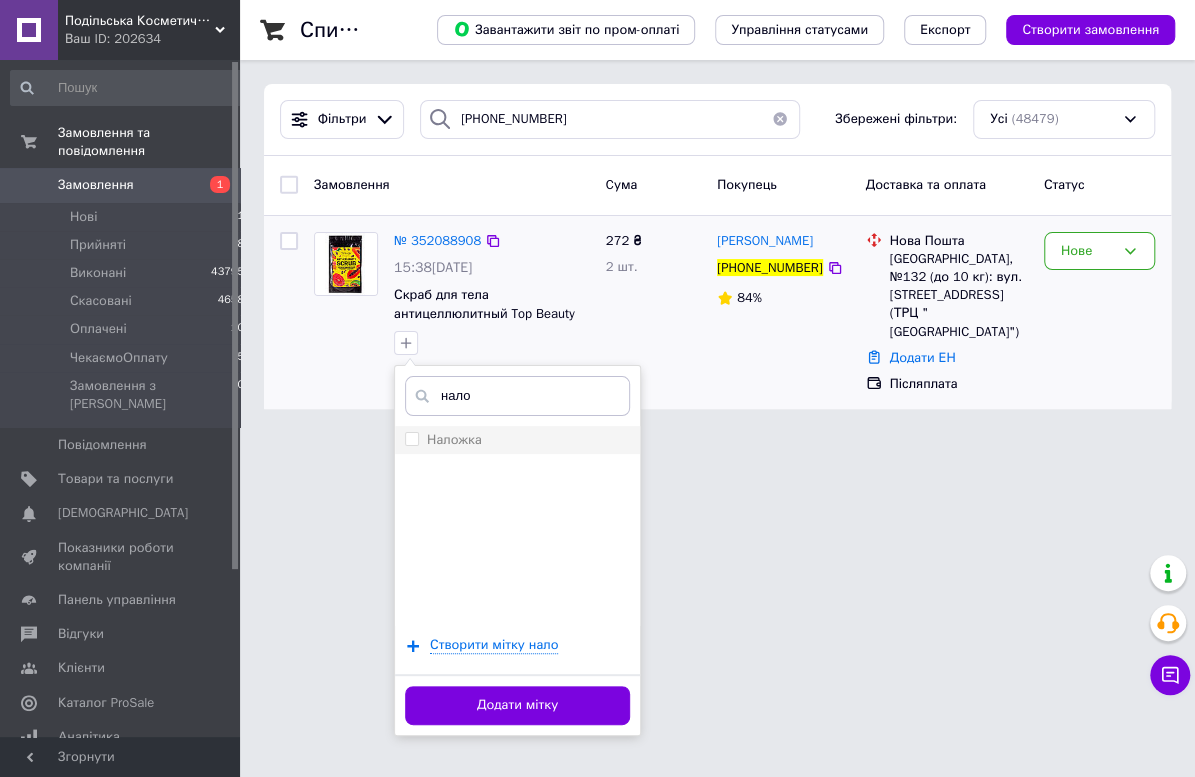 click on "Наложка" at bounding box center [517, 440] 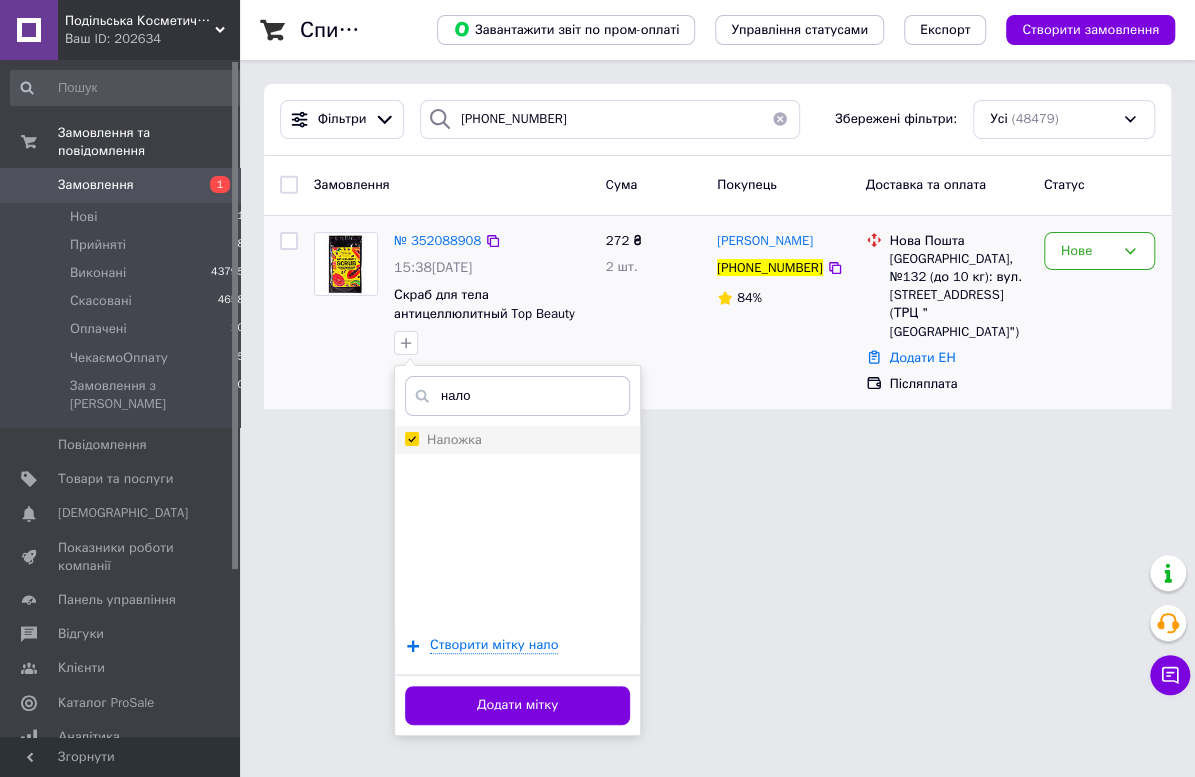checkbox on "true" 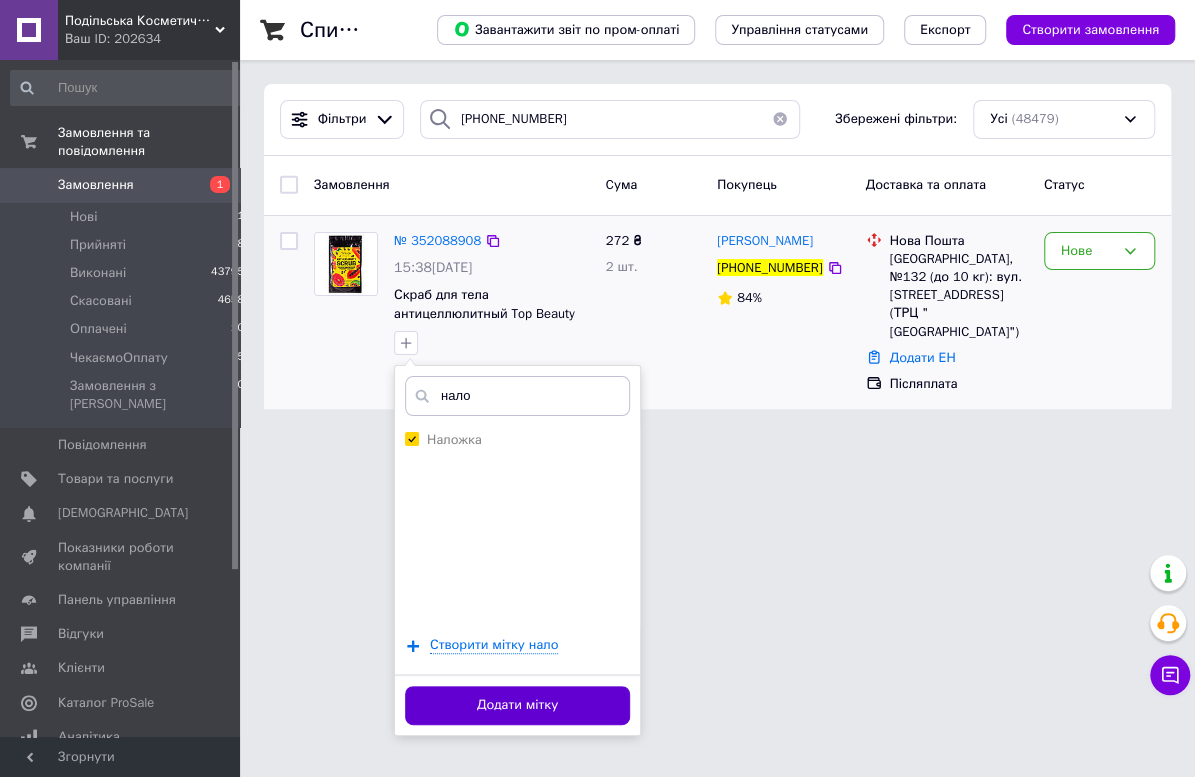 click on "Додати мітку" at bounding box center [517, 705] 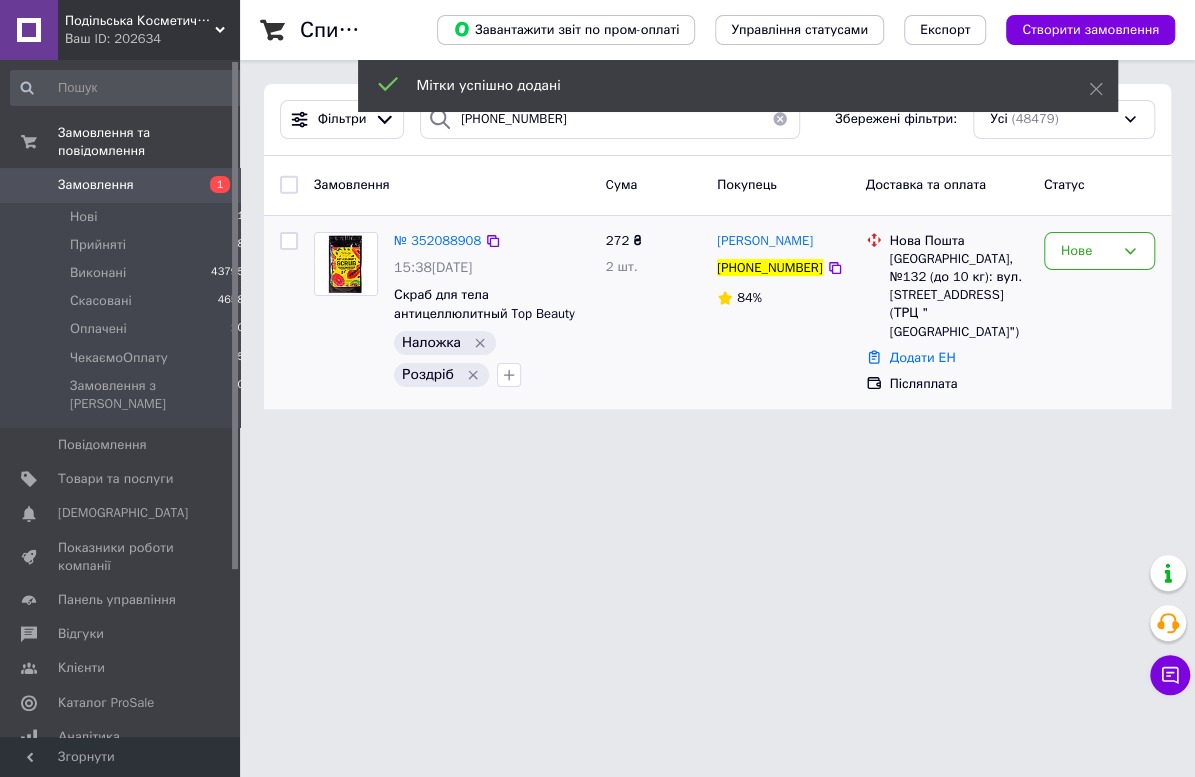 click on "Подільська Косметична Компанія Ваш ID: 202634 Сайт Подільська Косметична Компанія Кабінет покупця Перевірити стан системи Сторінка на порталі Довідка Вийти Замовлення та повідомлення Замовлення 1 Нові 1 Прийняті 8 Виконані 43795 Скасовані 4658 Оплачені 10 ЧекаємоОплату 5 Замовлення з Розетки 0 Повідомлення 0 Товари та послуги Сповіщення 0 0 Показники роботи компанії Панель управління Відгуки Клієнти Каталог ProSale Аналітика Інструменти веб-майстра та SEO Управління сайтом Гаманець компанії Маркет Налаштування" at bounding box center (597, 216) 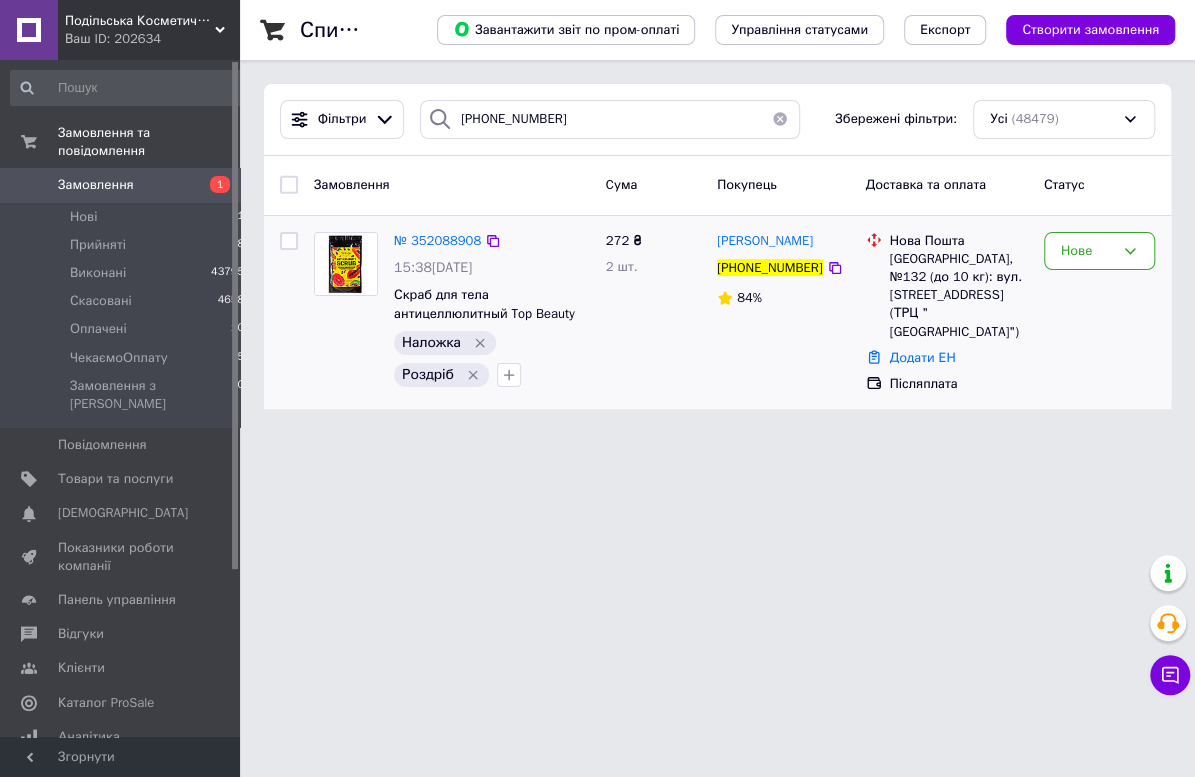 click on "Подільська Косметична Компанія Ваш ID: 202634 Сайт Подільська Косметична Компанія Кабінет покупця Перевірити стан системи Сторінка на порталі Довідка Вийти Замовлення та повідомлення Замовлення 1 Нові 1 Прийняті 8 Виконані 43795 Скасовані 4658 Оплачені 10 ЧекаємоОплату 5 Замовлення з Розетки 0 Повідомлення 0 Товари та послуги Сповіщення 0 0 Показники роботи компанії Панель управління Відгуки Клієнти Каталог ProSale Аналітика Інструменти веб-майстра та SEO Управління сайтом Гаманець компанії Маркет Налаштування" at bounding box center (597, 216) 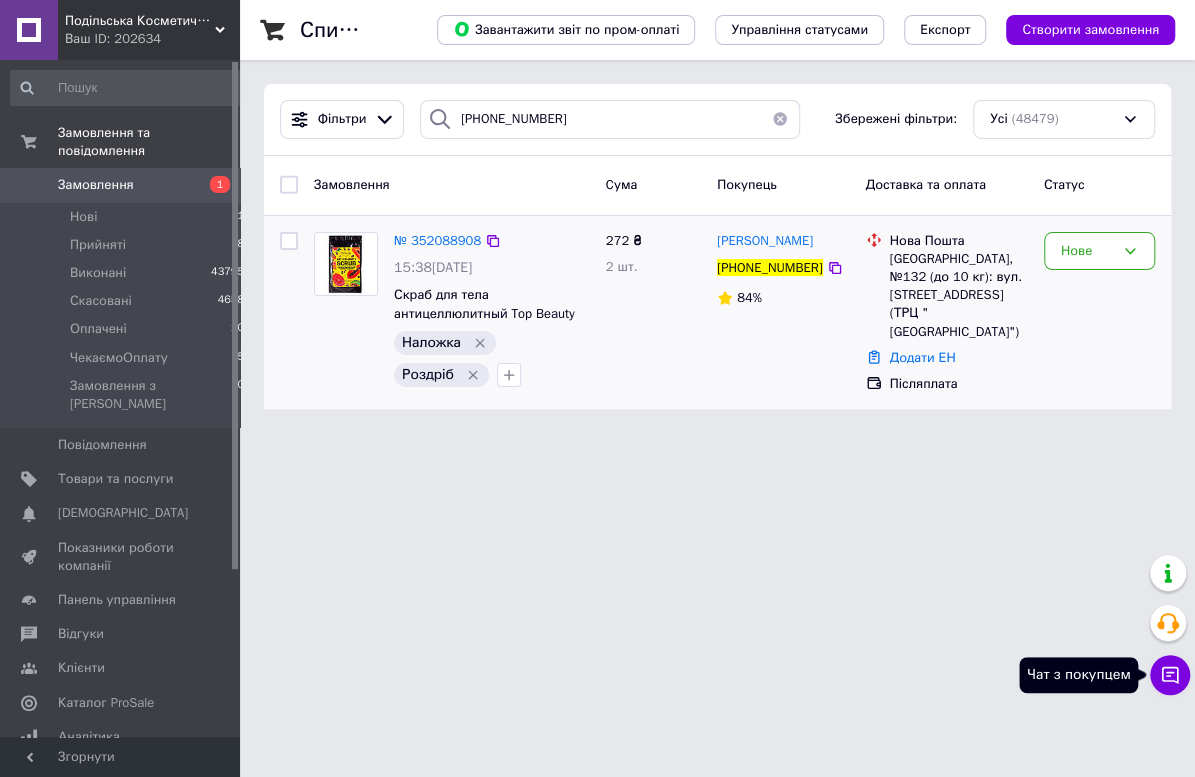 click 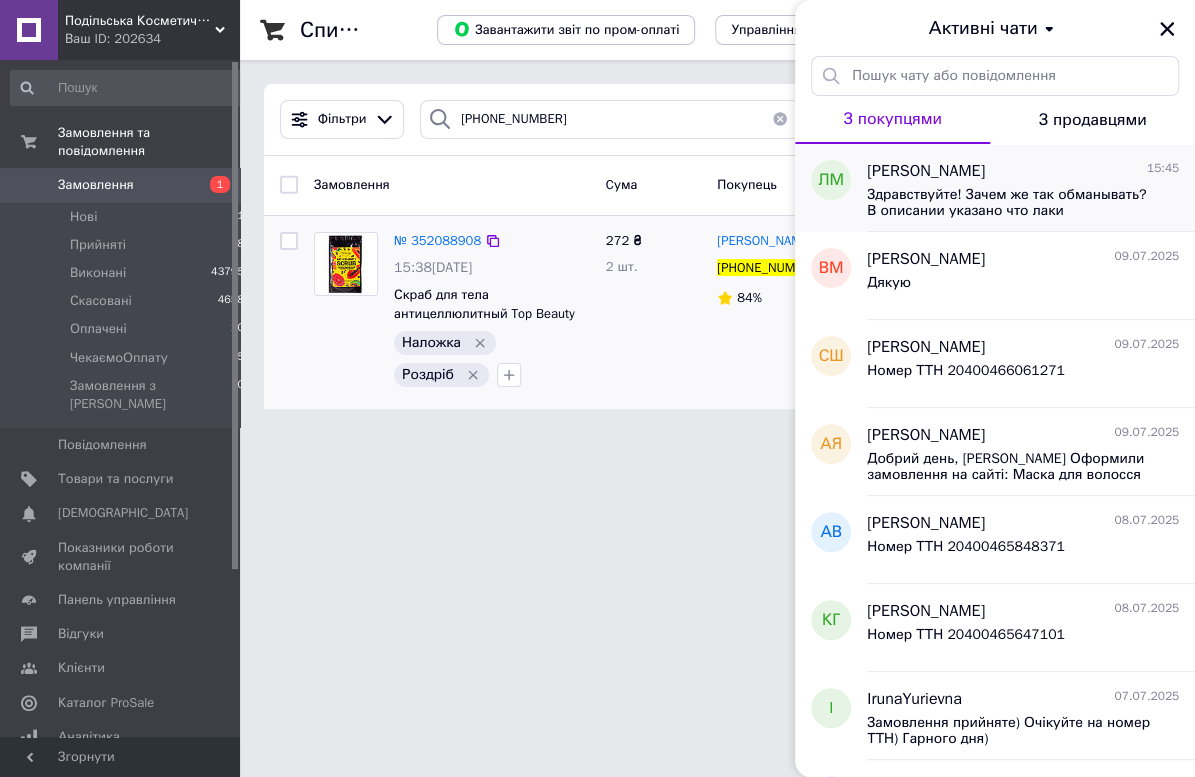 click on "Здравствуйте! Зачем же так обманывать? В описании указано что лаки МАТОВЫЕ!!! Ни один из заказанных мной лаков таковым не является! Абсолютно все глянцевые! Я делала заказ только потому, что нужны были именно матовые покрытия, а получила абсолютно не то, что мне было нужно." at bounding box center [1009, 203] 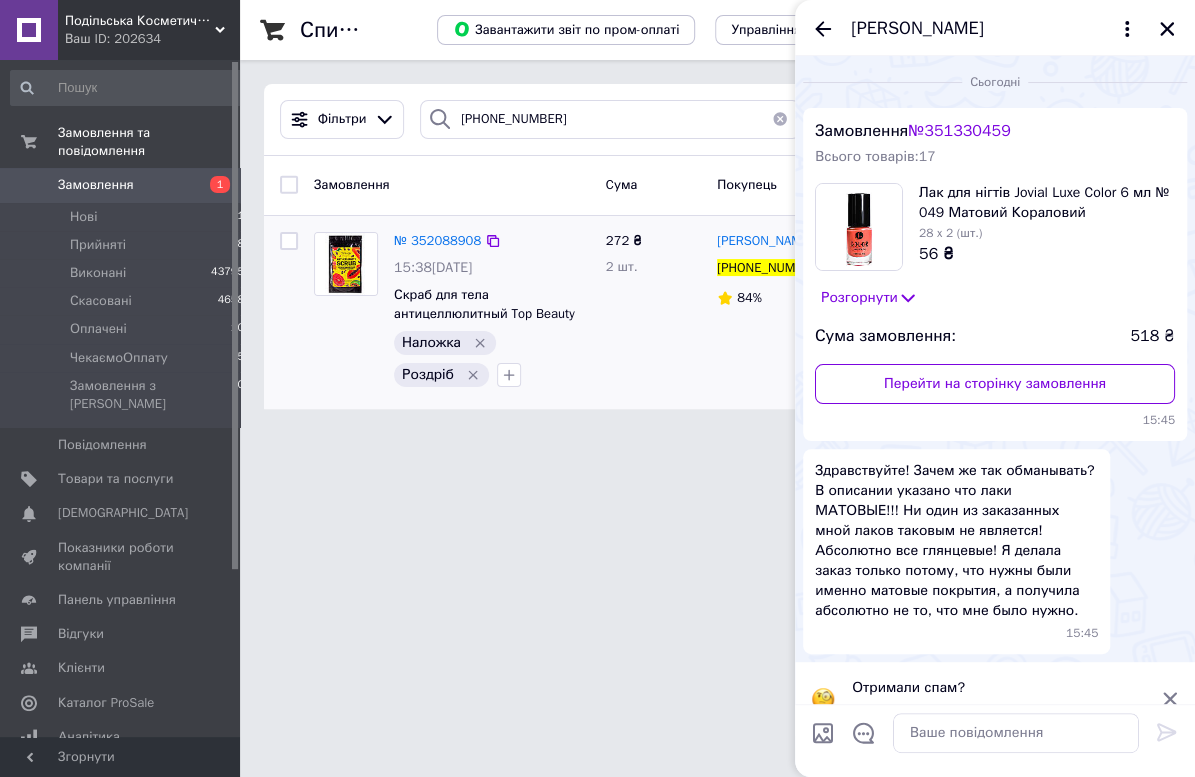 scroll, scrollTop: 31, scrollLeft: 0, axis: vertical 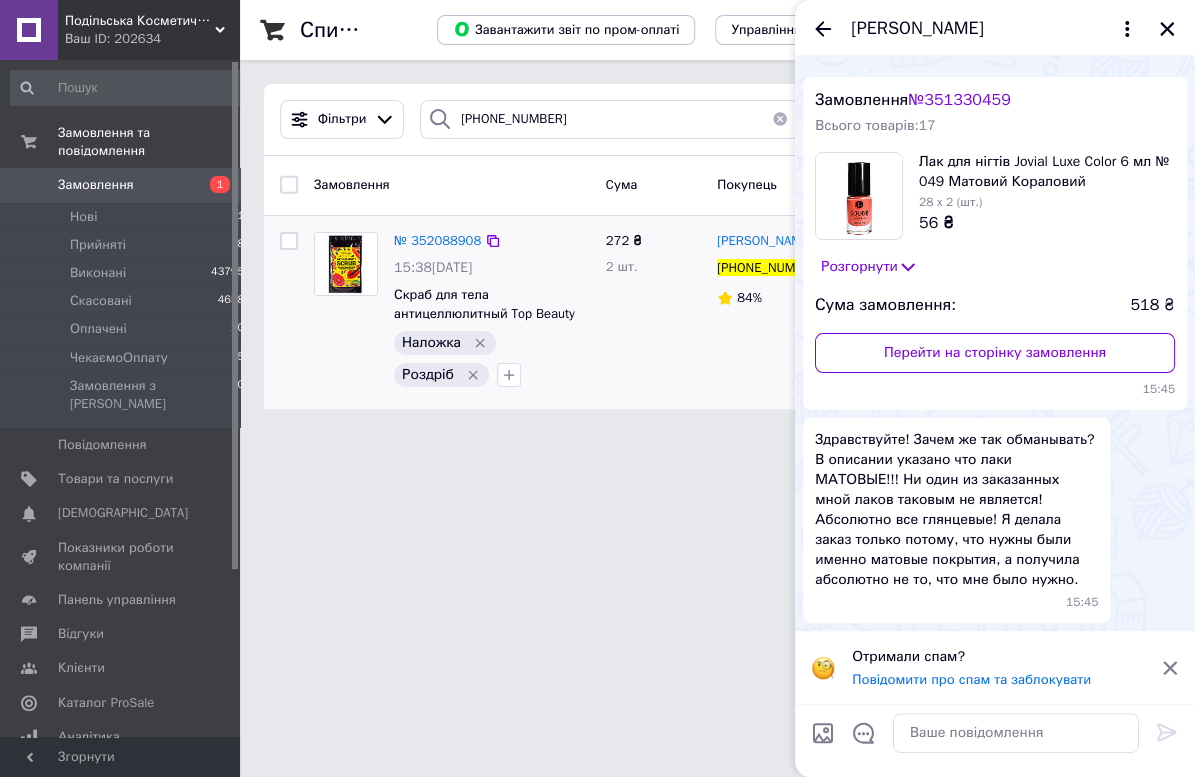 click 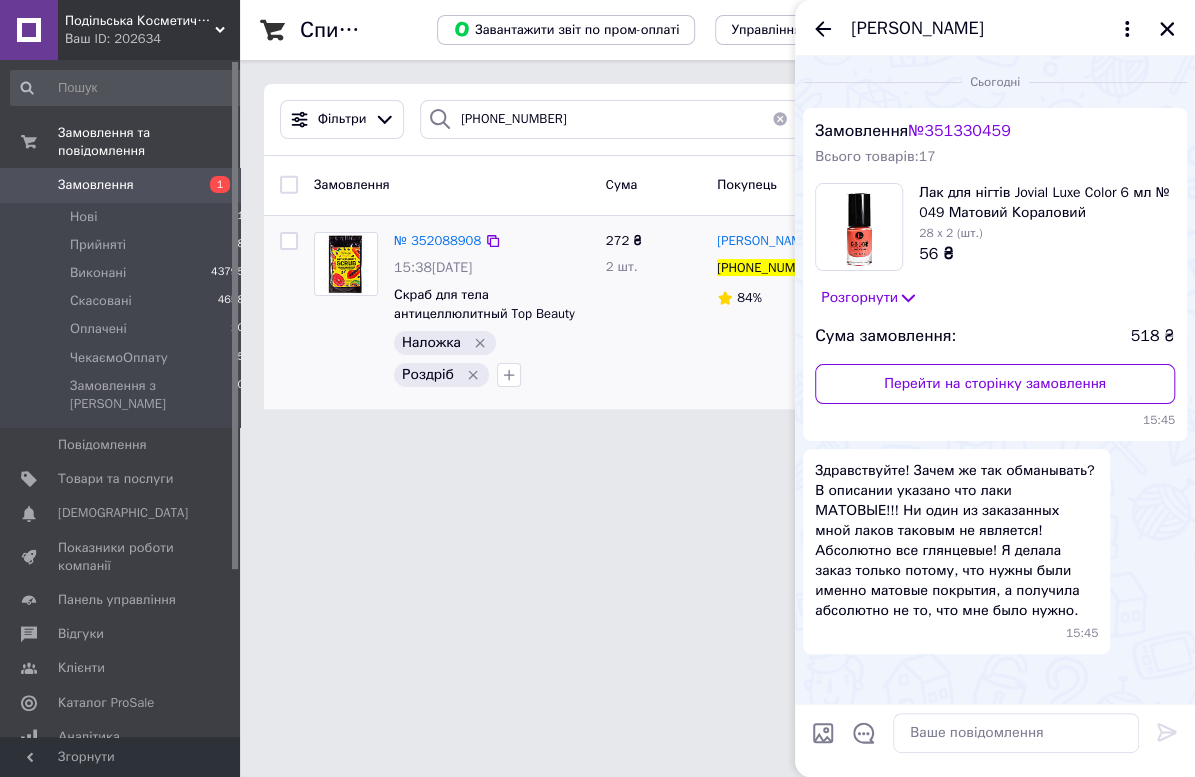 scroll, scrollTop: 0, scrollLeft: 0, axis: both 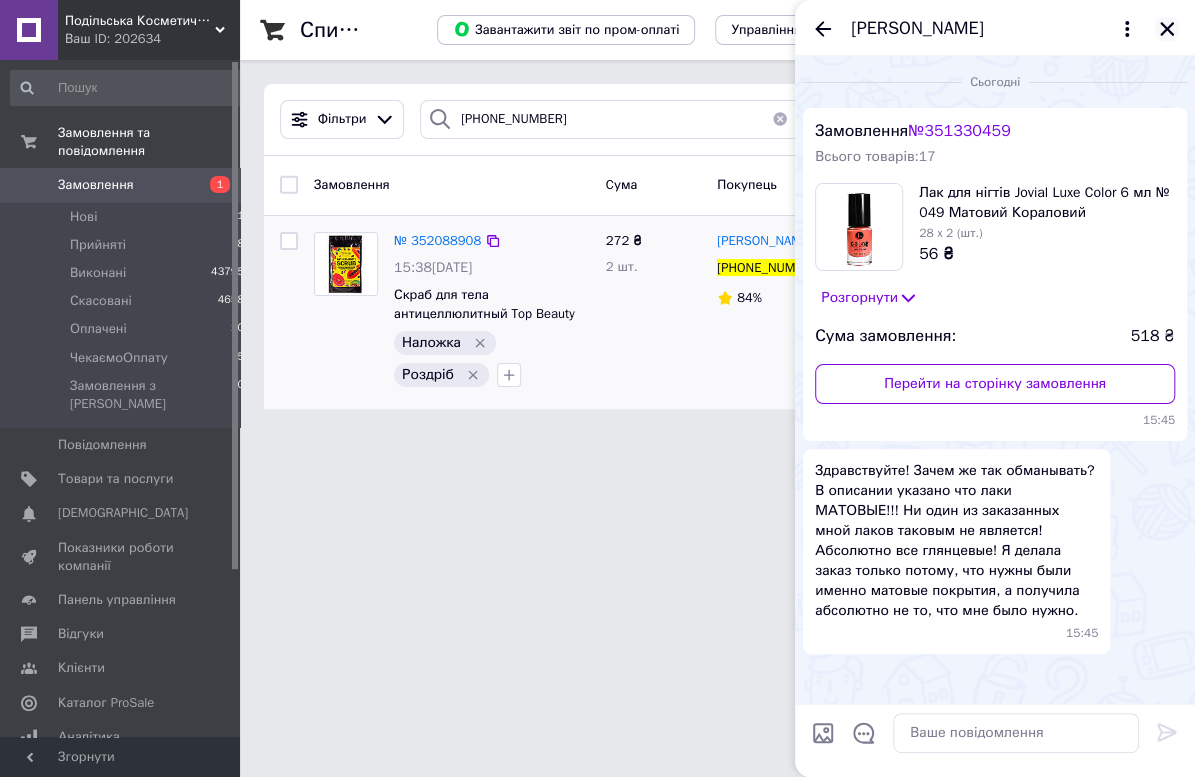 click 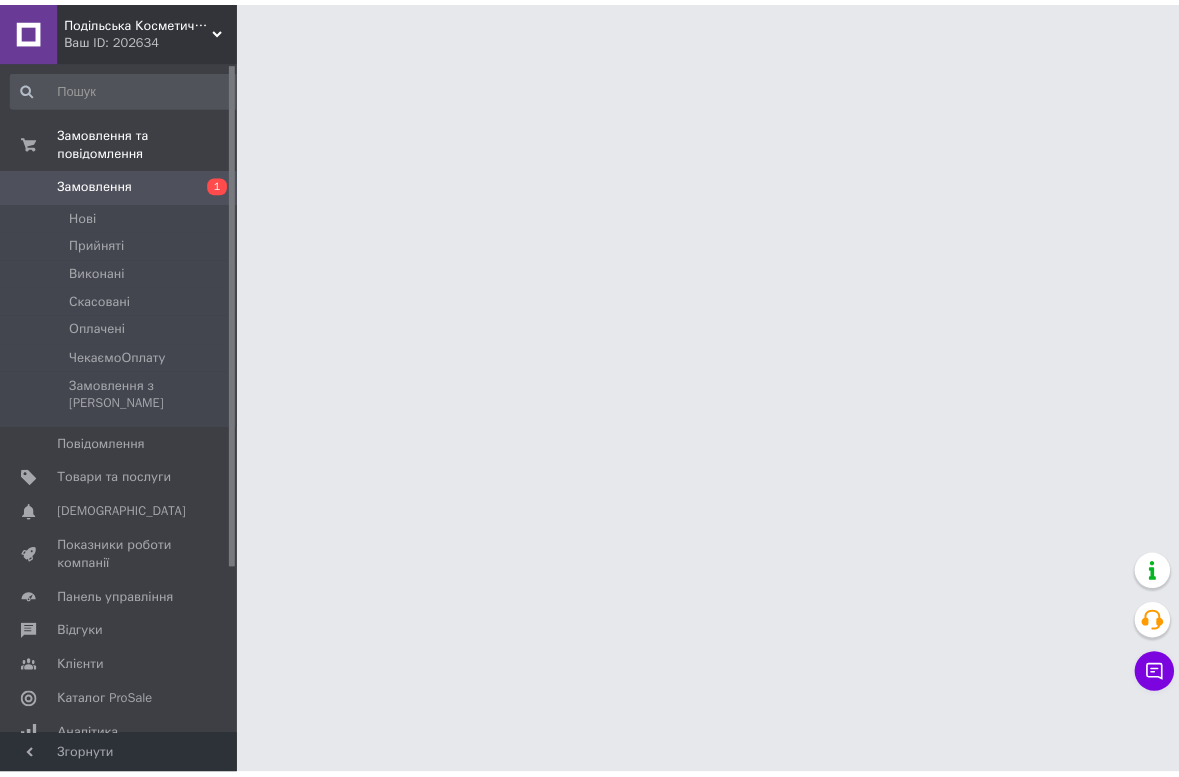scroll, scrollTop: 0, scrollLeft: 0, axis: both 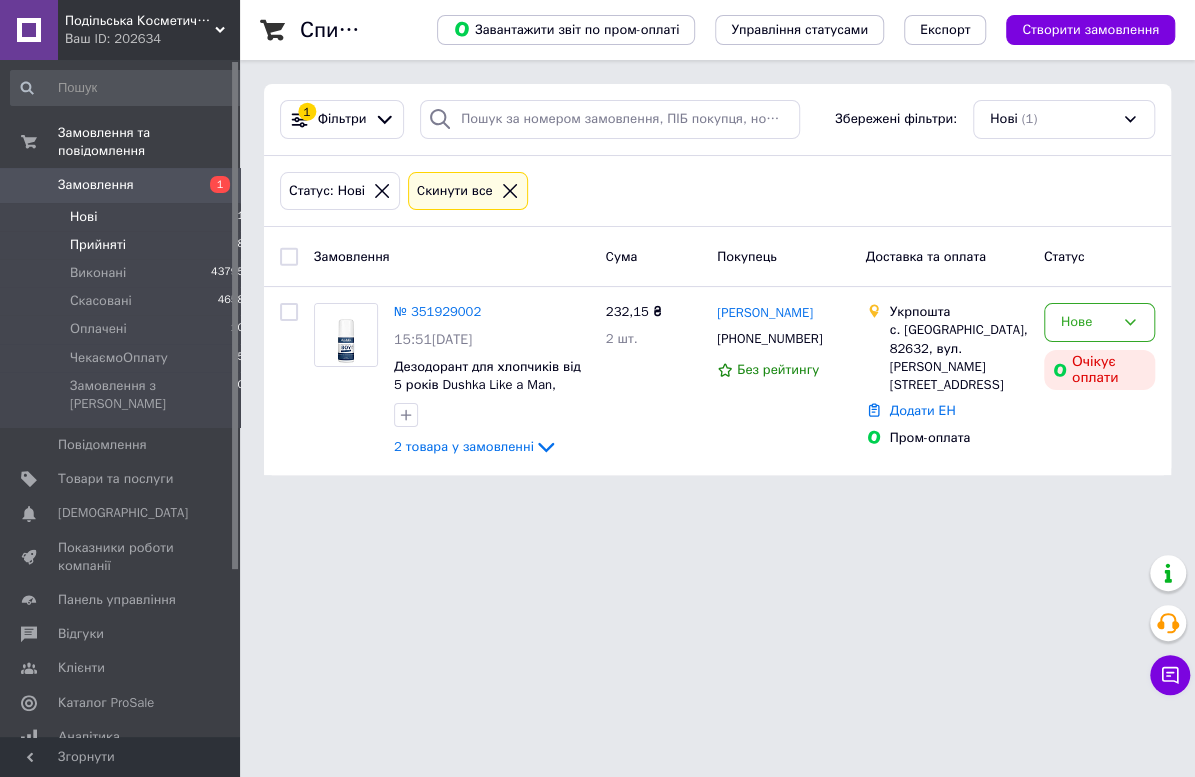 click on "Прийняті" at bounding box center (98, 245) 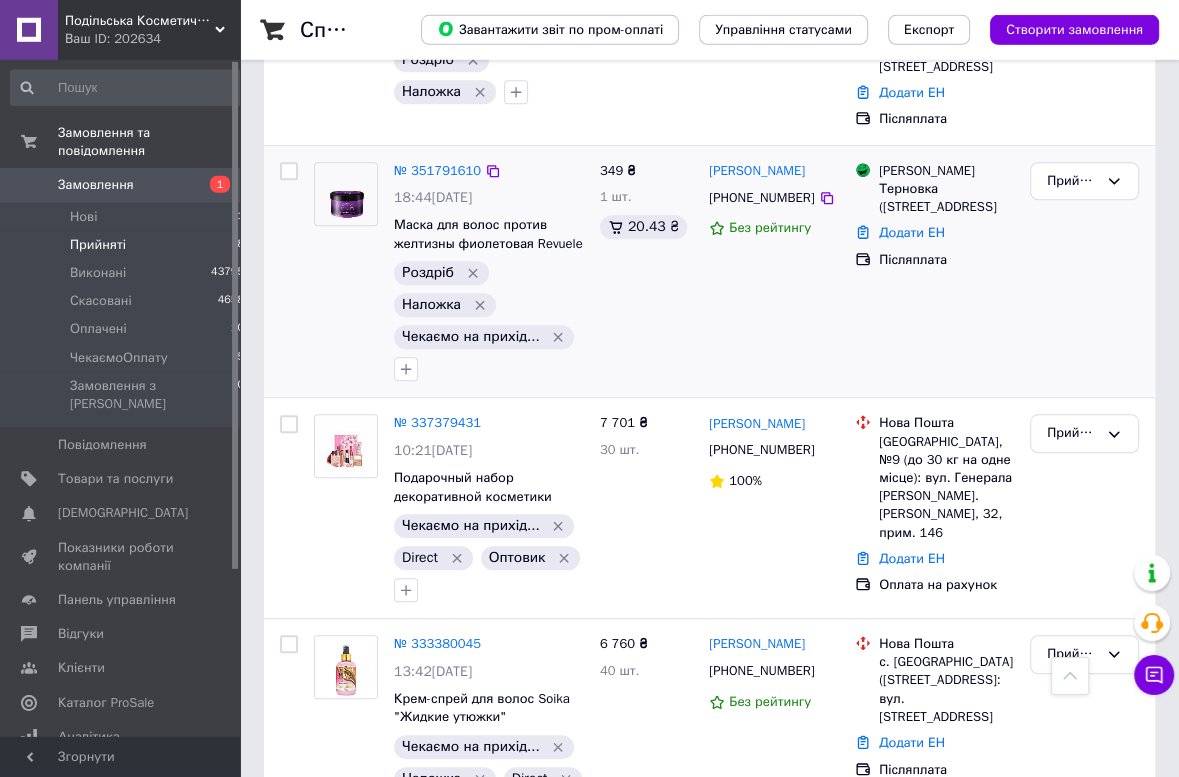 scroll, scrollTop: 1364, scrollLeft: 0, axis: vertical 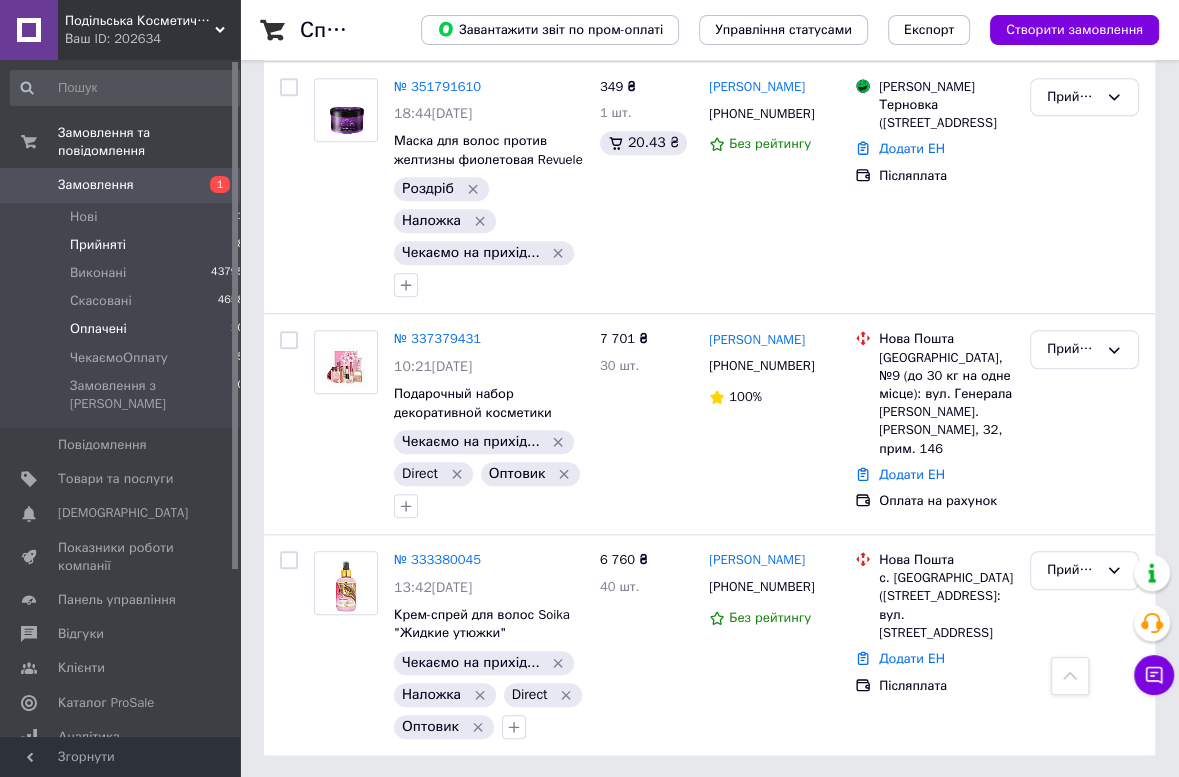 click on "Оплачені" at bounding box center (98, 329) 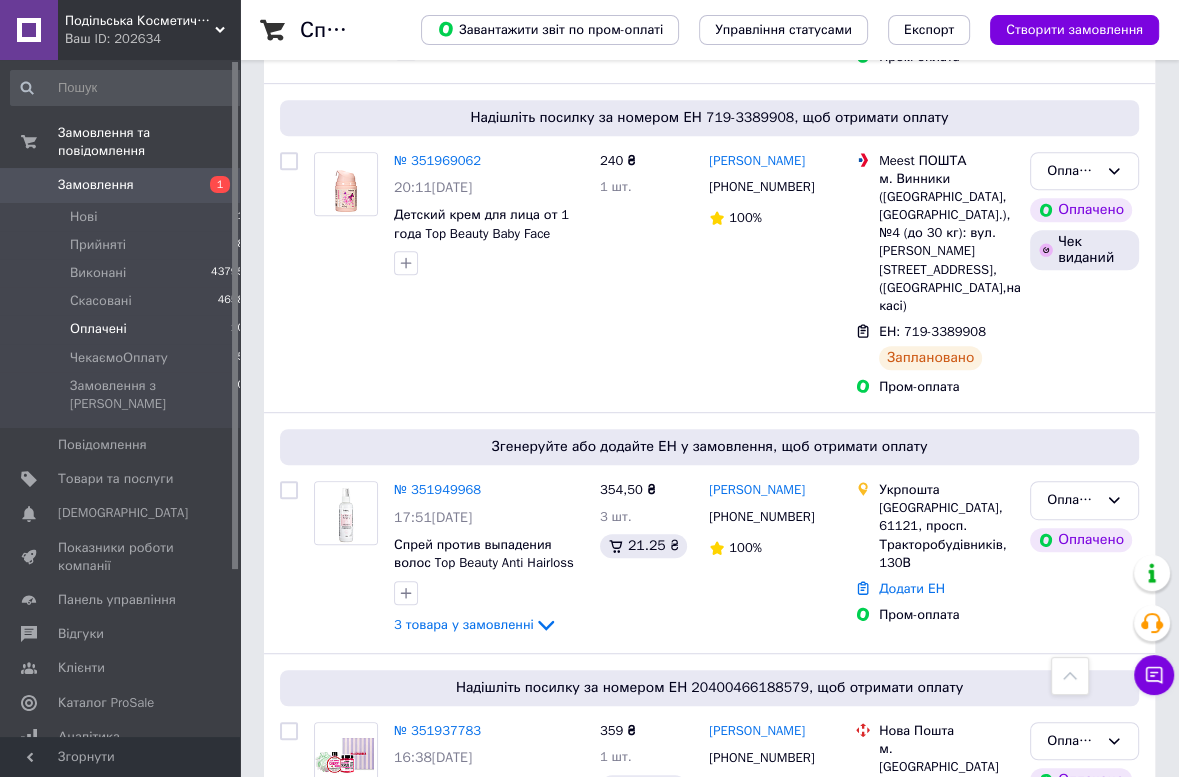 scroll, scrollTop: 957, scrollLeft: 0, axis: vertical 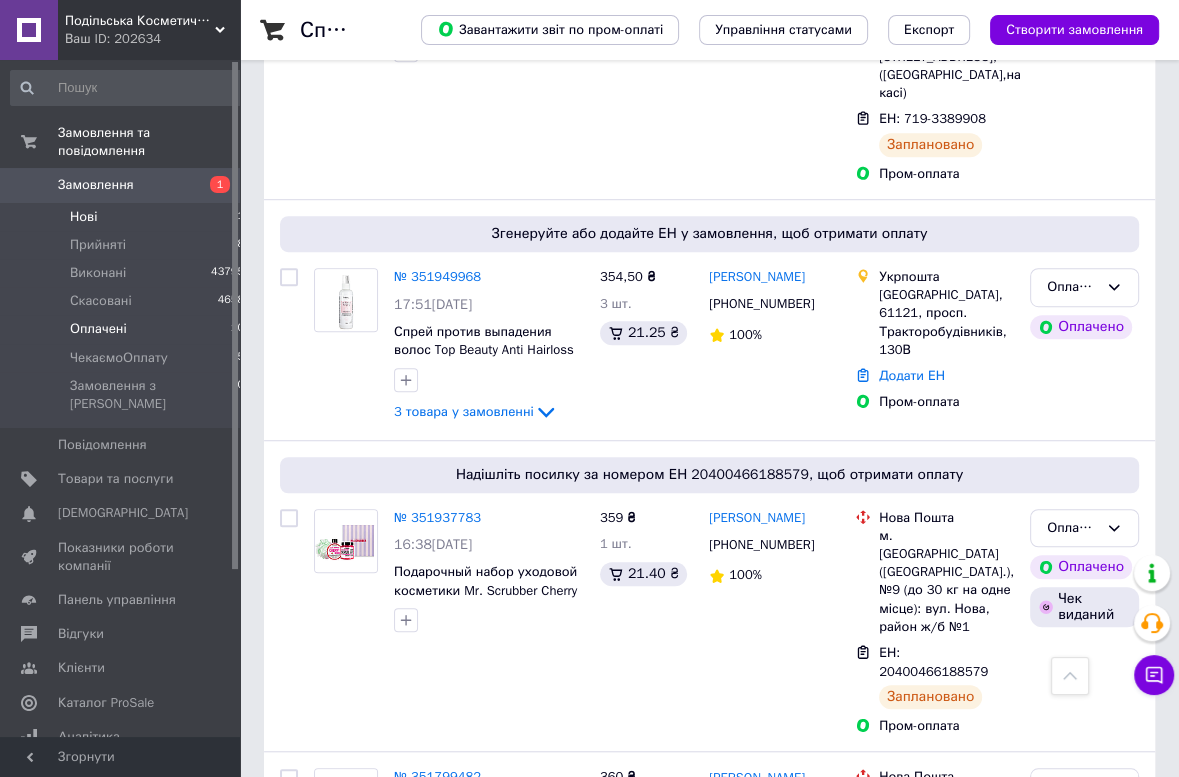 click on "Нові" at bounding box center (83, 217) 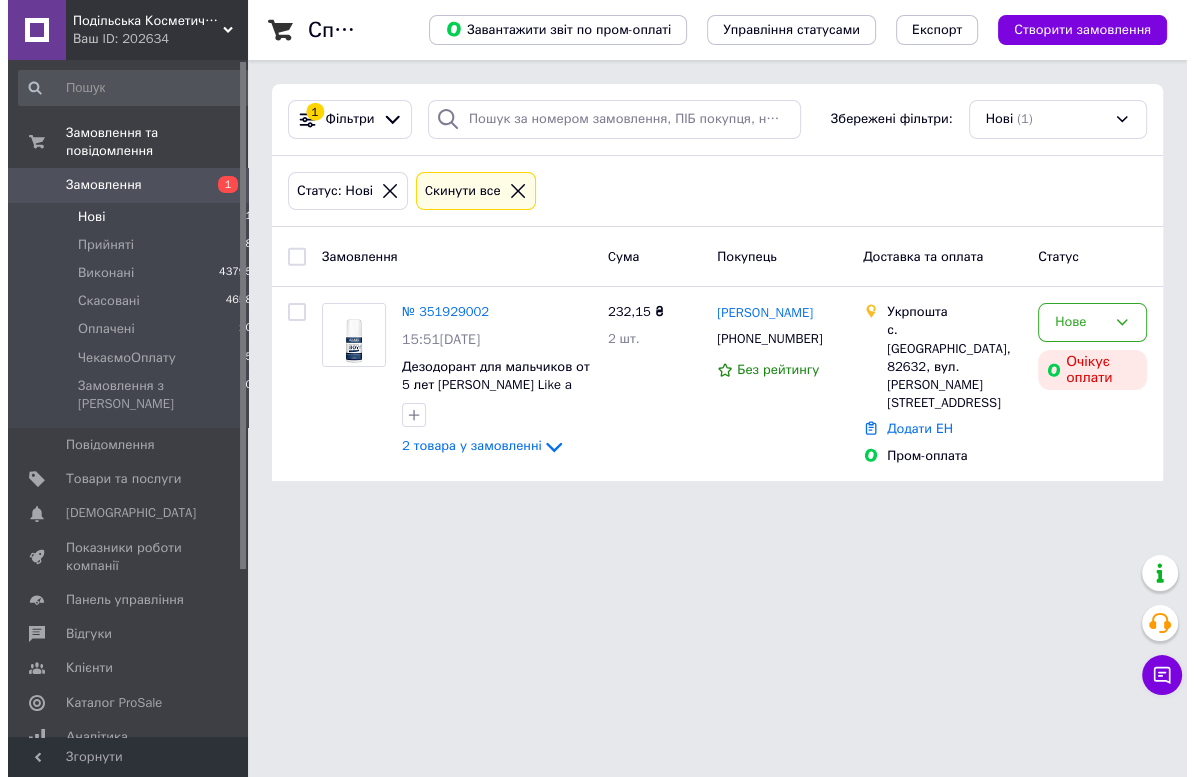 scroll, scrollTop: 0, scrollLeft: 0, axis: both 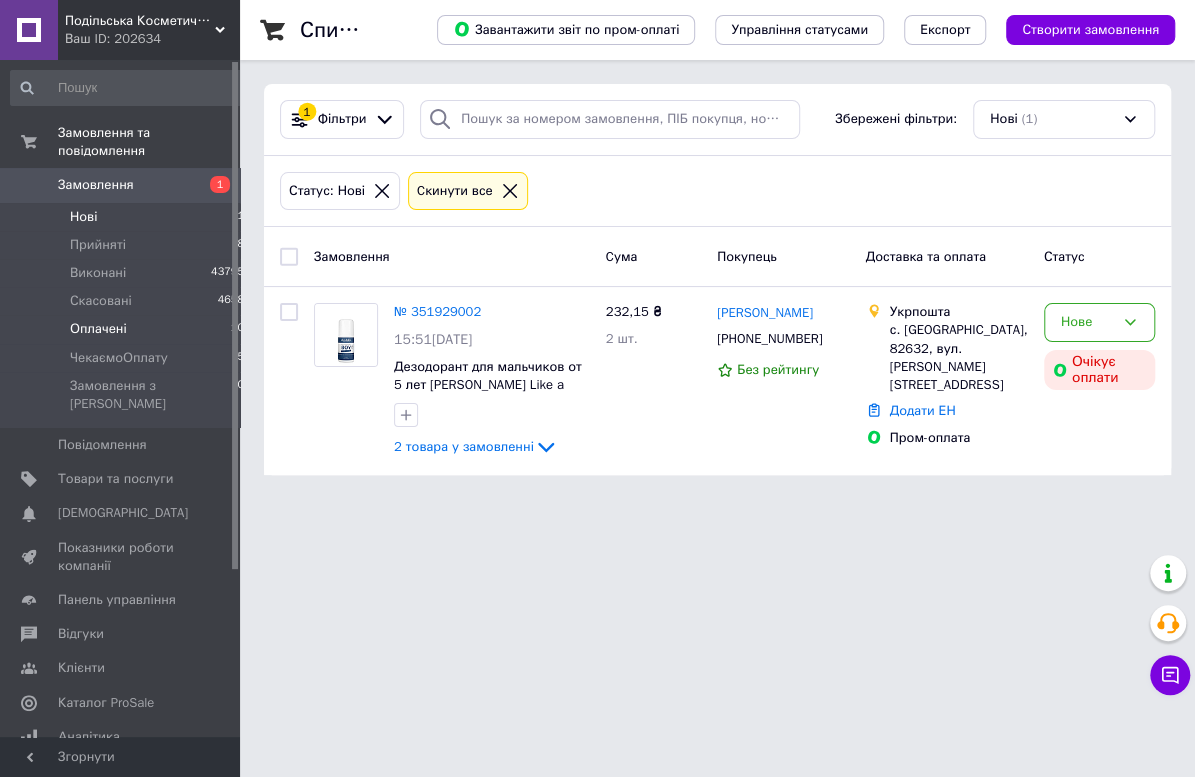 click on "Оплачені" at bounding box center [98, 329] 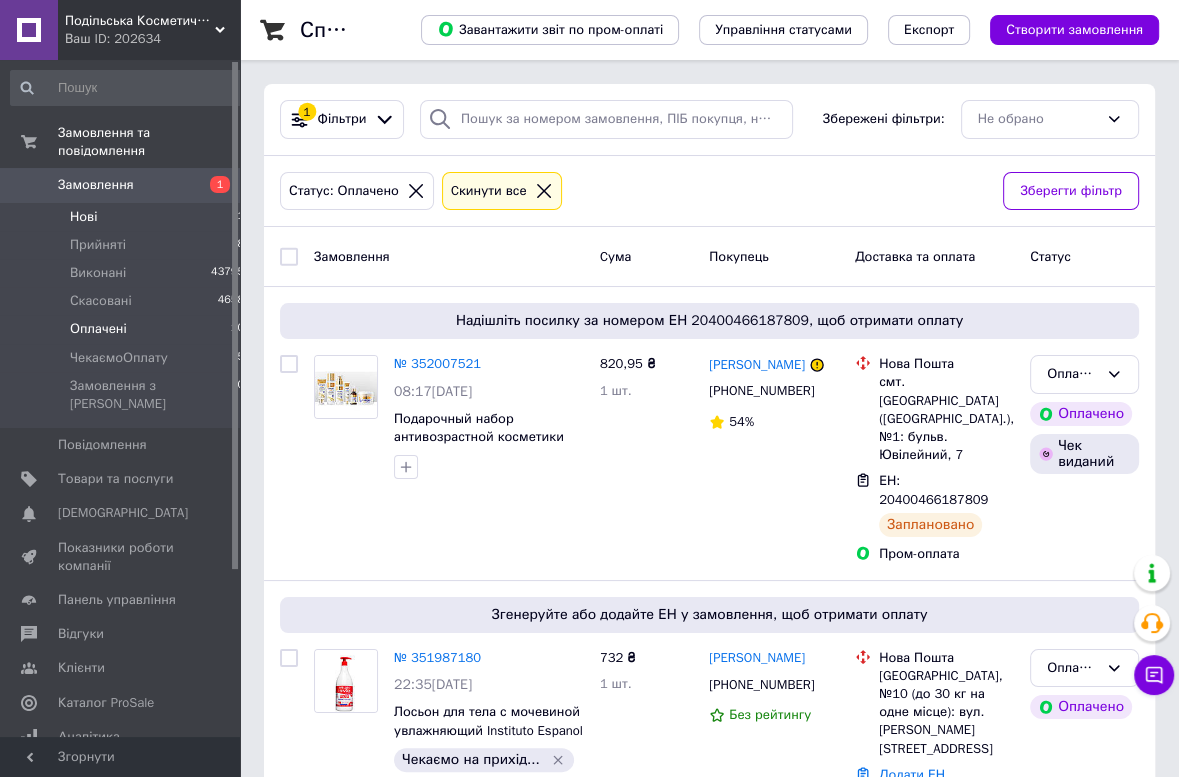 click on "Нові" at bounding box center (83, 217) 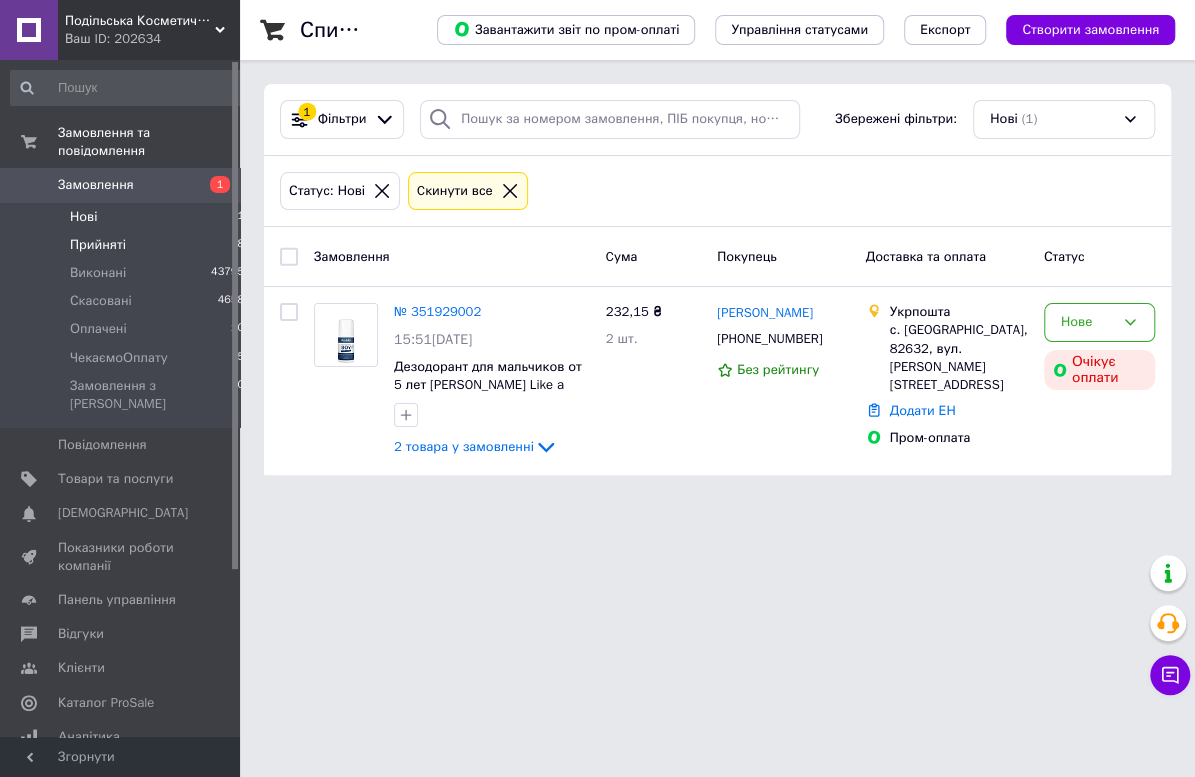 click on "Прийняті" at bounding box center (98, 245) 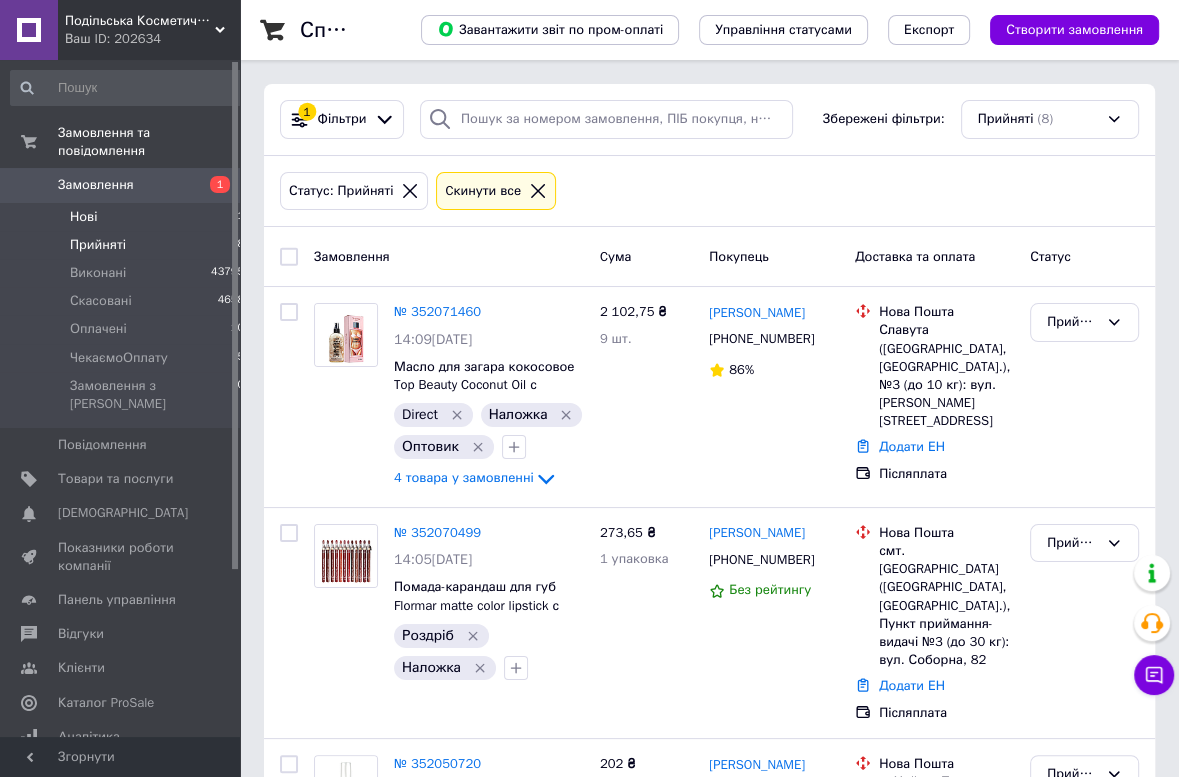 click on "Нові 1" at bounding box center (128, 217) 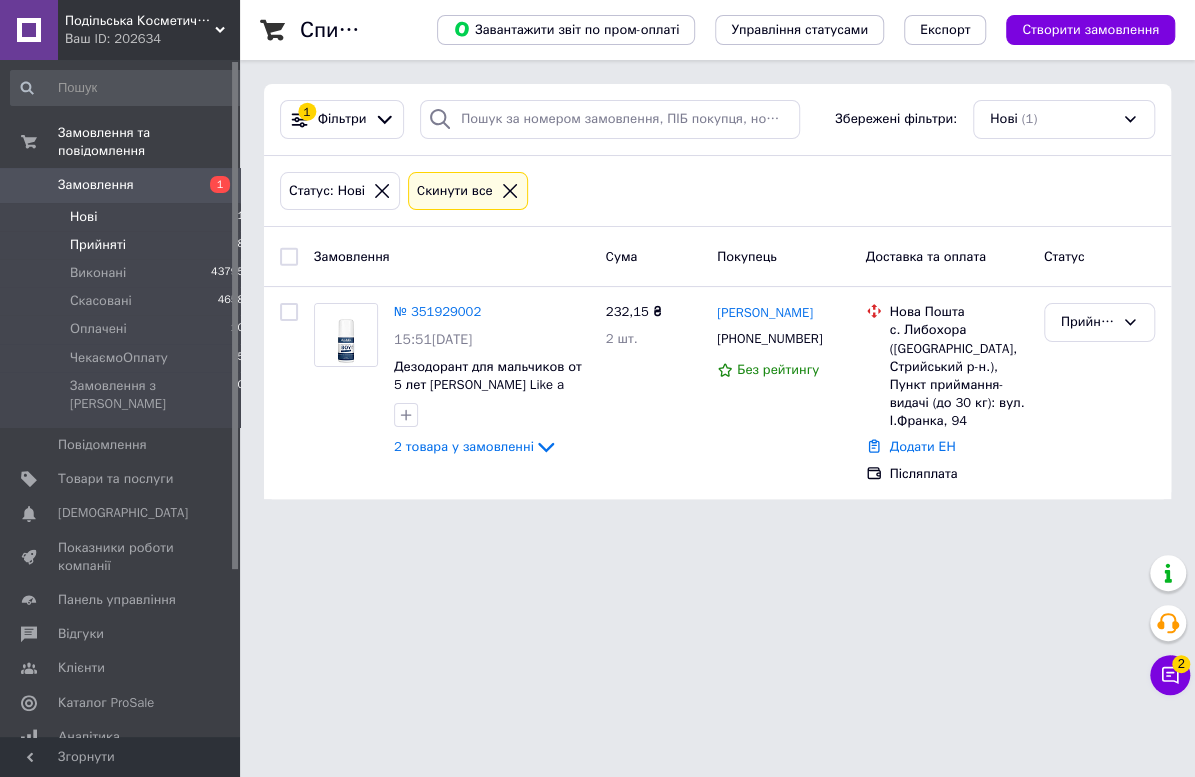click on "Прийняті" at bounding box center [98, 245] 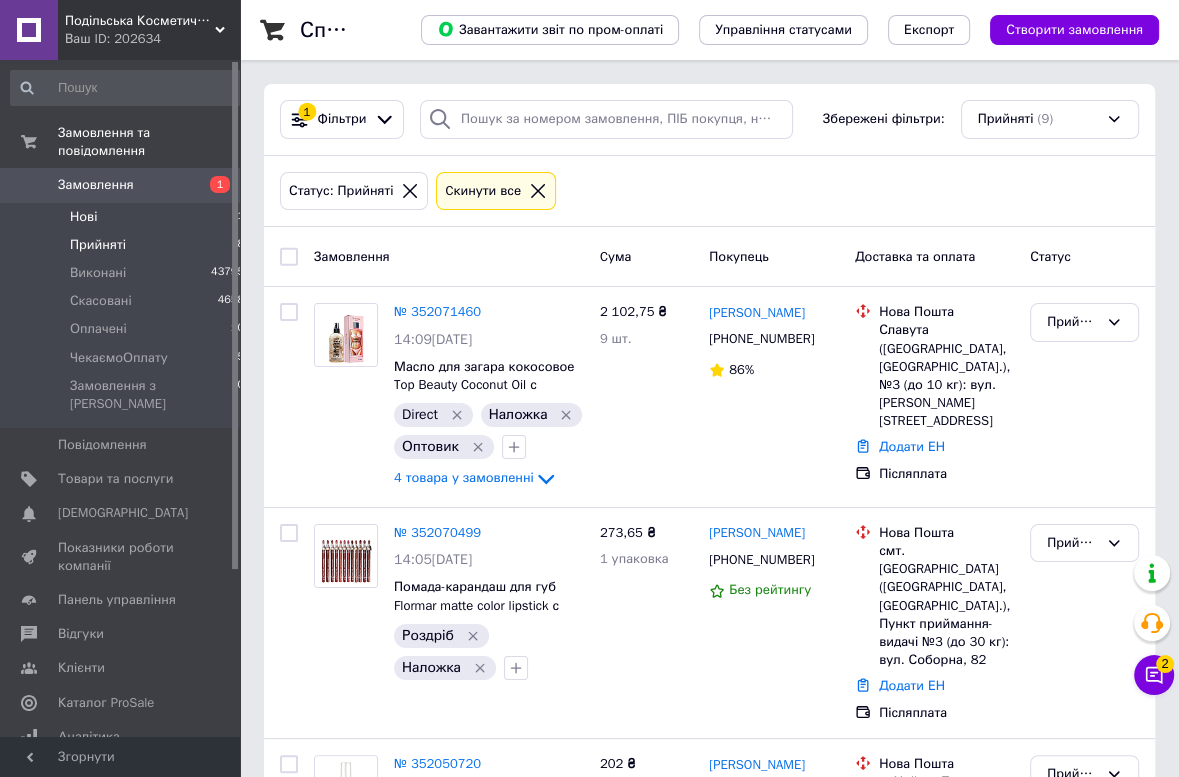 click on "Нові" at bounding box center (83, 217) 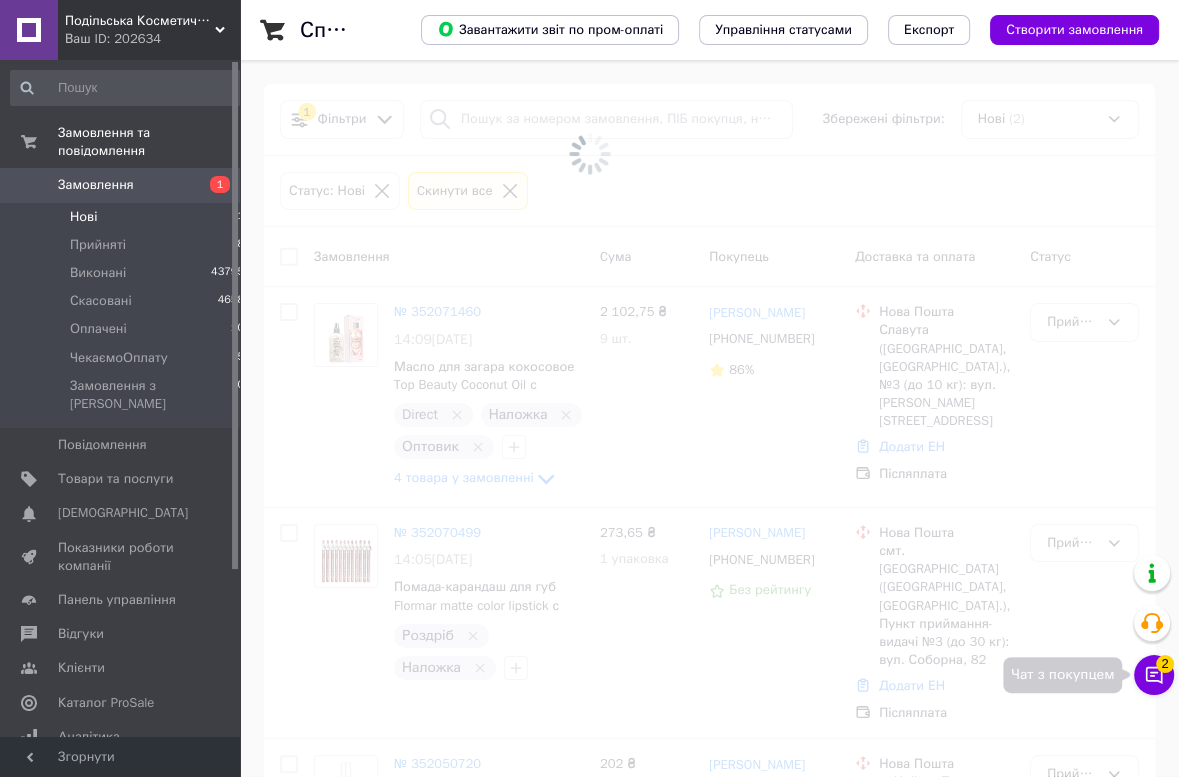 click 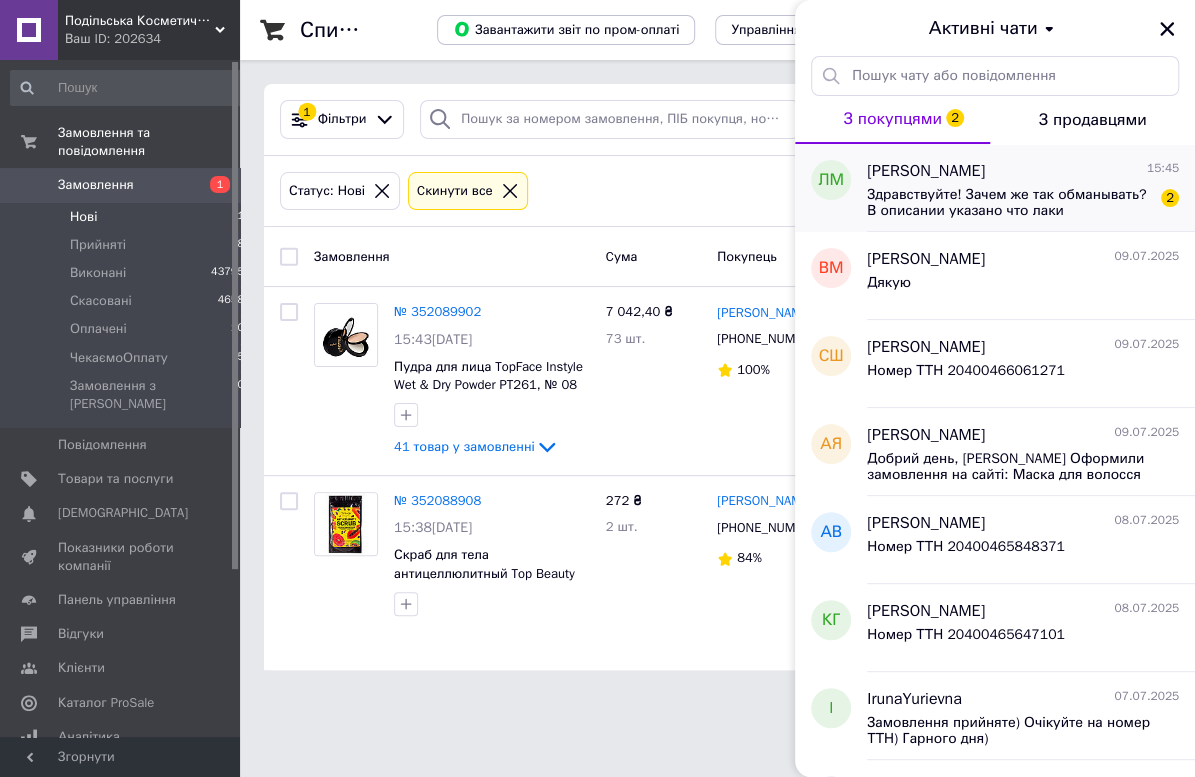 click on "Здравствуйте! Зачем же так обманывать? В описании указано что лаки МАТОВЫЕ!!! Ни один из заказанных мной лаков таковым не является! Абсолютно все глянцевые! Я делала заказ только потому, что нужны были именно матовые покрытия, а получила абсолютно не то, что мне было нужно." at bounding box center (1009, 203) 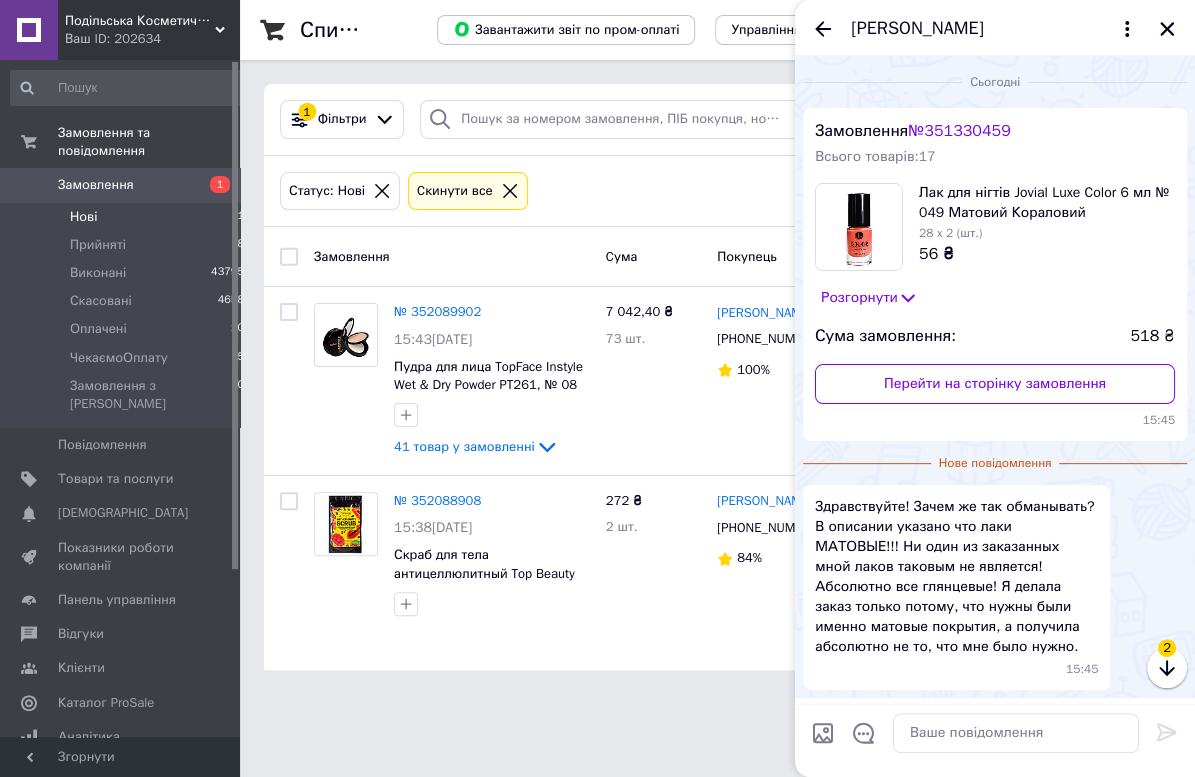 scroll, scrollTop: 67, scrollLeft: 0, axis: vertical 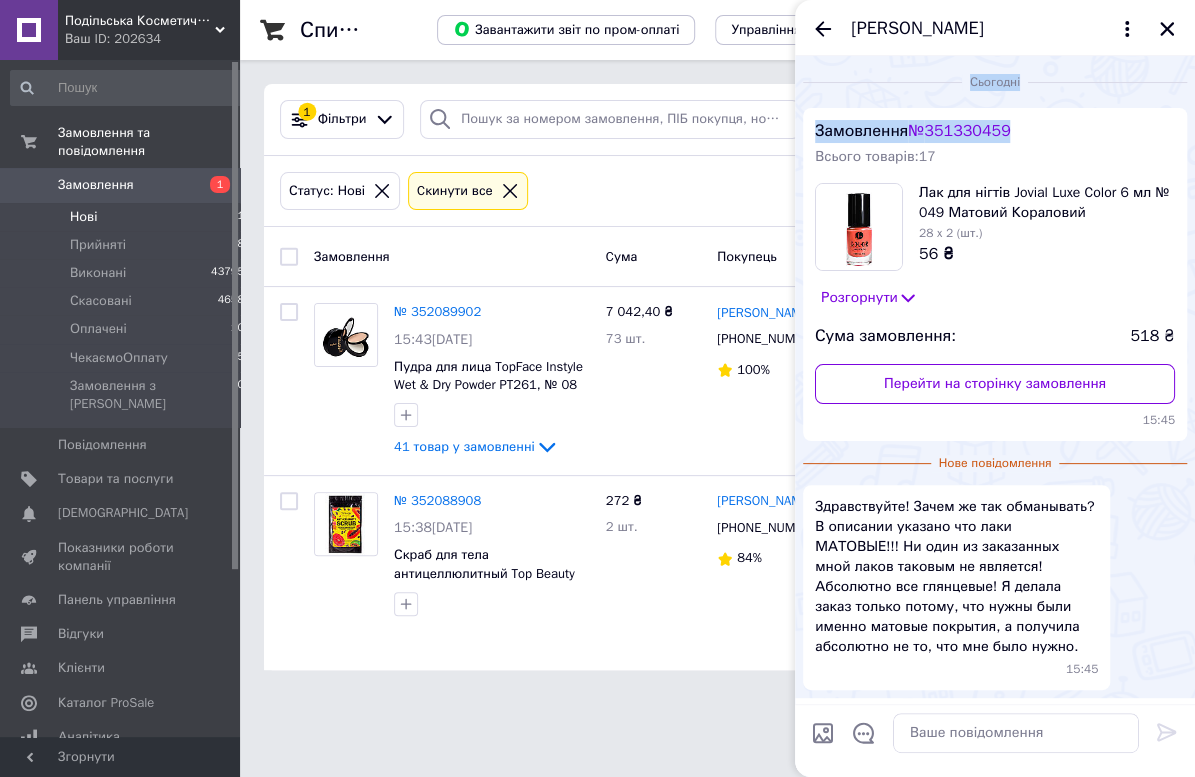 drag, startPoint x: 1055, startPoint y: 64, endPoint x: 961, endPoint y: 73, distance: 94.42987 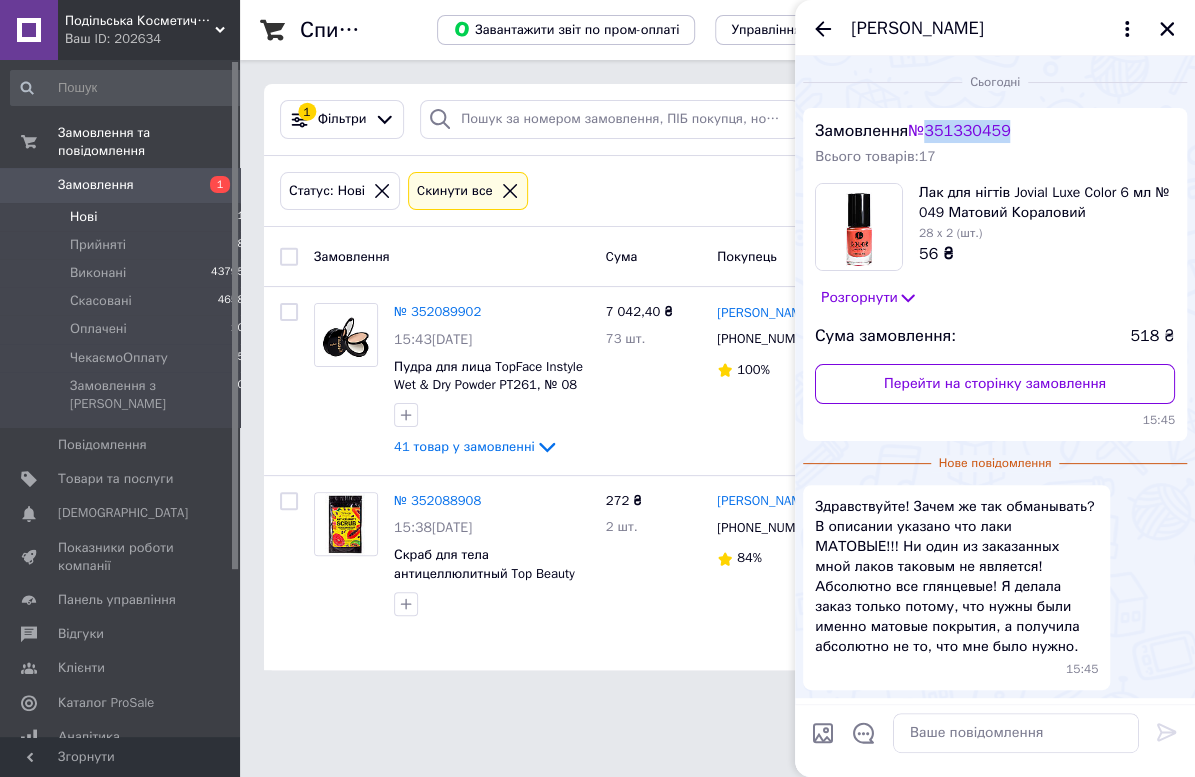 drag, startPoint x: 938, startPoint y: 131, endPoint x: 1033, endPoint y: 126, distance: 95.131485 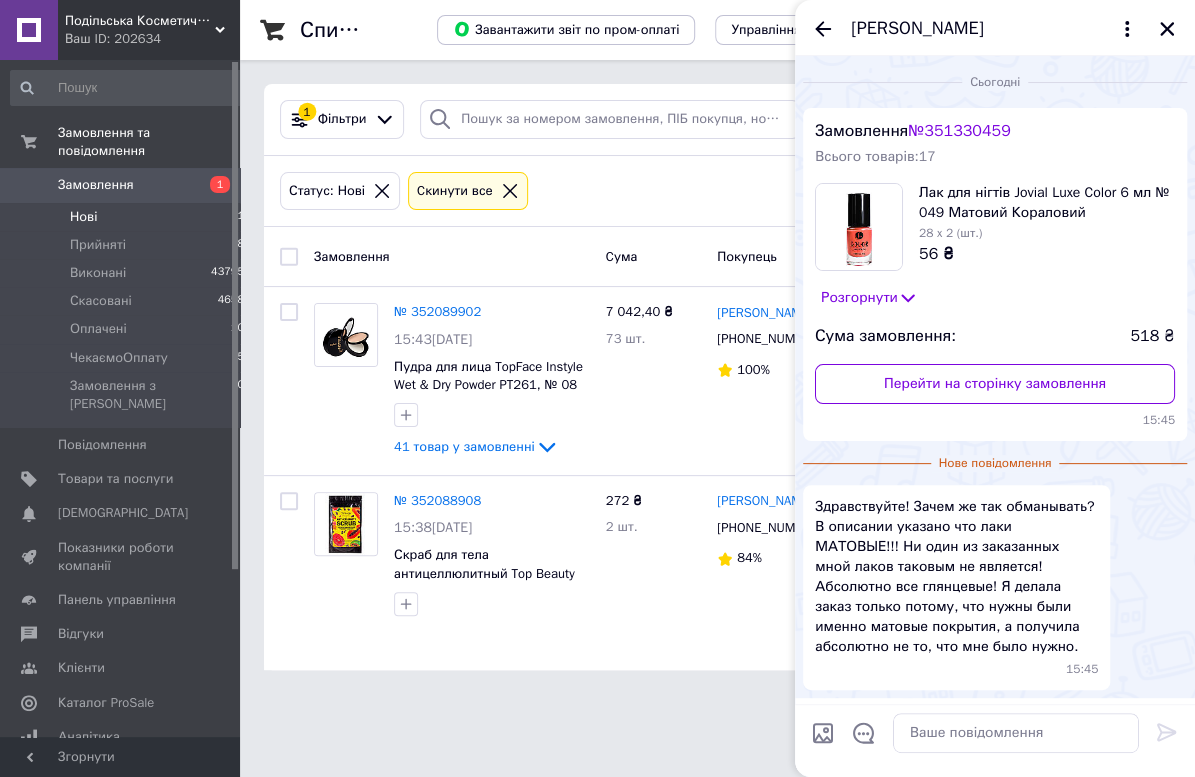 click on "Подільська Косметична Компанія Ваш ID: 202634 Сайт Подільська Косметична Компанія Кабінет покупця Перевірити стан системи Сторінка на порталі Довідка Вийти Замовлення та повідомлення Замовлення 1 Нові 1 Прийняті 8 Виконані 43795 Скасовані 4658 Оплачені 10 ЧекаємоОплату 5 Замовлення з Розетки 0 Повідомлення 0 Товари та послуги Сповіщення 0 0 Показники роботи компанії Панель управління Відгуки Клієнти Каталог ProSale Аналітика Інструменти веб-майстра та SEO Управління сайтом Гаманець компанії Маркет Налаштування   1" at bounding box center (597, 347) 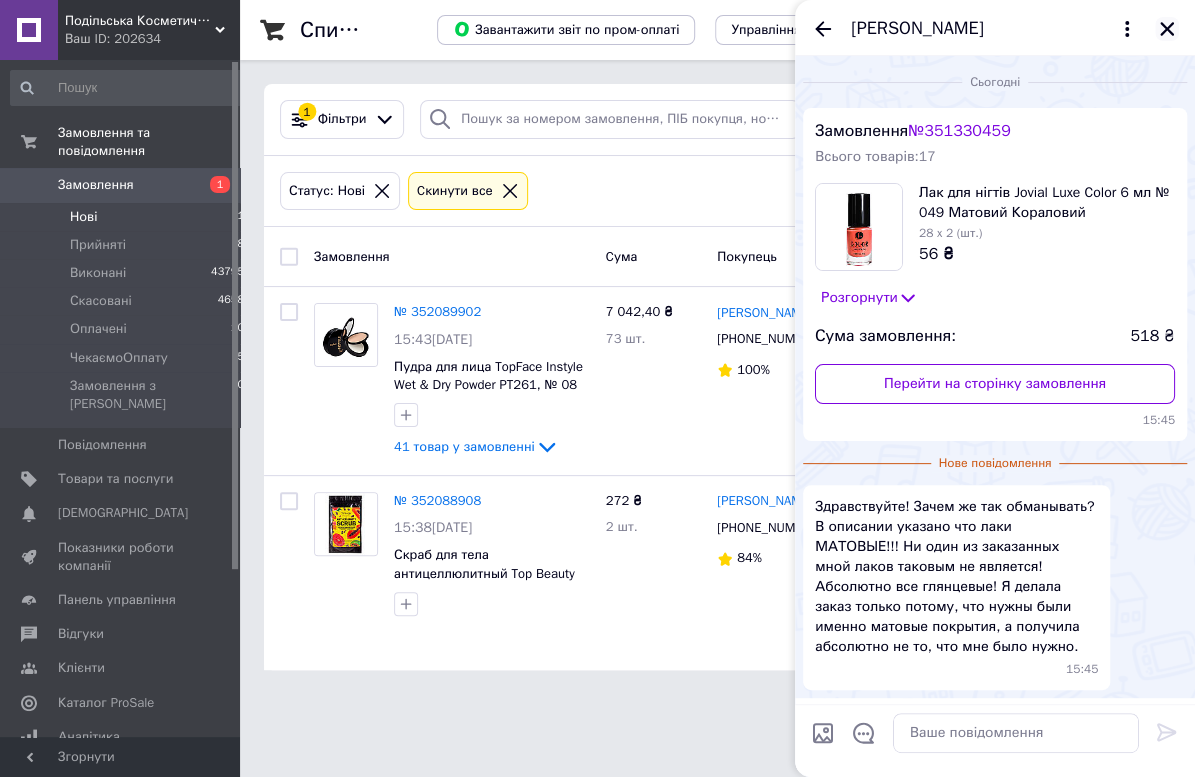 click 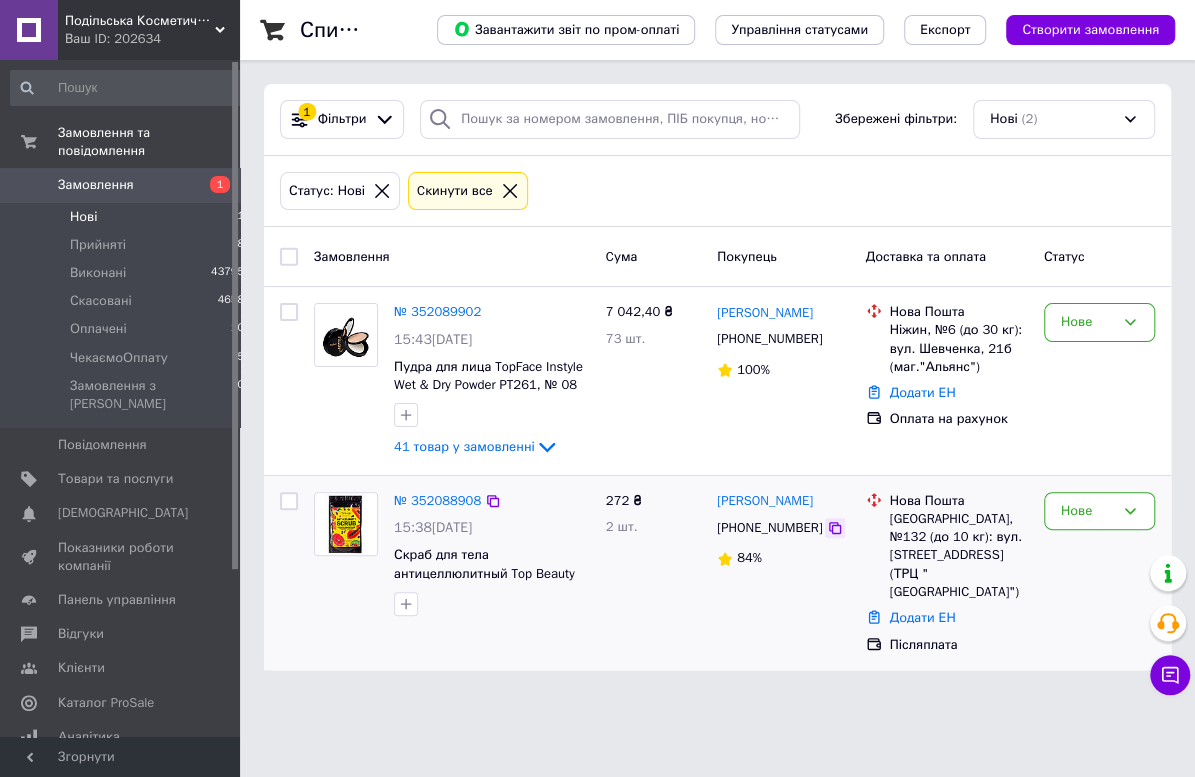click 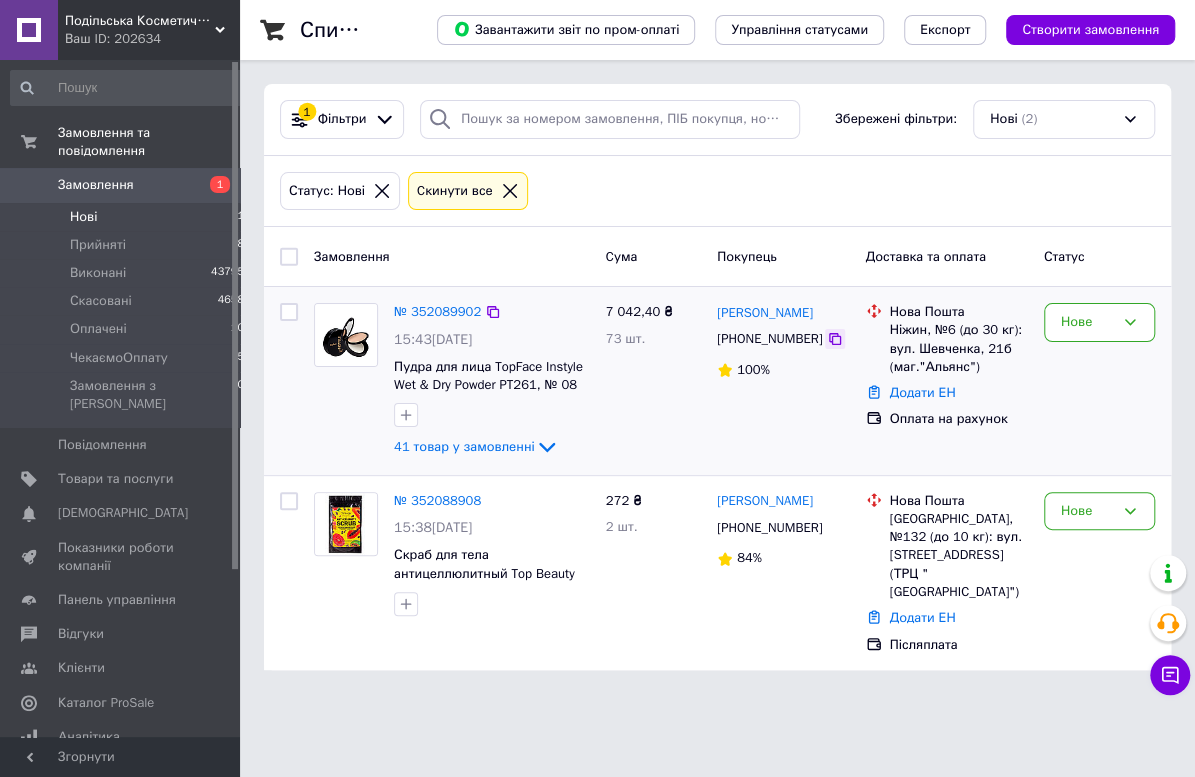 click 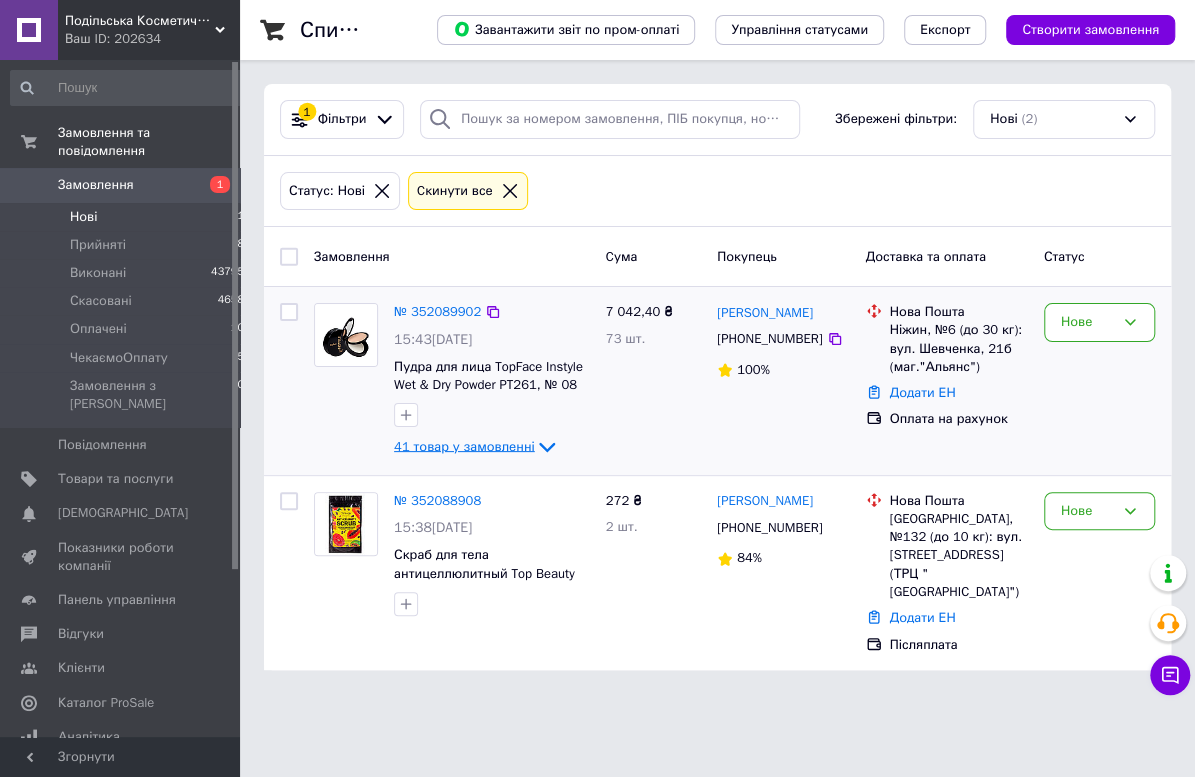 click on "41 товар у замовленні" at bounding box center (464, 446) 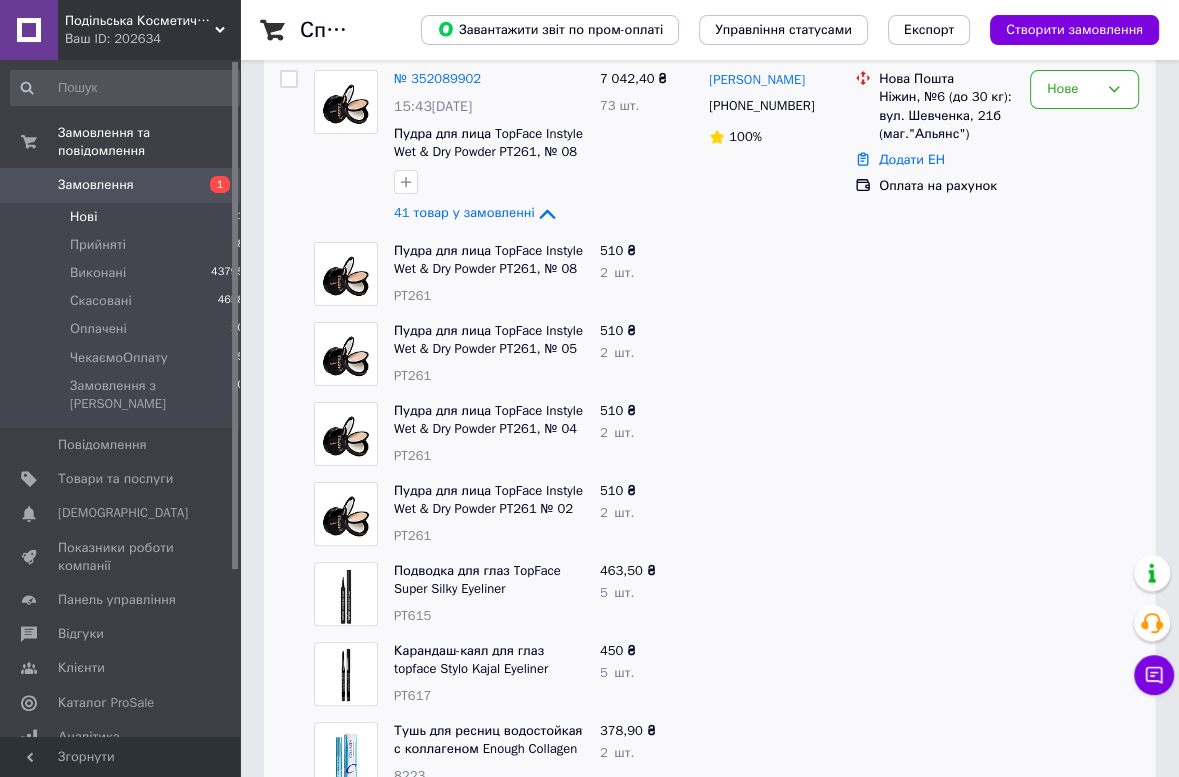 scroll, scrollTop: 238, scrollLeft: 0, axis: vertical 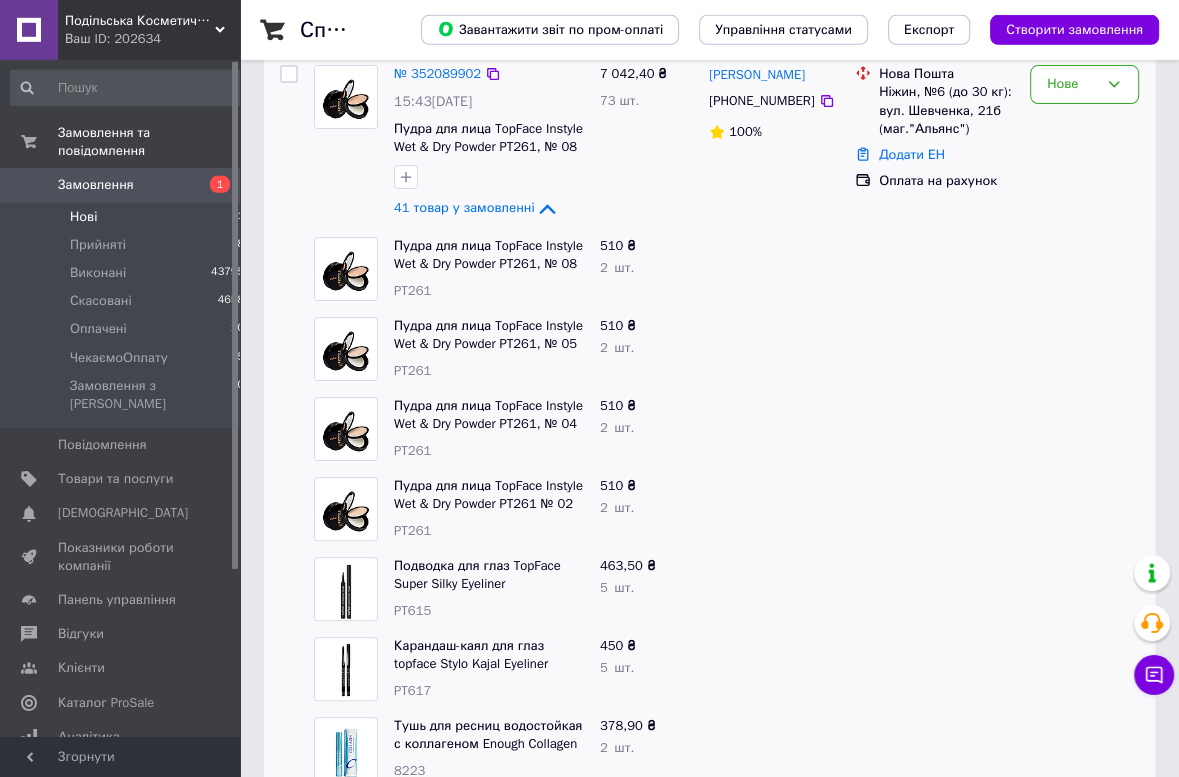 click at bounding box center (346, 143) 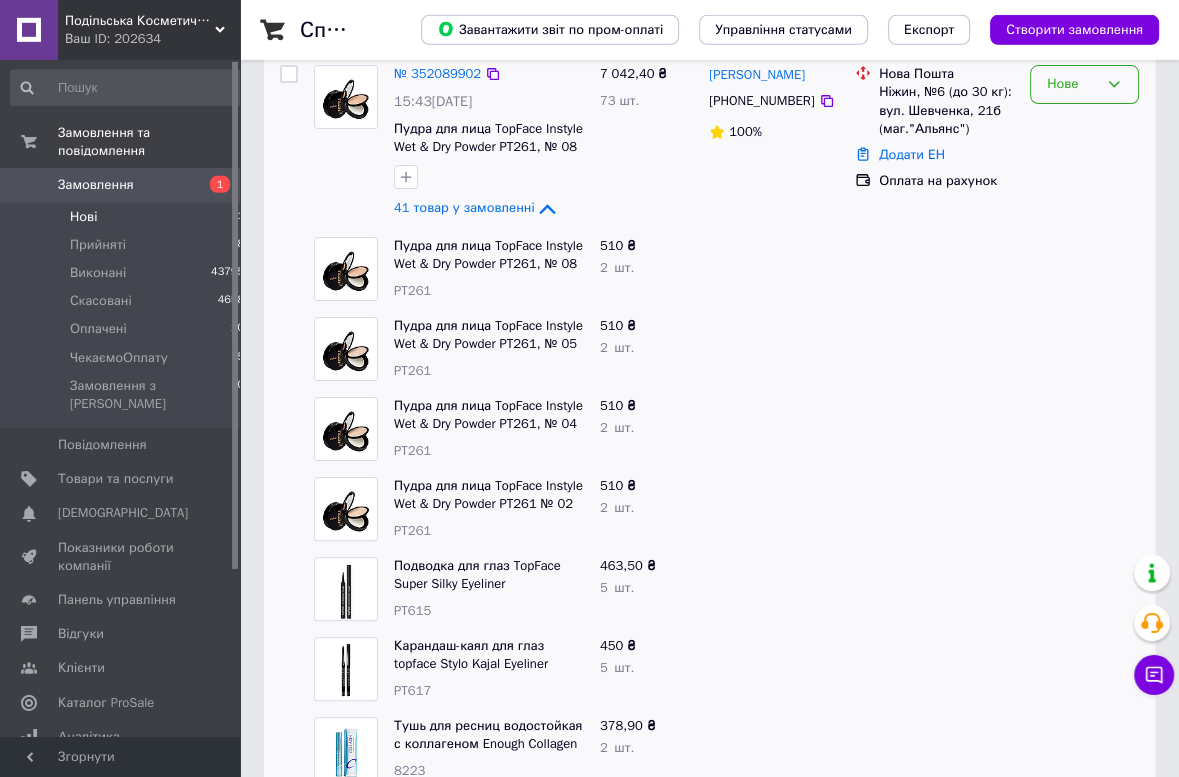 click on "Нове" at bounding box center [1084, 84] 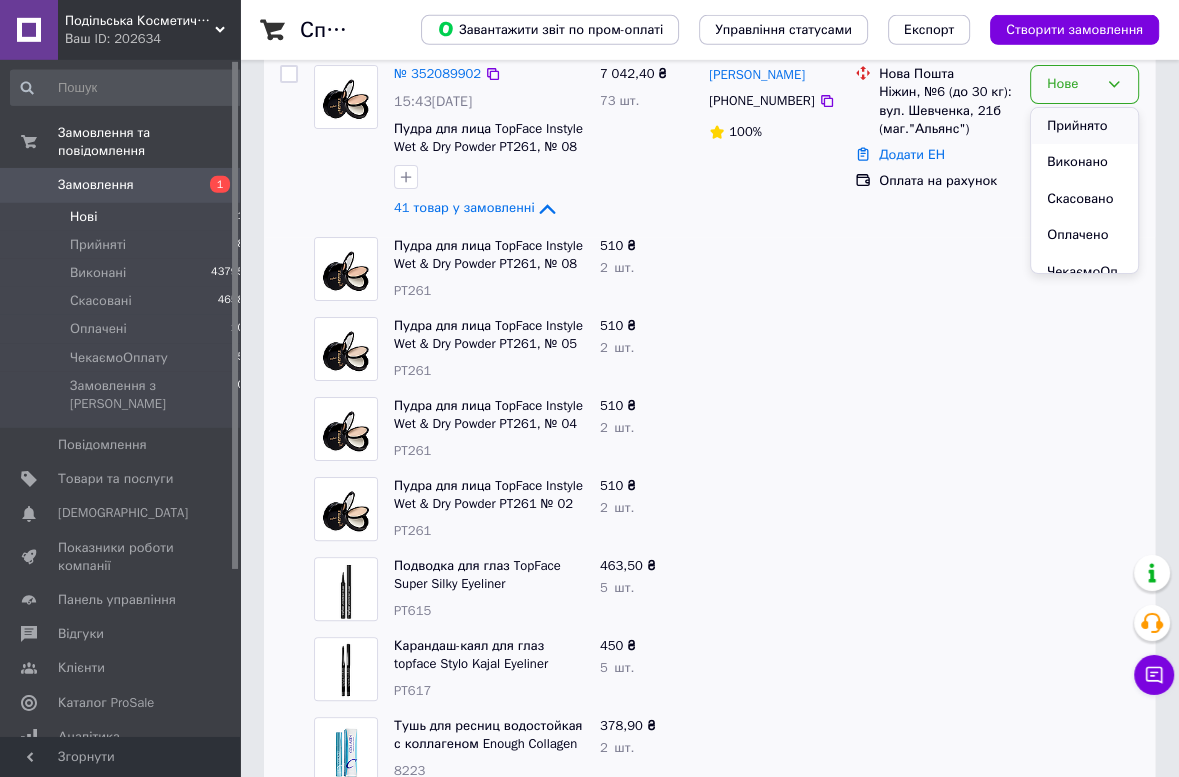 click on "Прийнято" at bounding box center [1084, 126] 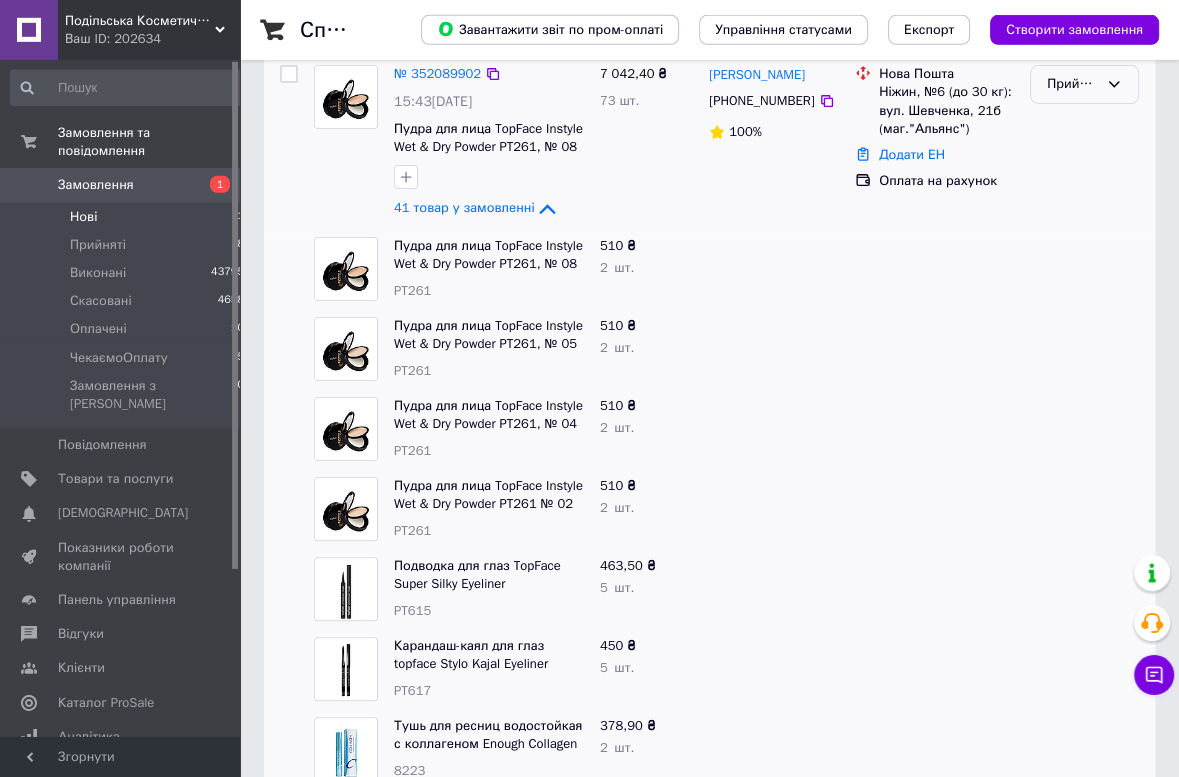 click on "Прийнято" at bounding box center [1072, 84] 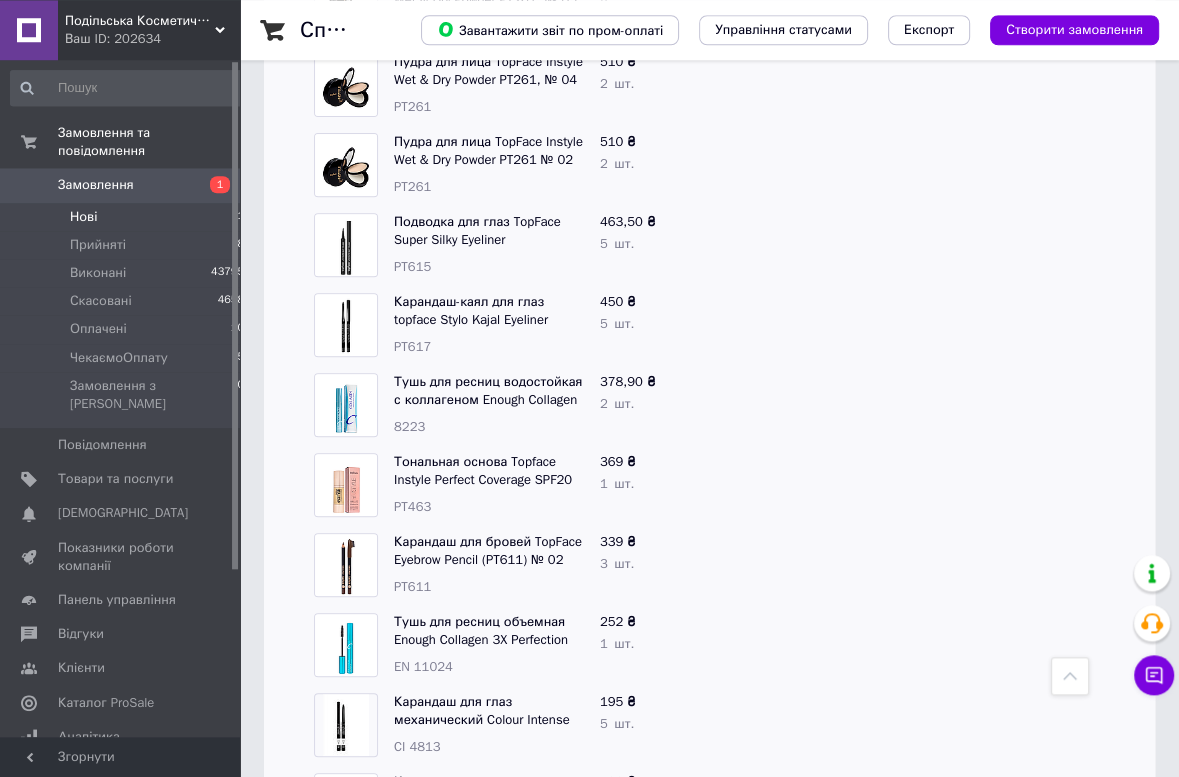 scroll, scrollTop: 238, scrollLeft: 0, axis: vertical 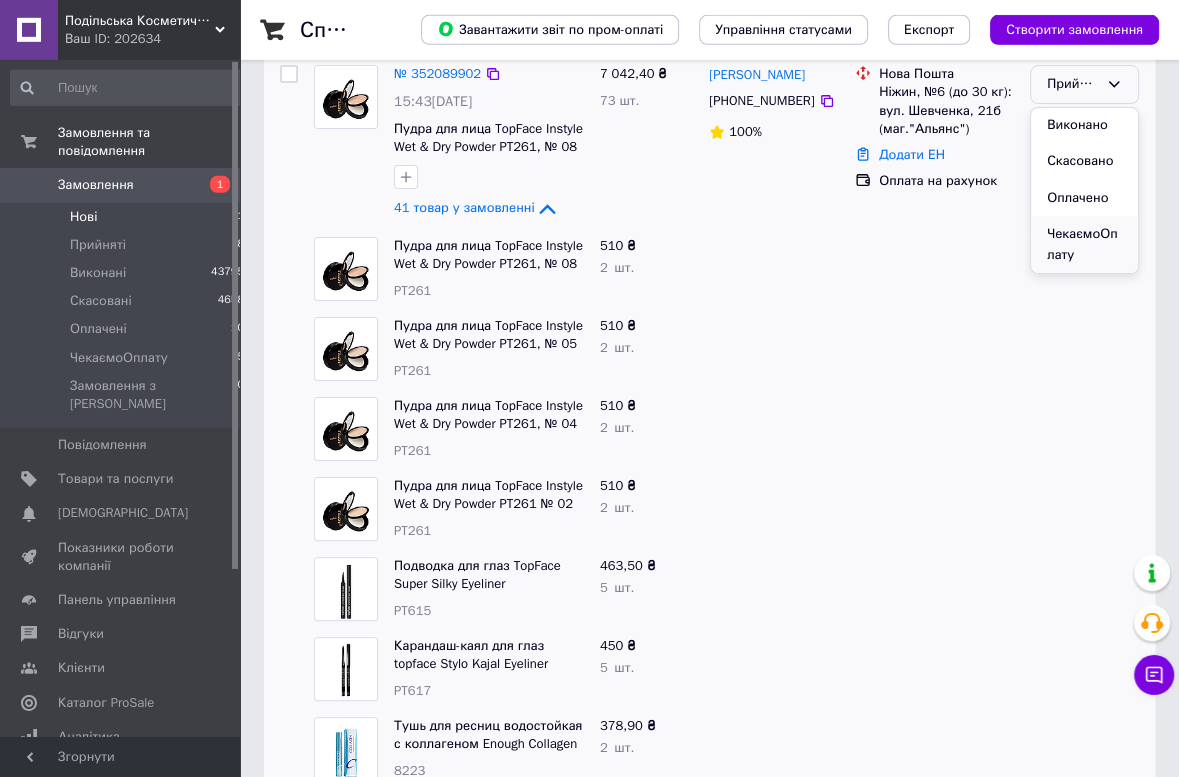 click on "ЧекаємоОплату" at bounding box center [1084, 244] 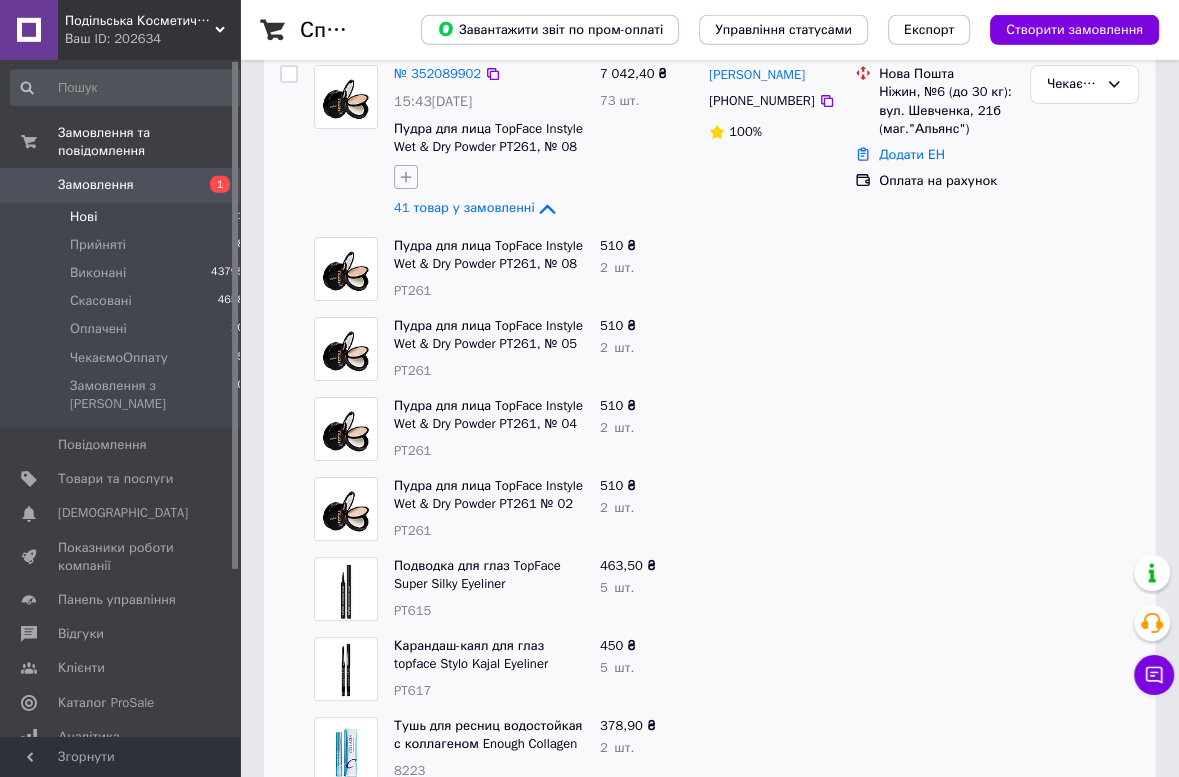 click 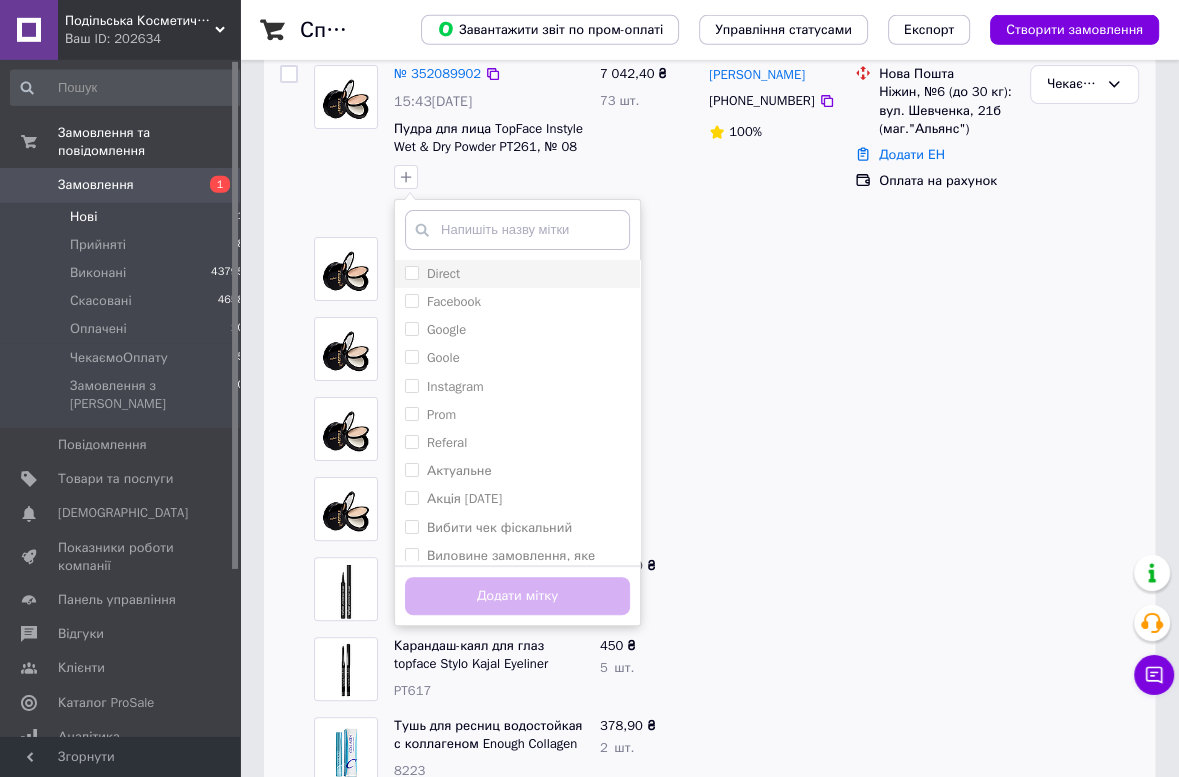 click on "Direct" at bounding box center [517, 274] 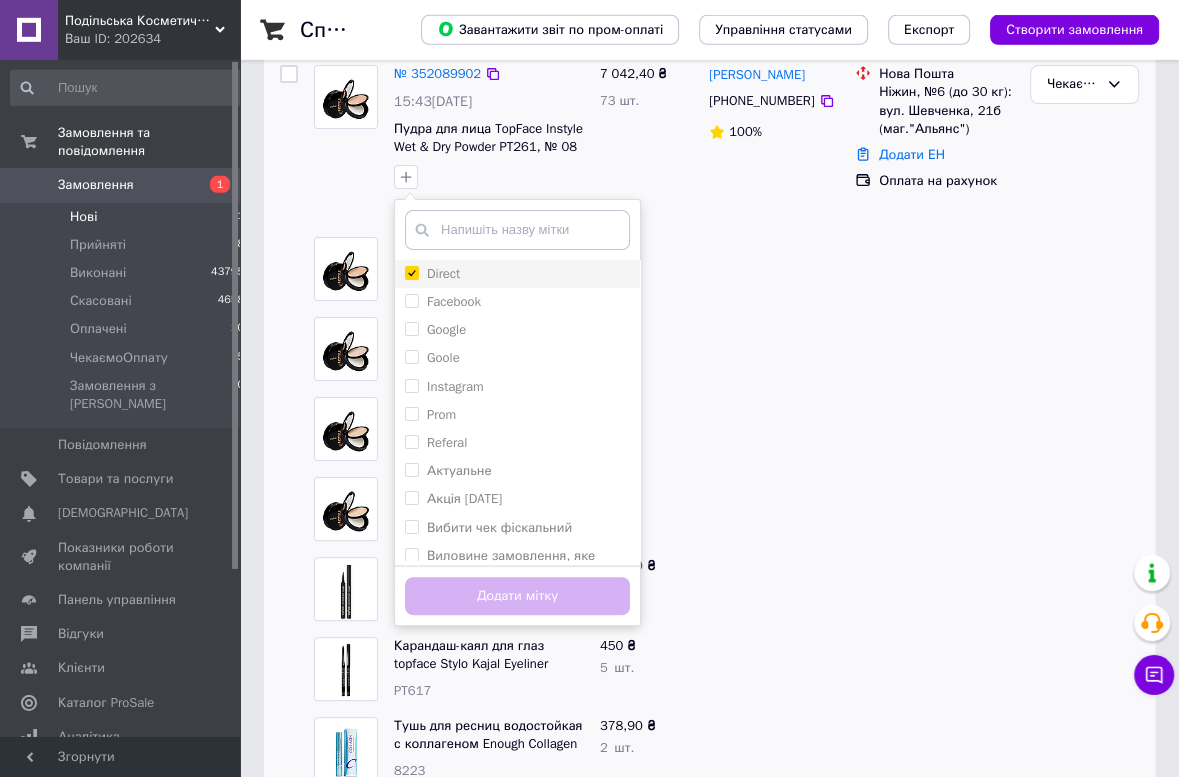 checkbox on "true" 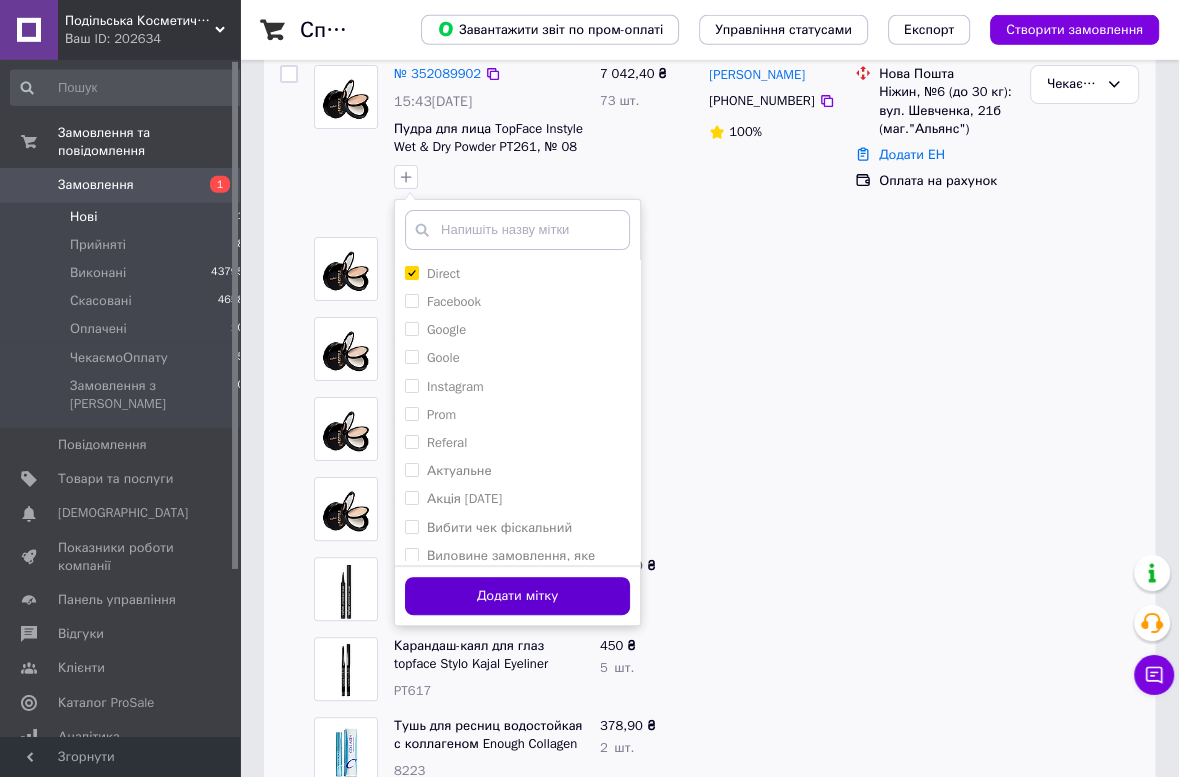 click on "Додати мітку" at bounding box center [517, 596] 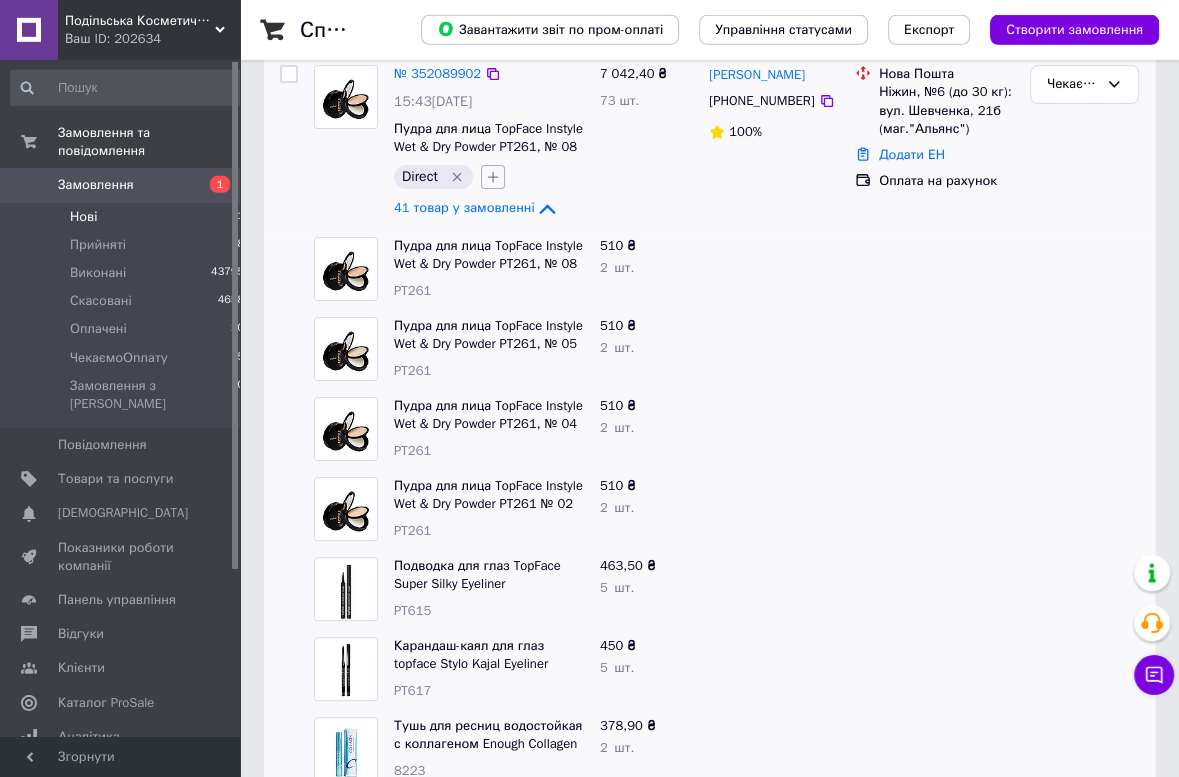 click 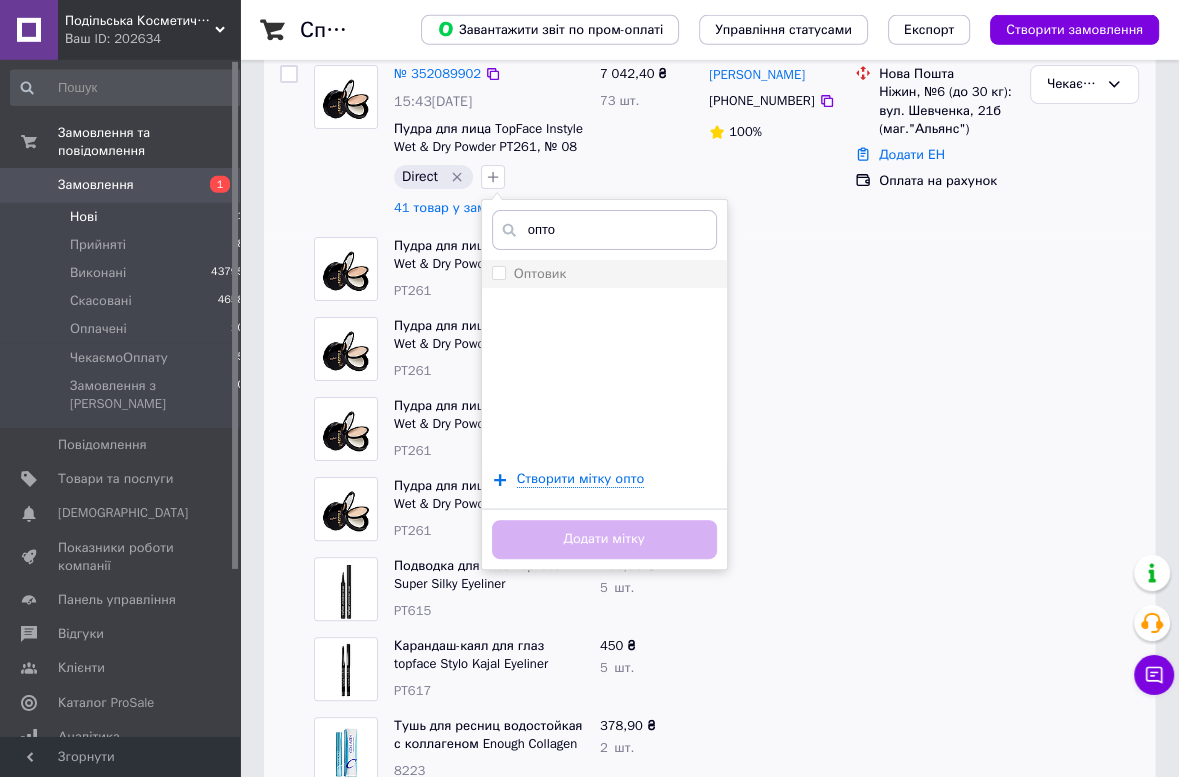 type on "опто" 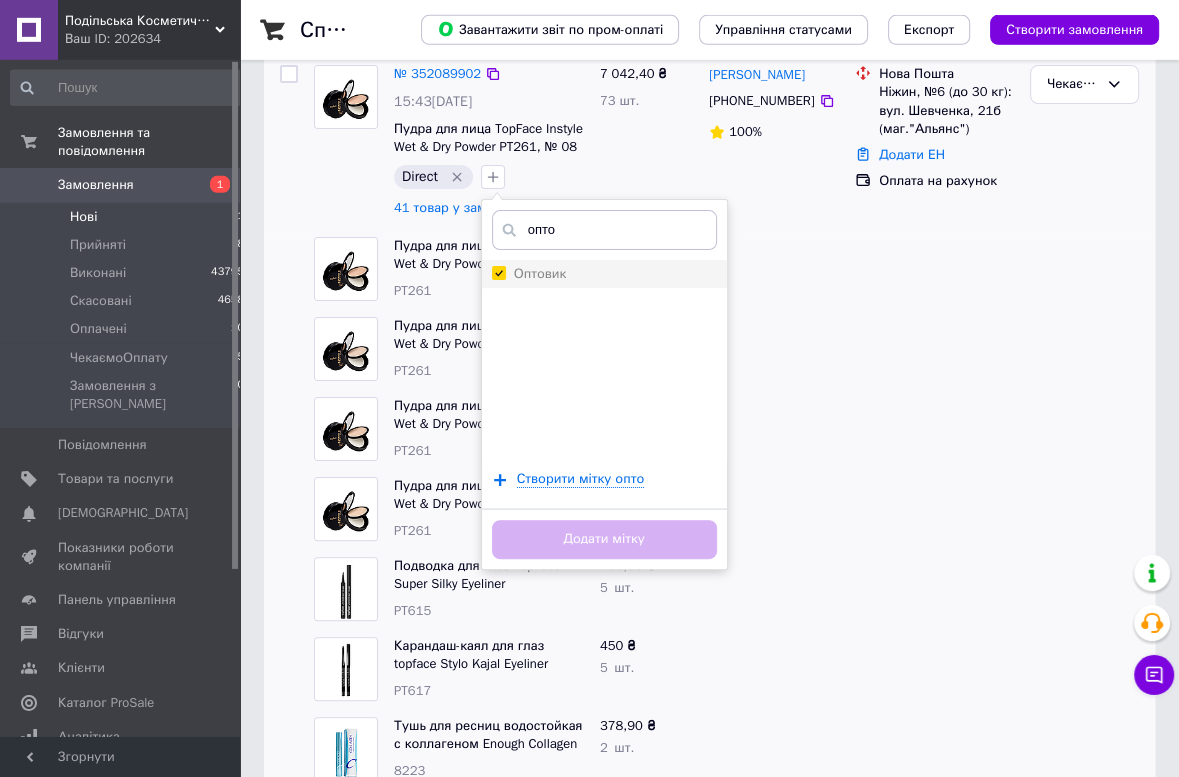 checkbox on "true" 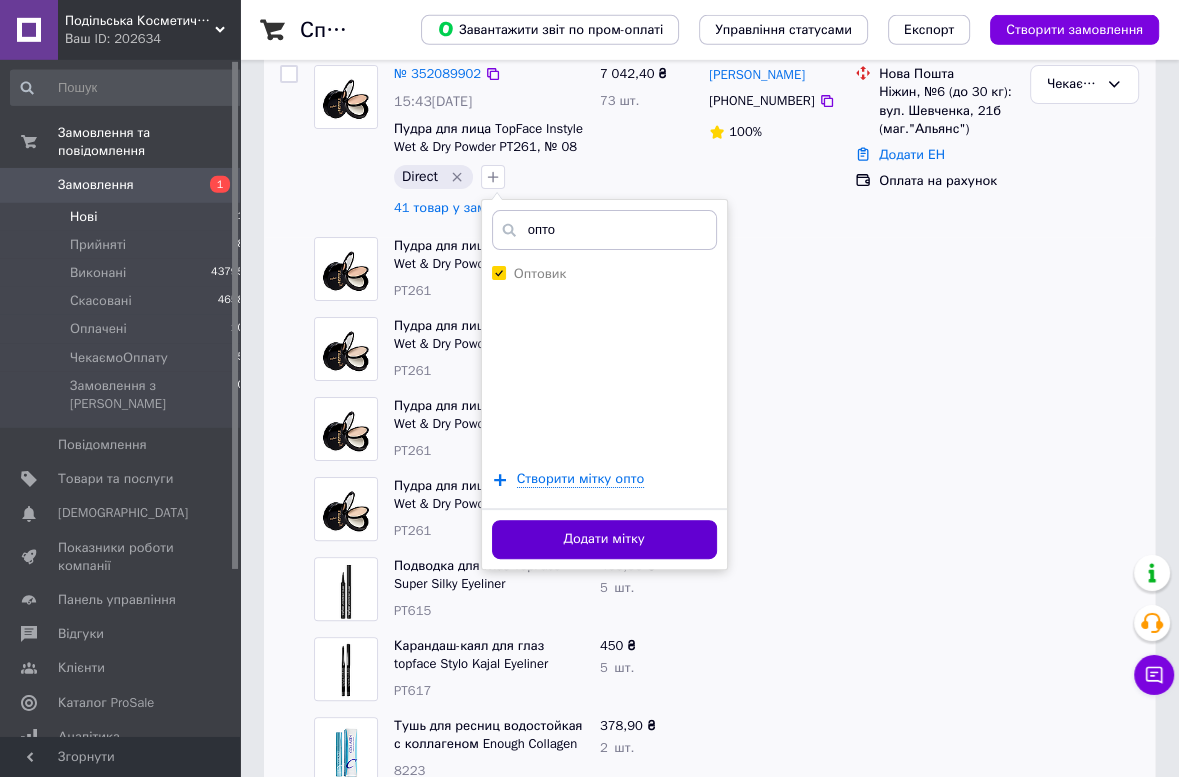 click on "Додати мітку" at bounding box center (604, 539) 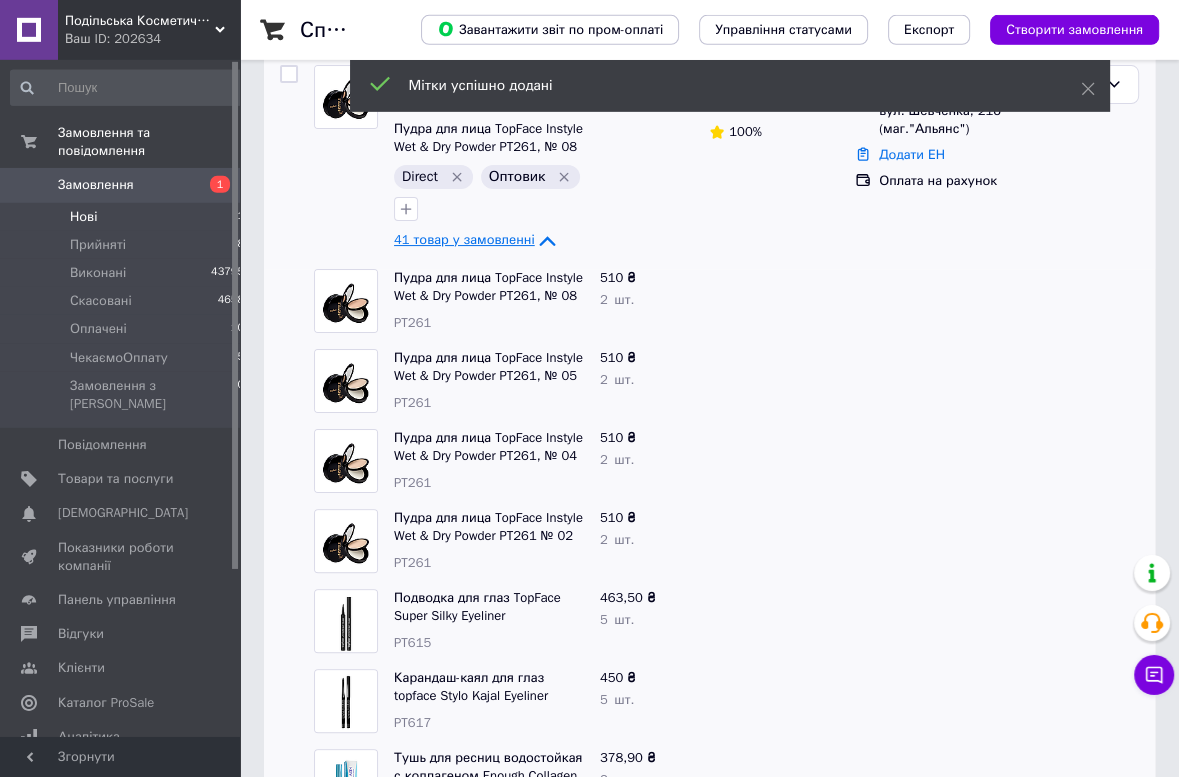 click on "41 товар у замовленні" at bounding box center (464, 240) 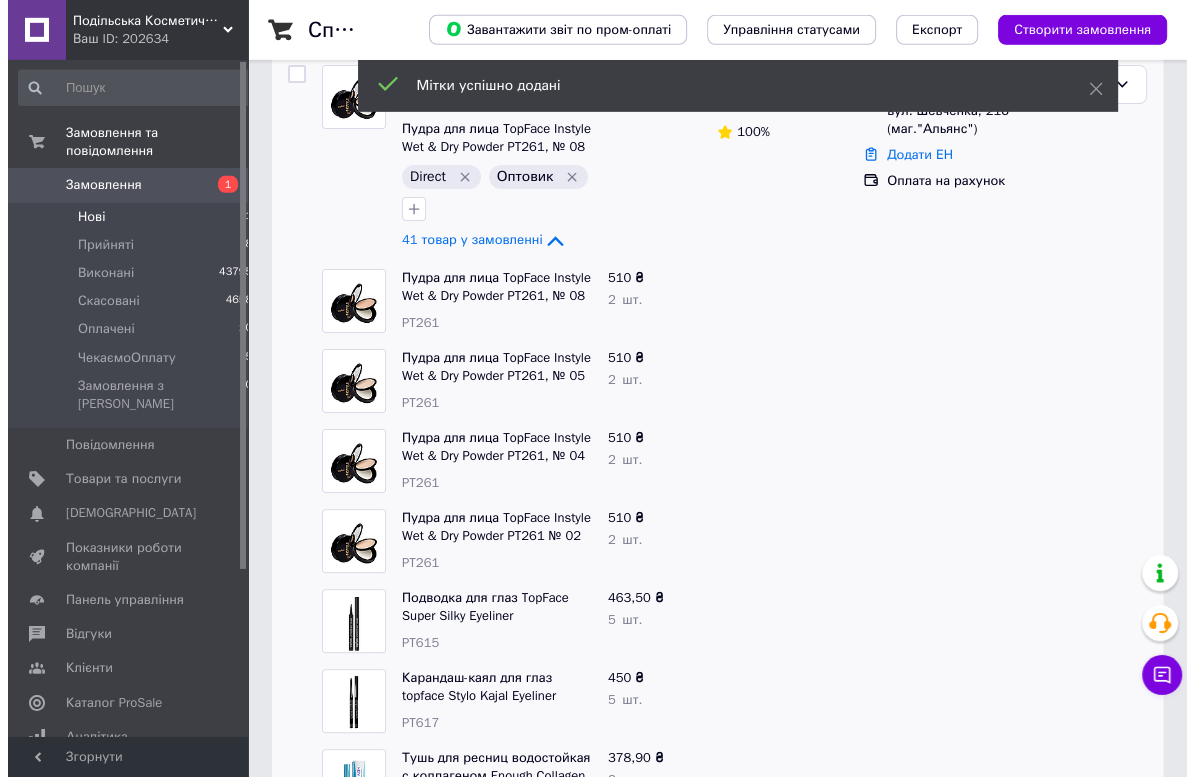 scroll, scrollTop: 0, scrollLeft: 0, axis: both 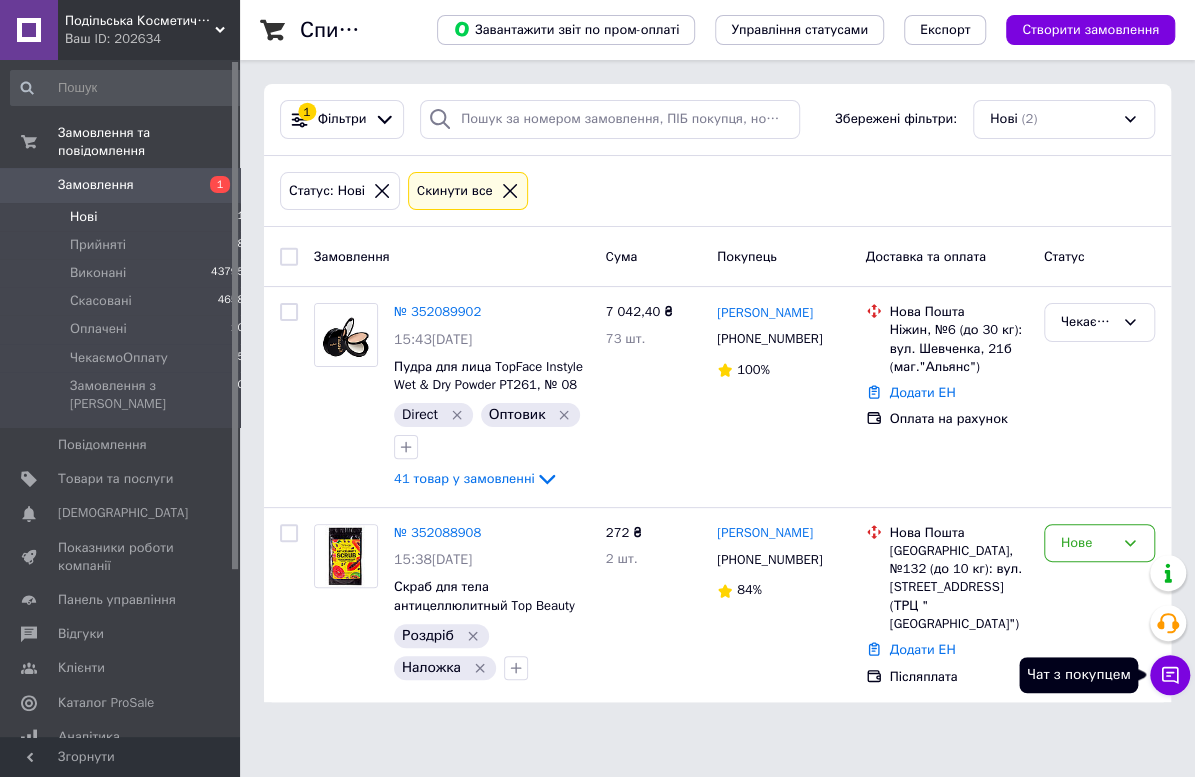 click 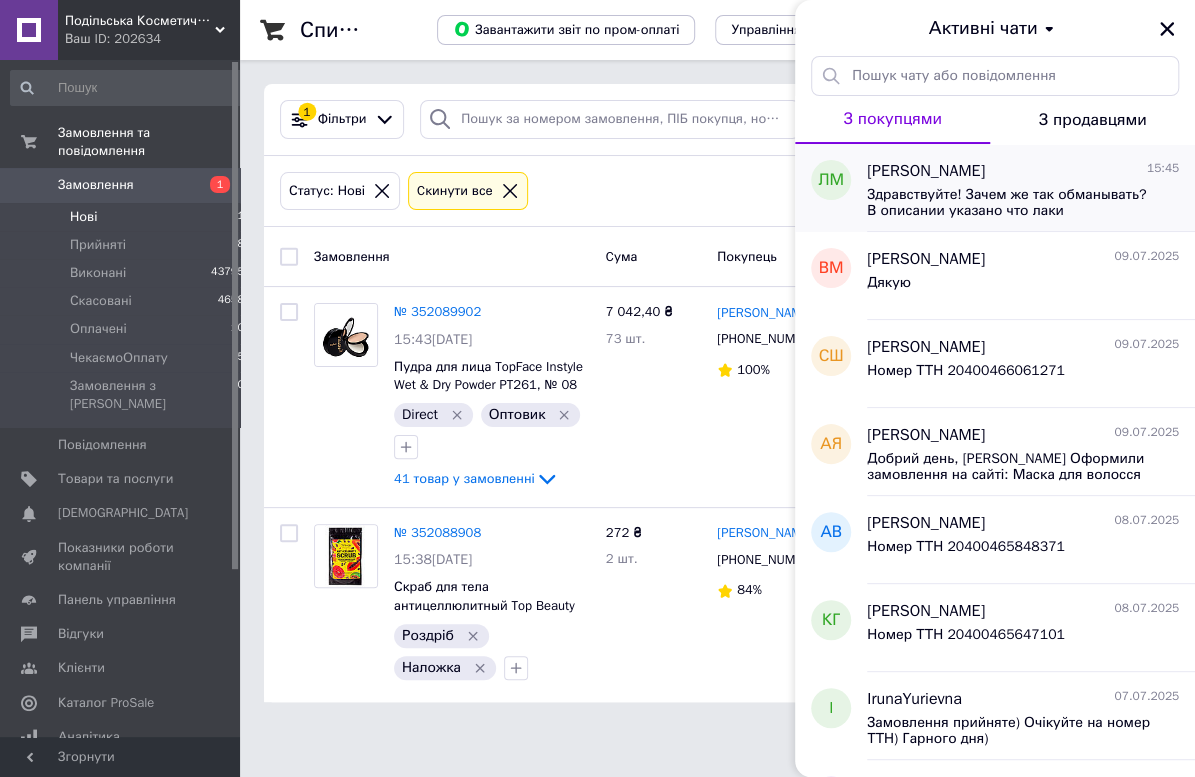 click on "Здравствуйте! Зачем же так обманывать? В описании указано что лаки МАТОВЫЕ!!! Ни один из заказанных мной лаков таковым не является! Абсолютно все глянцевые! Я делала заказ только потому, что нужны были именно матовые покрытия, а получила абсолютно не то, что мне было нужно." at bounding box center [1009, 203] 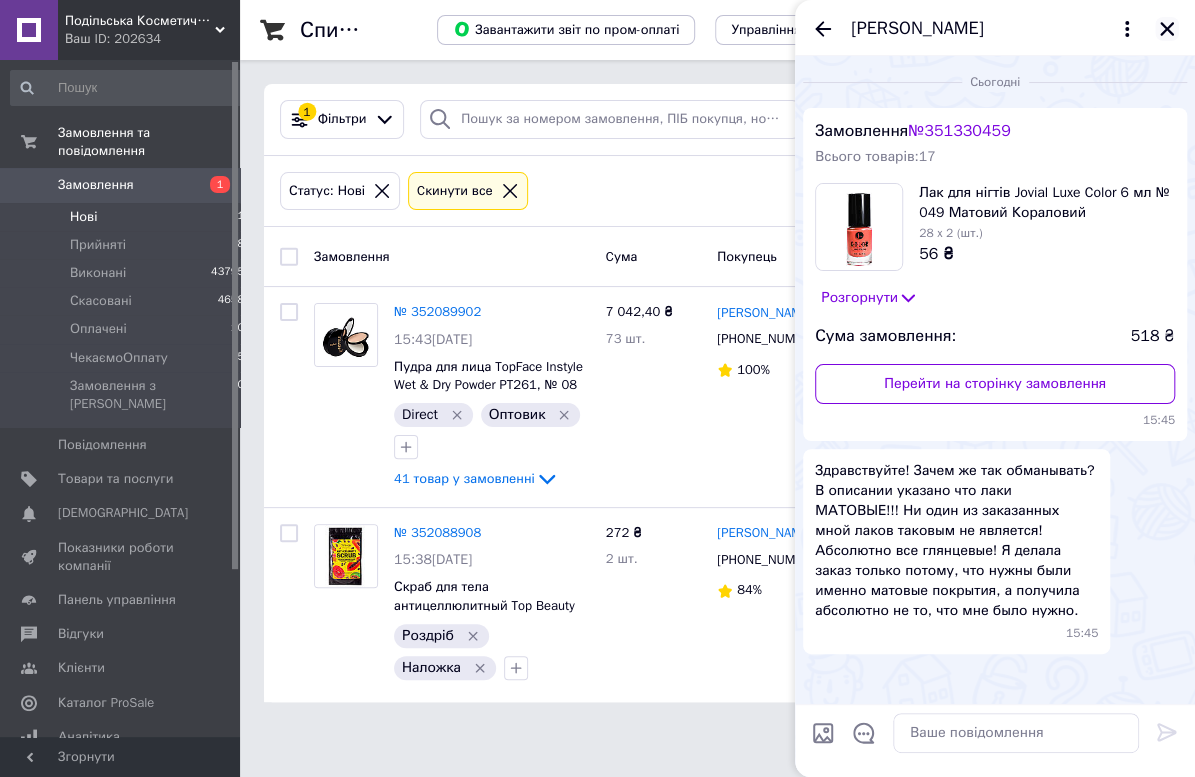 click 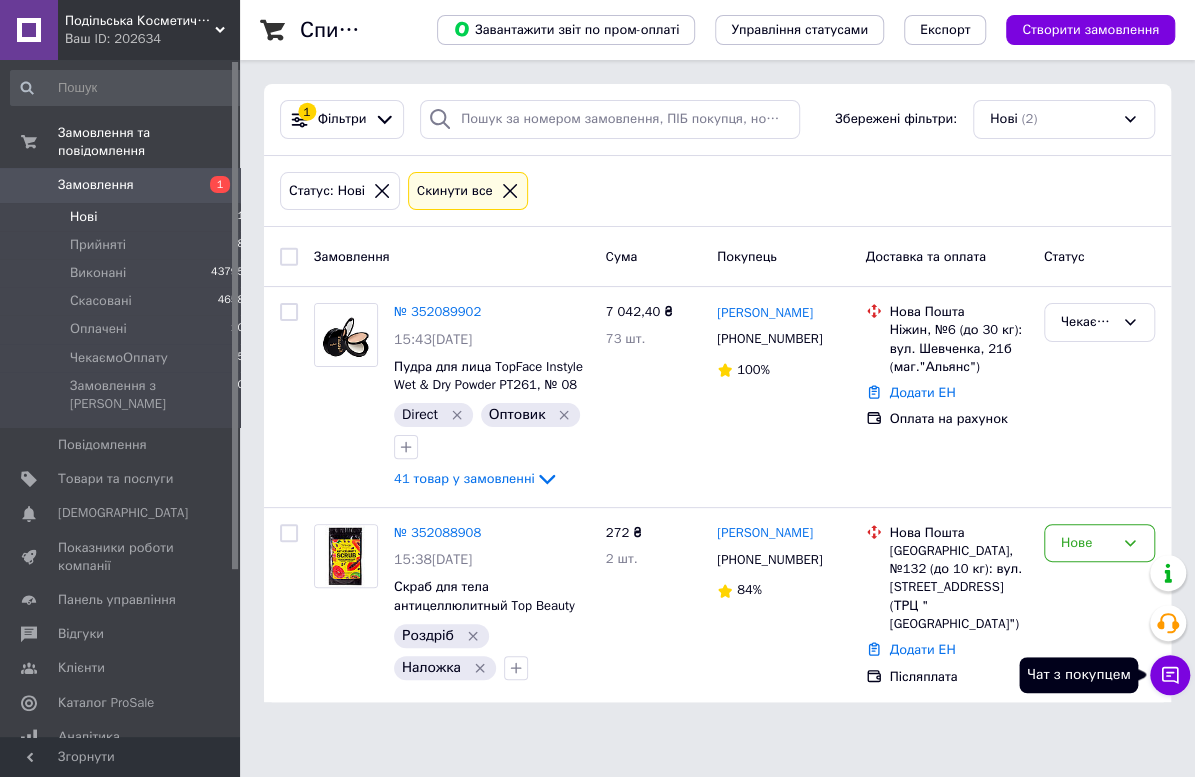 click 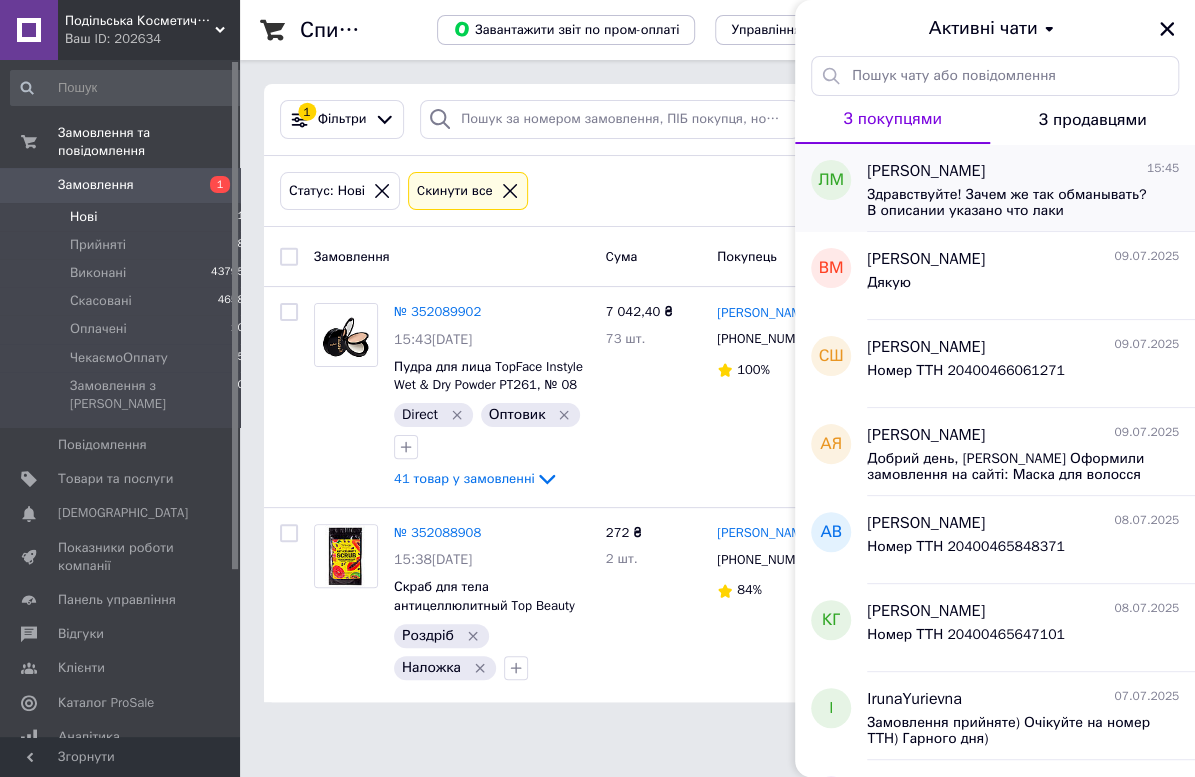 click on "Здравствуйте! Зачем же так обманывать? В описании указано что лаки МАТОВЫЕ!!! Ни один из заказанных мной лаков таковым не является! Абсолютно все глянцевые! Я делала заказ только потому, что нужны были именно матовые покрытия, а получила абсолютно не то, что мне было нужно." at bounding box center (1009, 203) 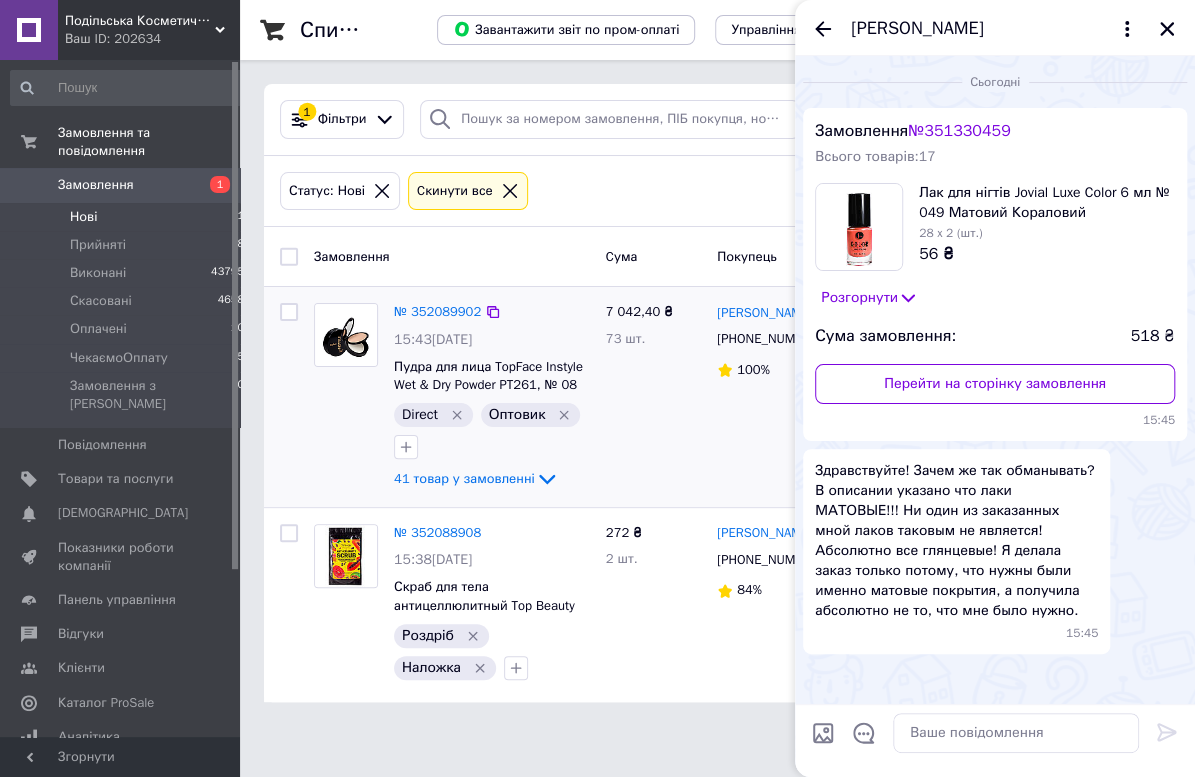 click on "7 042,40 ₴ 73 шт." at bounding box center (653, 397) 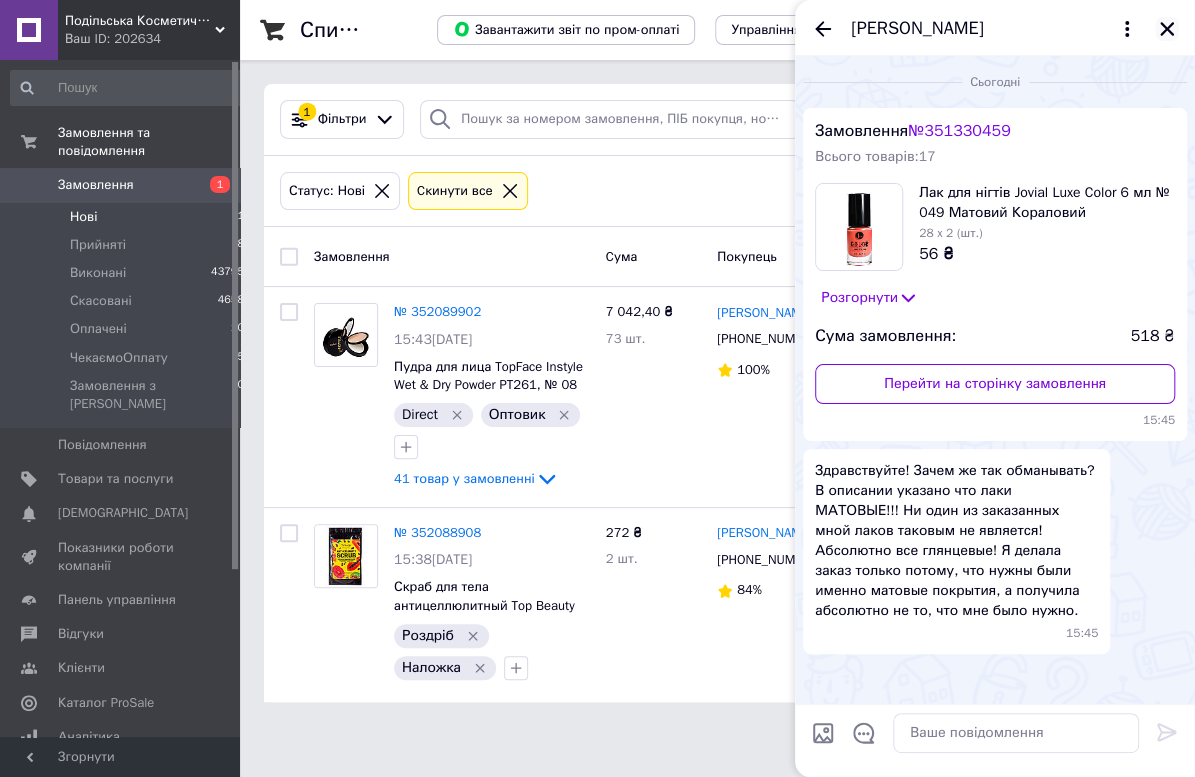 click 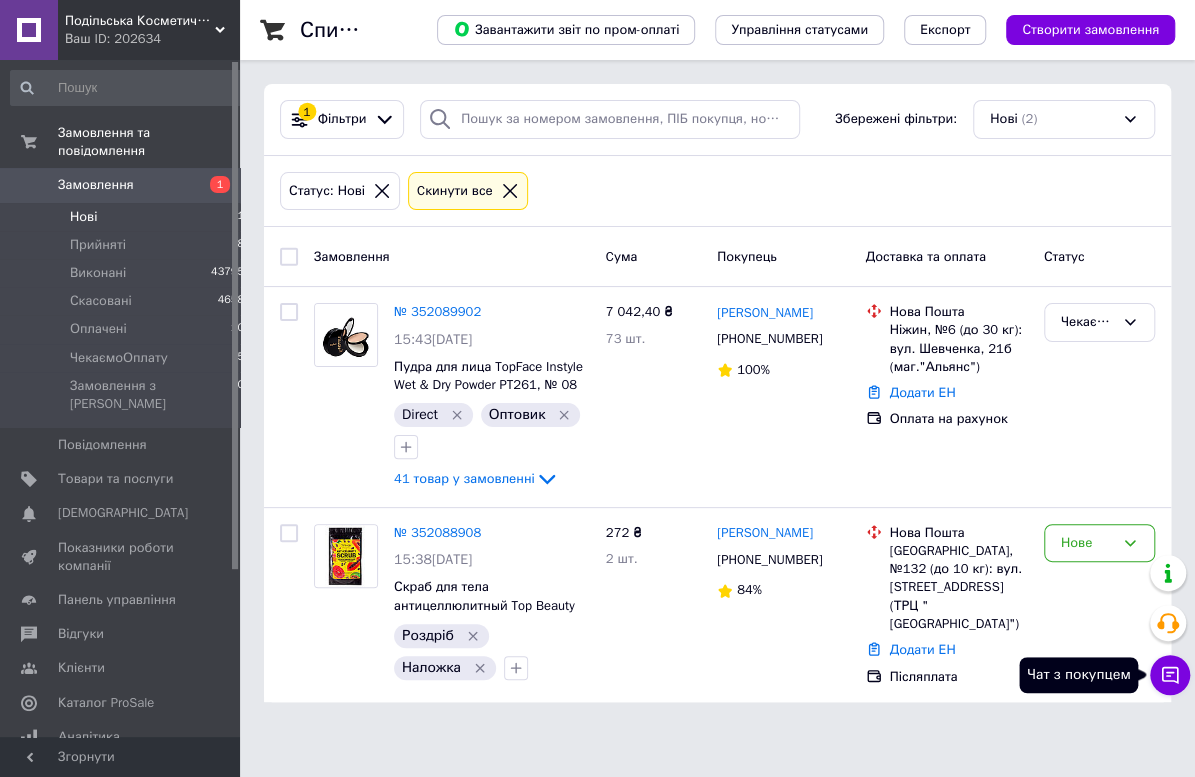 click 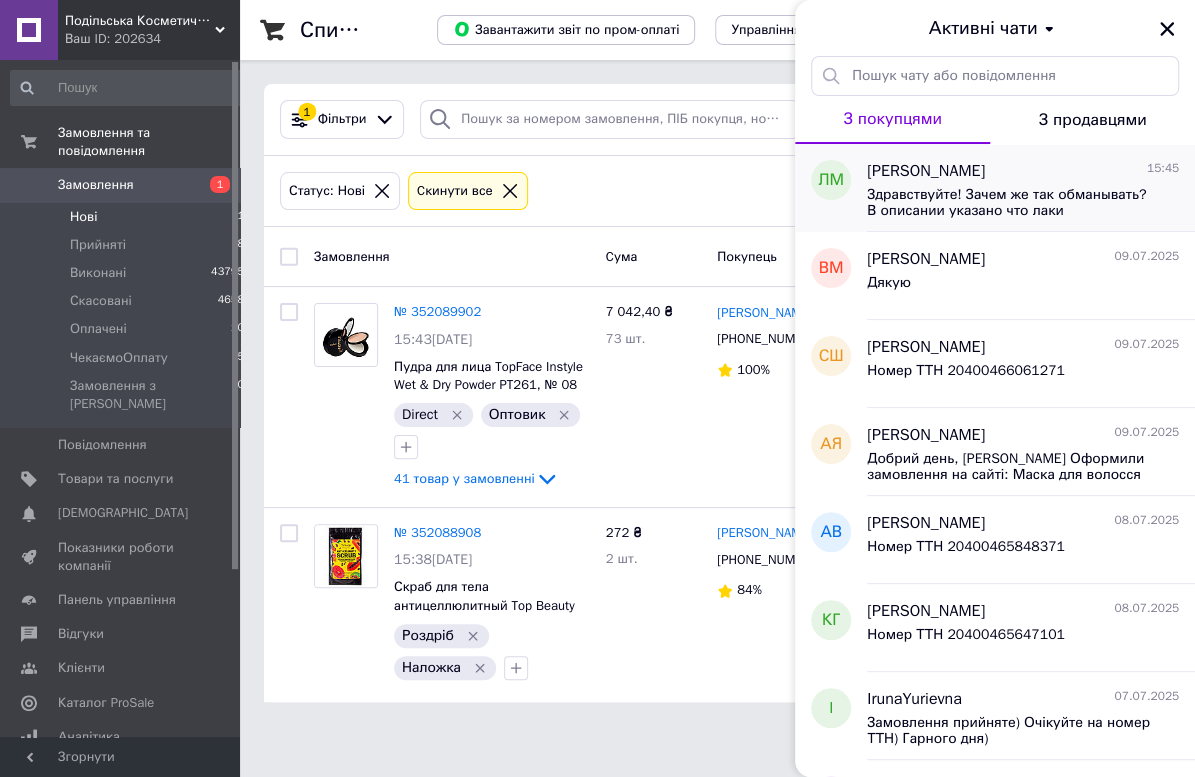 click on "Здравствуйте! Зачем же так обманывать? В описании указано что лаки МАТОВЫЕ!!! Ни один из заказанных мной лаков таковым не является! Абсолютно все глянцевые! Я делала заказ только потому, что нужны были именно матовые покрытия, а получила абсолютно не то, что мне было нужно." at bounding box center (1009, 203) 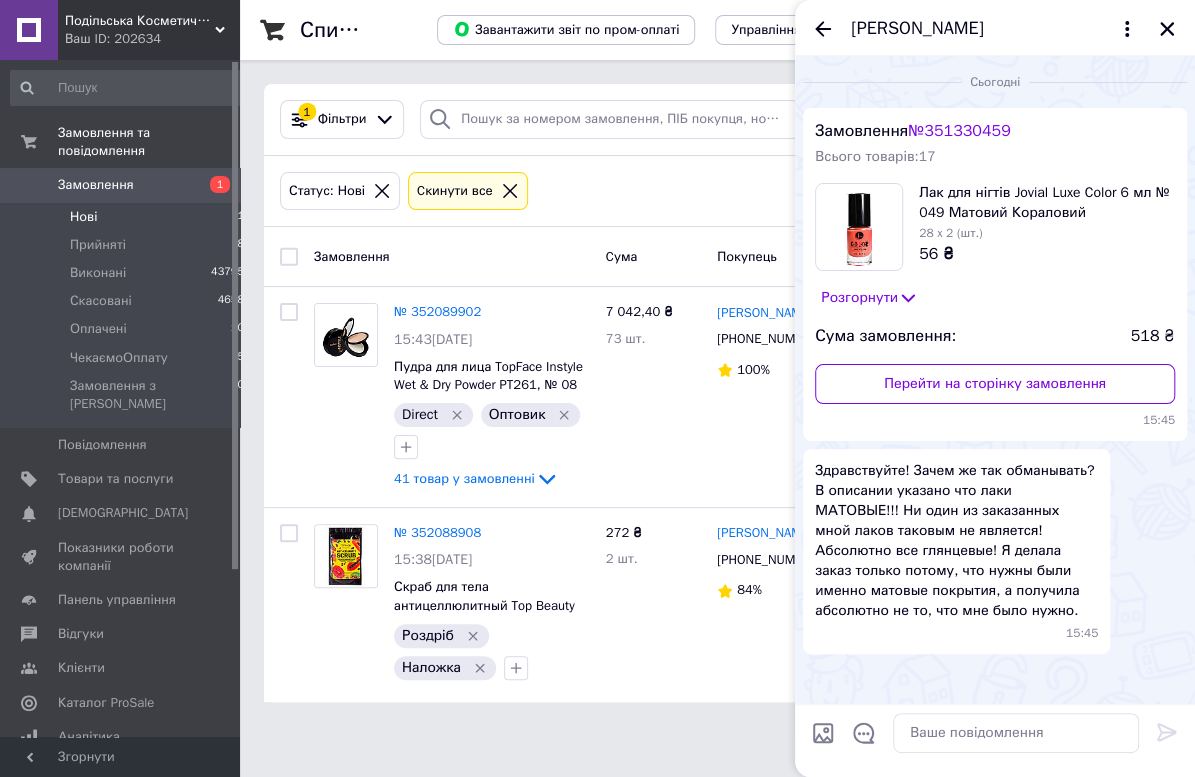 click on "Здравствуйте! Зачем же так обманывать? В описании указано что лаки МАТОВЫЕ!!! Ни один из заказанных мной лаков таковым не является! Абсолютно все глянцевые! Я делала заказ только потому, что нужны были именно матовые покрытия, а получила абсолютно не то, что мне было нужно." at bounding box center (956, 541) 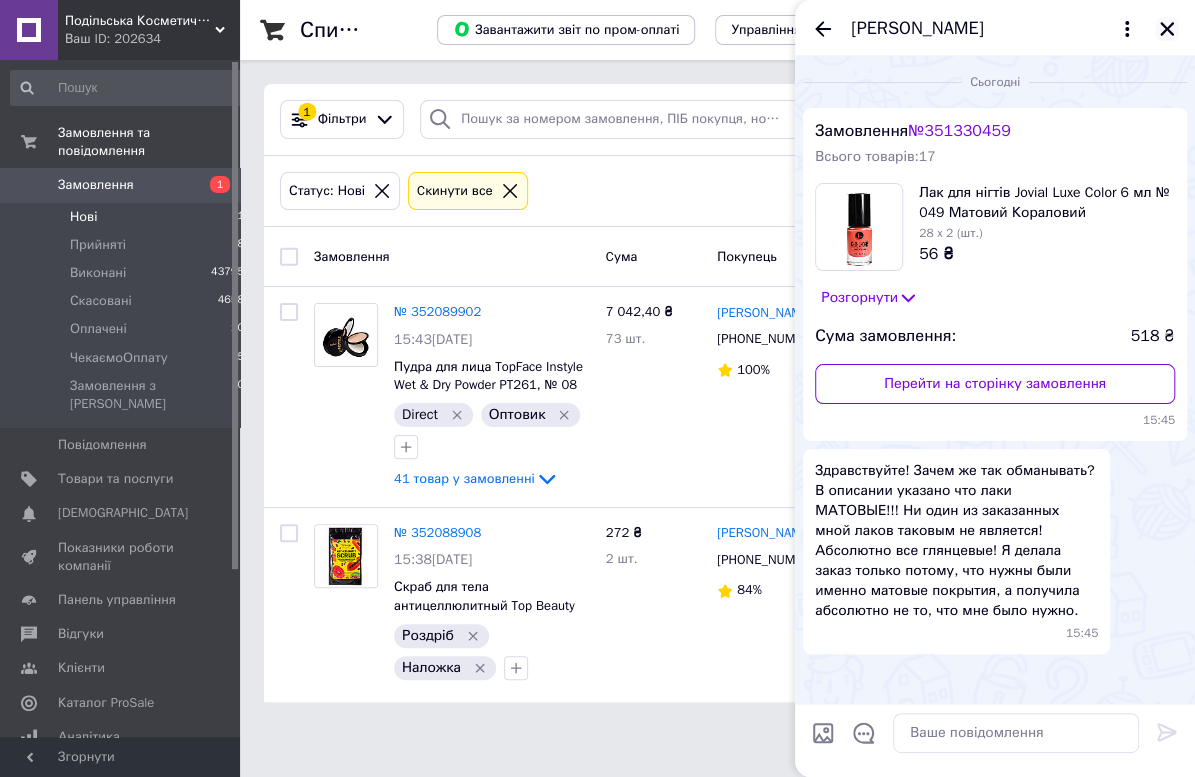 click 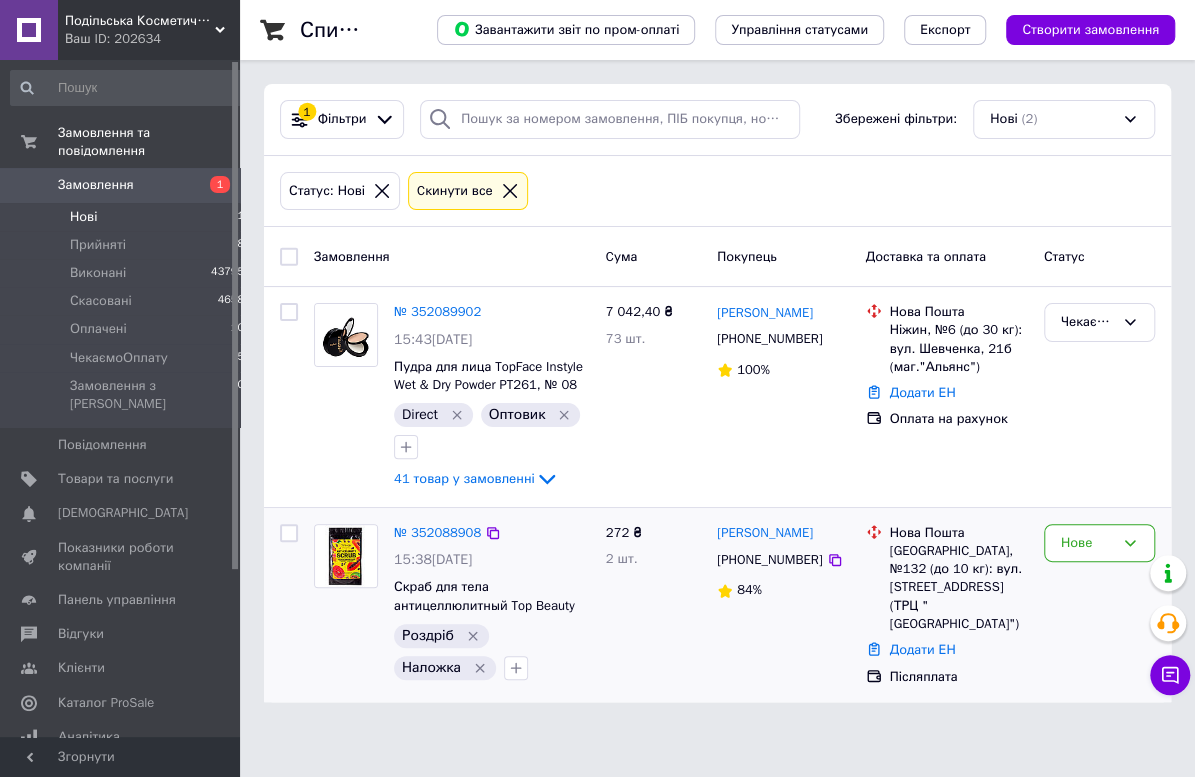 click on "Роздріб   Наложка" at bounding box center (492, 652) 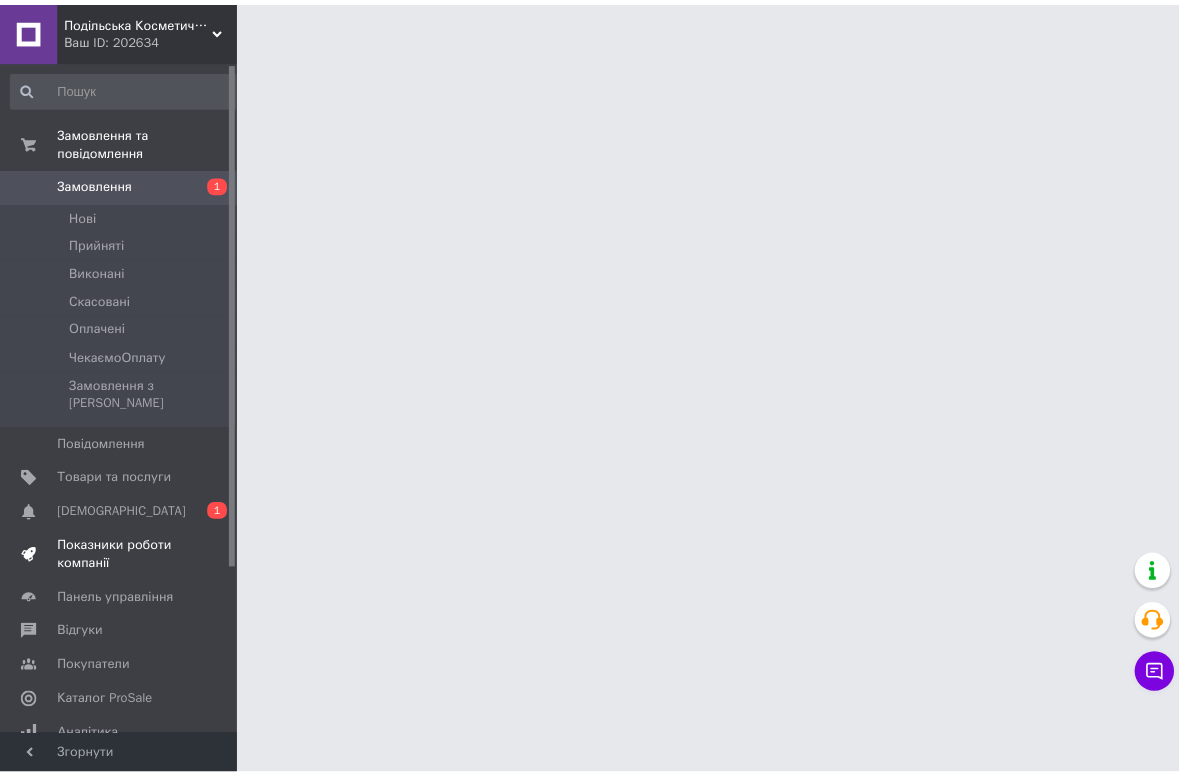 scroll, scrollTop: 0, scrollLeft: 0, axis: both 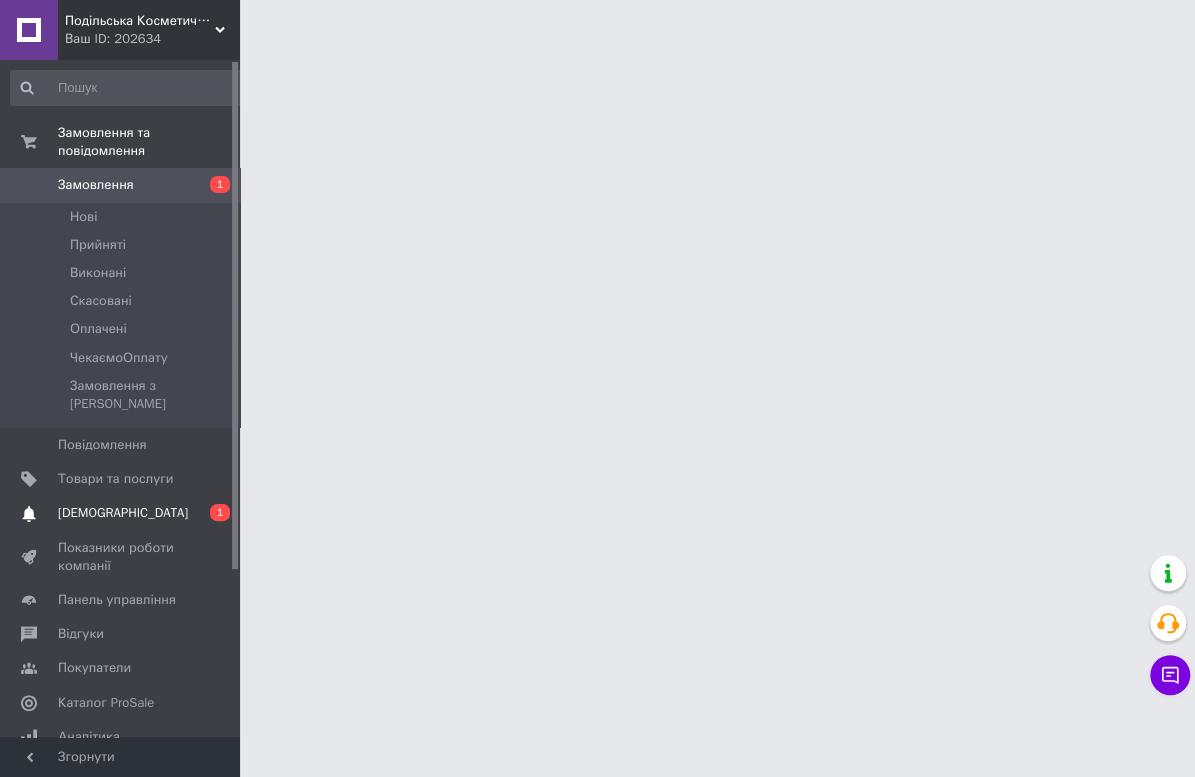 click on "[DEMOGRAPHIC_DATA]" at bounding box center [121, 513] 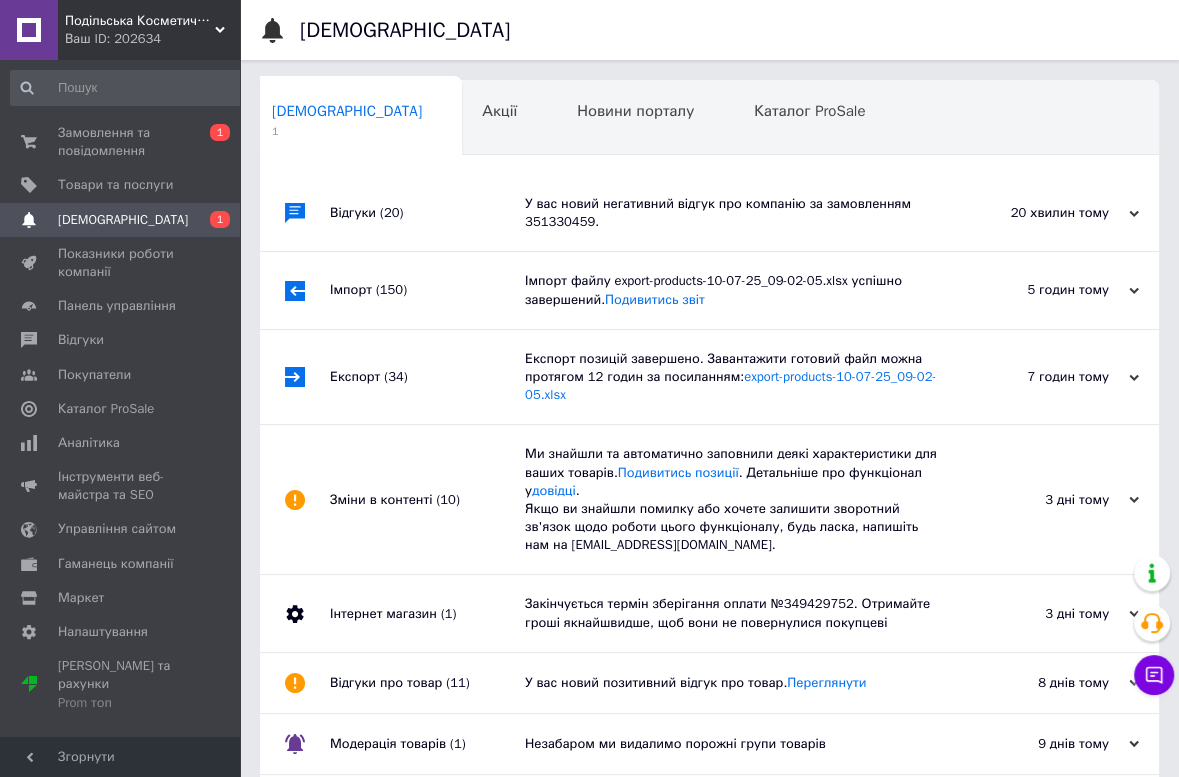 scroll, scrollTop: 0, scrollLeft: 10, axis: horizontal 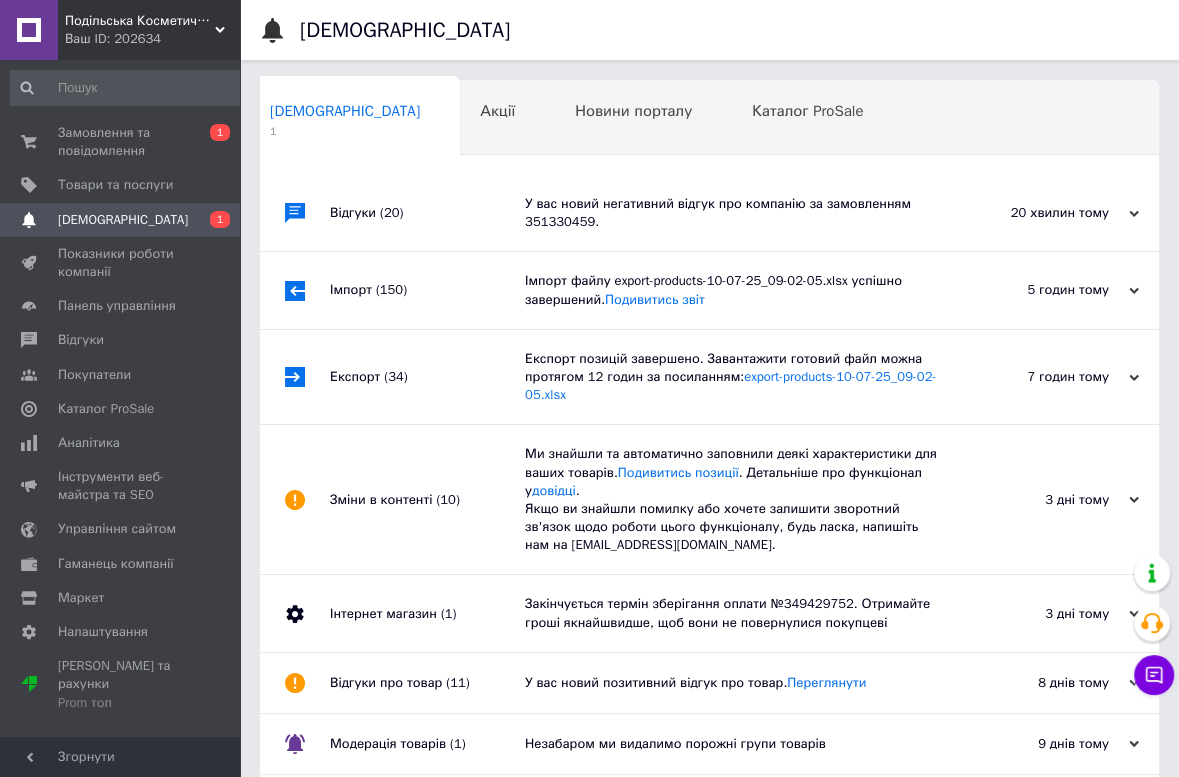 click on "У вас новий негативний відгук про компанію  за замовленням 351330459." at bounding box center [732, 213] 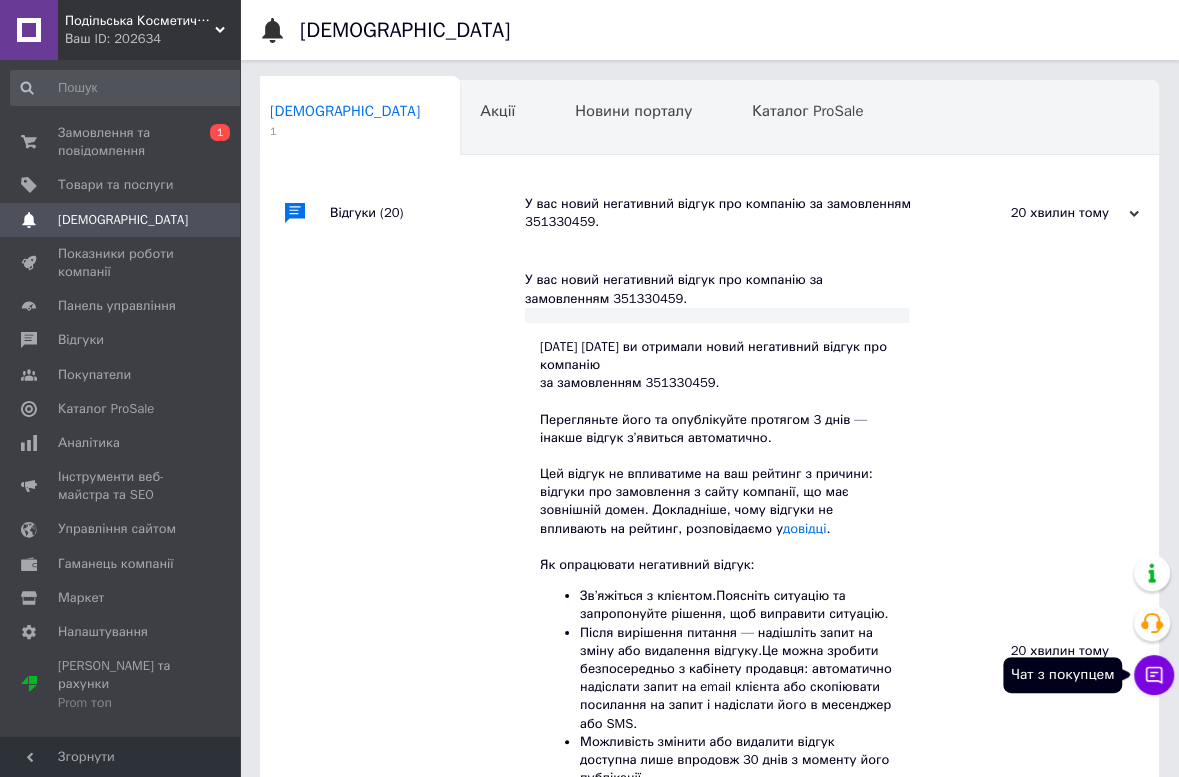 click on "Чат з покупцем" at bounding box center (1154, 675) 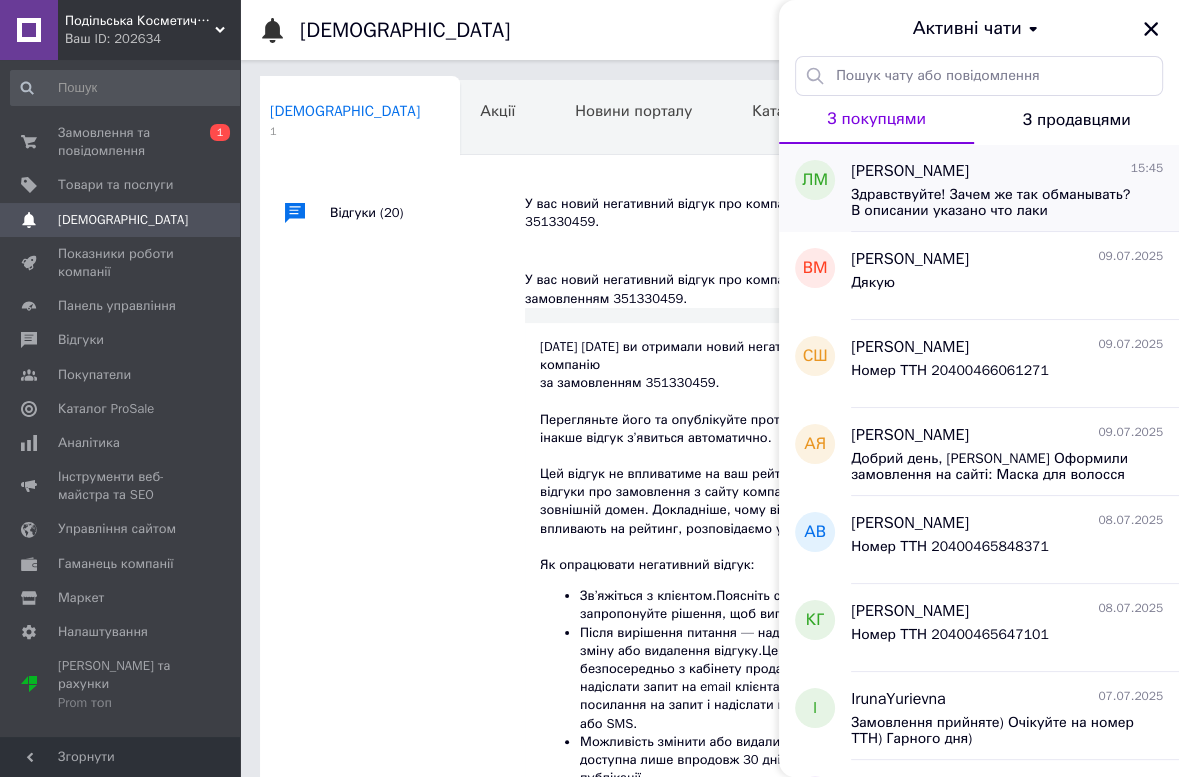 click on "Здравствуйте! Зачем же так обманывать? В описании указано что лаки МАТОВЫЕ!!! Ни один из заказанных мной лаков таковым не является! Абсолютно все глянцевые! Я делала заказ только потому, что нужны были именно матовые покрытия, а получила абсолютно не то, что мне было нужно." at bounding box center [993, 203] 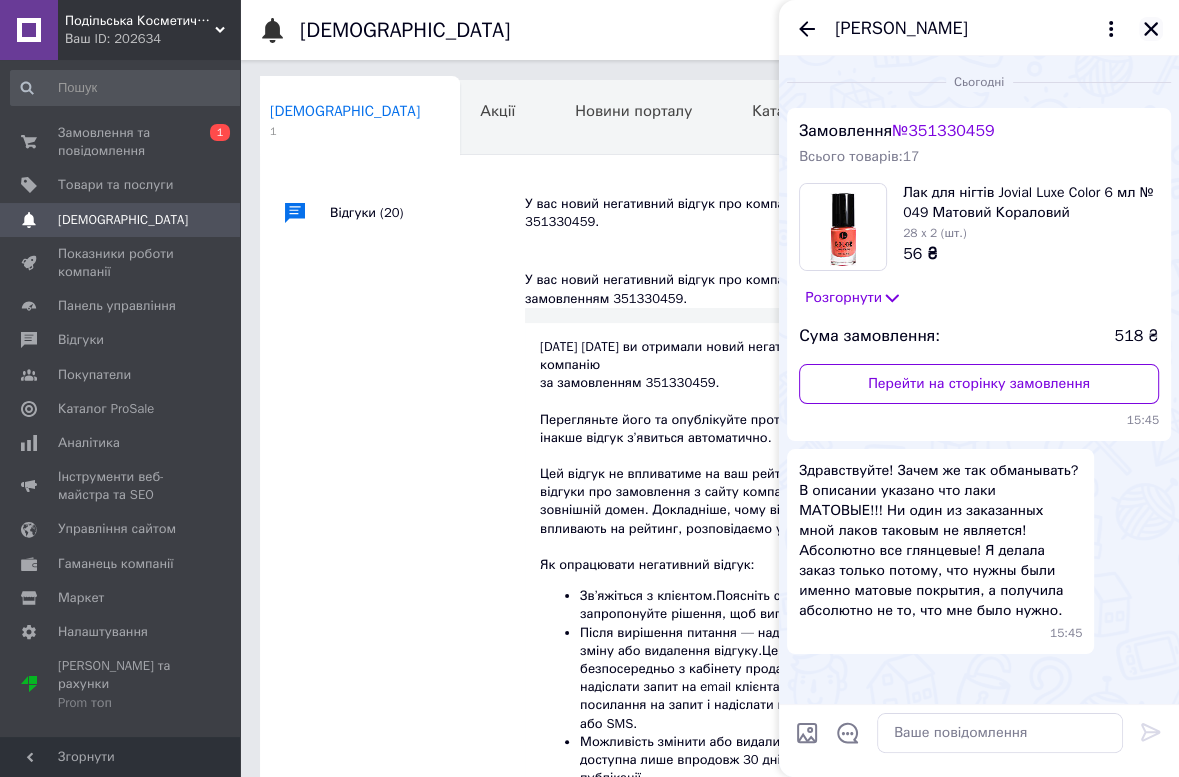 click at bounding box center (1151, 29) 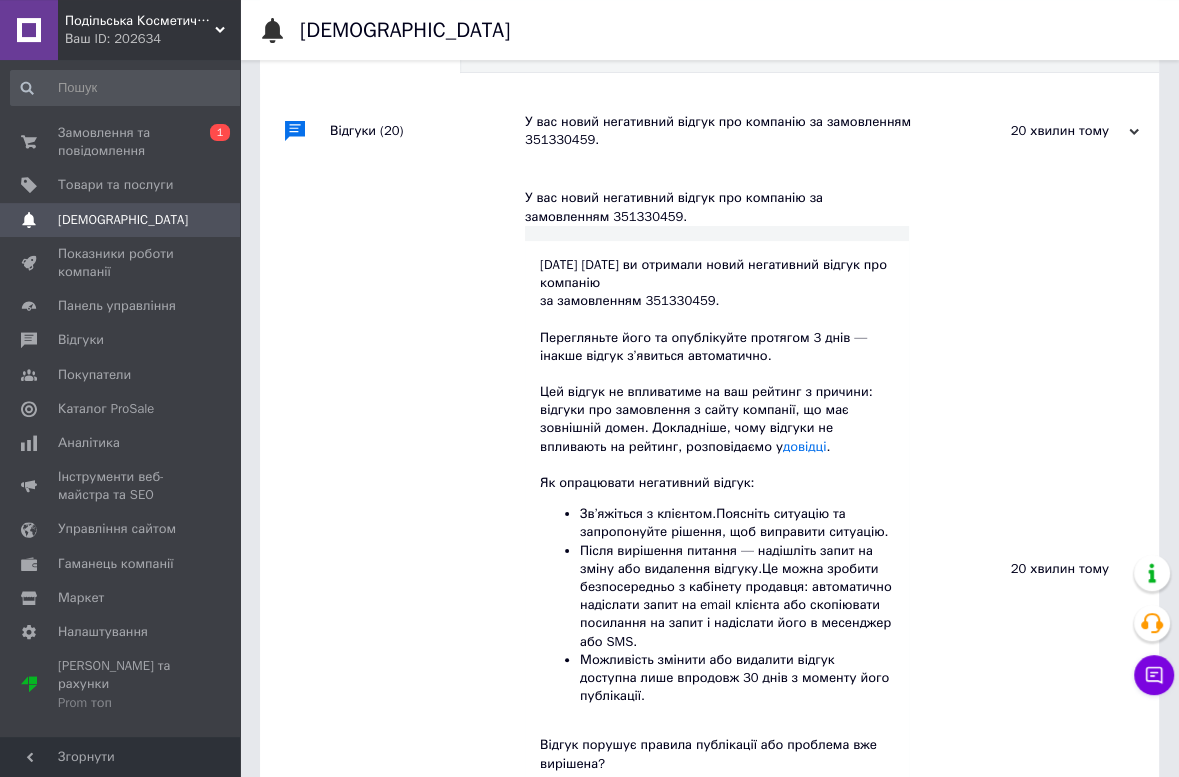 scroll, scrollTop: 106, scrollLeft: 0, axis: vertical 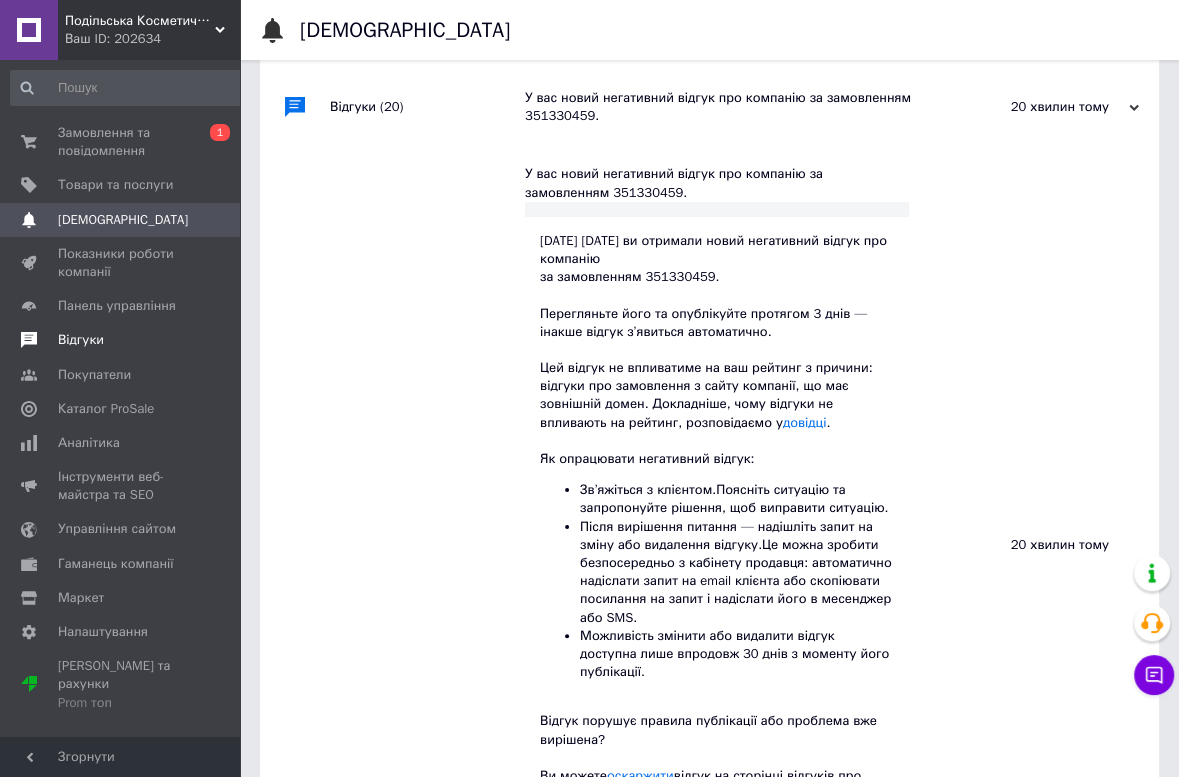 click on "Відгуки" at bounding box center [81, 340] 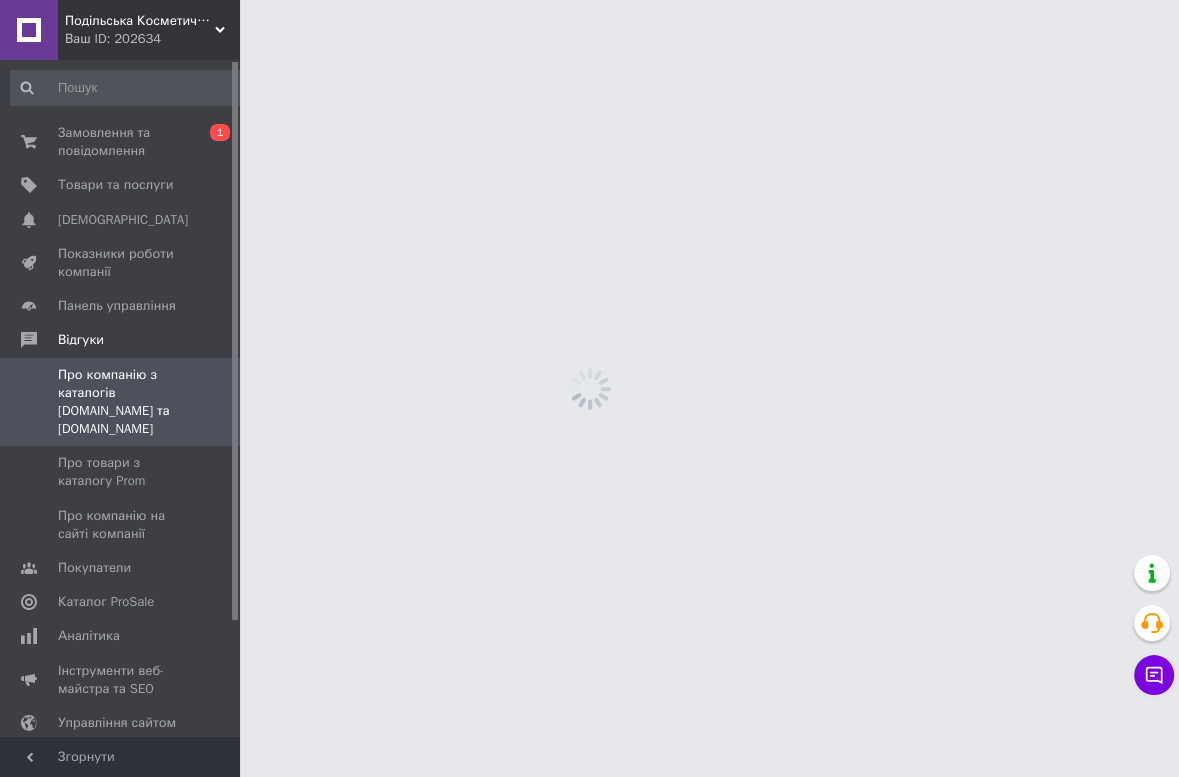 scroll, scrollTop: 0, scrollLeft: 0, axis: both 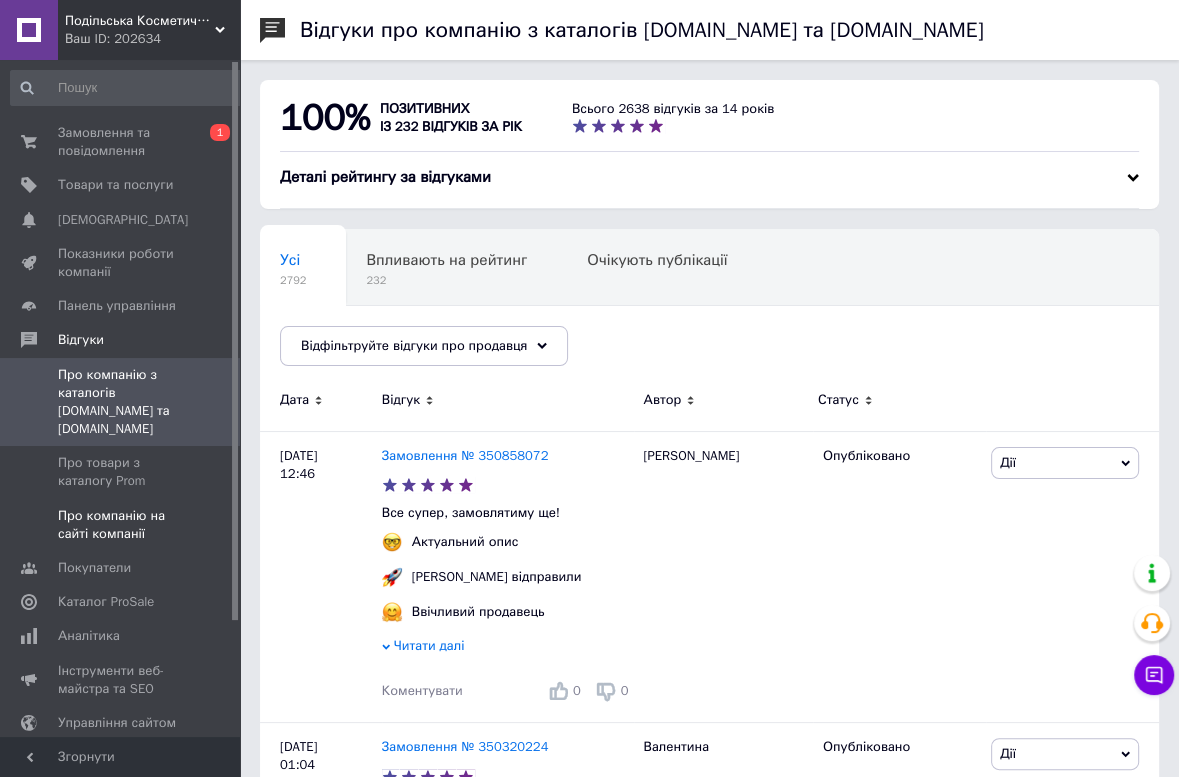 click on "Про компанію на сайті компанії" at bounding box center [121, 525] 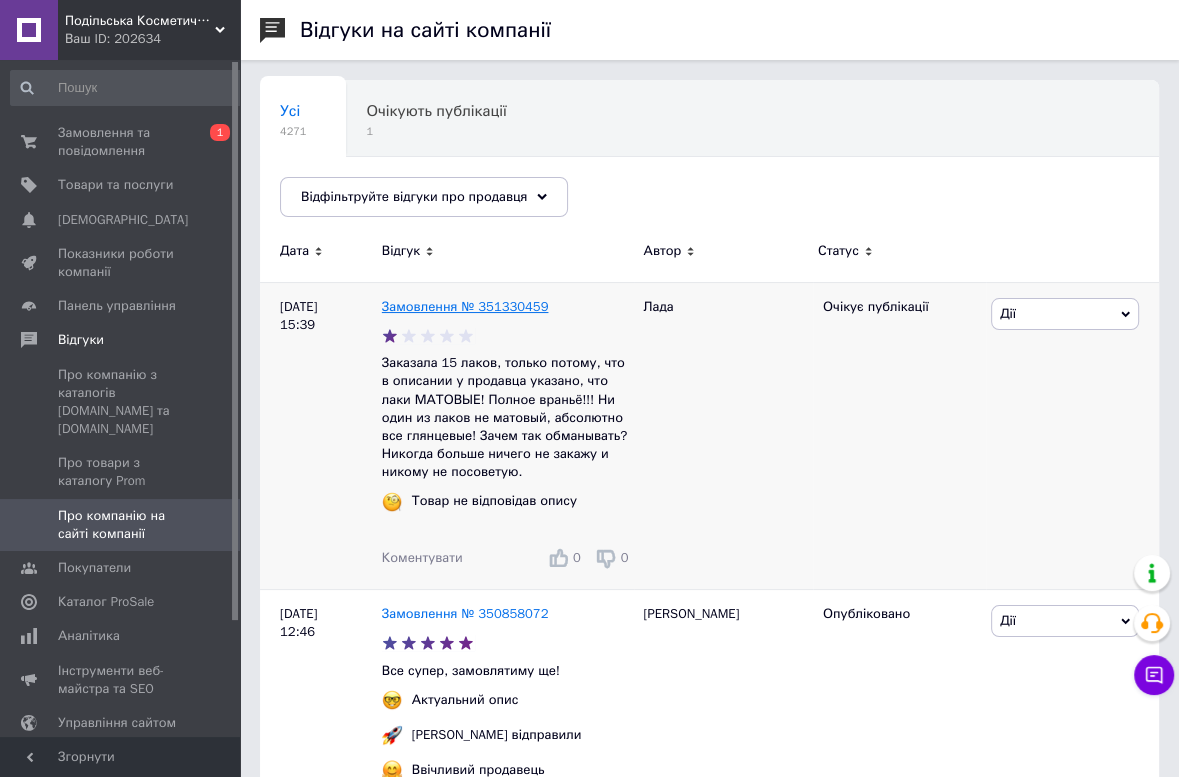 click on "Замовлення № 351330459" at bounding box center [465, 306] 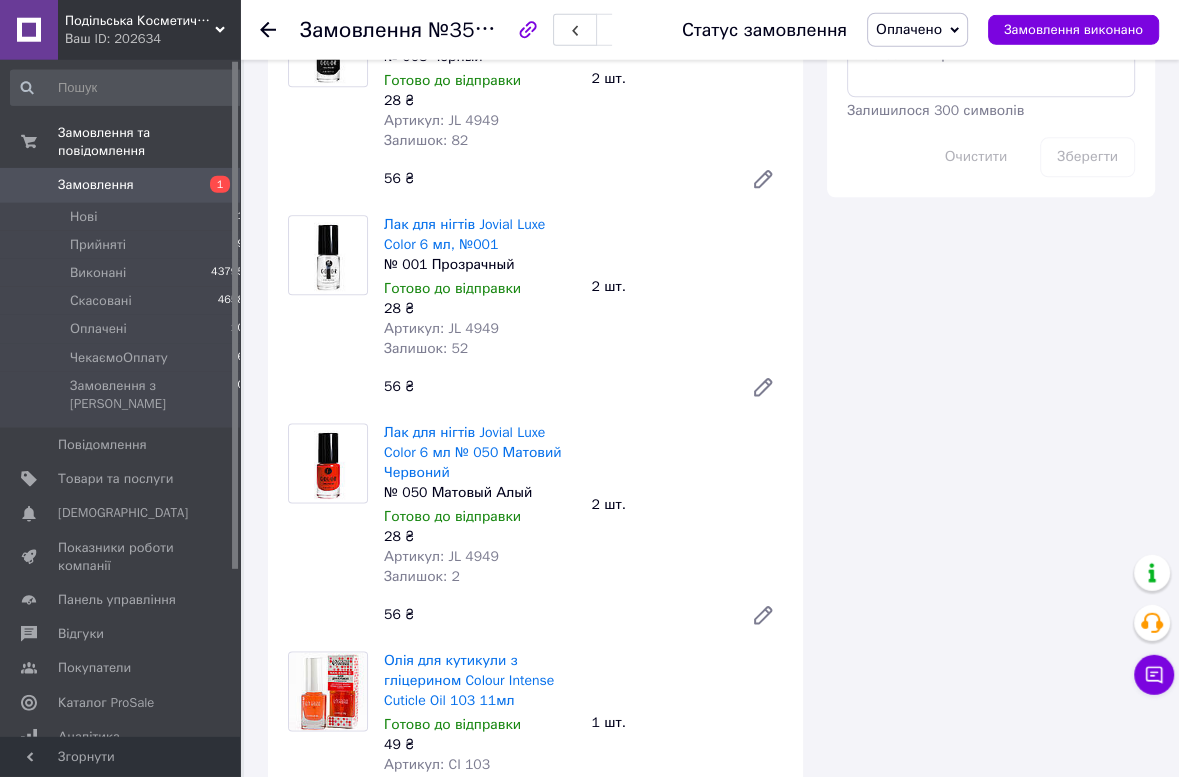 scroll, scrollTop: 1915, scrollLeft: 0, axis: vertical 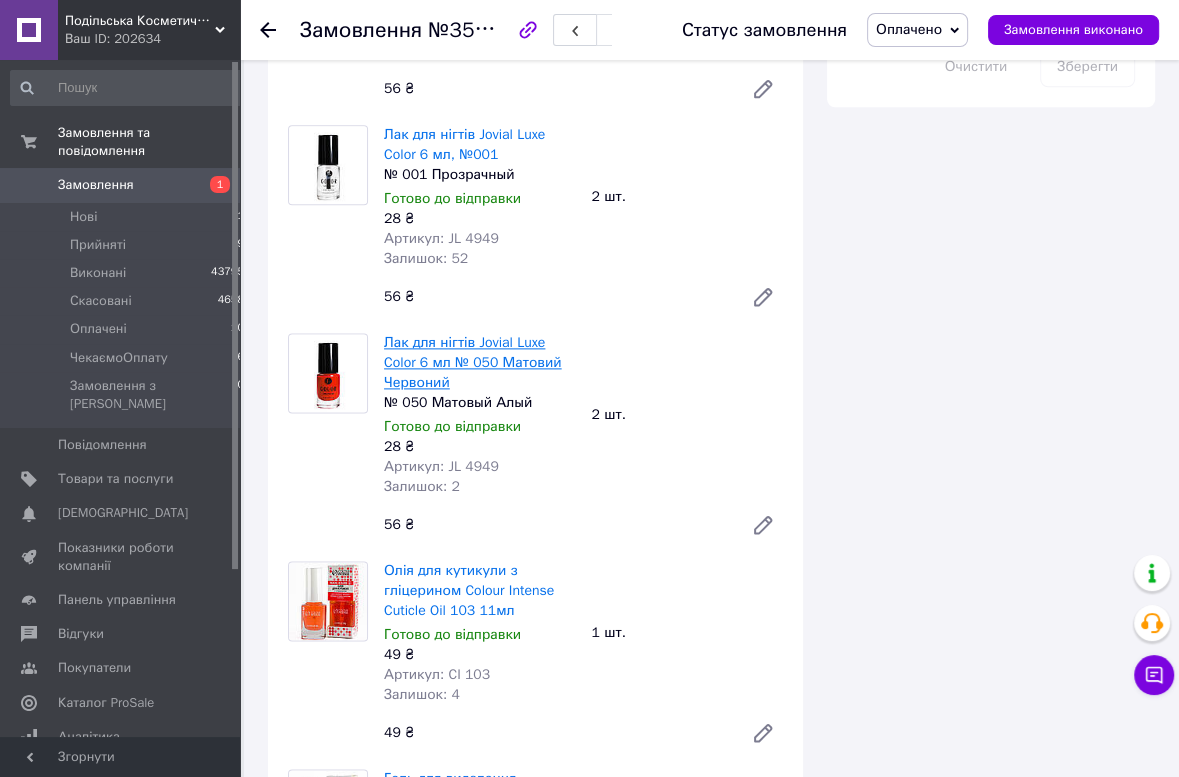 click on "Лак для нігтів Jovial Luxe Color 6 мл № 050 Матовий Червоний" at bounding box center (473, 362) 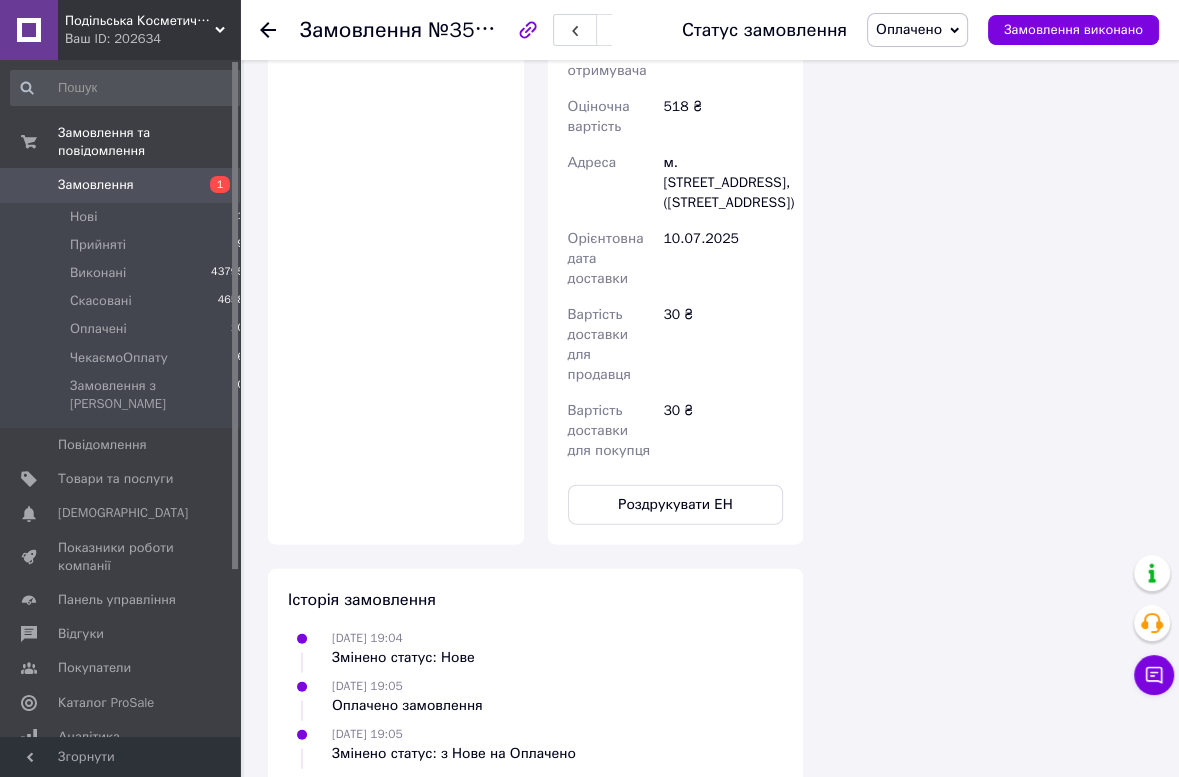 scroll, scrollTop: 2872, scrollLeft: 0, axis: vertical 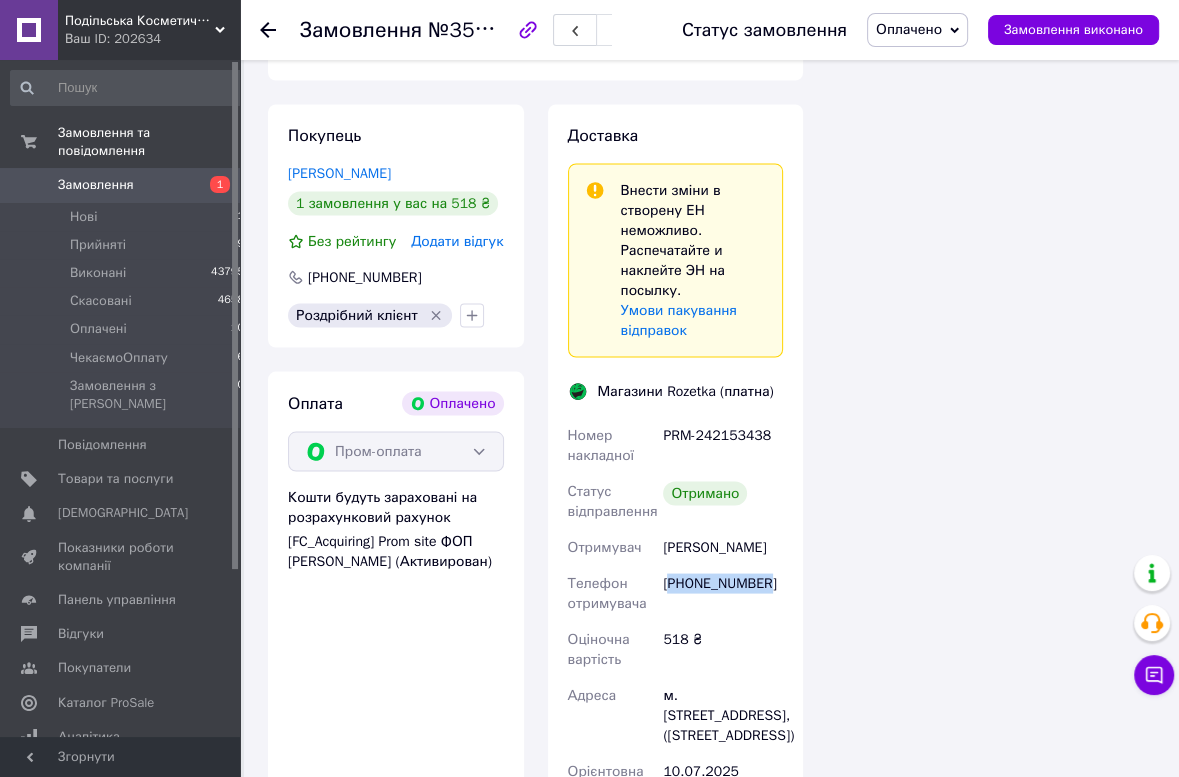 drag, startPoint x: 774, startPoint y: 546, endPoint x: 668, endPoint y: 546, distance: 106 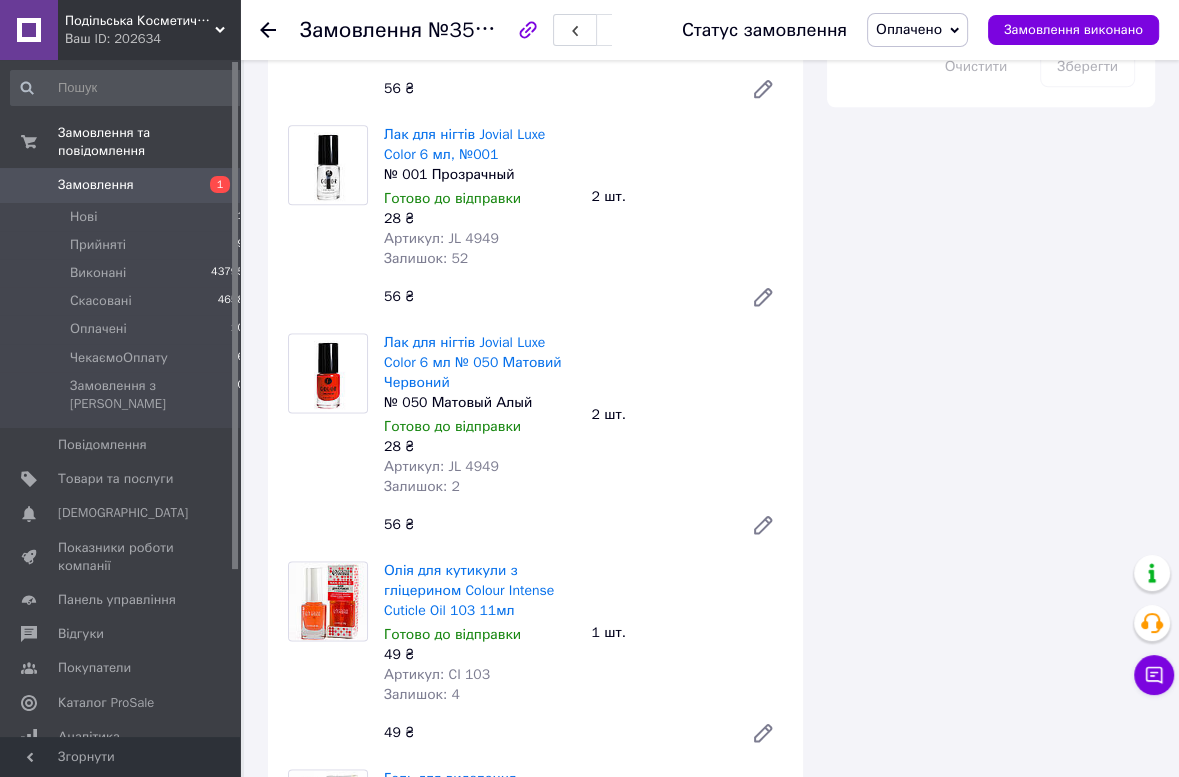 scroll, scrollTop: 2340, scrollLeft: 0, axis: vertical 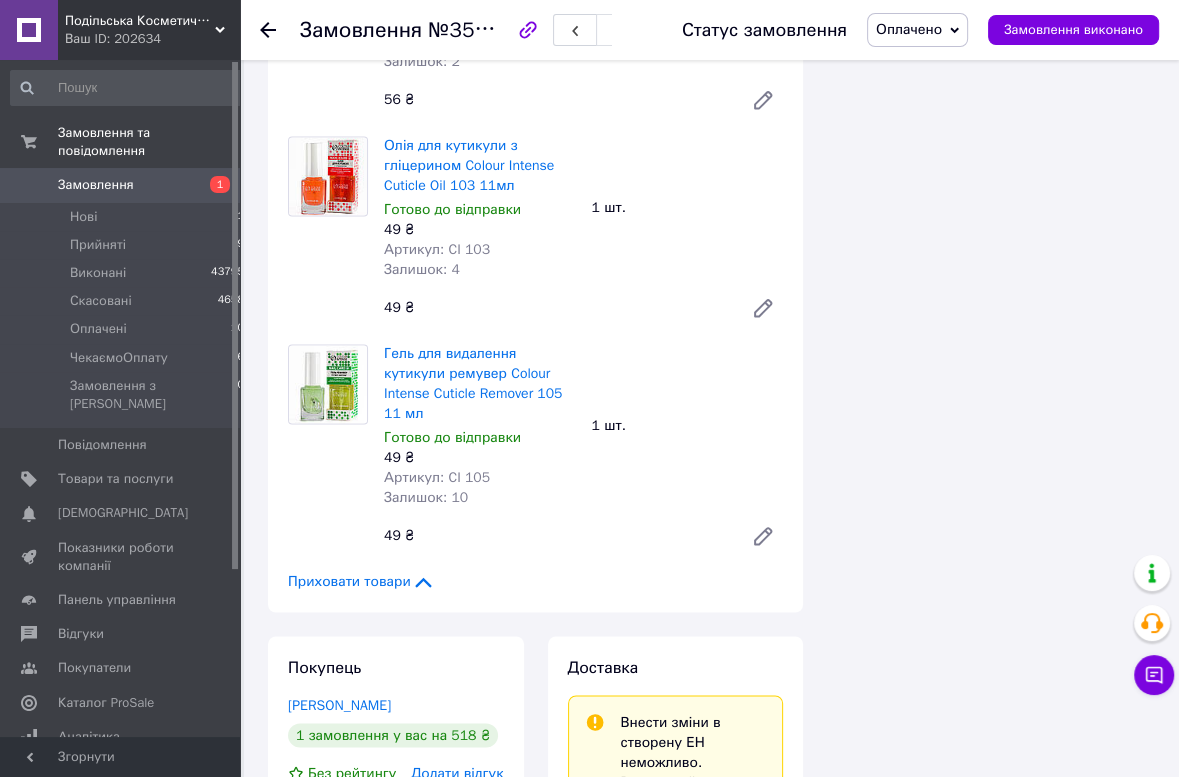 click 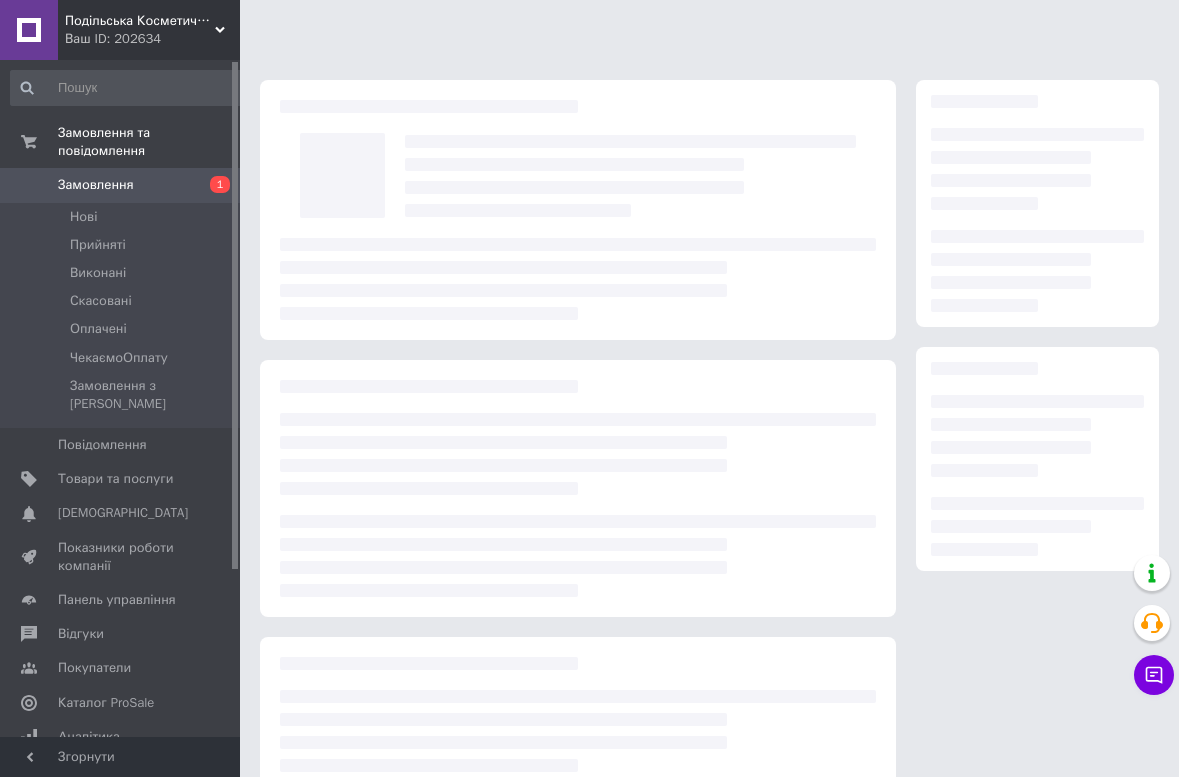 scroll, scrollTop: 0, scrollLeft: 0, axis: both 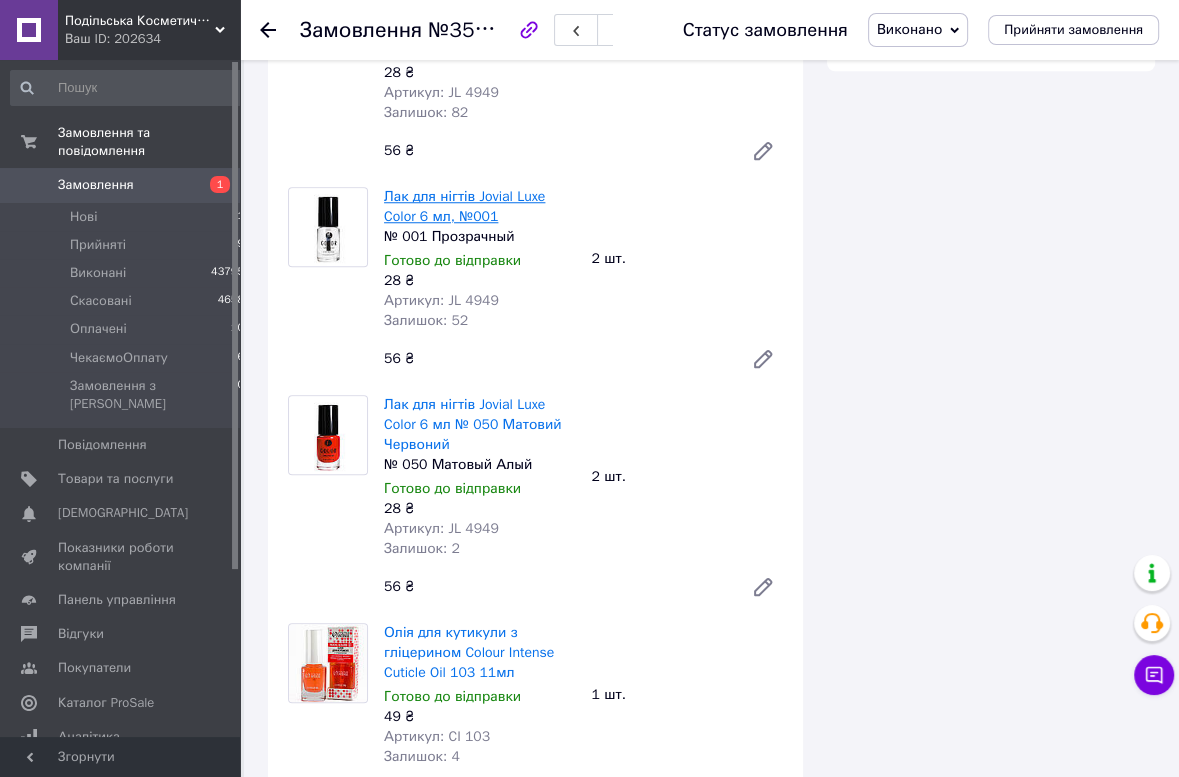 click on "Лак для нігтів Jovial Luxe Color 6 мл, №001" at bounding box center (464, 206) 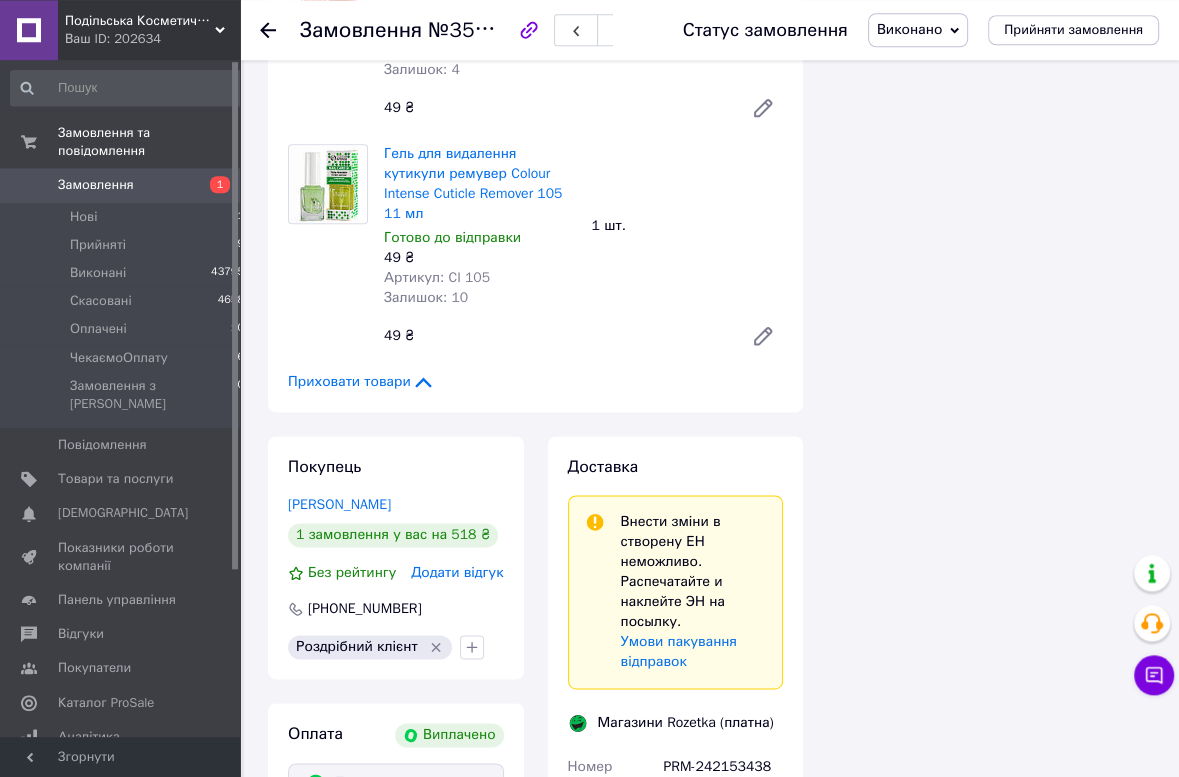 scroll, scrollTop: 2553, scrollLeft: 0, axis: vertical 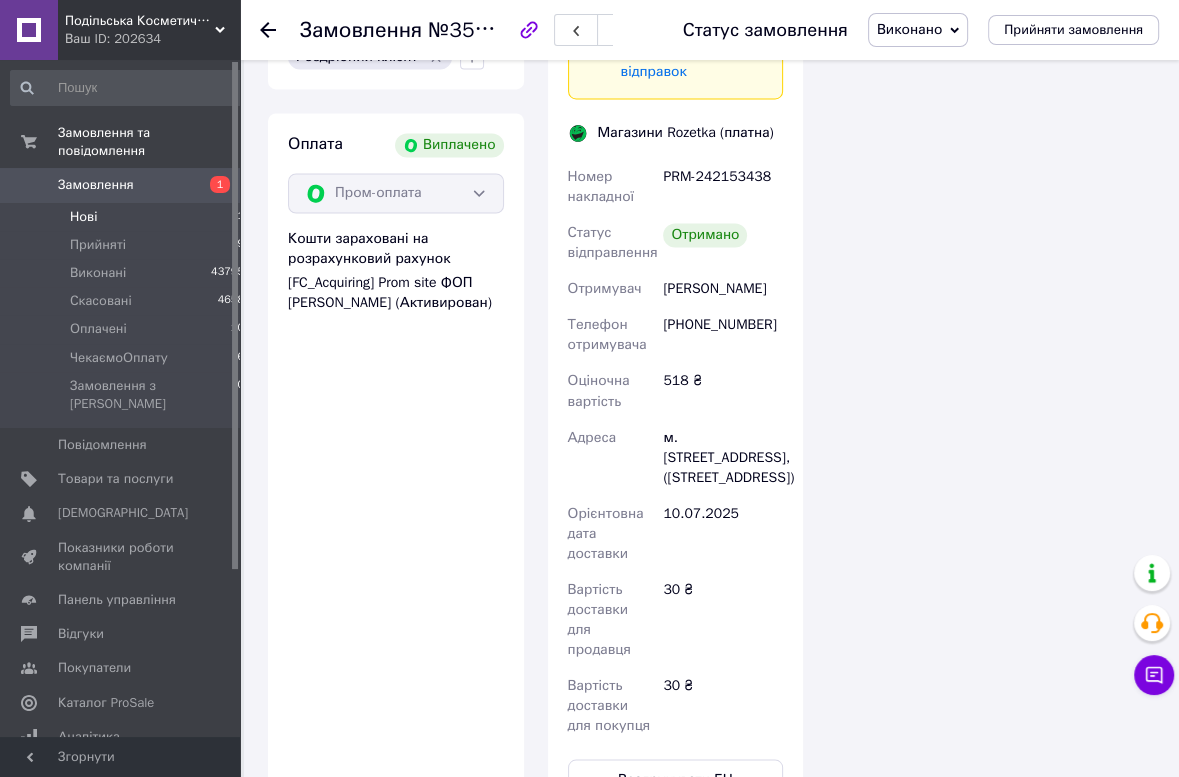 click on "Нові" at bounding box center (83, 217) 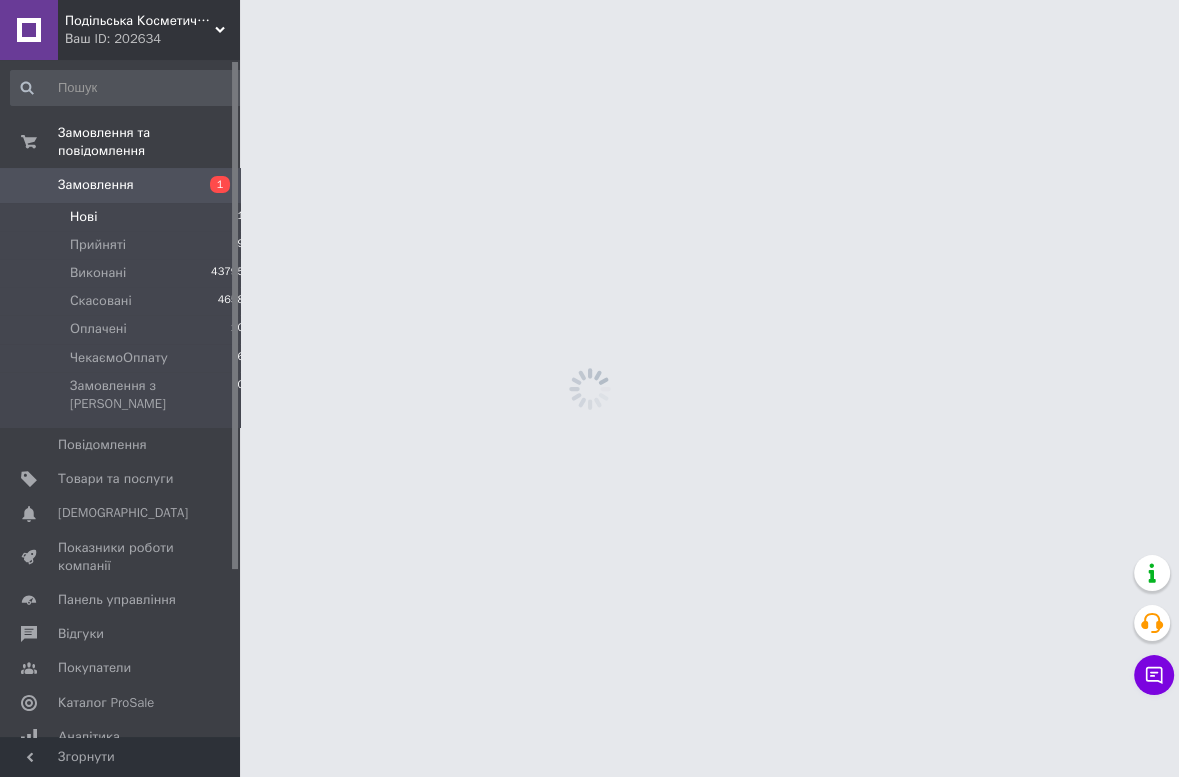 scroll, scrollTop: 0, scrollLeft: 0, axis: both 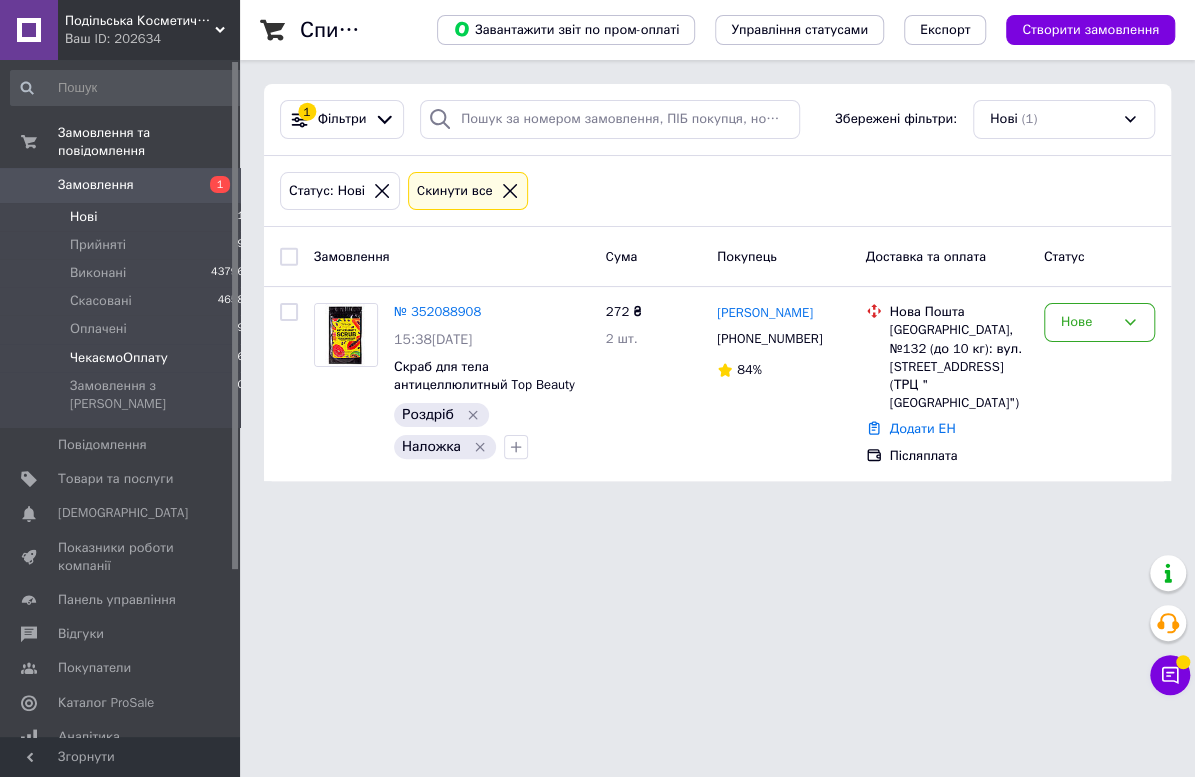 click on "ЧекаємоОплату" at bounding box center (119, 358) 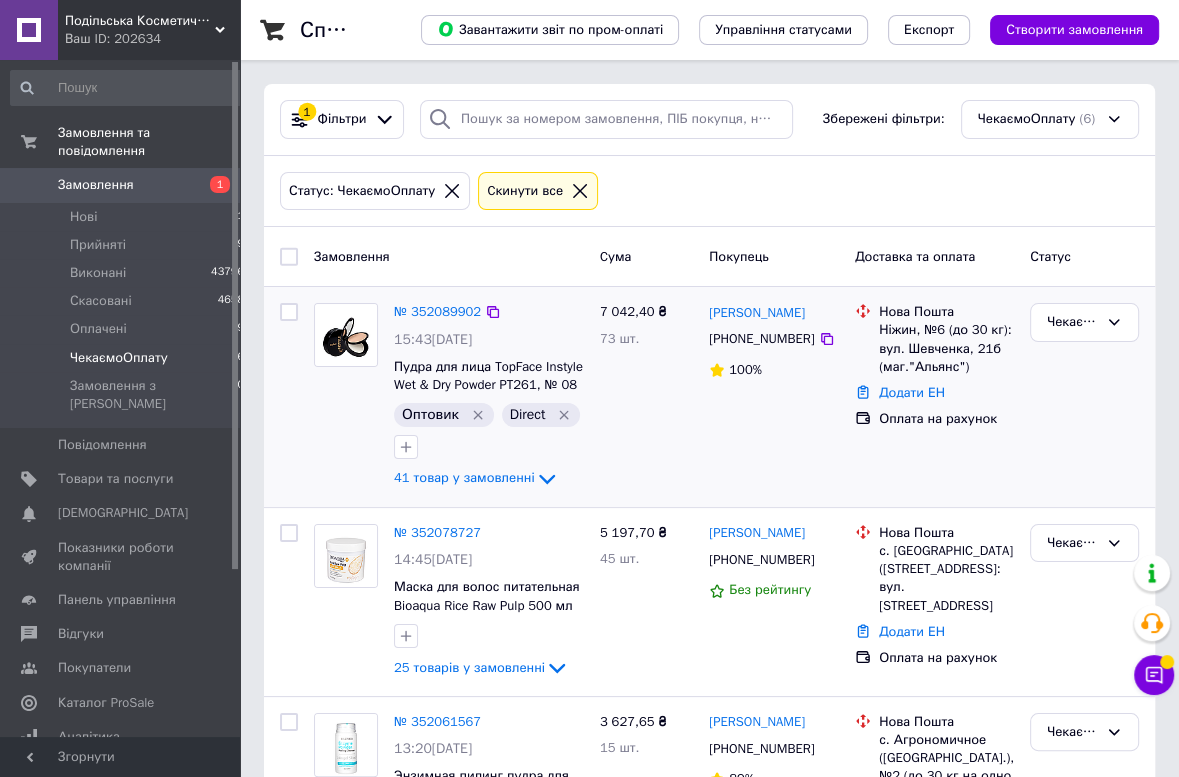 click on "Оптовик   Direct" at bounding box center [489, 431] 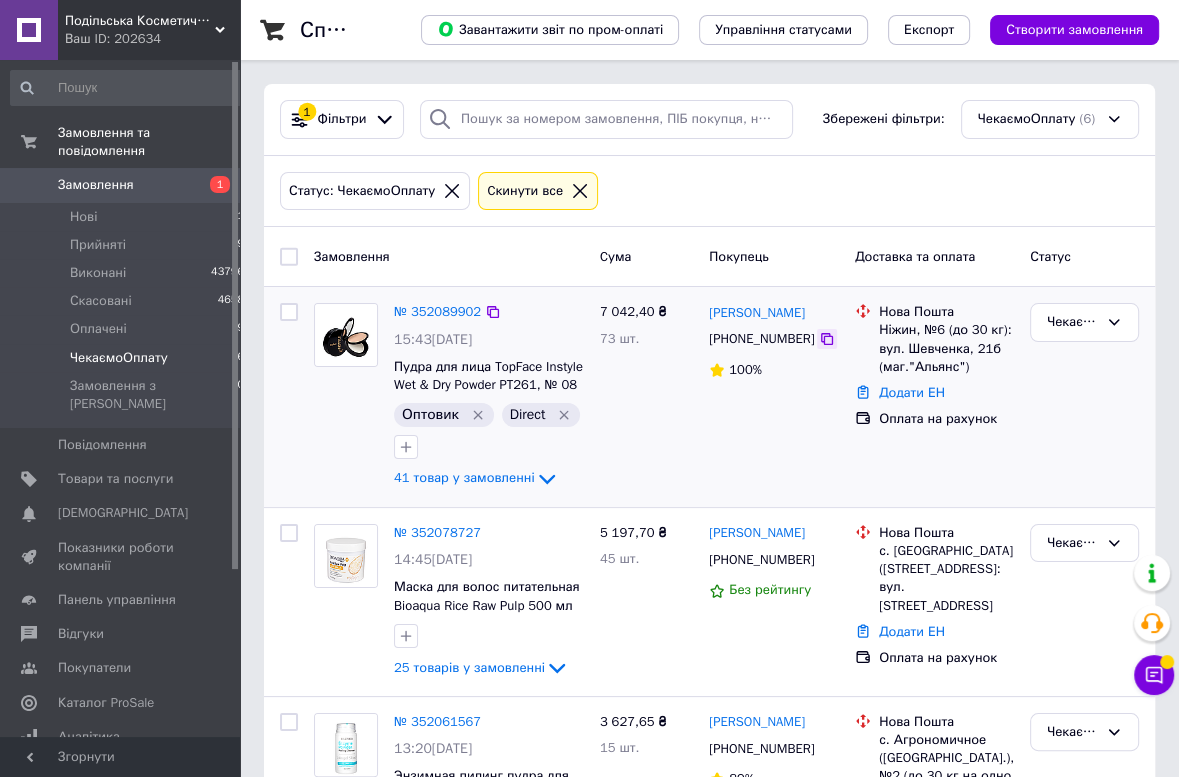 click 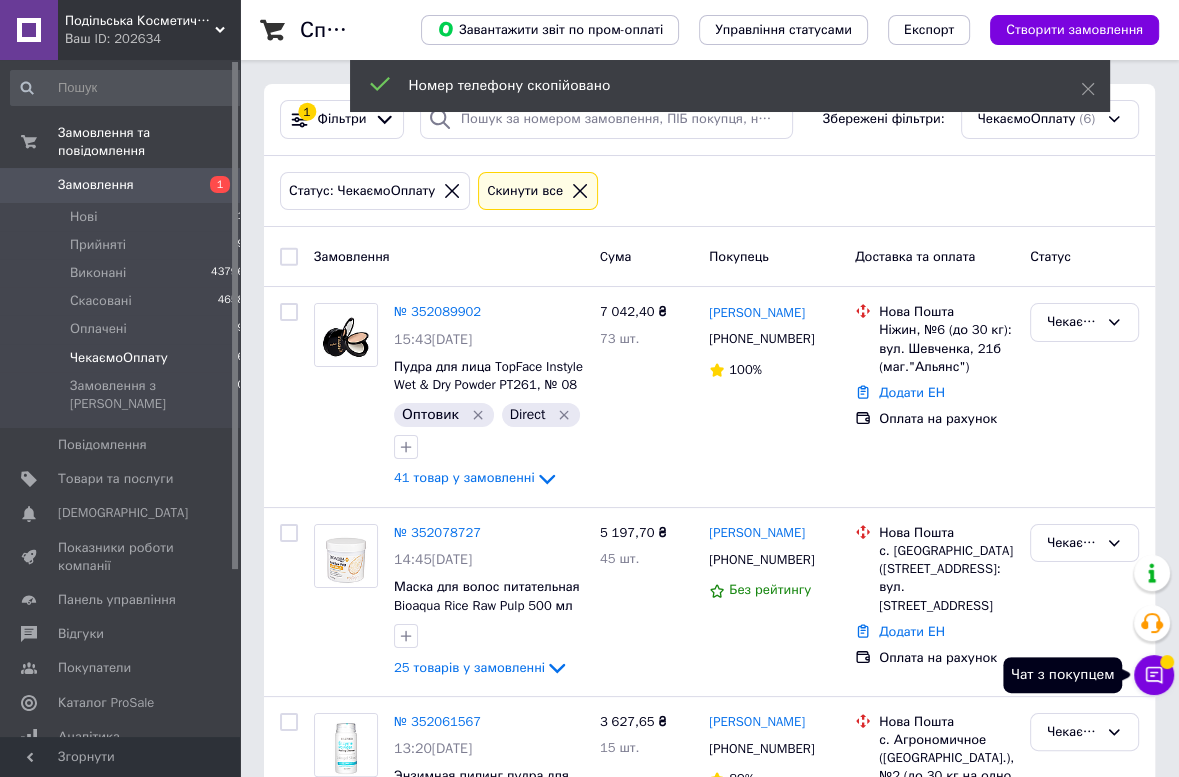 click on "Чат з покупцем" at bounding box center (1154, 675) 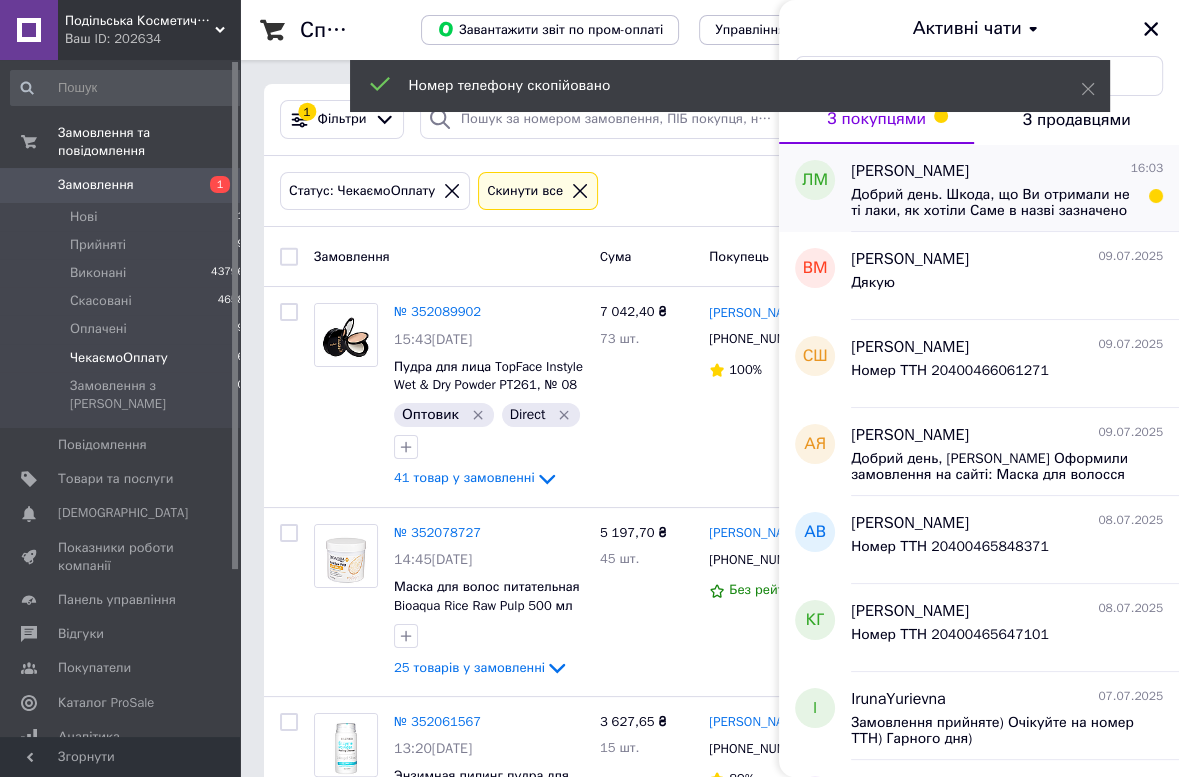 click on "Добрий день. Шкода, що Ви отримали не ті лаки, як хотіли
Саме в назві зазначено від виробника
В описі зазначено, що лаки мають глянцевий фініш" at bounding box center (993, 203) 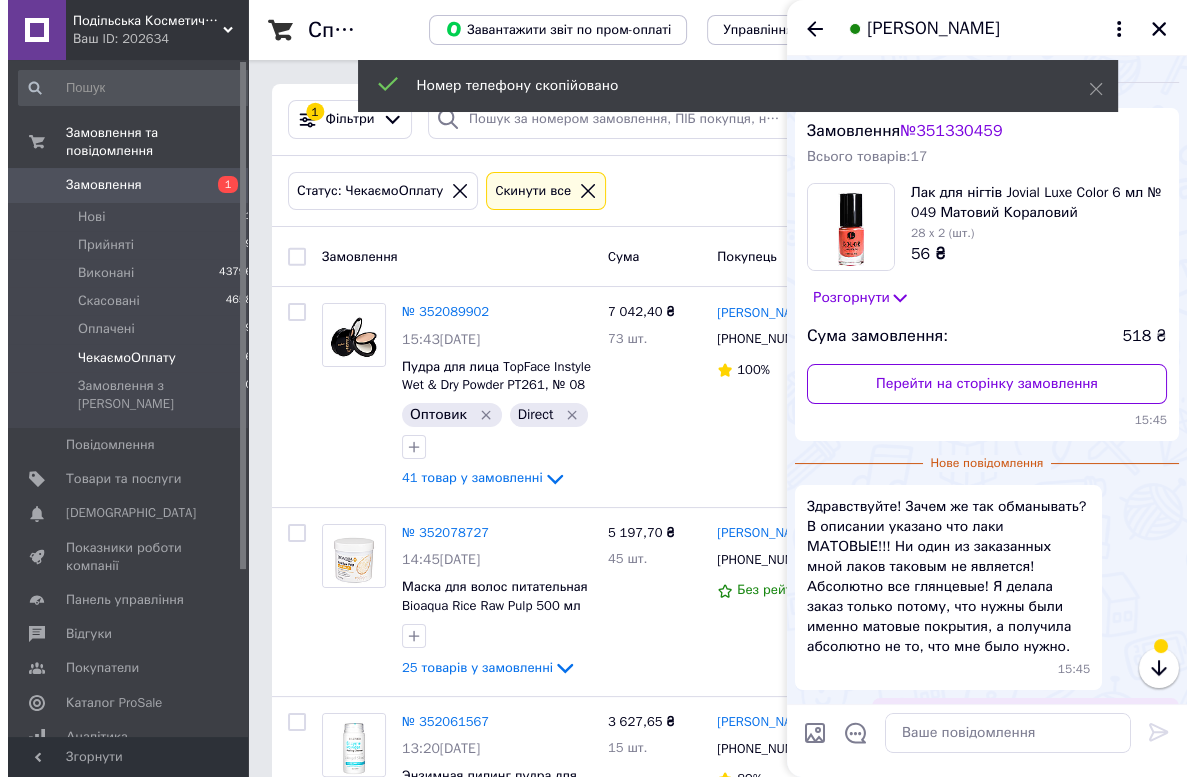 scroll, scrollTop: 166, scrollLeft: 0, axis: vertical 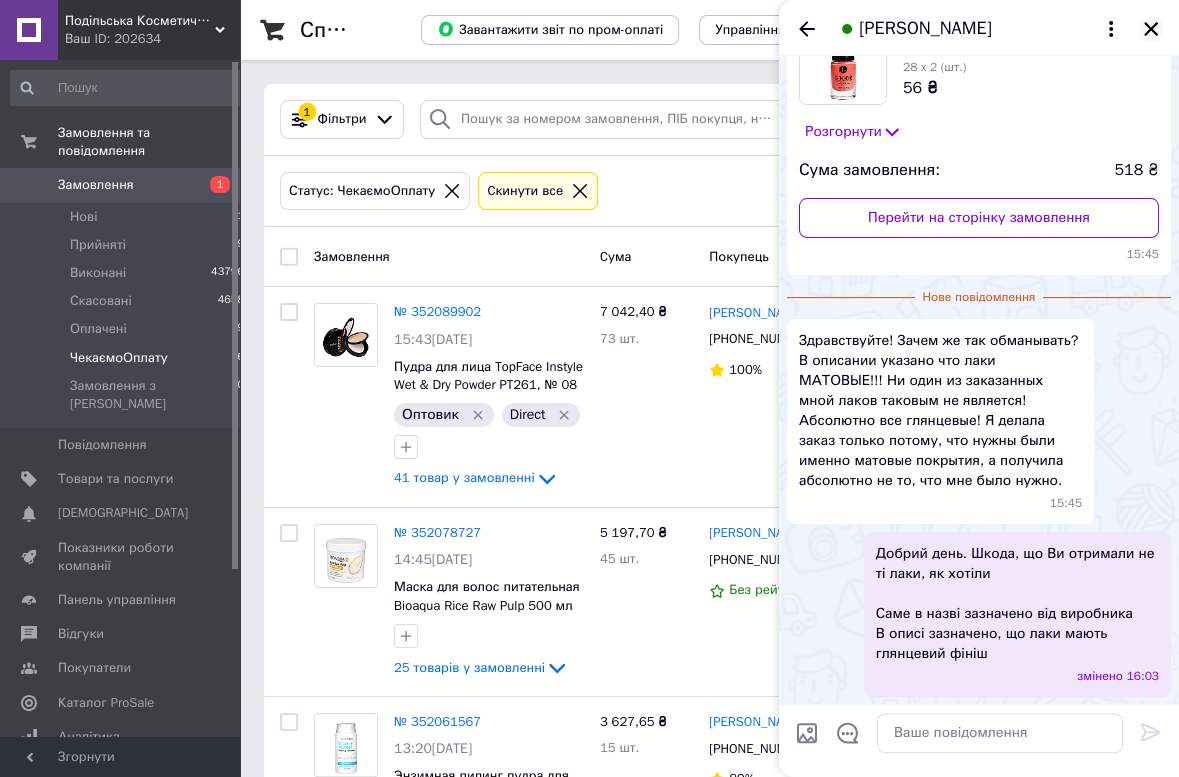 click 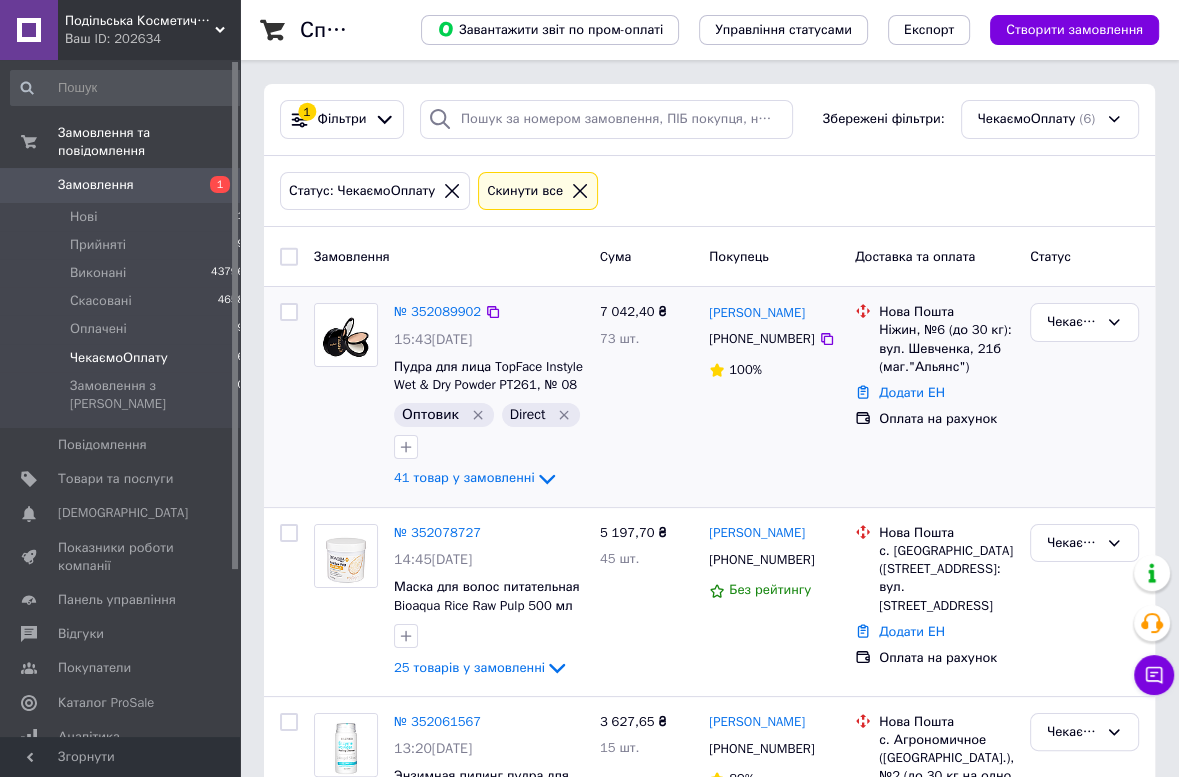 click at bounding box center (289, 397) 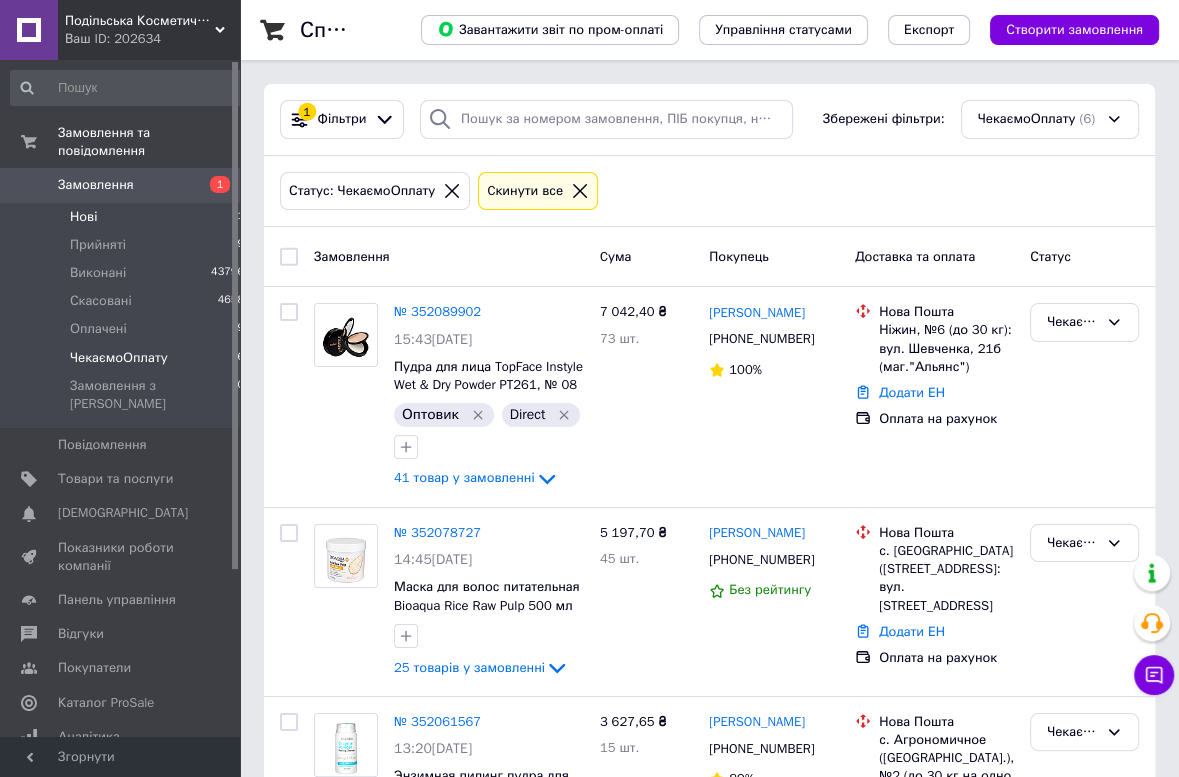 click on "Нові" at bounding box center [83, 217] 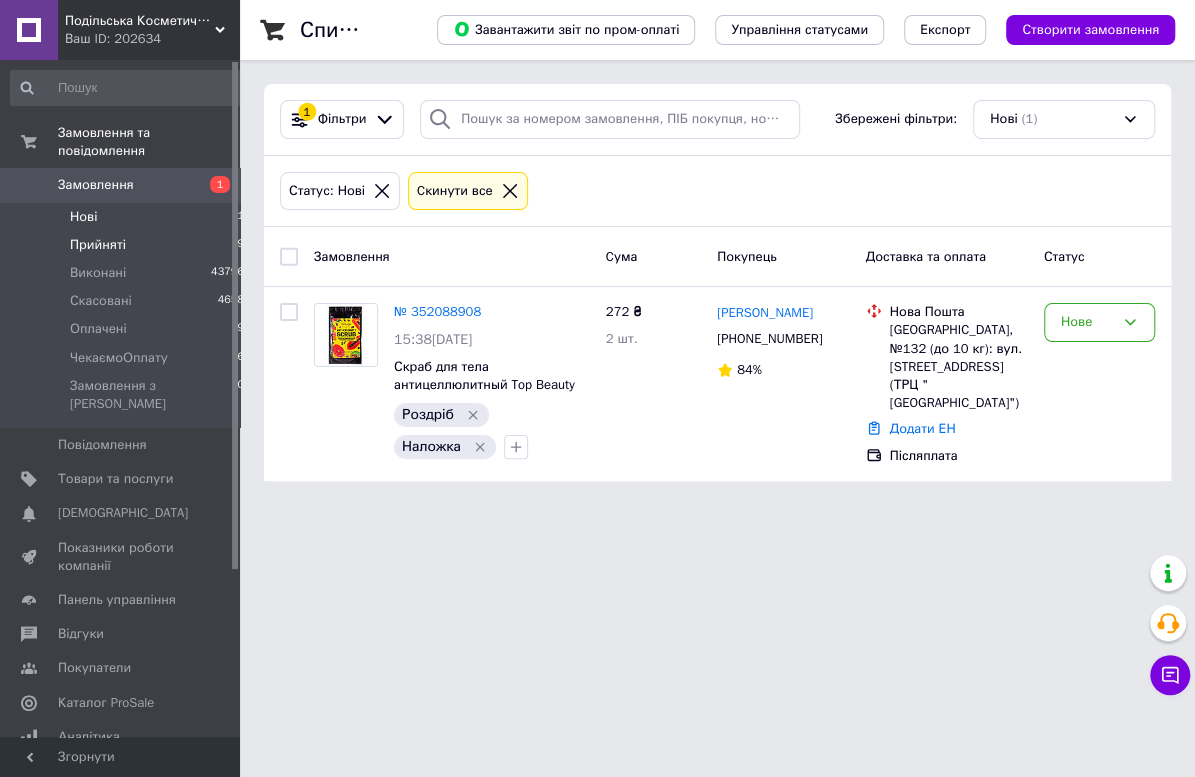 click on "Прийняті" at bounding box center [98, 245] 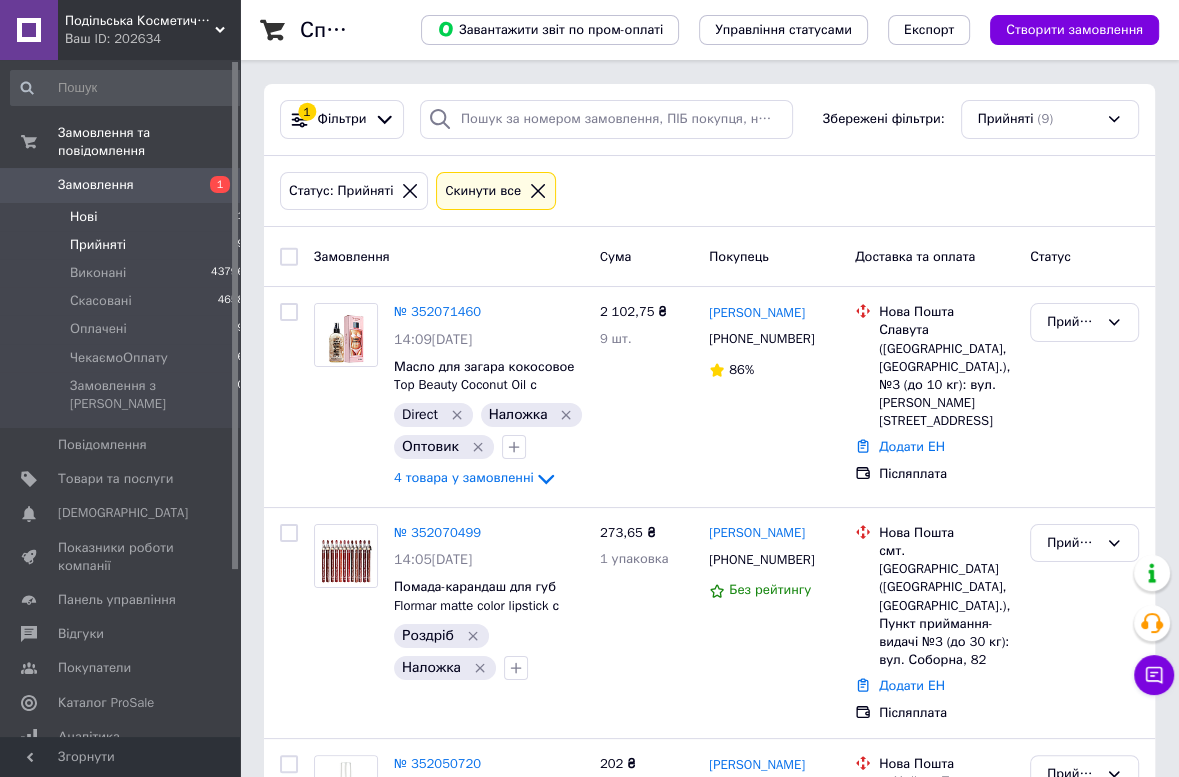 click on "Нові" at bounding box center [83, 217] 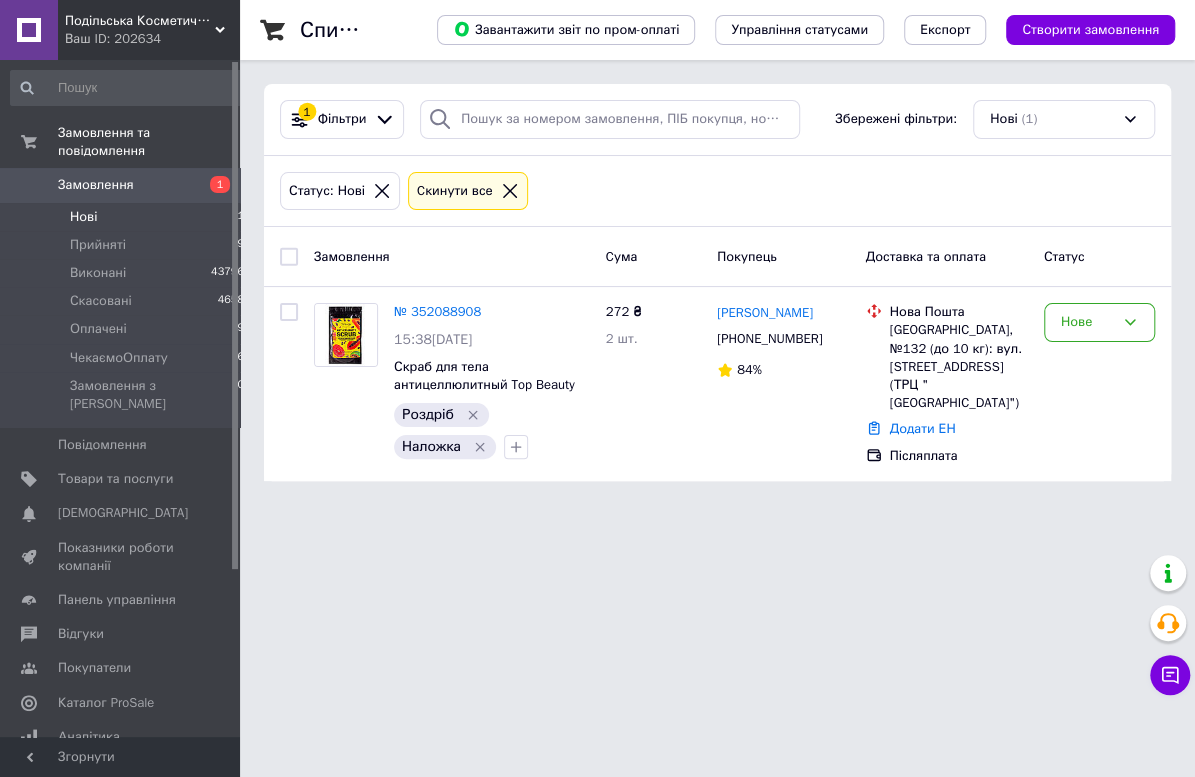 drag, startPoint x: 777, startPoint y: 688, endPoint x: 406, endPoint y: 45, distance: 742.3544 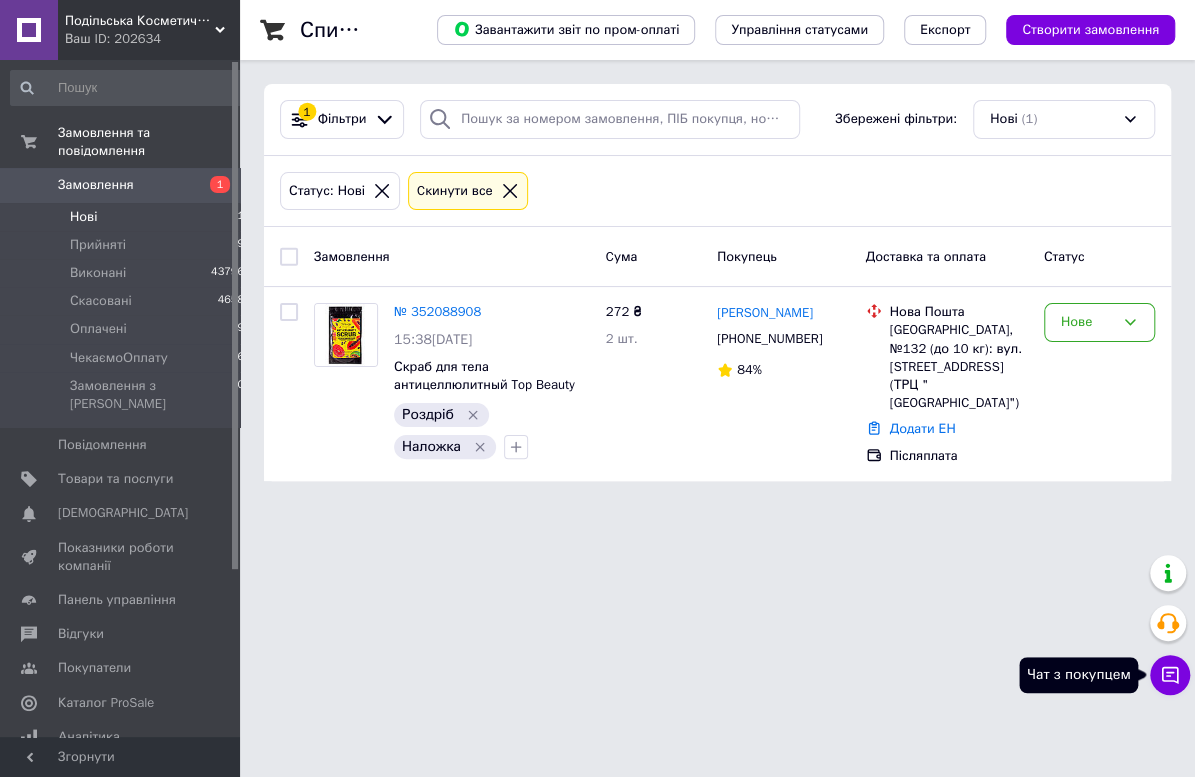 click 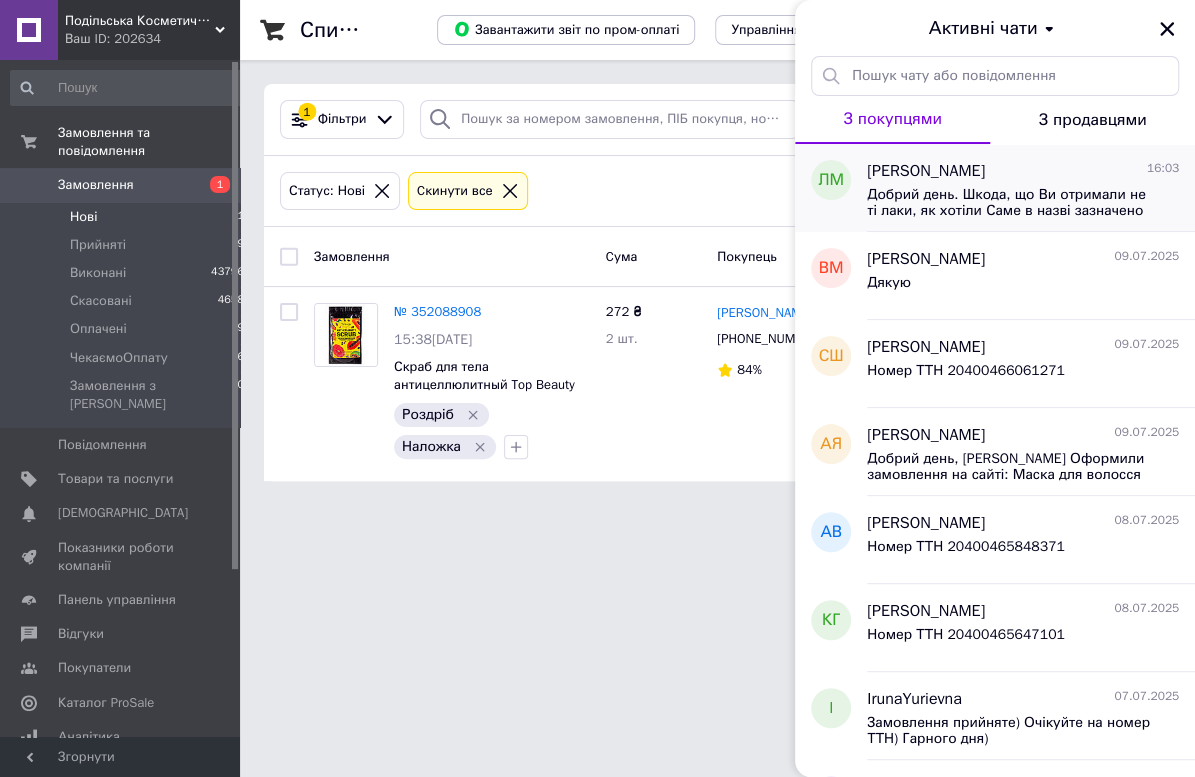 click on "Добрий день. Шкода, що Ви отримали не ті лаки, як хотіли
Саме в назві зазначено від виробника
В описі зазначено, що лаки мають глянцевий фініш" at bounding box center [1023, 201] 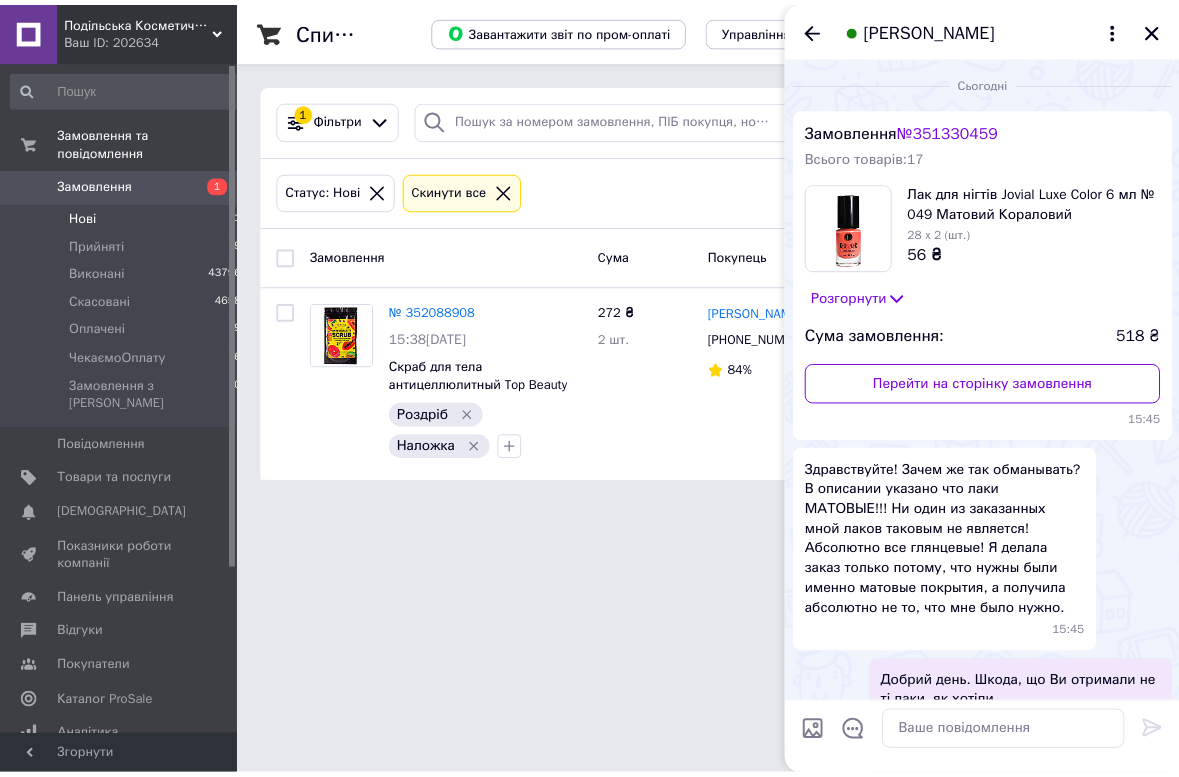 scroll, scrollTop: 131, scrollLeft: 0, axis: vertical 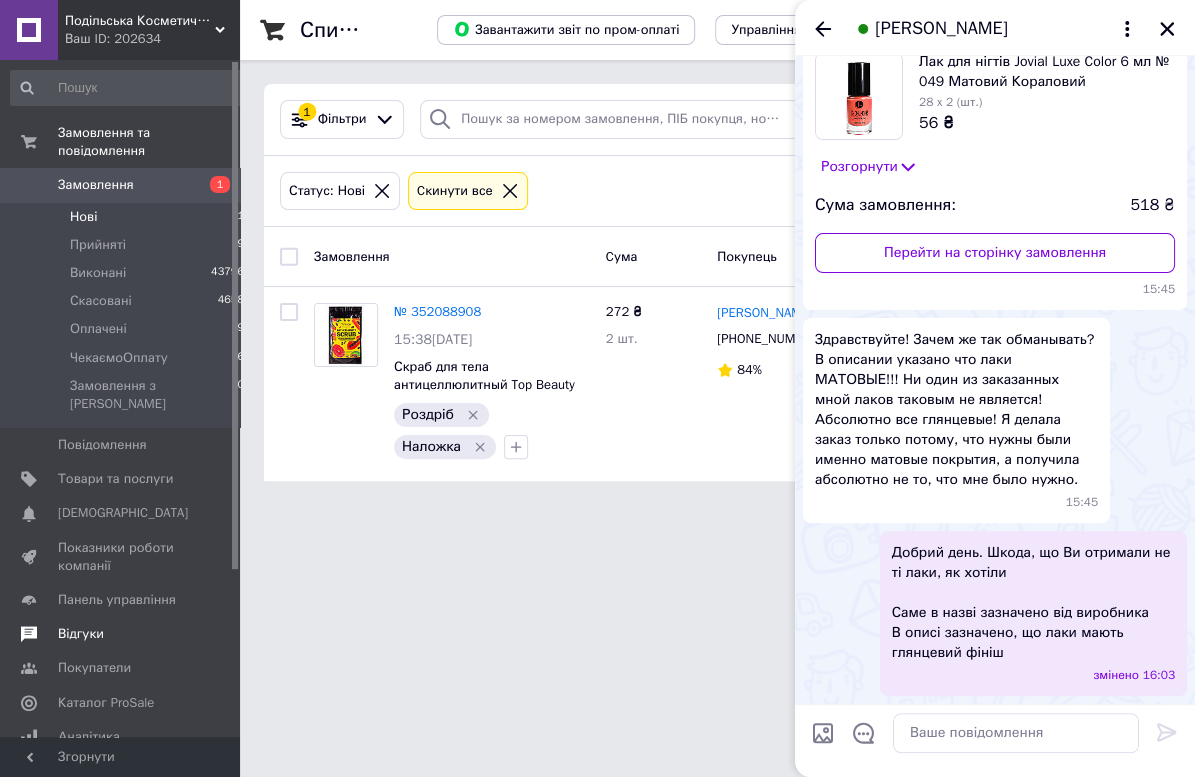 click on "Відгуки" at bounding box center [81, 634] 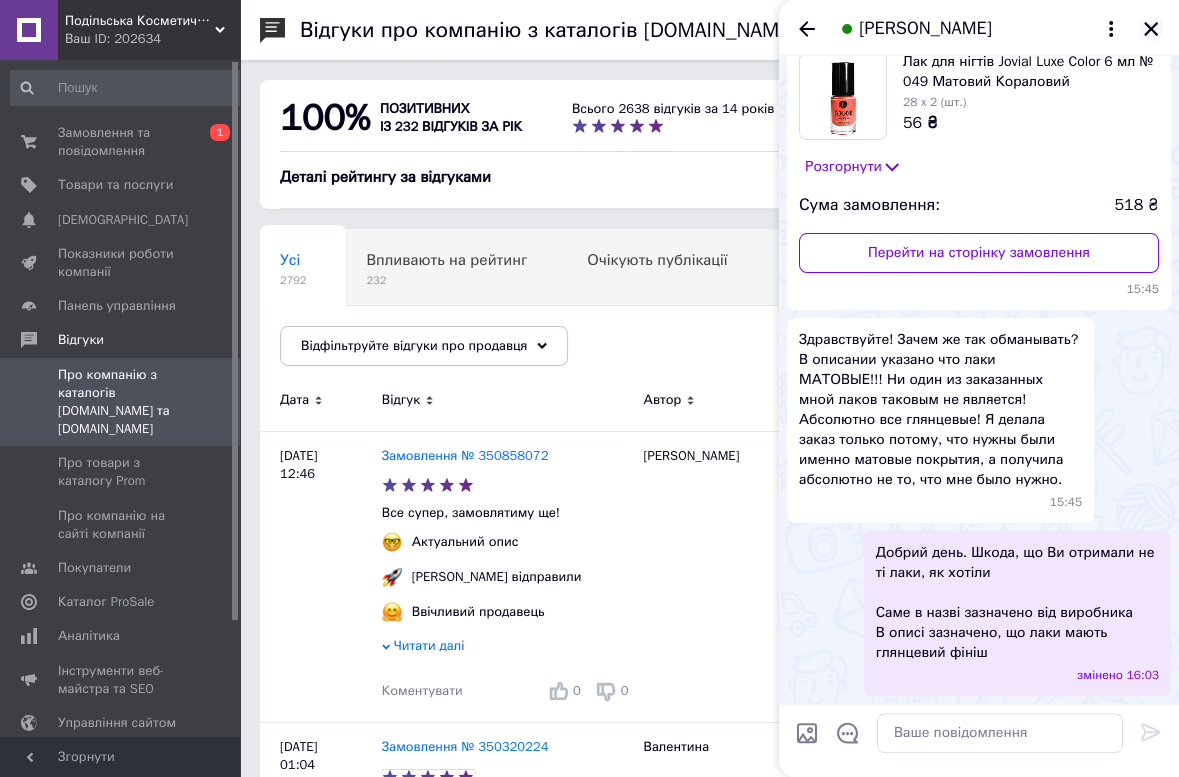 click at bounding box center [1151, 29] 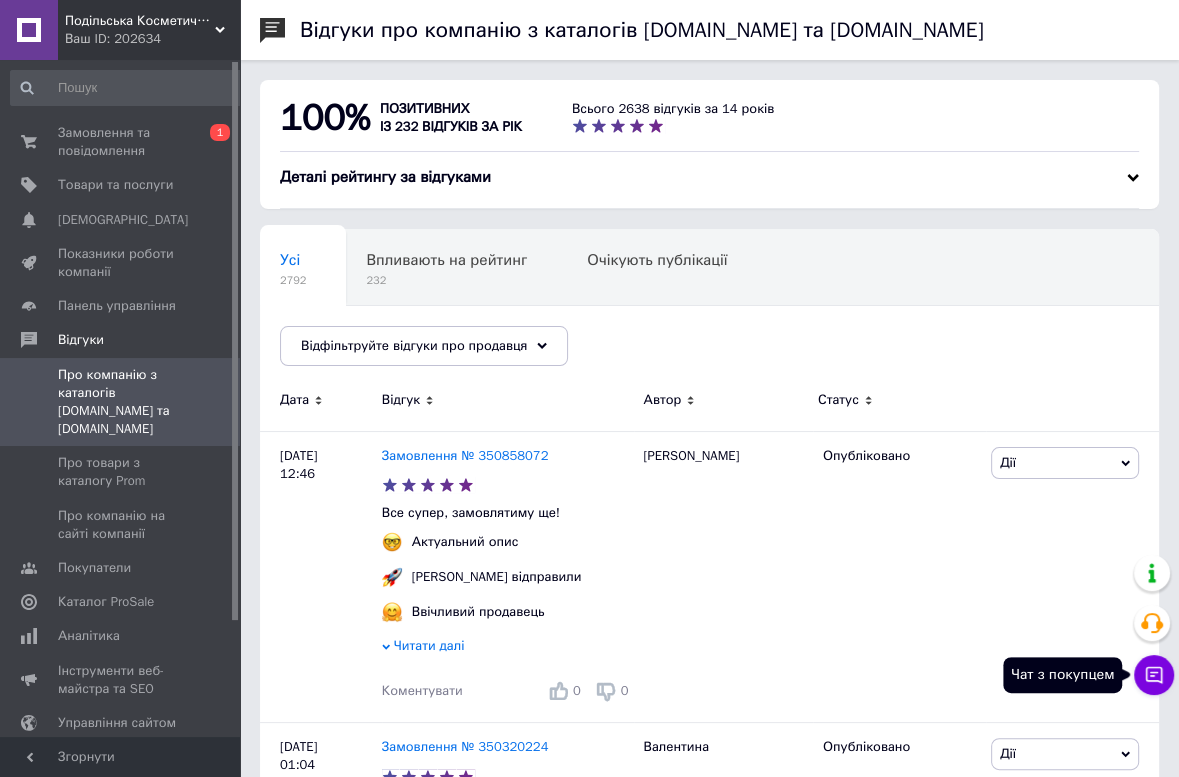 click 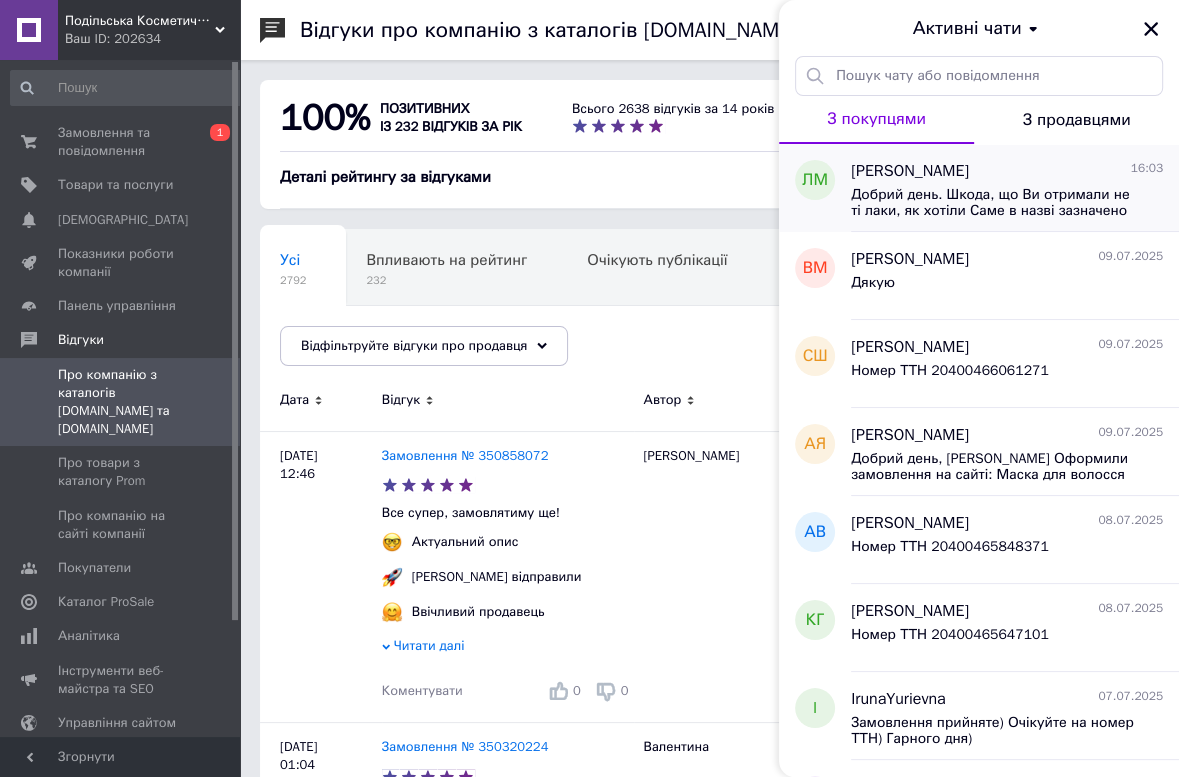 click on "[PERSON_NAME]" at bounding box center [910, 171] 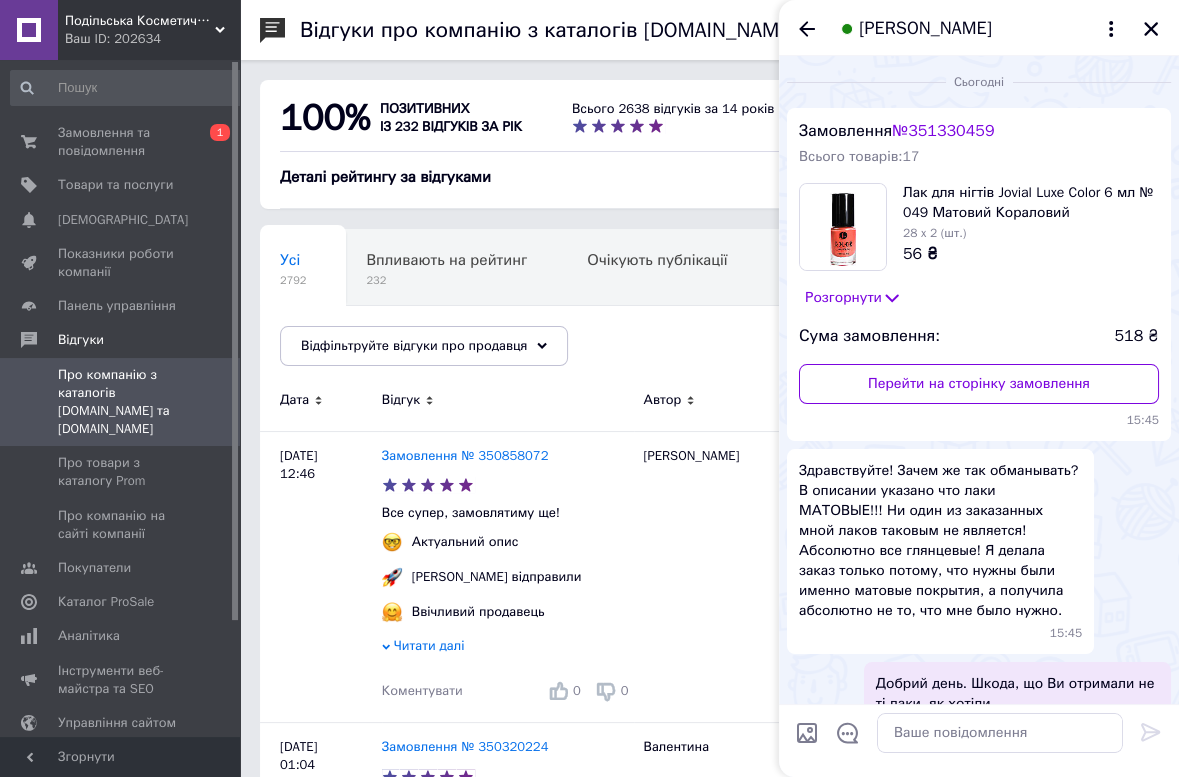 scroll, scrollTop: 131, scrollLeft: 0, axis: vertical 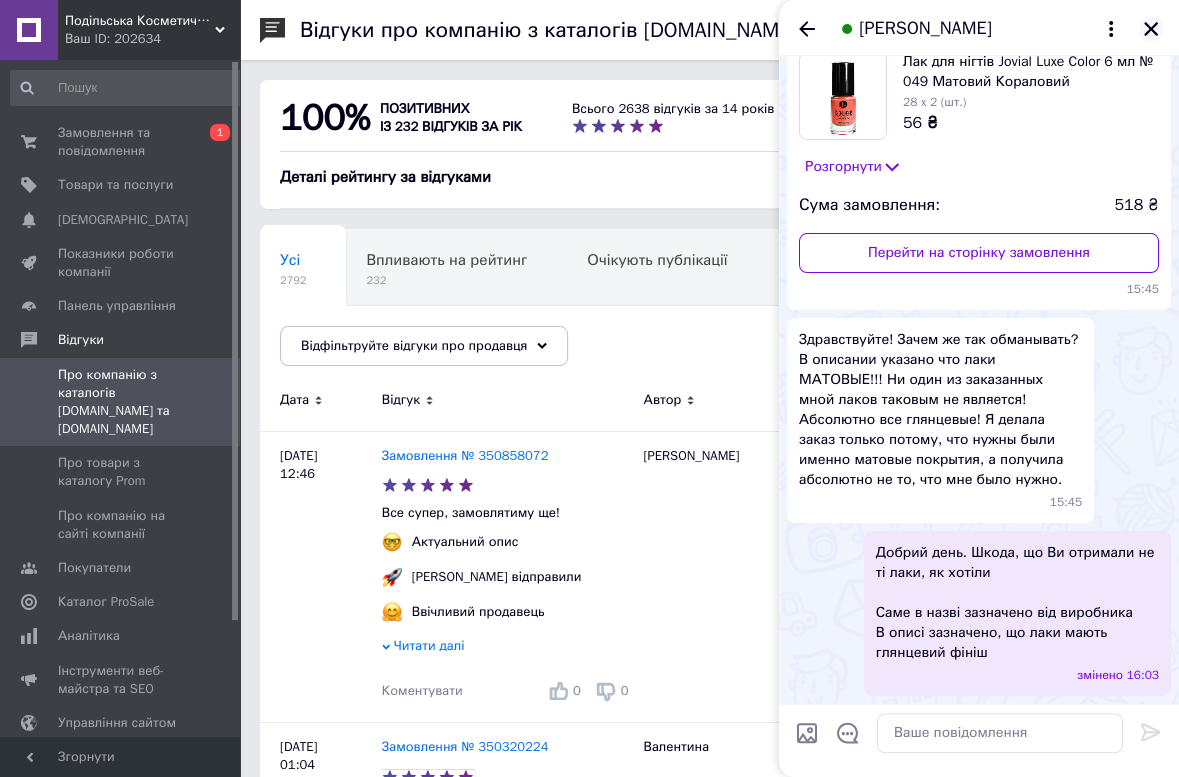 click 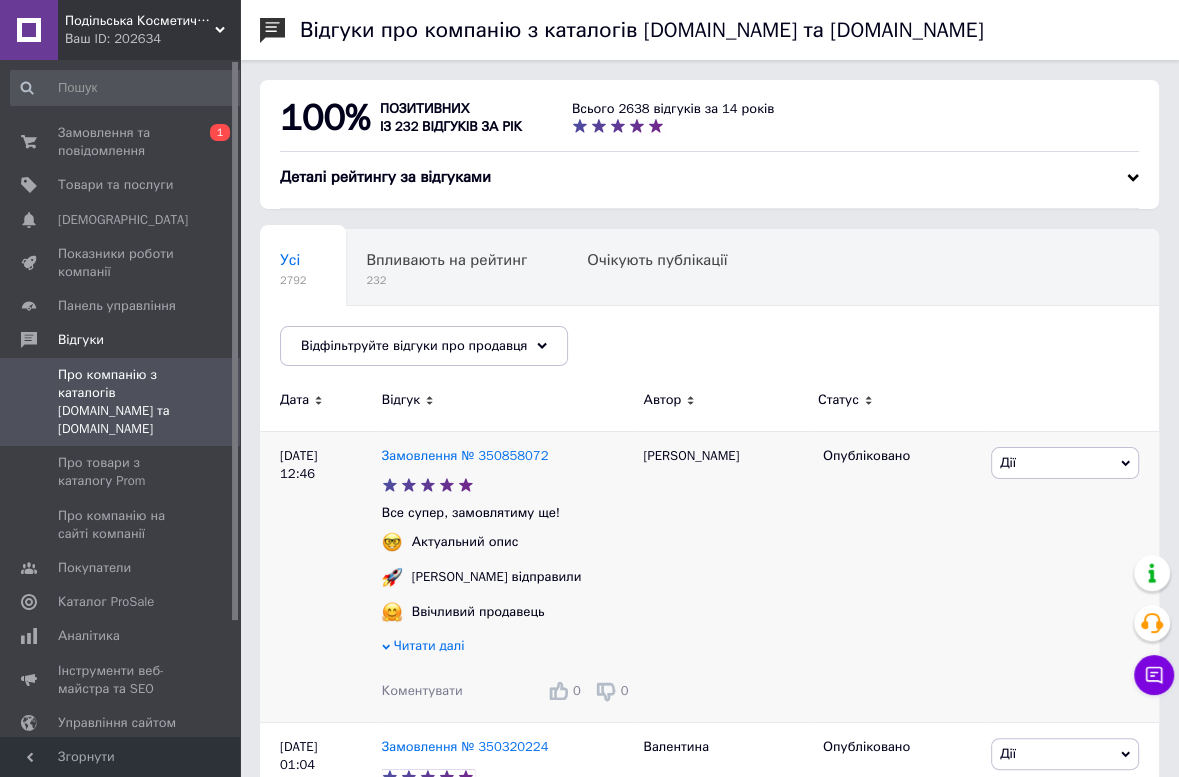 scroll, scrollTop: 425, scrollLeft: 0, axis: vertical 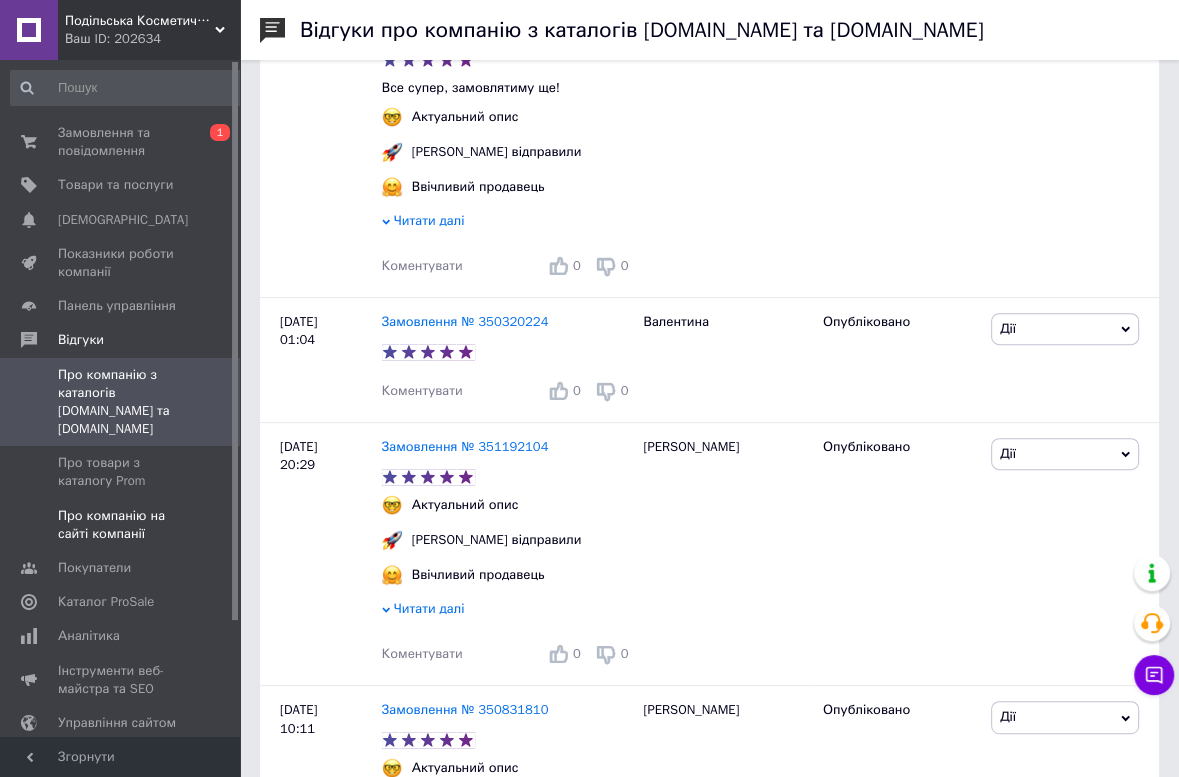 click on "Про компанію на сайті компанії" at bounding box center (121, 525) 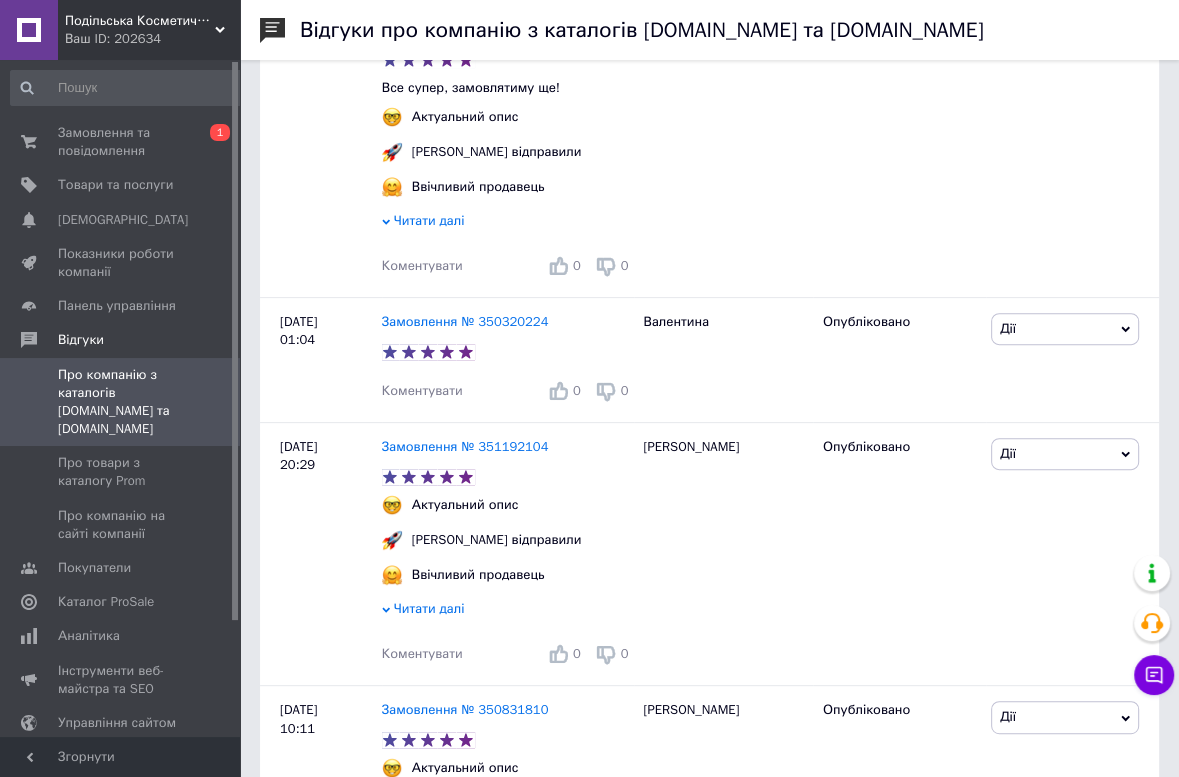 scroll, scrollTop: 0, scrollLeft: 0, axis: both 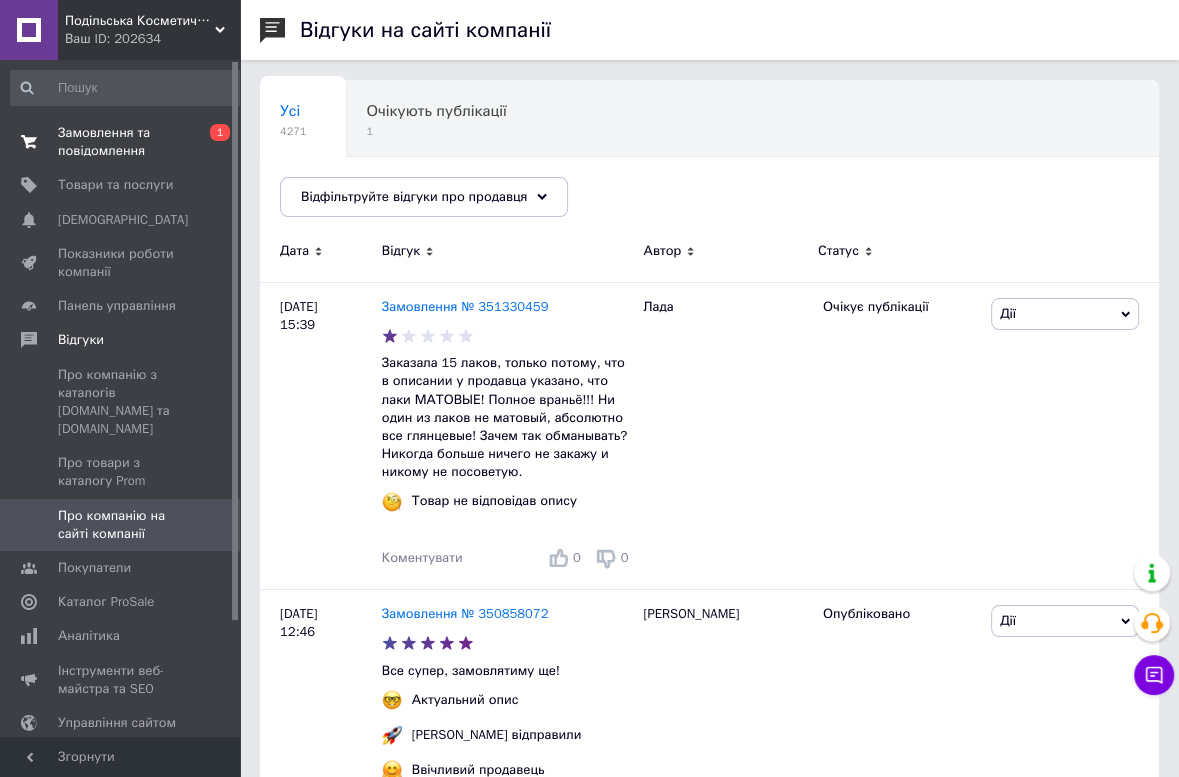 click on "Замовлення та повідомлення" at bounding box center [121, 142] 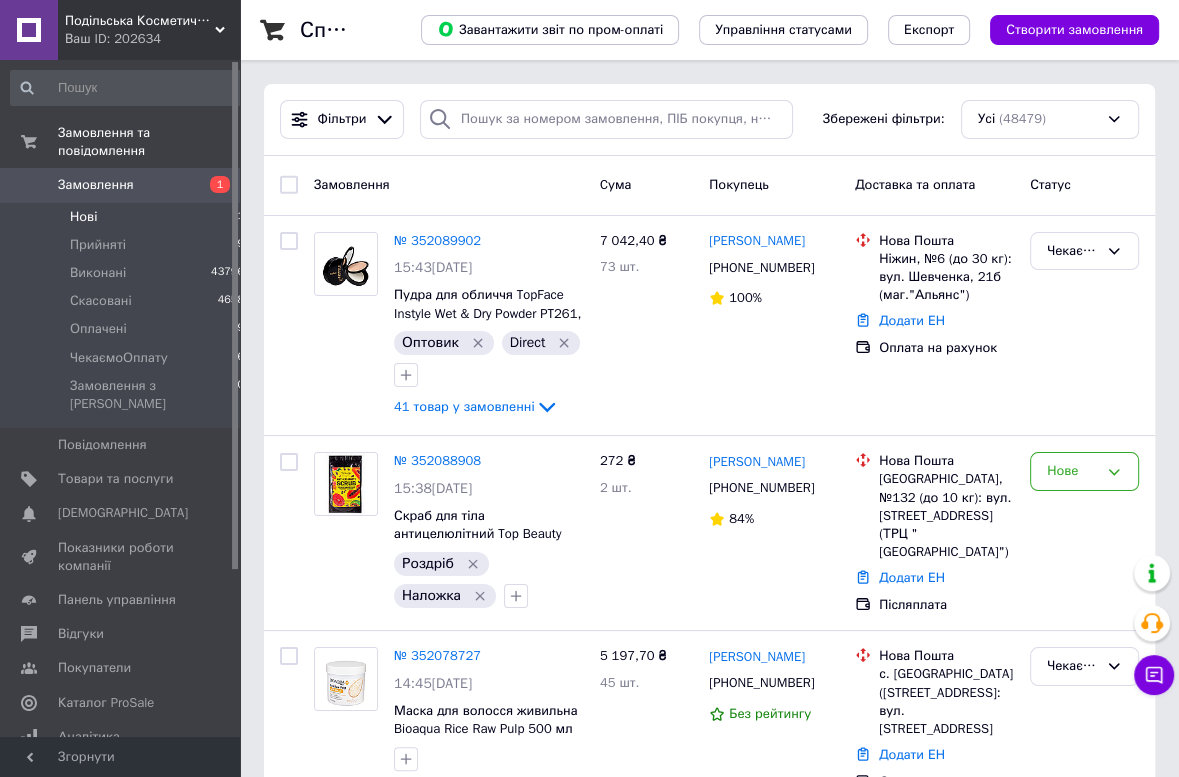 click on "Нові" at bounding box center (83, 217) 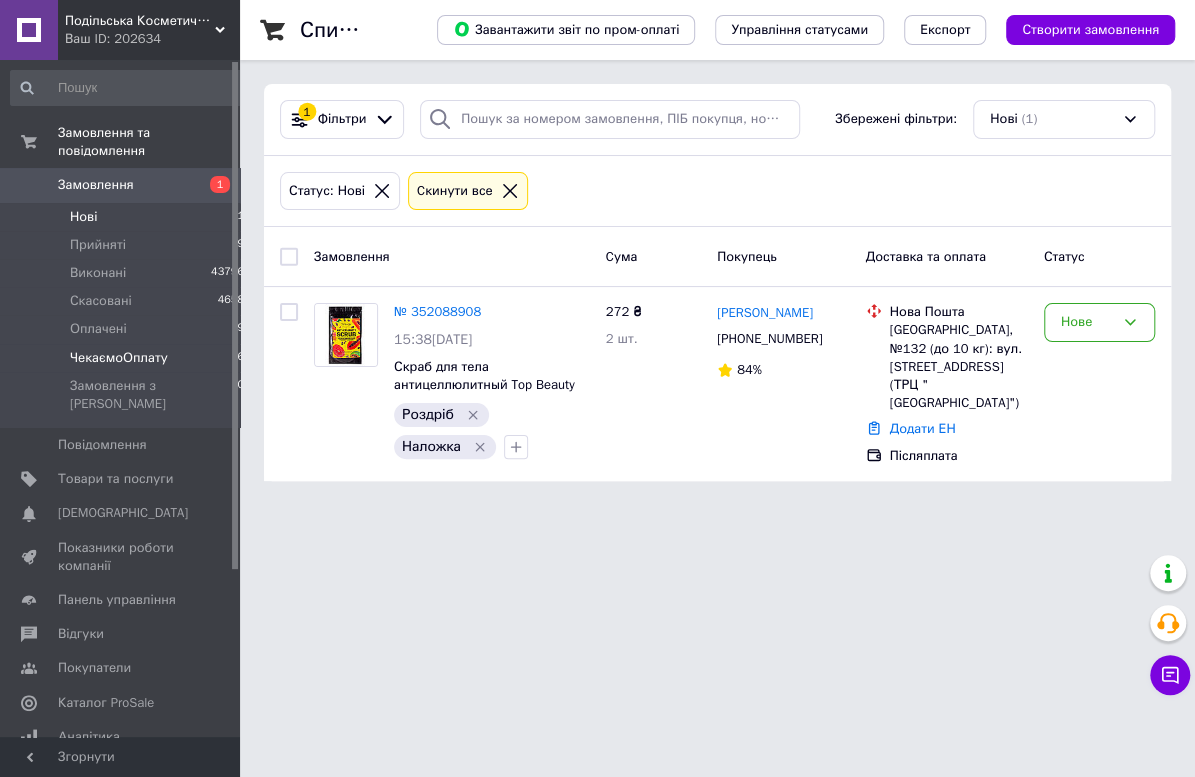 click on "ЧекаємоОплату" at bounding box center (119, 358) 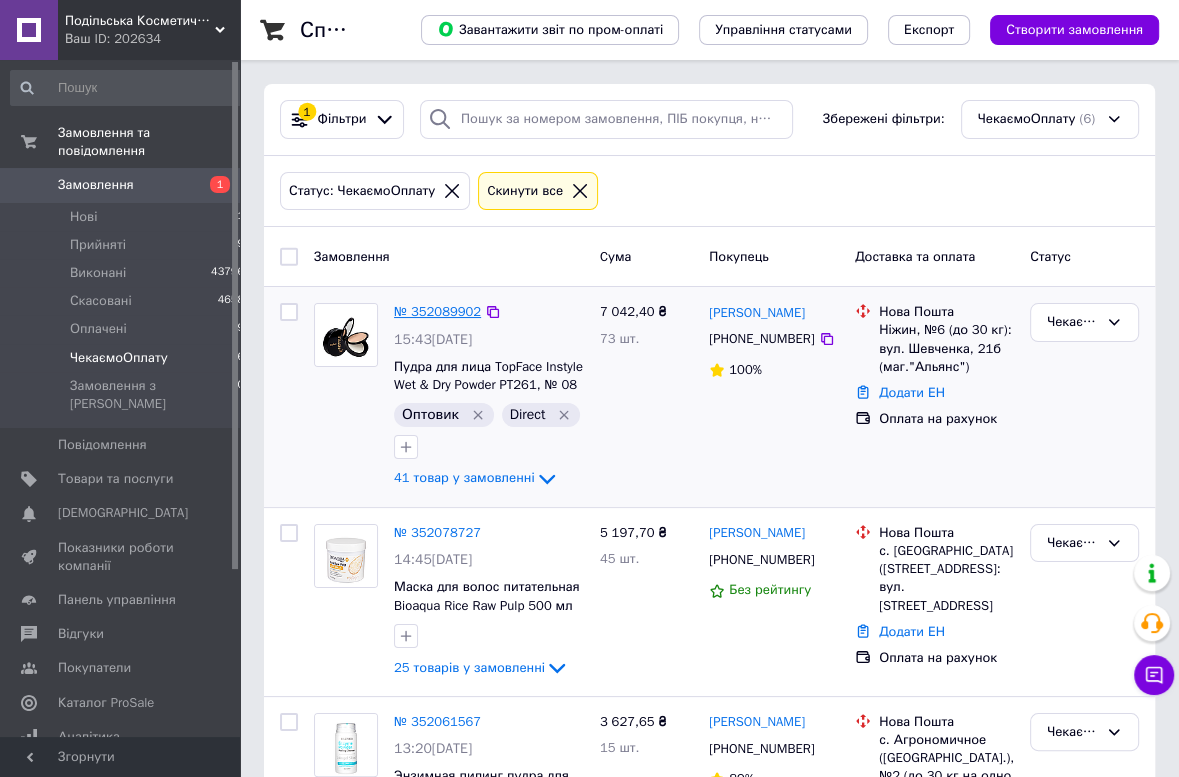 click on "№ 352089902" at bounding box center [437, 311] 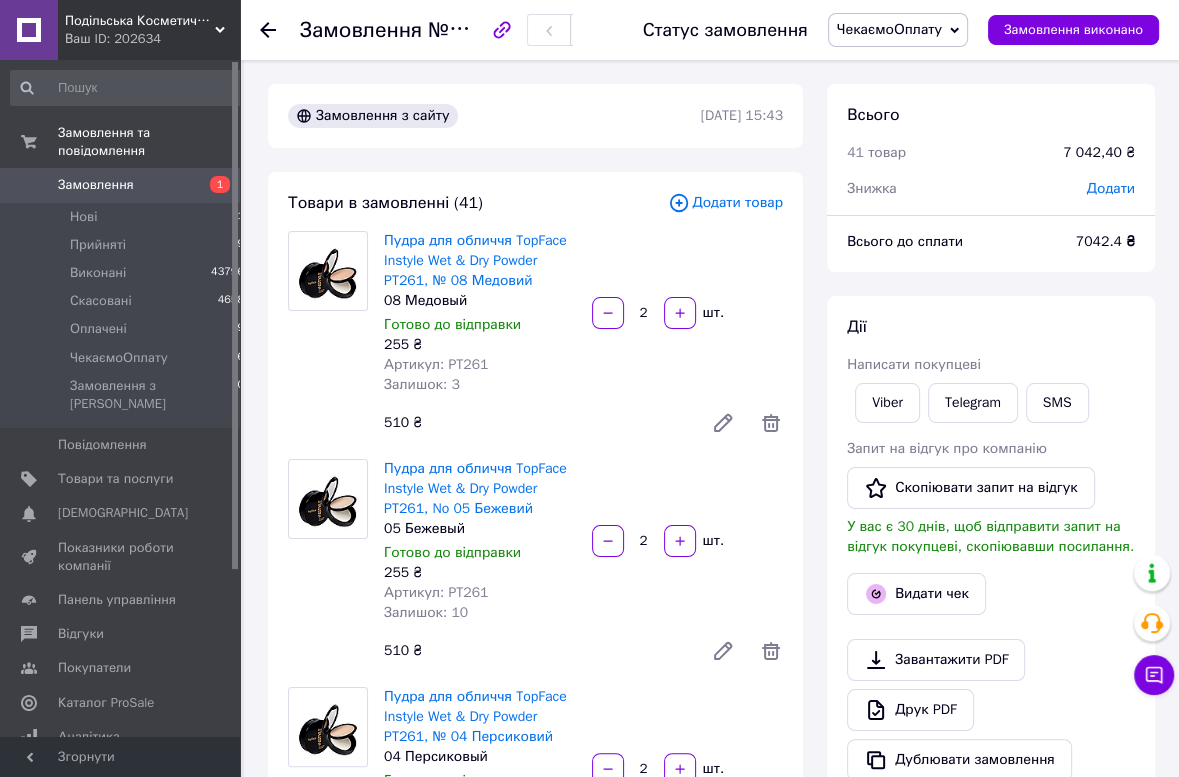click 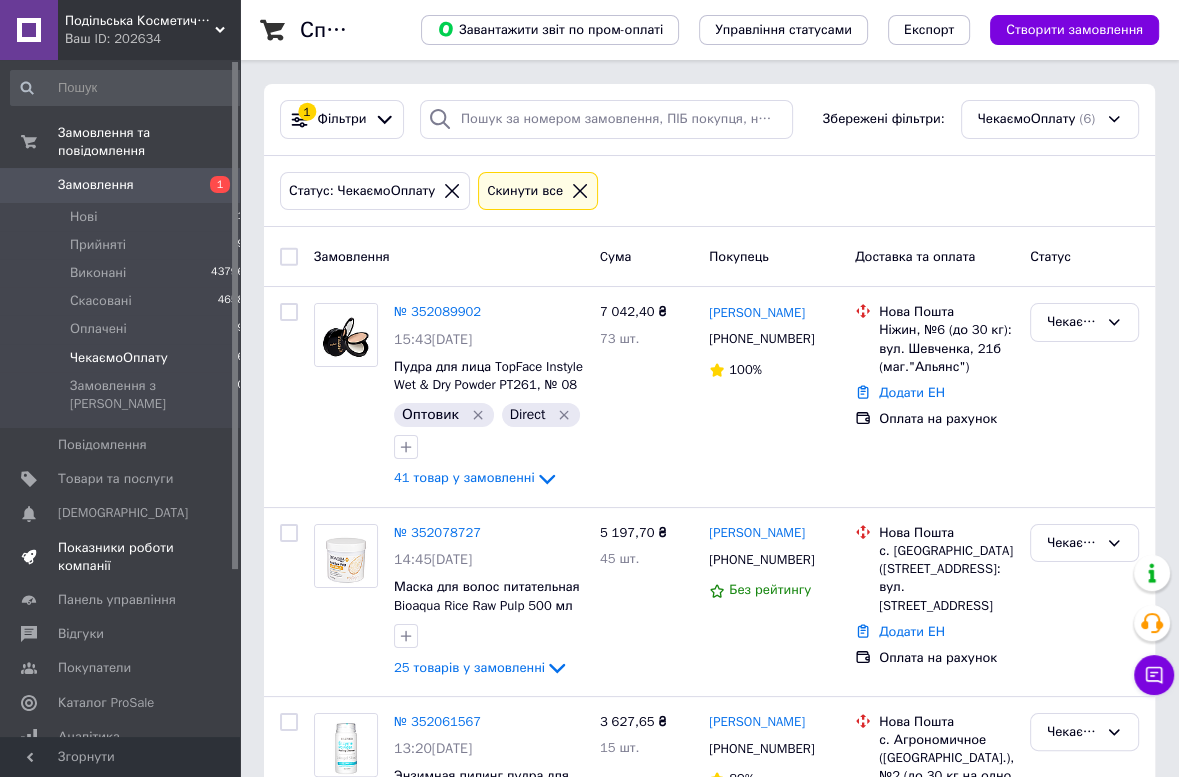 click on "Показники роботи компанії" at bounding box center [121, 557] 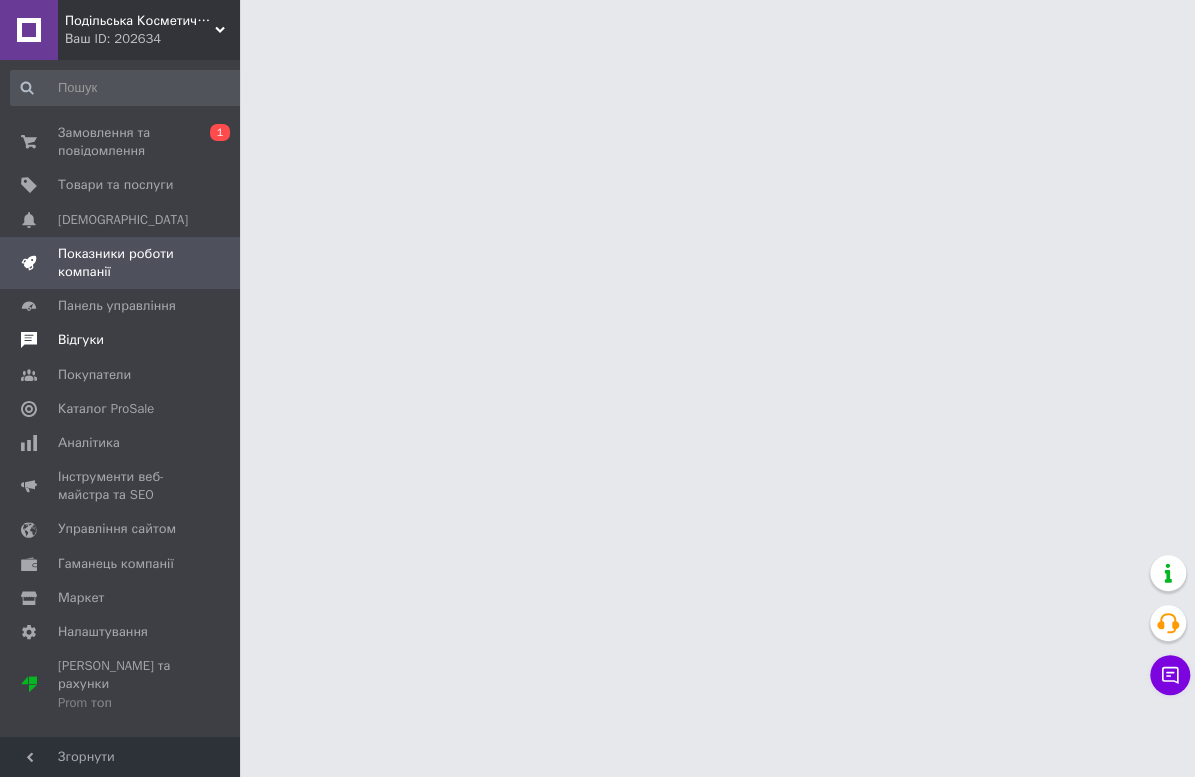 click on "Відгуки" at bounding box center (81, 340) 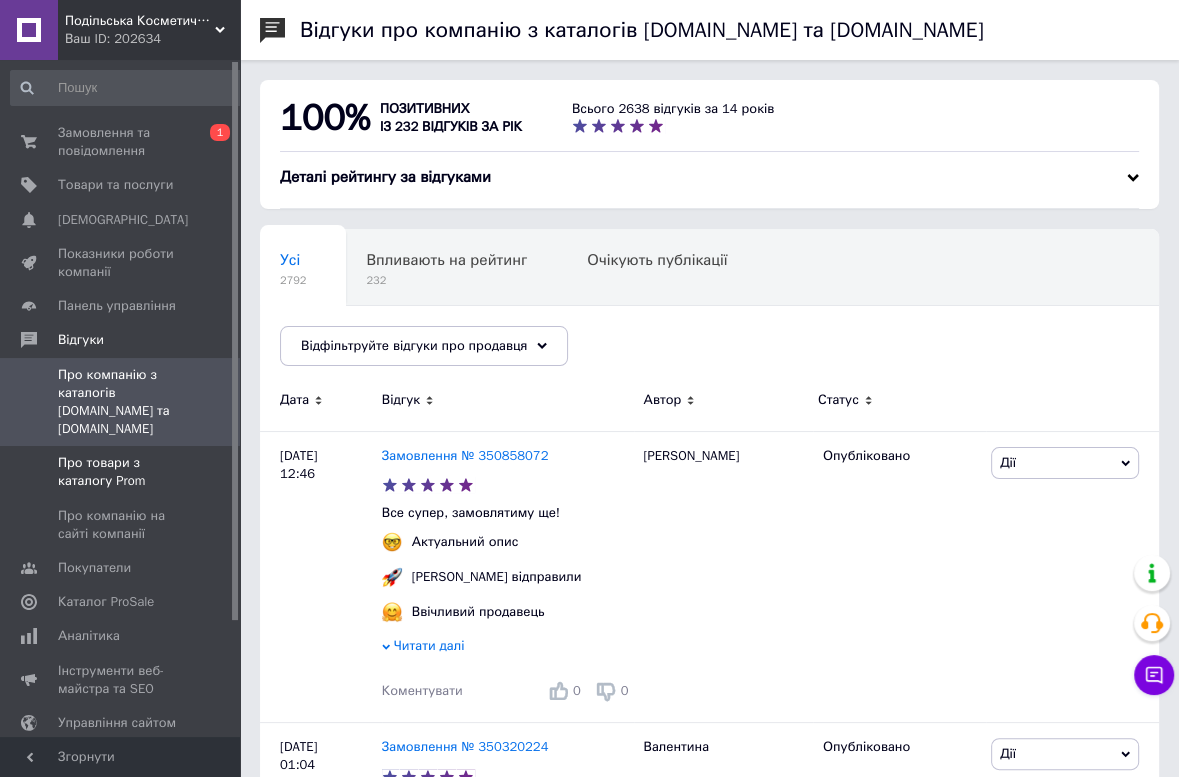 click on "Про товари з каталогу Prom" at bounding box center (121, 472) 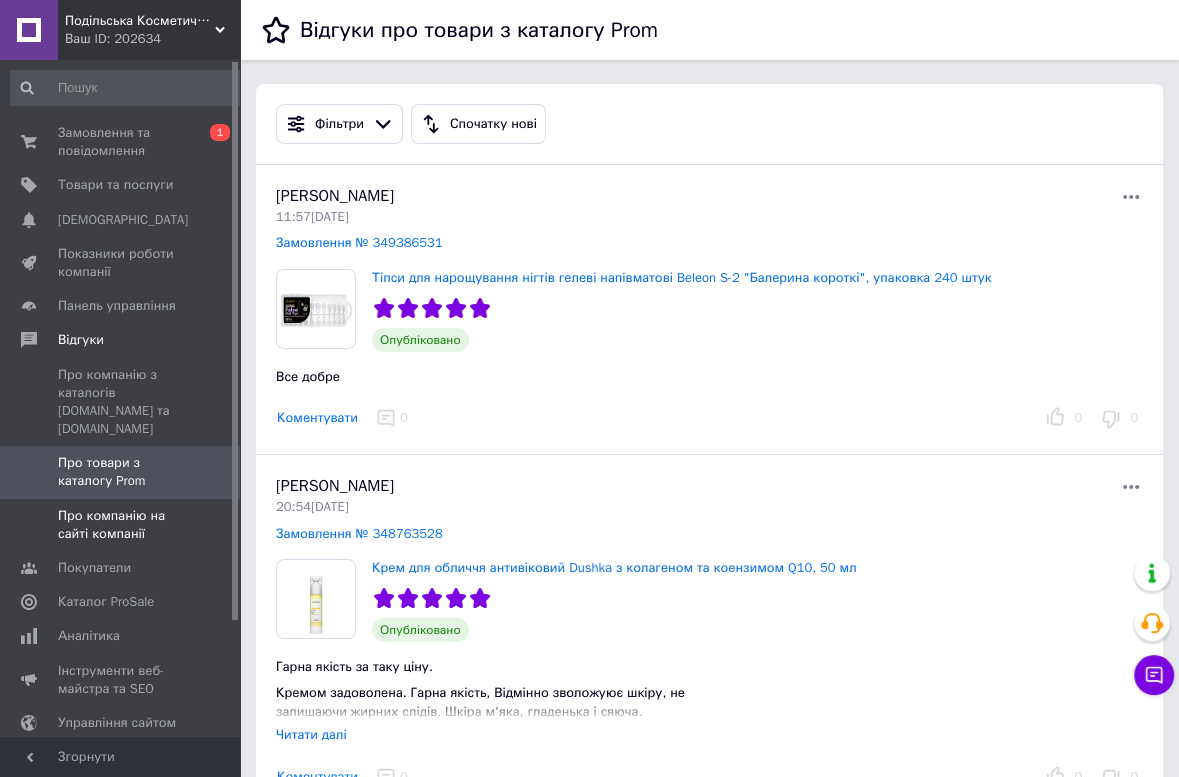 click on "Про компанію на сайті компанії" at bounding box center (121, 525) 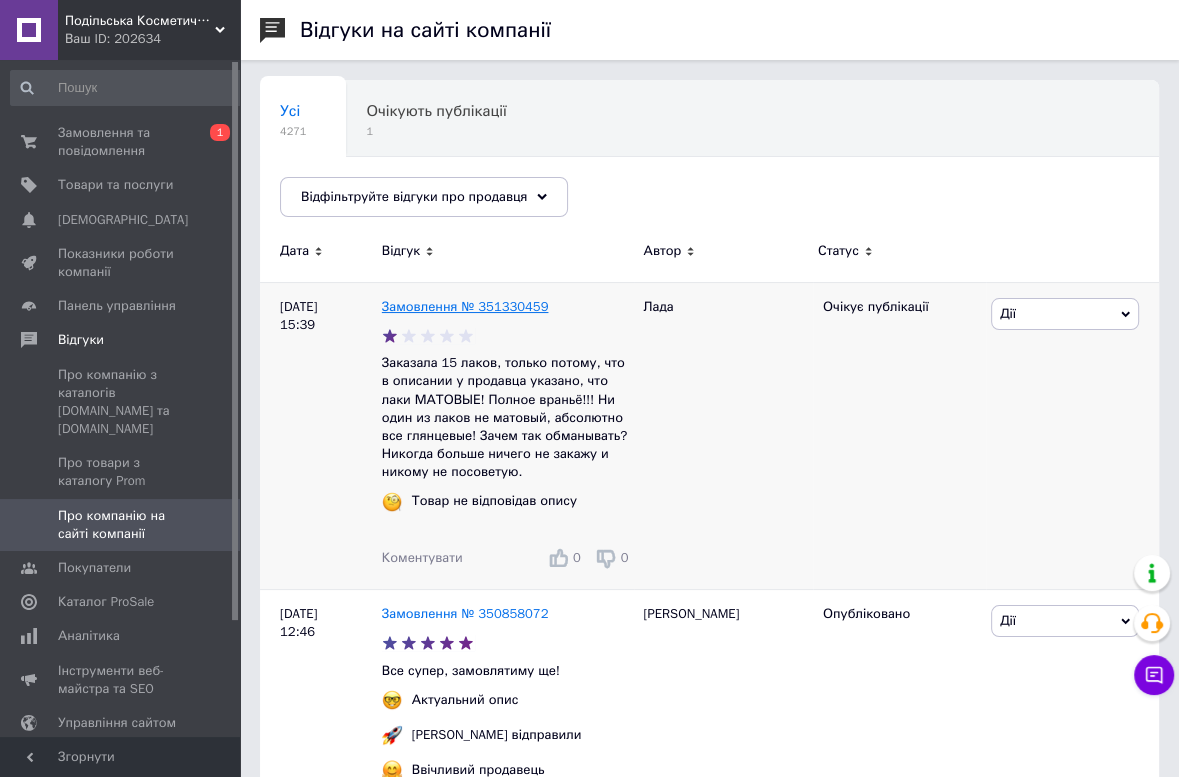 click on "Замовлення № 351330459" at bounding box center (465, 306) 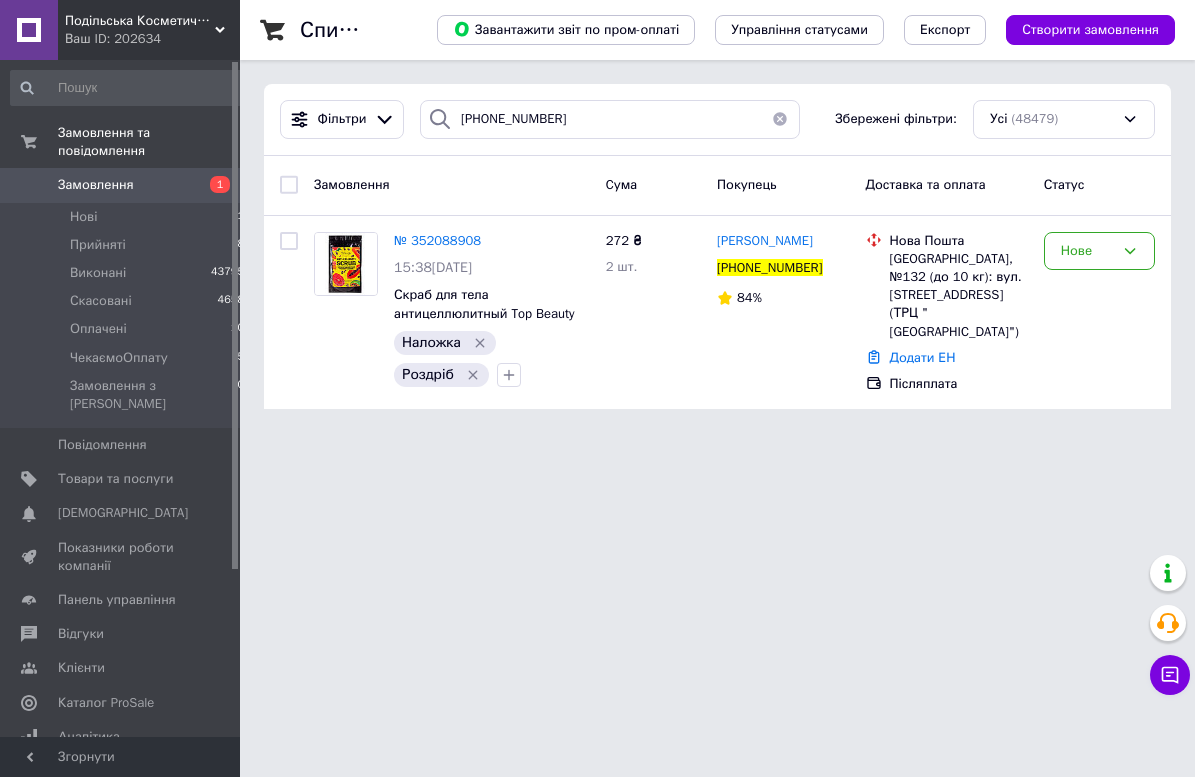 scroll, scrollTop: 0, scrollLeft: 0, axis: both 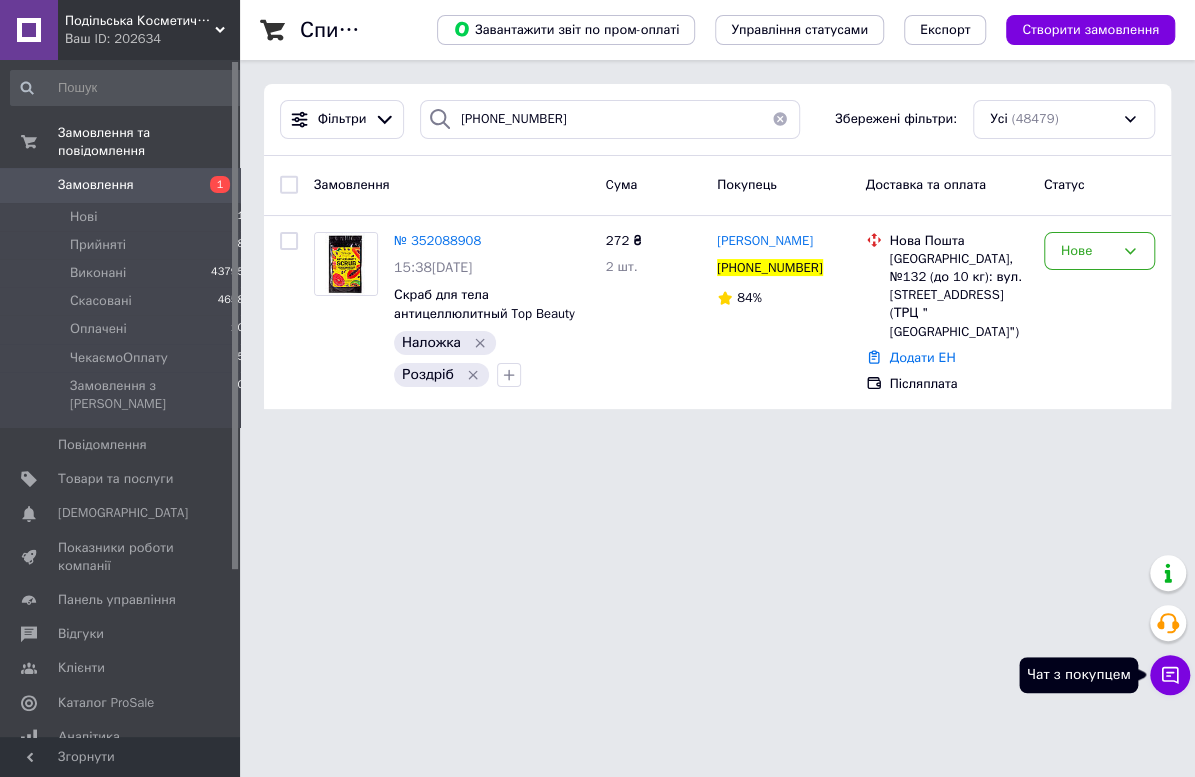 click 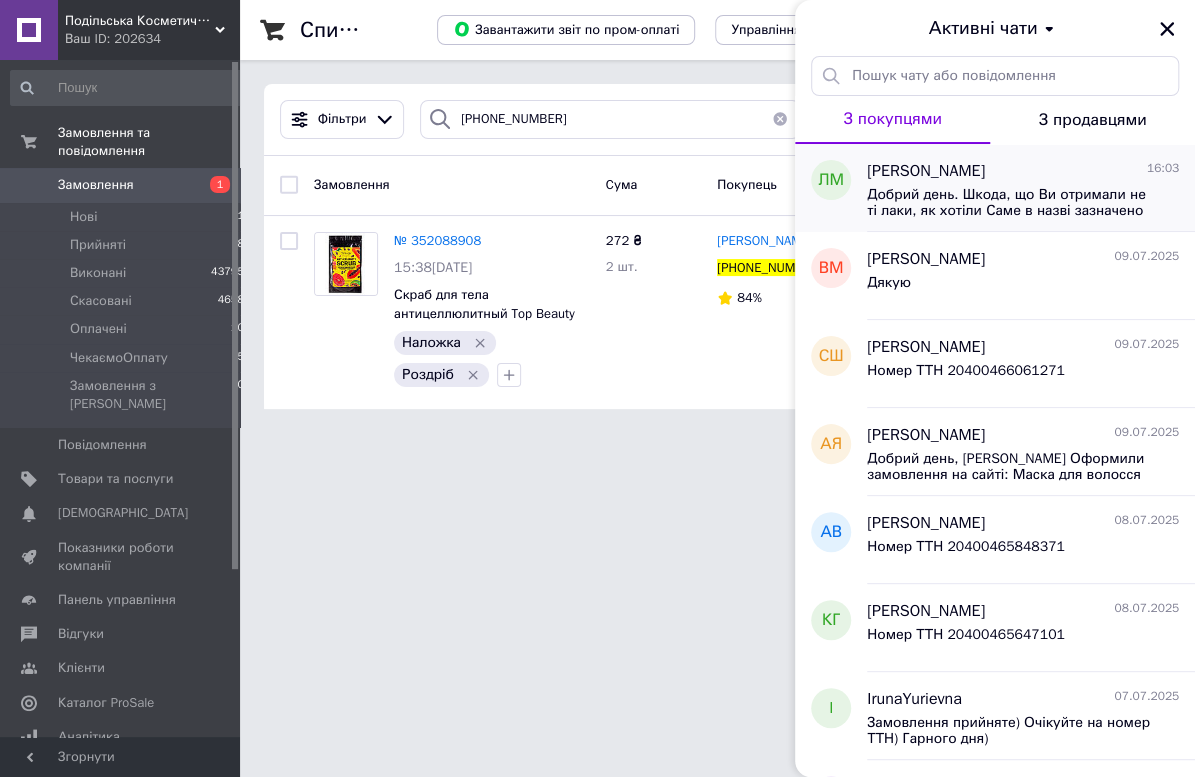 click on "Добрий день. Шкода, що Ви отримали не ті лаки, як хотіли
Саме в назві зазначено від виробника
В описі зазначено, що лаки мають глянцевий фініш" at bounding box center [1009, 203] 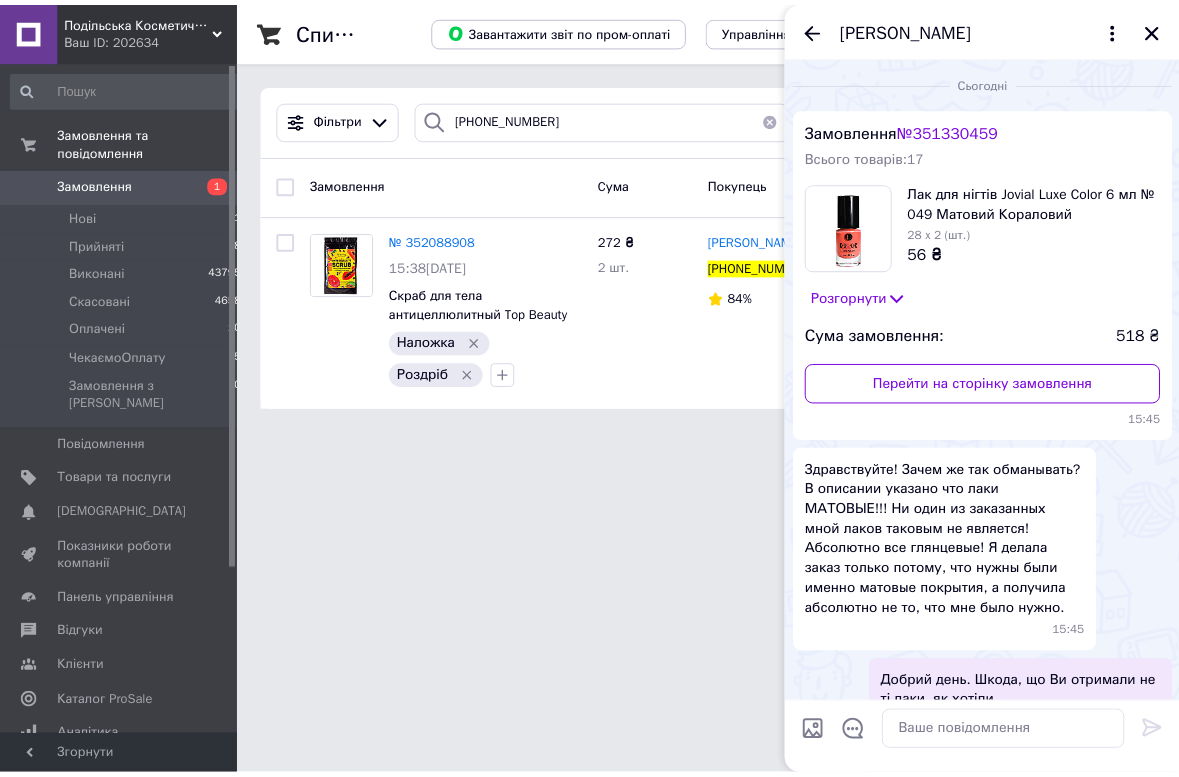 scroll, scrollTop: 131, scrollLeft: 0, axis: vertical 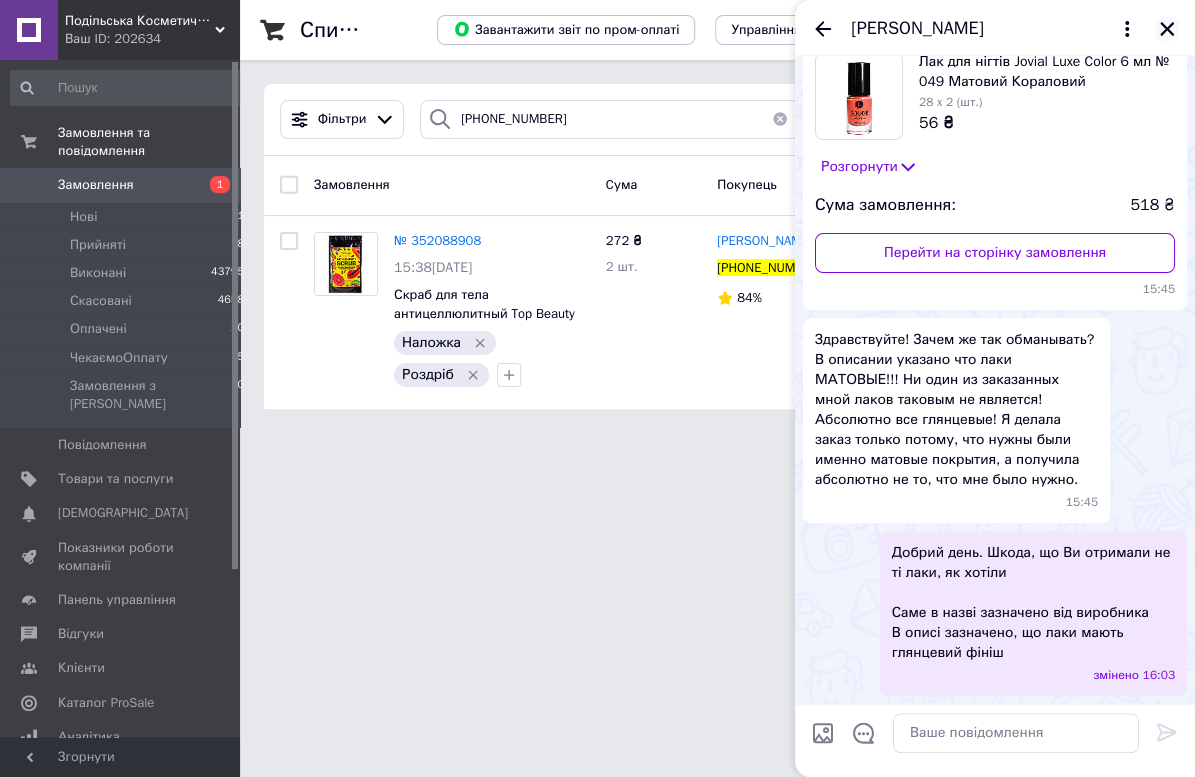 click 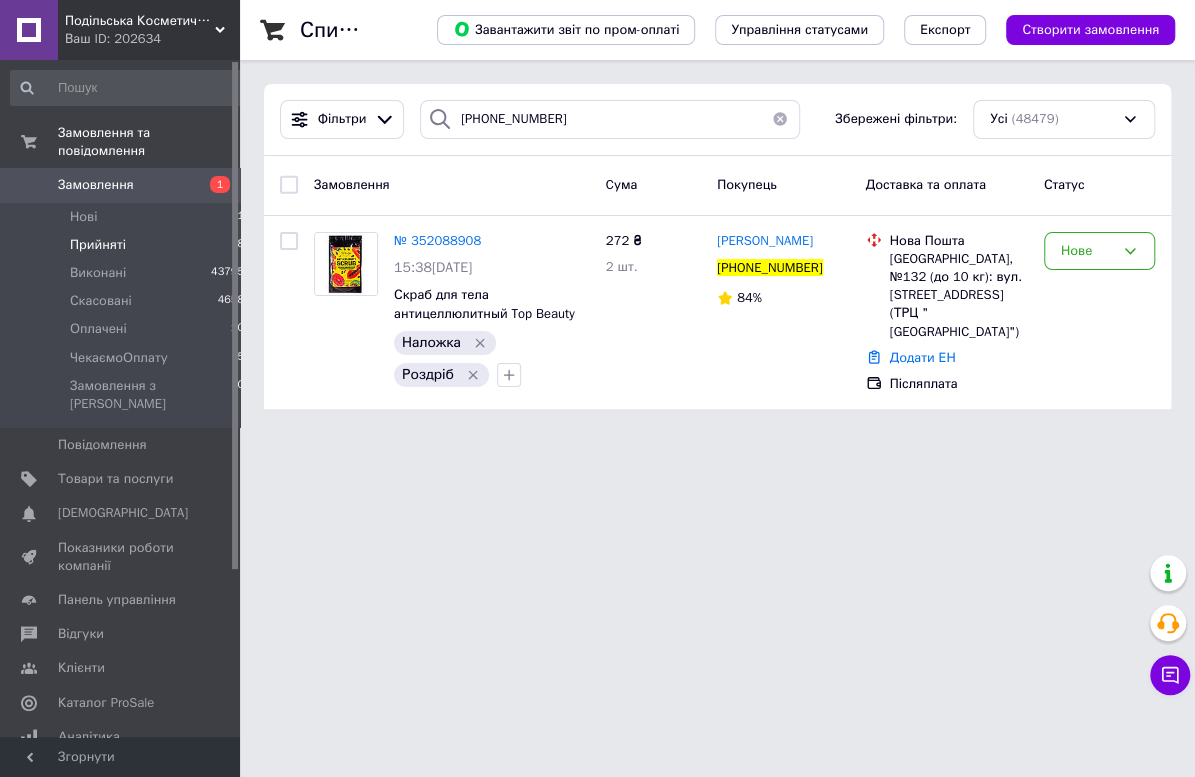click on "Прийняті" at bounding box center (98, 245) 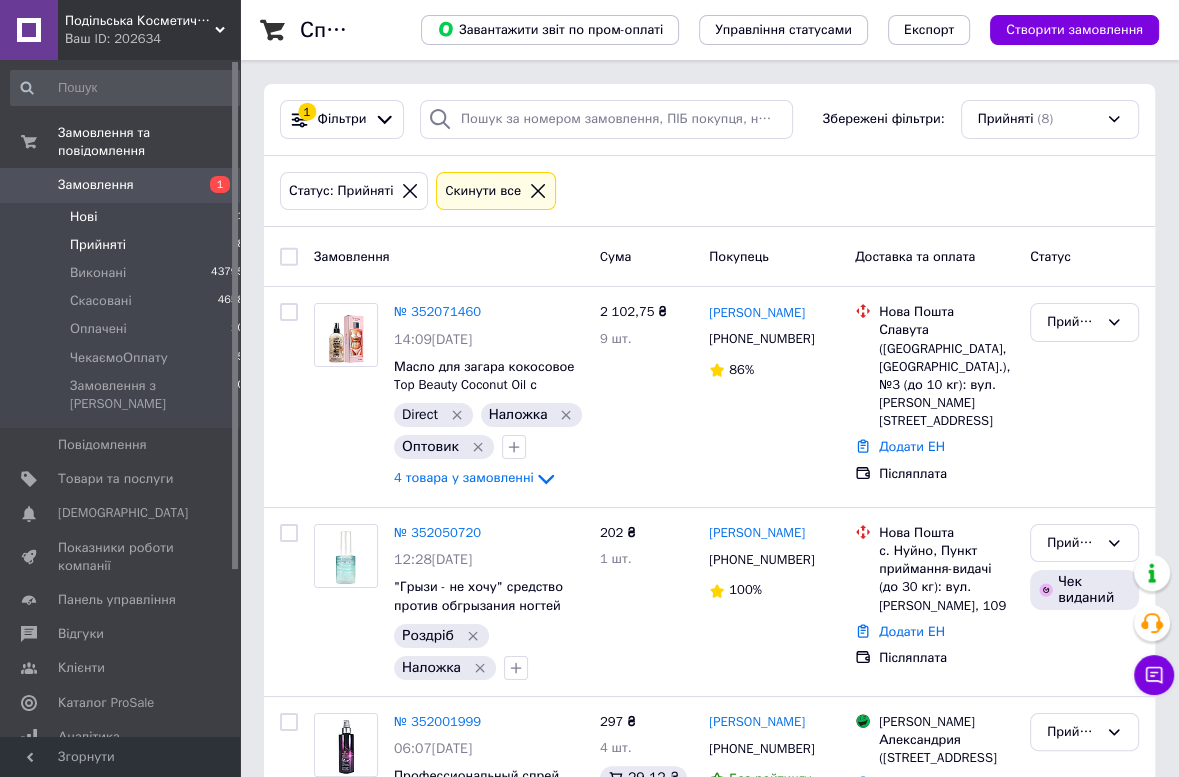 click on "Нові" at bounding box center (83, 217) 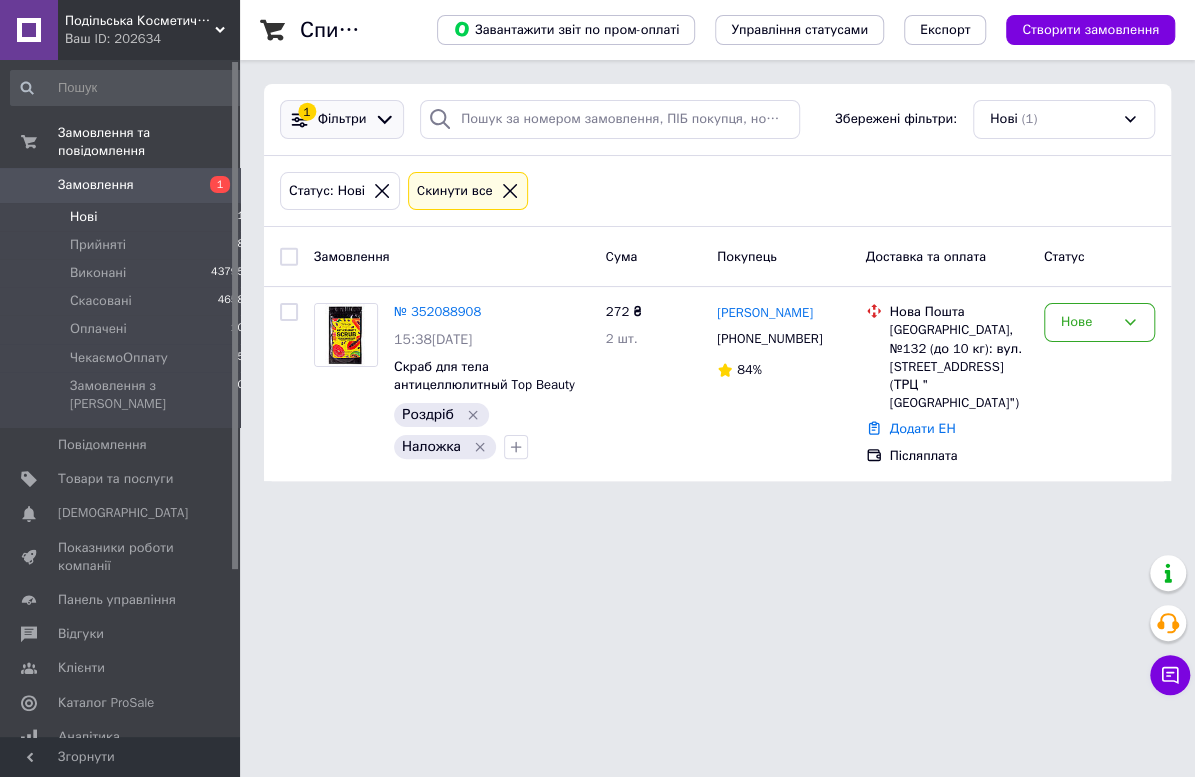 click on "Фільтри" at bounding box center [342, 119] 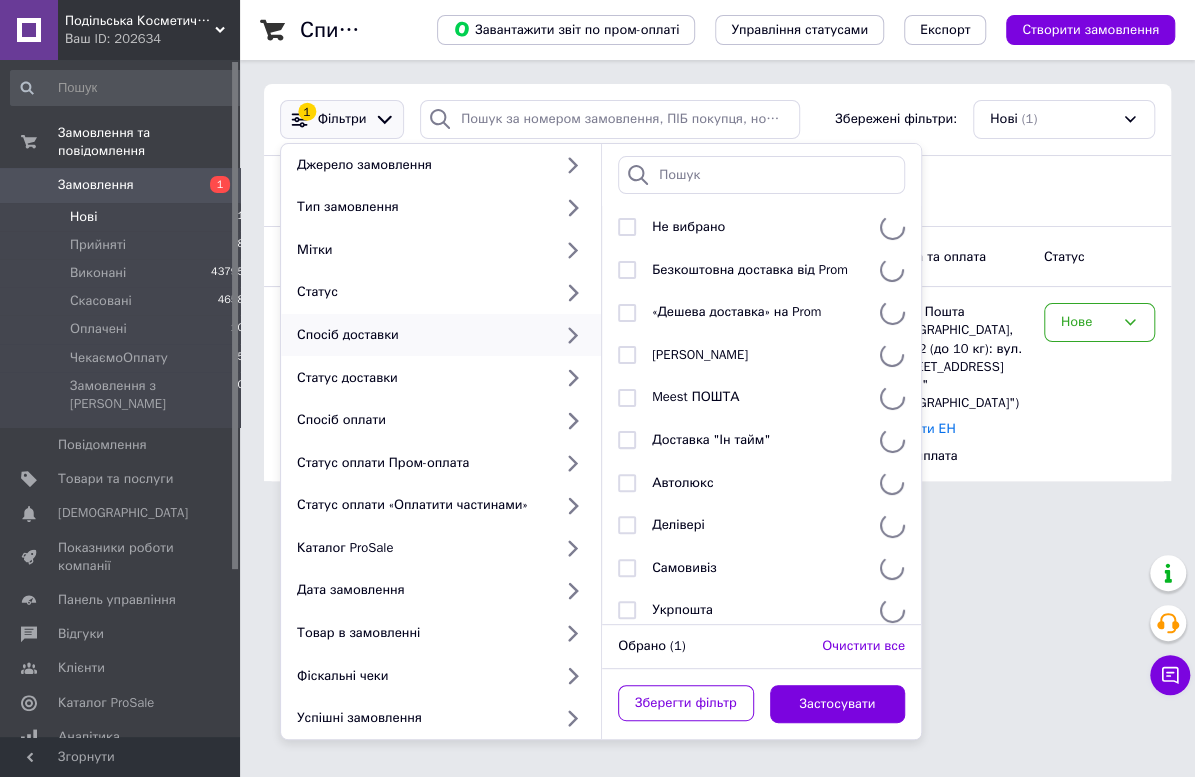 click on "Спосіб доставки" at bounding box center (420, 335) 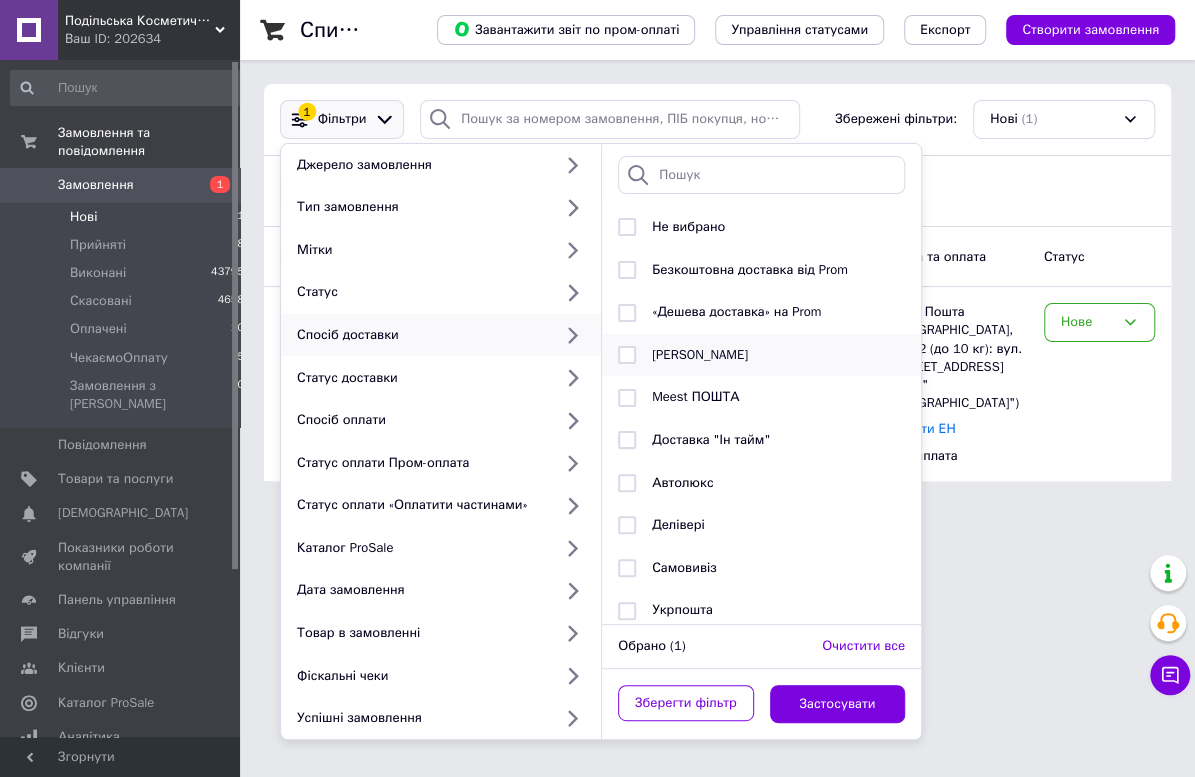 click on "[PERSON_NAME]" at bounding box center (761, 355) 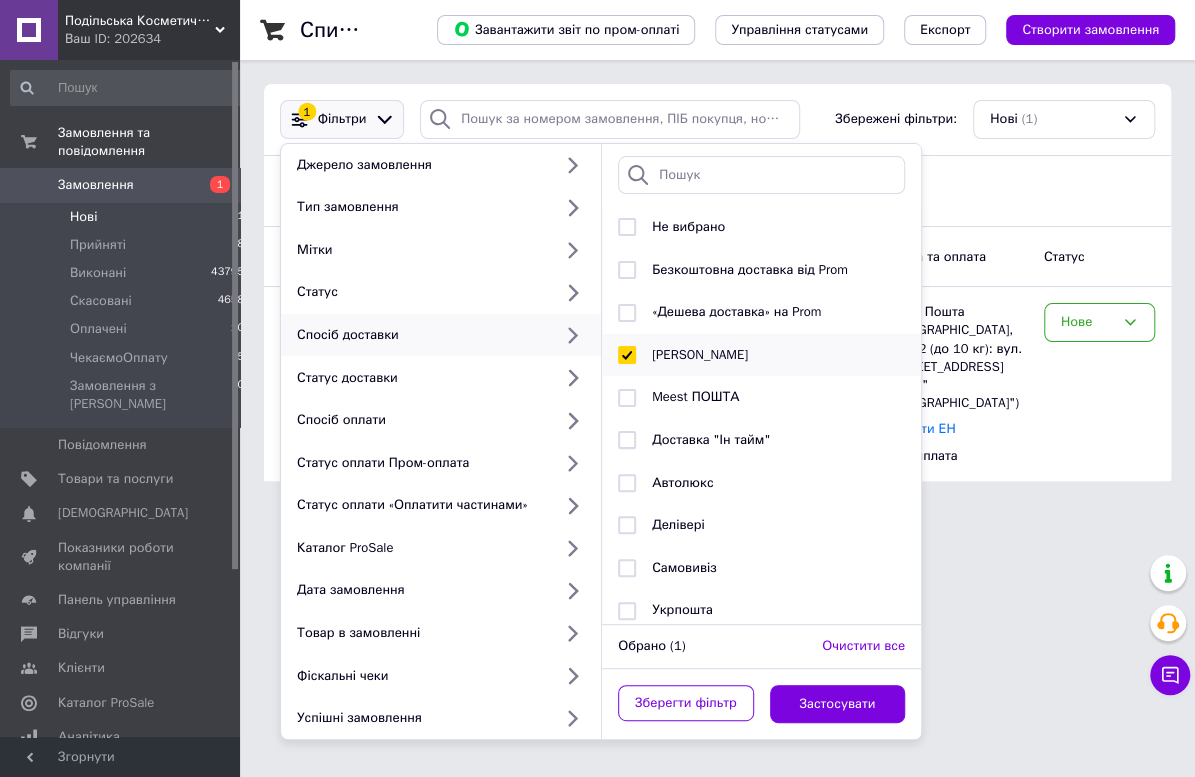 checkbox on "true" 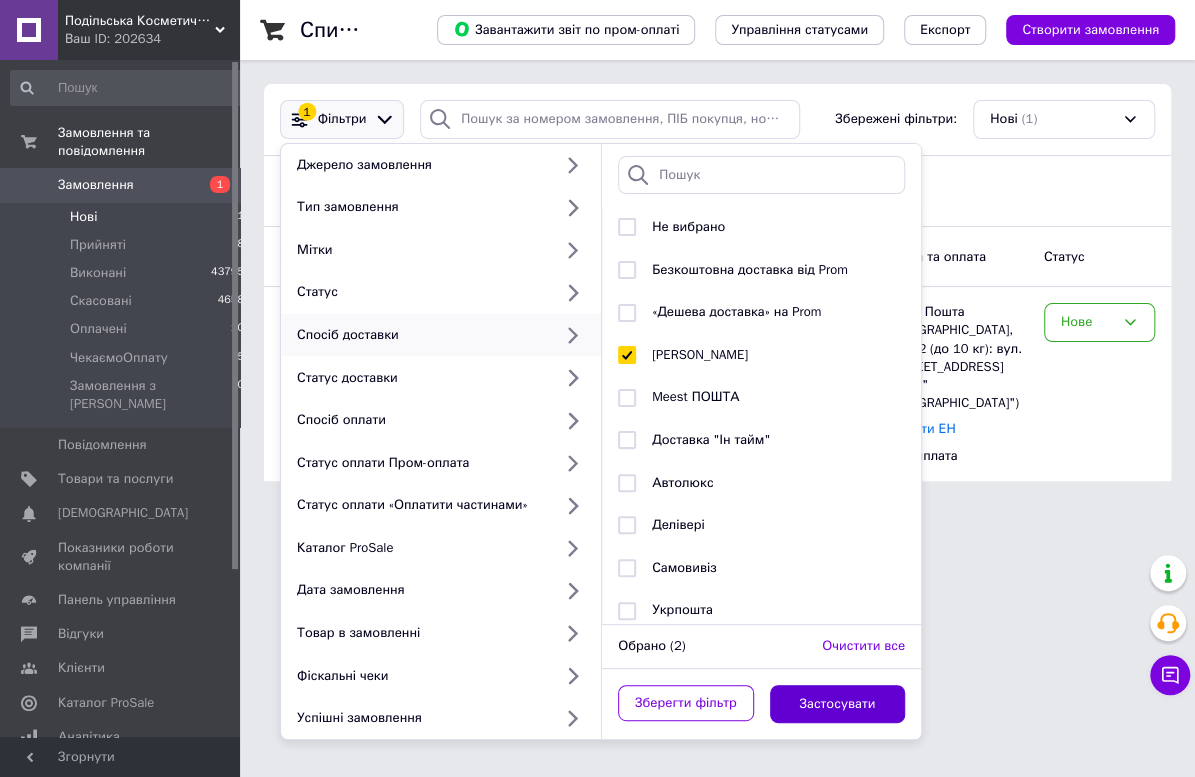 click on "Застосувати" at bounding box center [838, 704] 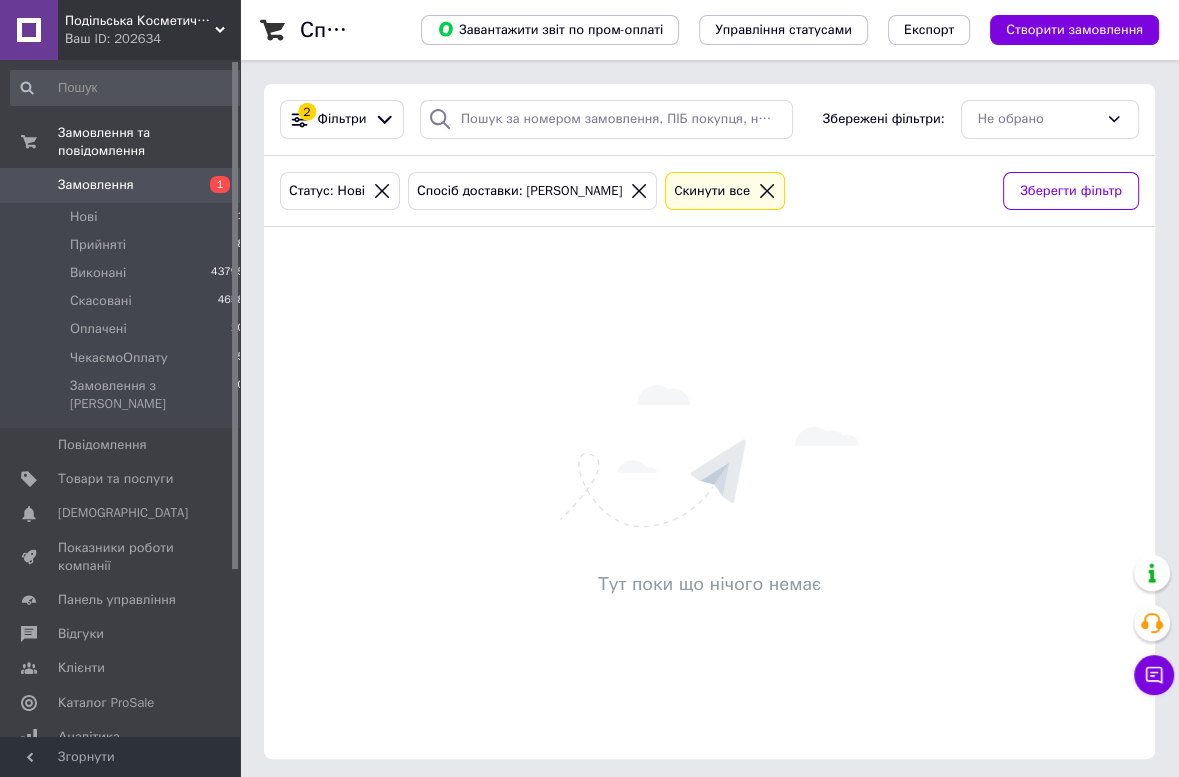 click 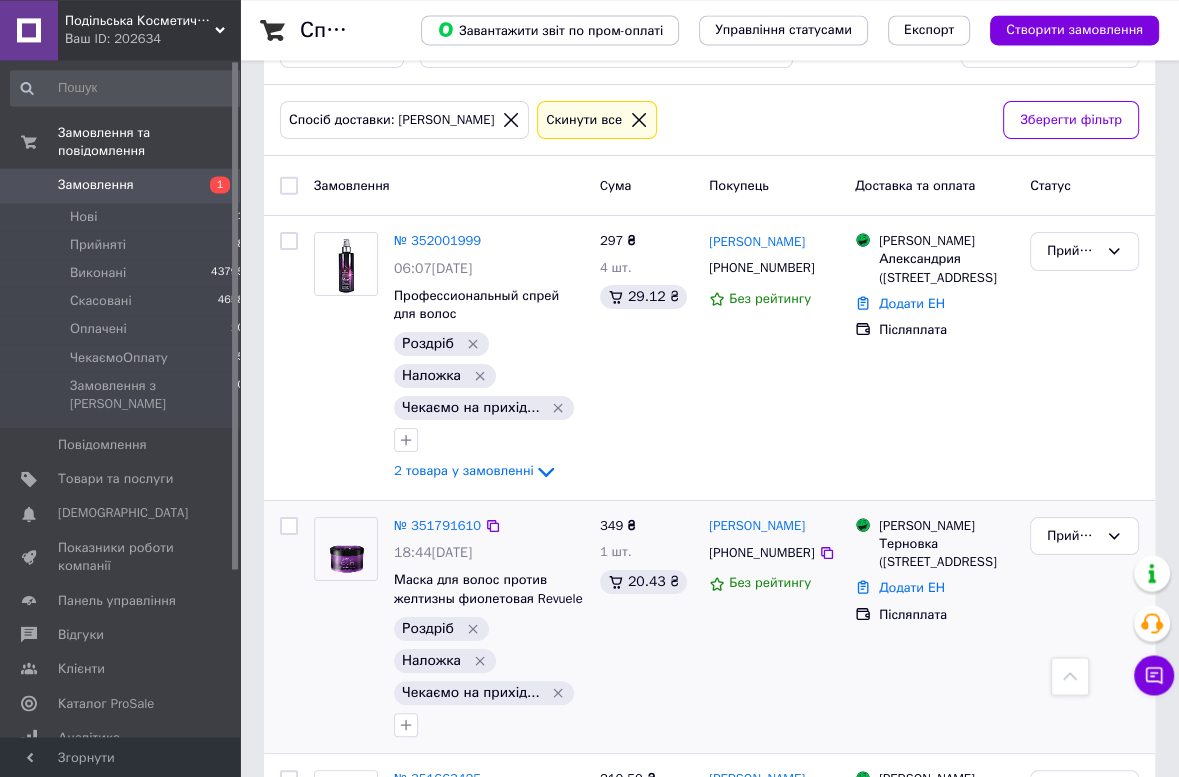 scroll, scrollTop: 0, scrollLeft: 0, axis: both 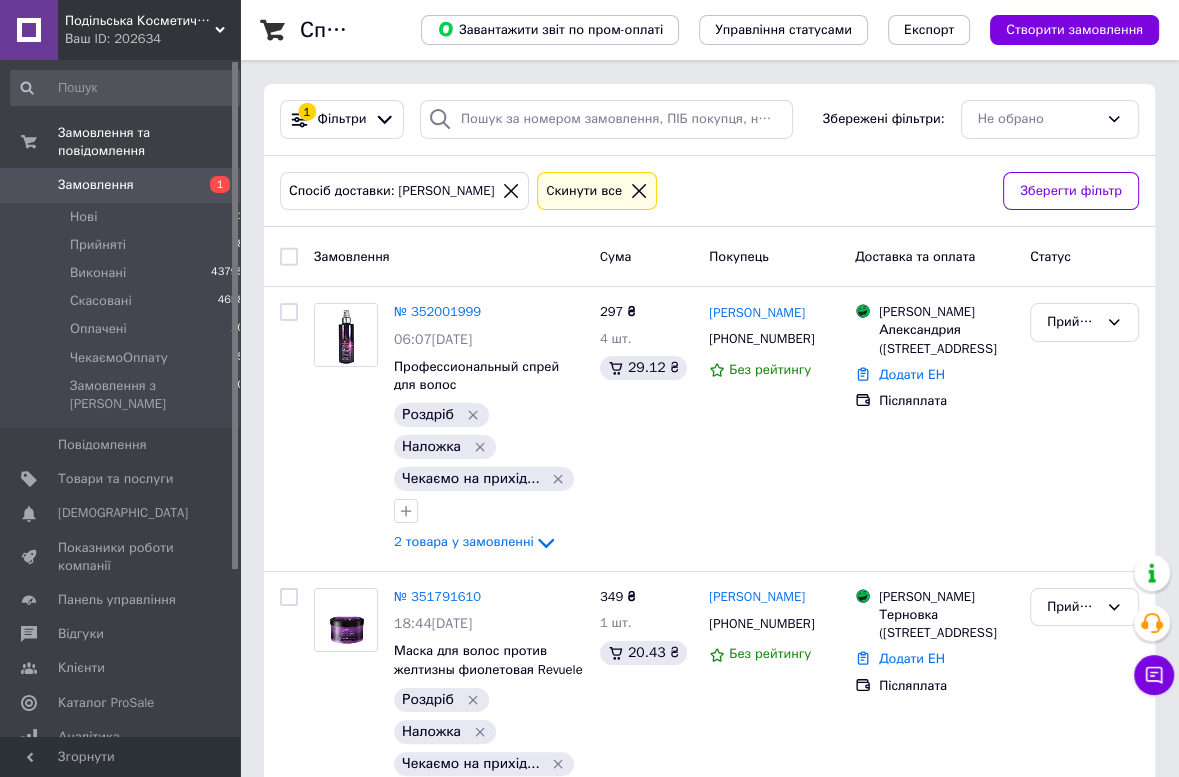click 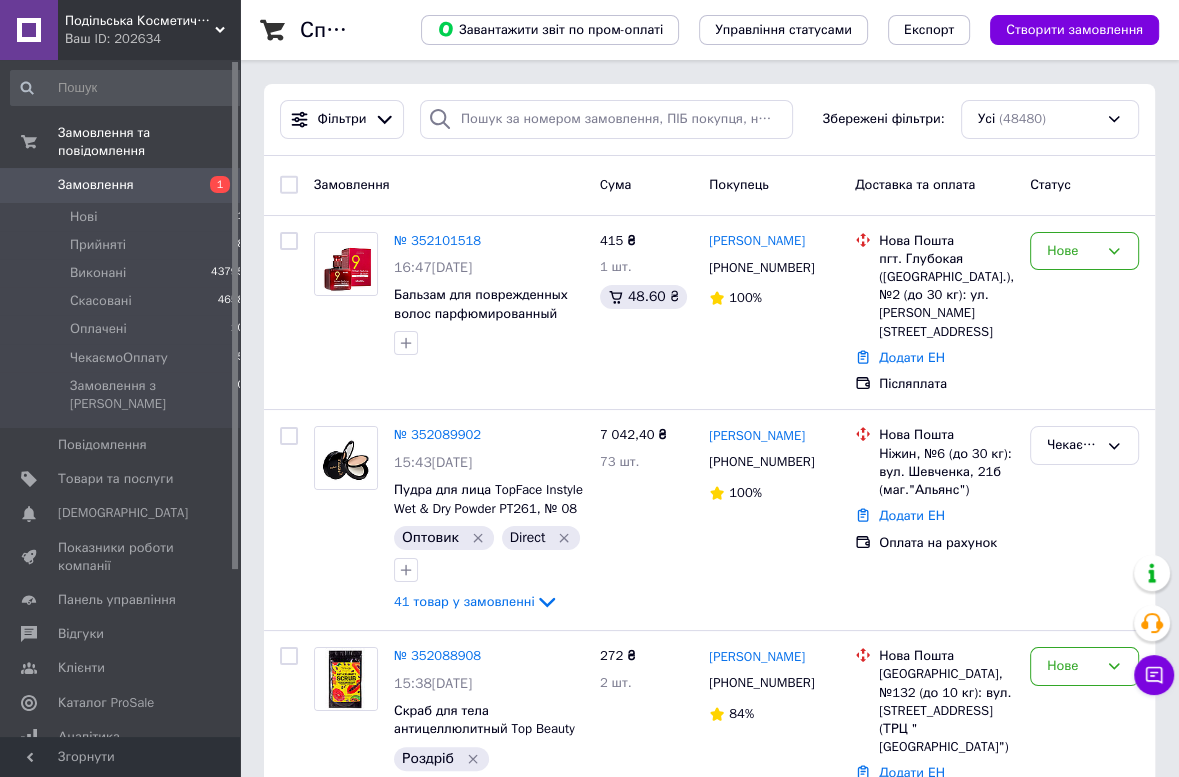 click on "Фільтри" at bounding box center [342, 119] 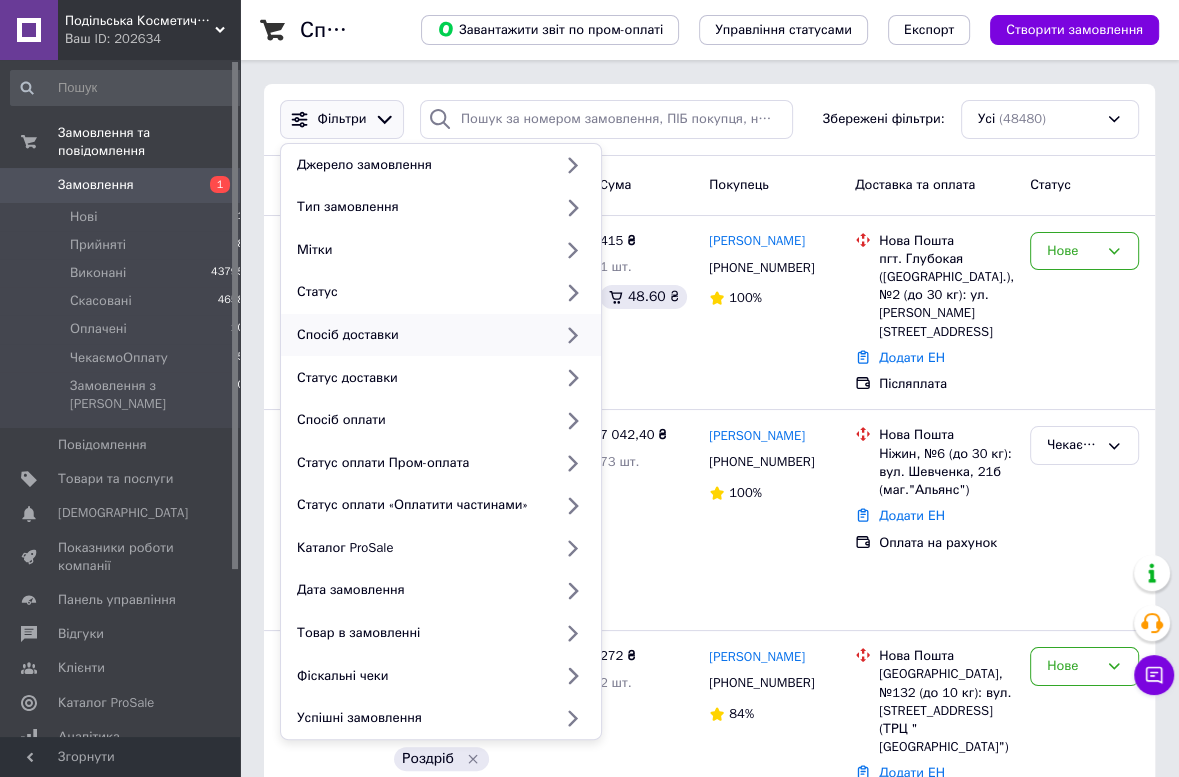 click on "Спосіб доставки" at bounding box center (420, 335) 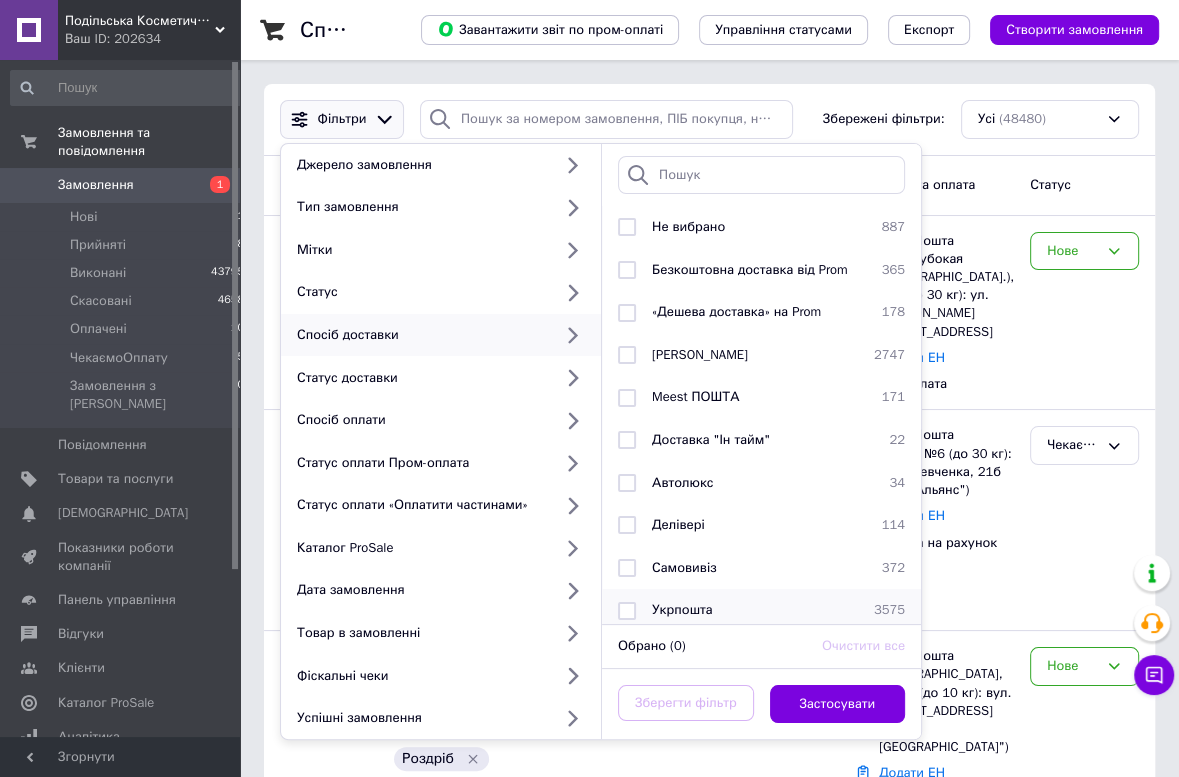 click on "Укрпошта" at bounding box center (682, 609) 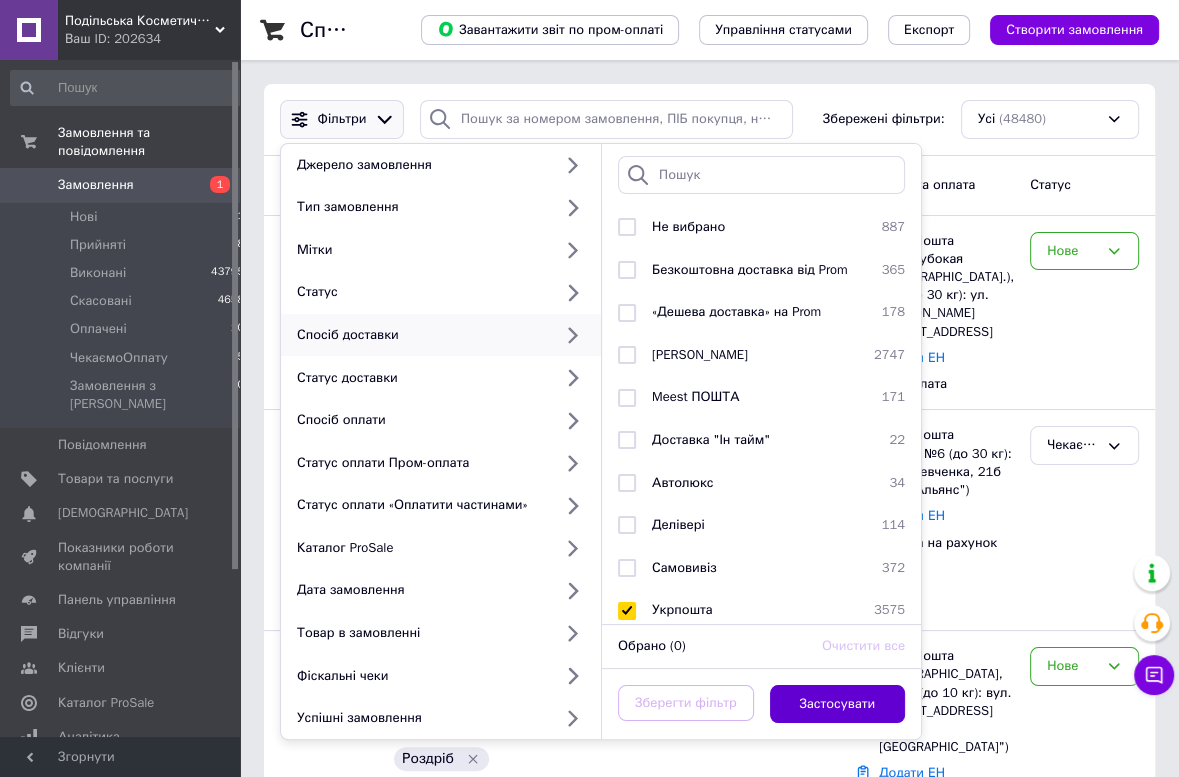 checkbox on "true" 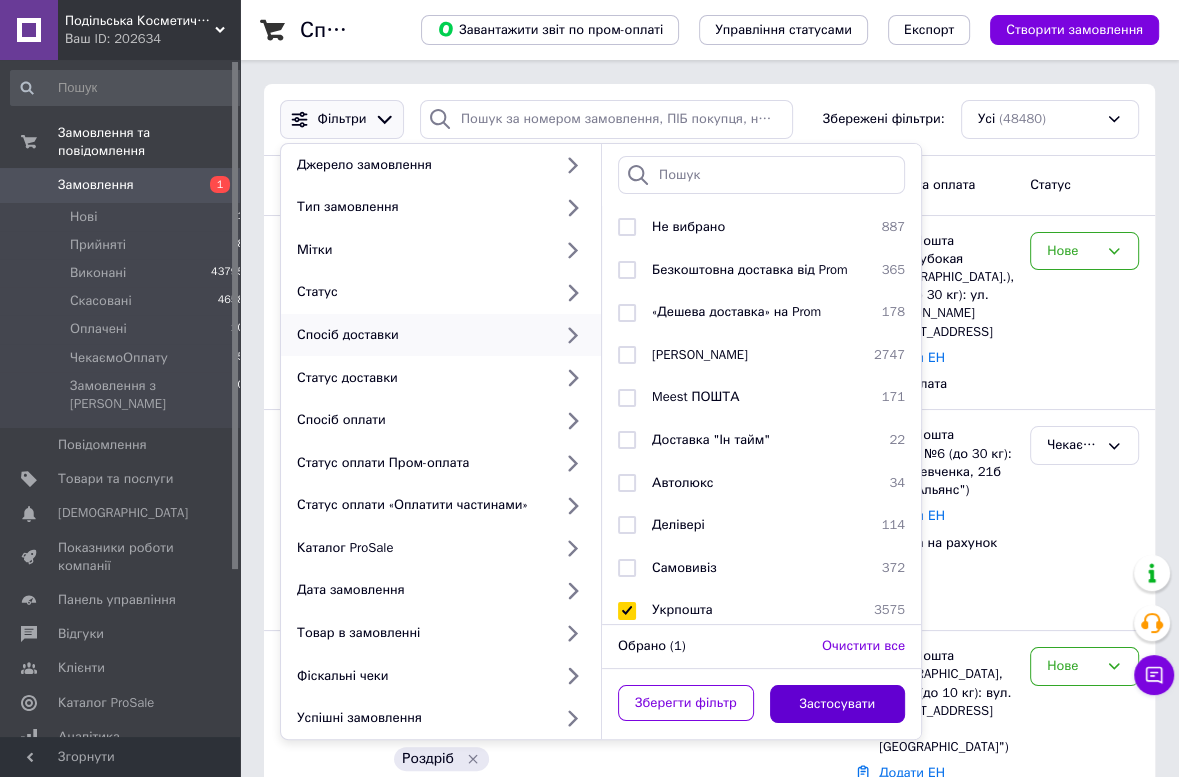 click on "Застосувати" at bounding box center [838, 704] 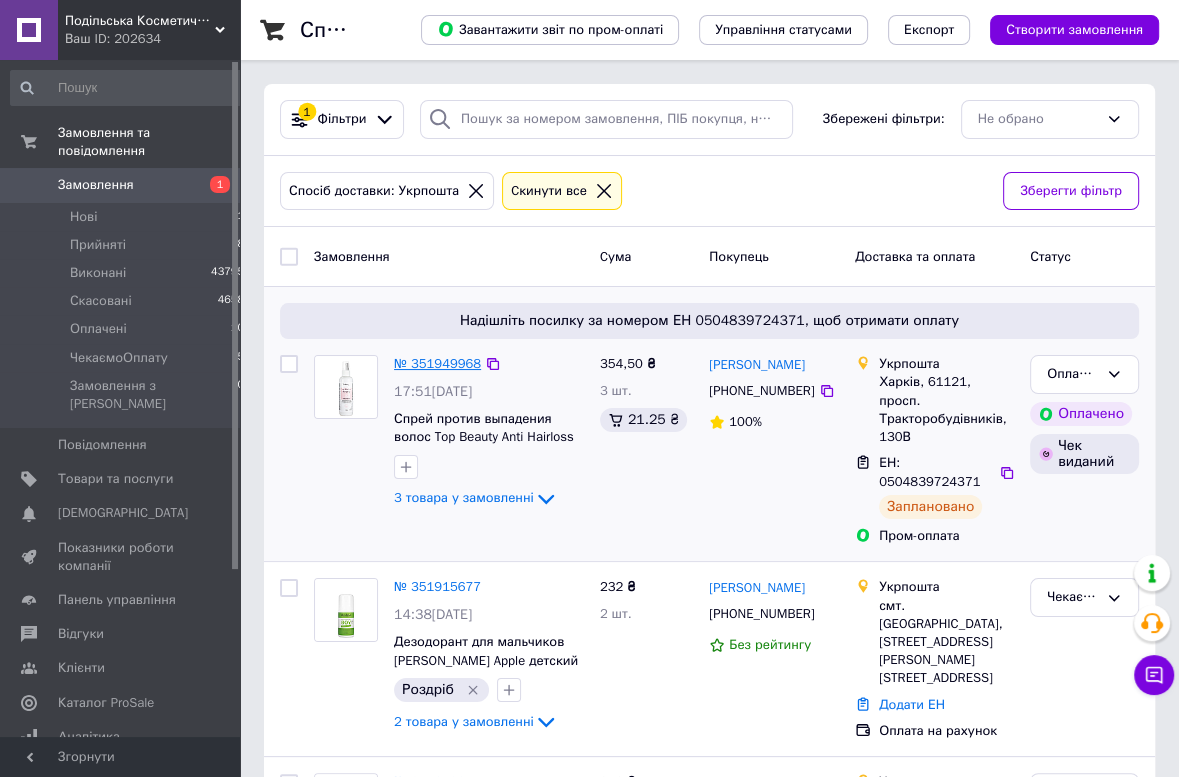 click on "№ 351949968" at bounding box center [437, 363] 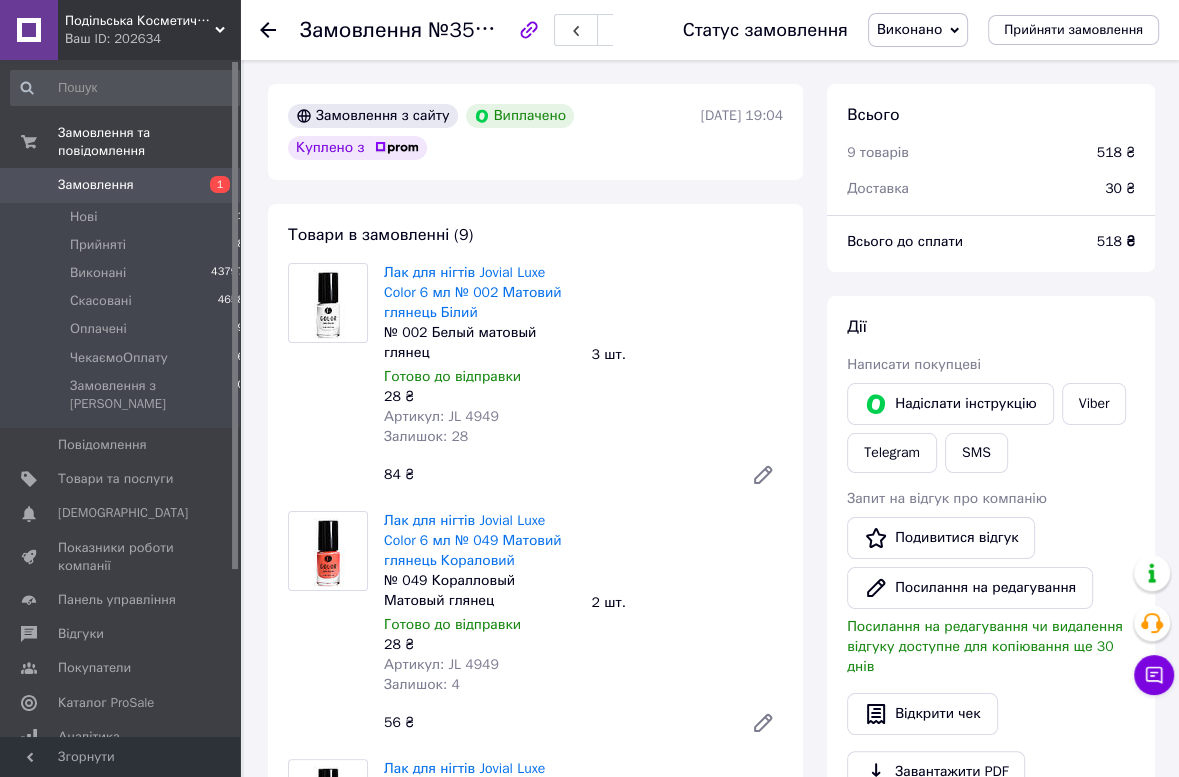 scroll, scrollTop: 564, scrollLeft: 0, axis: vertical 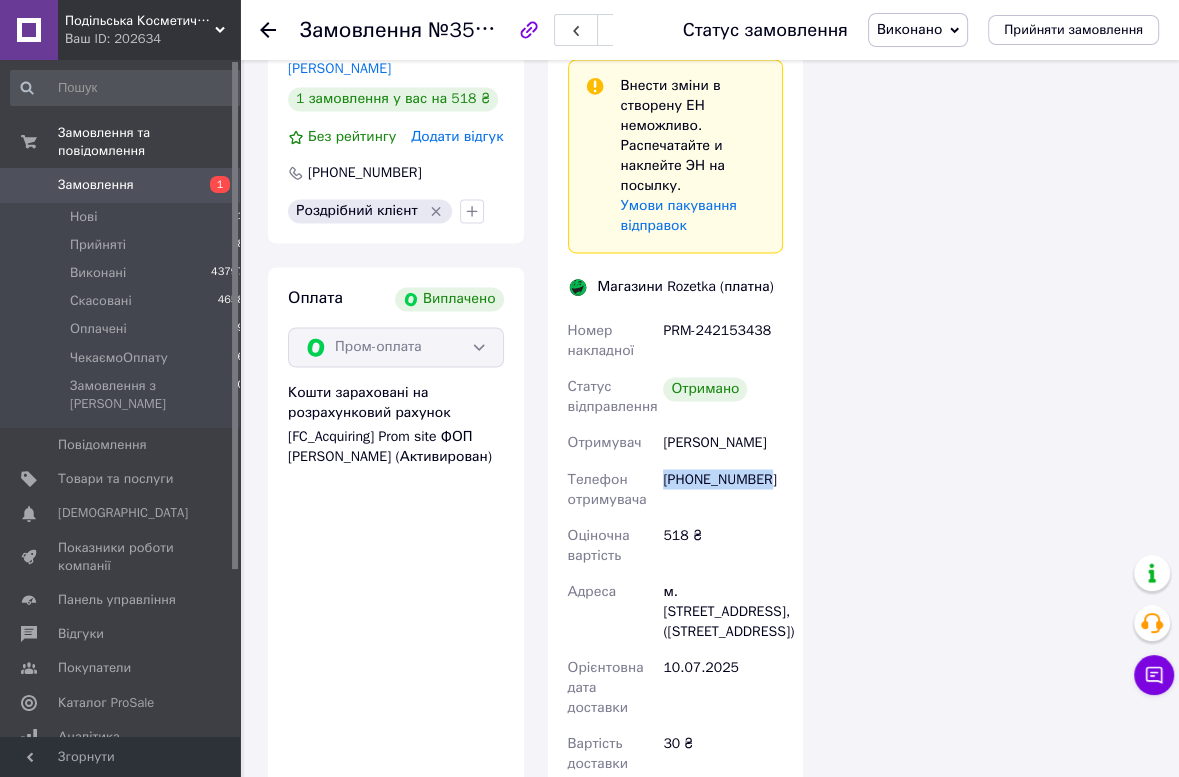 drag, startPoint x: 770, startPoint y: 439, endPoint x: 667, endPoint y: 433, distance: 103.17461 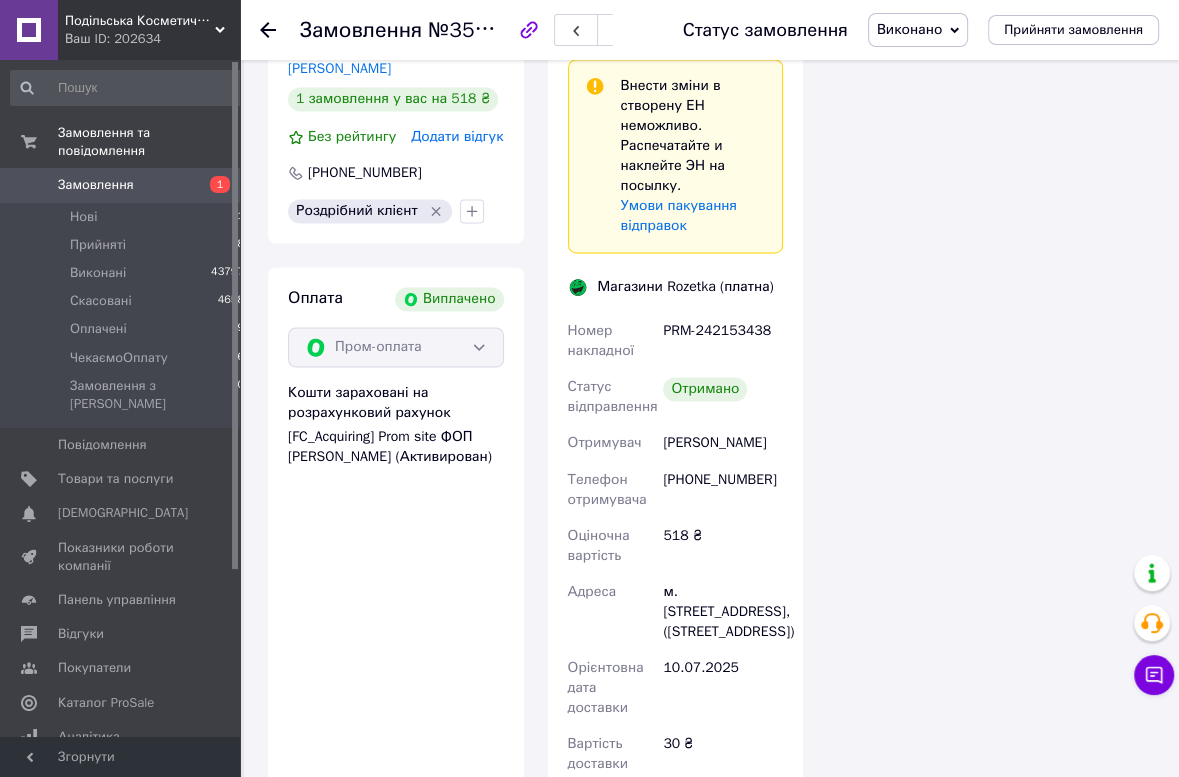 drag, startPoint x: 375, startPoint y: 577, endPoint x: 427, endPoint y: 533, distance: 68.117546 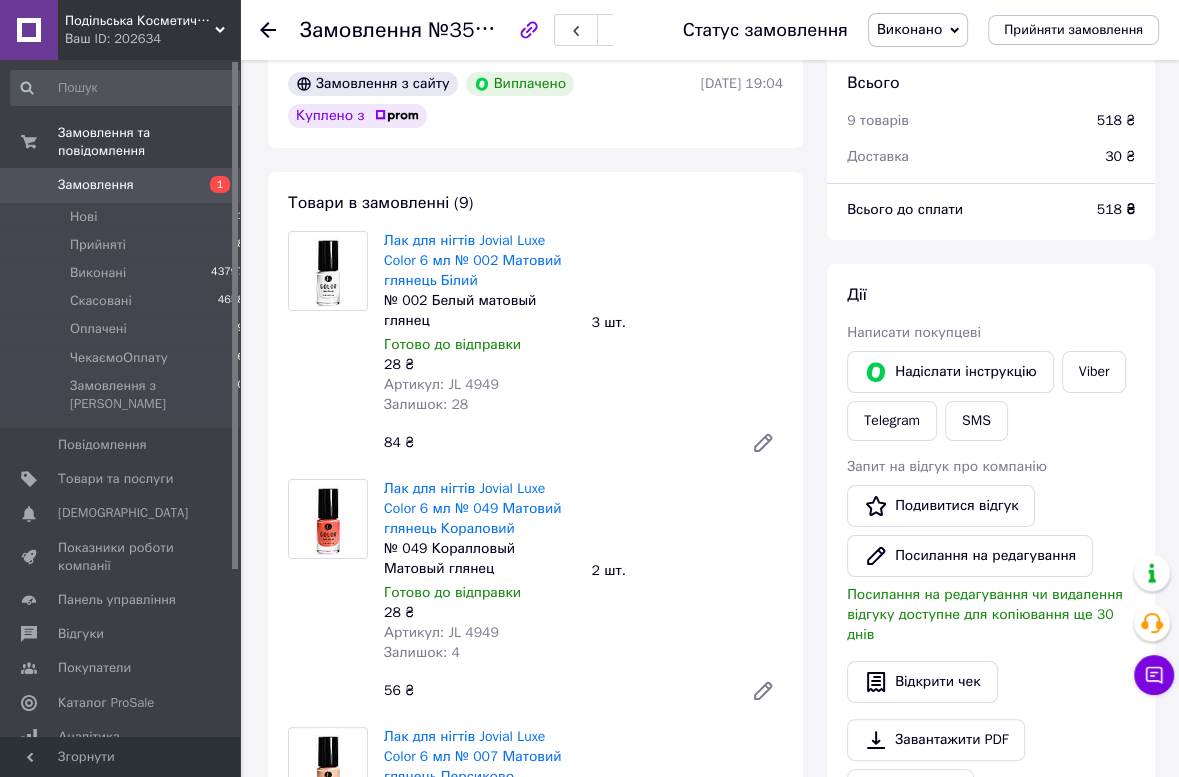 scroll, scrollTop: 0, scrollLeft: 0, axis: both 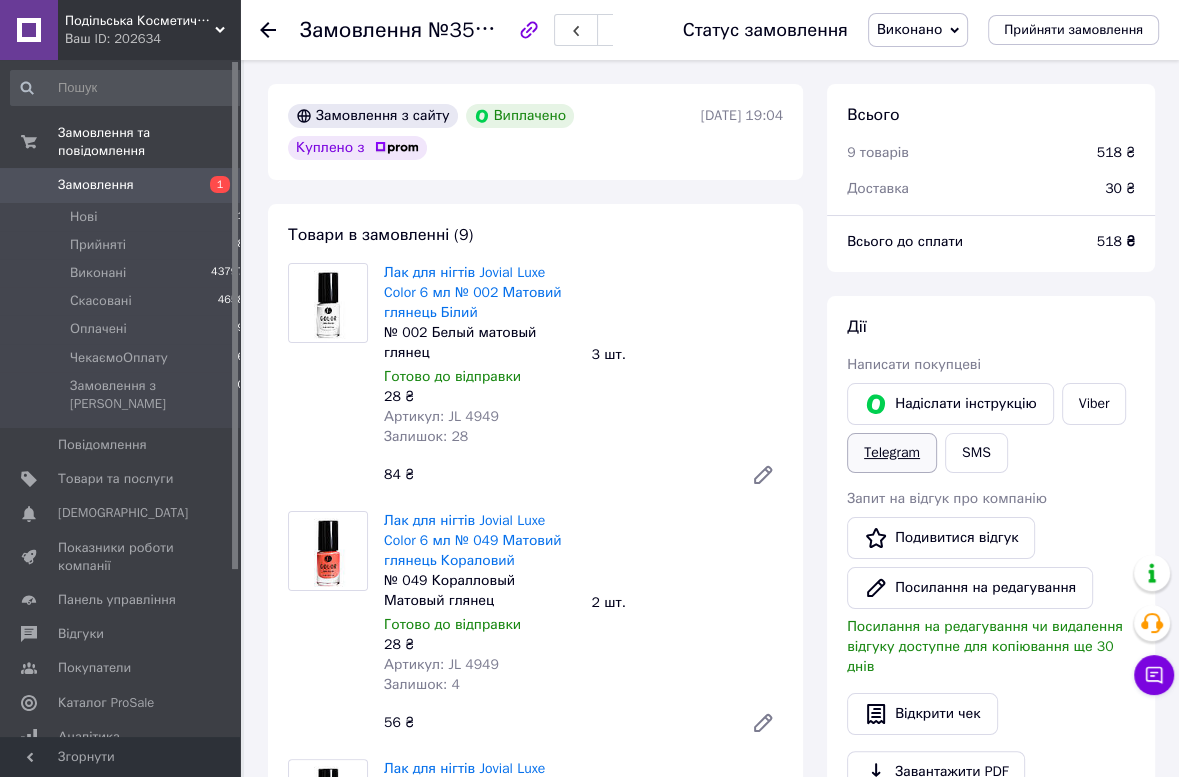 click on "Telegram" at bounding box center [892, 453] 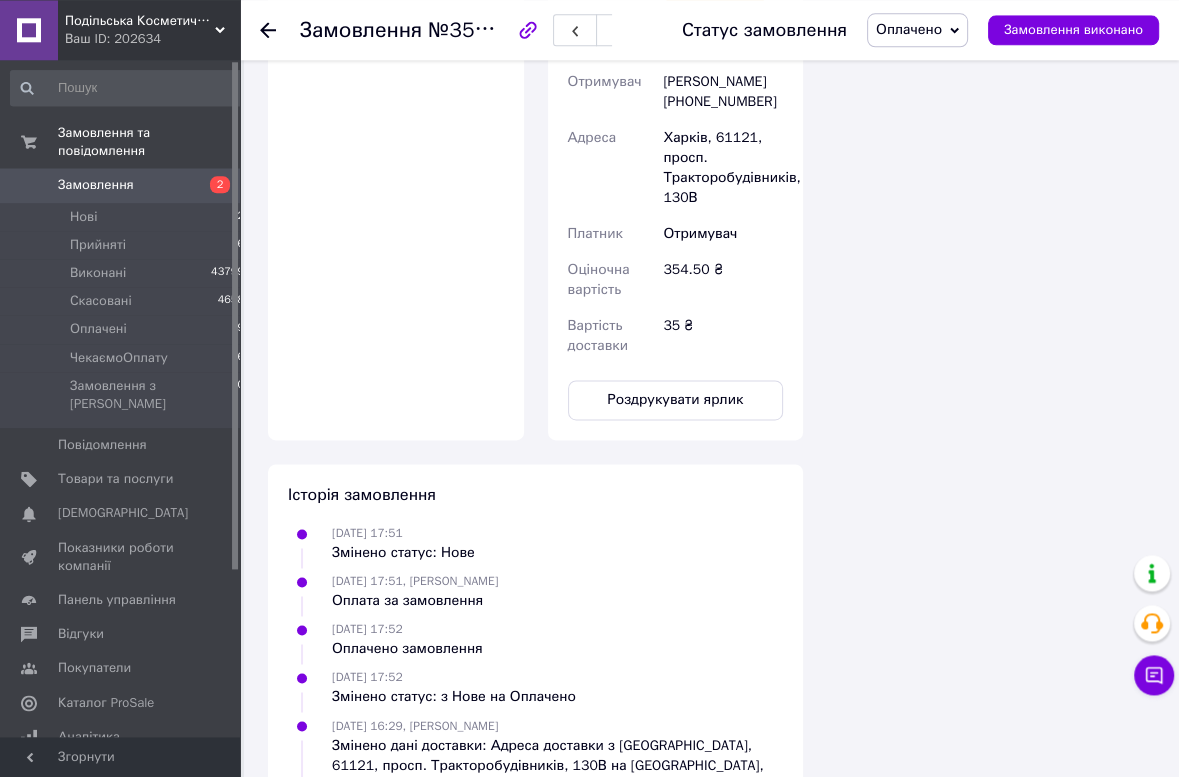 scroll, scrollTop: 2264, scrollLeft: 0, axis: vertical 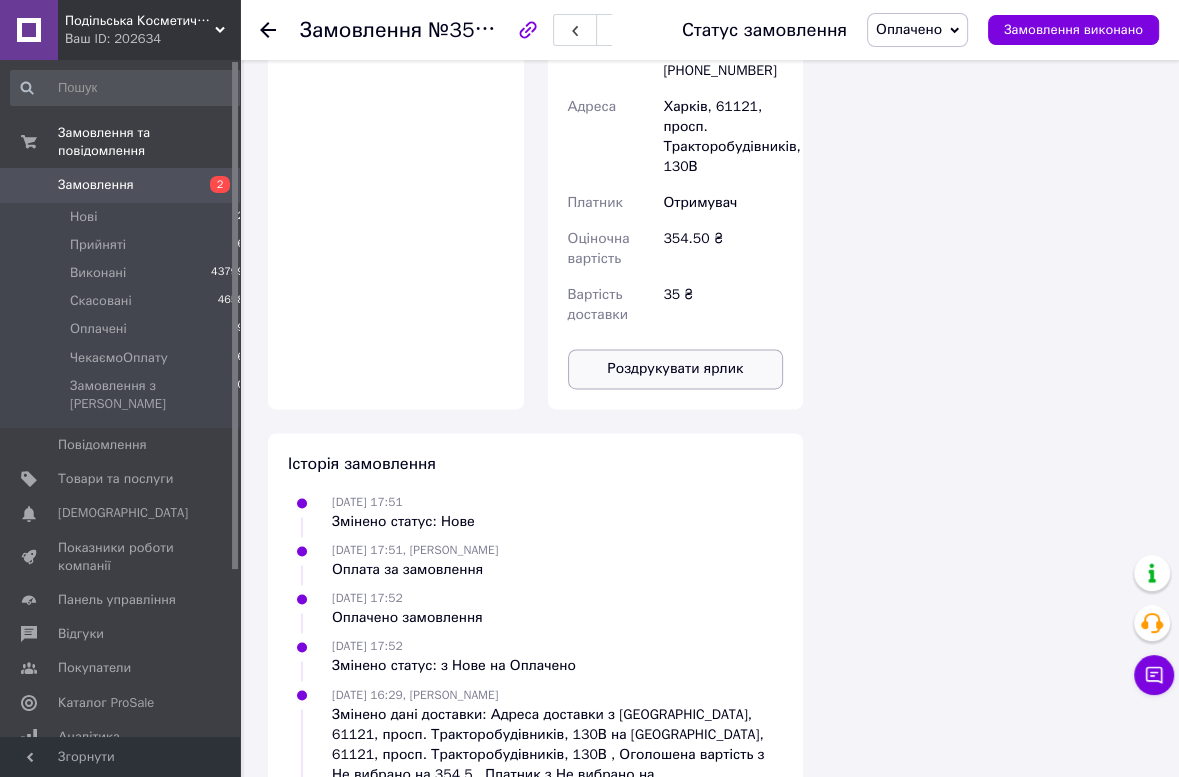 click on "Роздрукувати ярлик" at bounding box center (676, 369) 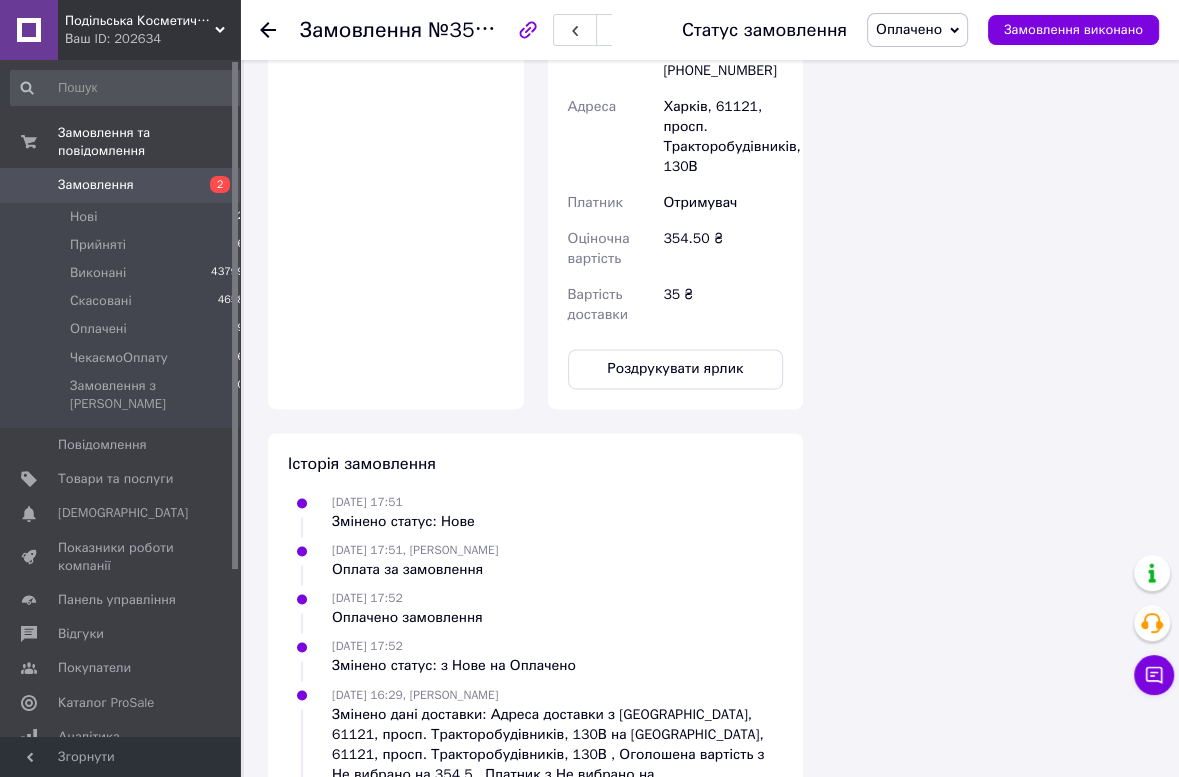 click 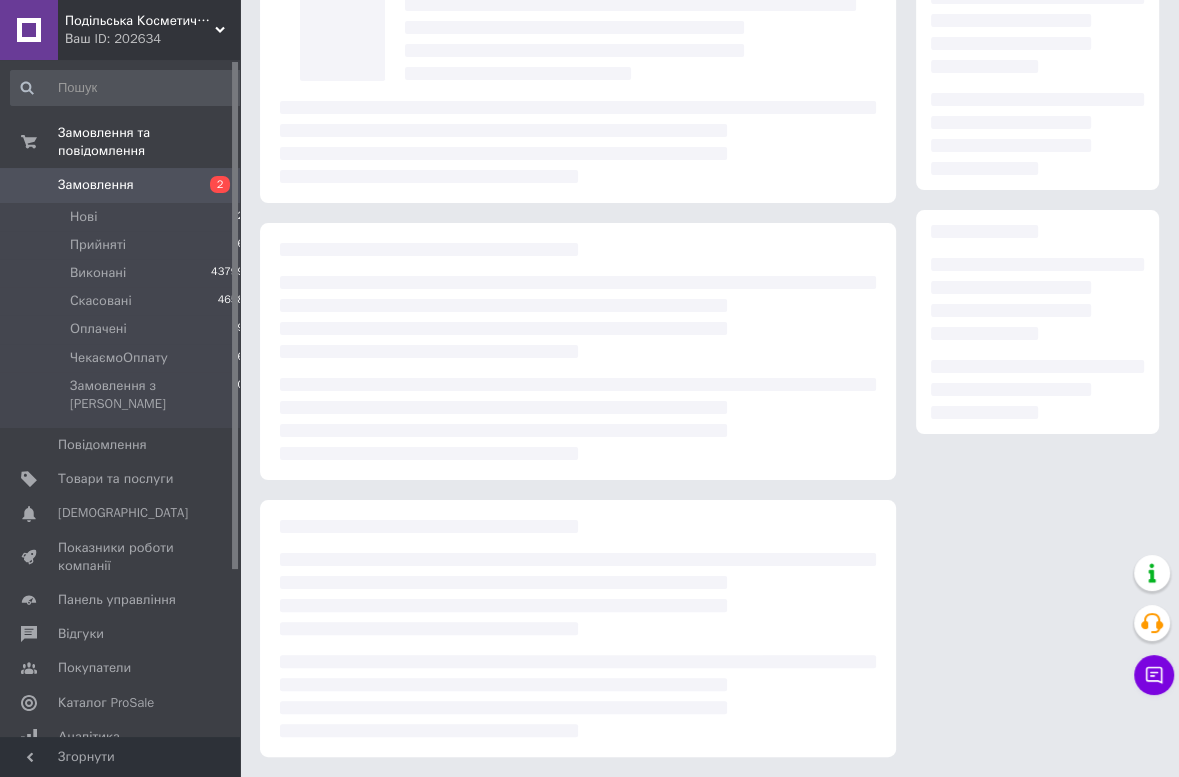scroll, scrollTop: 0, scrollLeft: 0, axis: both 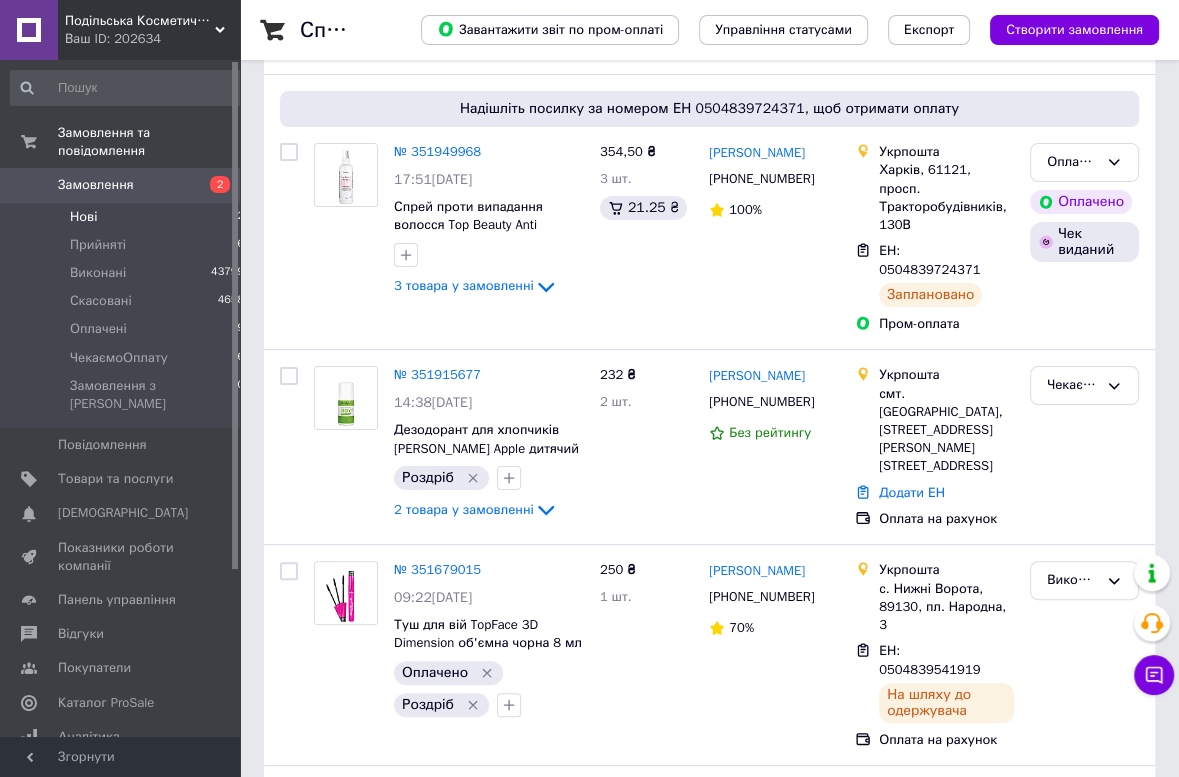 click on "Нові 2" at bounding box center [128, 217] 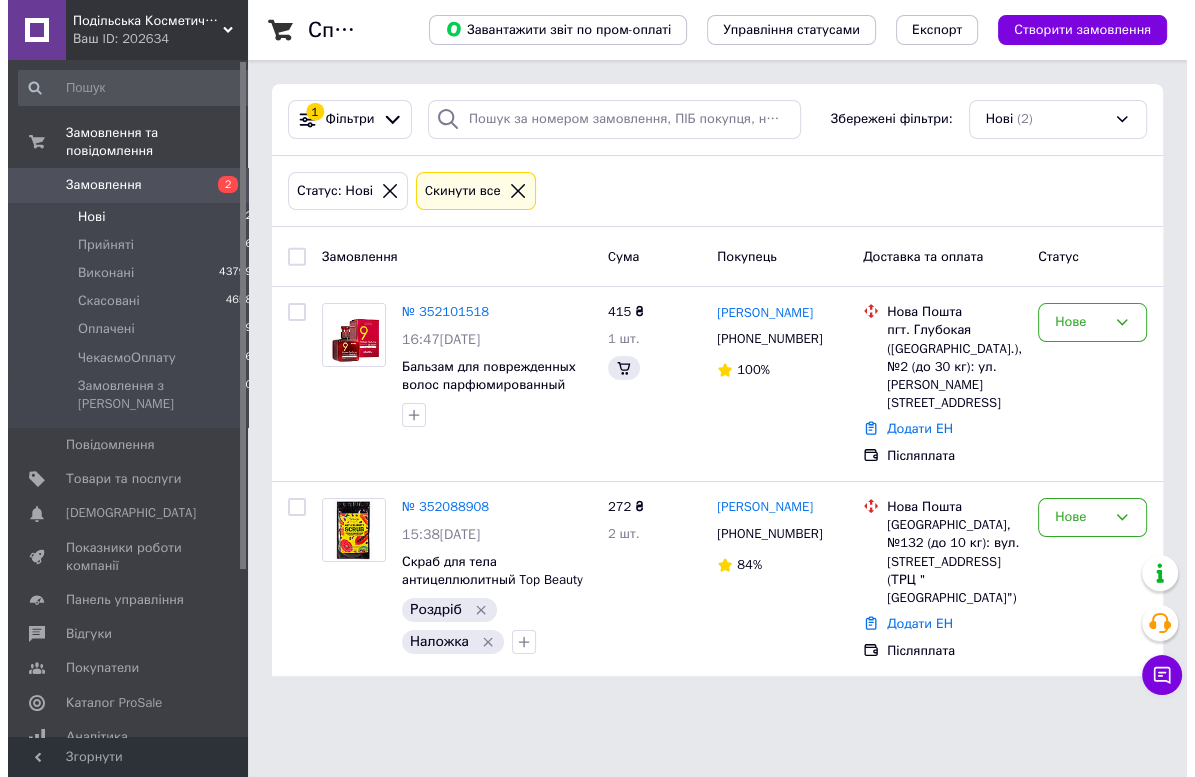 scroll, scrollTop: 0, scrollLeft: 0, axis: both 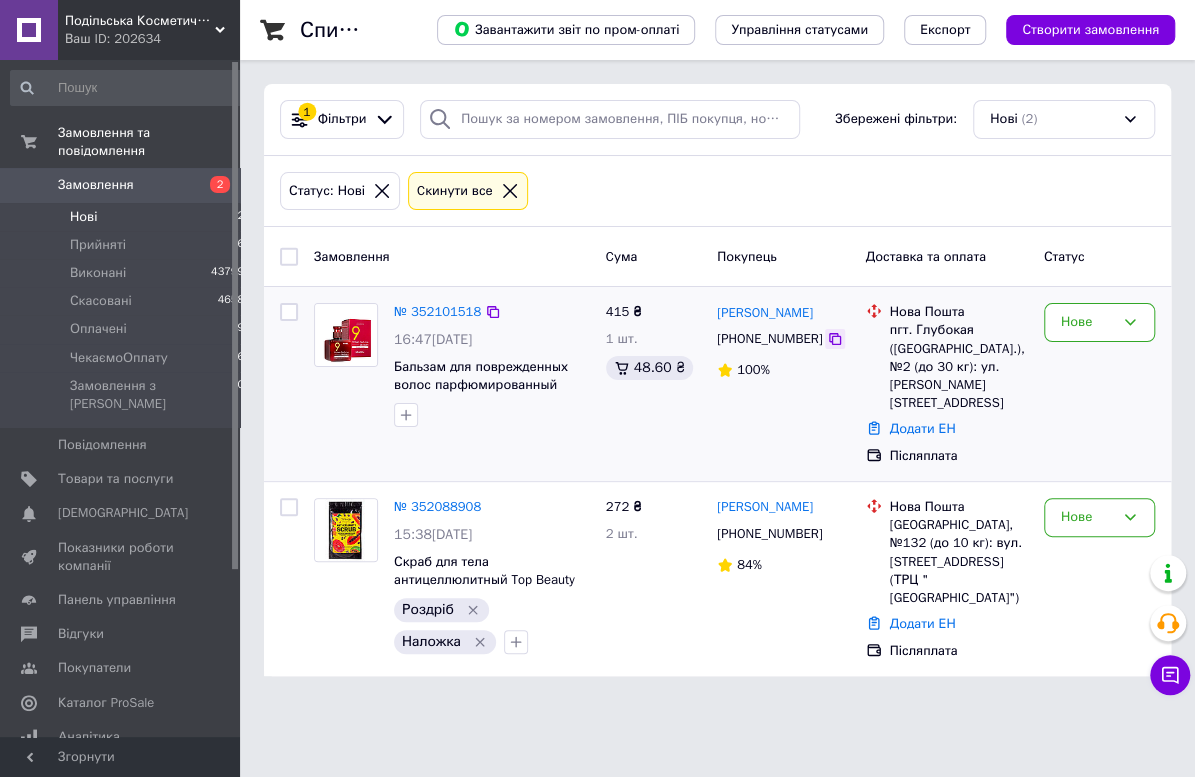 click 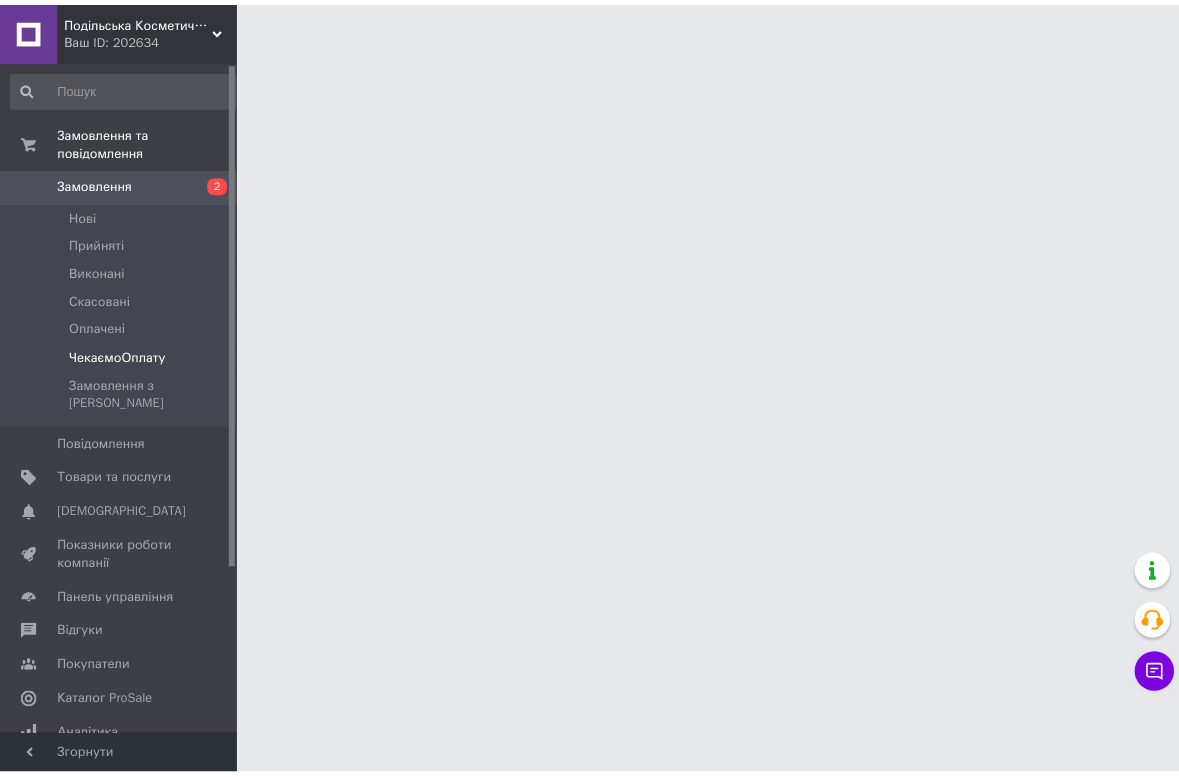 scroll, scrollTop: 0, scrollLeft: 0, axis: both 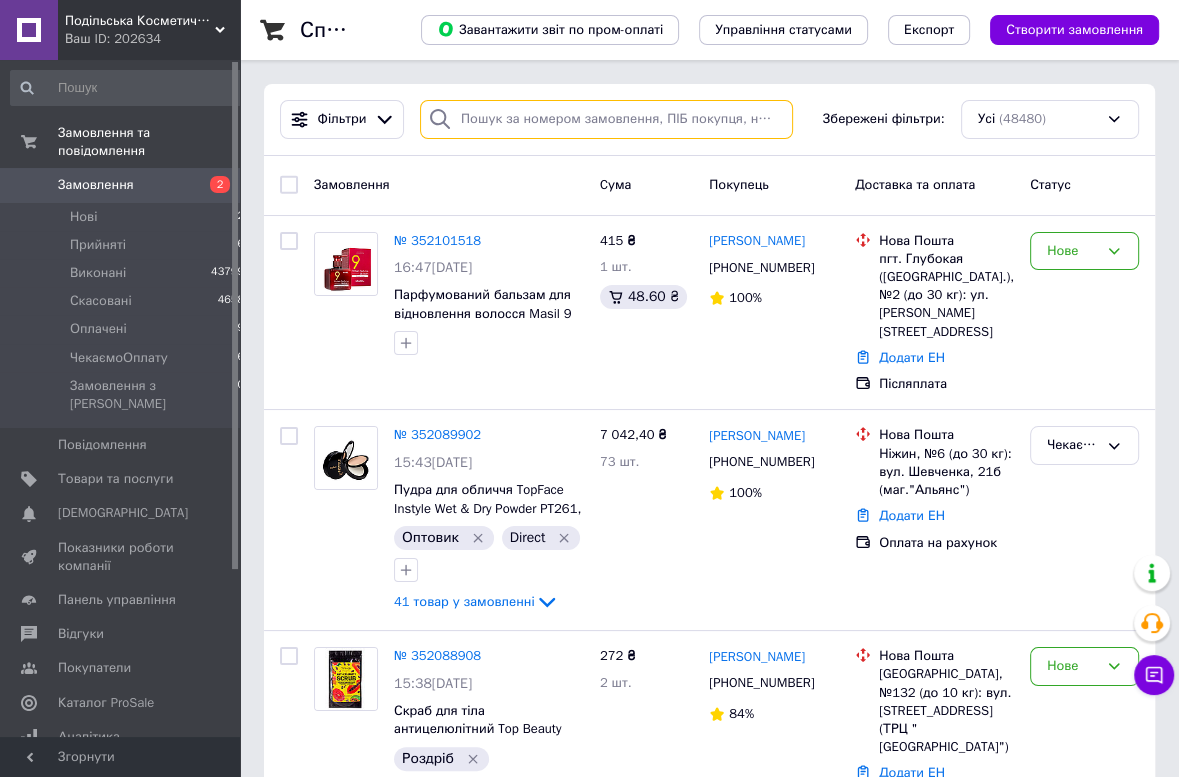 click at bounding box center (606, 119) 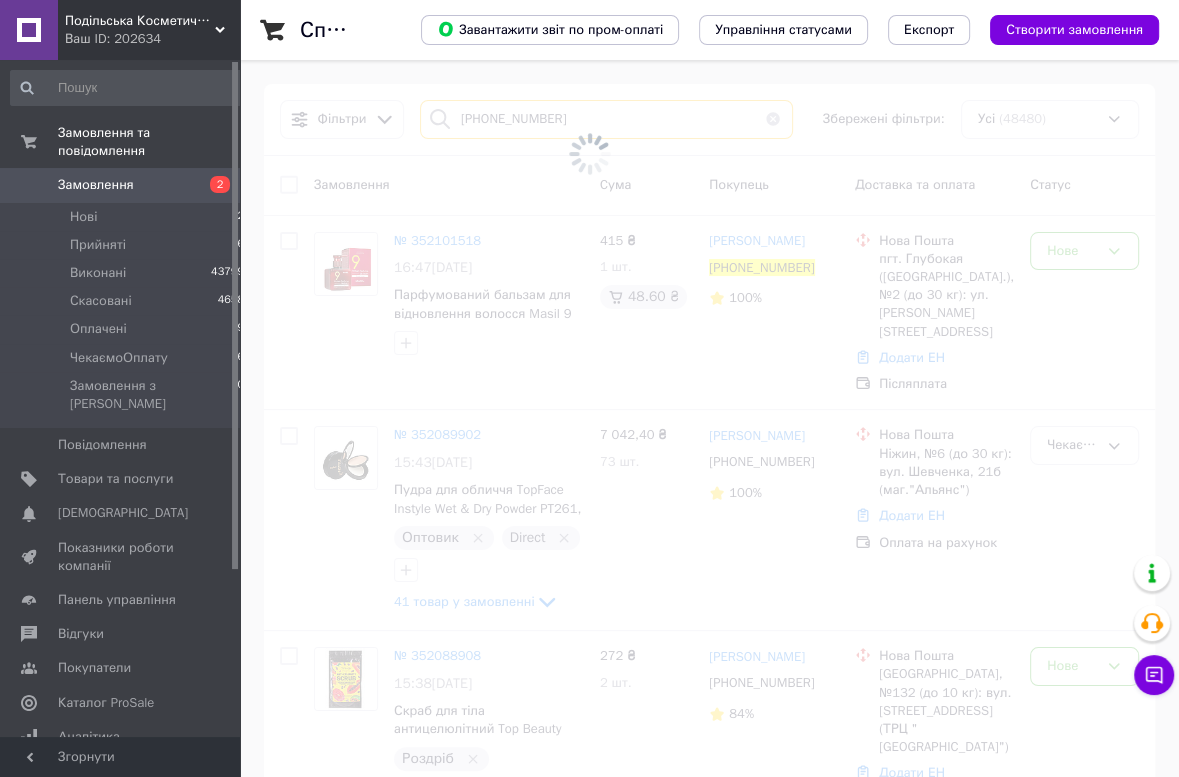 type on "[PHONE_NUMBER]" 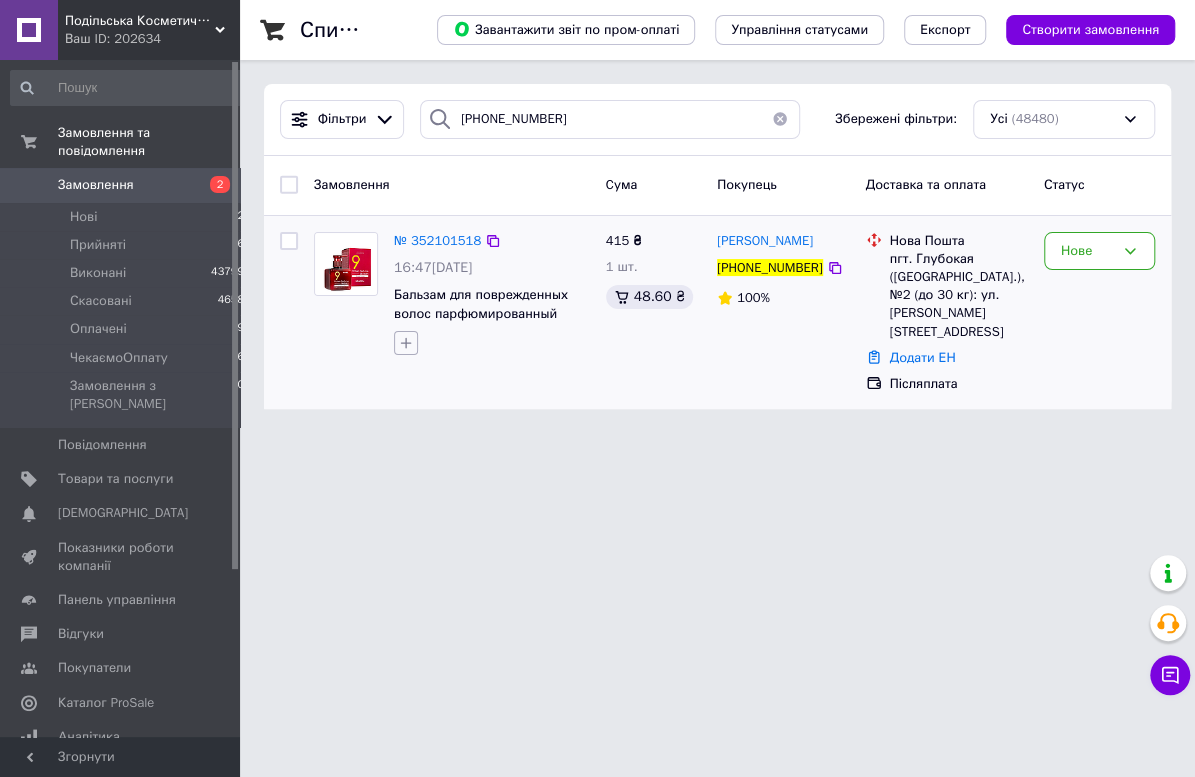 click 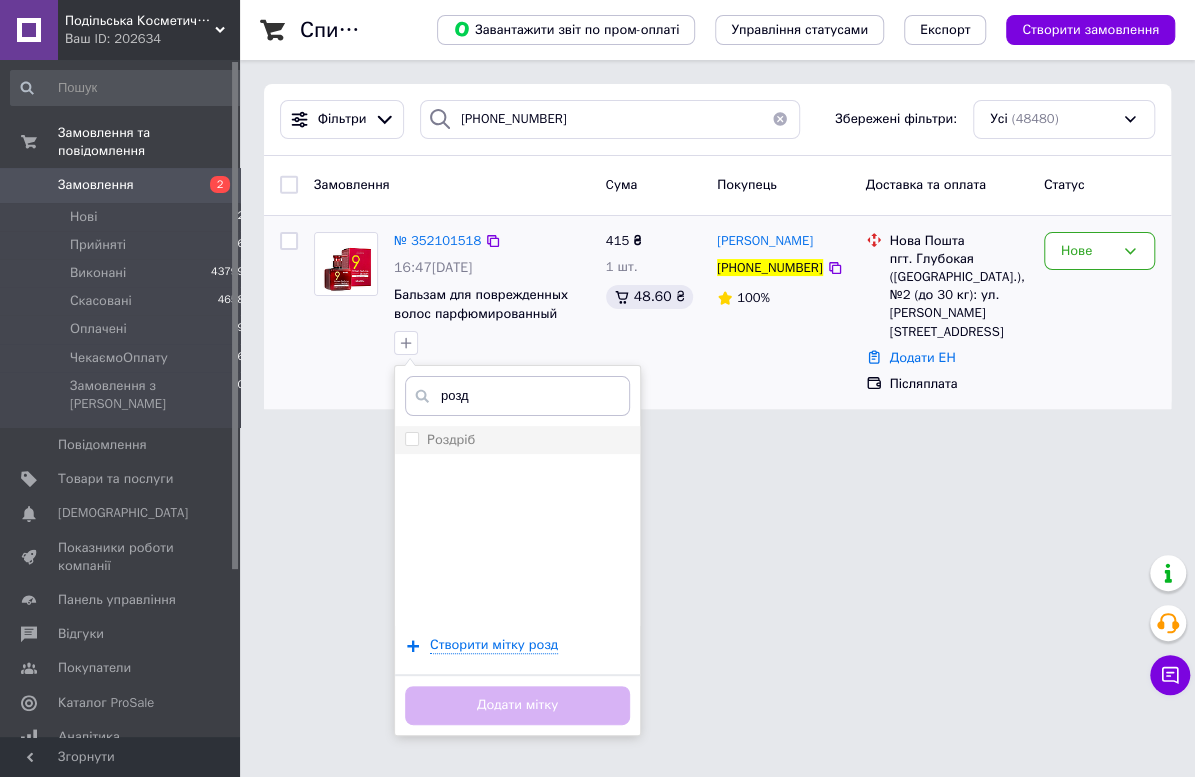 type on "розд" 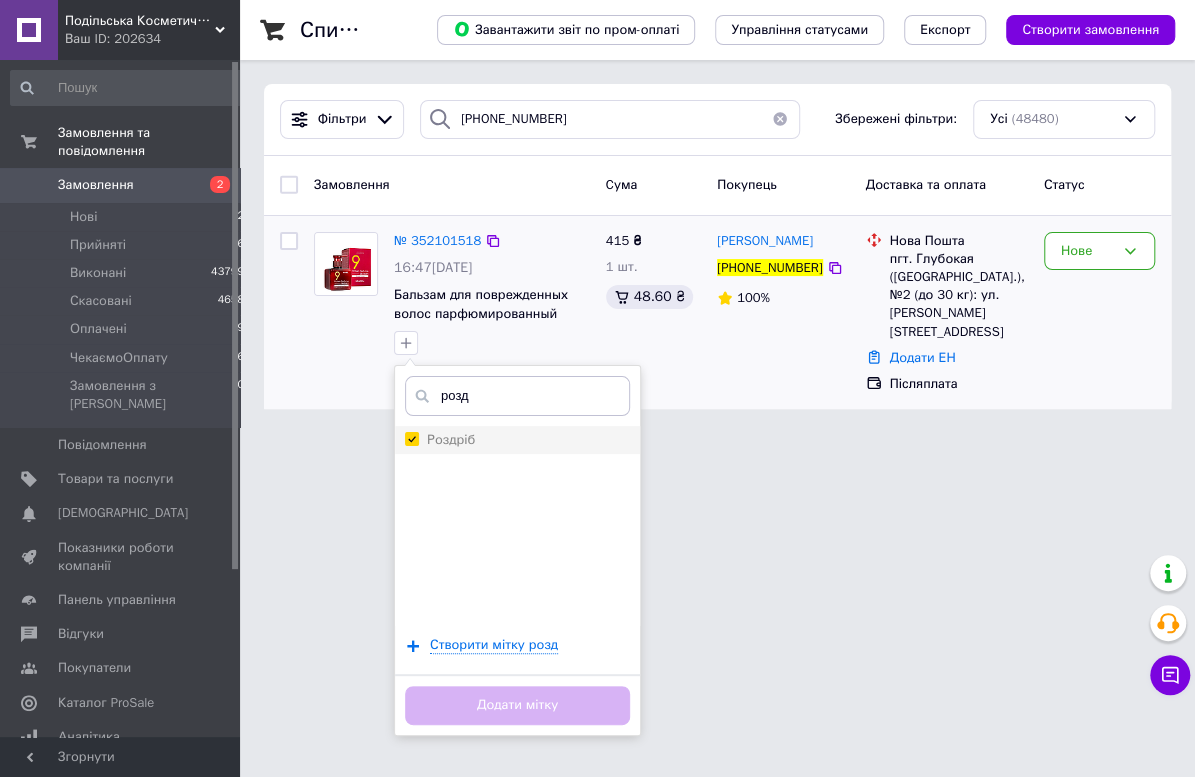 checkbox on "true" 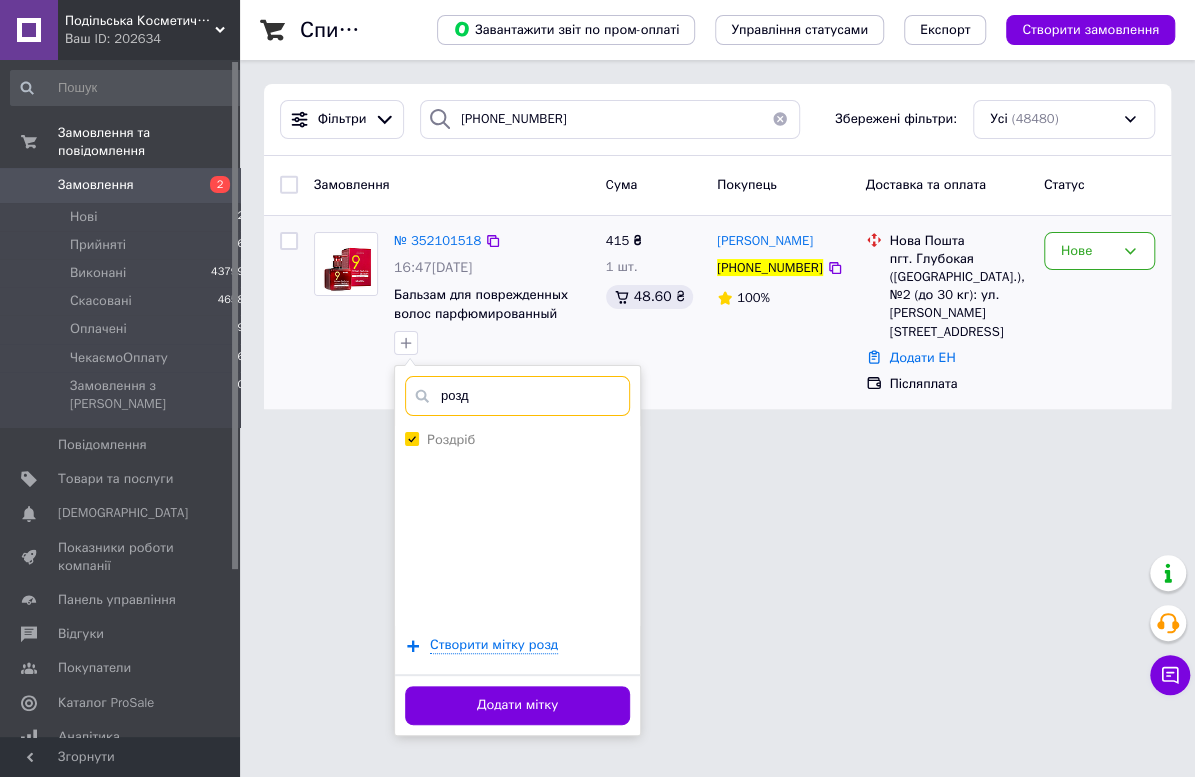 drag, startPoint x: 508, startPoint y: 381, endPoint x: 366, endPoint y: 382, distance: 142.00352 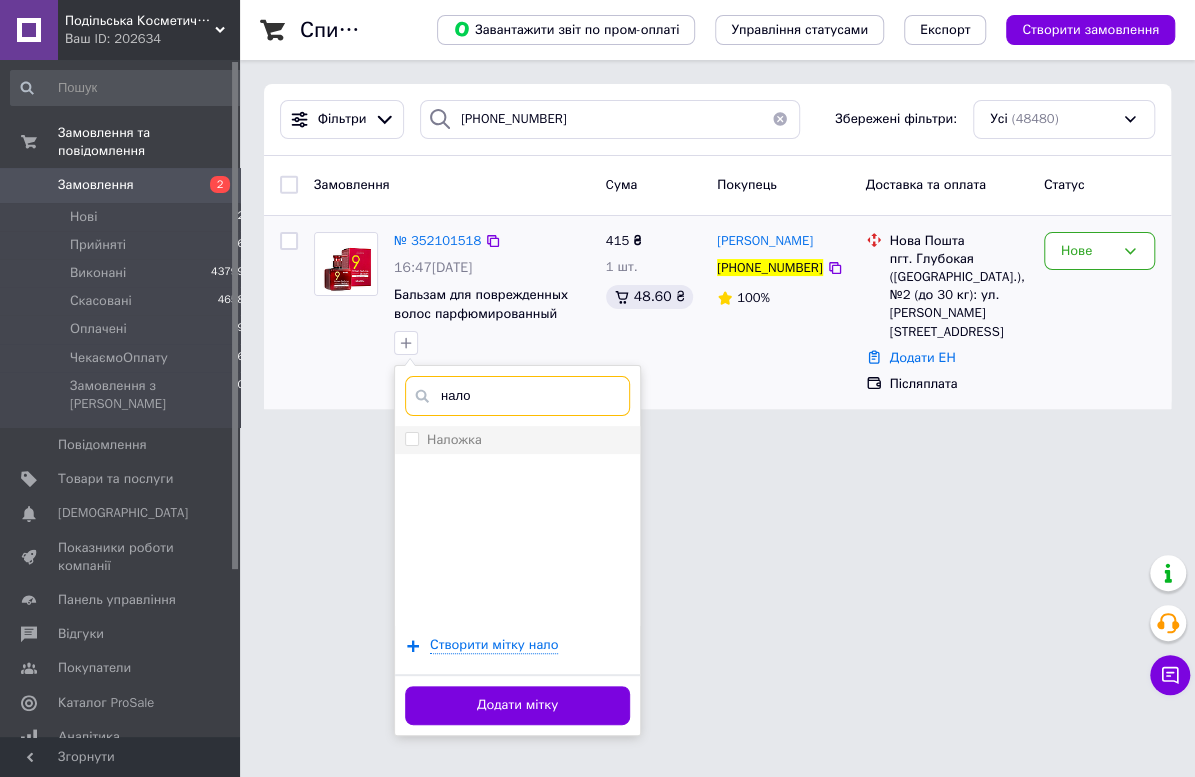 type on "нало" 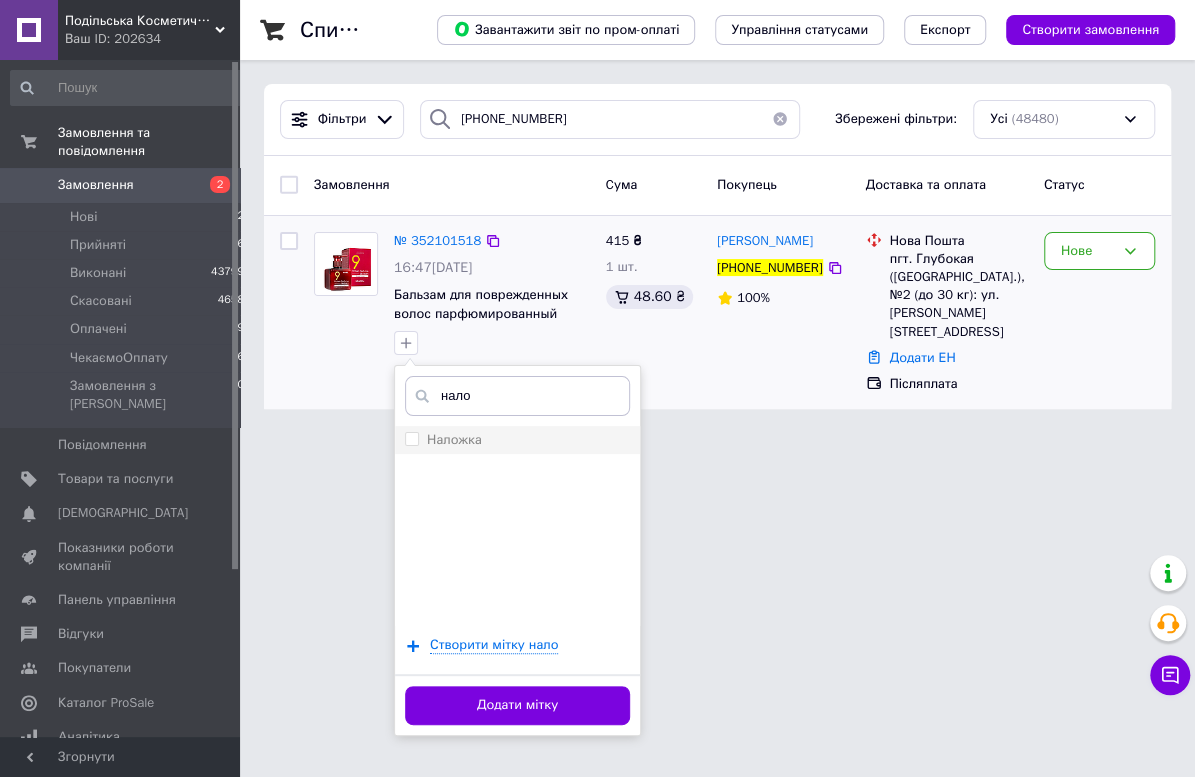 click on "Наложка" at bounding box center (454, 439) 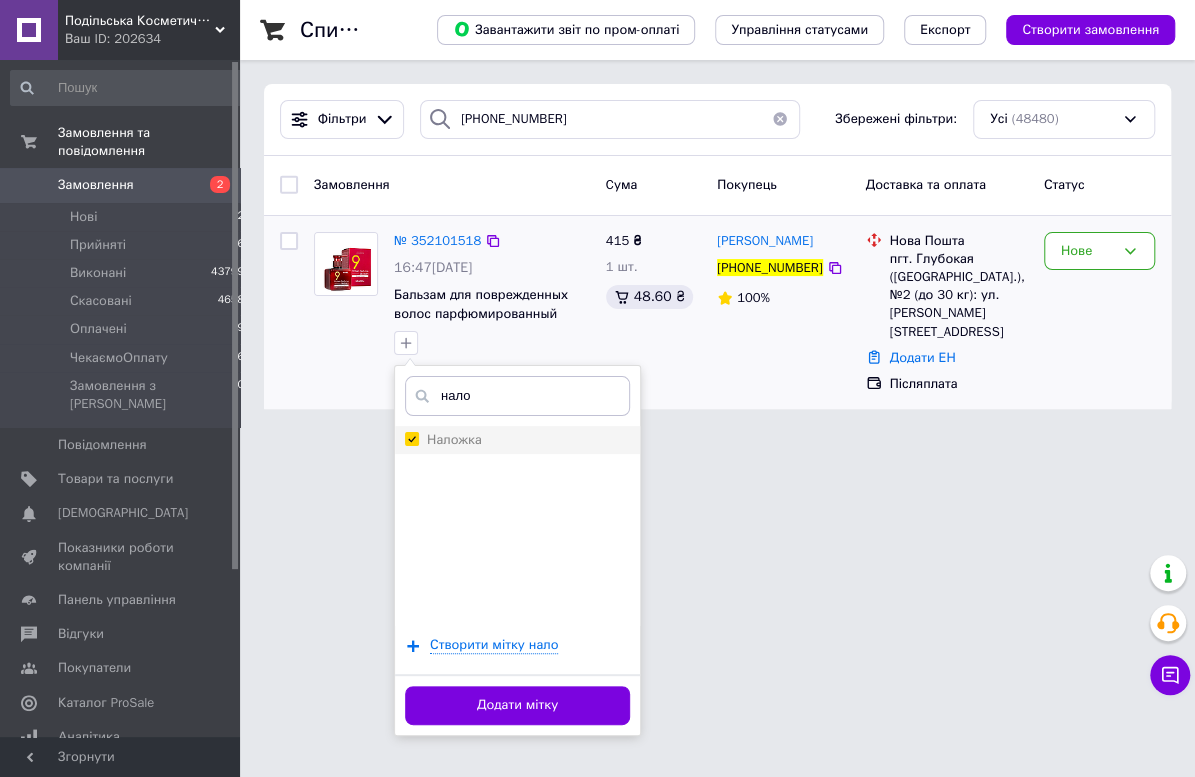 checkbox on "true" 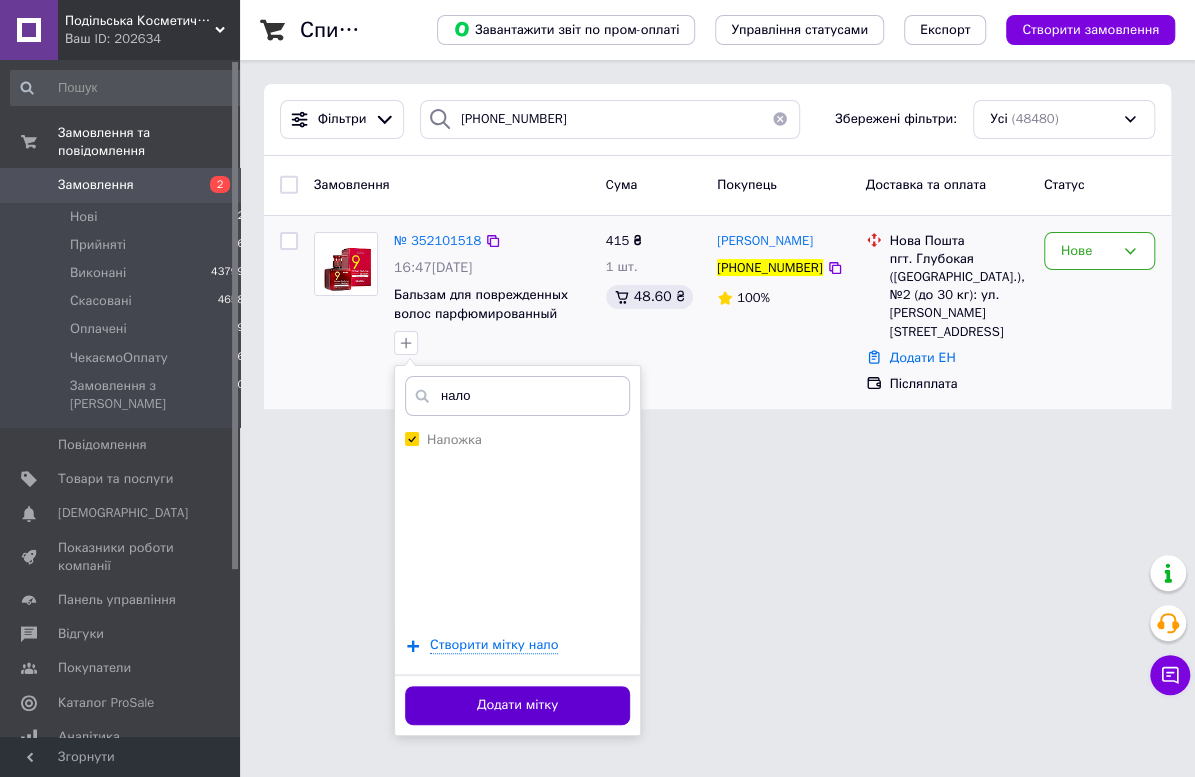 click on "Додати мітку" at bounding box center (517, 705) 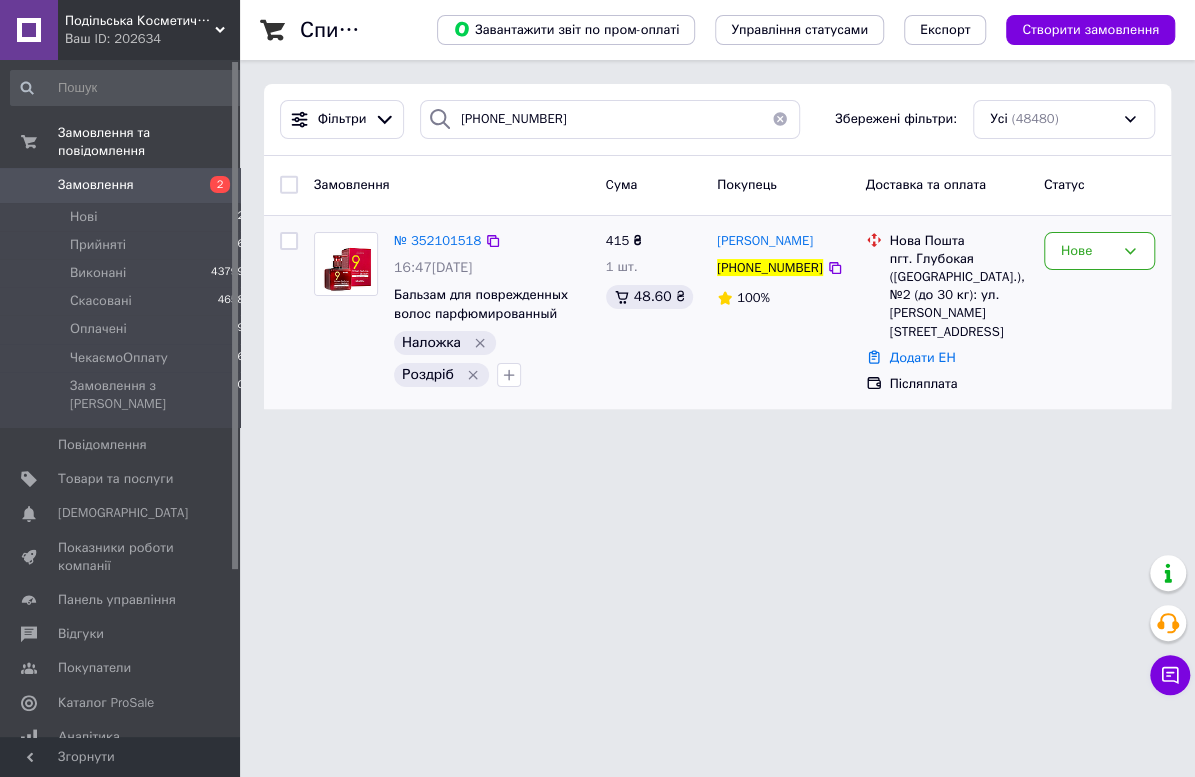 click at bounding box center (780, 119) 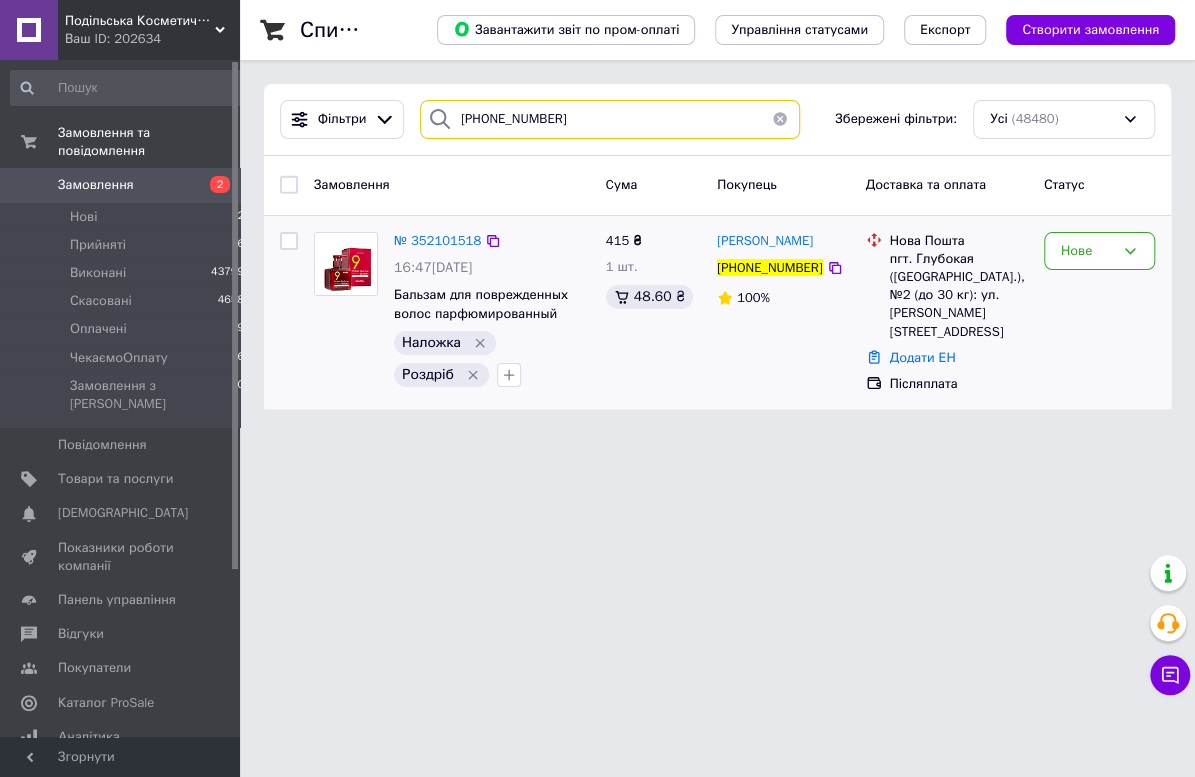 type 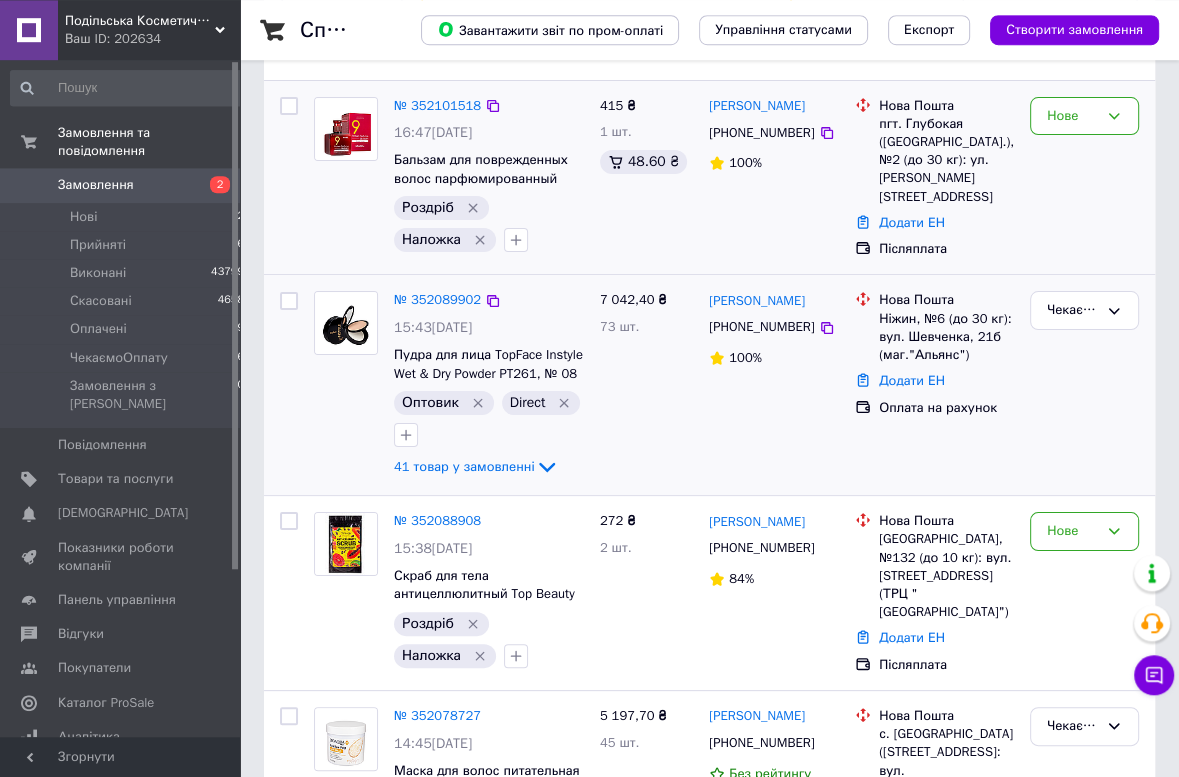 scroll, scrollTop: 319, scrollLeft: 0, axis: vertical 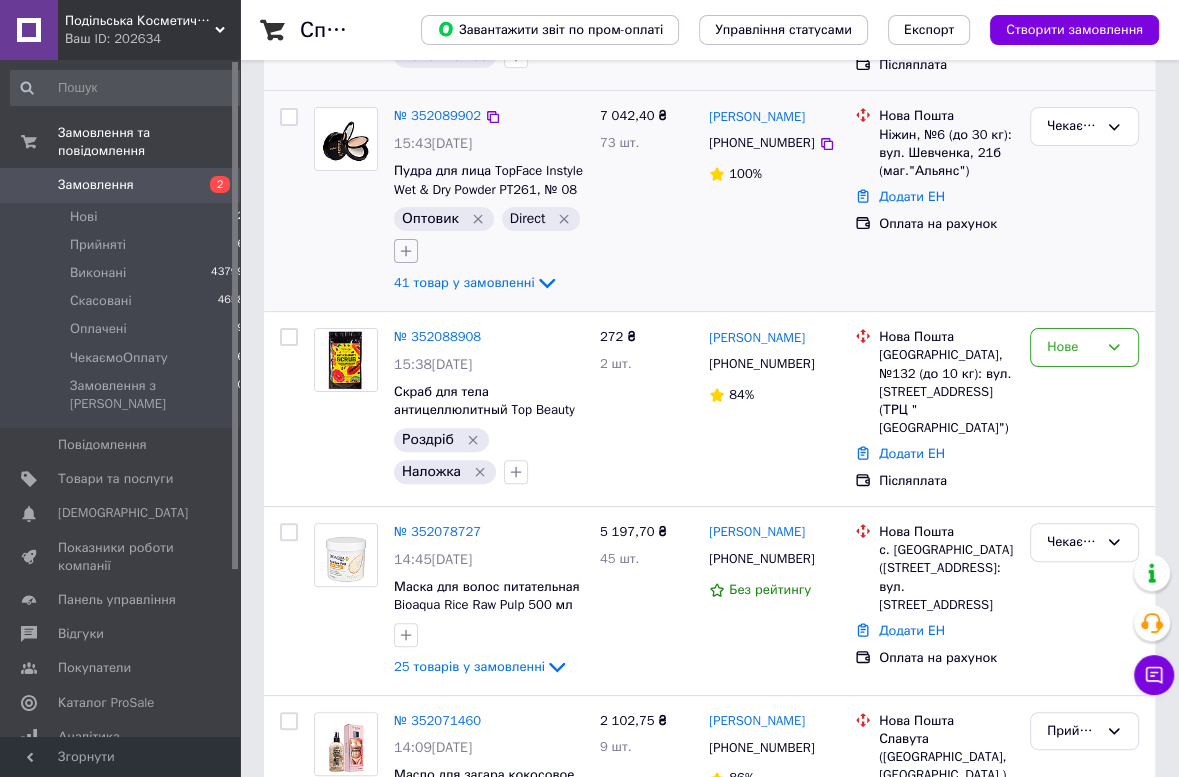 click 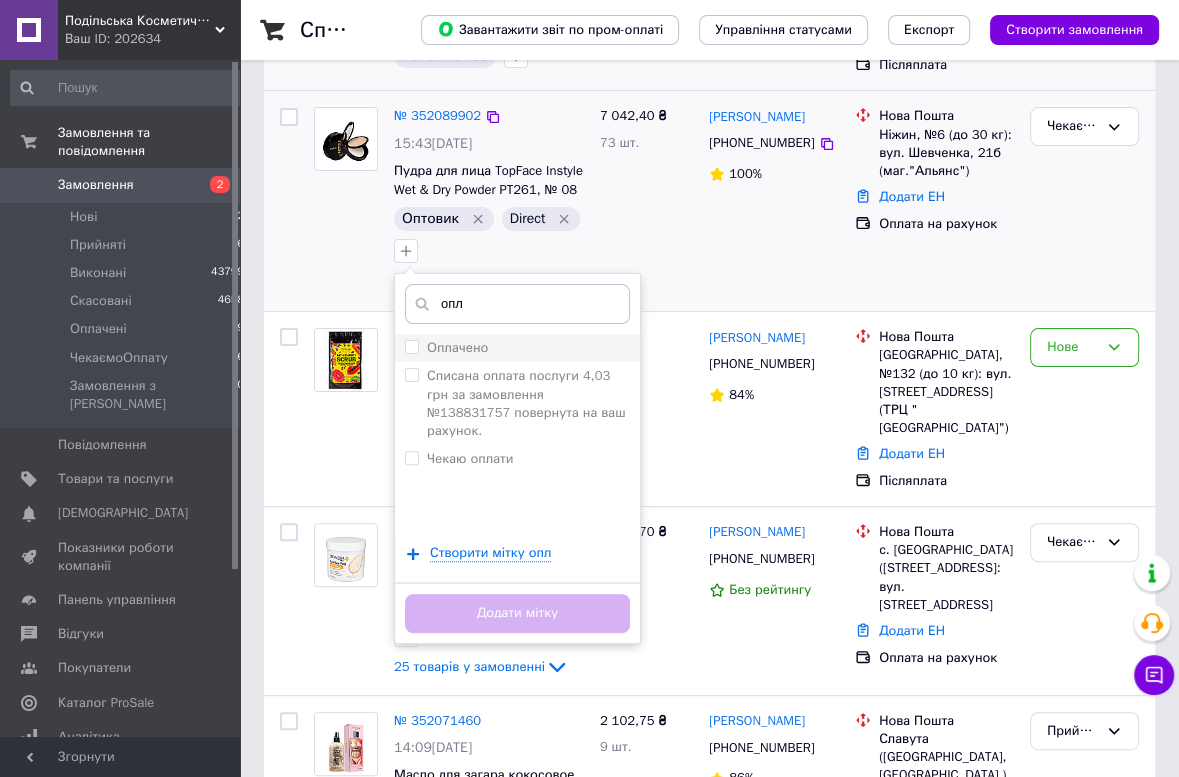 type on "опл" 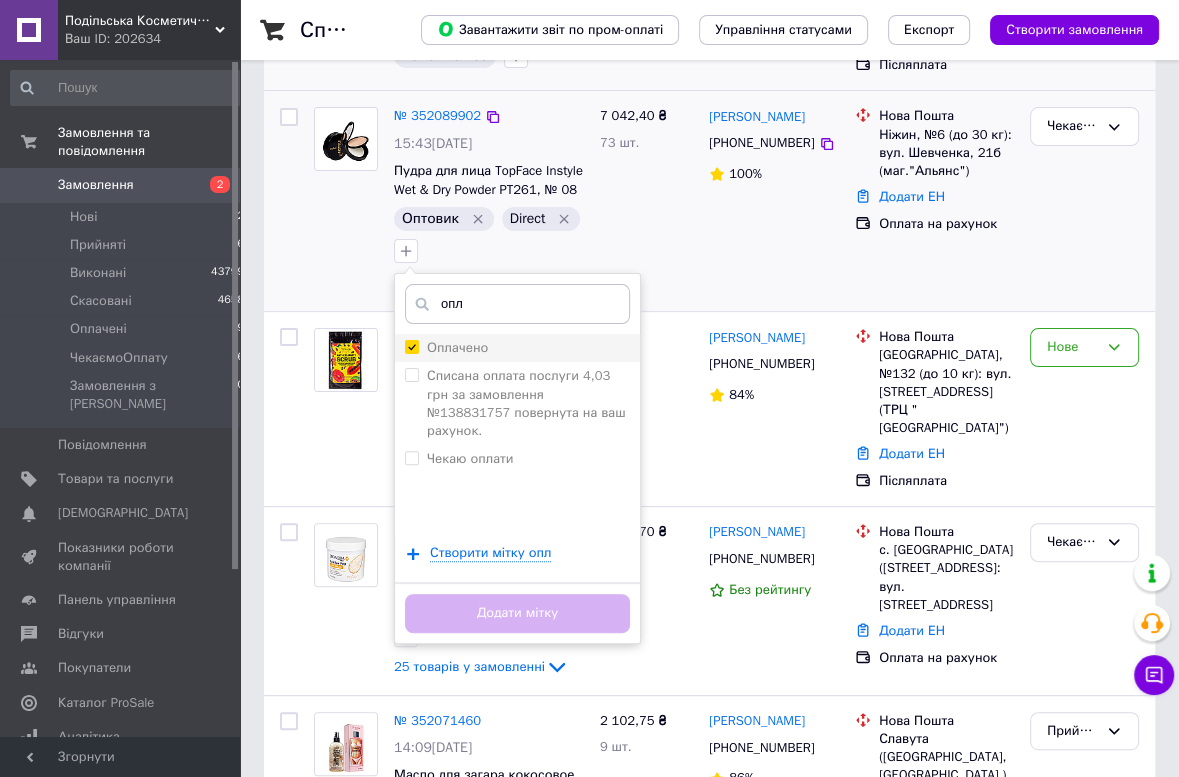 checkbox on "true" 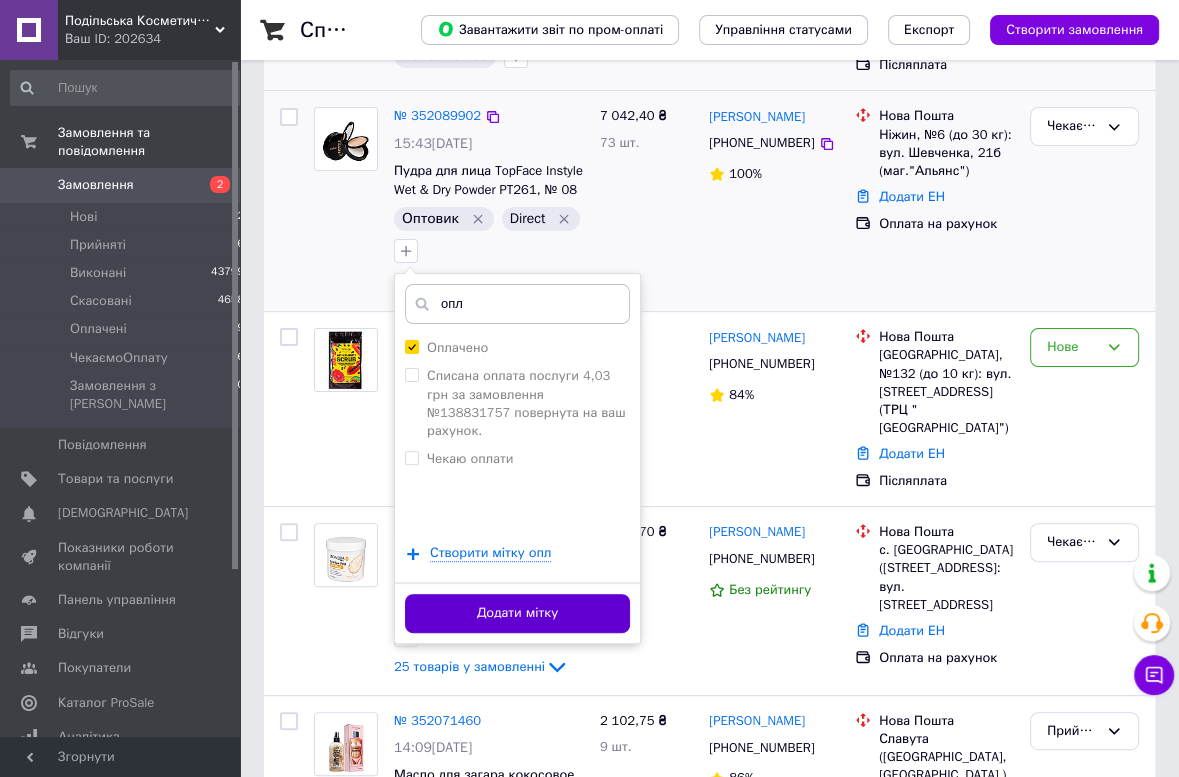 click on "Додати мітку" at bounding box center (517, 613) 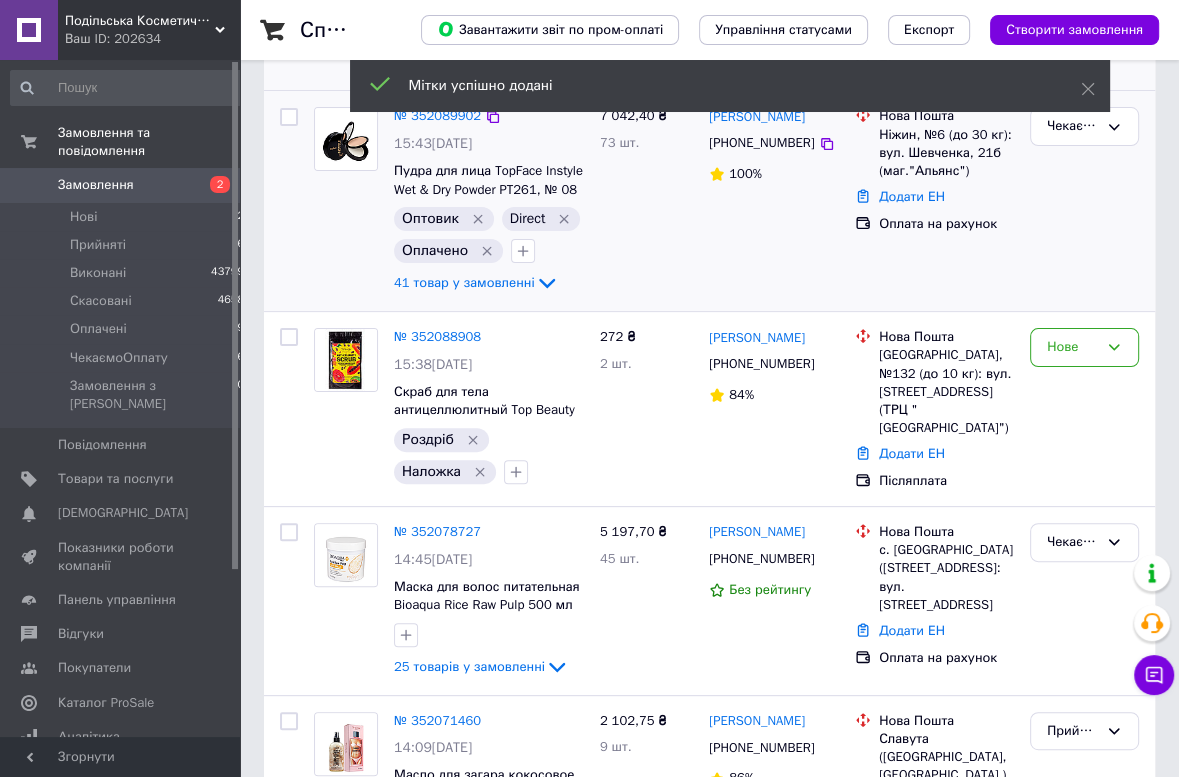 click at bounding box center [346, 201] 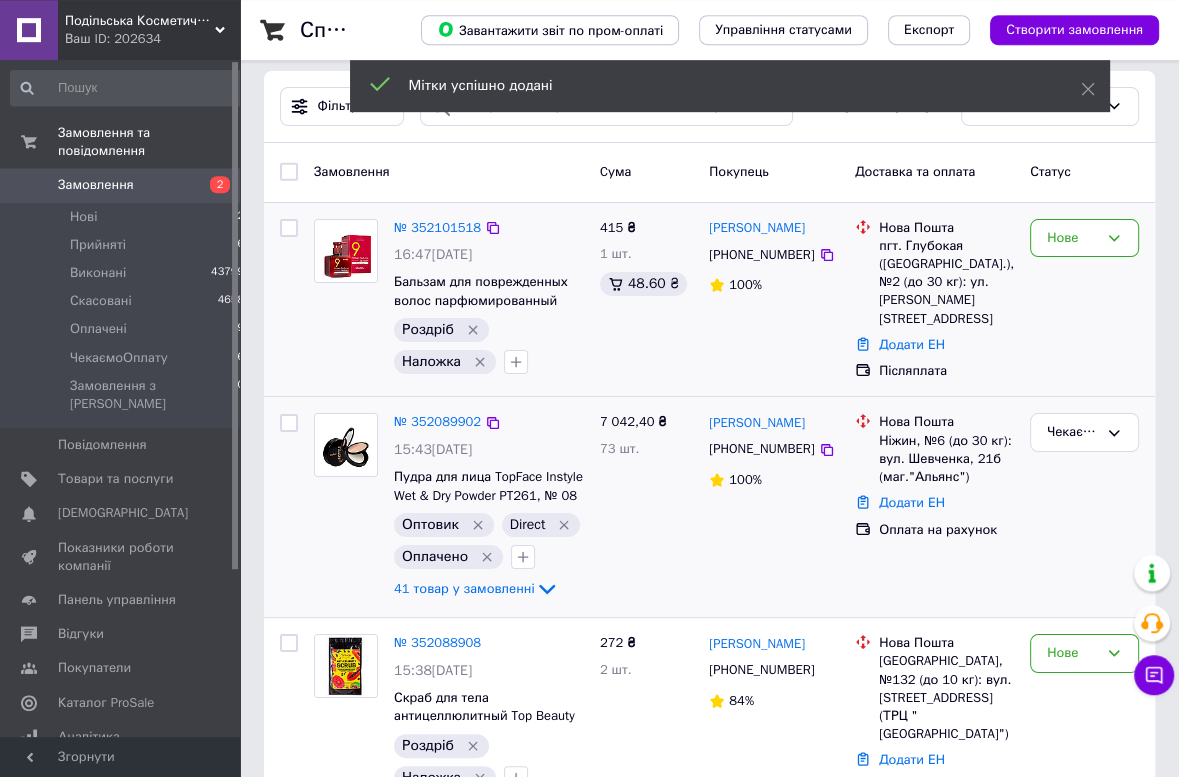 scroll, scrollTop: 0, scrollLeft: 0, axis: both 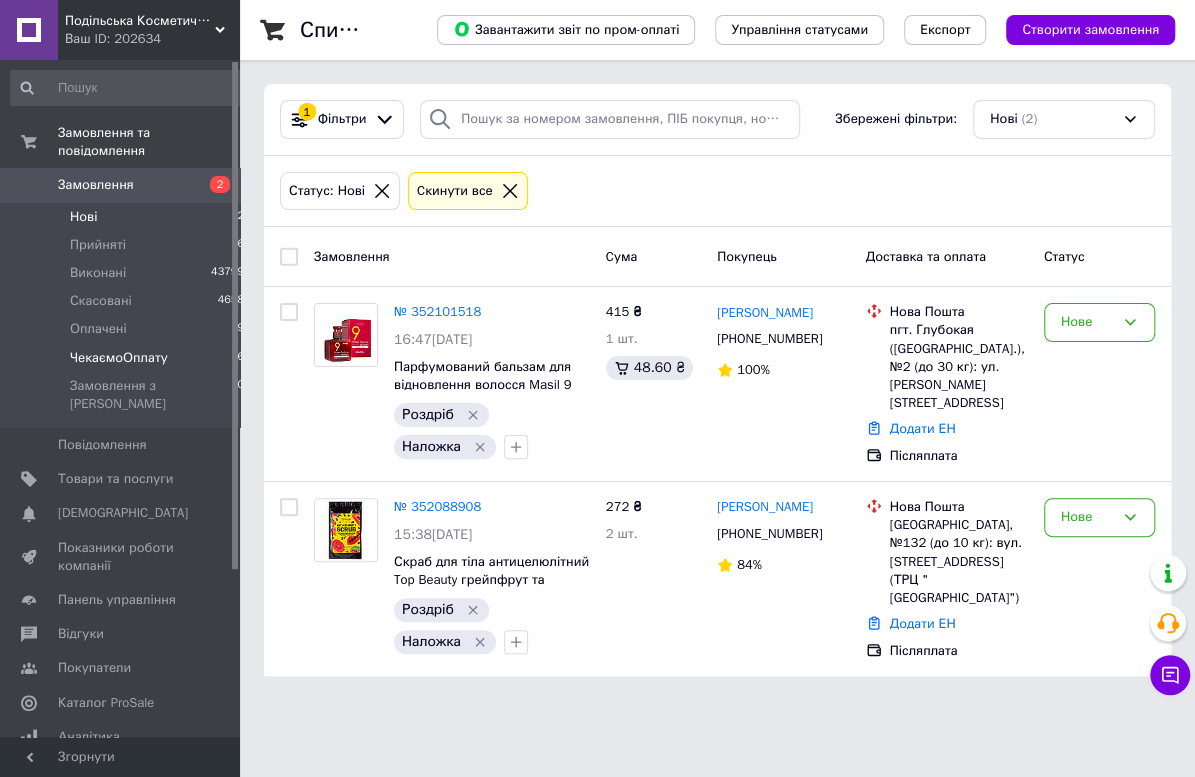 click on "ЧекаємоОплату" at bounding box center (119, 358) 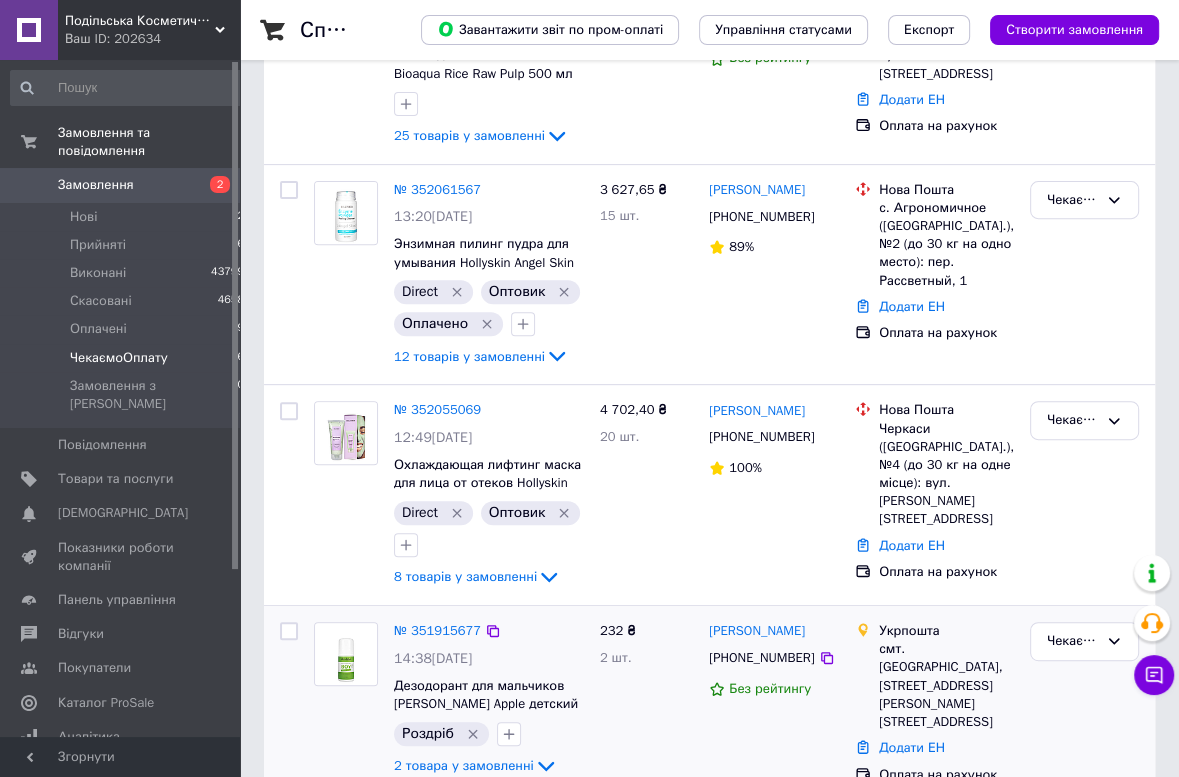 scroll, scrollTop: 824, scrollLeft: 0, axis: vertical 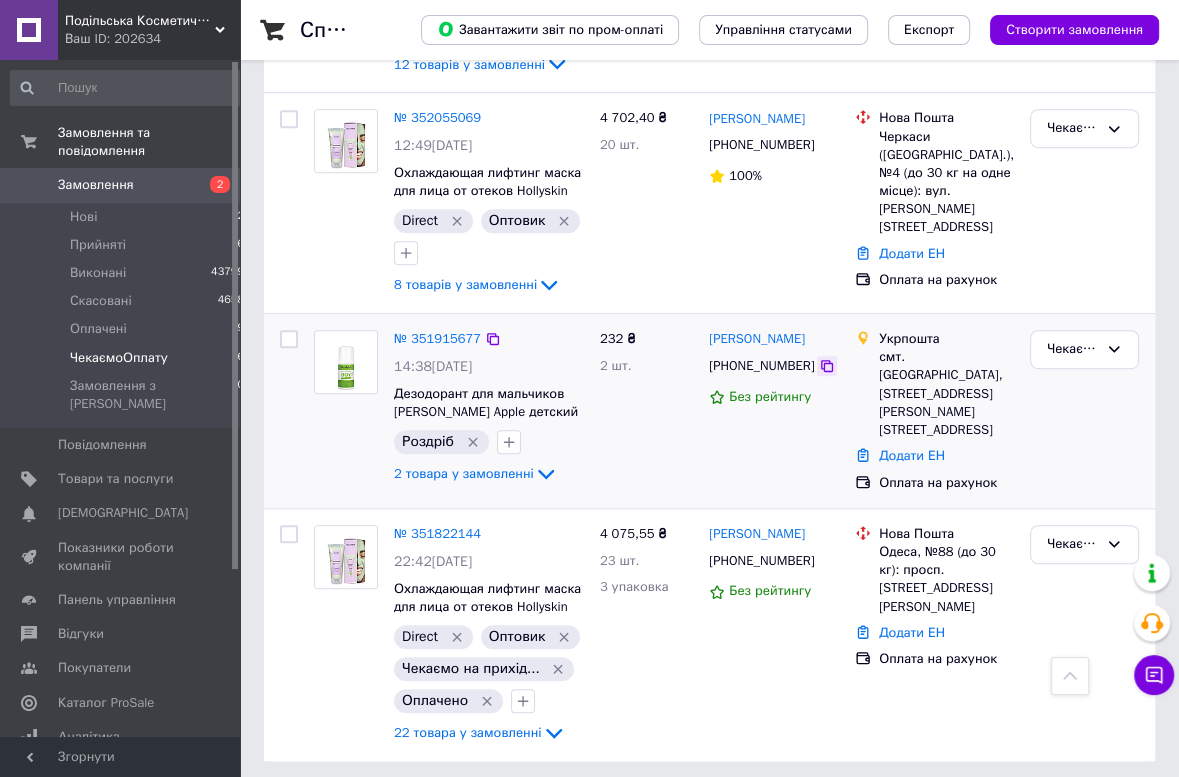 click 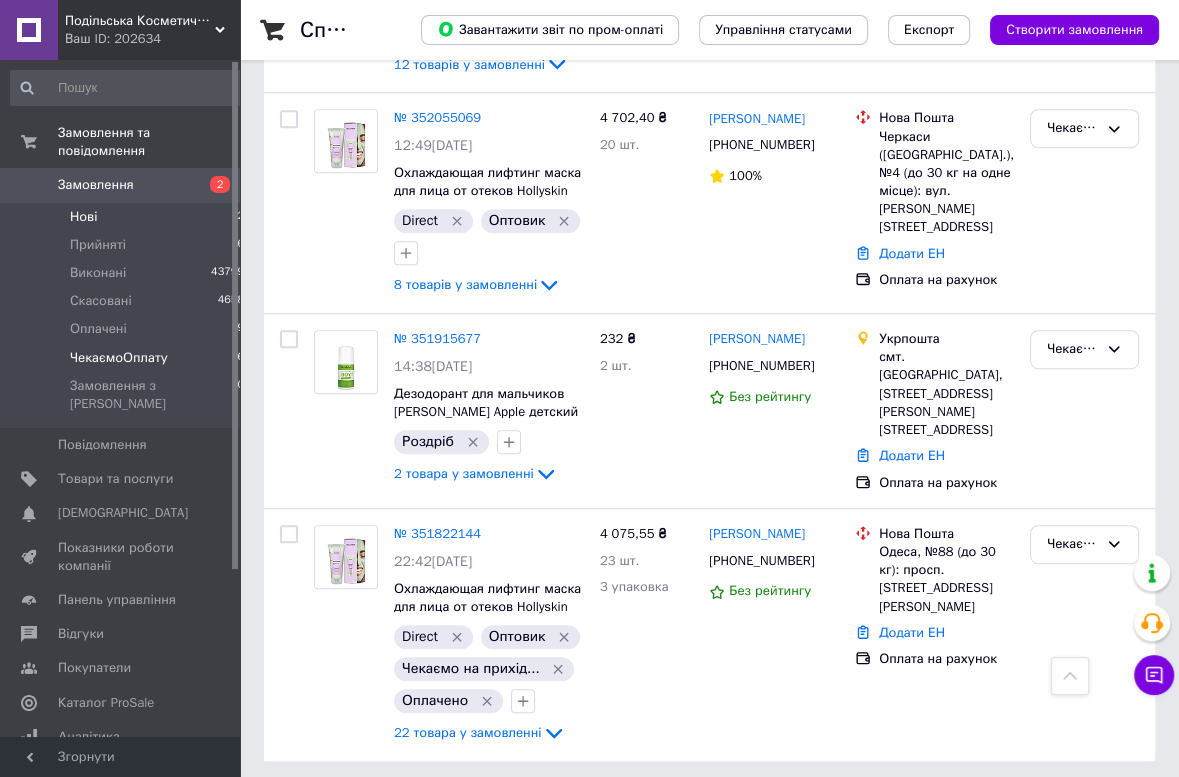 click on "Нові" at bounding box center (83, 217) 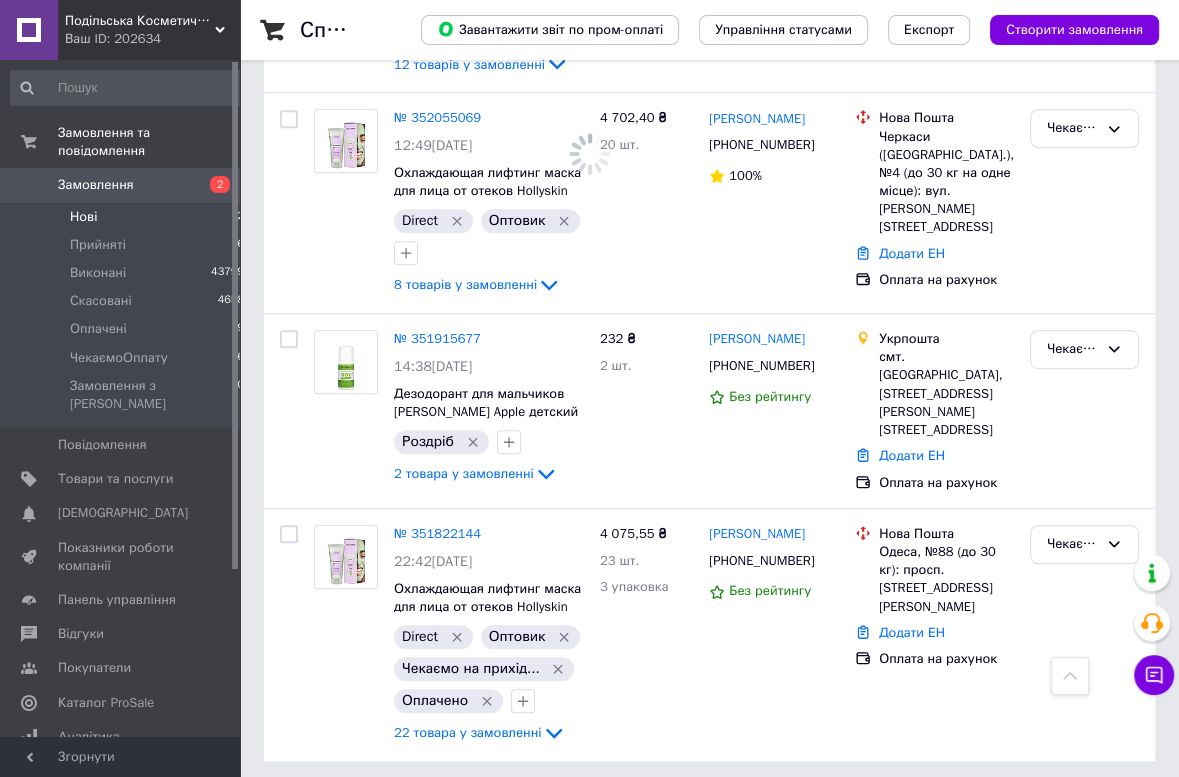 scroll, scrollTop: 0, scrollLeft: 0, axis: both 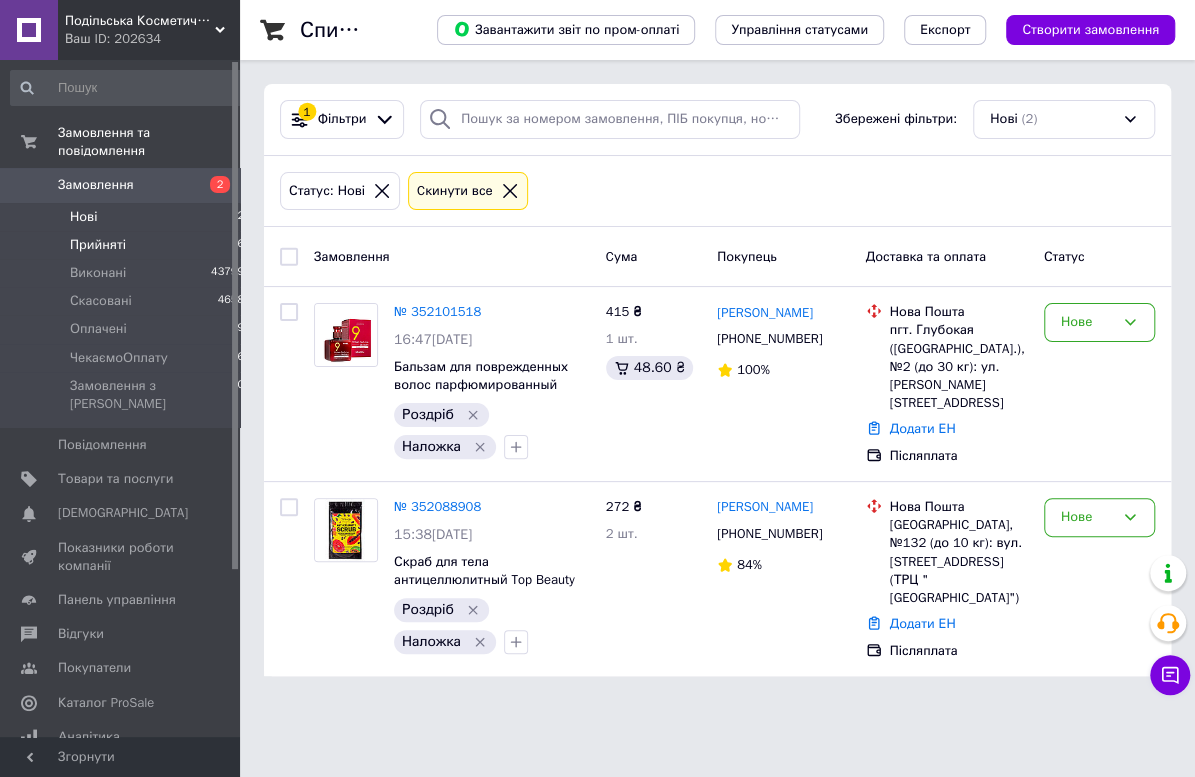 click on "Прийняті" at bounding box center (98, 245) 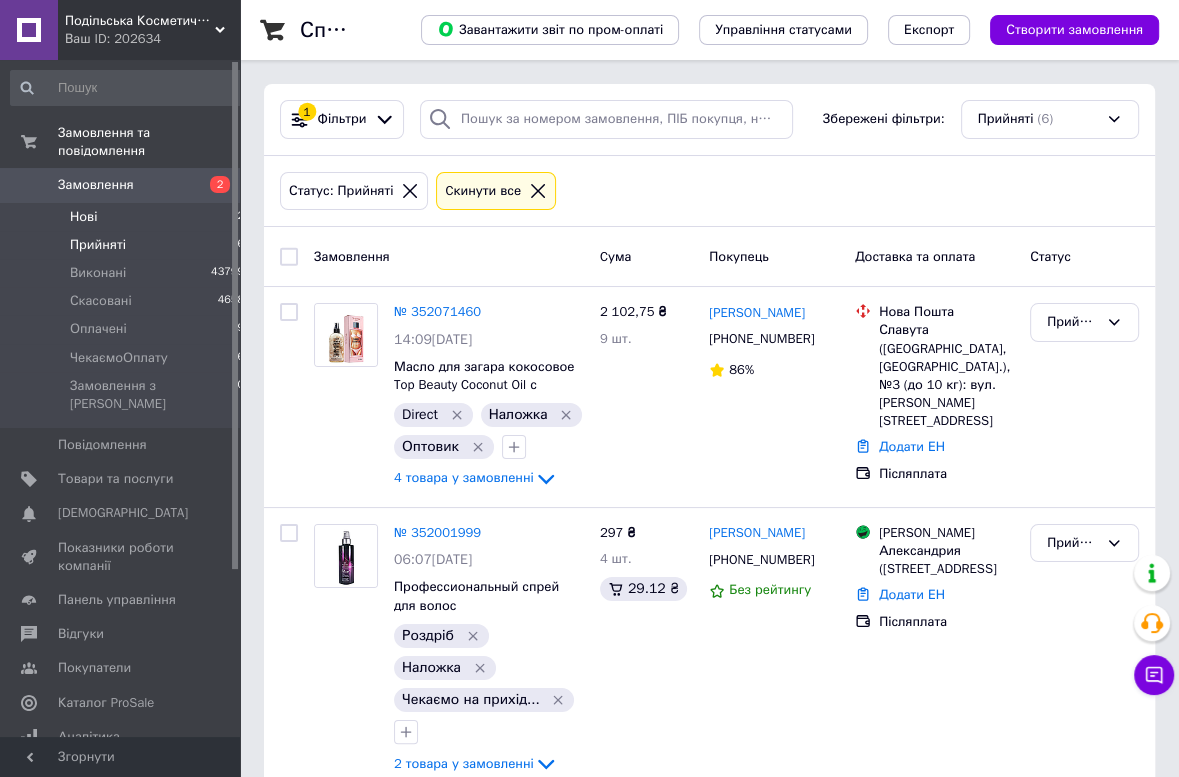 click on "Нові" at bounding box center (83, 217) 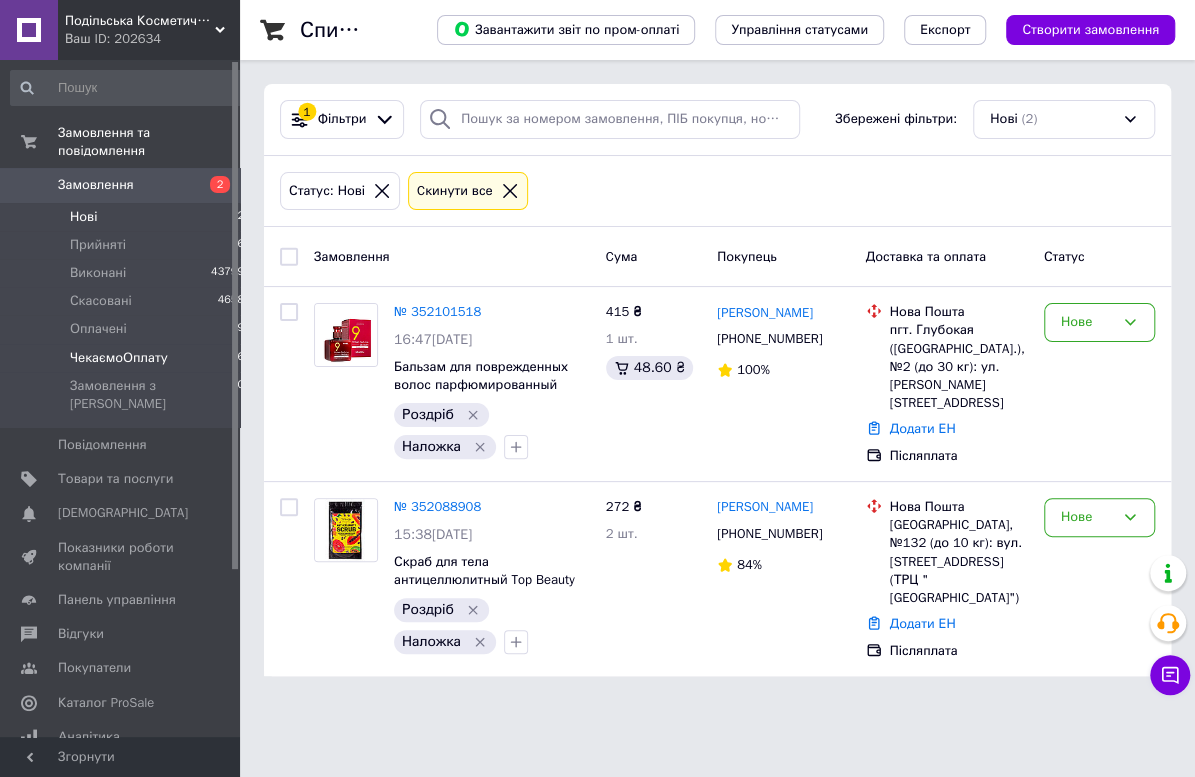 click on "ЧекаємоОплату" at bounding box center (119, 358) 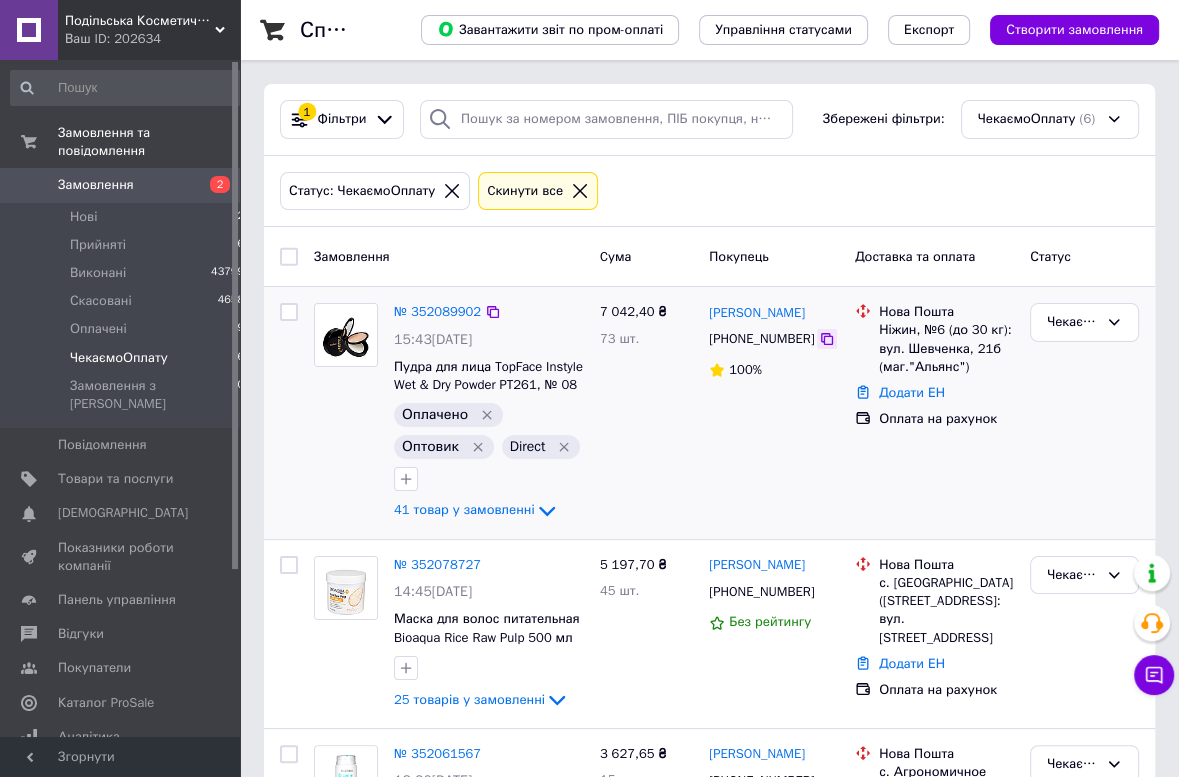 click 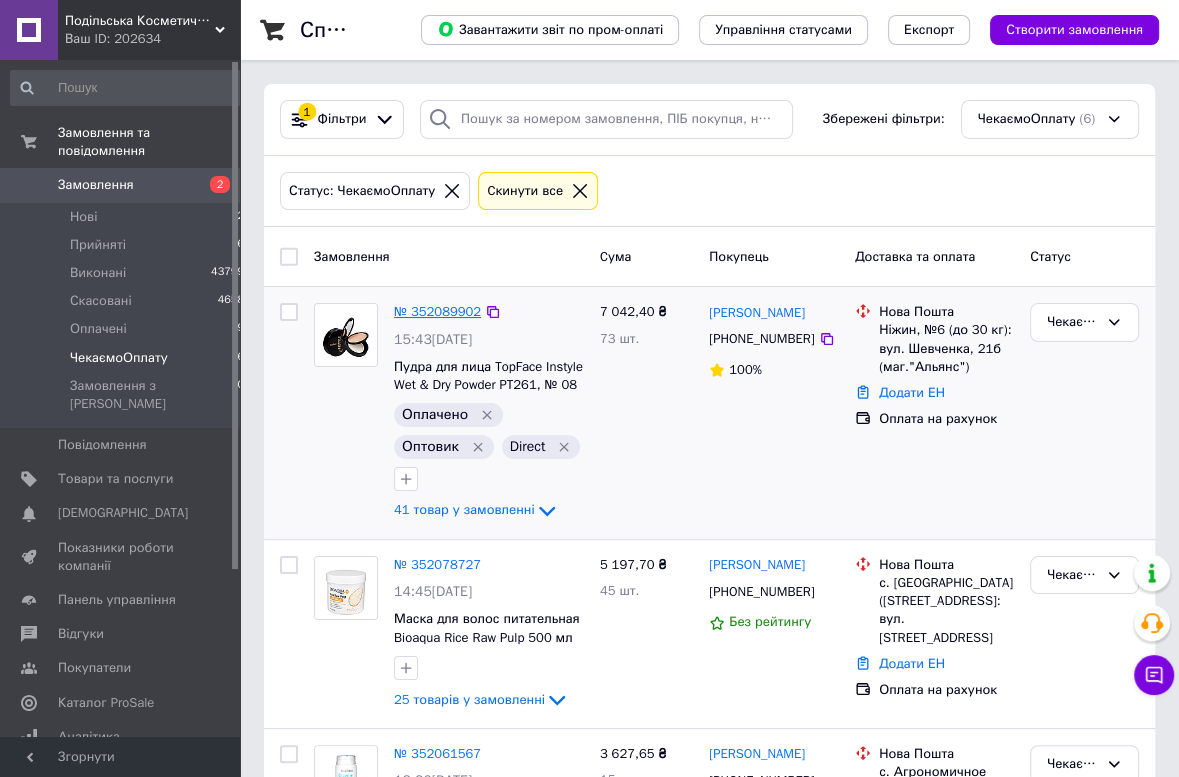 click on "№ 352089902" at bounding box center (437, 311) 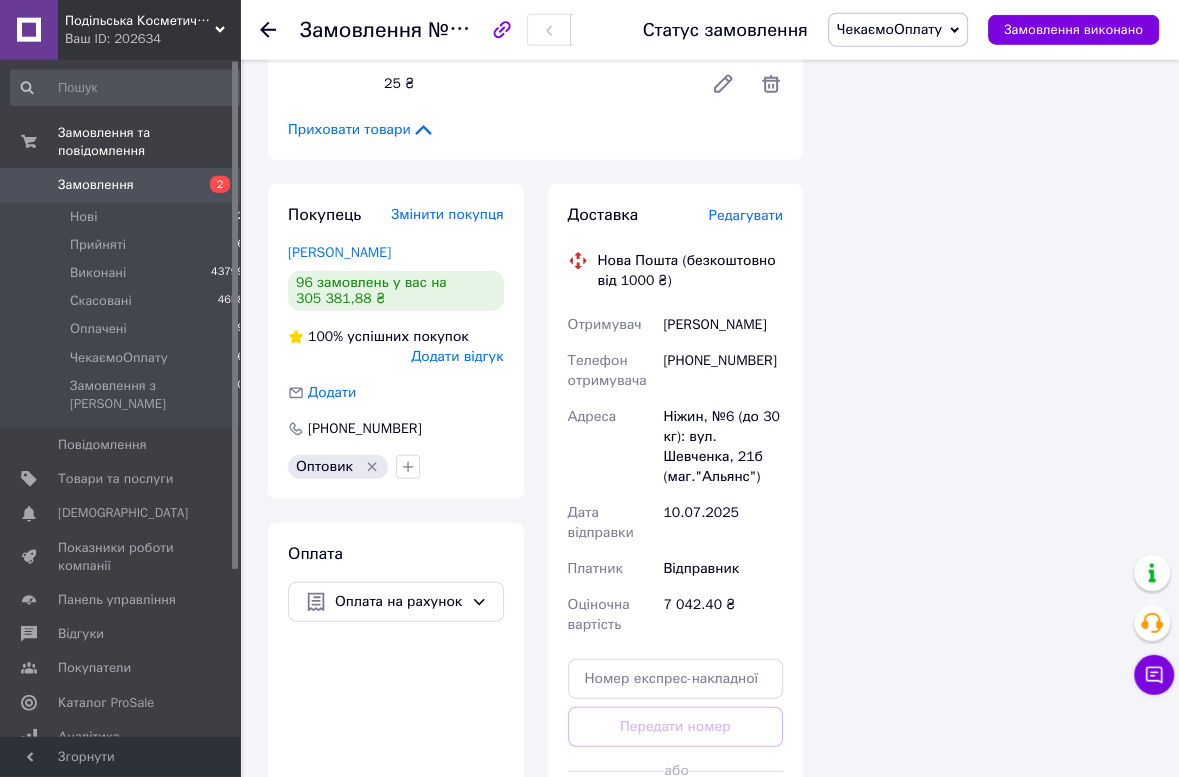 scroll, scrollTop: 10364, scrollLeft: 0, axis: vertical 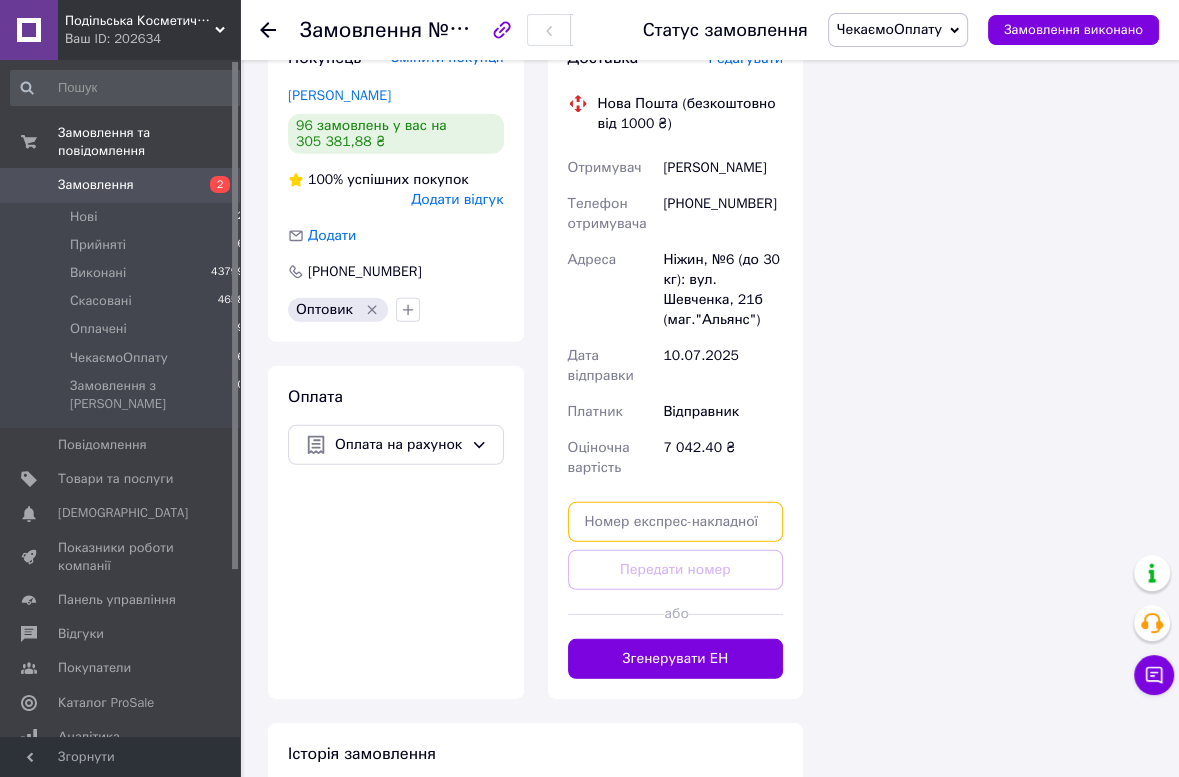 click at bounding box center (676, 522) 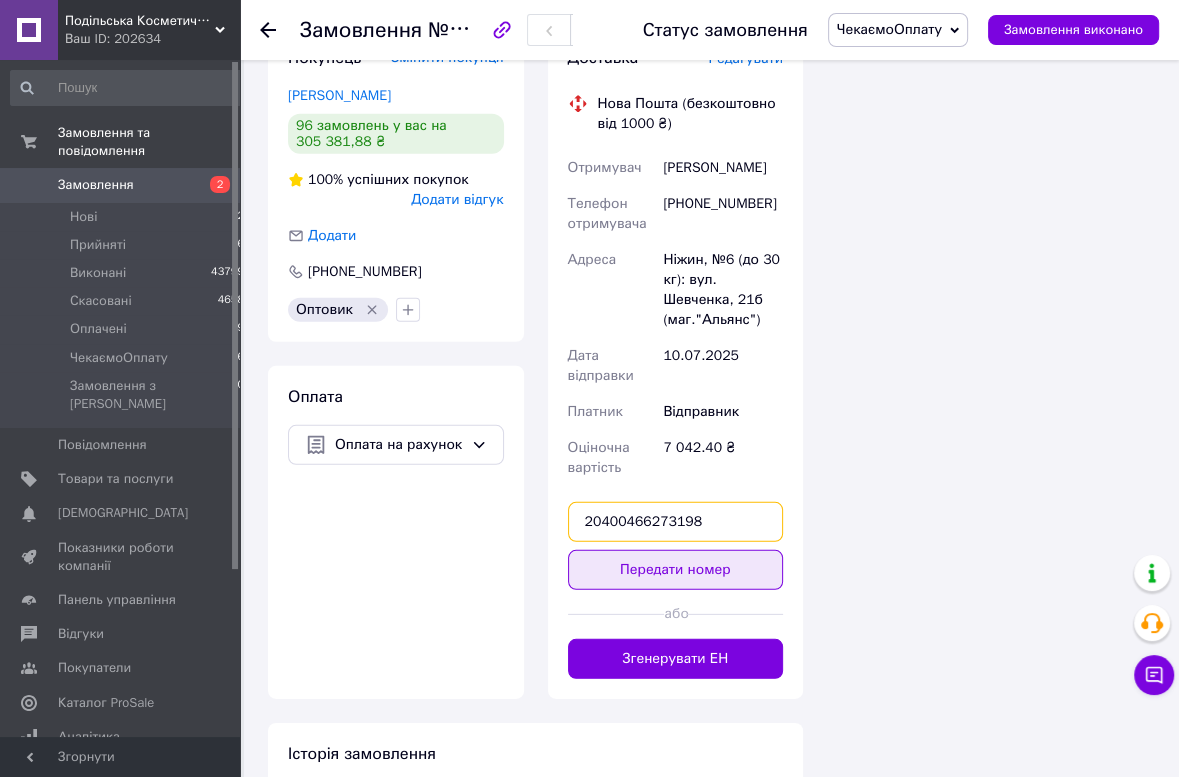 type on "20400466273198" 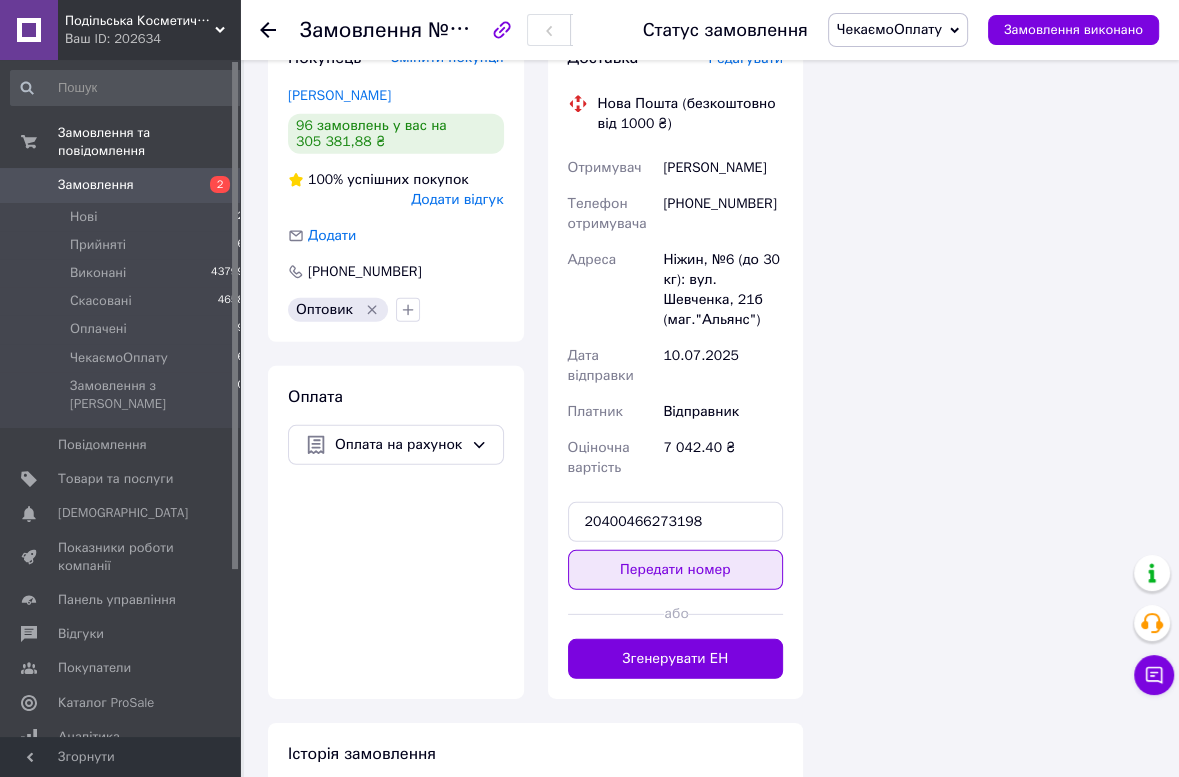 click on "Передати номер" at bounding box center [676, 570] 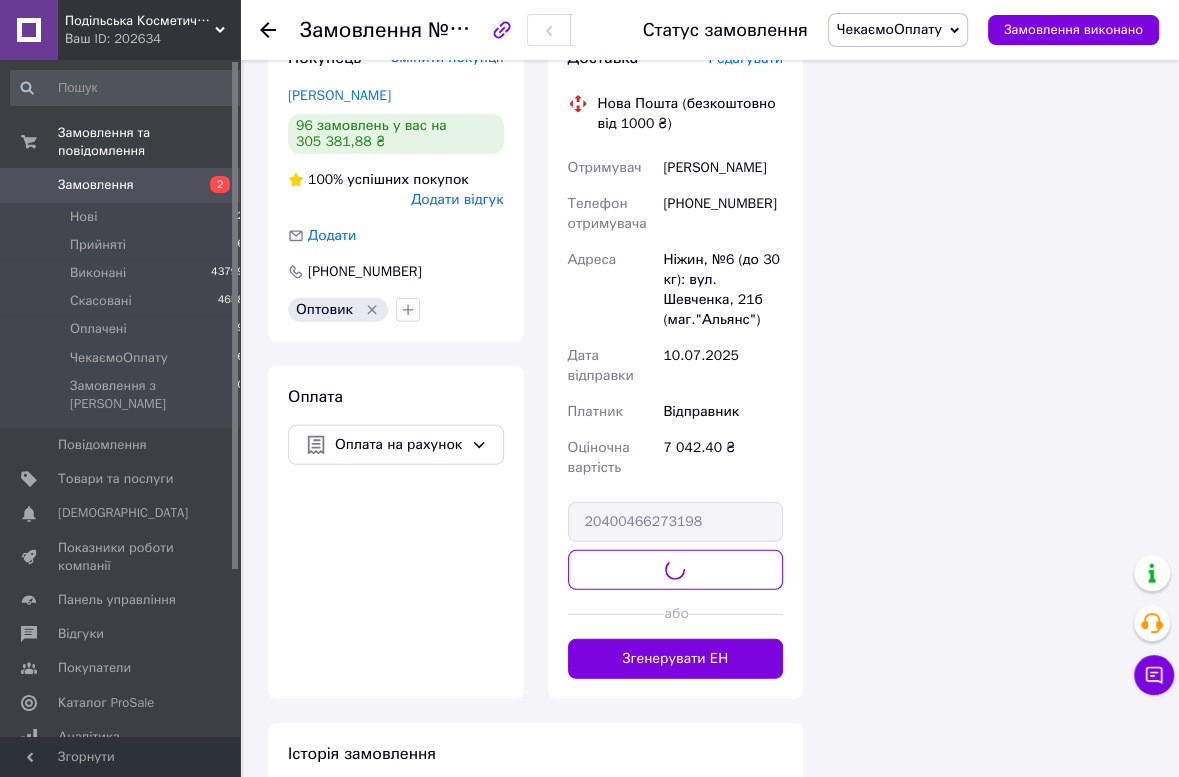 scroll, scrollTop: 9939, scrollLeft: 0, axis: vertical 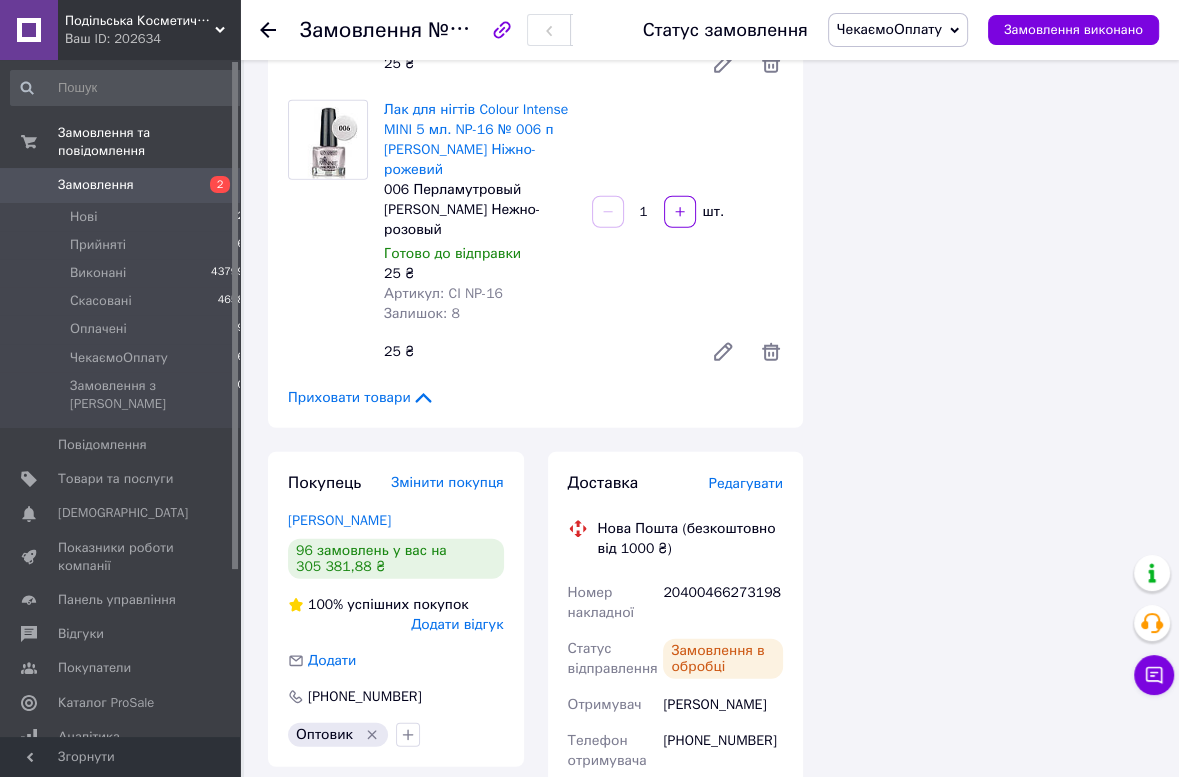 click on "ЧекаємоОплату" at bounding box center [889, 29] 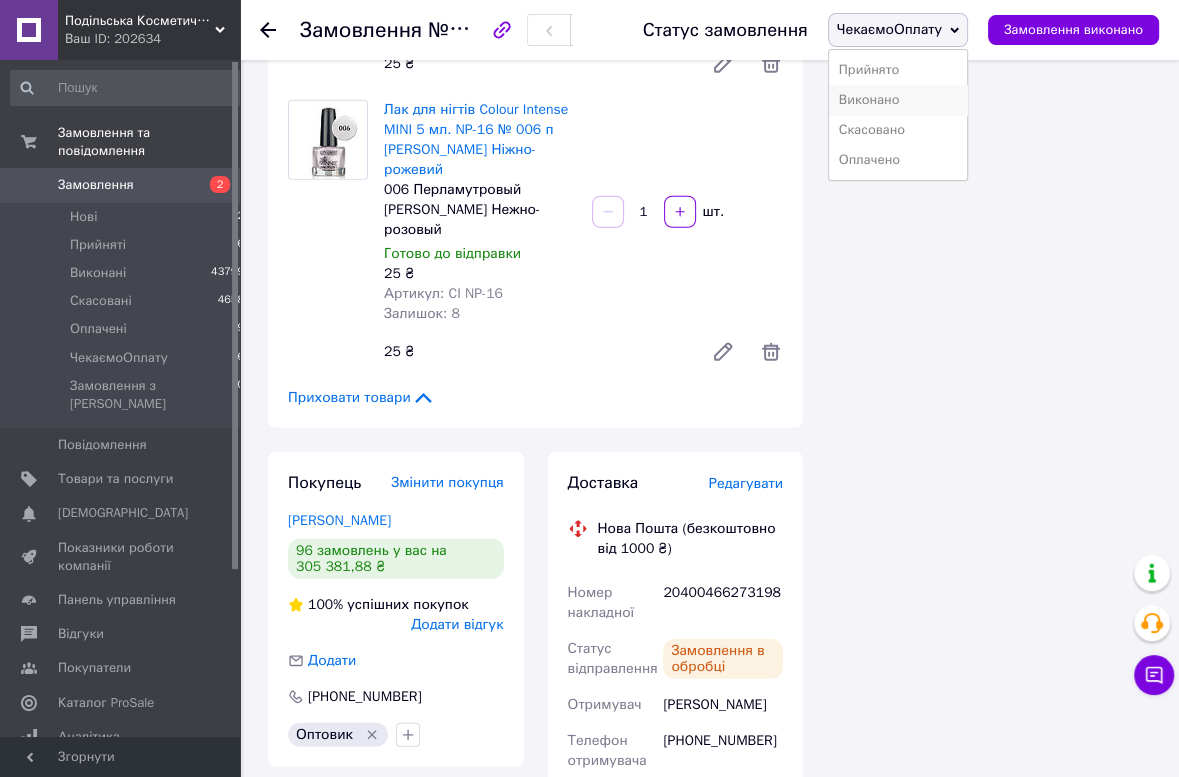 click on "Виконано" at bounding box center (898, 100) 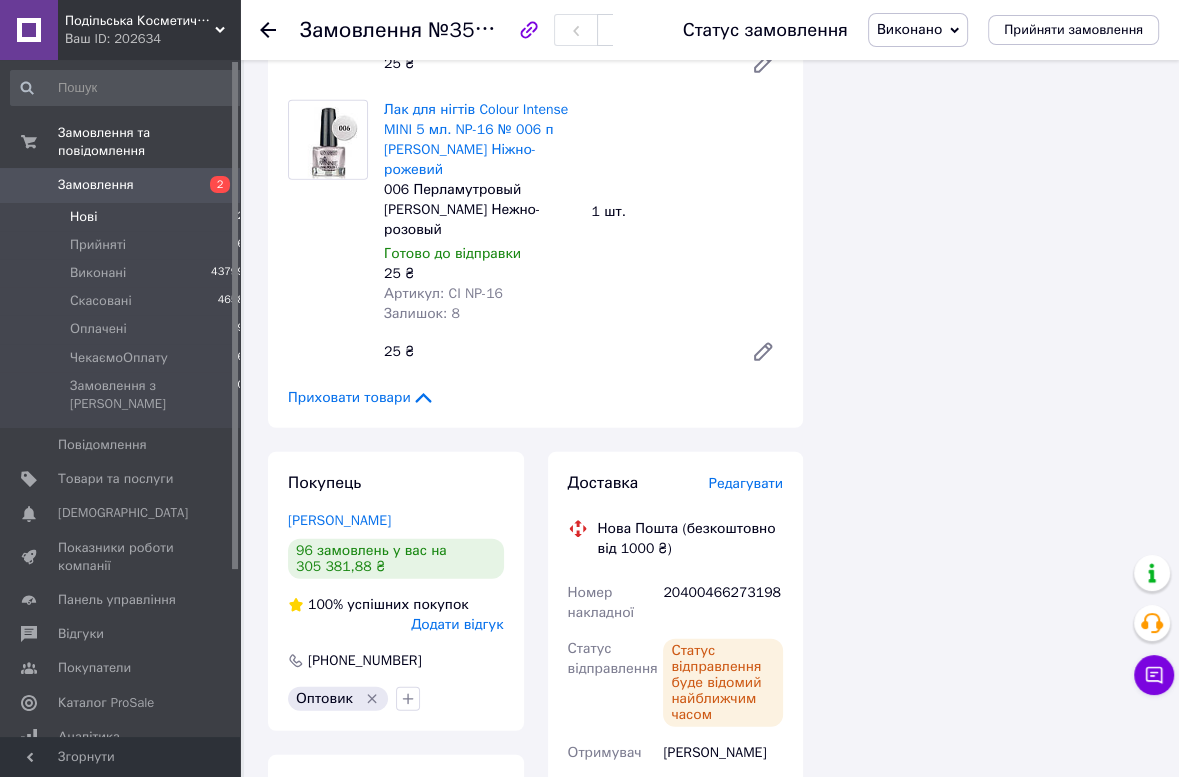 click on "Нові 2" at bounding box center [128, 217] 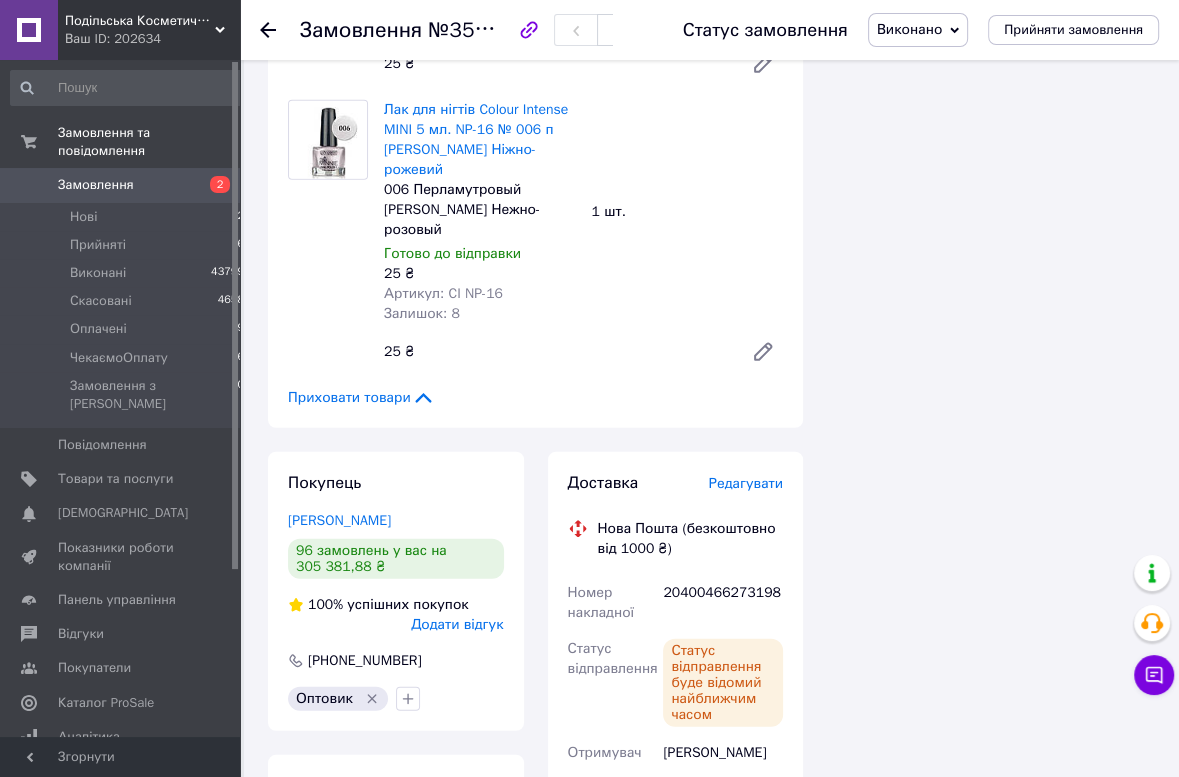 scroll, scrollTop: 0, scrollLeft: 0, axis: both 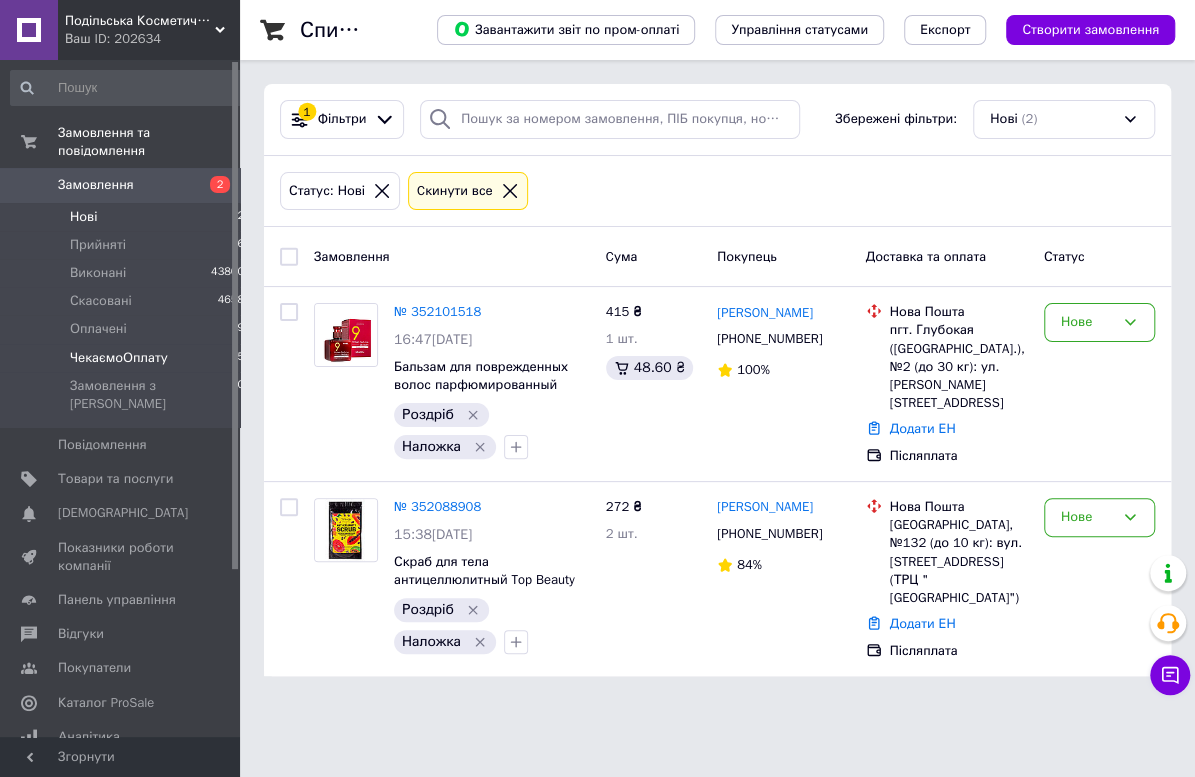 click on "ЧекаємоОплату" at bounding box center (119, 358) 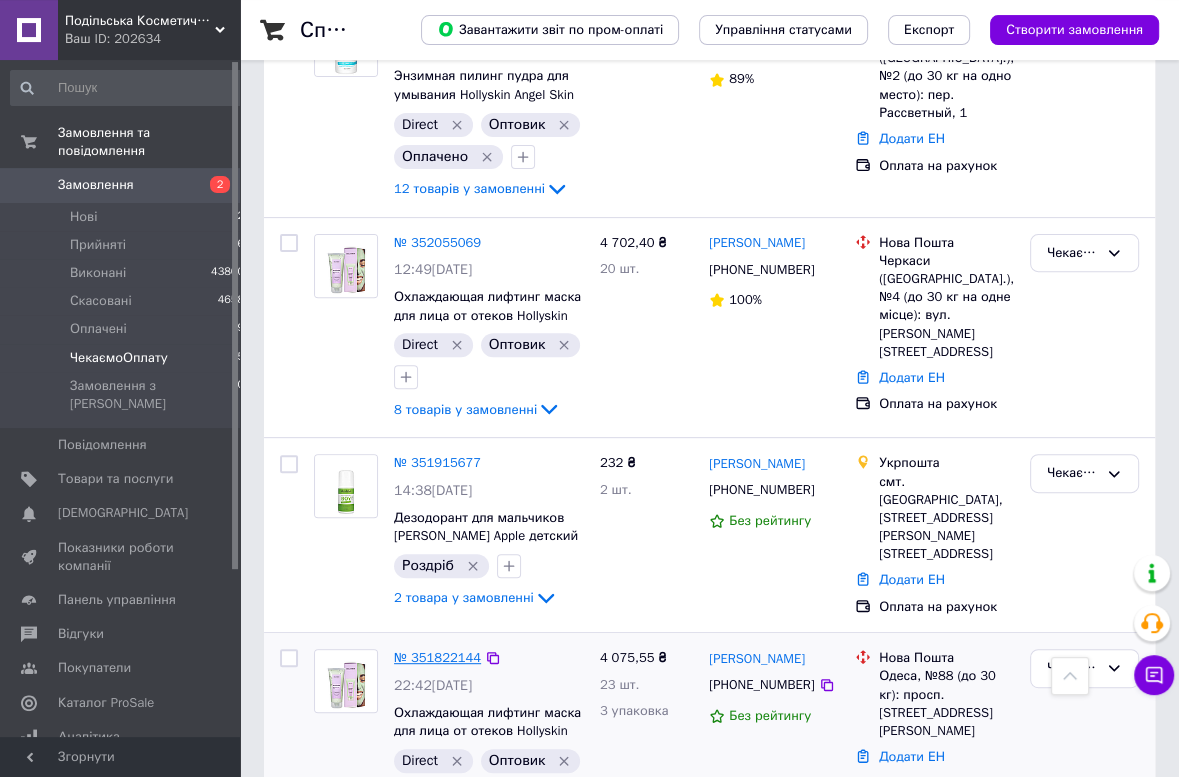 scroll, scrollTop: 603, scrollLeft: 0, axis: vertical 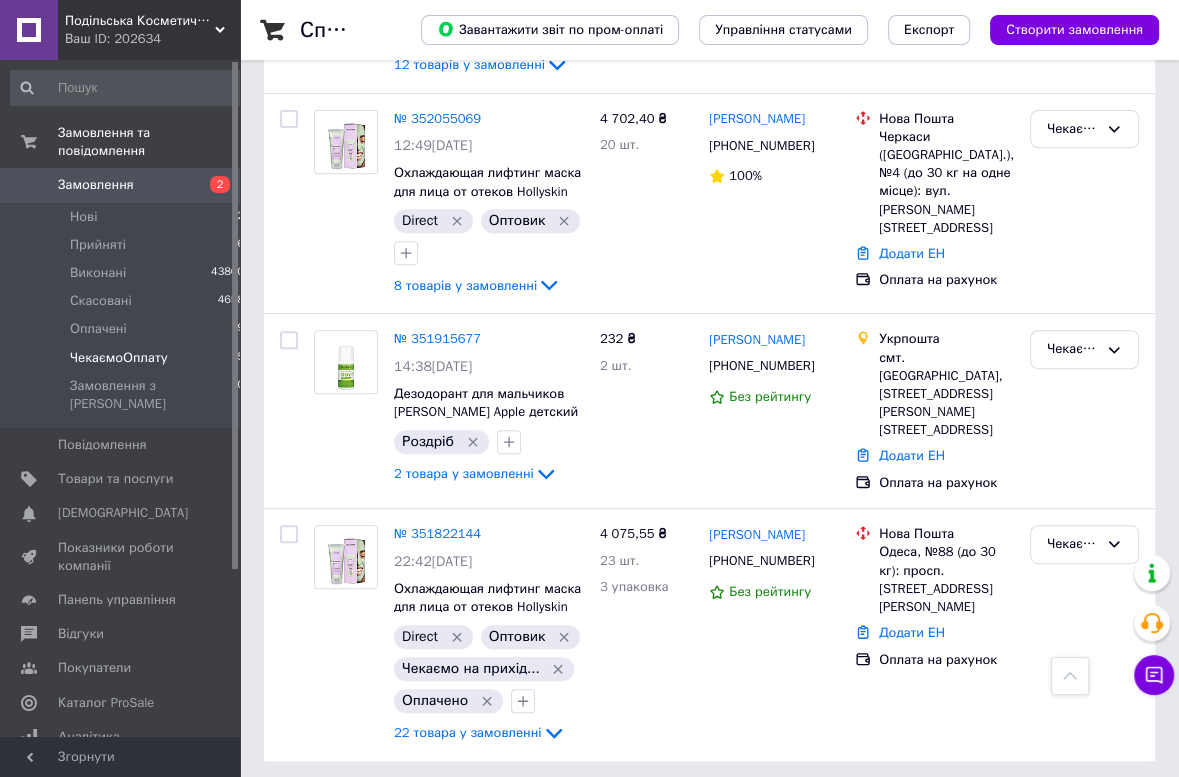click on "ЧекаємоОплату" at bounding box center (119, 358) 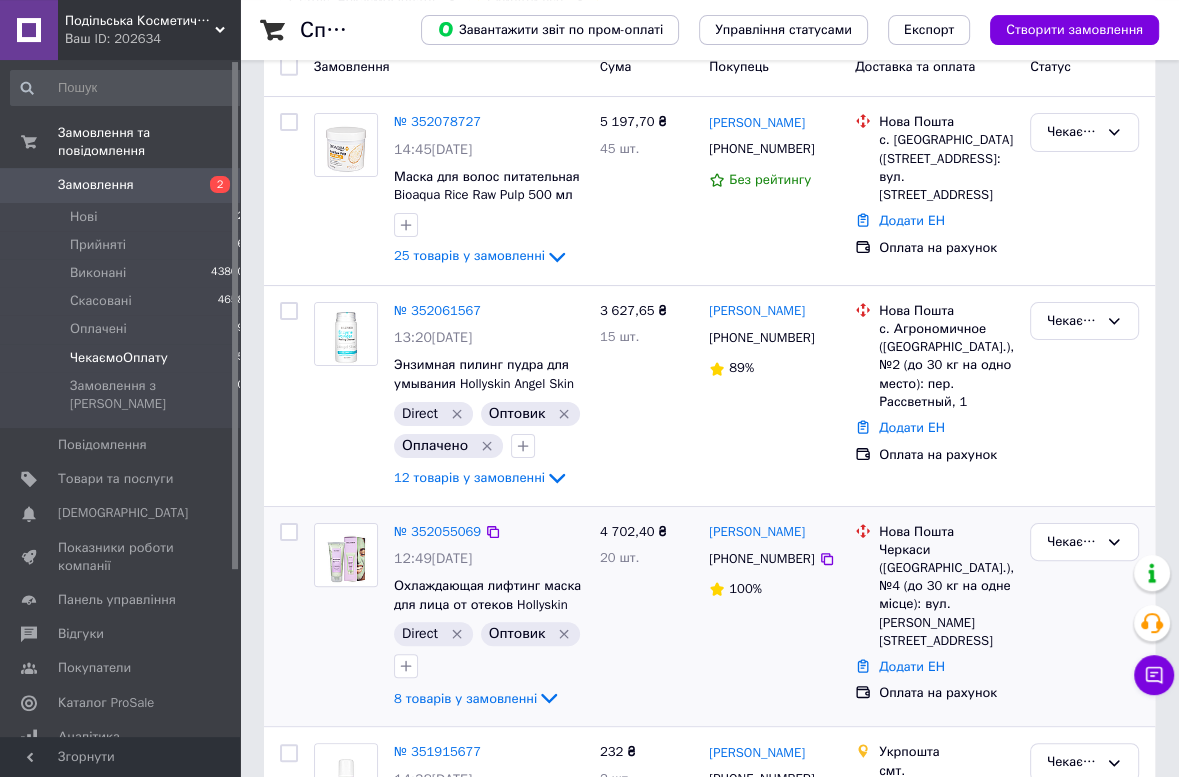 scroll, scrollTop: 284, scrollLeft: 0, axis: vertical 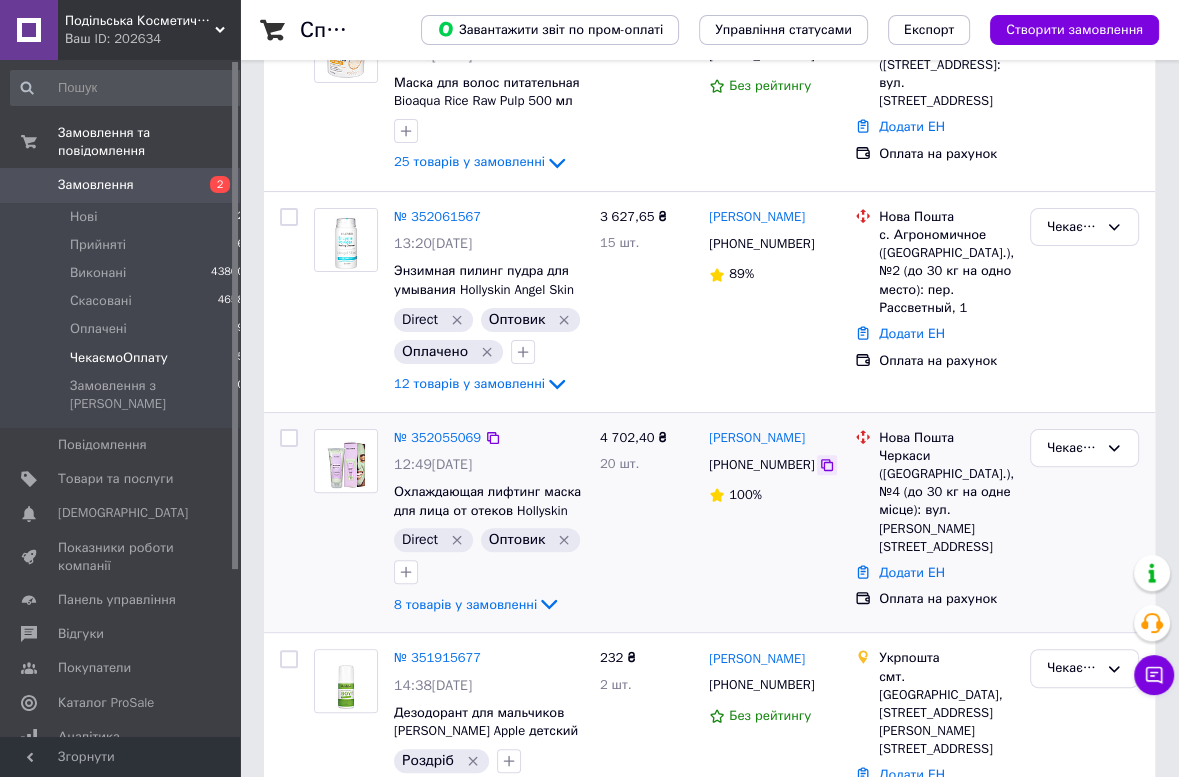 click 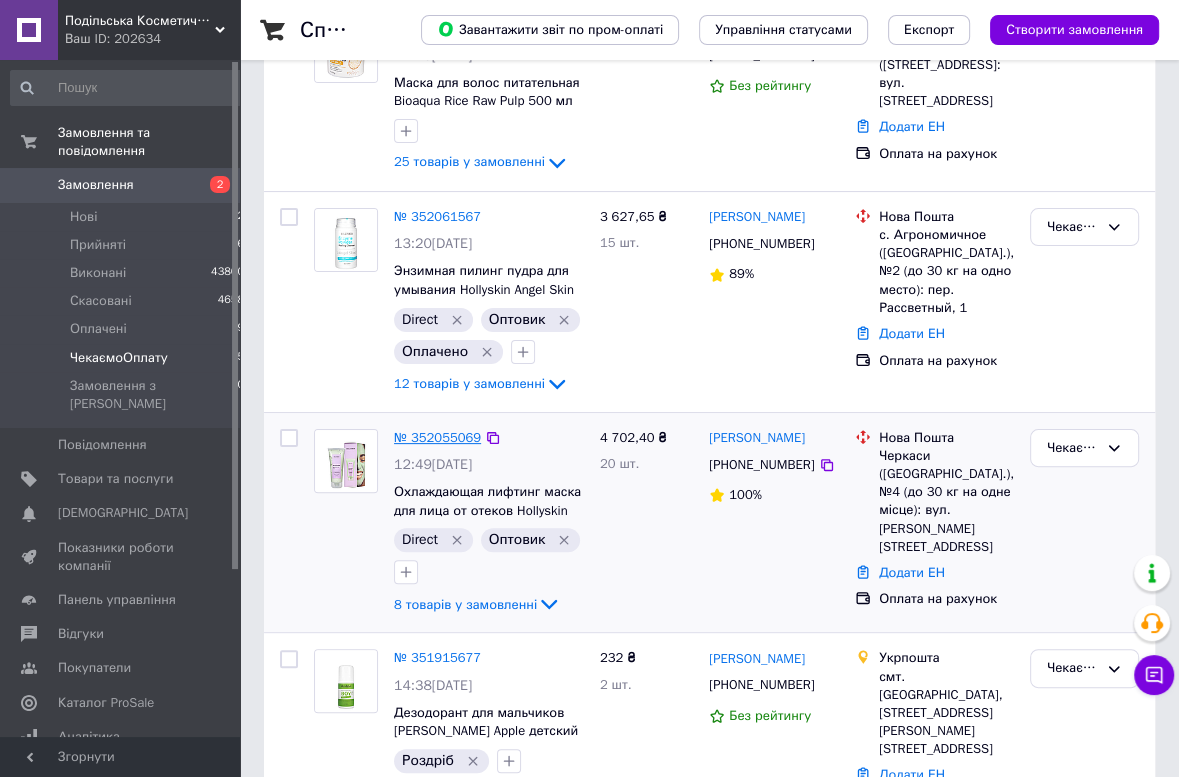 click on "№ 352055069" at bounding box center [437, 437] 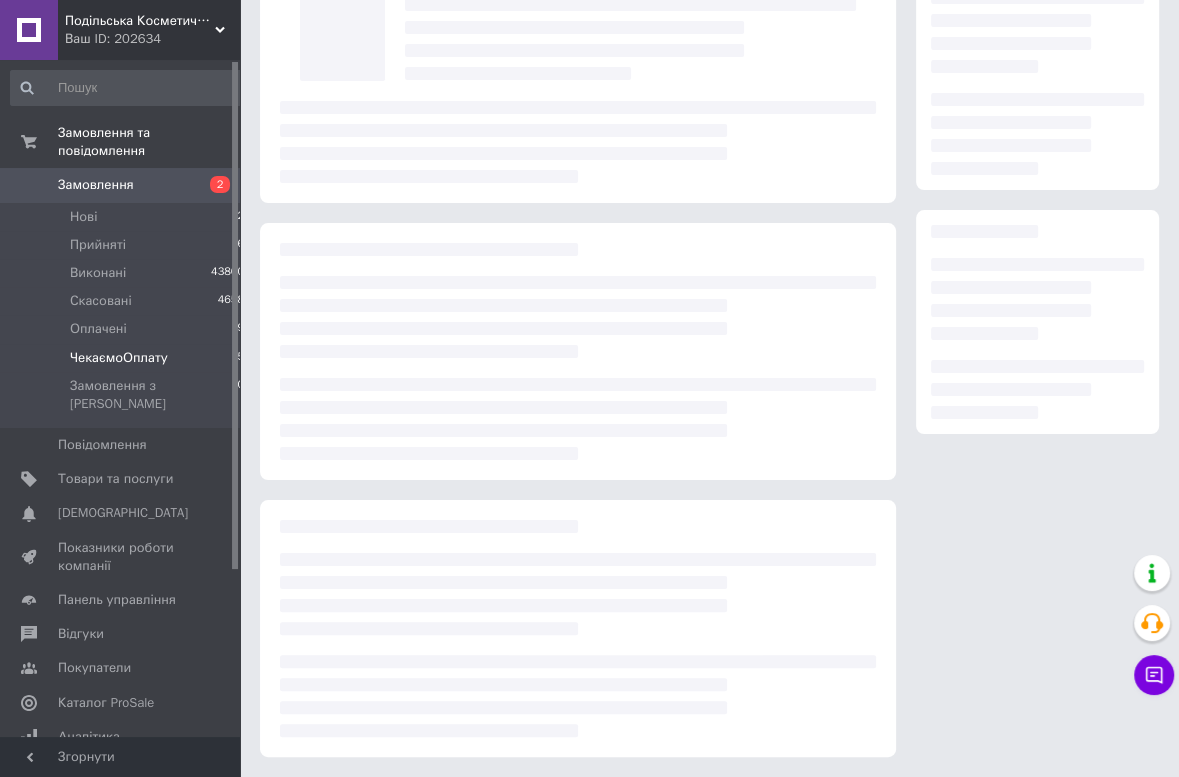 scroll, scrollTop: 136, scrollLeft: 0, axis: vertical 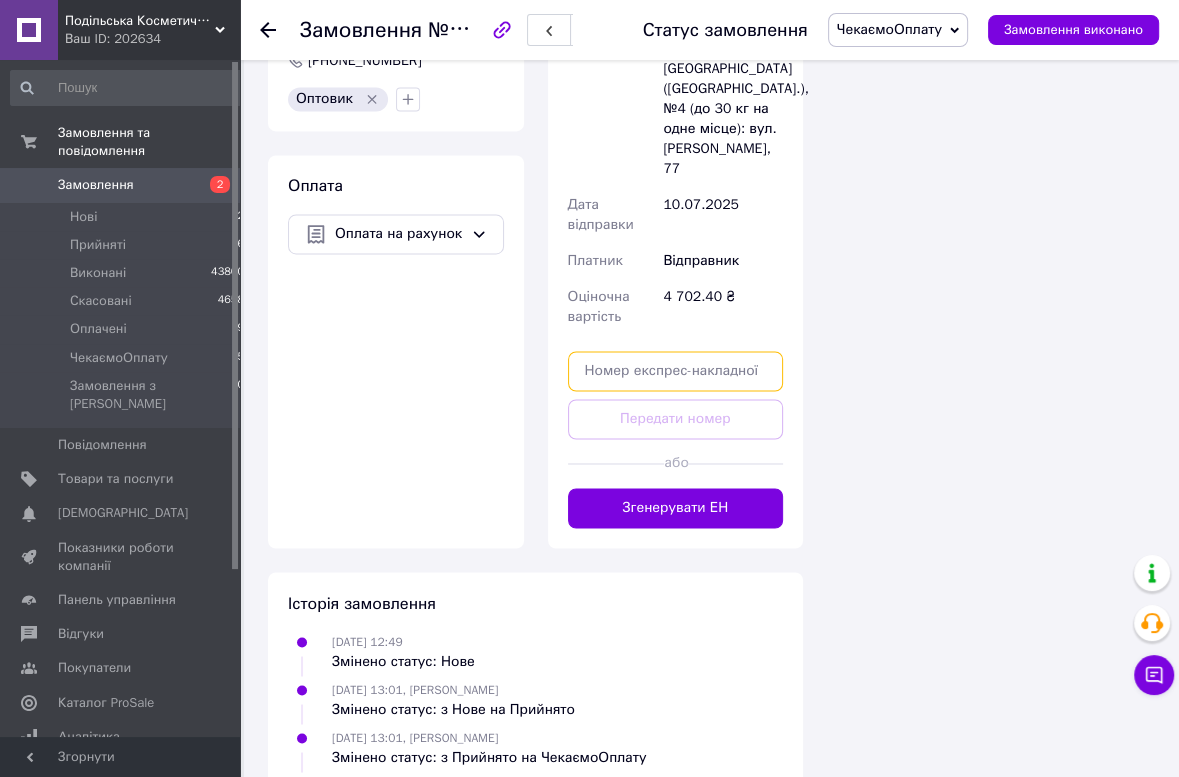 click at bounding box center (676, 371) 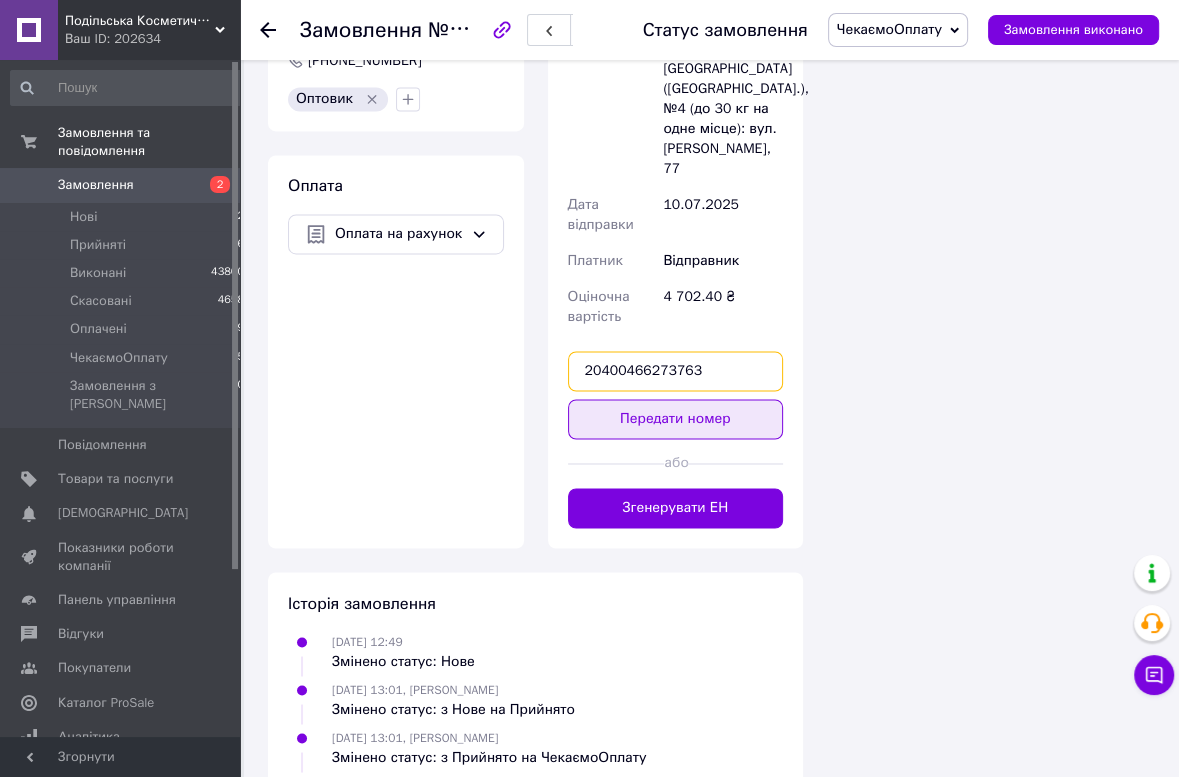 type on "20400466273763" 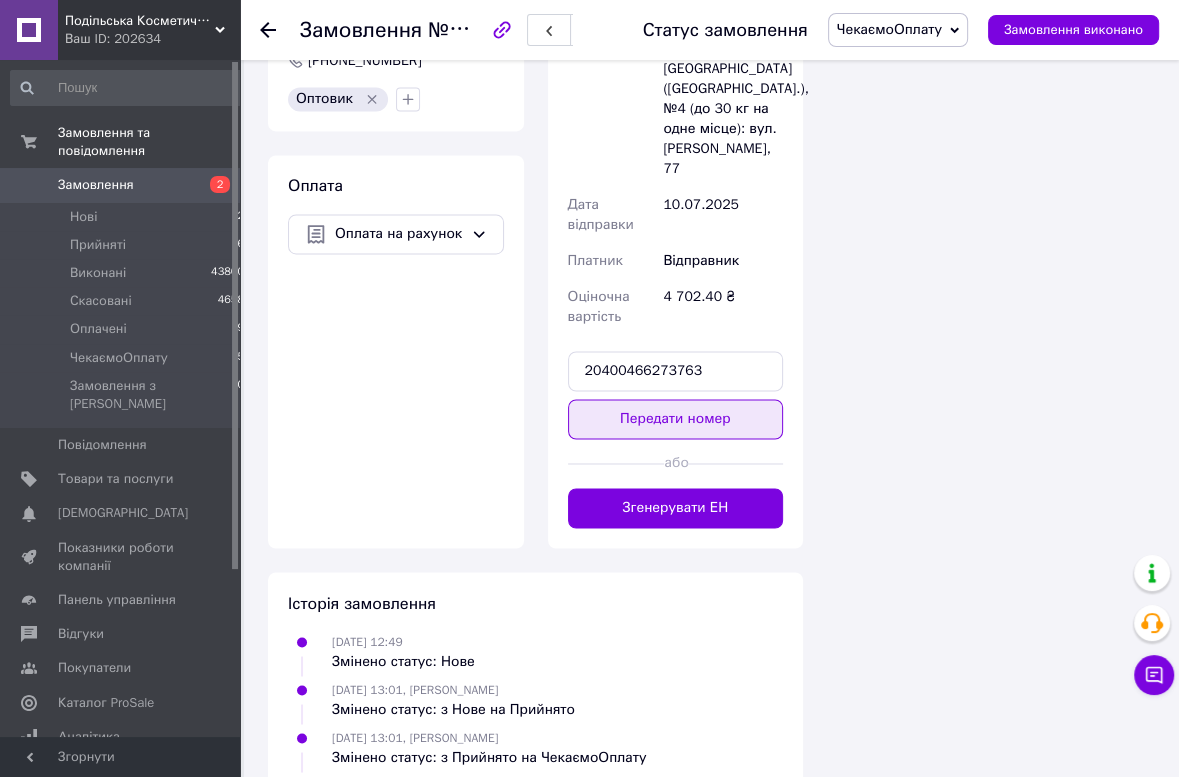 click on "Передати номер" at bounding box center (676, 419) 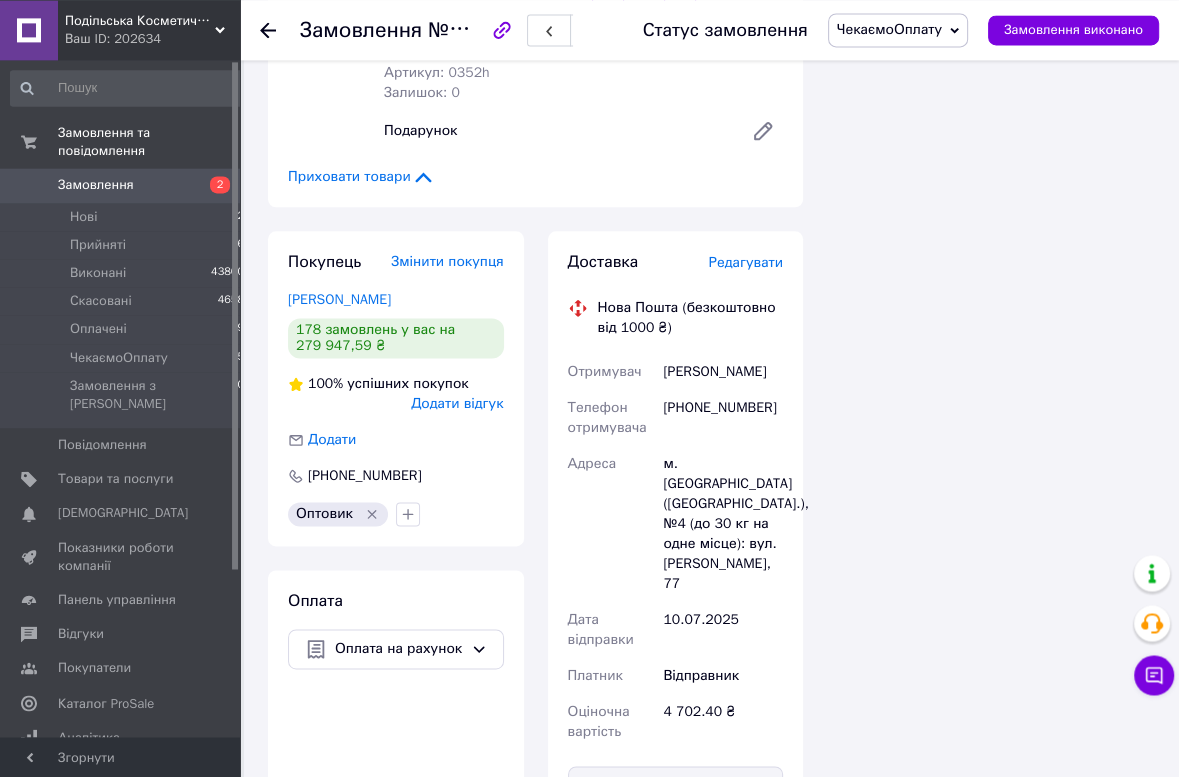 scroll, scrollTop: 1953, scrollLeft: 0, axis: vertical 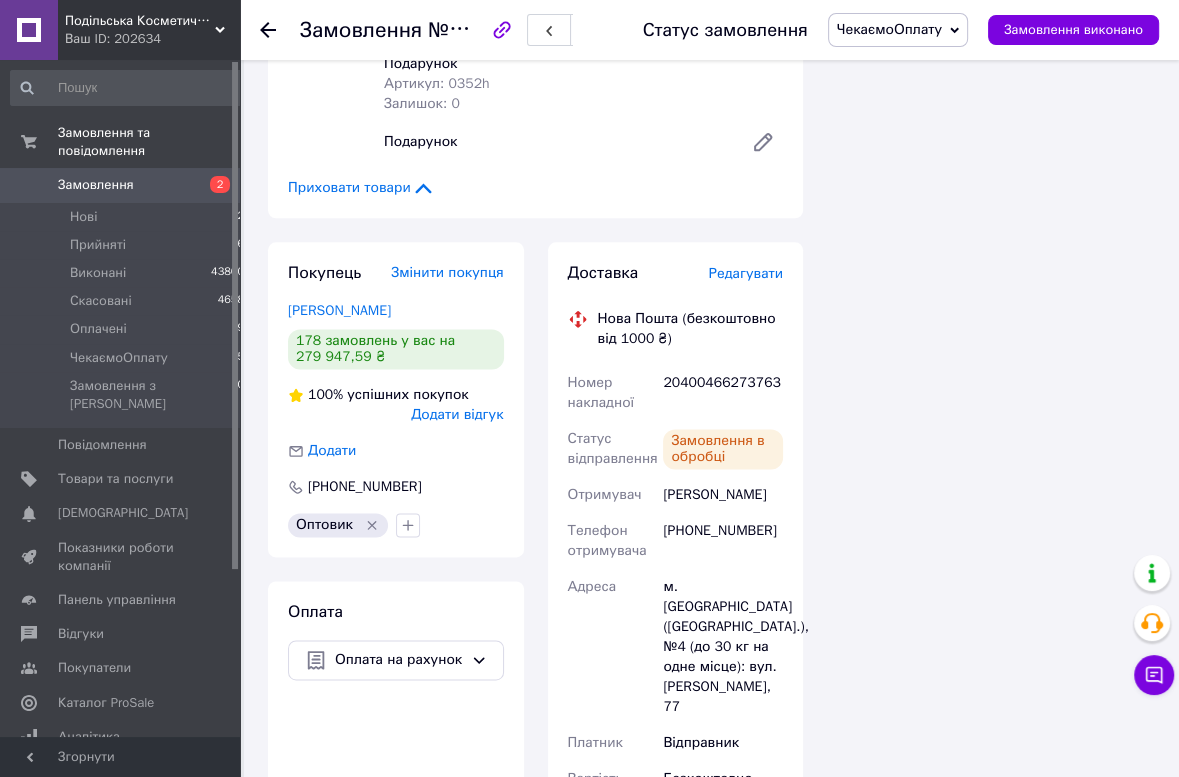 click on "ЧекаємоОплату" at bounding box center (889, 29) 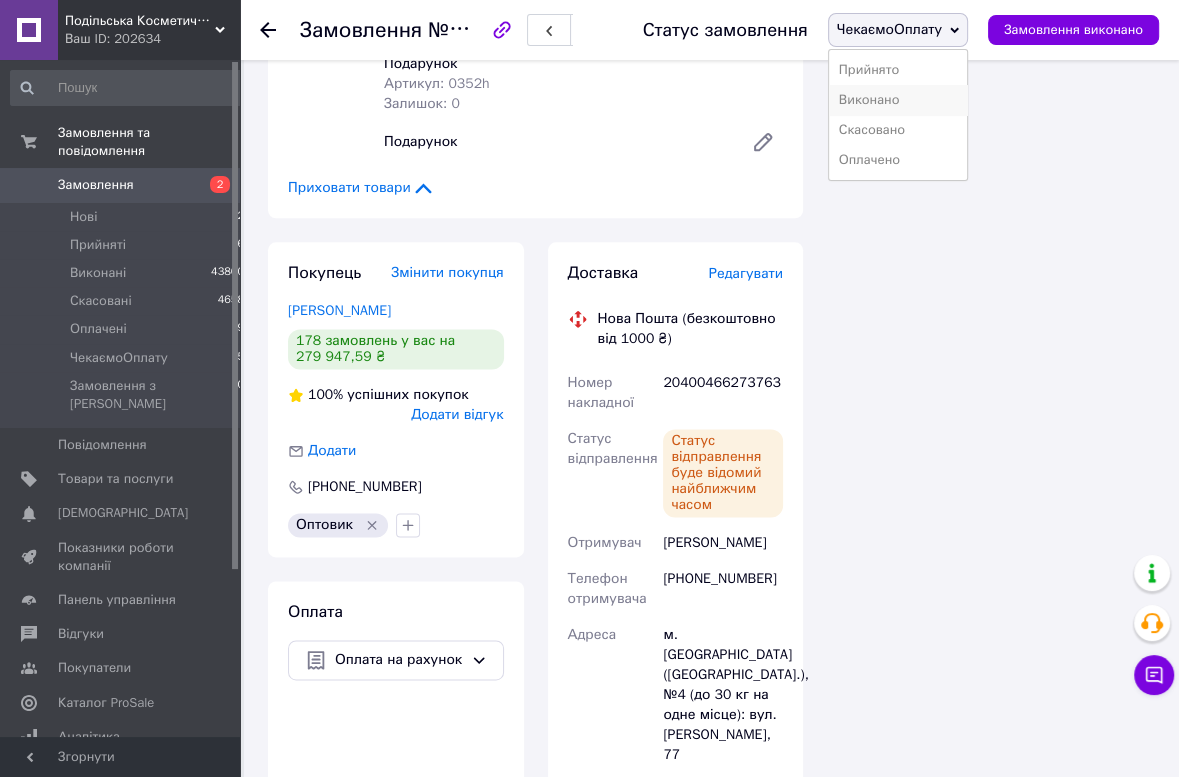 click on "Виконано" at bounding box center [898, 100] 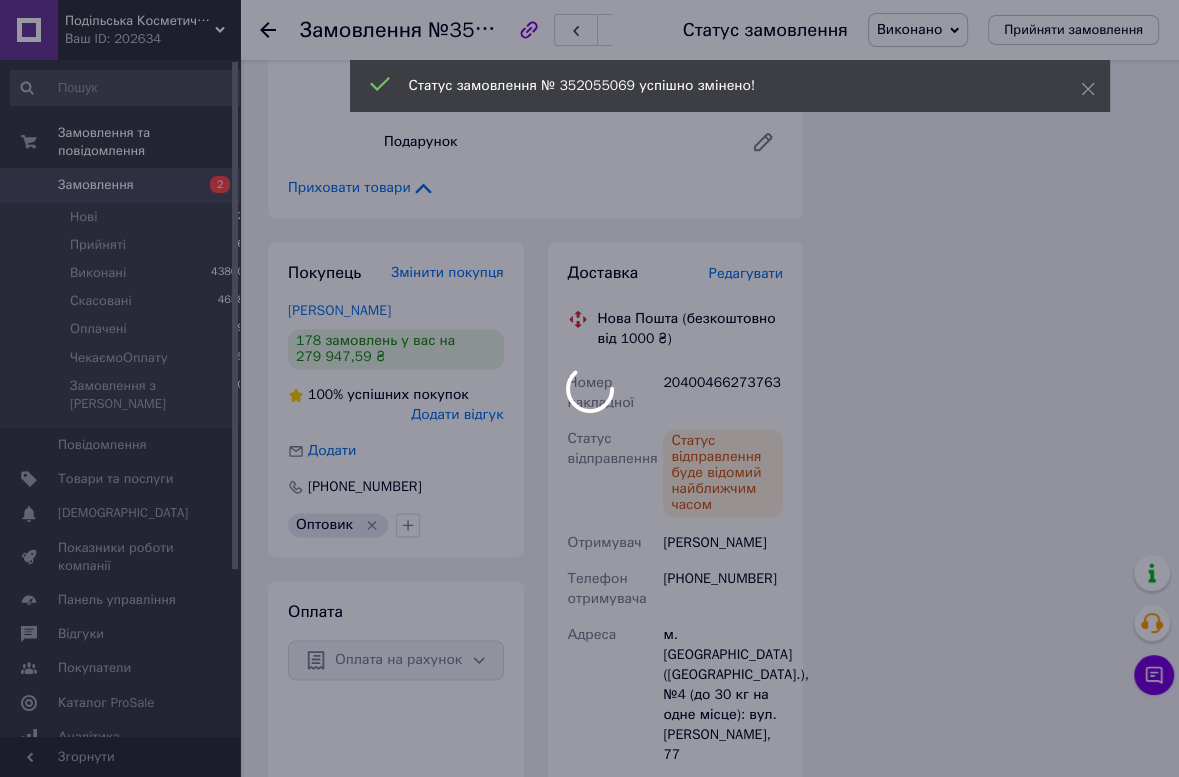 click at bounding box center [589, 388] 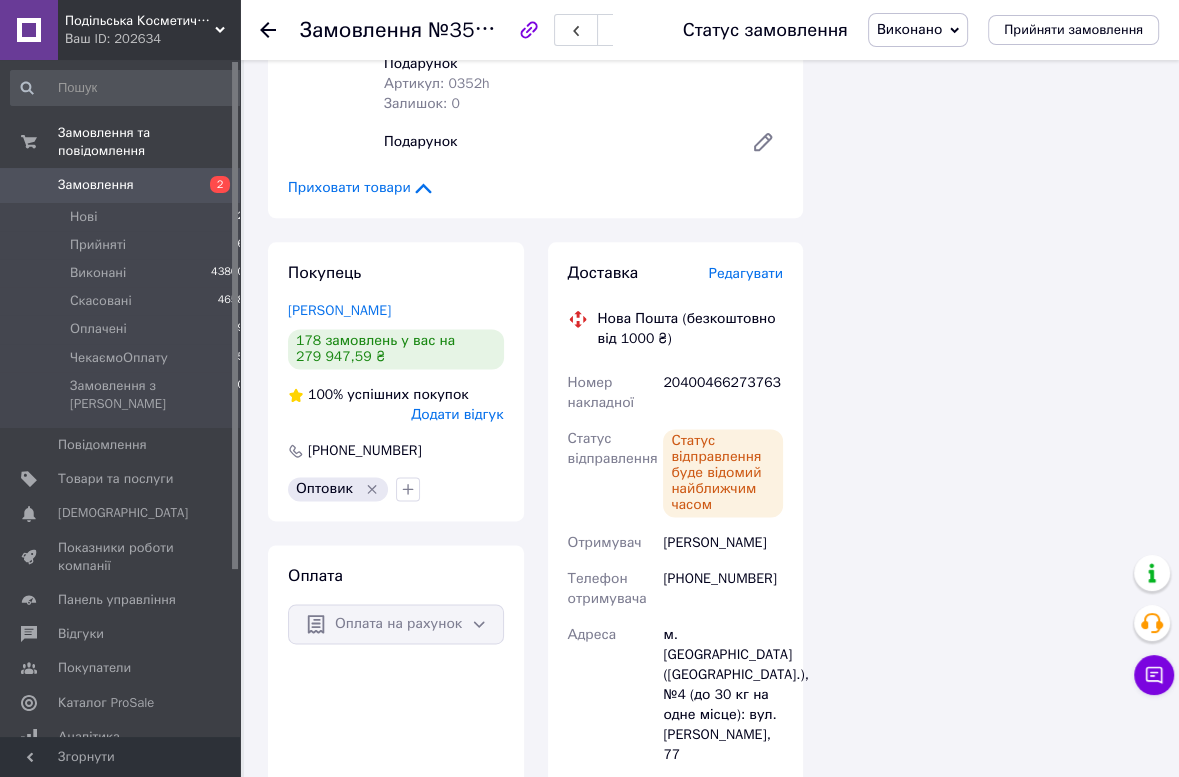 click 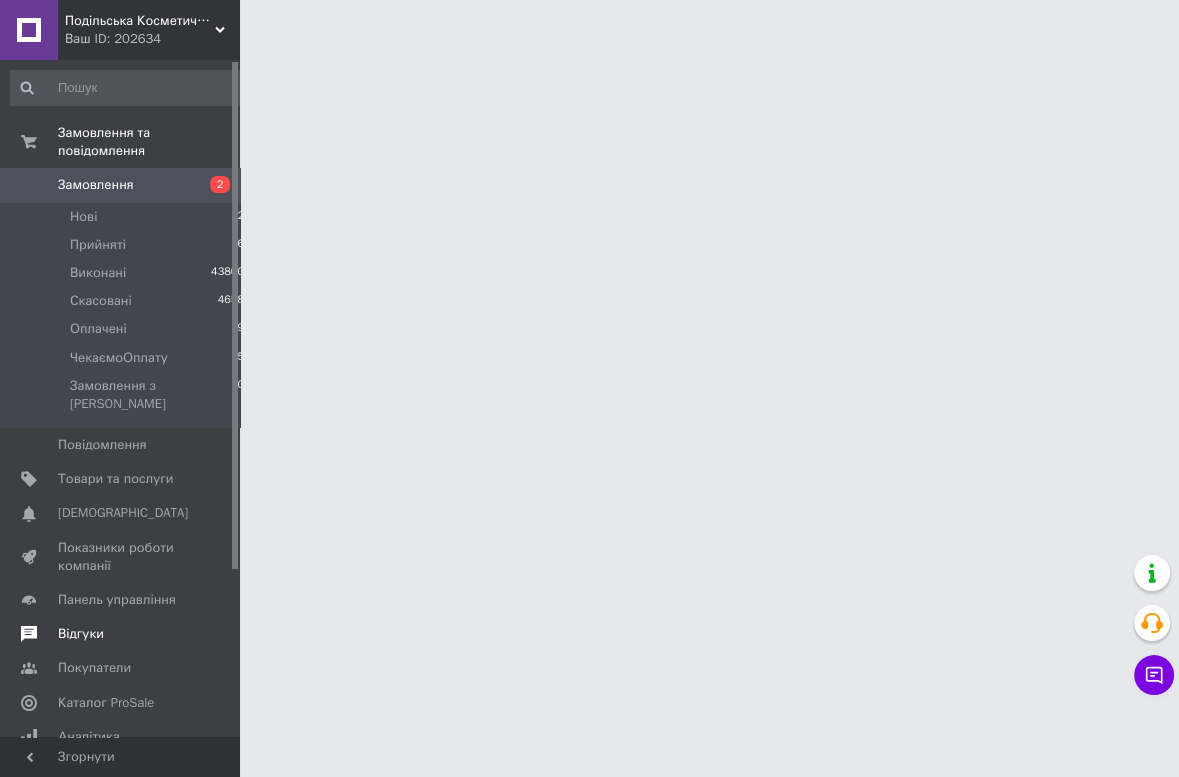 scroll, scrollTop: 0, scrollLeft: 0, axis: both 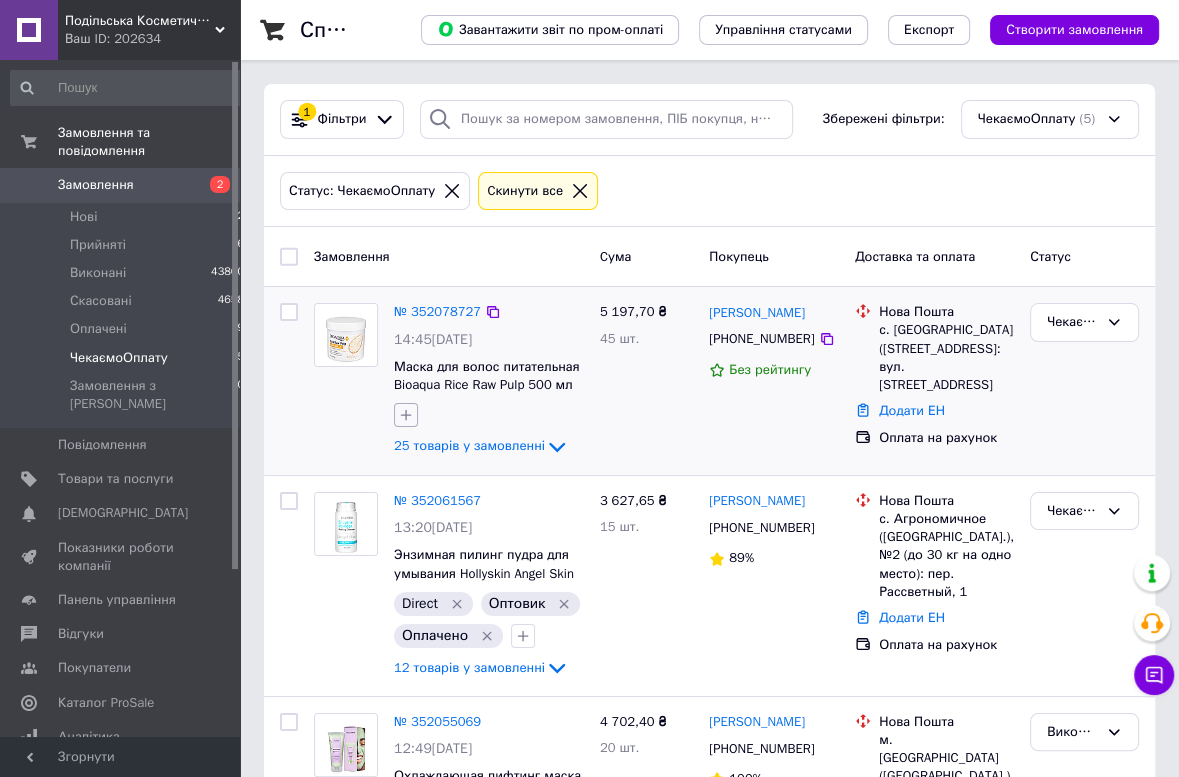 click 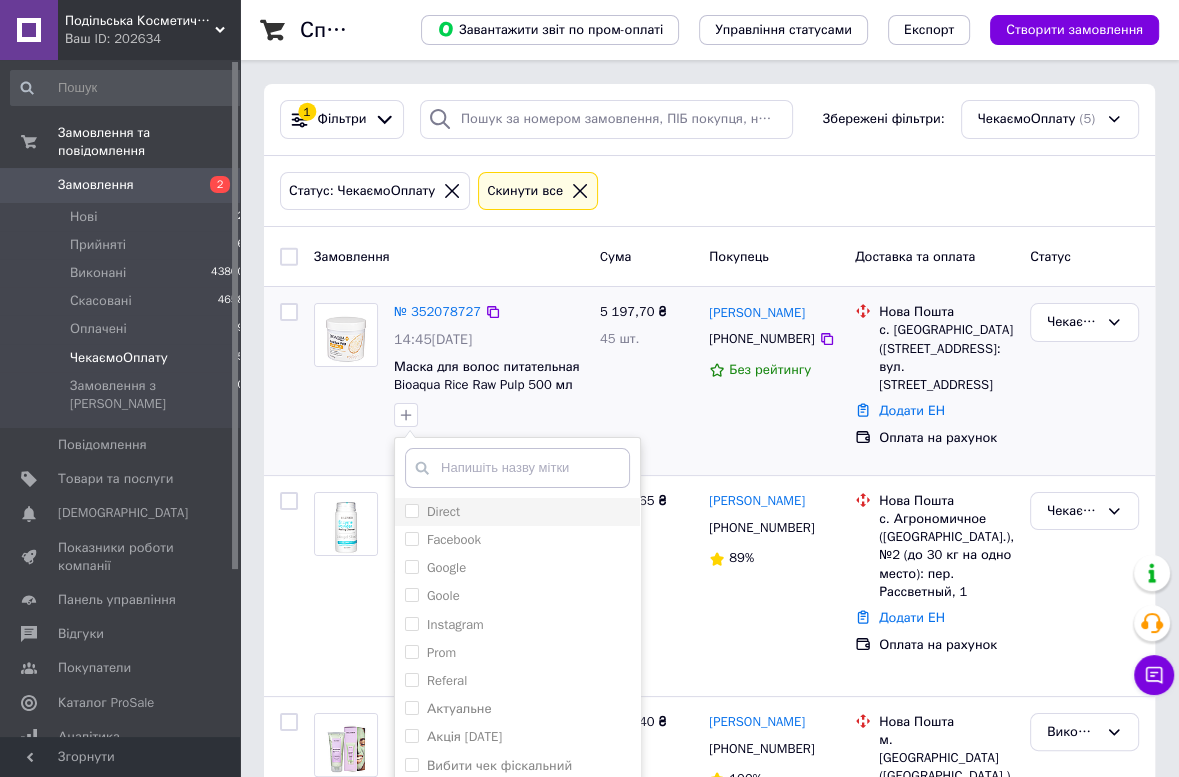 click on "Direct" at bounding box center [517, 512] 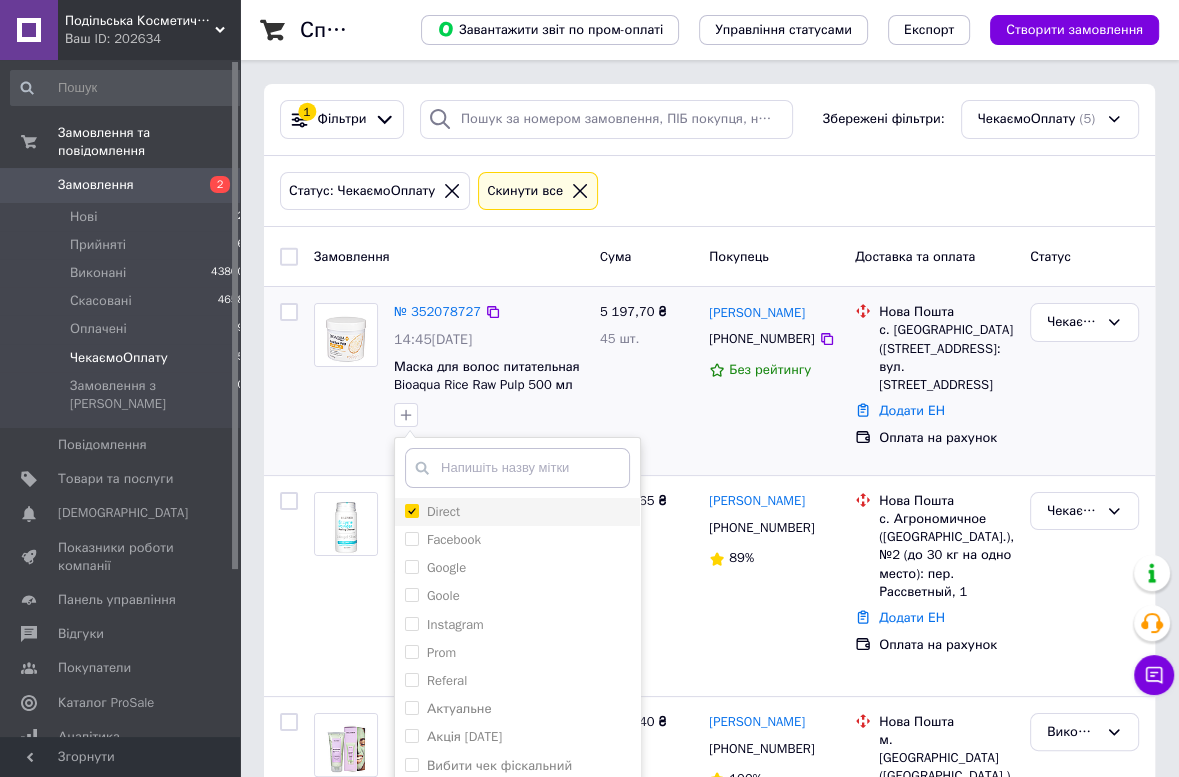 checkbox on "true" 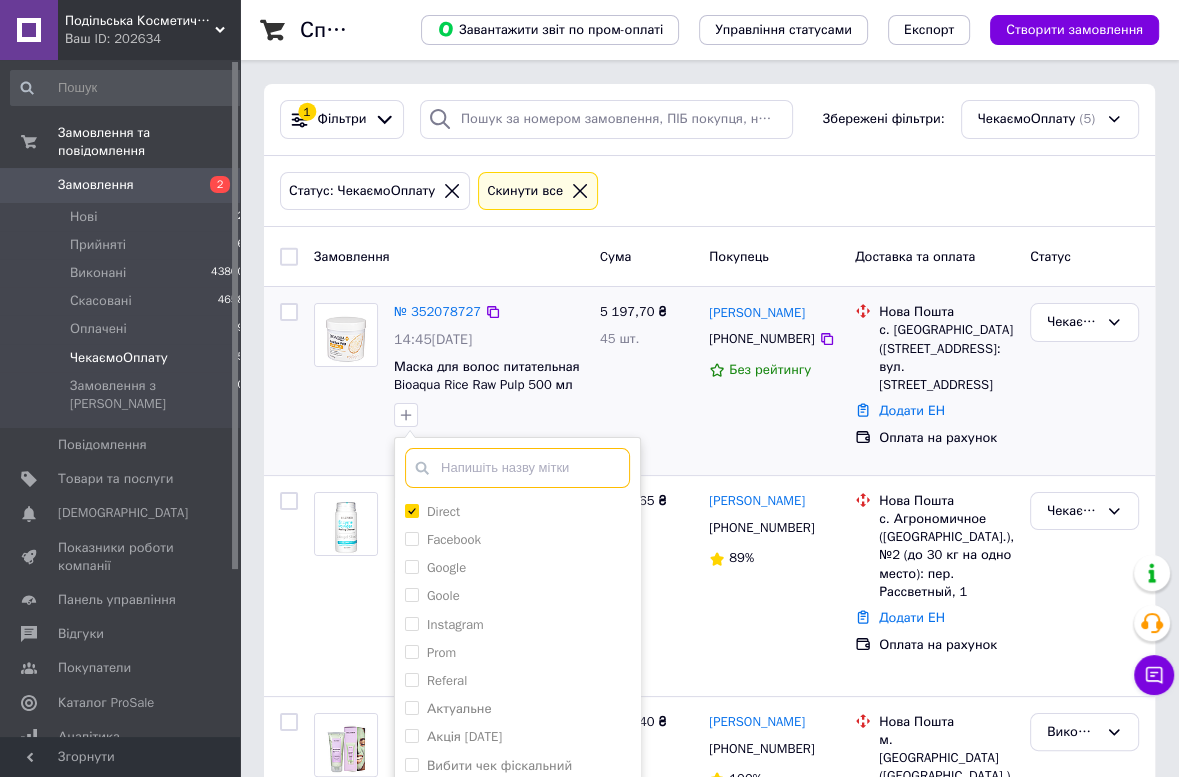 click at bounding box center [517, 468] 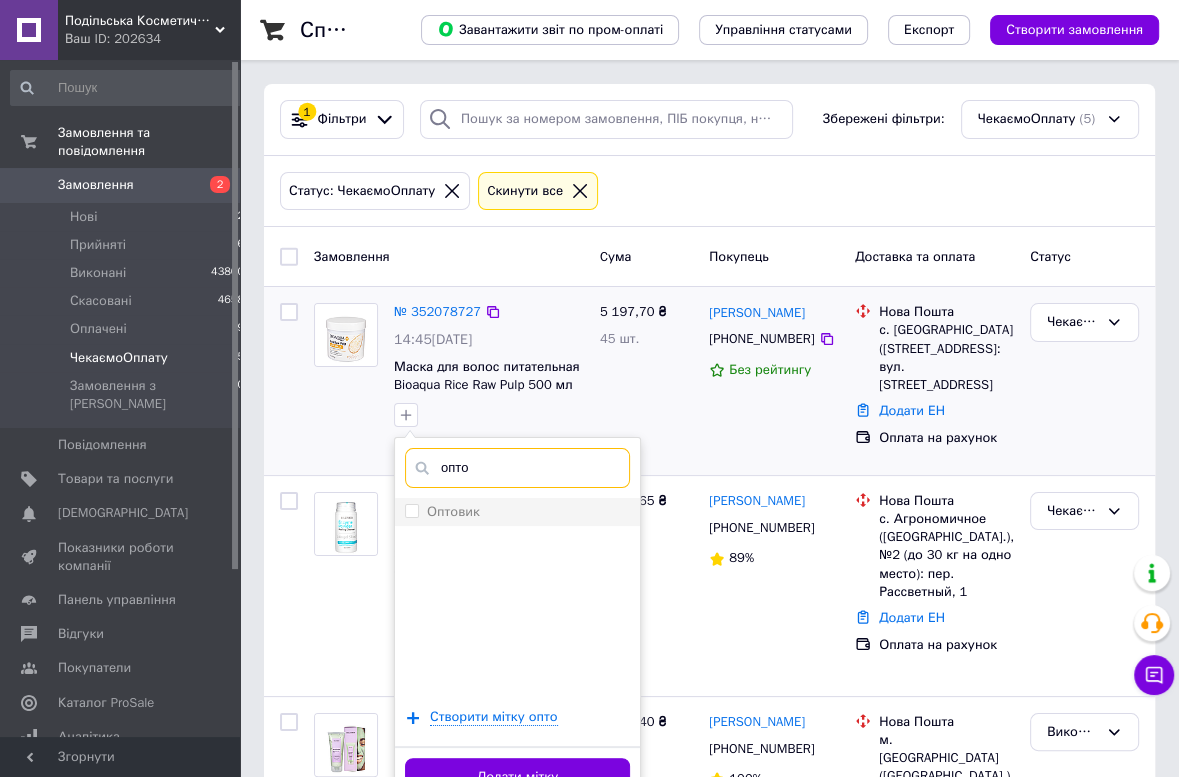 type on "опто" 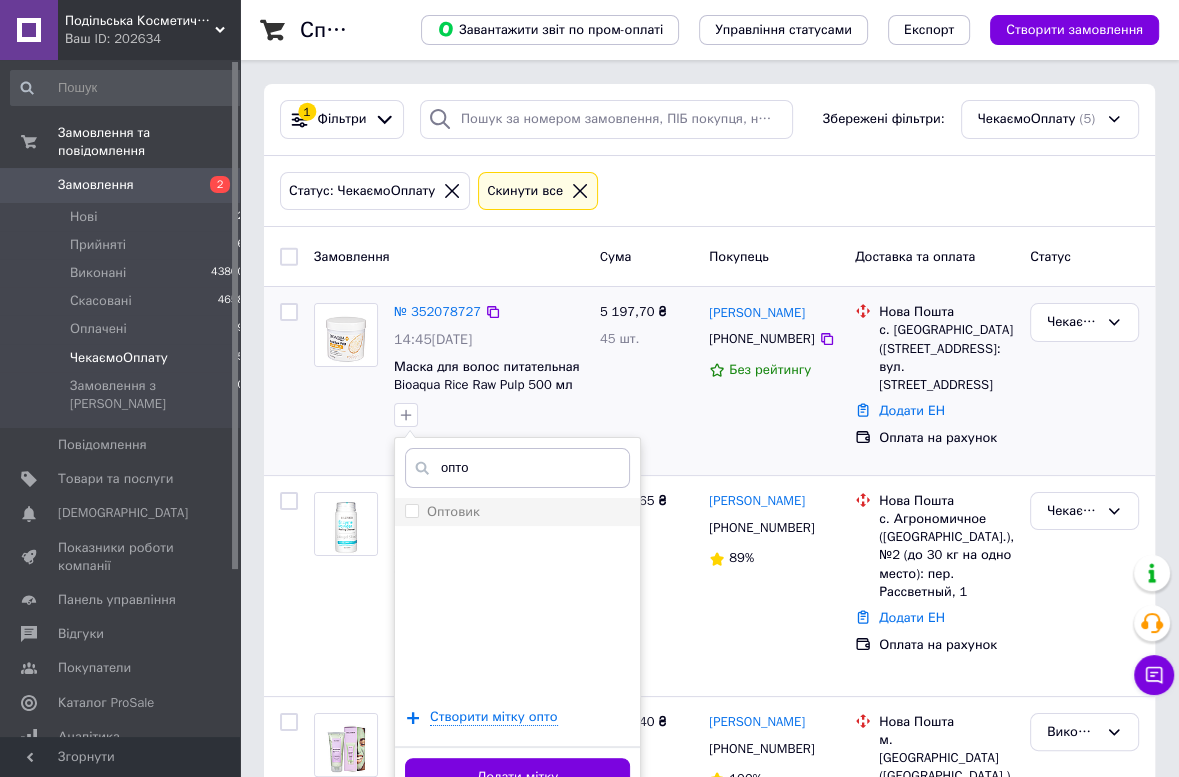 drag, startPoint x: 476, startPoint y: 503, endPoint x: 541, endPoint y: 709, distance: 216.01157 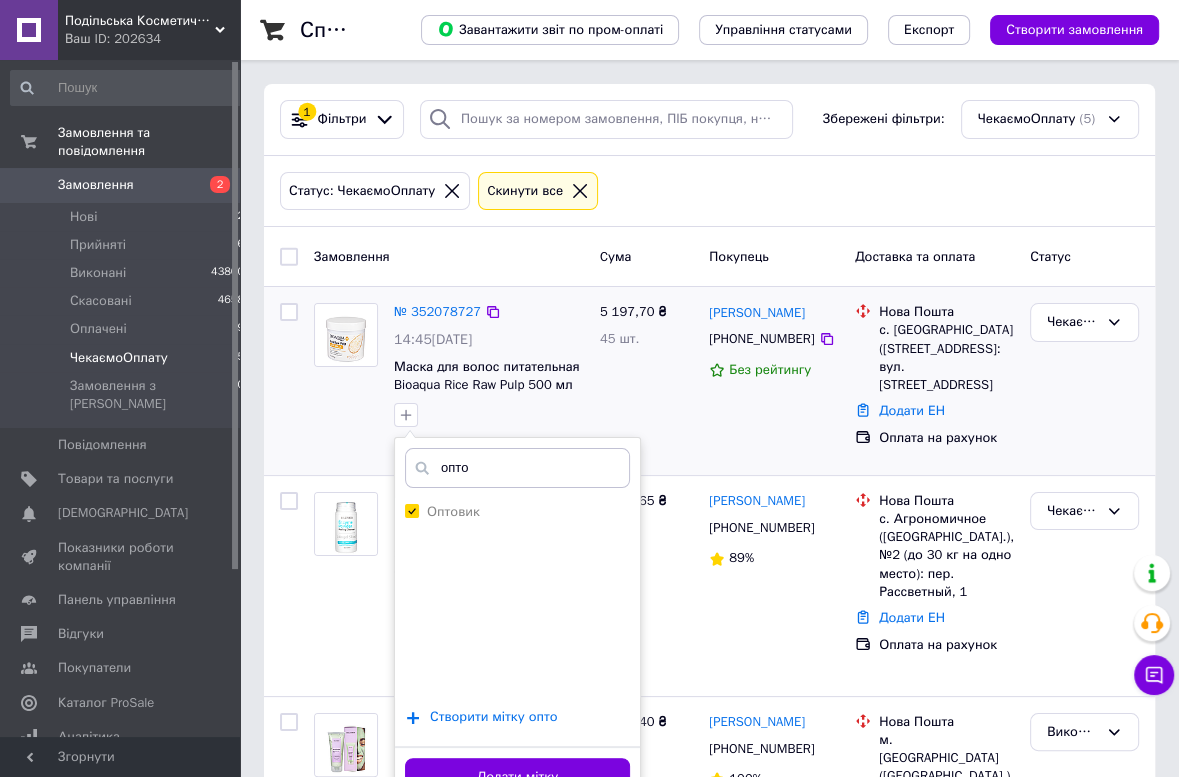 click on "Оптовик" at bounding box center [411, 510] 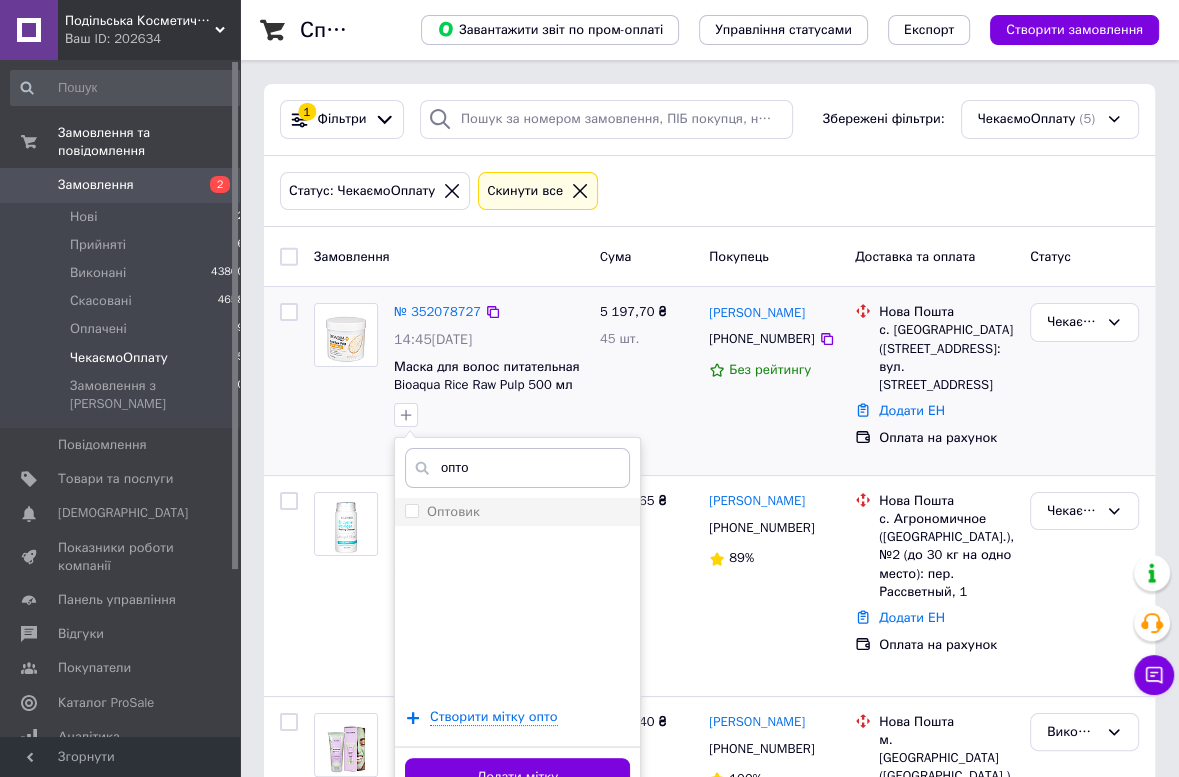 click on "Оптовик" at bounding box center [453, 511] 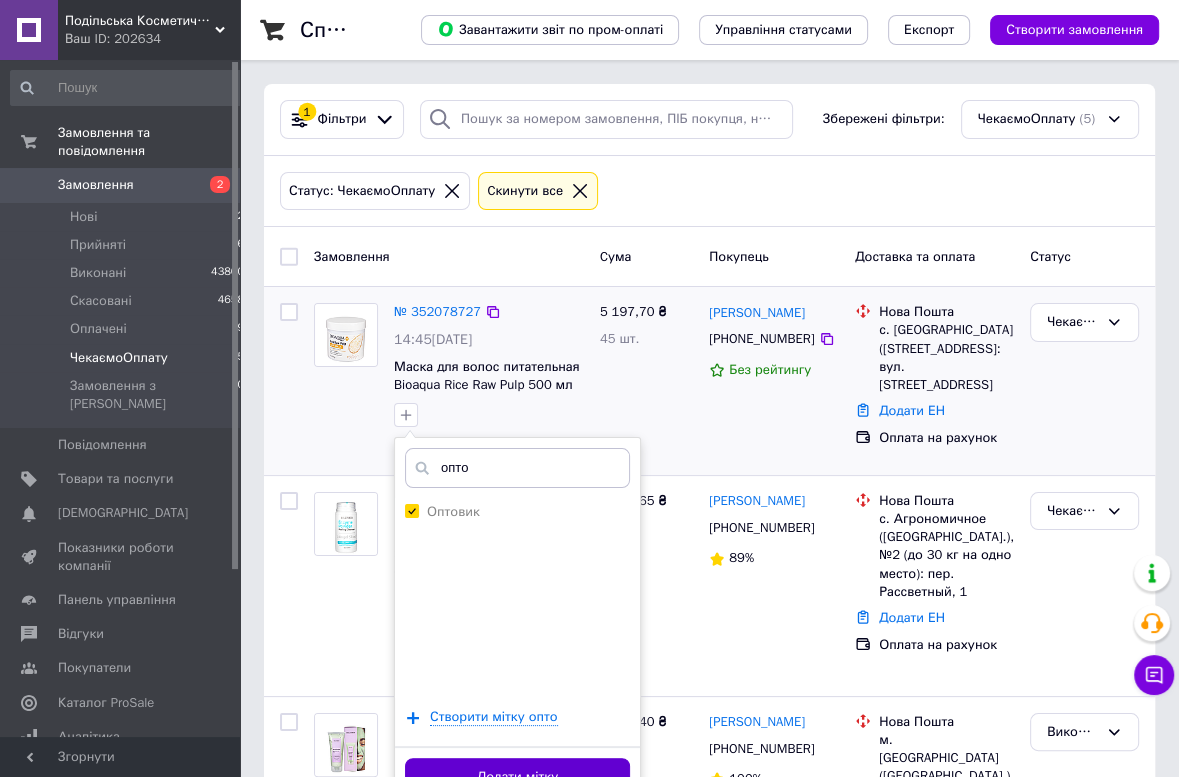 click on "Додати мітку" at bounding box center (517, 777) 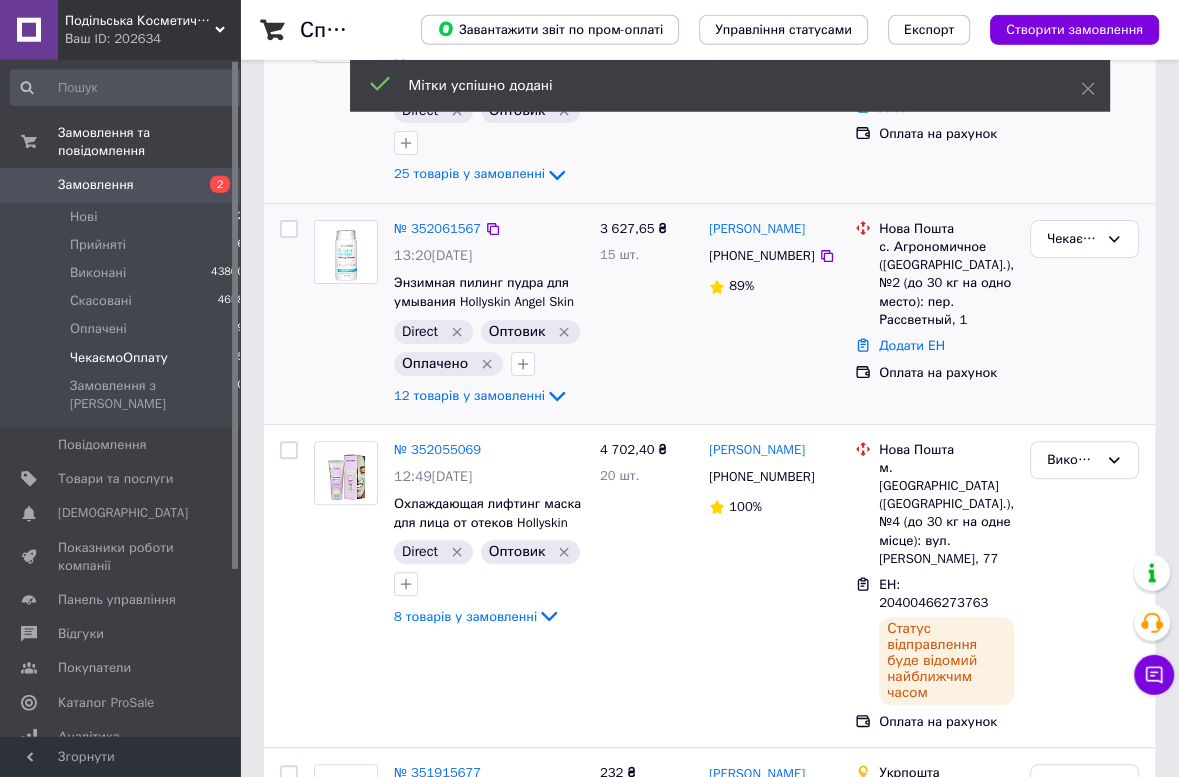 scroll, scrollTop: 319, scrollLeft: 0, axis: vertical 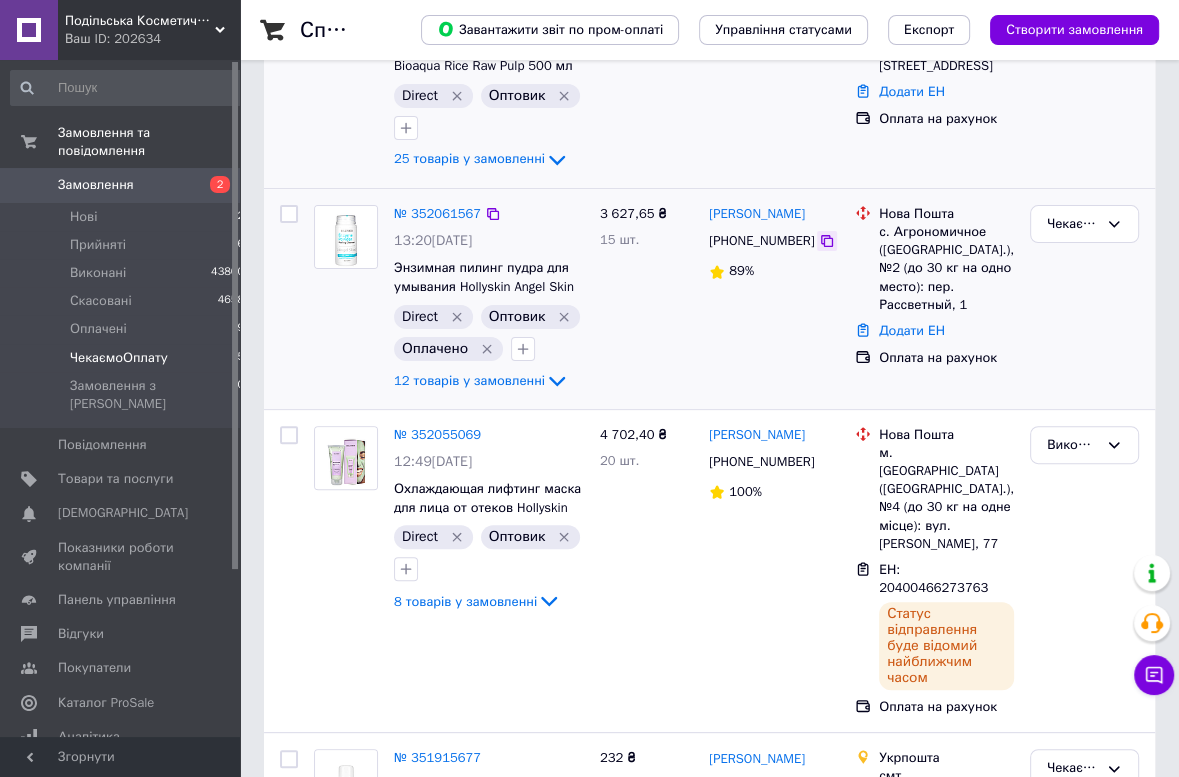 click 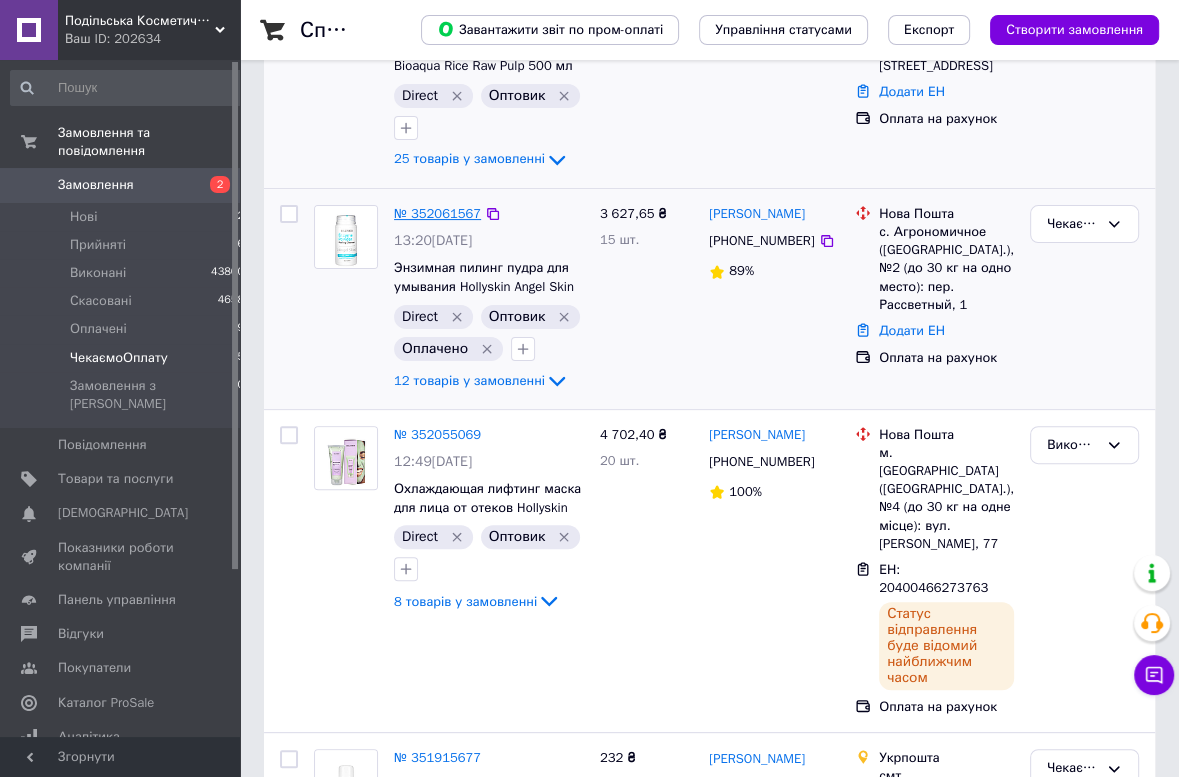 click on "№ 352061567" at bounding box center [437, 213] 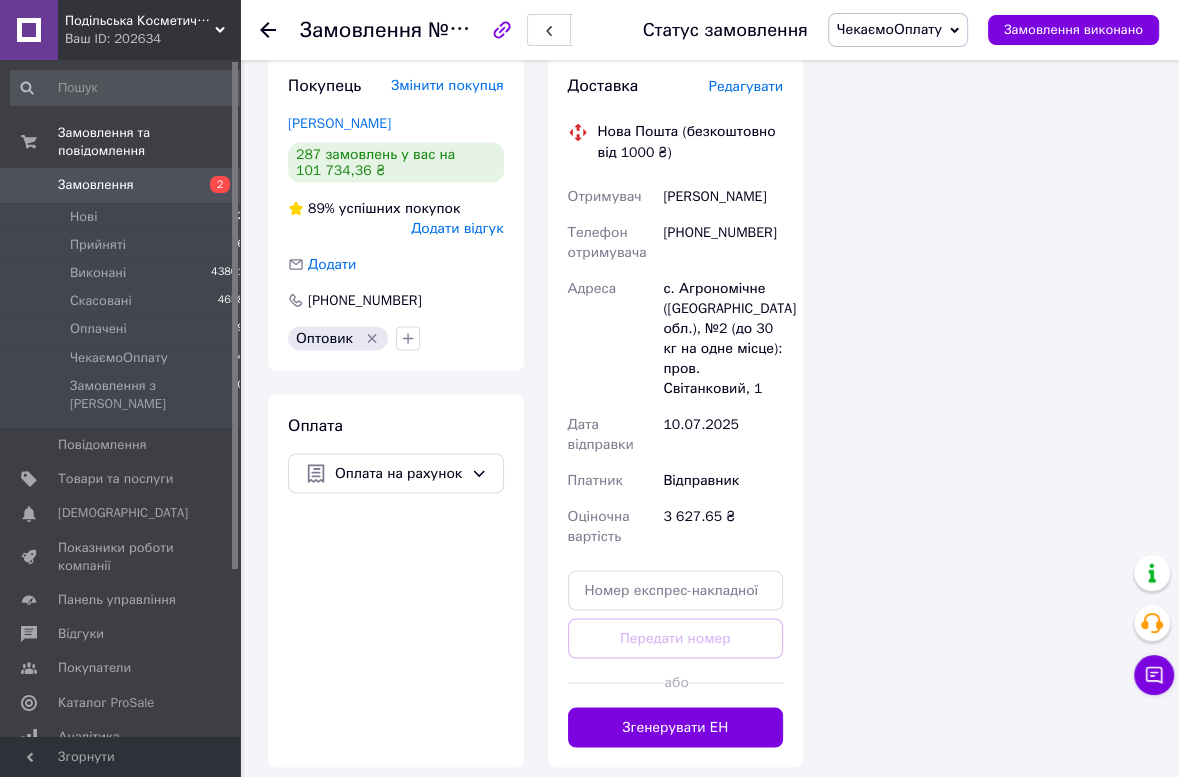 scroll, scrollTop: 3123, scrollLeft: 0, axis: vertical 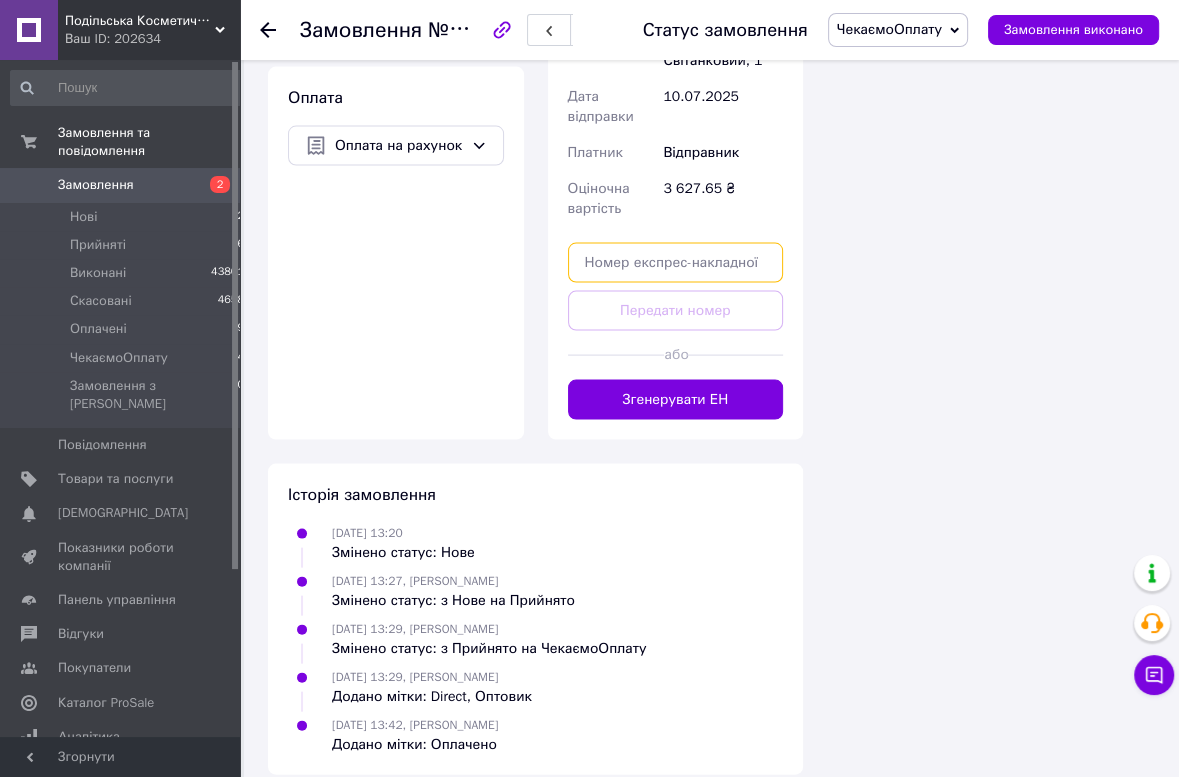 click at bounding box center [676, 263] 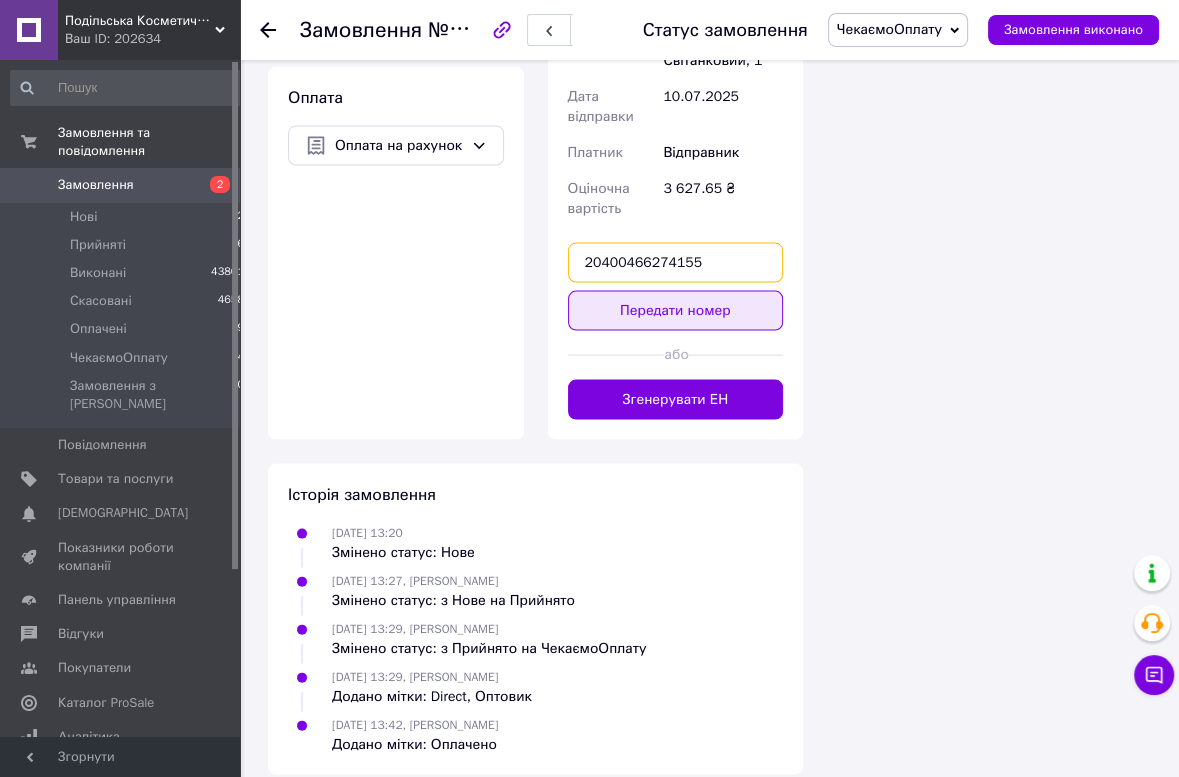 type on "20400466274155" 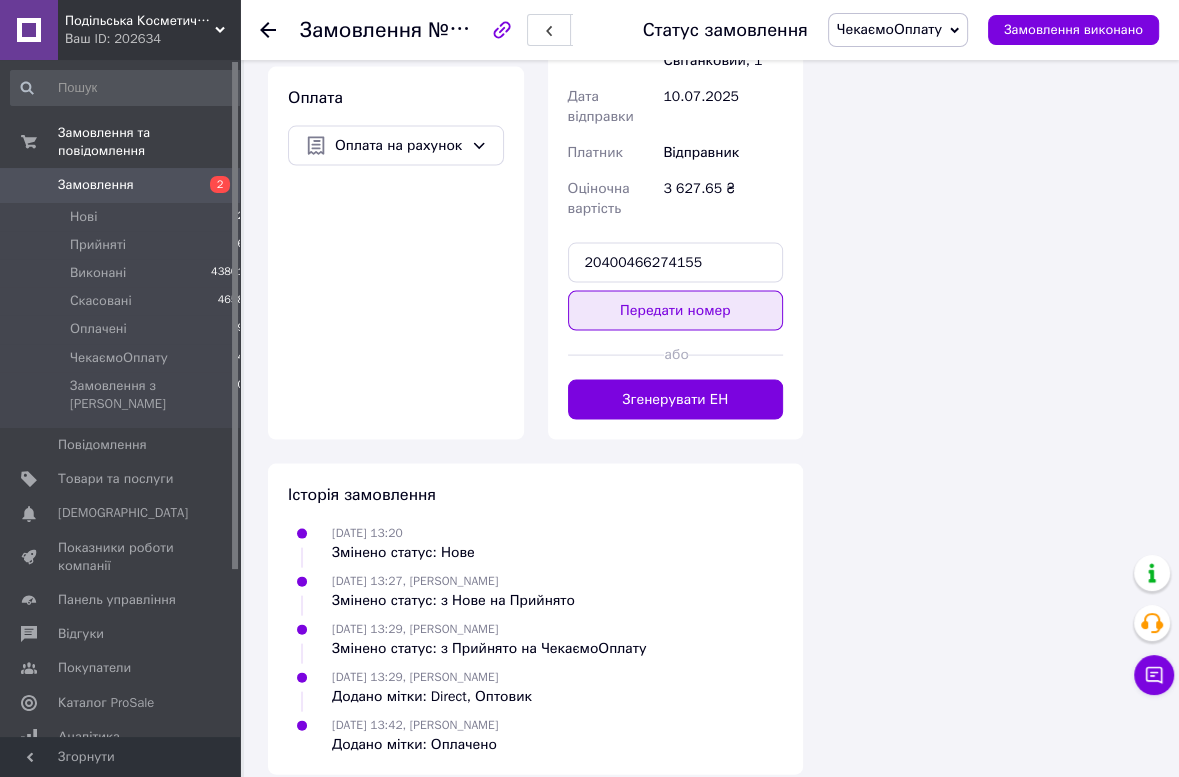 click on "Передати номер" at bounding box center (676, 311) 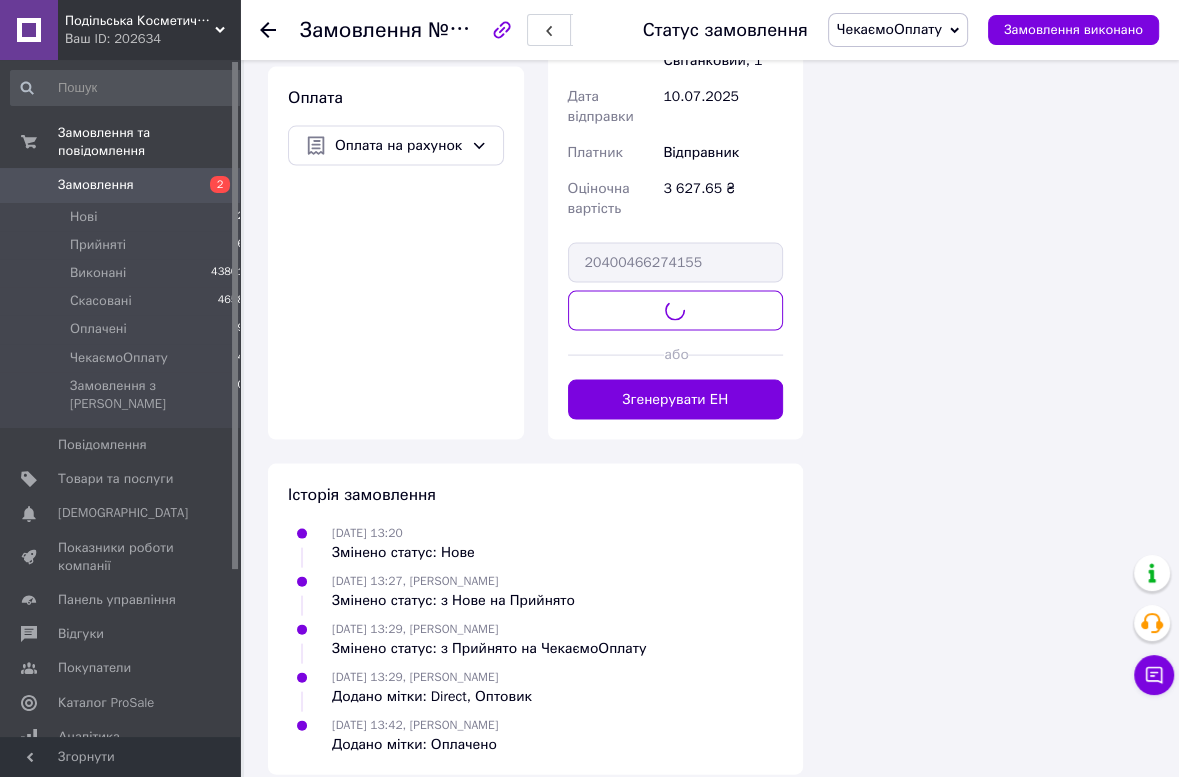 scroll, scrollTop: 2485, scrollLeft: 0, axis: vertical 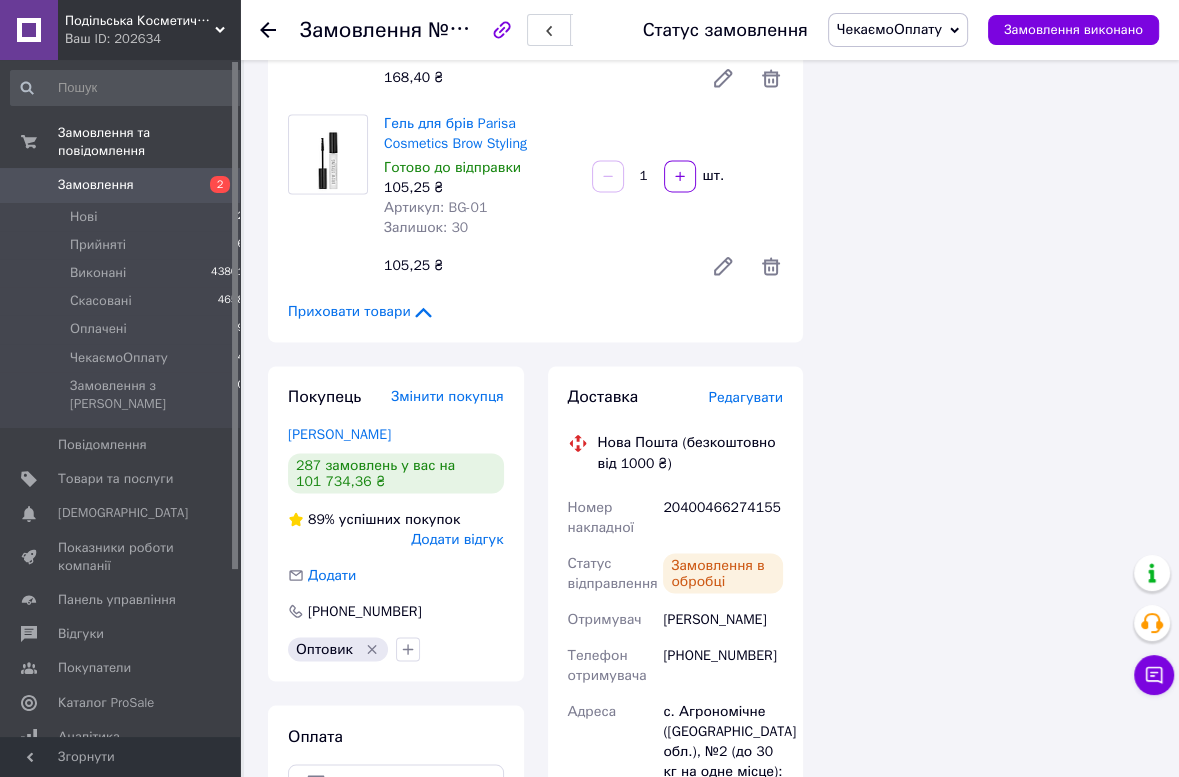 click on "ЧекаємоОплату" at bounding box center [889, 29] 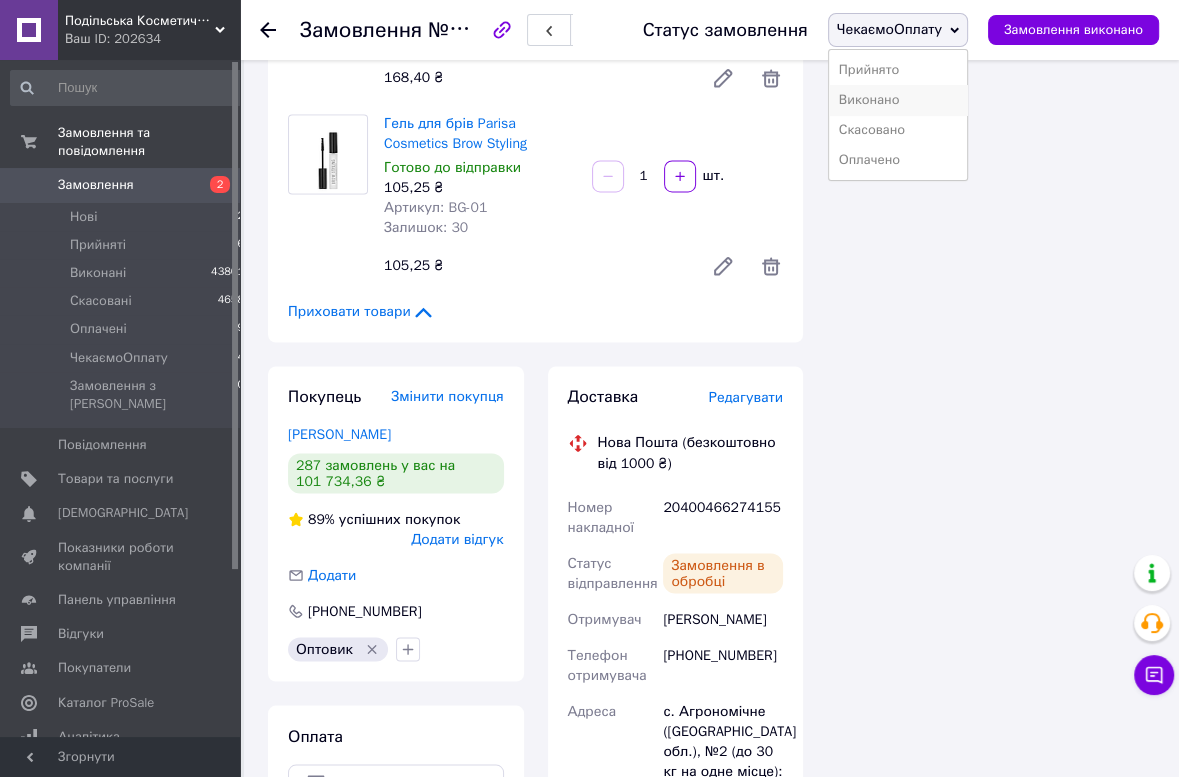 click on "Виконано" at bounding box center [898, 100] 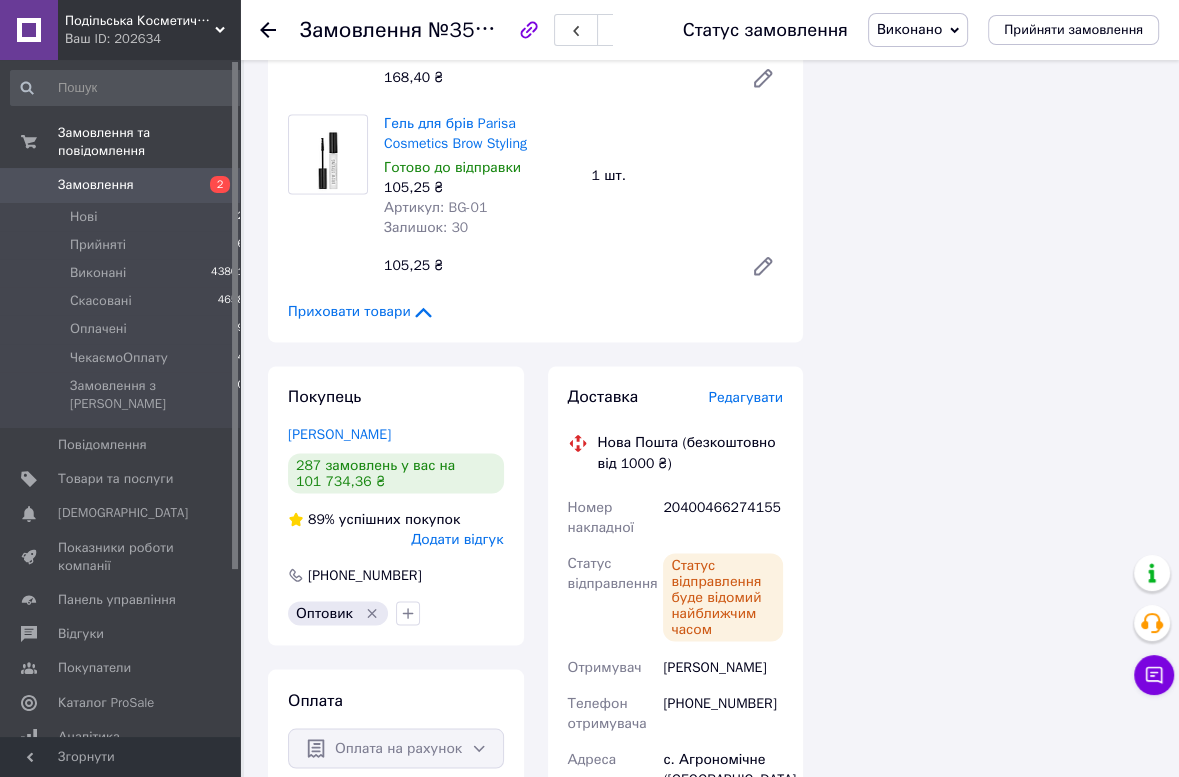 click at bounding box center [268, 30] 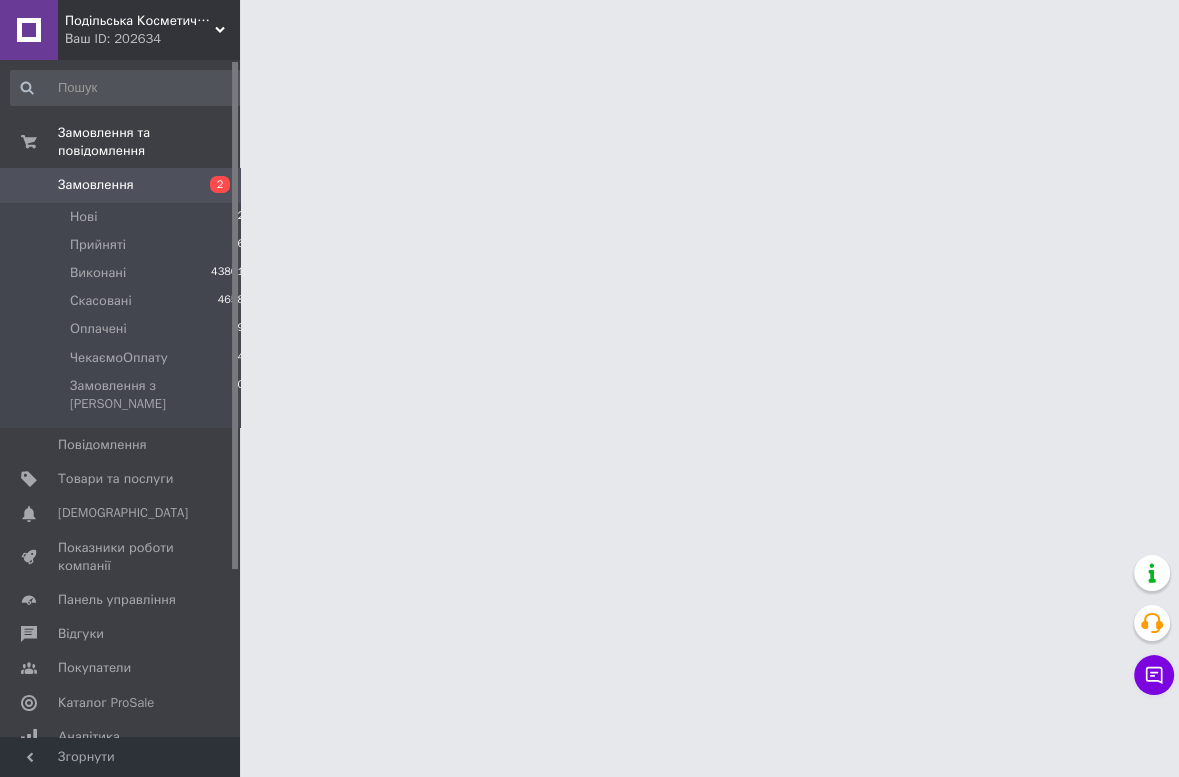 scroll, scrollTop: 0, scrollLeft: 0, axis: both 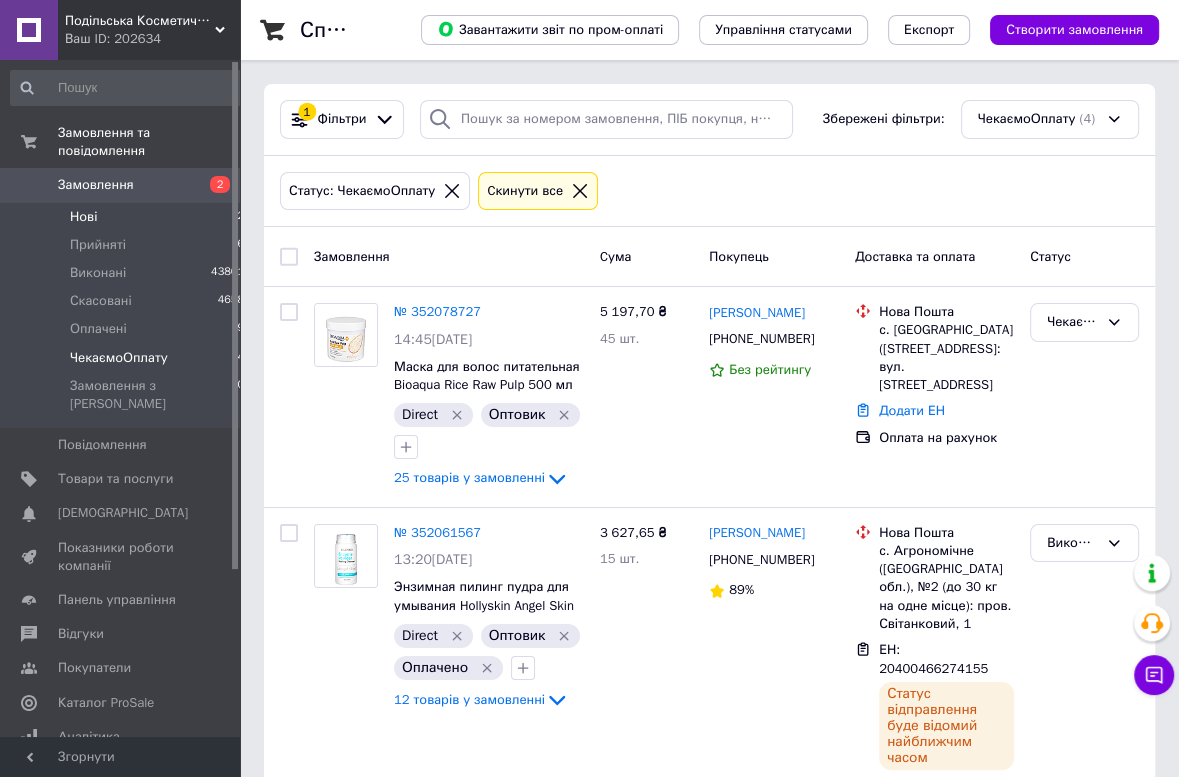click on "Нові" at bounding box center (83, 217) 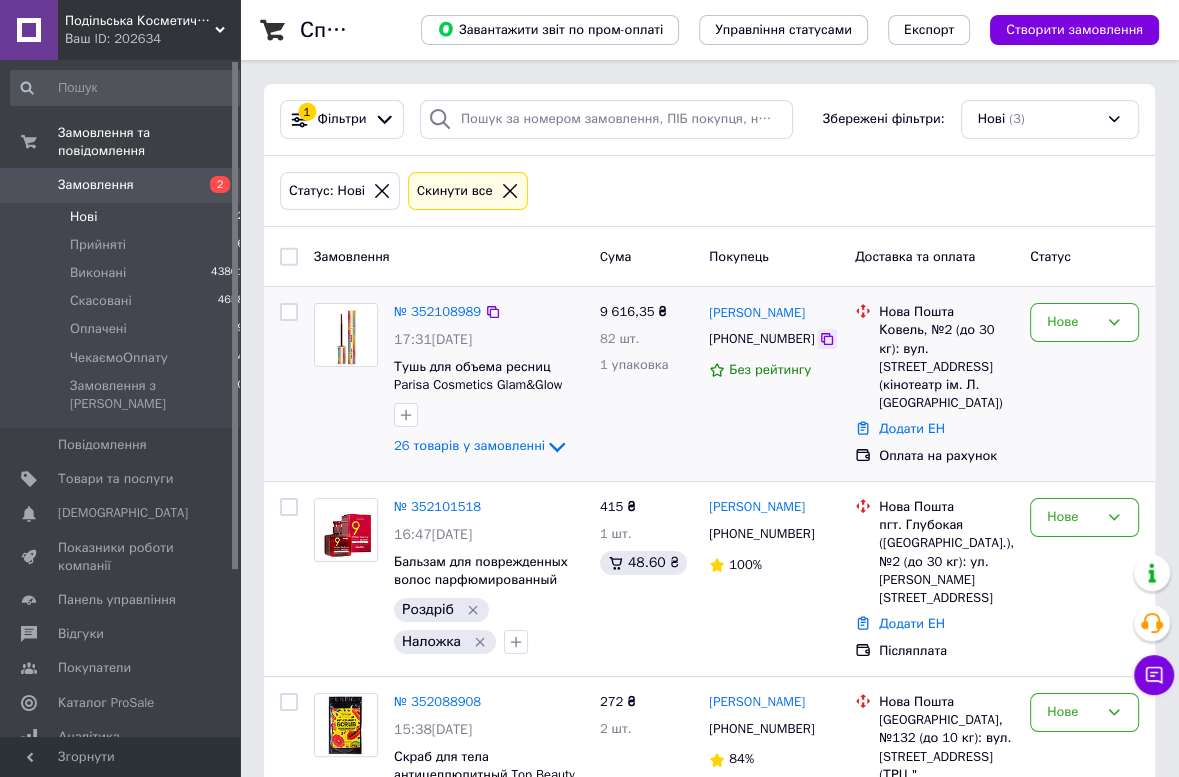 click 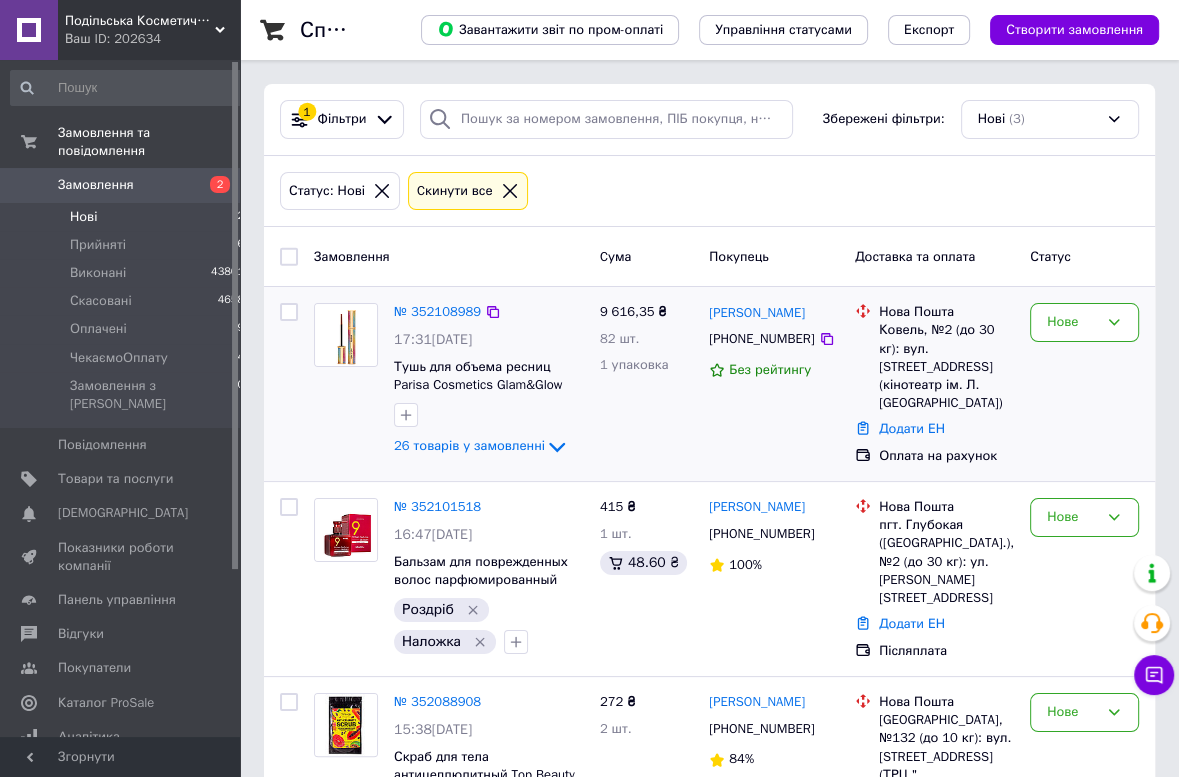 click at bounding box center [346, 381] 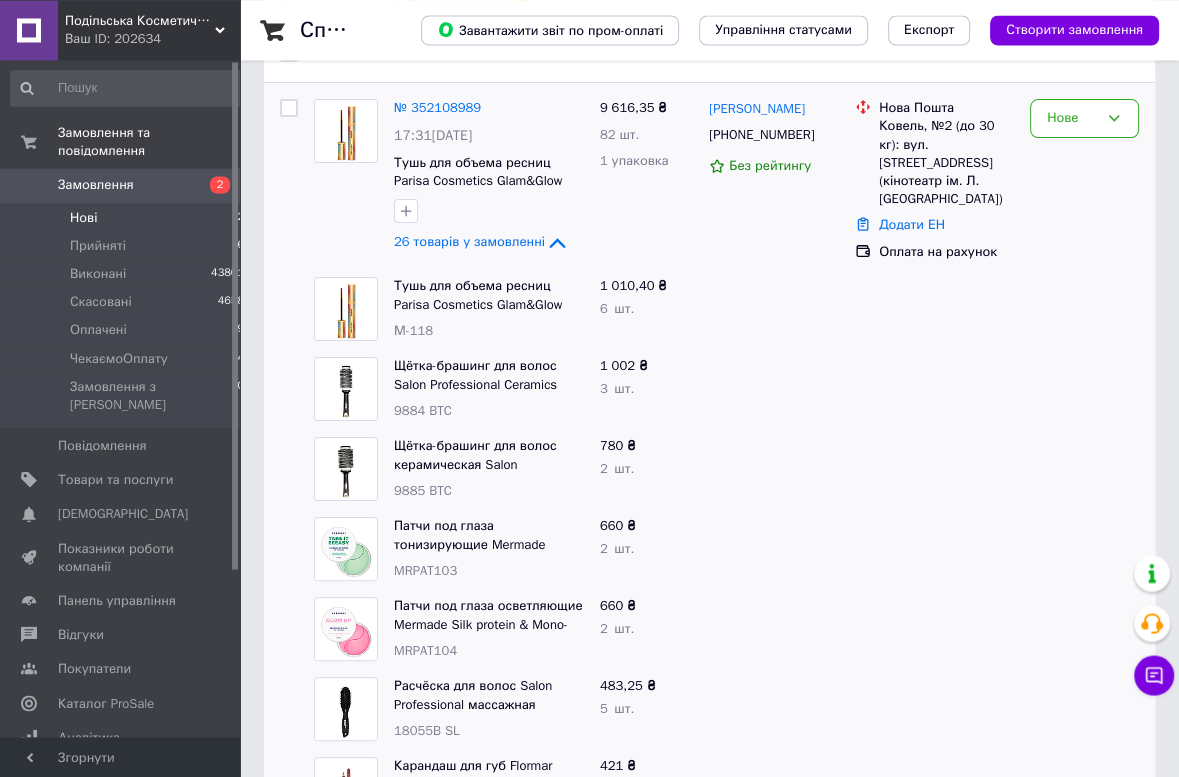 scroll, scrollTop: 233, scrollLeft: 0, axis: vertical 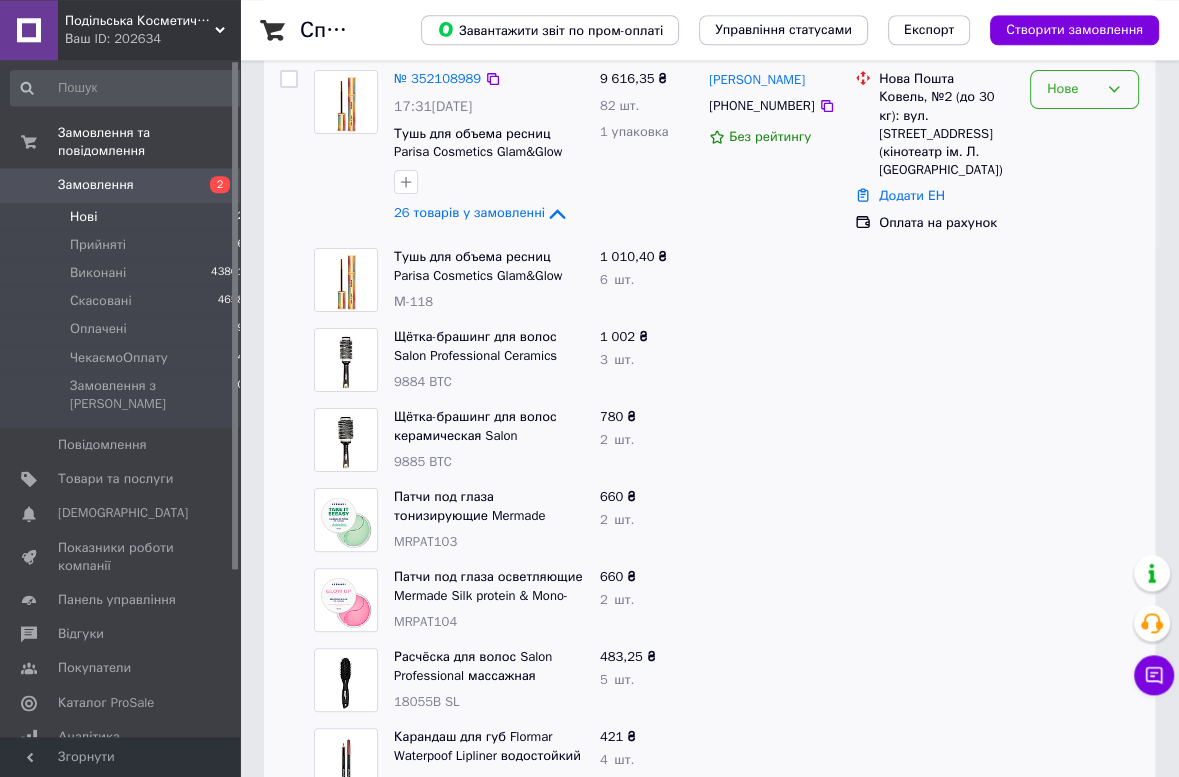 click on "Нове" at bounding box center [1072, 89] 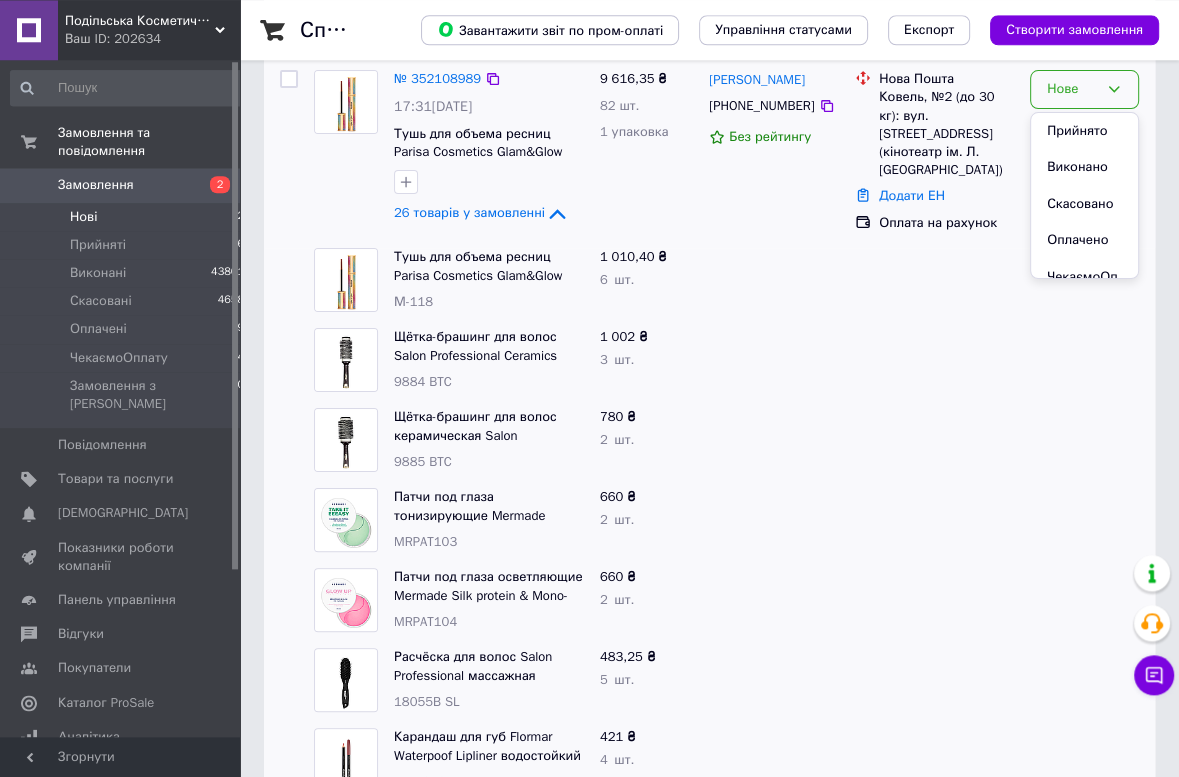 click on "Прийнято" at bounding box center (1084, 131) 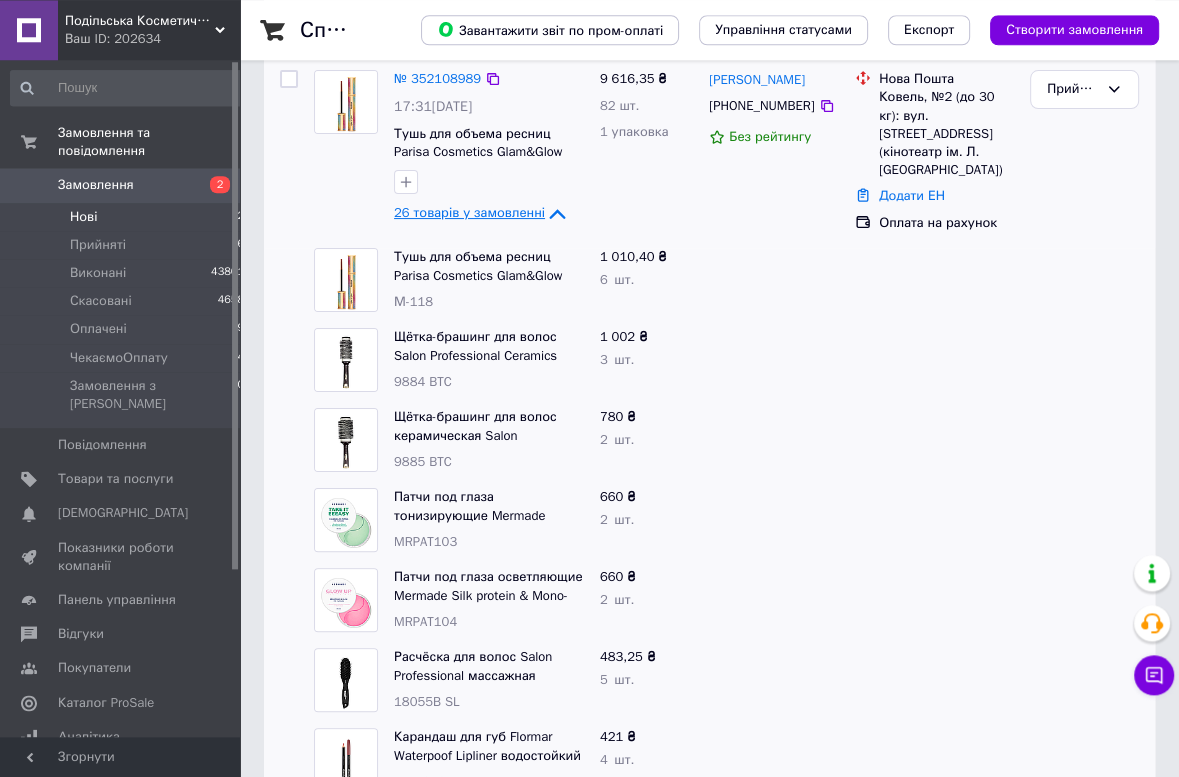 click on "26 товарів у замовленні" at bounding box center [469, 213] 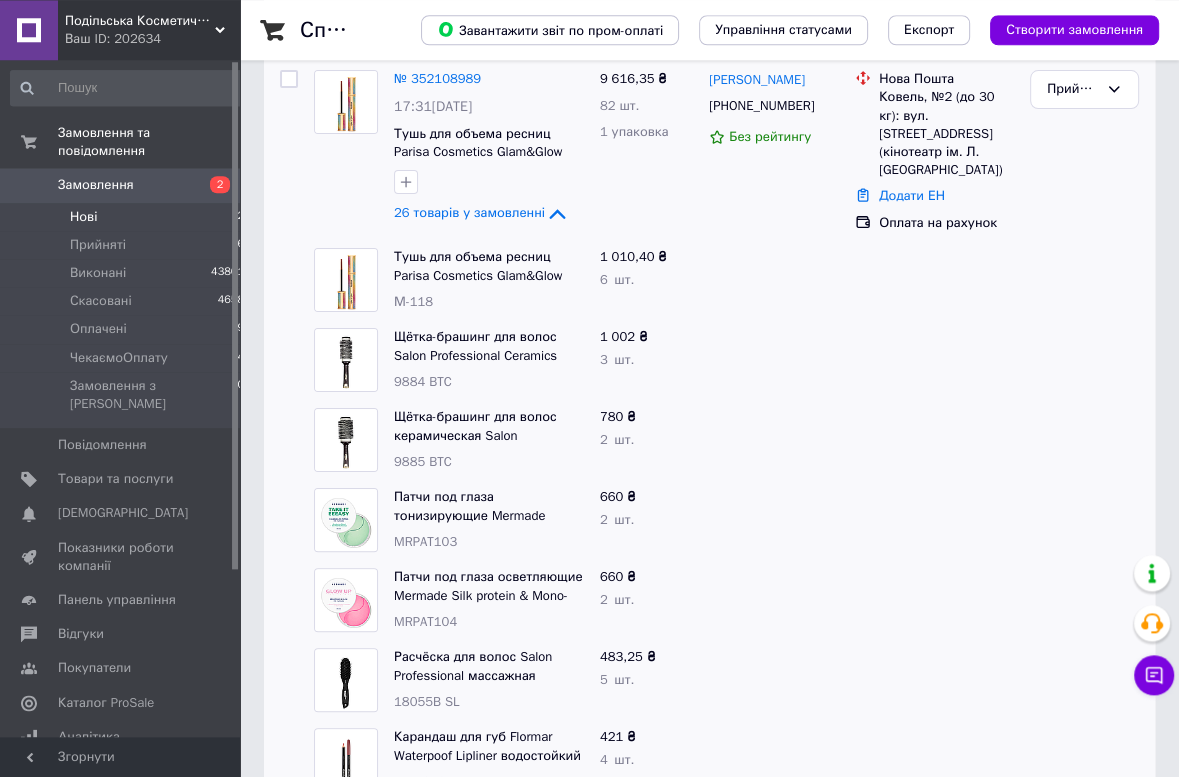 scroll, scrollTop: 104, scrollLeft: 0, axis: vertical 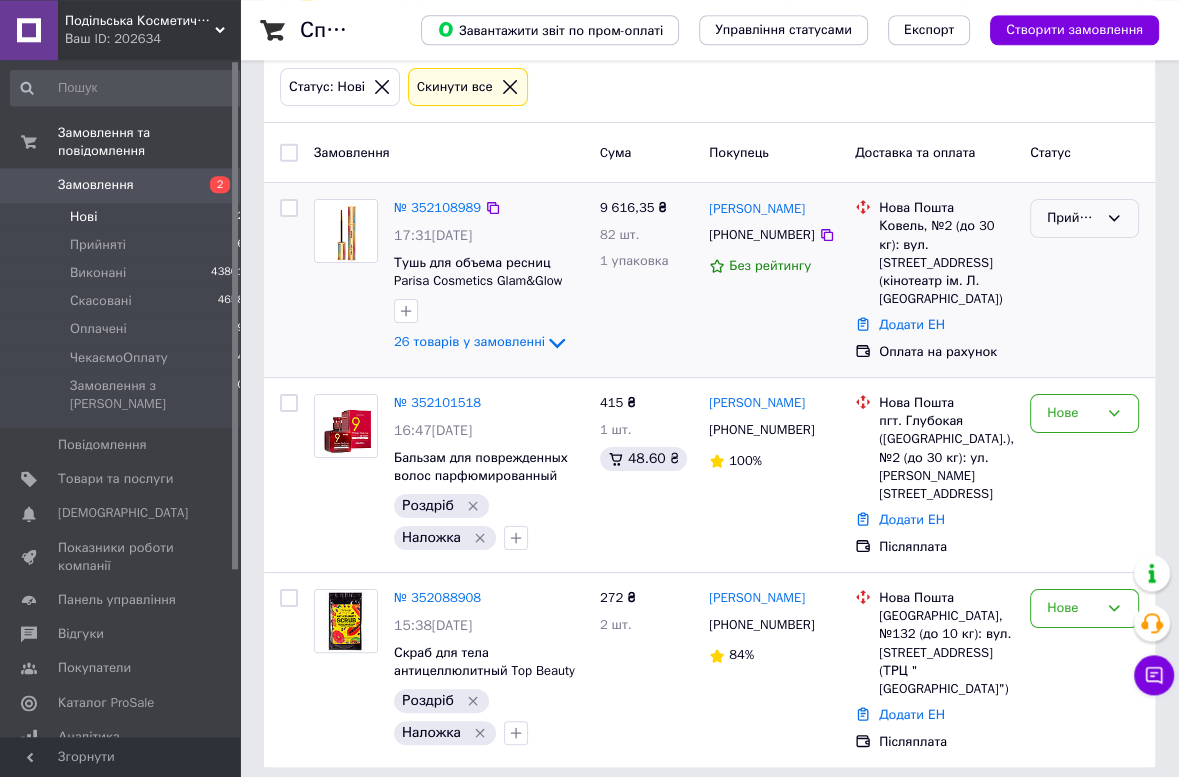 click on "Прийнято" at bounding box center [1084, 218] 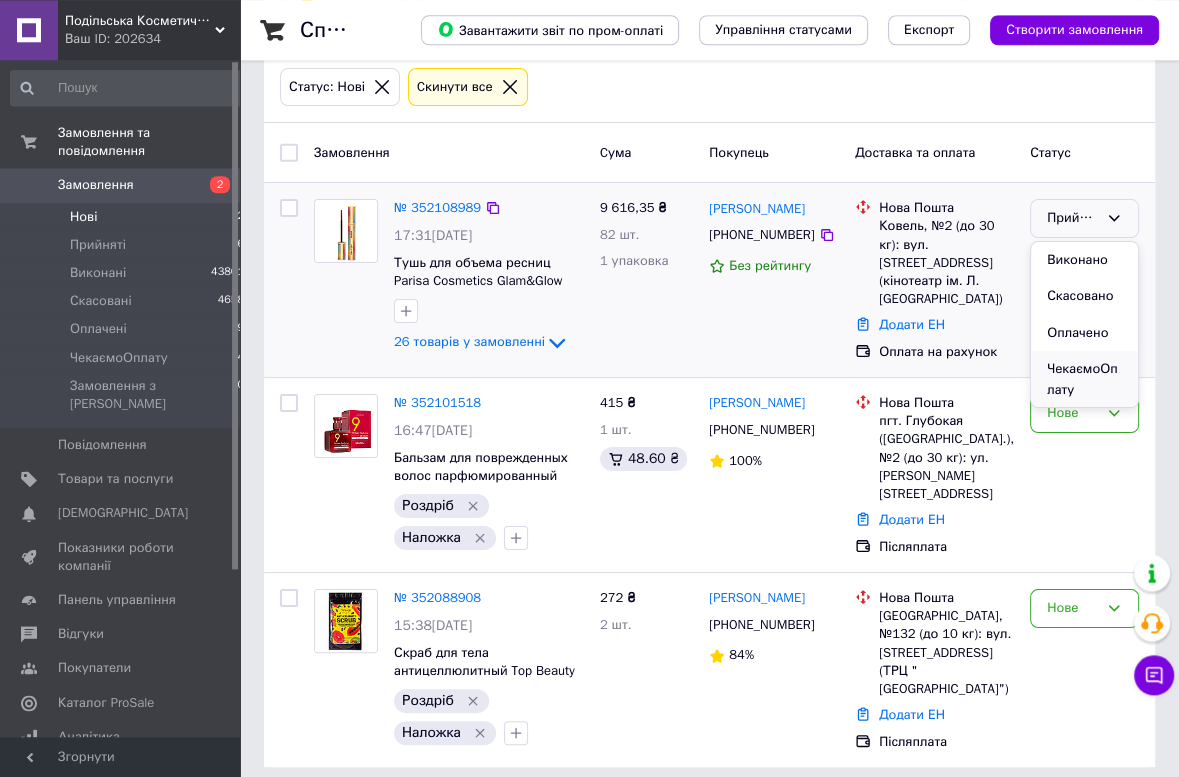 scroll, scrollTop: 43, scrollLeft: 0, axis: vertical 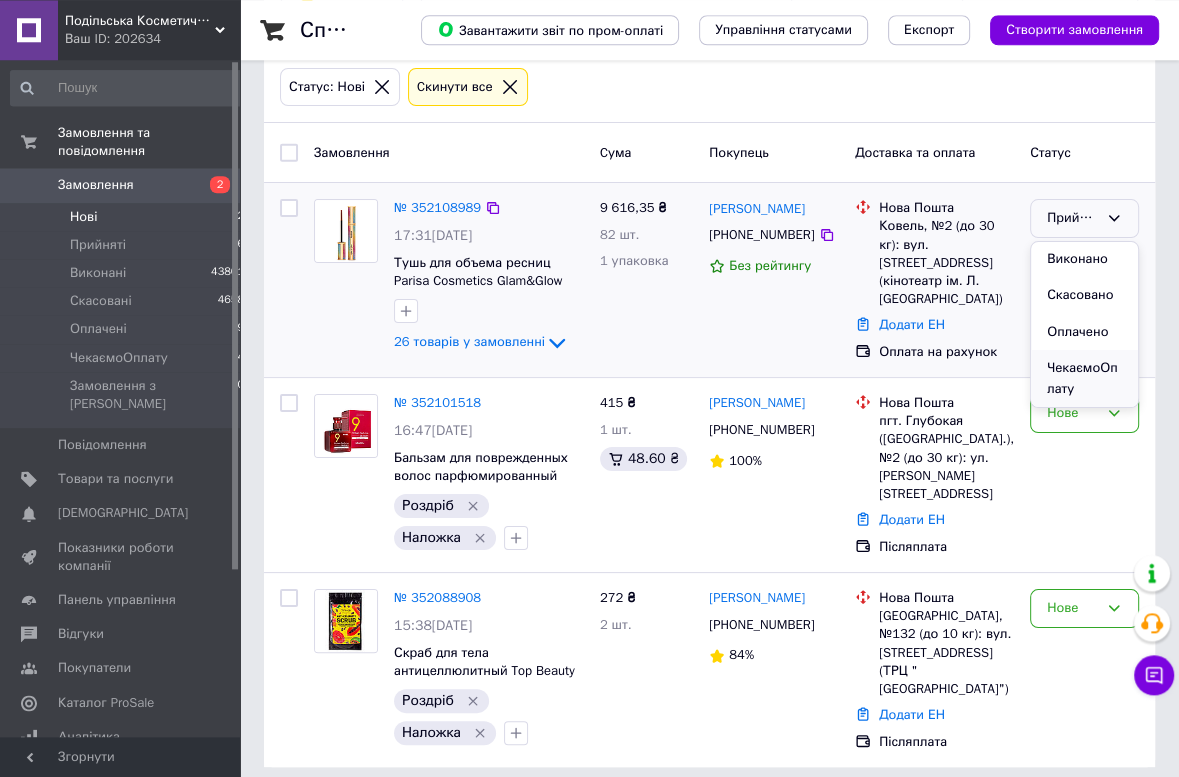 click on "ЧекаємоОплату" at bounding box center (1084, 378) 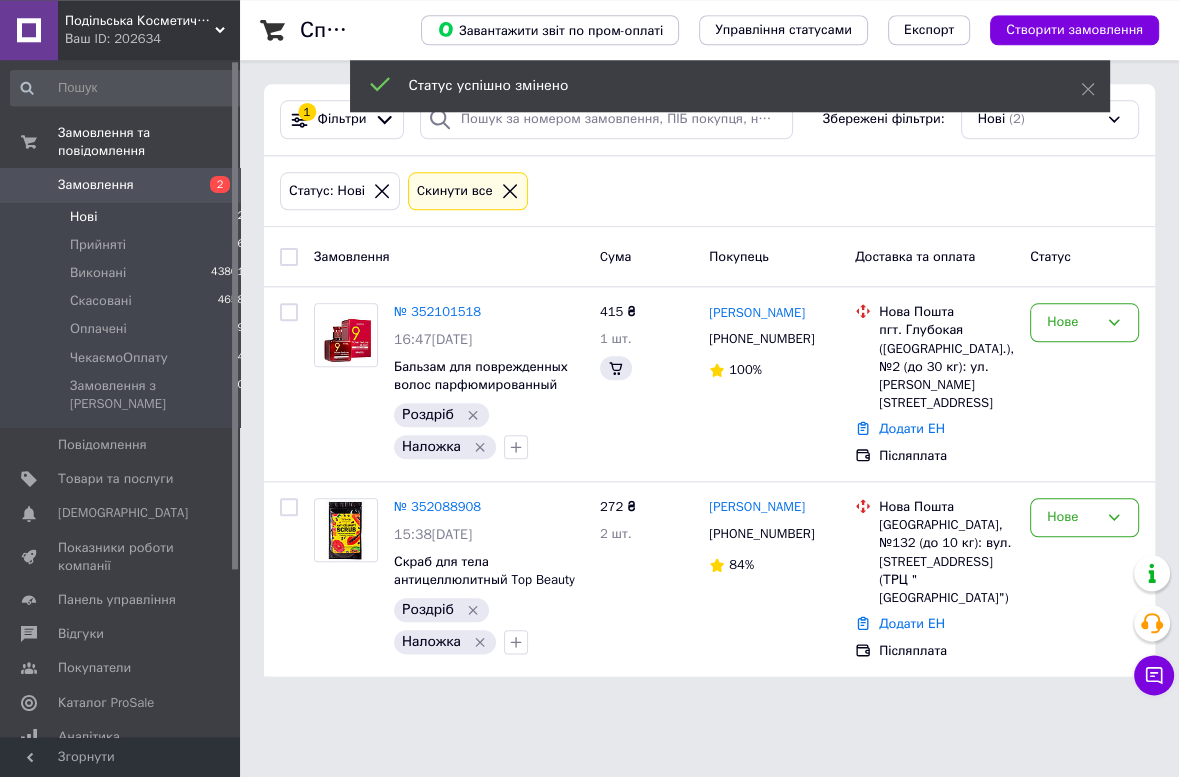 scroll, scrollTop: 0, scrollLeft: 0, axis: both 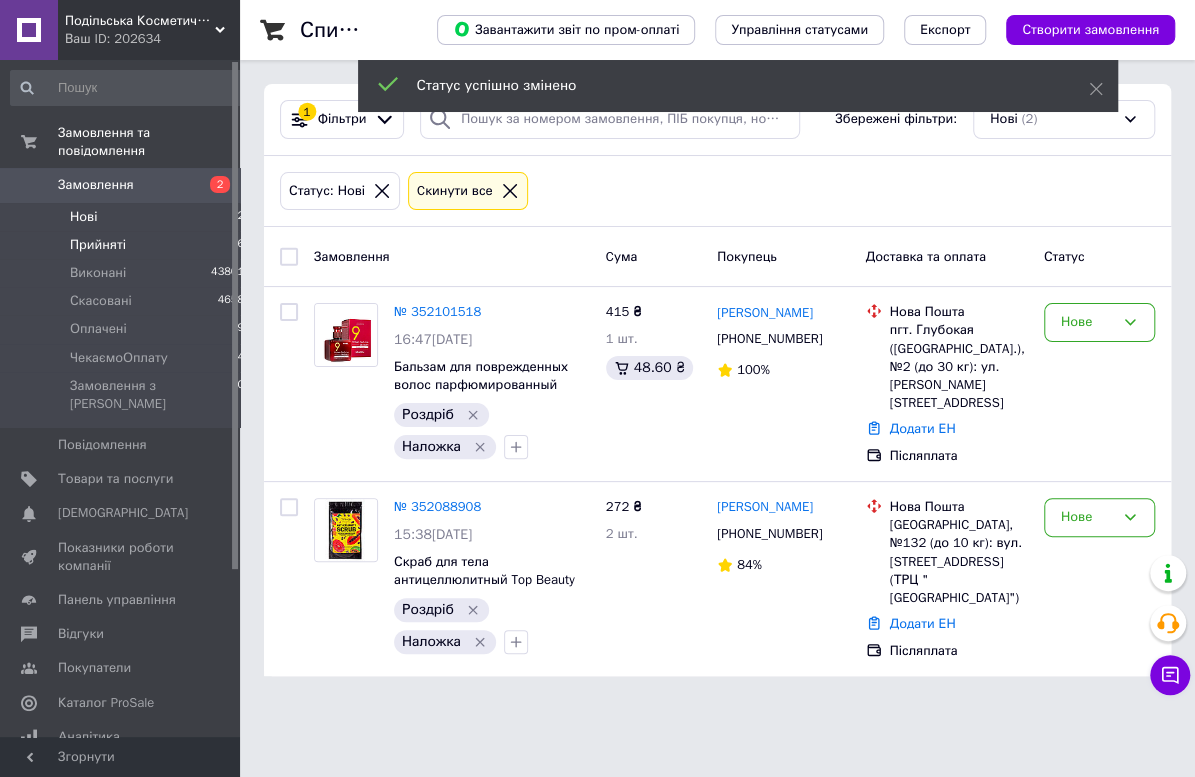 click on "Прийняті" at bounding box center (98, 245) 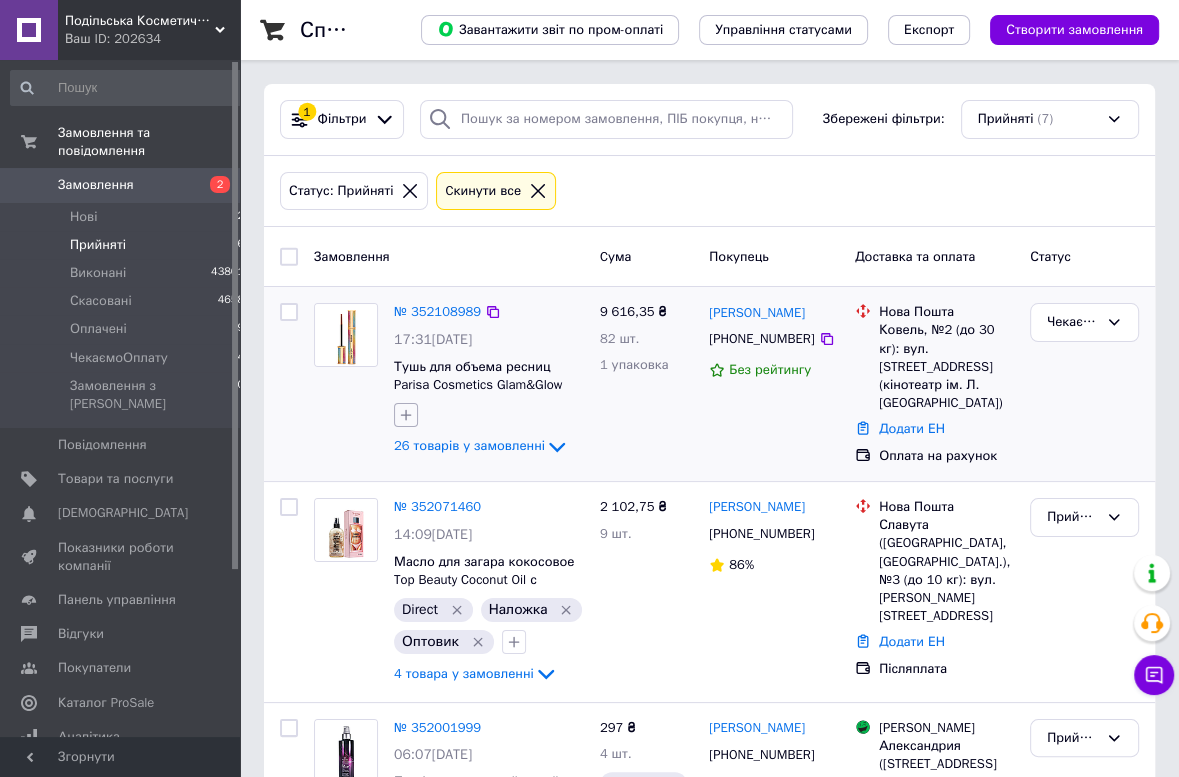 click 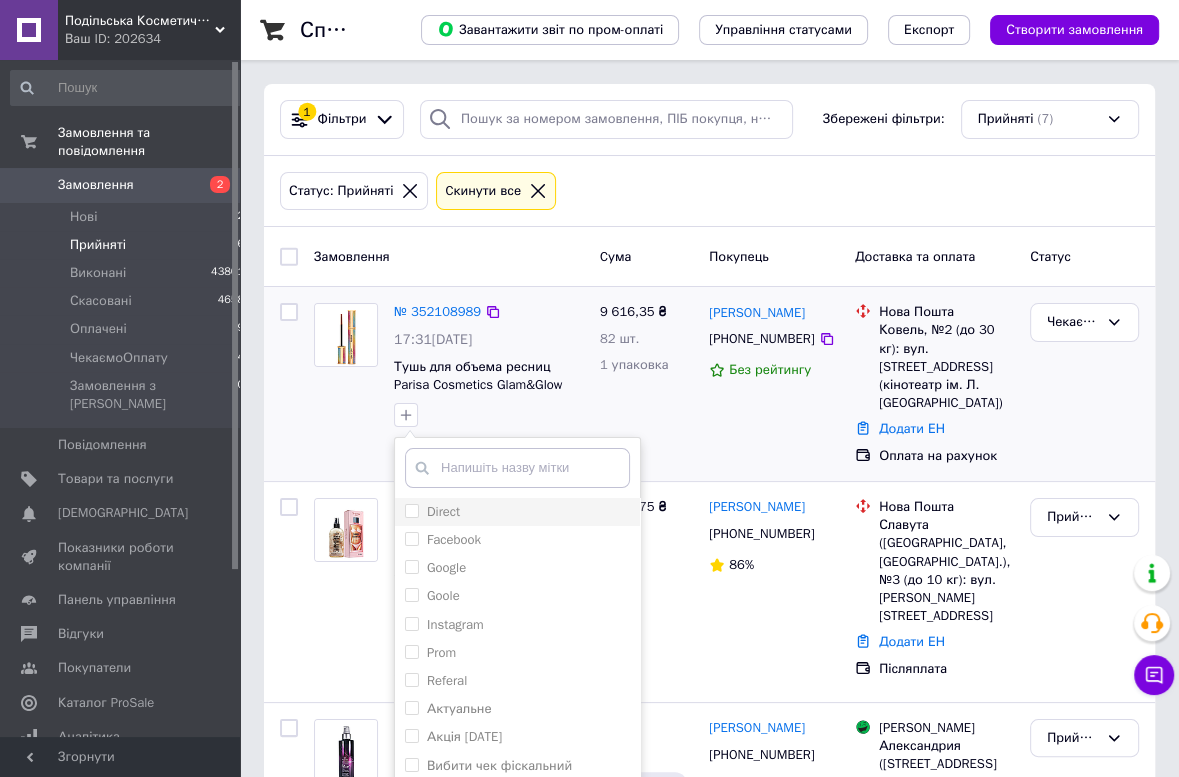 click on "Direct" at bounding box center (443, 511) 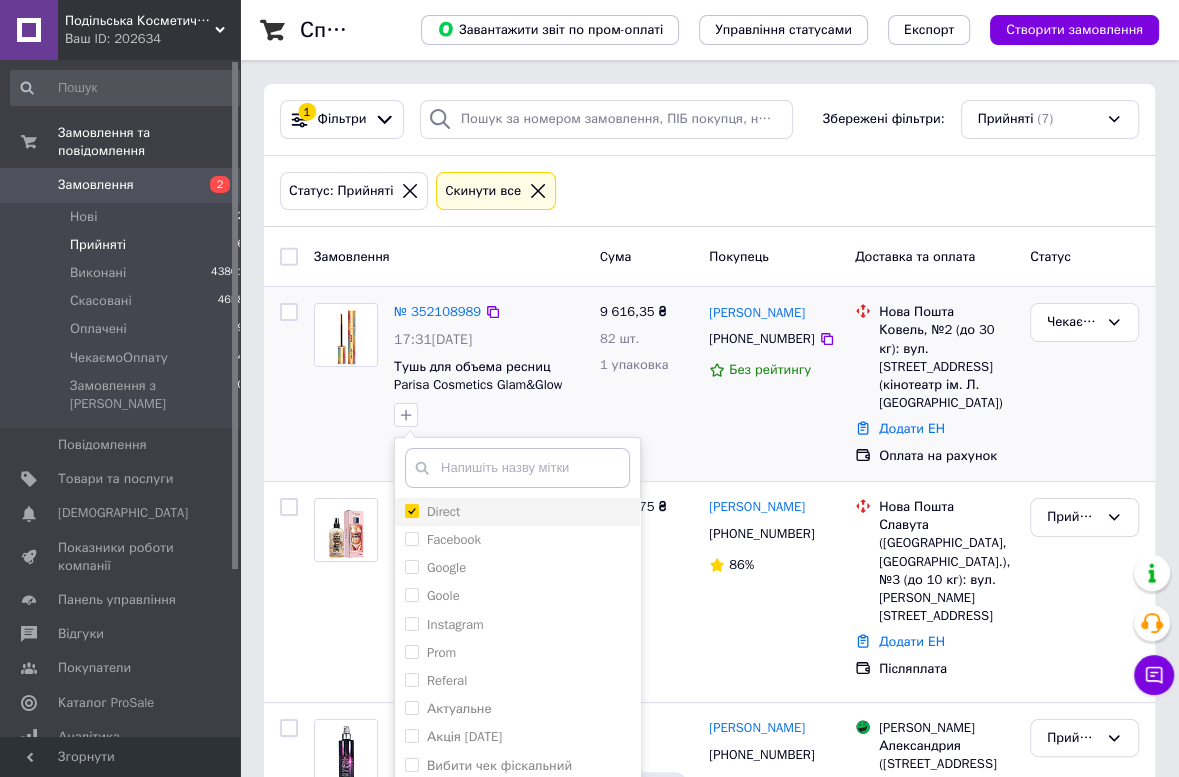 checkbox on "true" 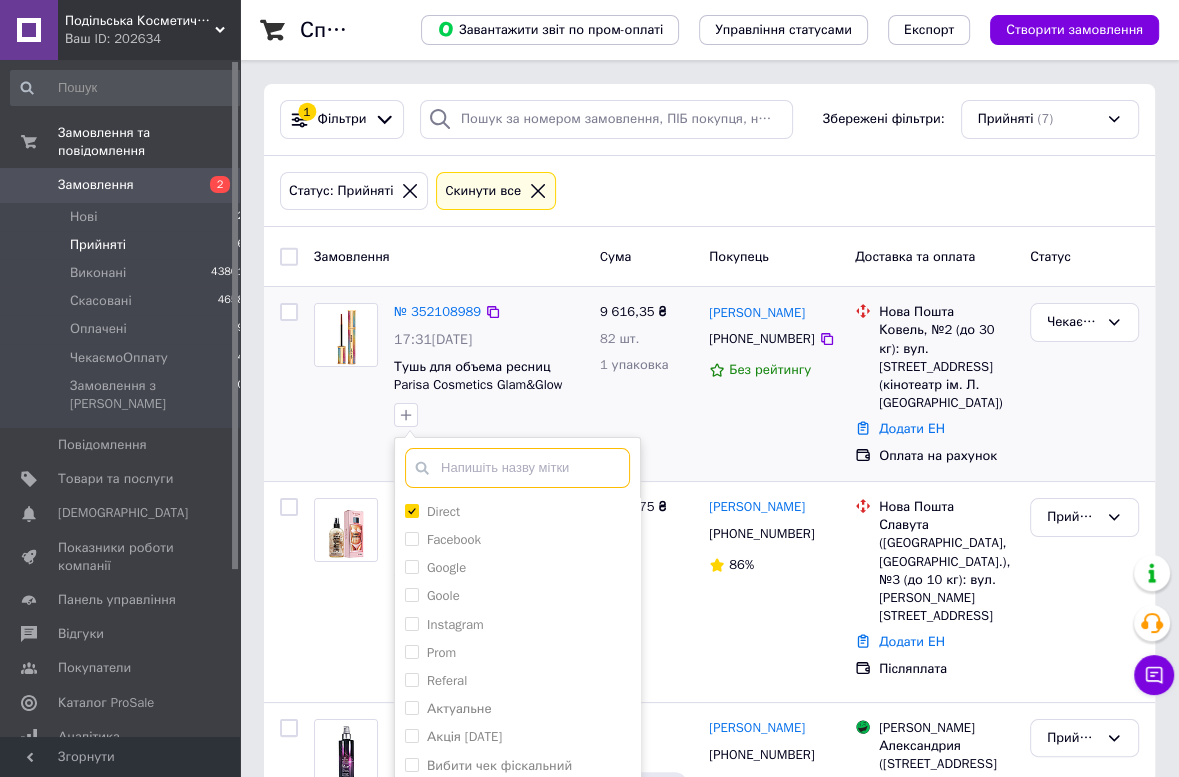 click at bounding box center [517, 468] 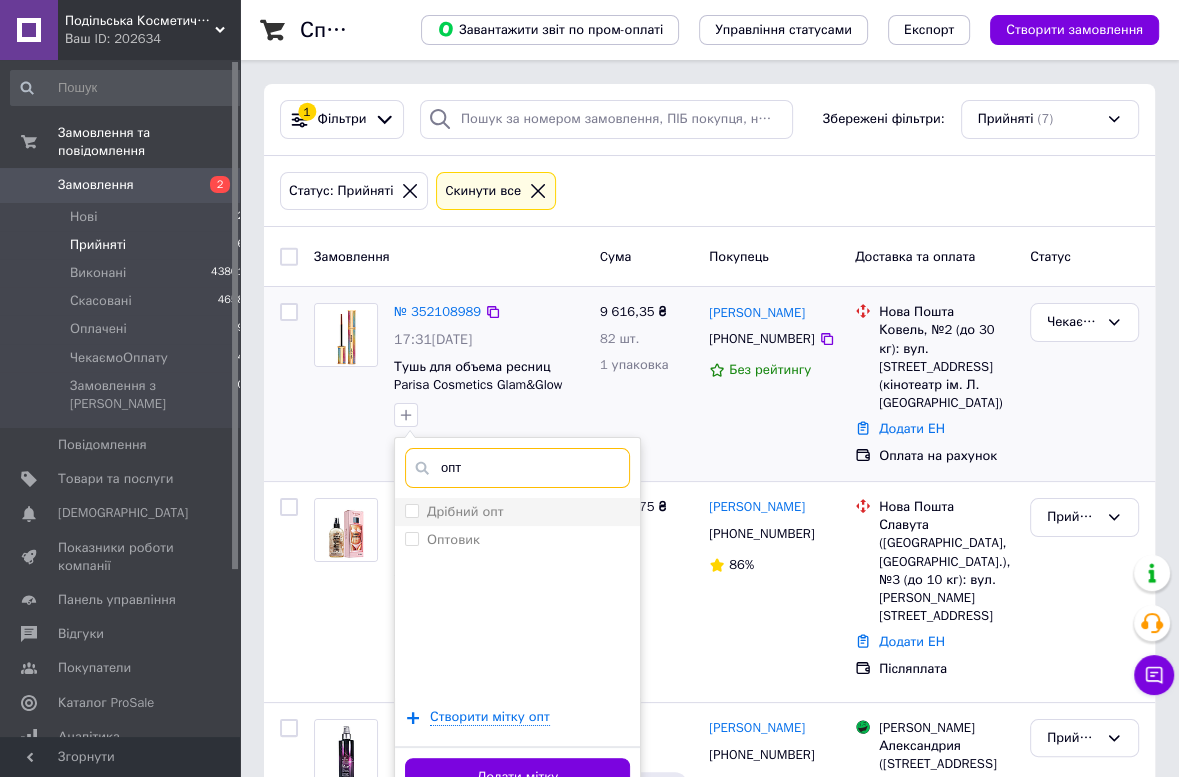 type on "опт" 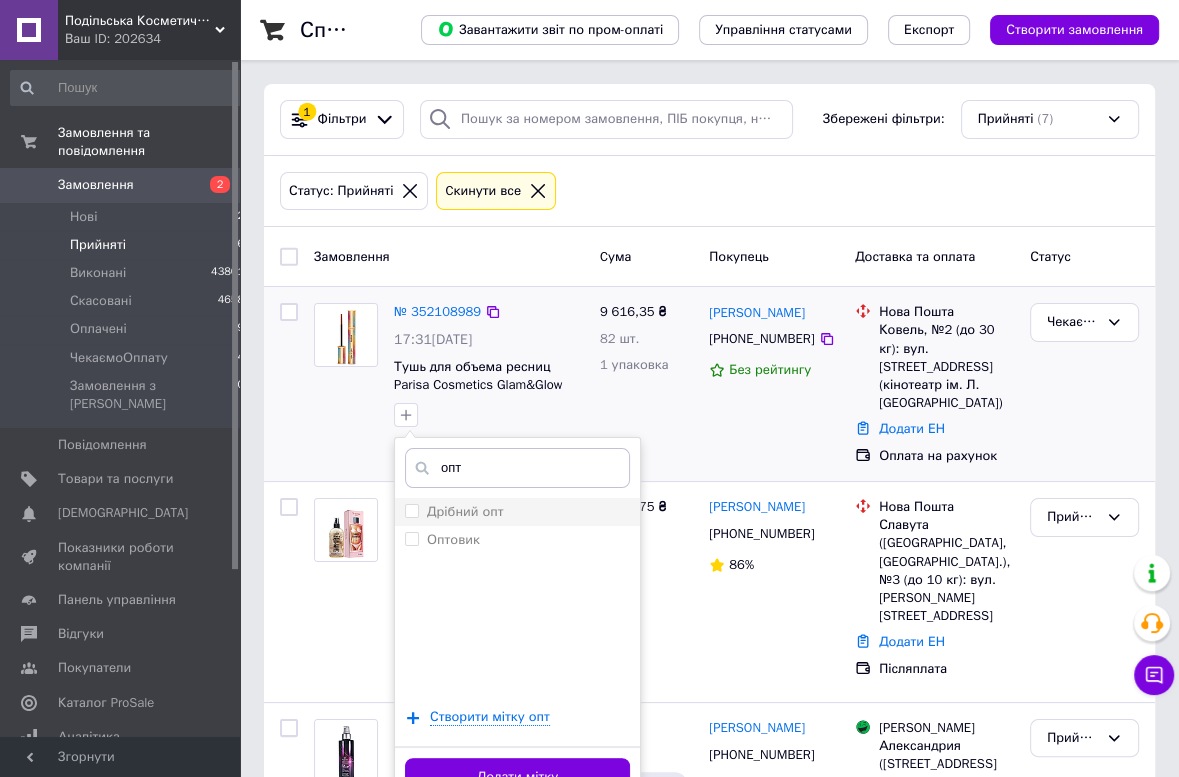 click on "Дрібний опт" at bounding box center (465, 511) 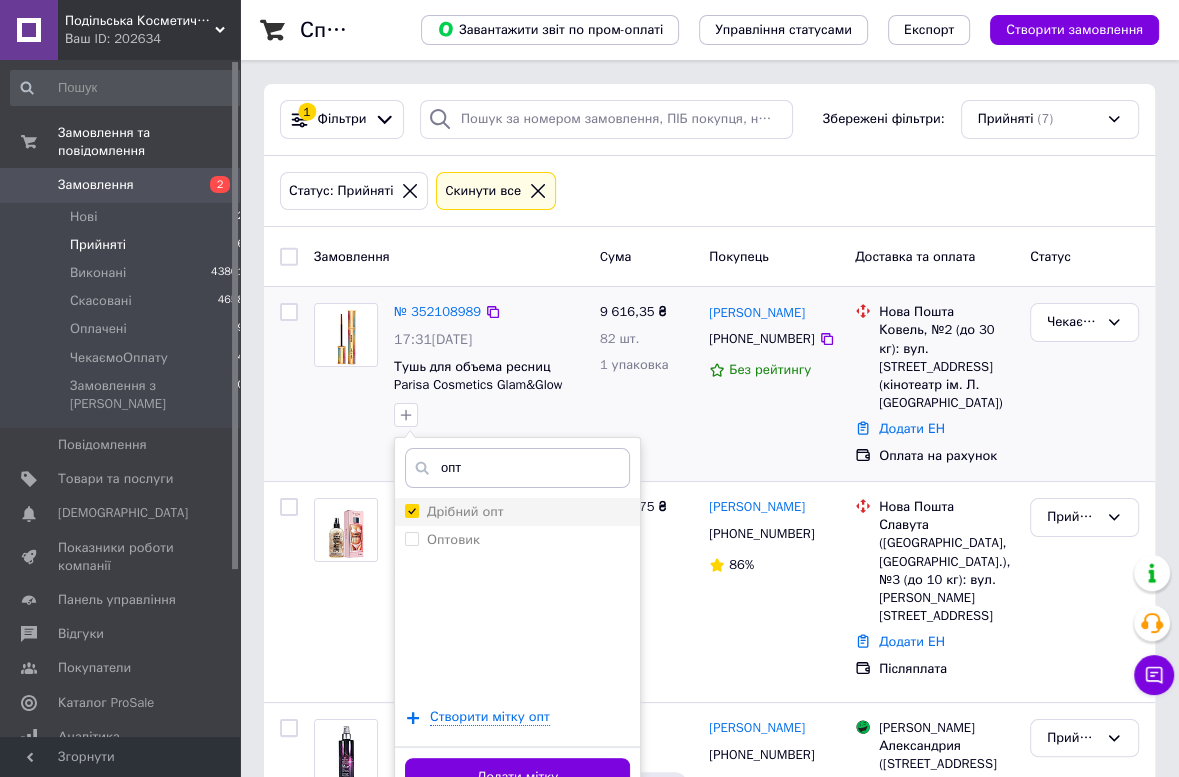 checkbox on "true" 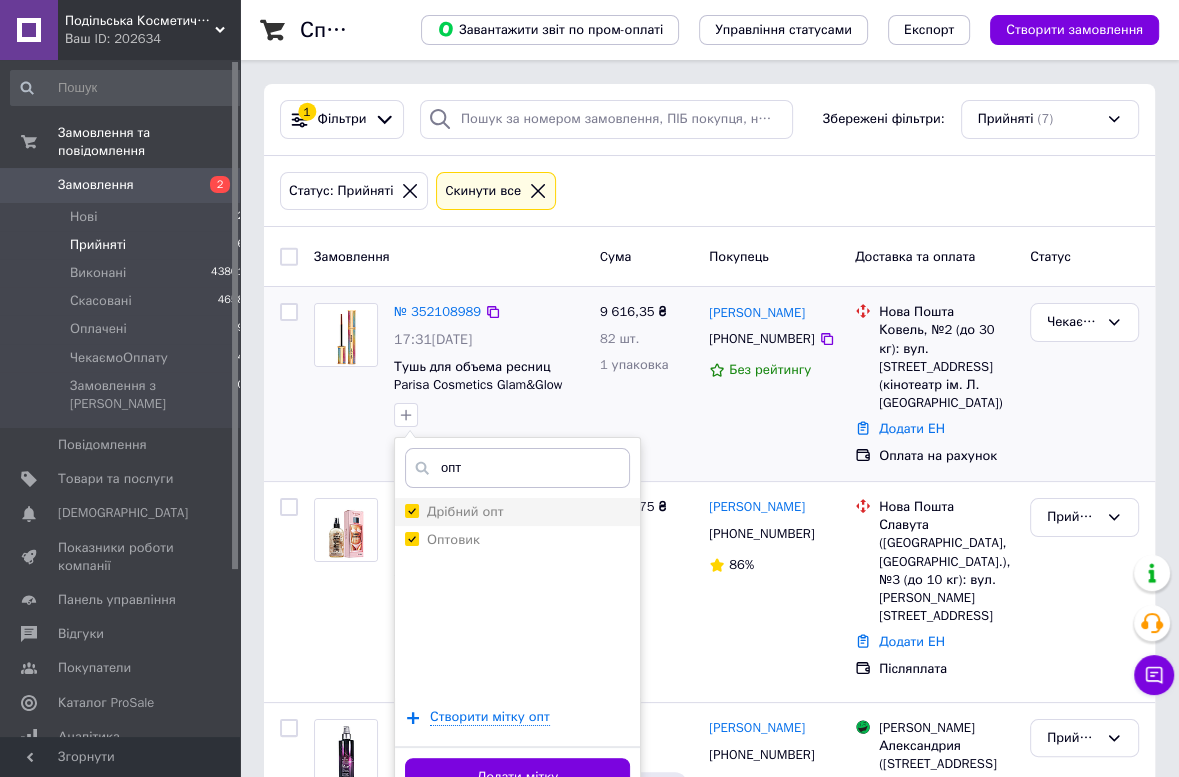 checkbox on "true" 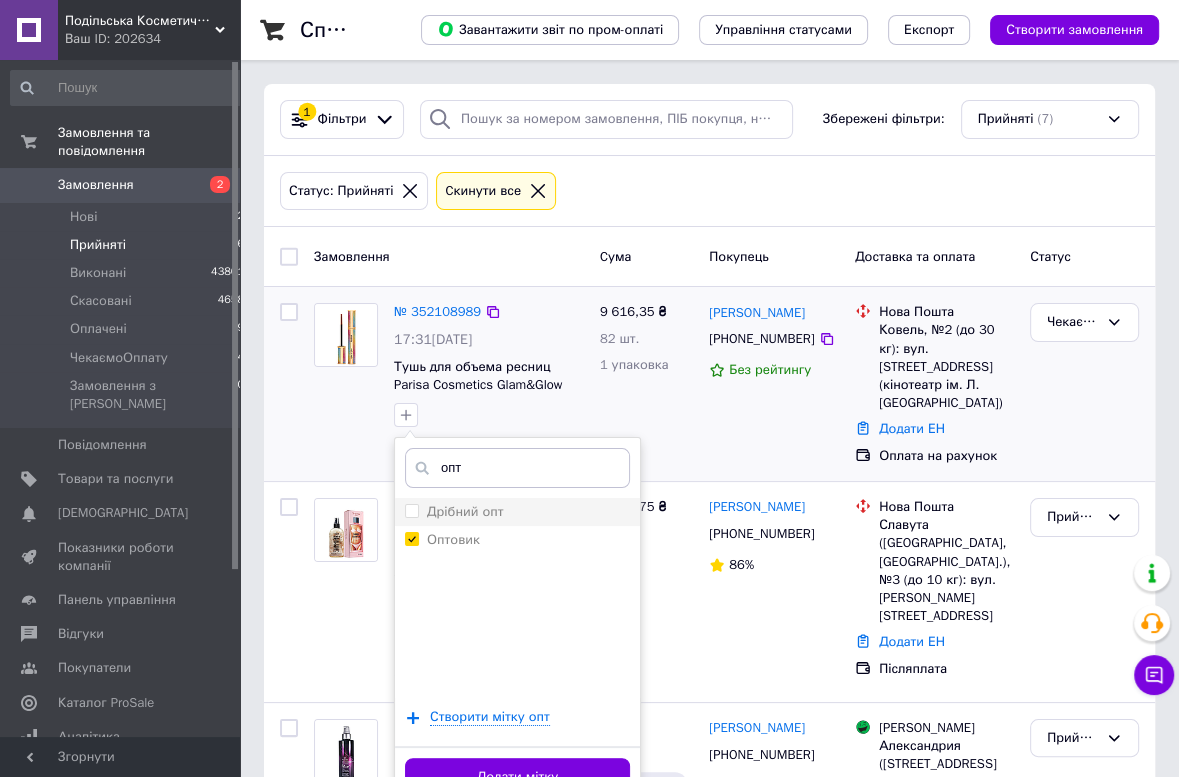 checkbox on "false" 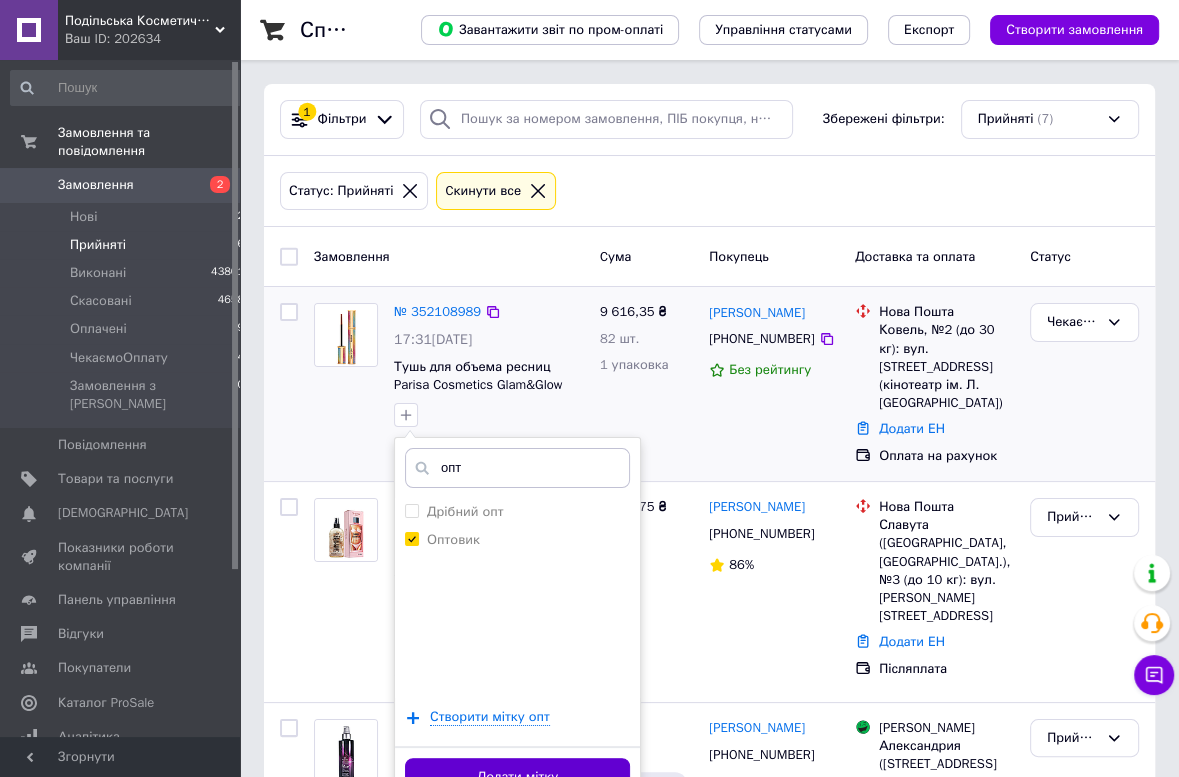 click on "Додати мітку" at bounding box center [517, 777] 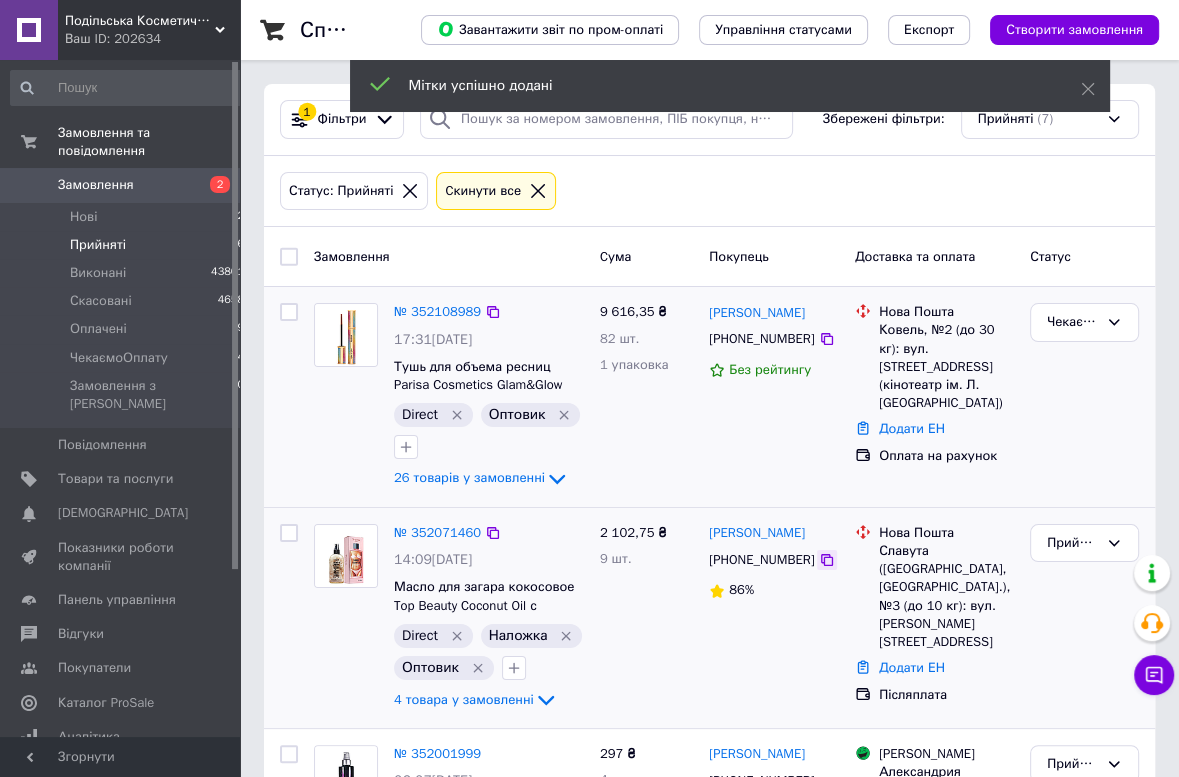 click 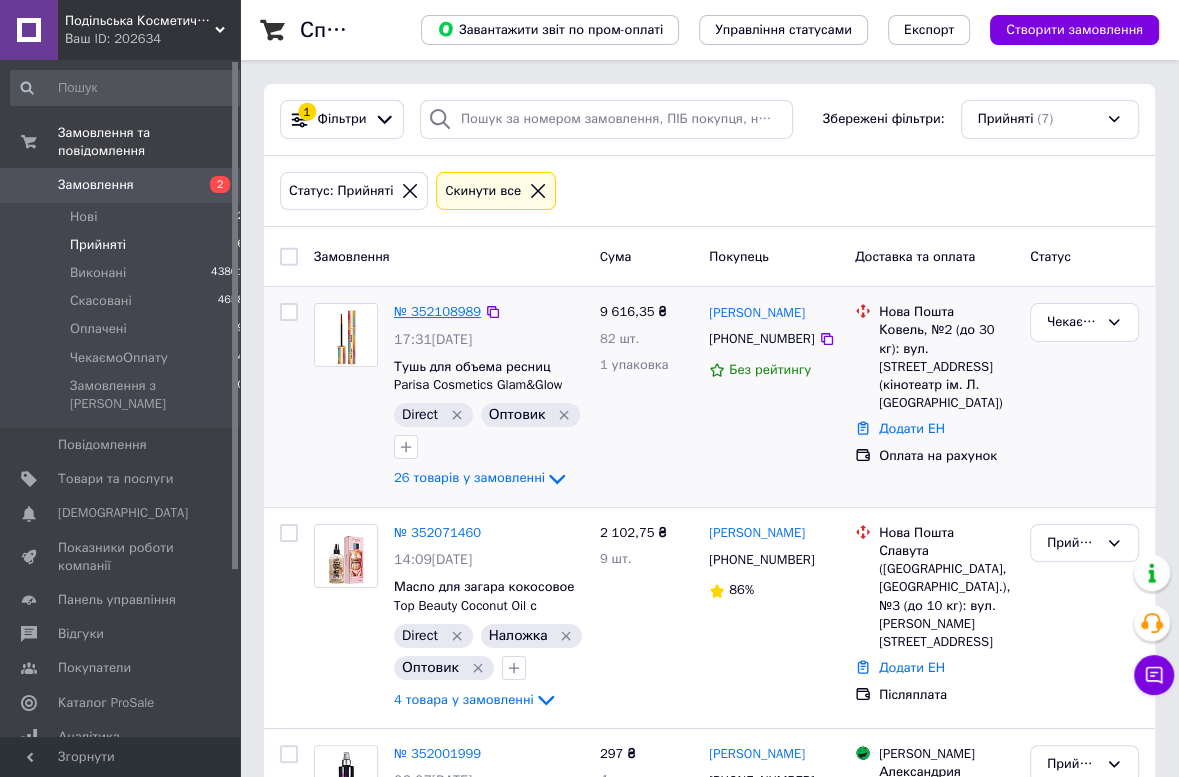 click on "№ 352108989" at bounding box center (437, 311) 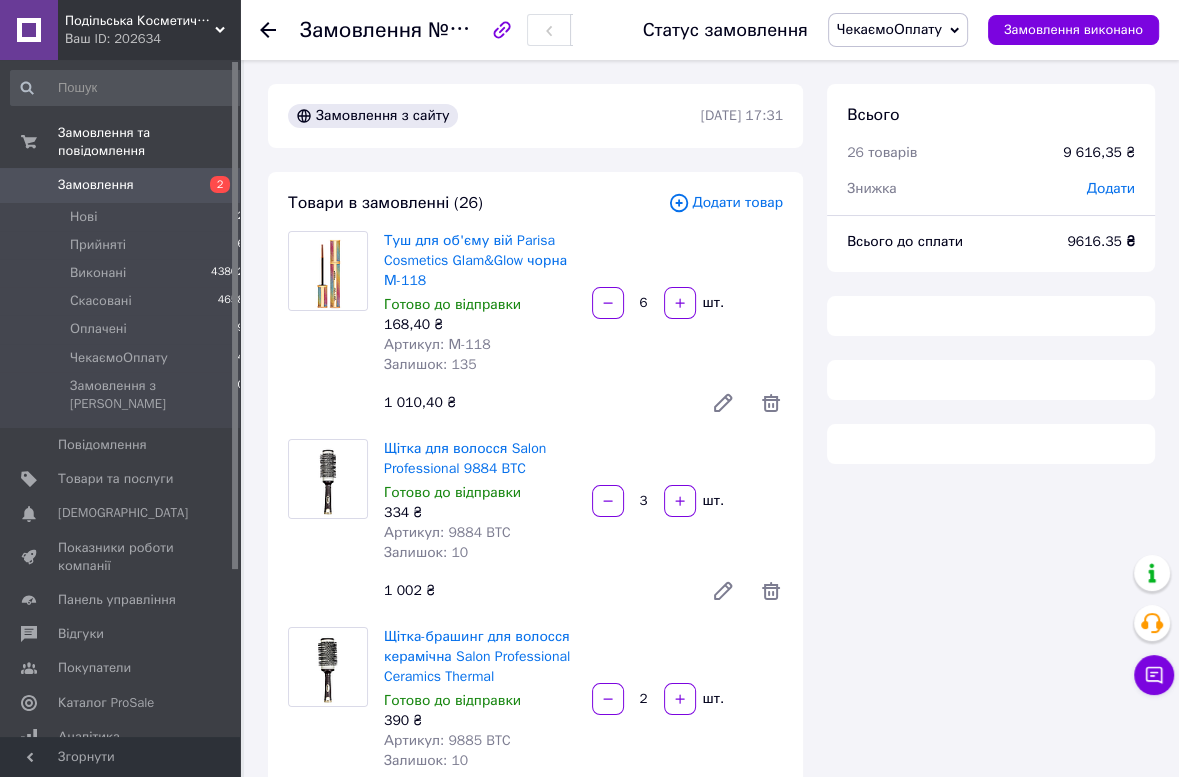 click 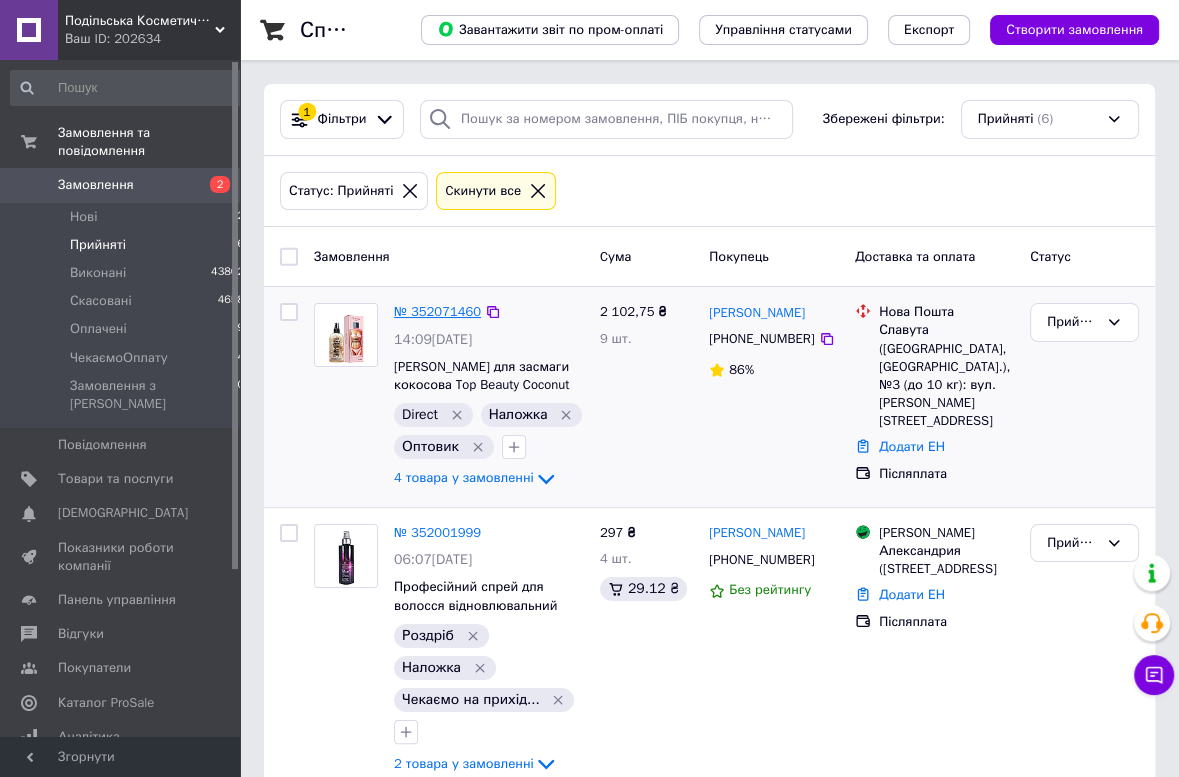 click on "№ 352071460" at bounding box center [437, 311] 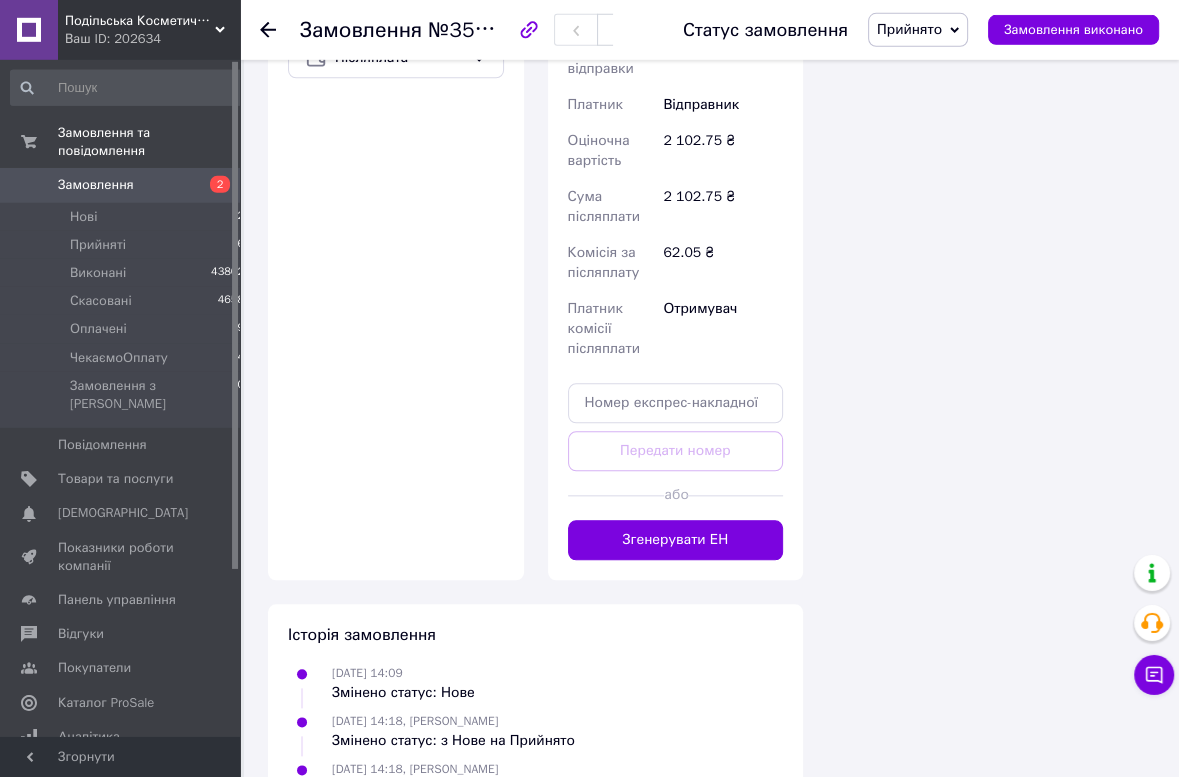 scroll, scrollTop: 1559, scrollLeft: 0, axis: vertical 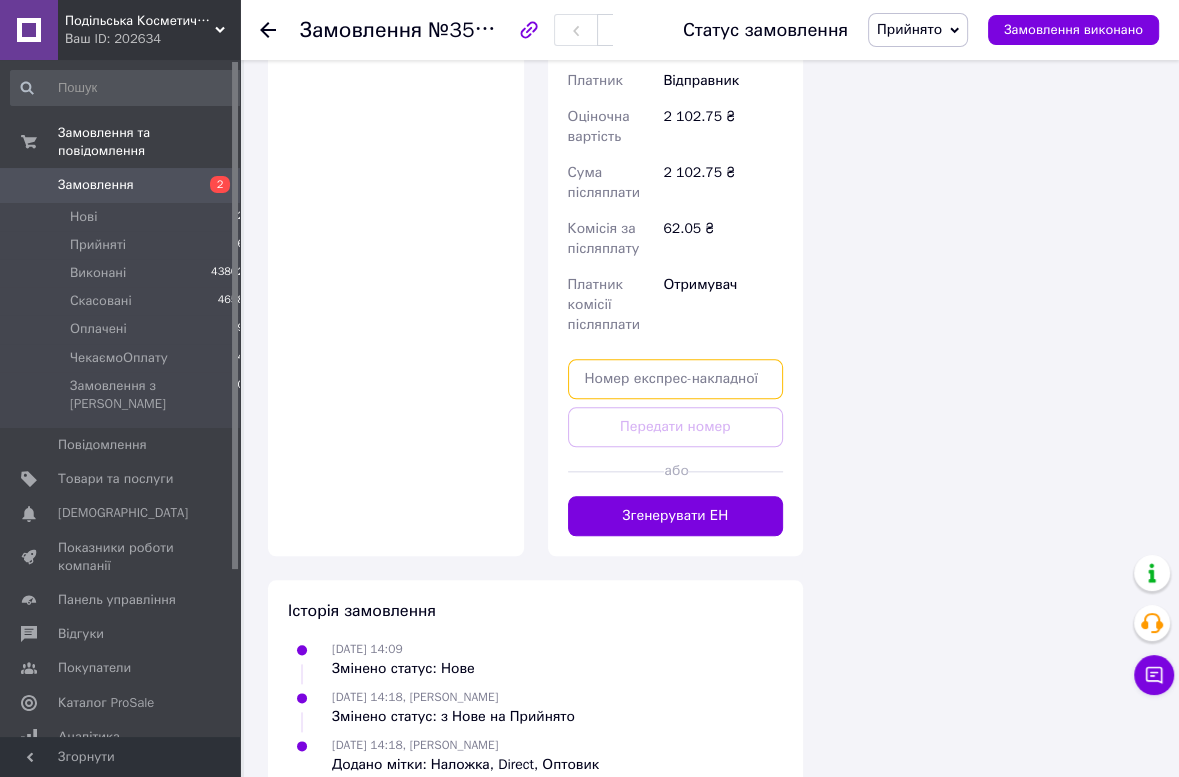 click at bounding box center (676, 379) 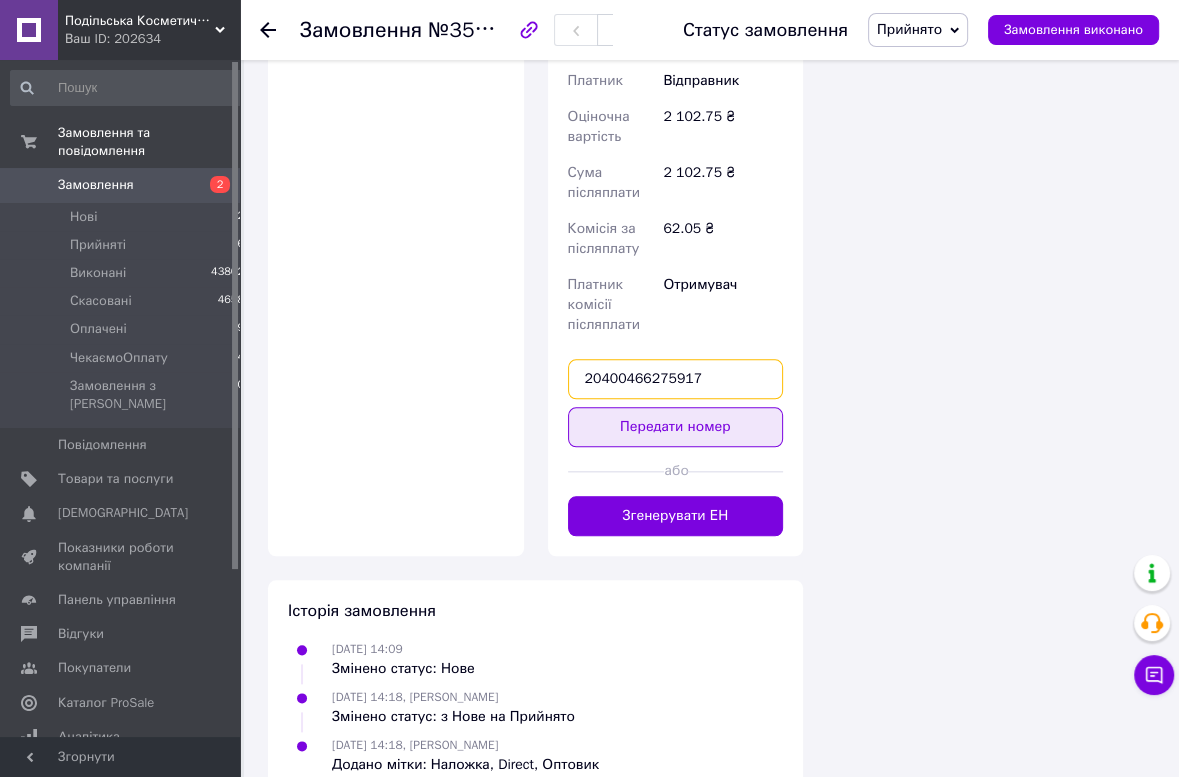 type on "20400466275917" 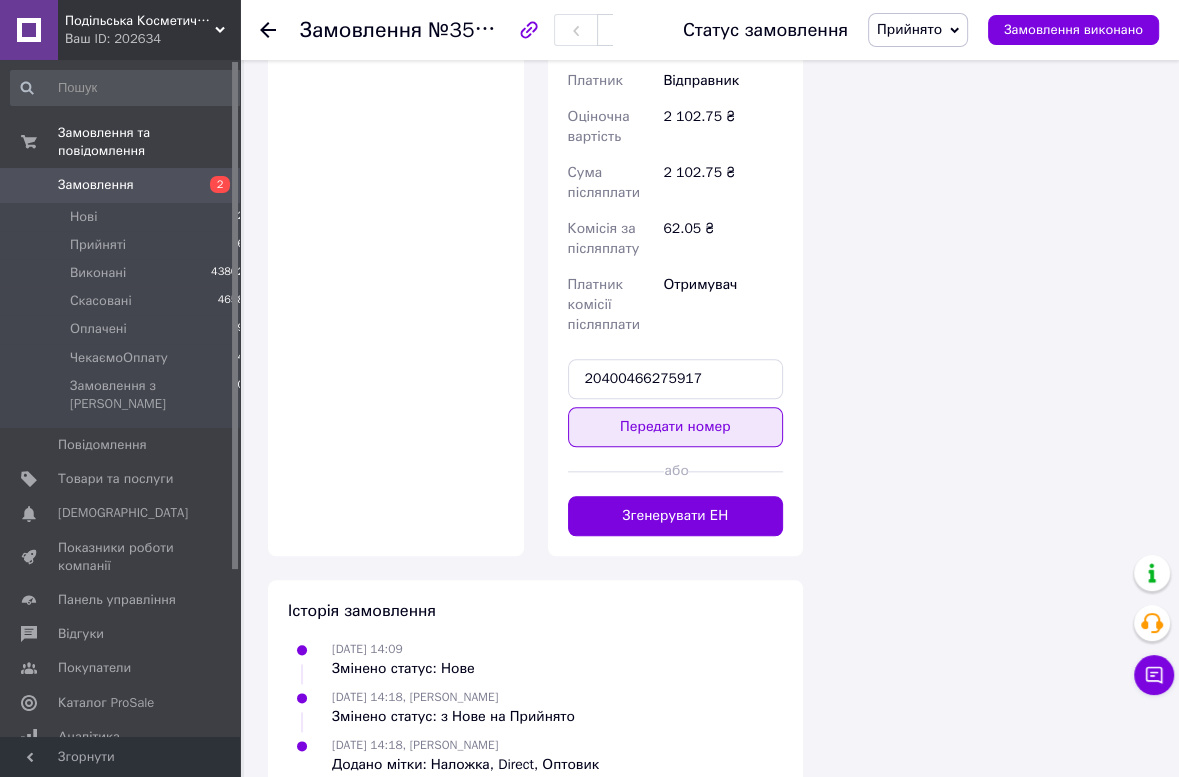 click on "Передати номер" at bounding box center (676, 427) 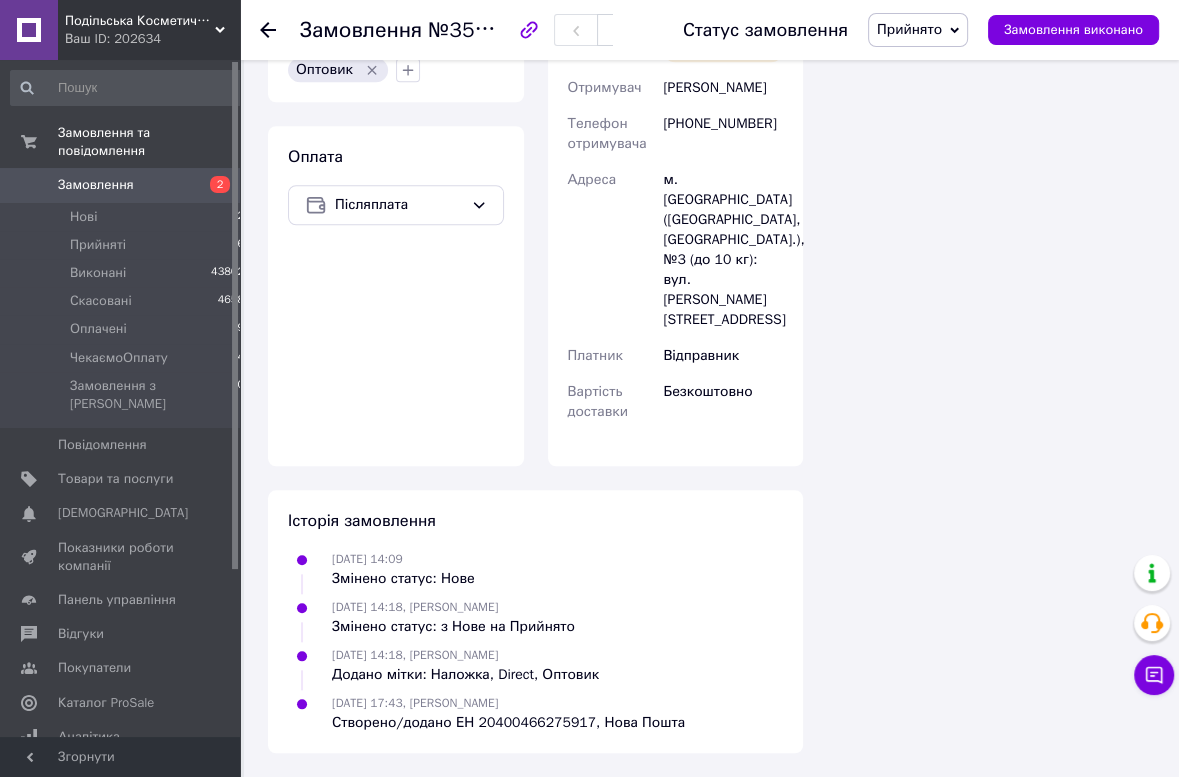 scroll, scrollTop: 1251, scrollLeft: 0, axis: vertical 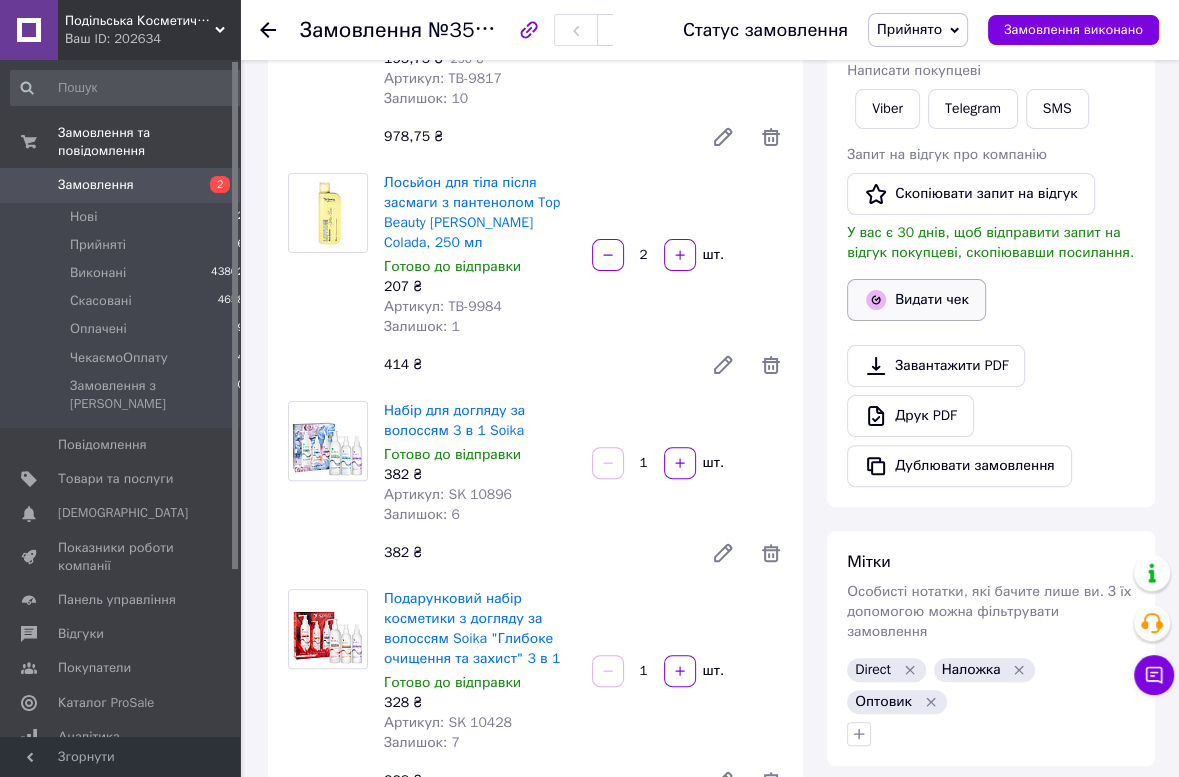 click on "Видати чек" at bounding box center [916, 300] 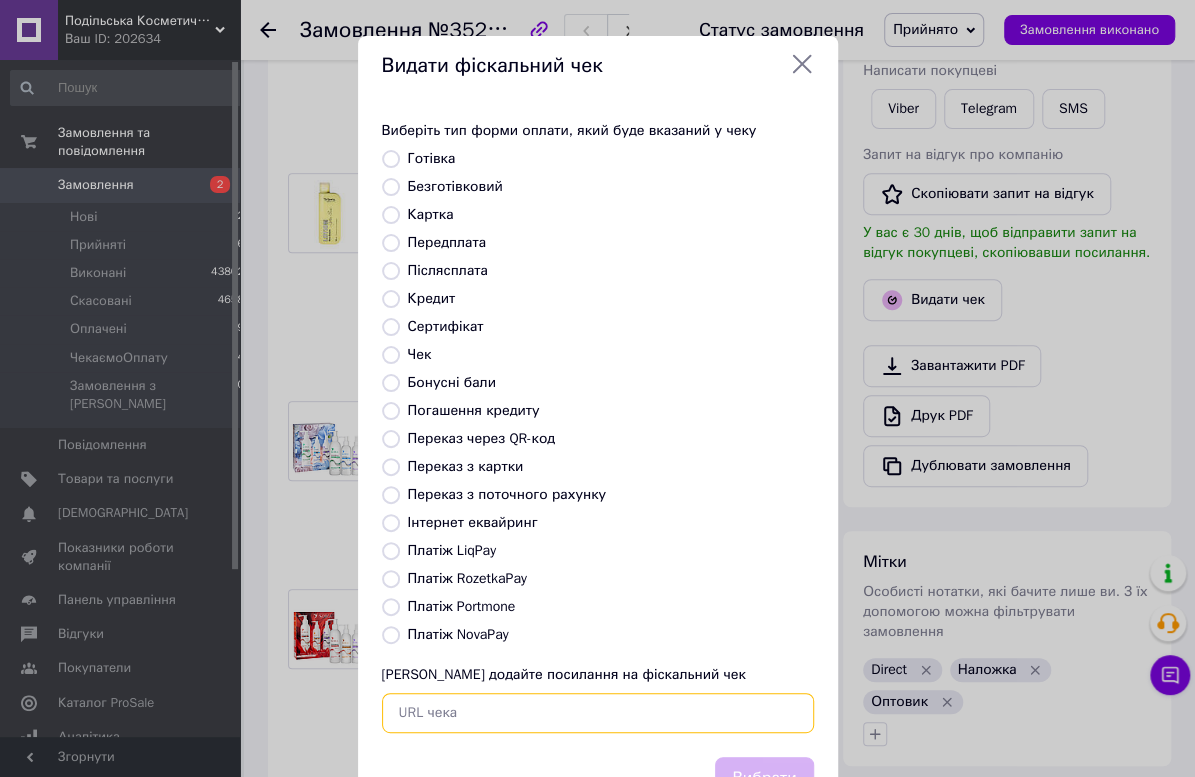 click at bounding box center (598, 713) 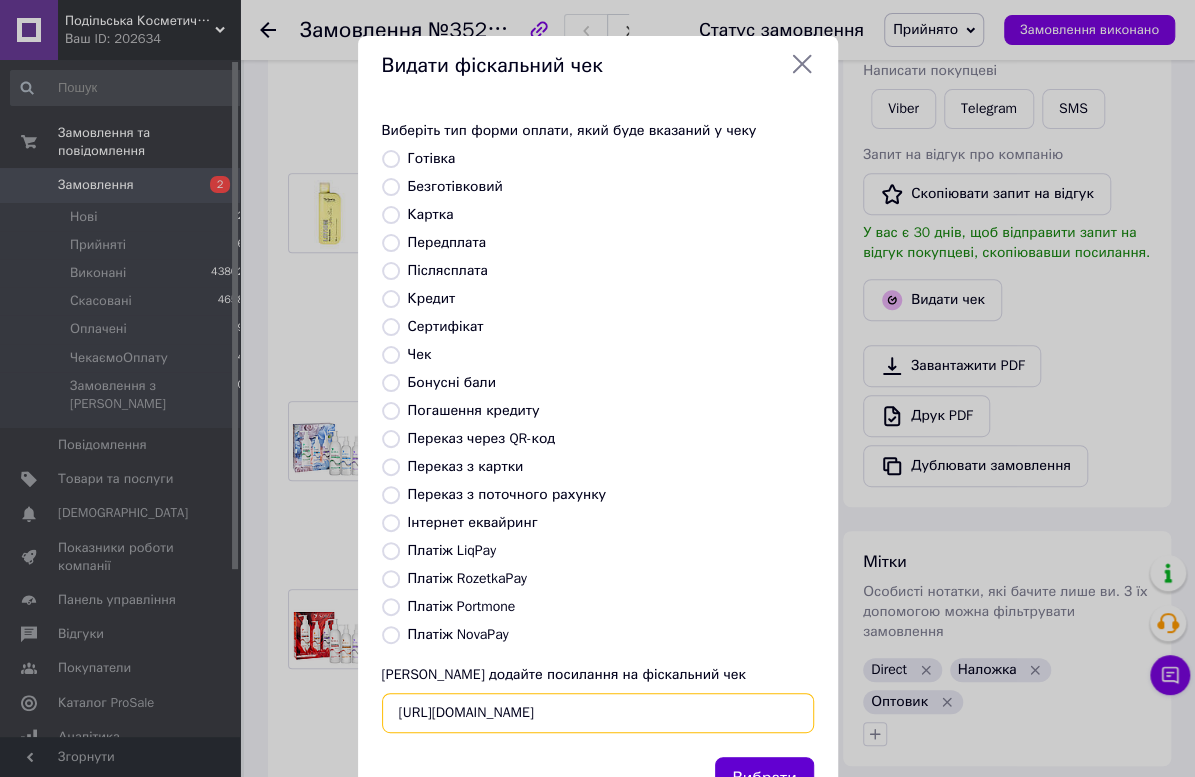 type on "[URL][DOMAIN_NAME]" 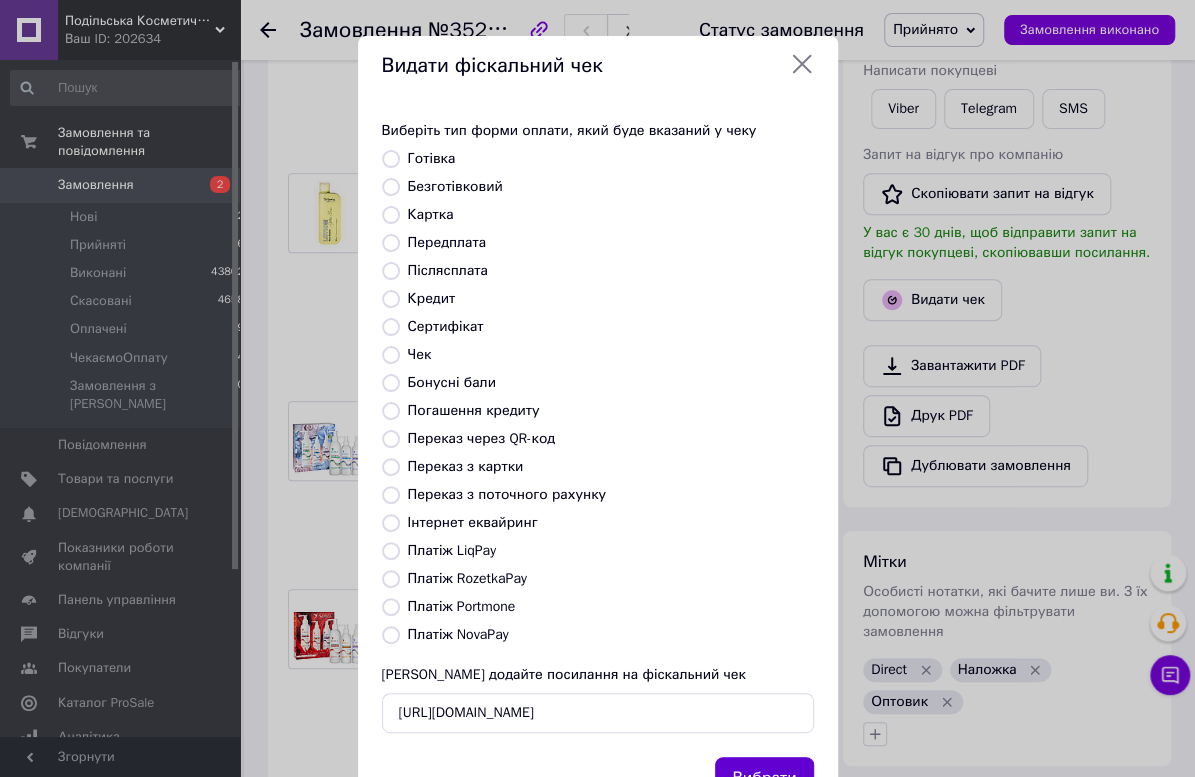 click on "Вибрати" at bounding box center (764, 778) 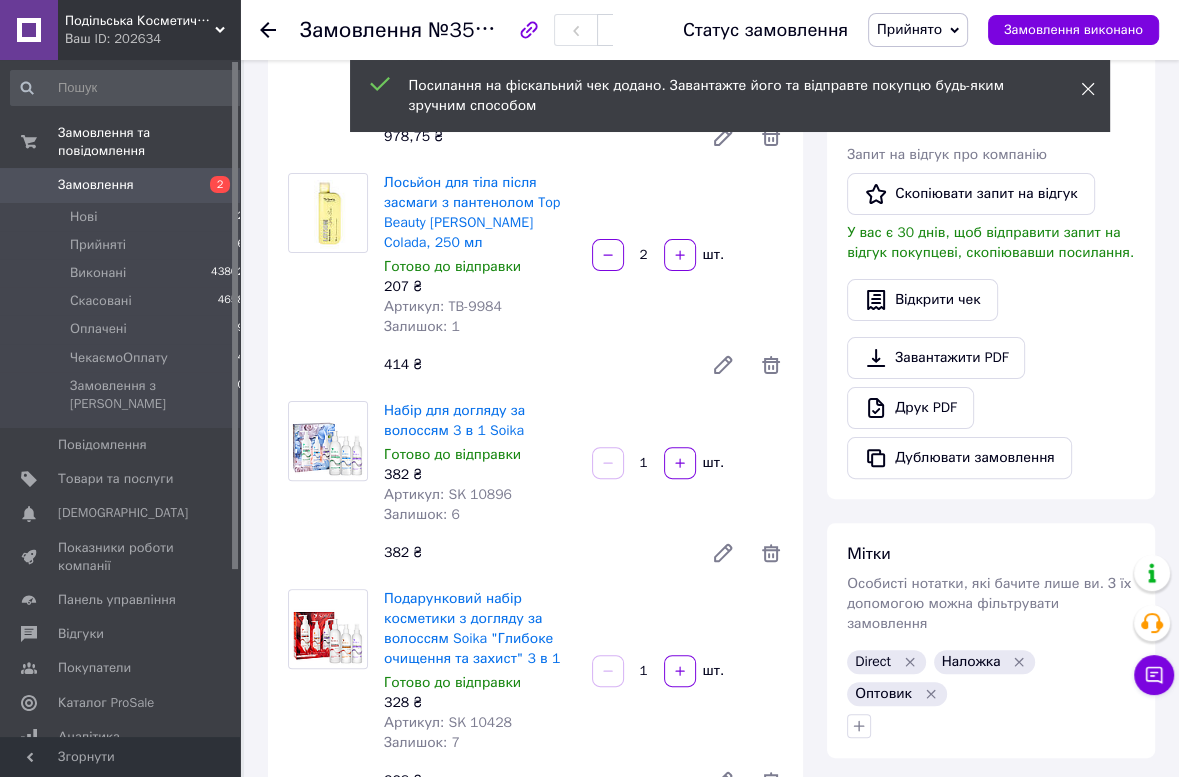click 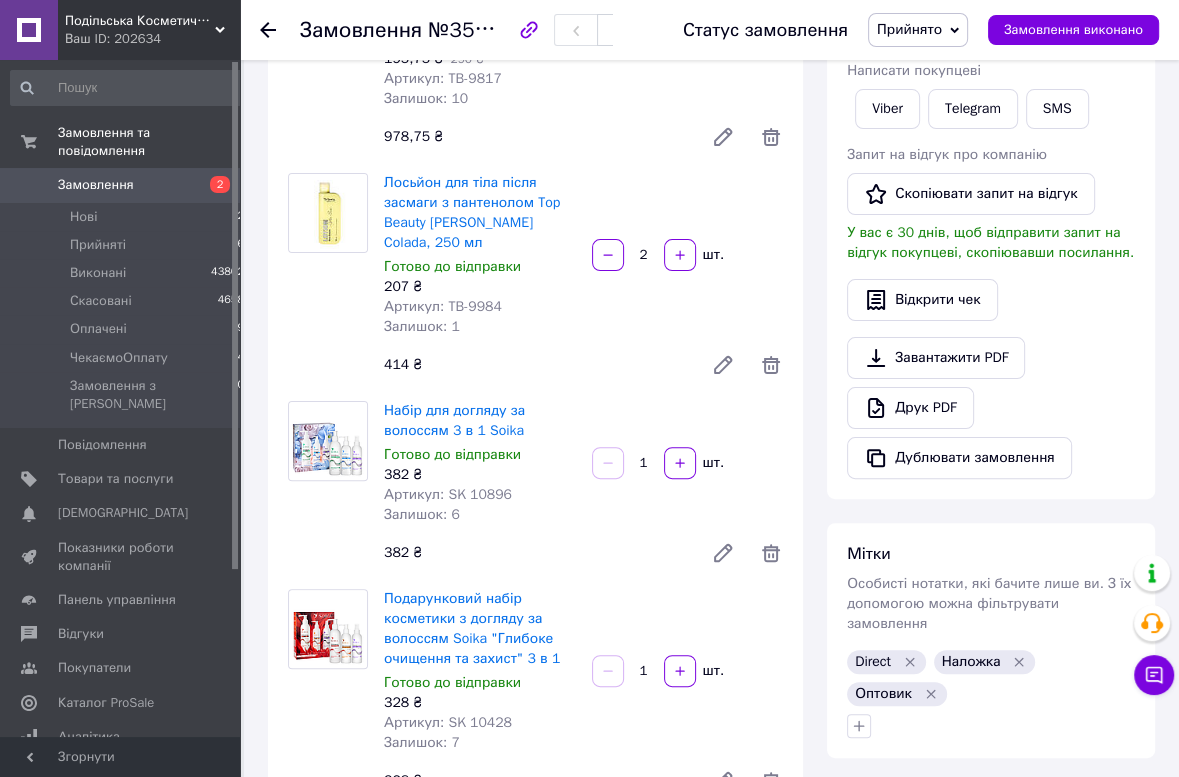 click on "Прийнято" at bounding box center [909, 29] 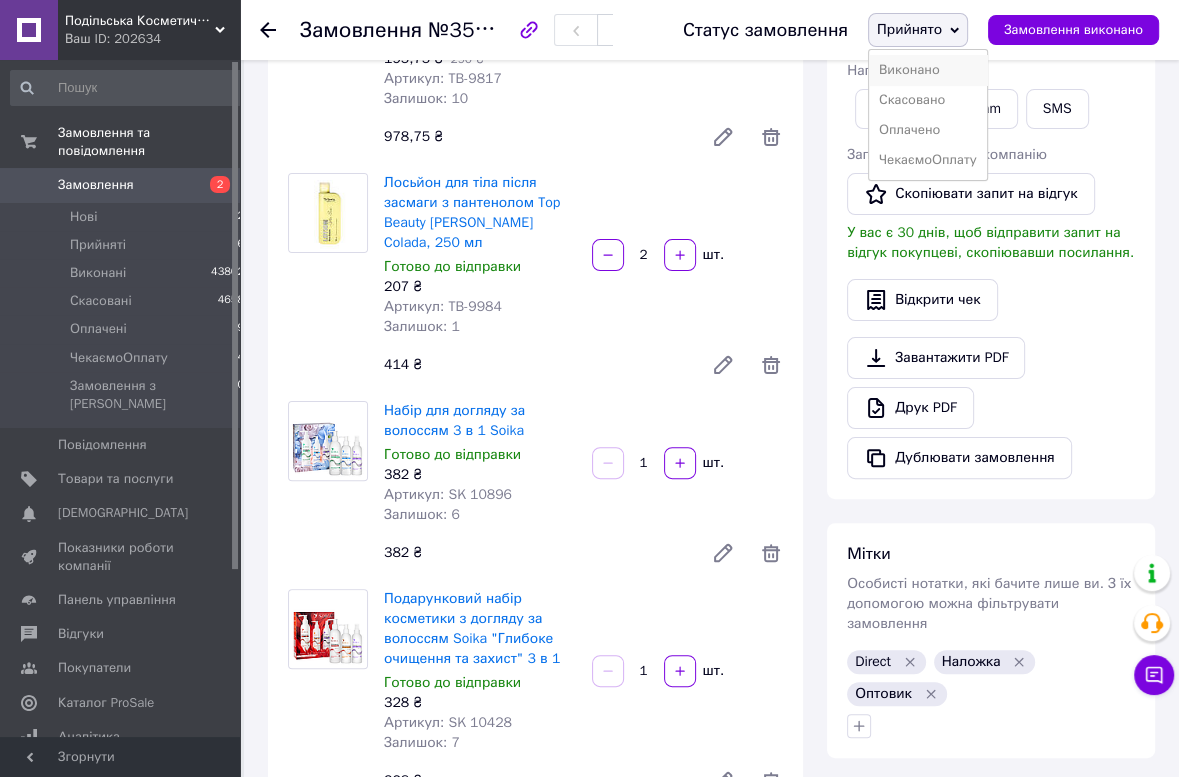 click on "Виконано" at bounding box center [928, 70] 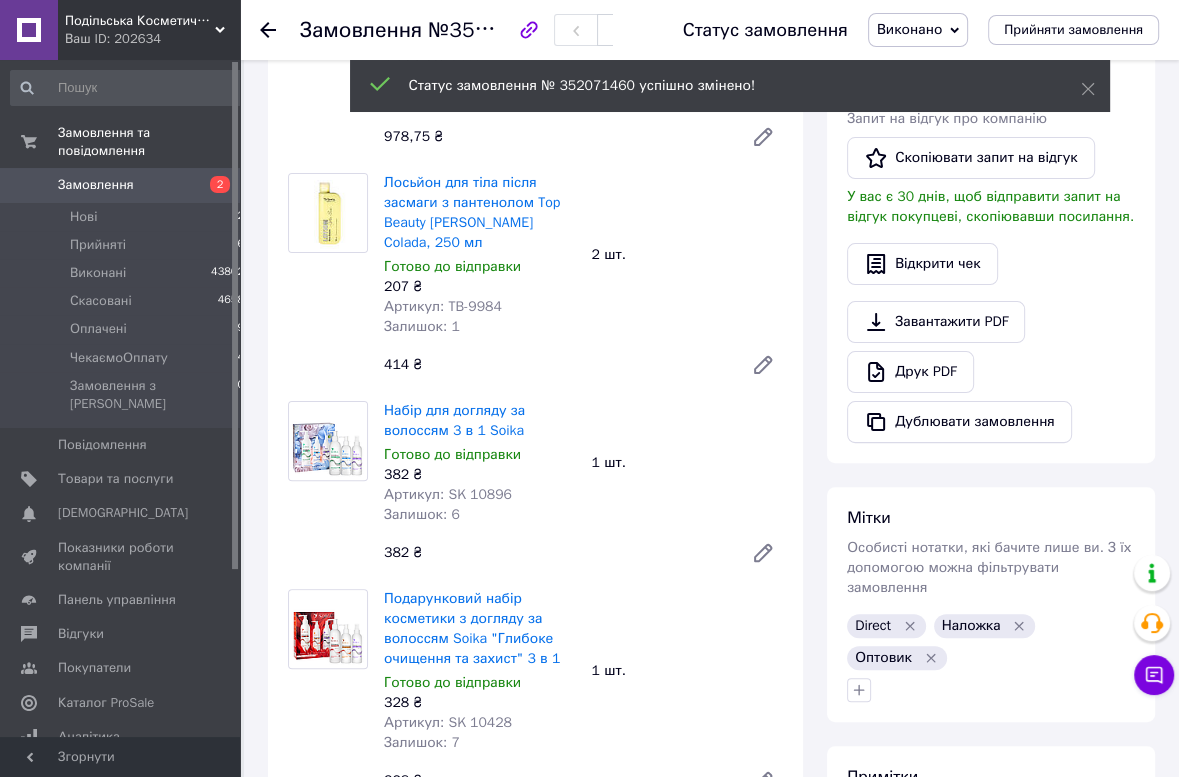 click on "Нові" at bounding box center [83, 217] 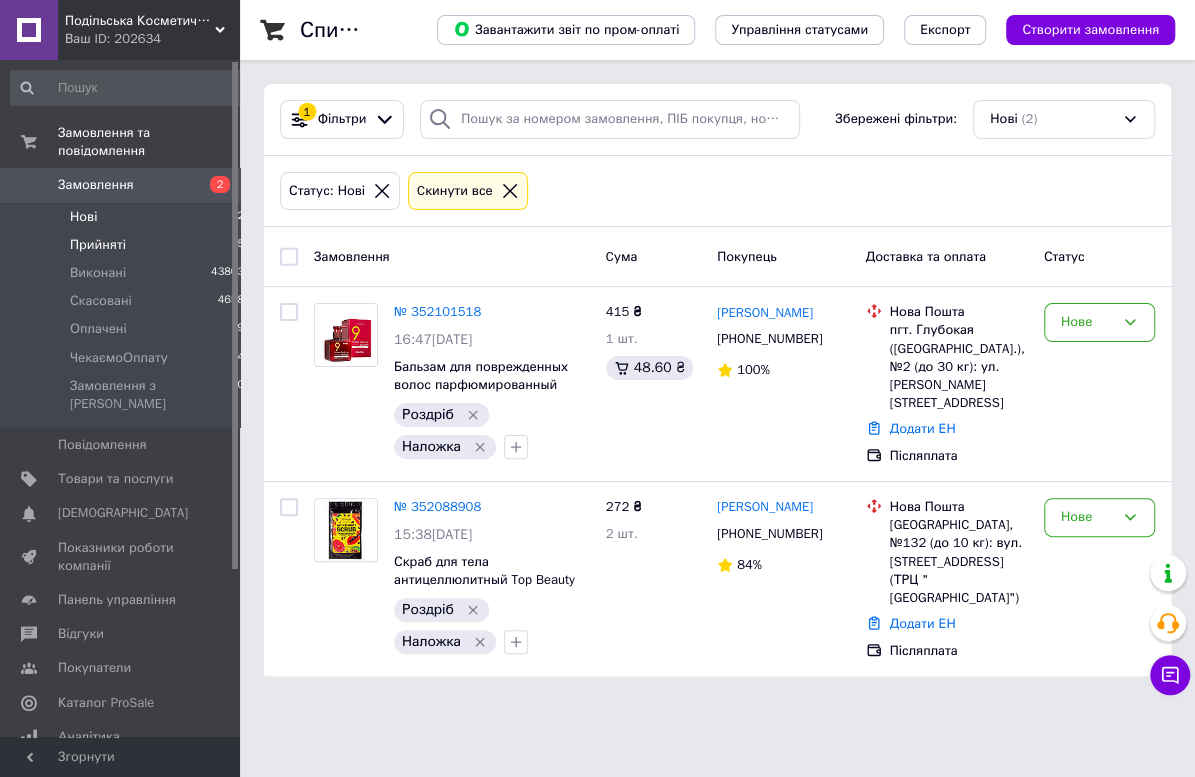 click on "Прийняті" at bounding box center [98, 245] 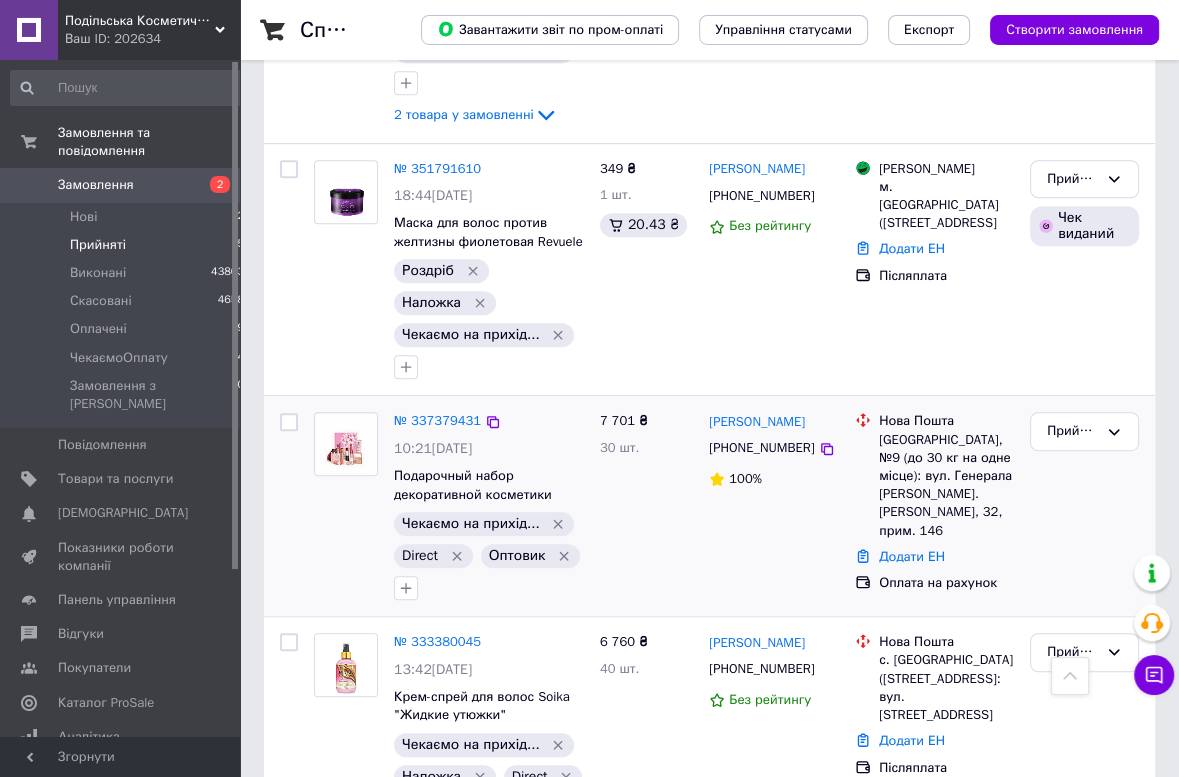 scroll, scrollTop: 770, scrollLeft: 0, axis: vertical 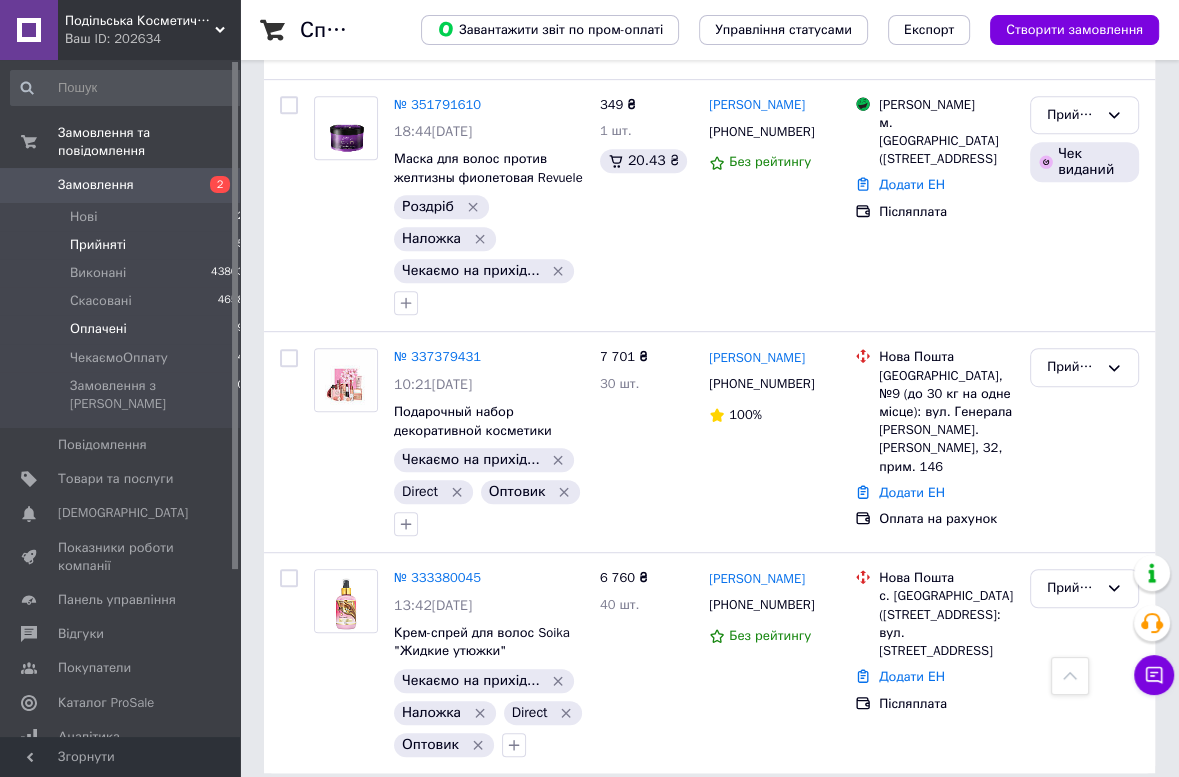 click on "Оплачені" at bounding box center (98, 329) 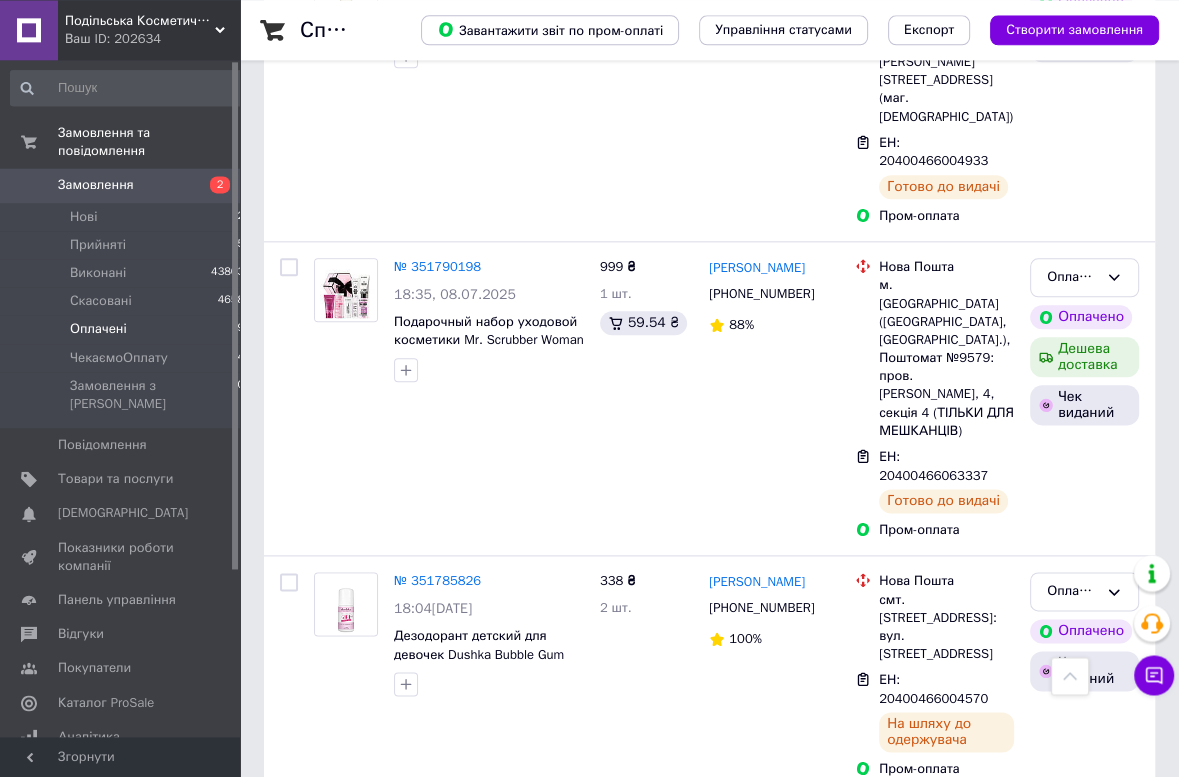 scroll, scrollTop: 1820, scrollLeft: 0, axis: vertical 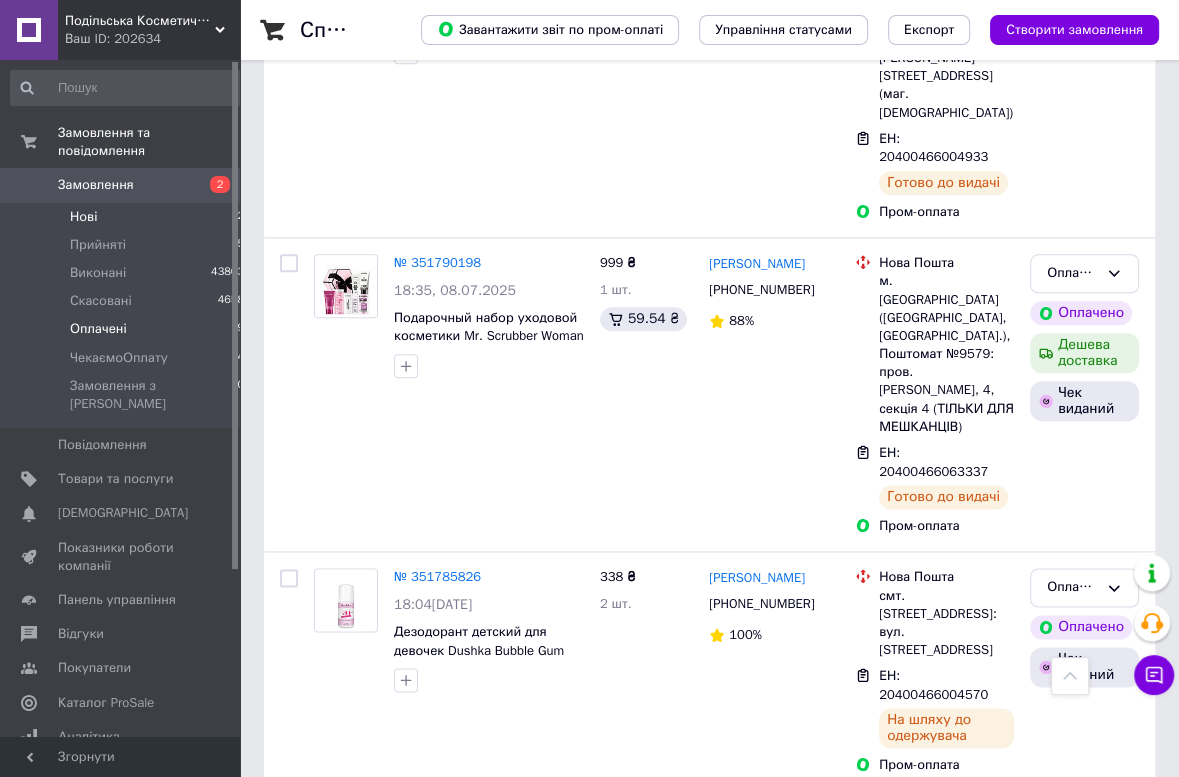click on "Нові" at bounding box center [83, 217] 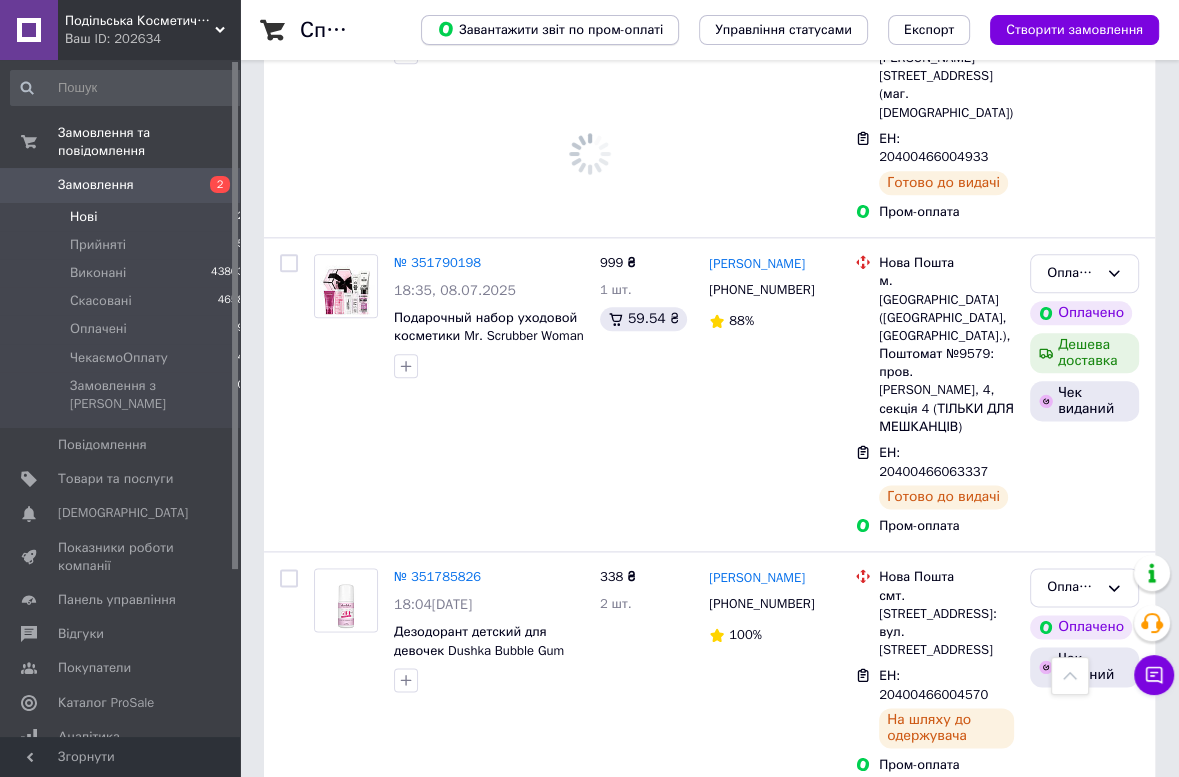 scroll, scrollTop: 0, scrollLeft: 0, axis: both 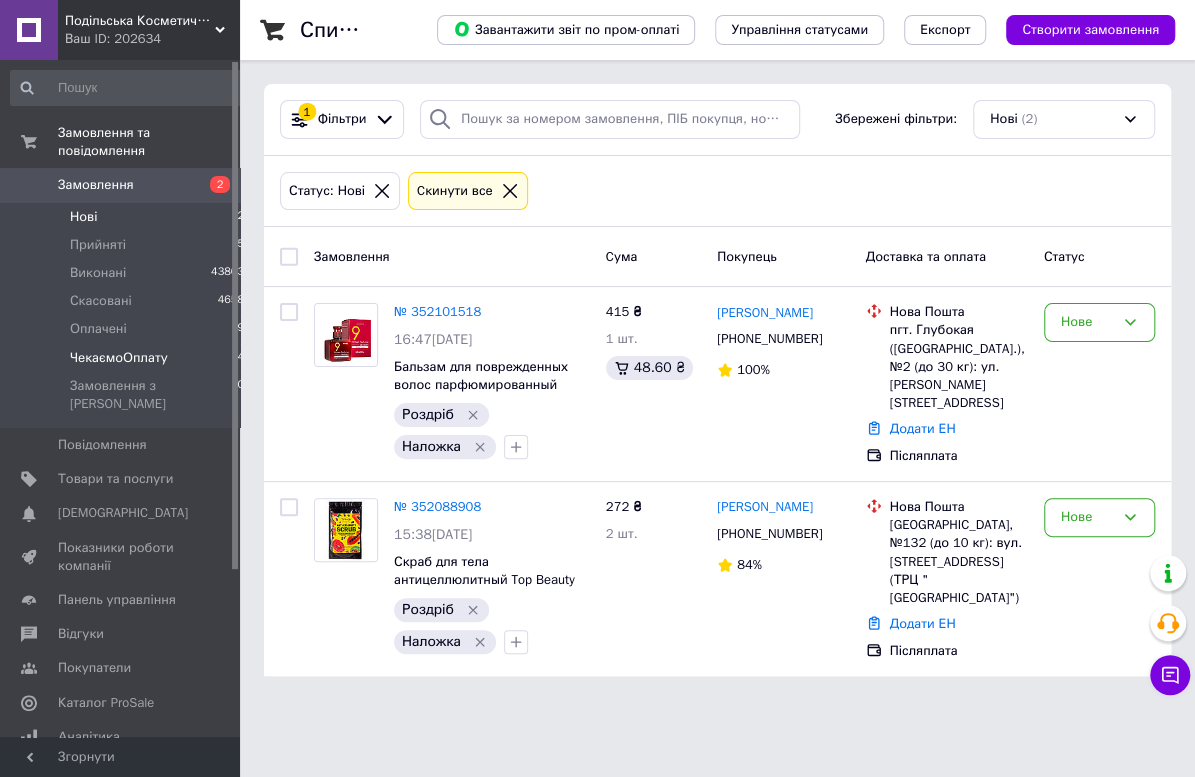 click on "ЧекаємоОплату" at bounding box center [119, 358] 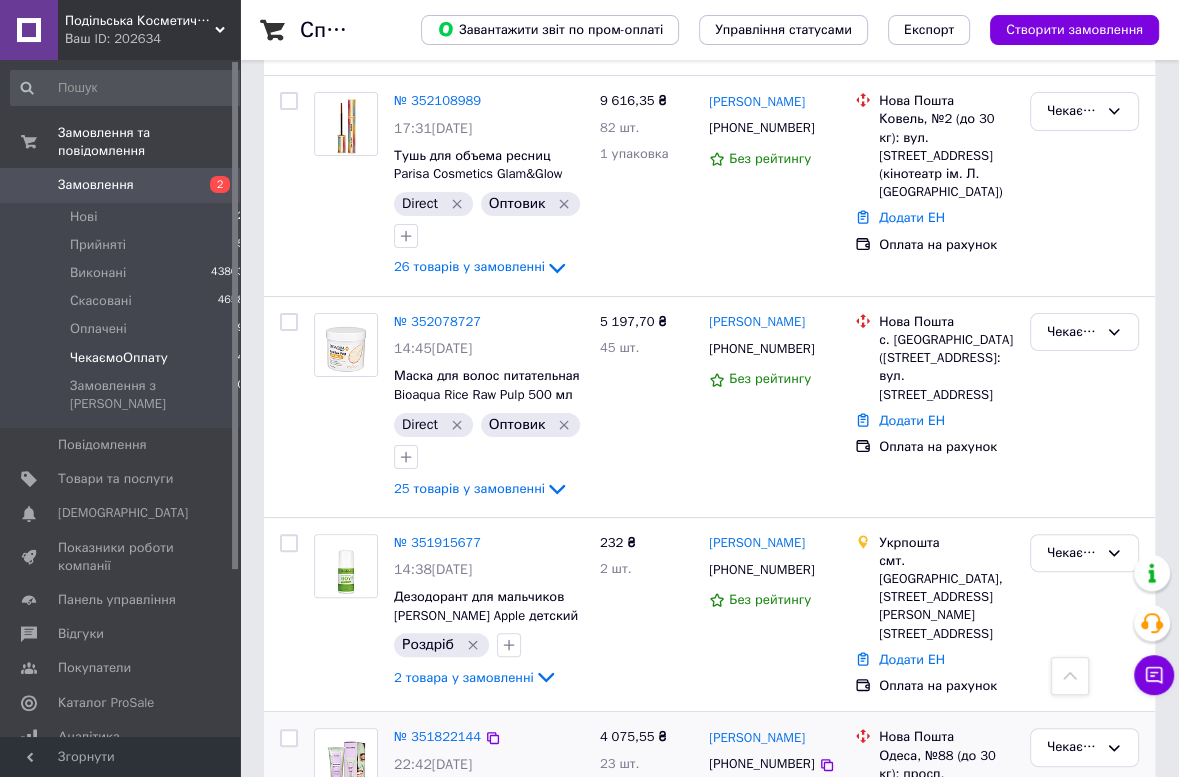 scroll, scrollTop: 96, scrollLeft: 0, axis: vertical 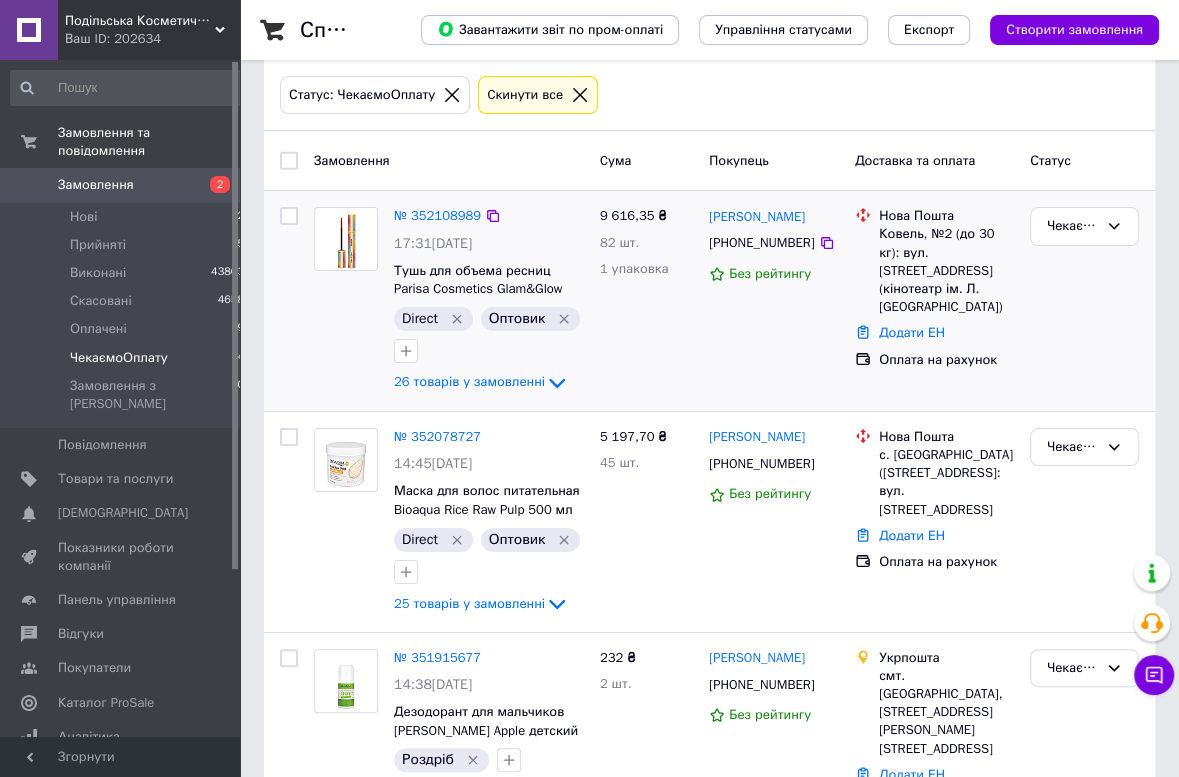 click at bounding box center [346, 301] 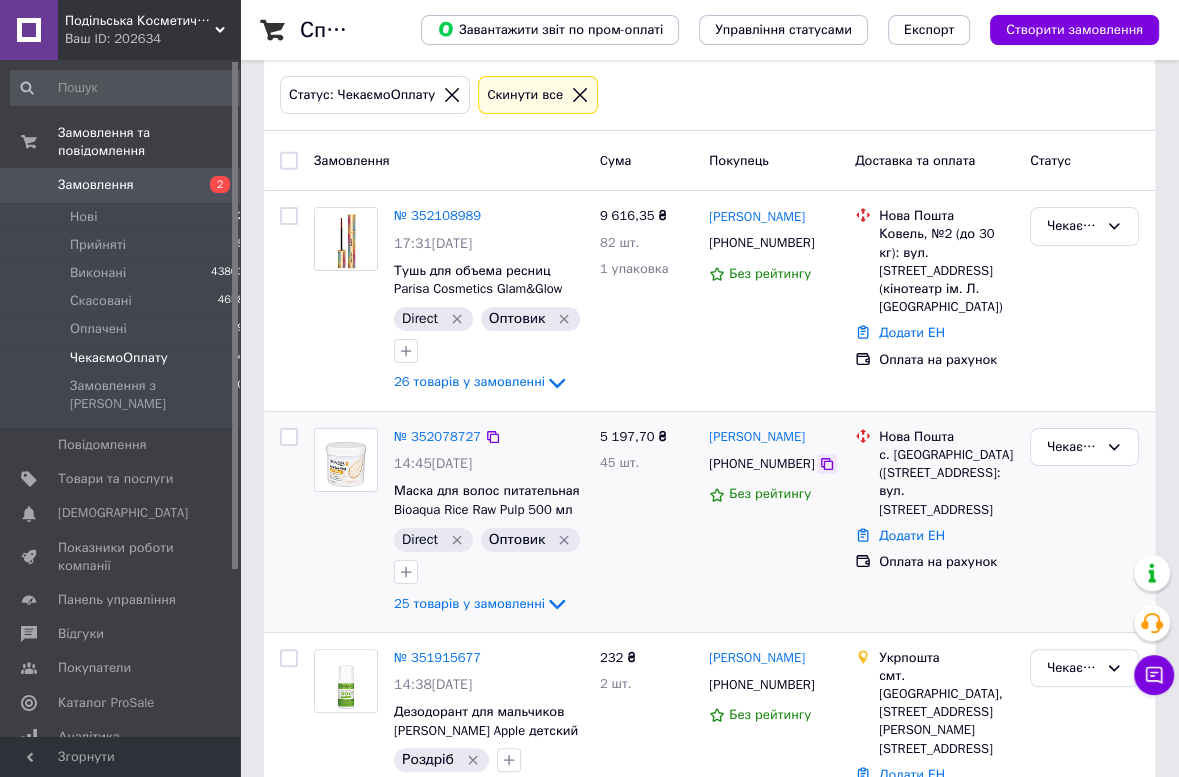 click 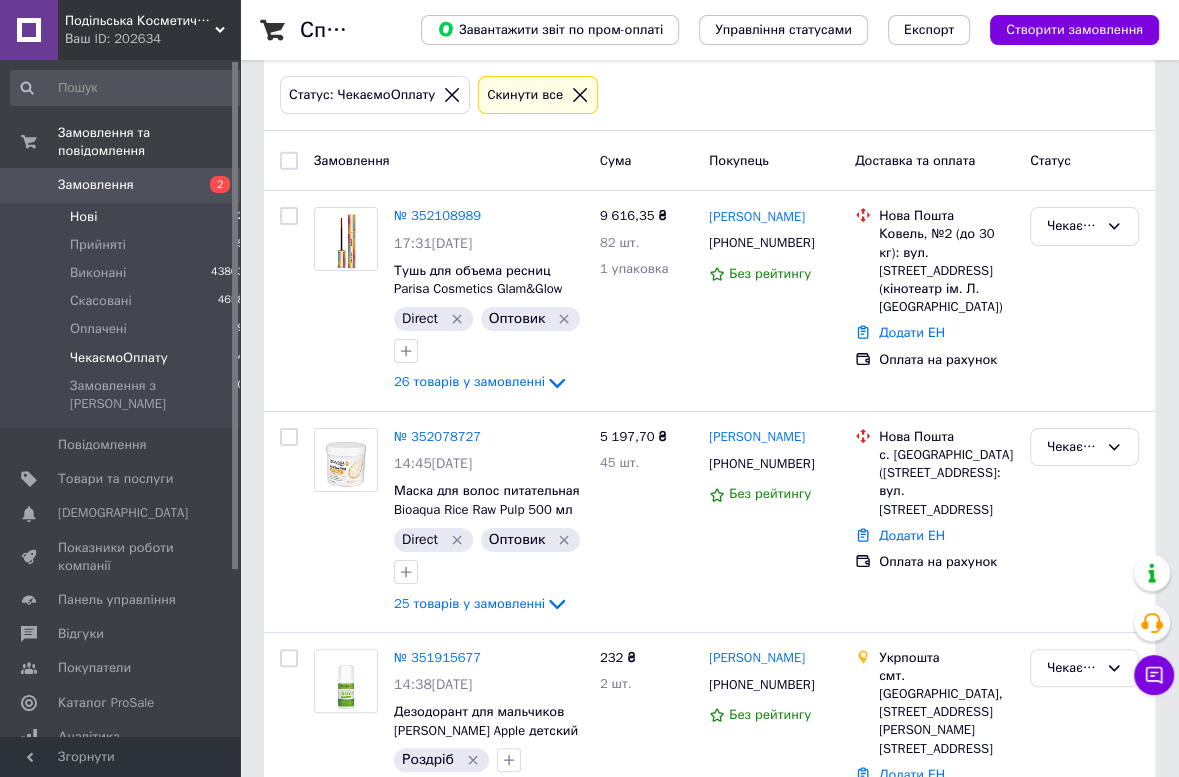click on "Нові" at bounding box center [83, 217] 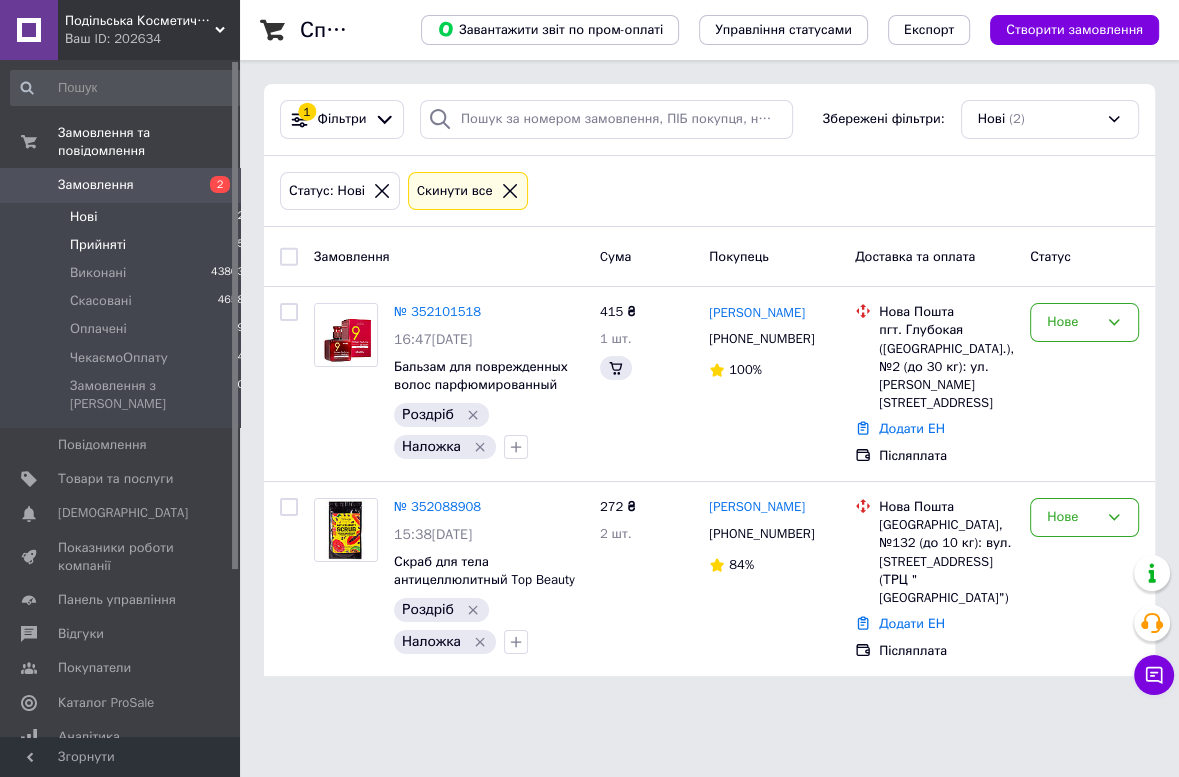 scroll, scrollTop: 0, scrollLeft: 0, axis: both 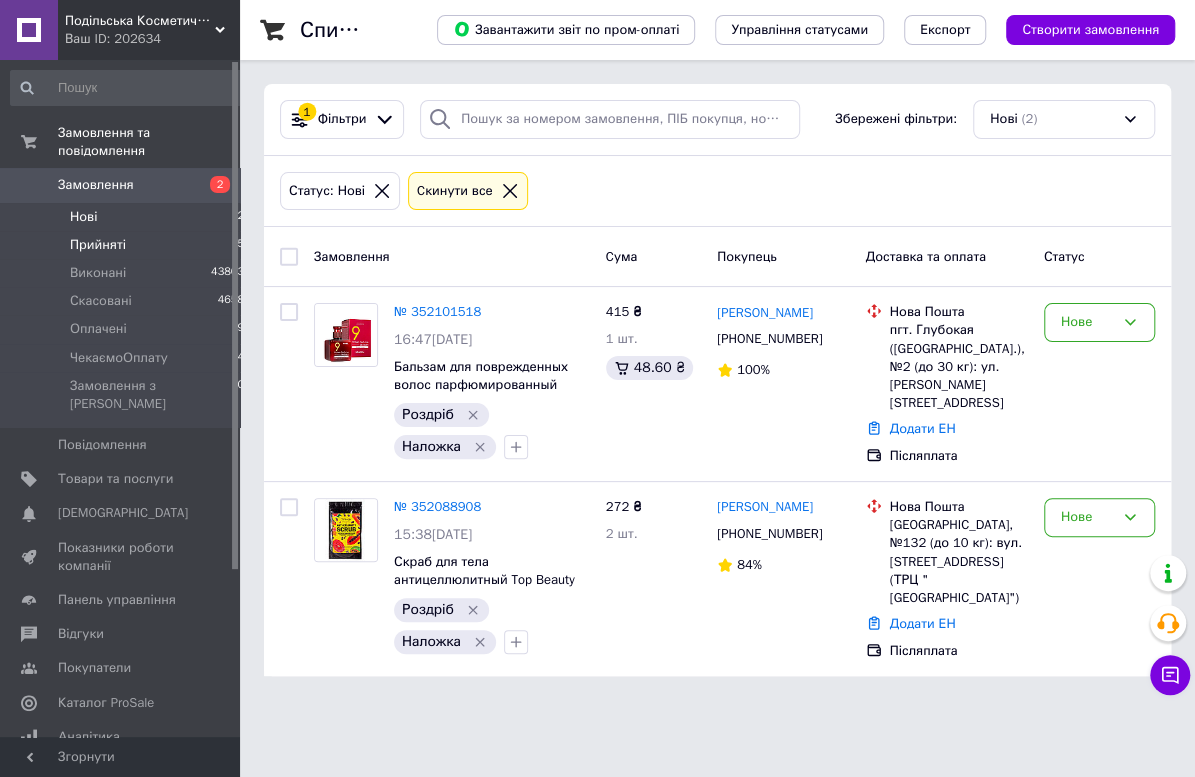 click on "Прийняті" at bounding box center [98, 245] 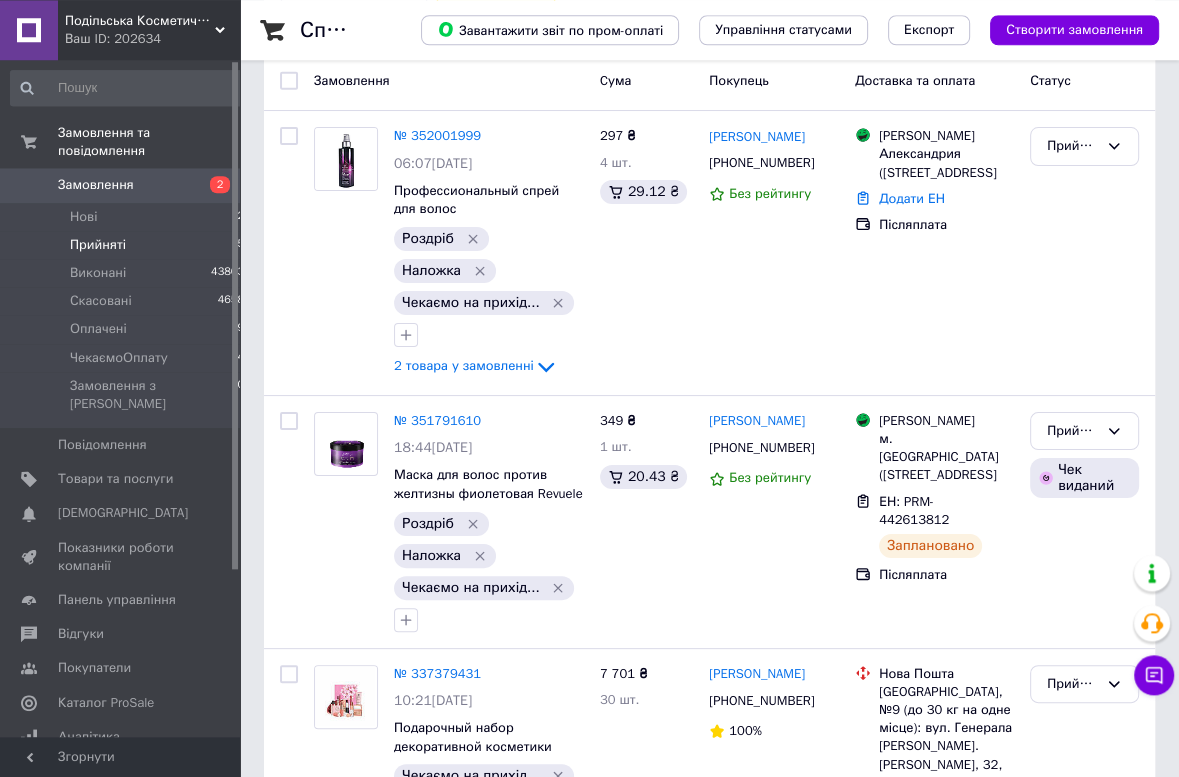 scroll, scrollTop: 0, scrollLeft: 0, axis: both 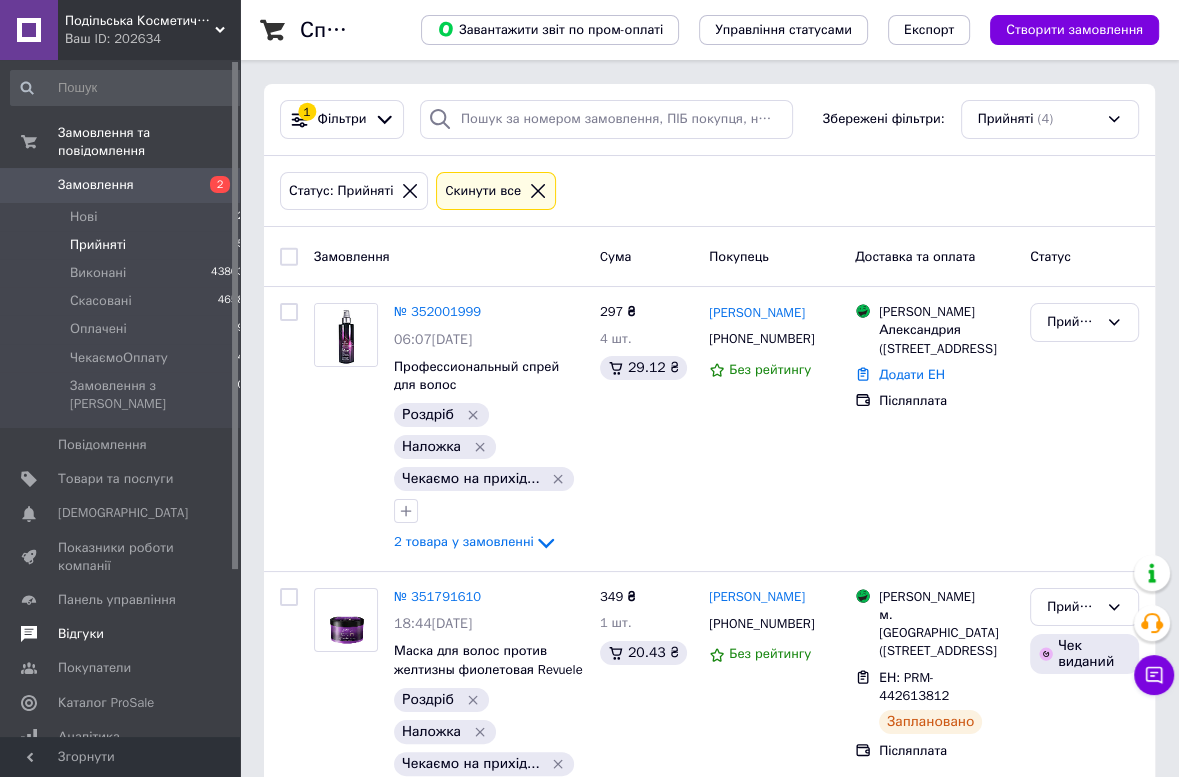 click on "Відгуки" at bounding box center (128, 634) 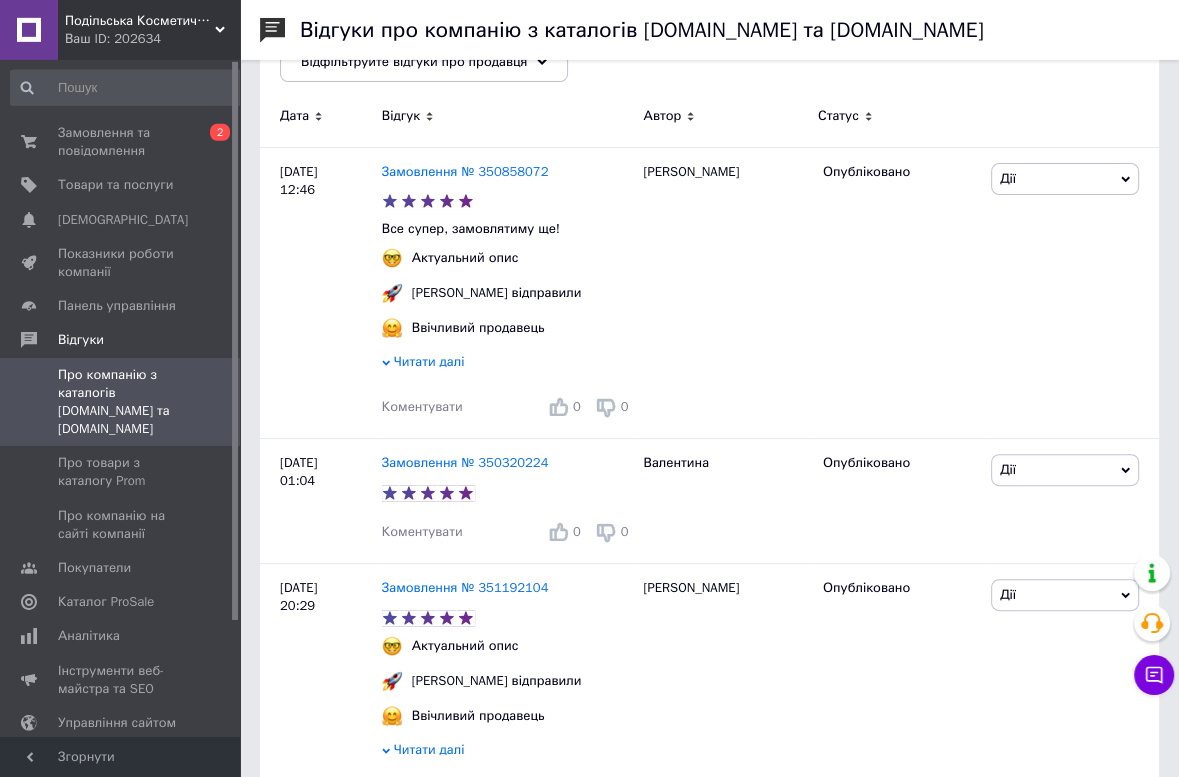 scroll, scrollTop: 319, scrollLeft: 0, axis: vertical 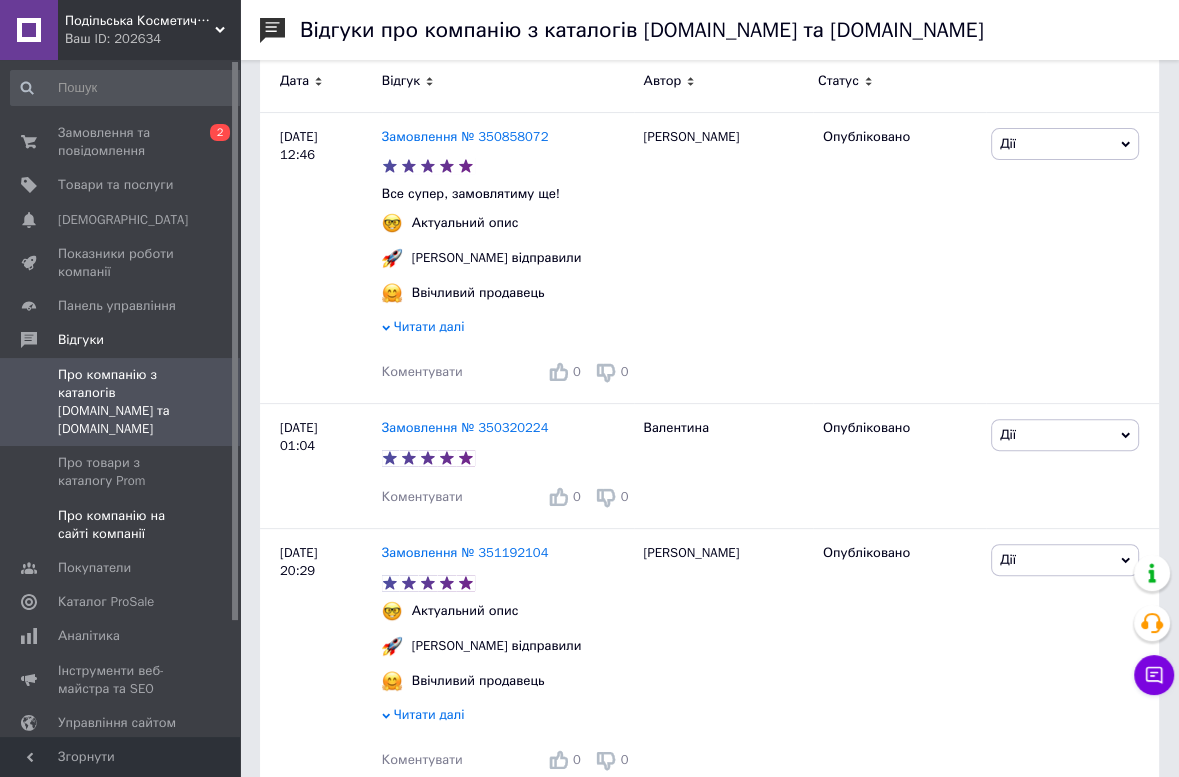 click on "Про компанію на сайті компанії" at bounding box center (121, 525) 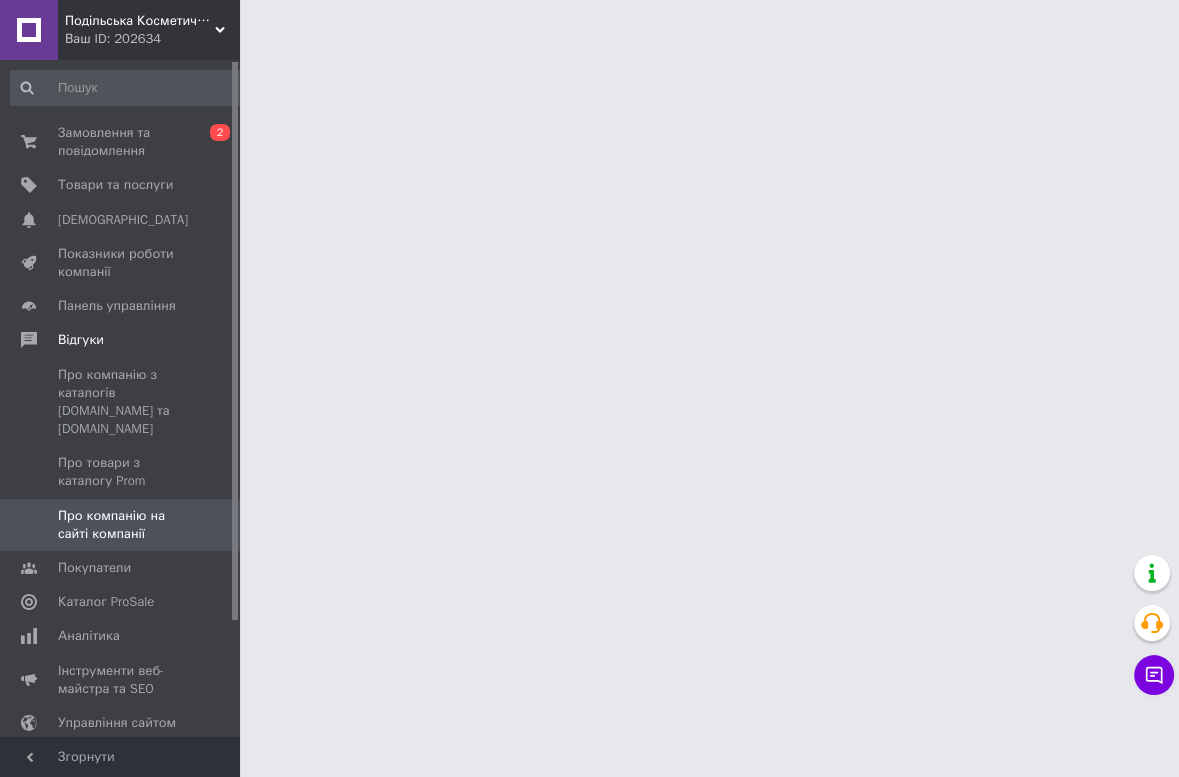 scroll, scrollTop: 0, scrollLeft: 0, axis: both 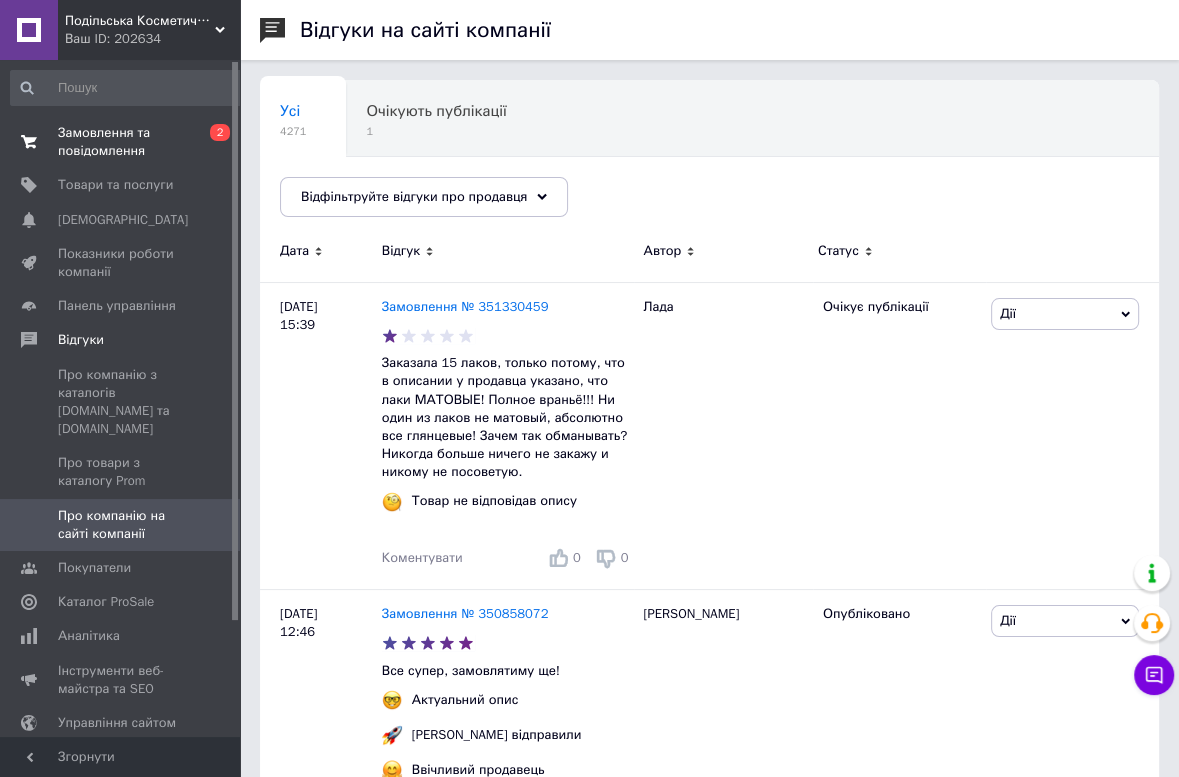 click on "Замовлення та повідомлення" at bounding box center (121, 142) 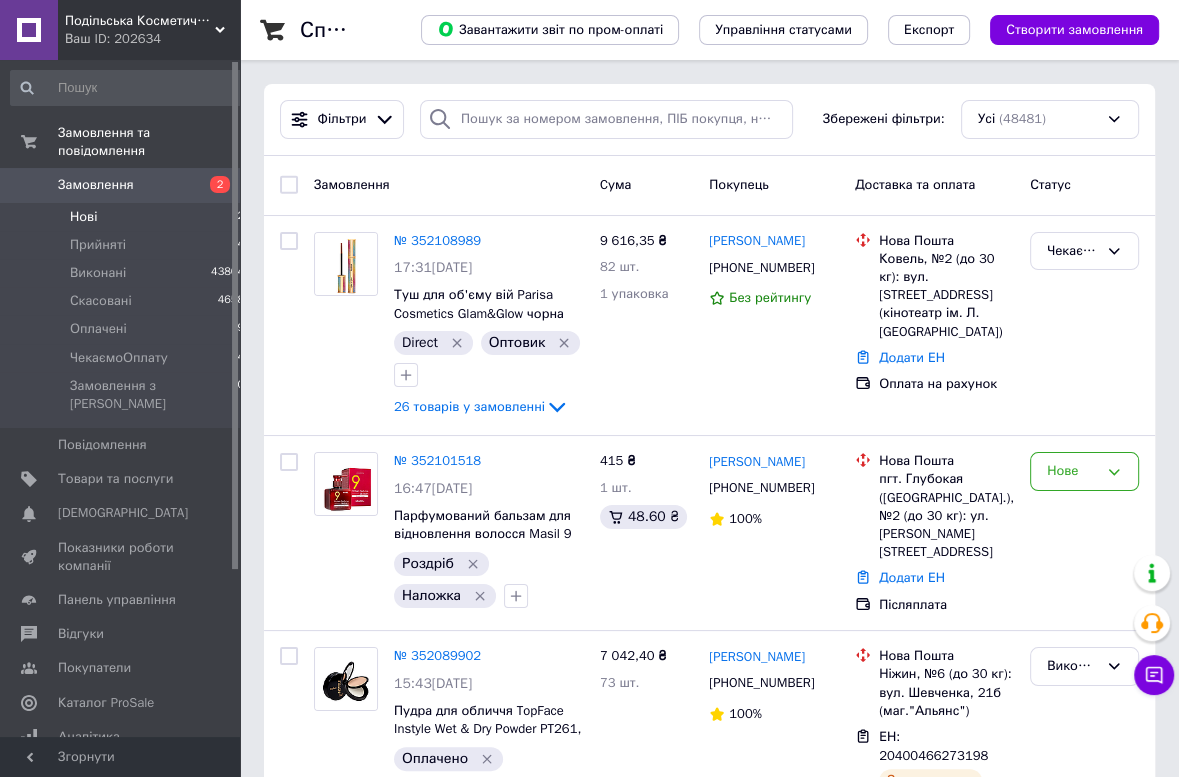 click on "Нові" at bounding box center (83, 217) 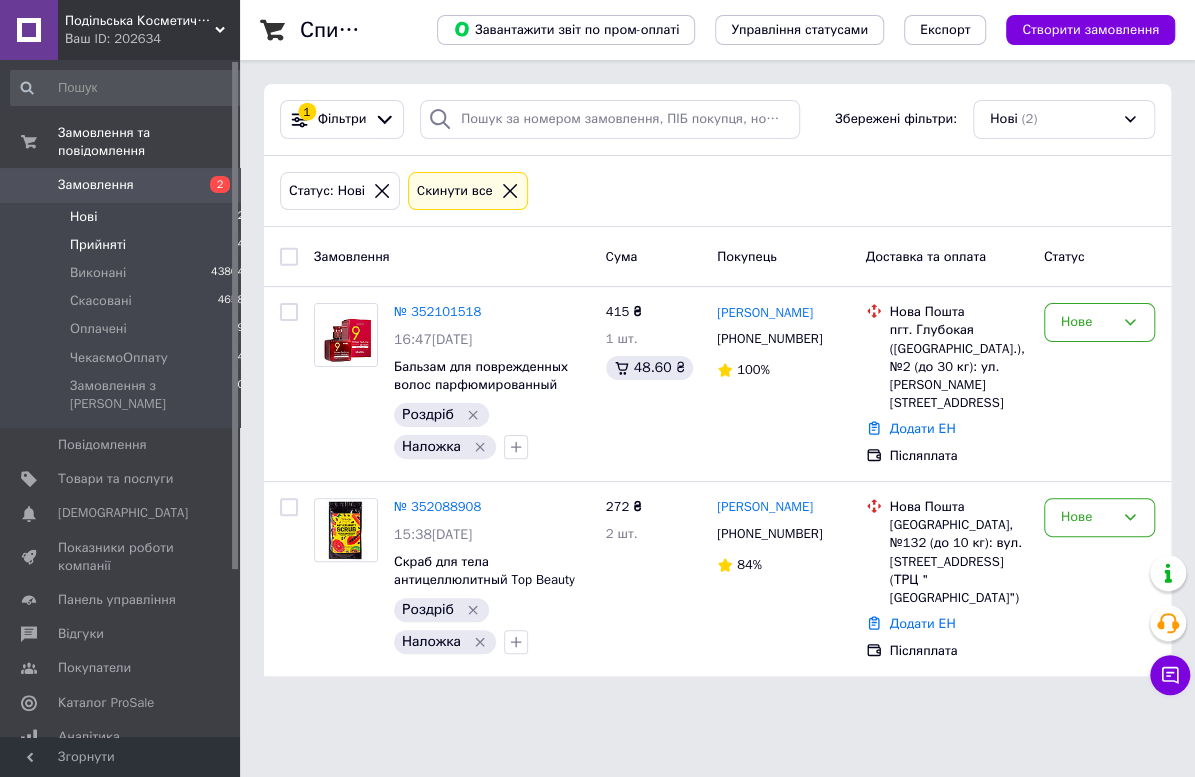 click on "Прийняті" at bounding box center (98, 245) 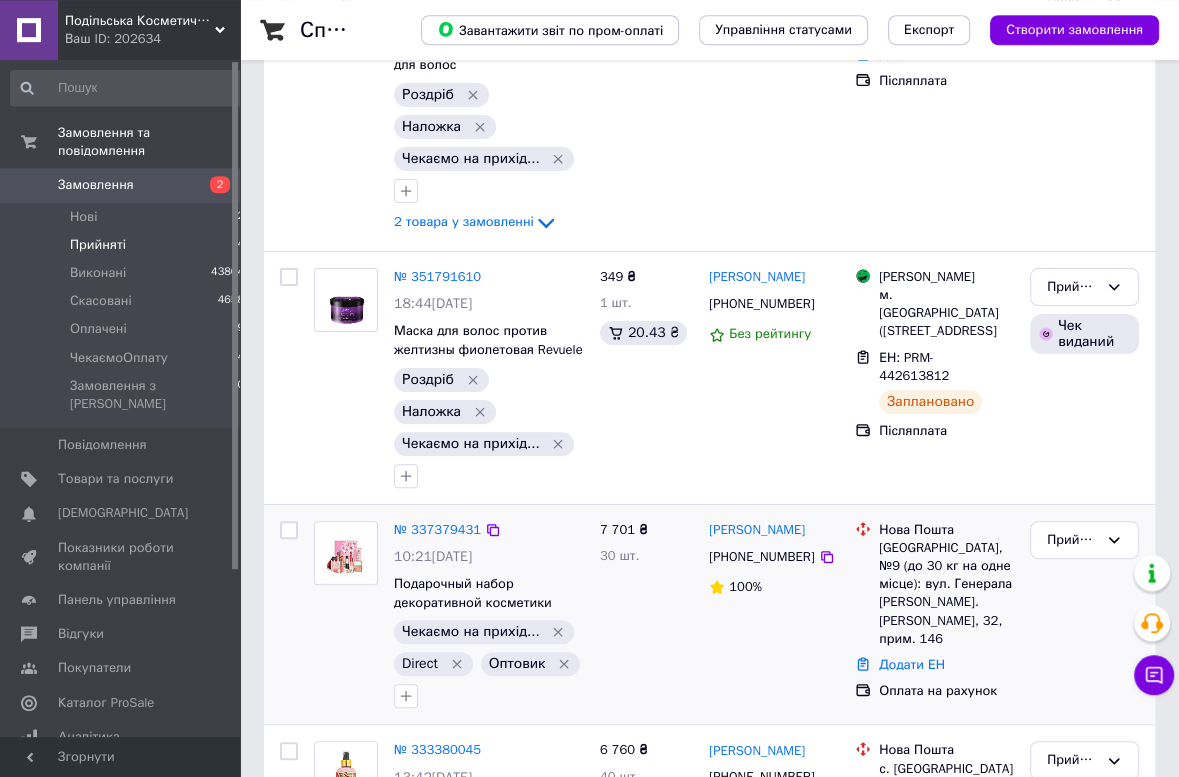 scroll, scrollTop: 298, scrollLeft: 0, axis: vertical 